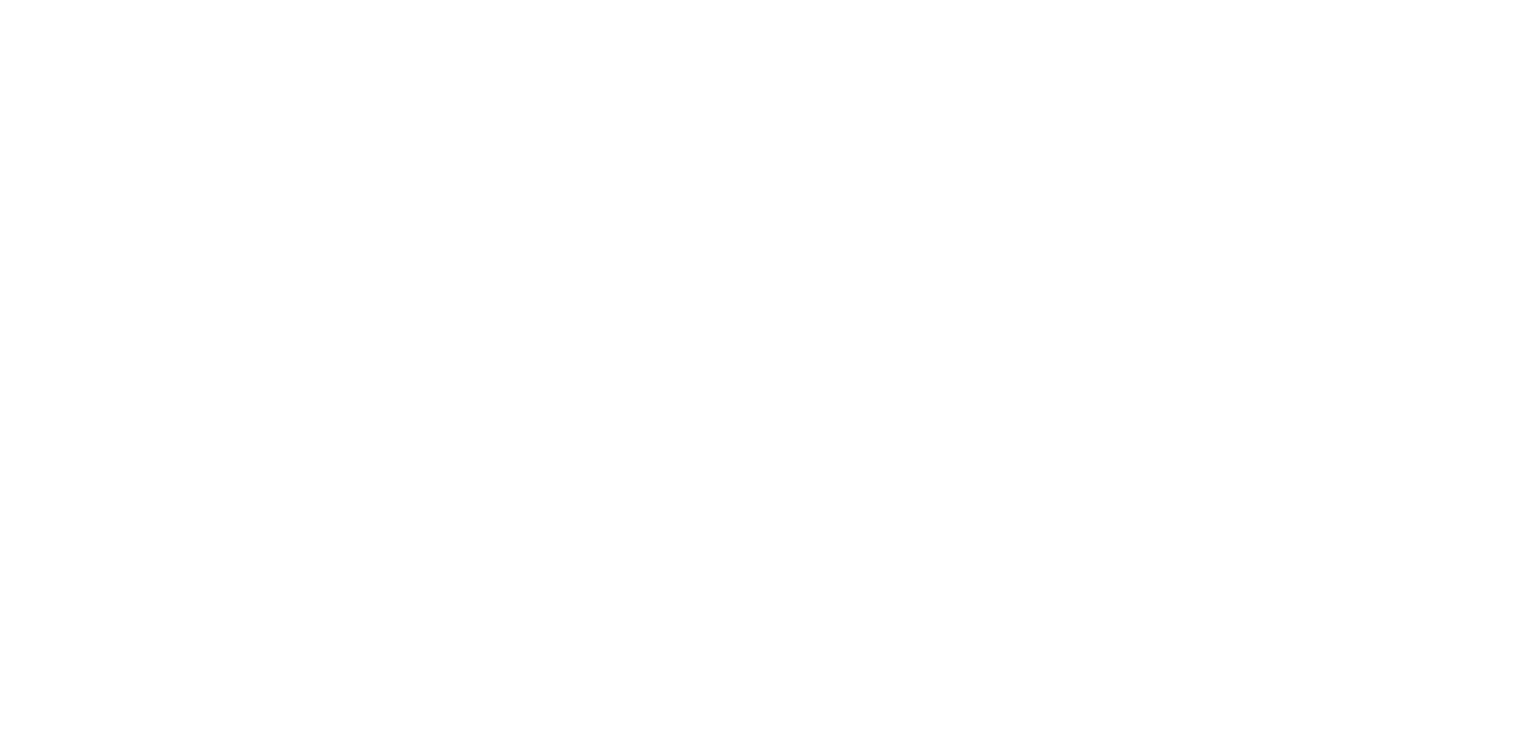 scroll, scrollTop: 0, scrollLeft: 0, axis: both 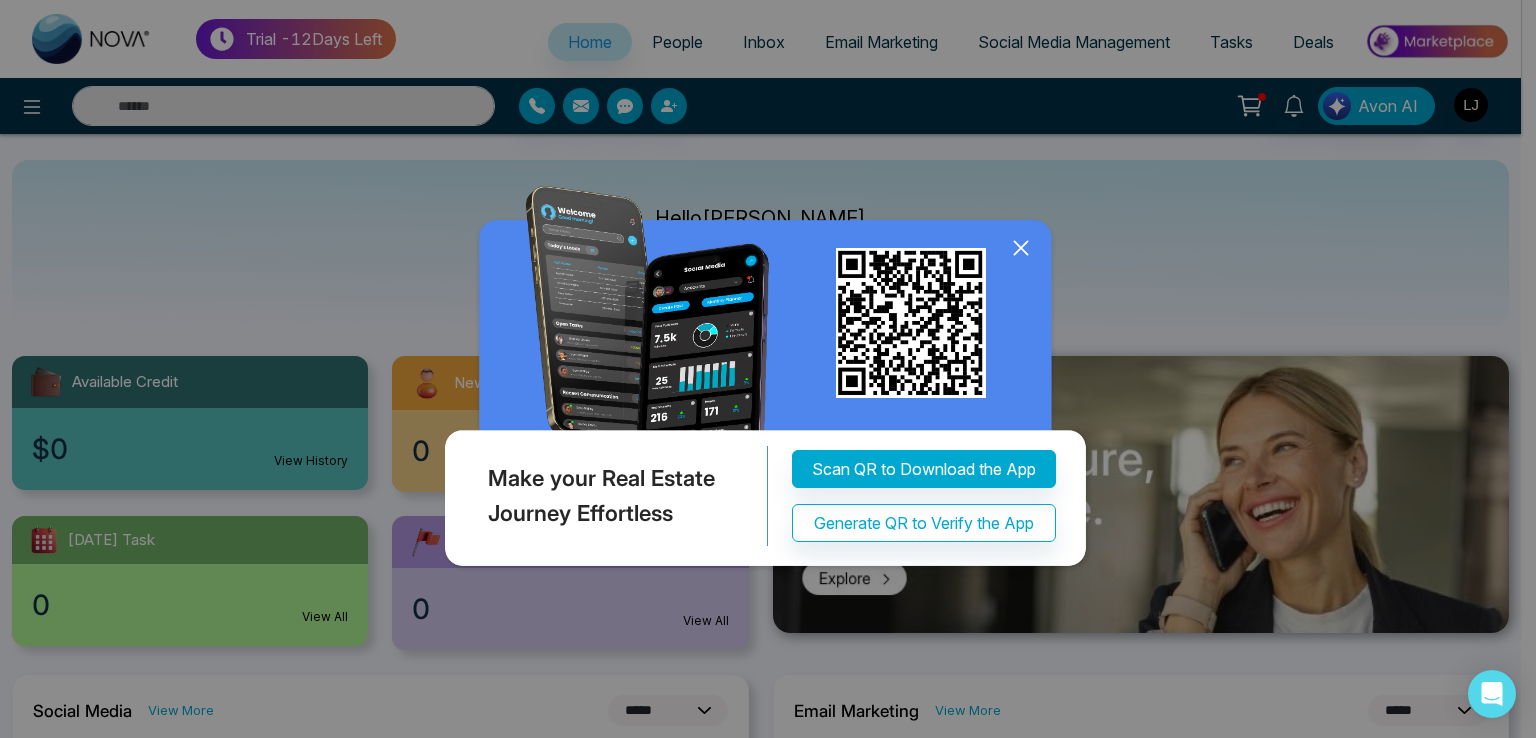 click 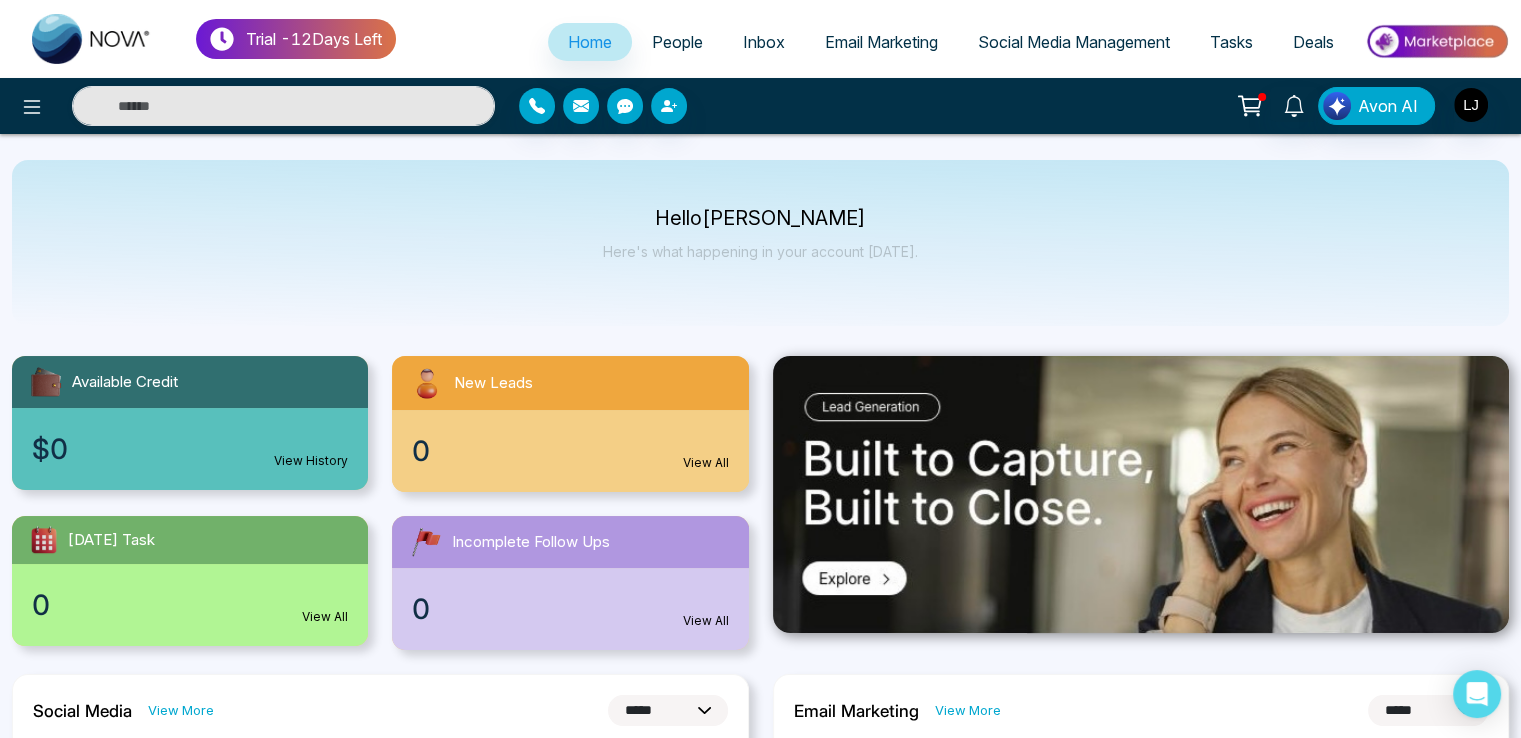 click on "People" at bounding box center [677, 42] 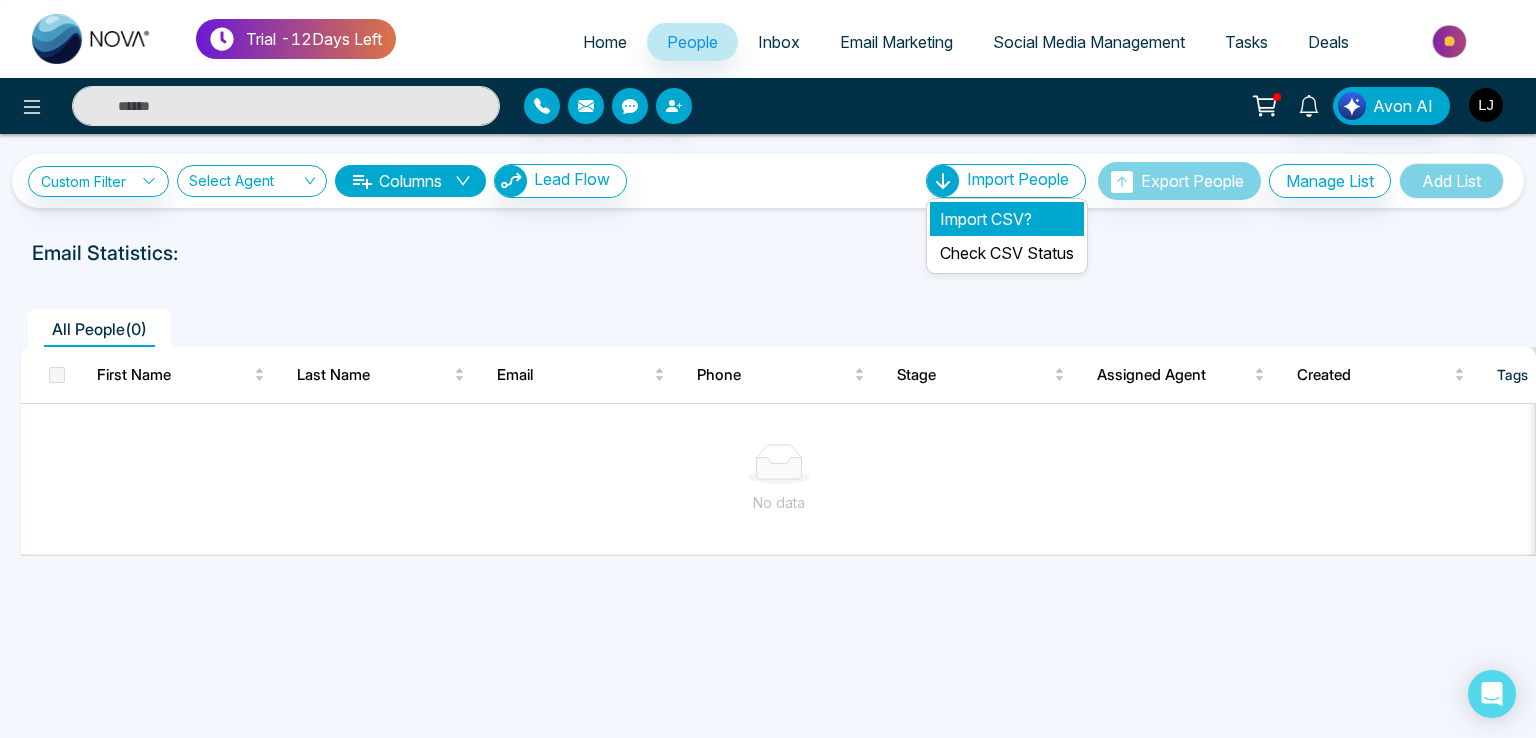 click on "Import CSV?" at bounding box center [1007, 219] 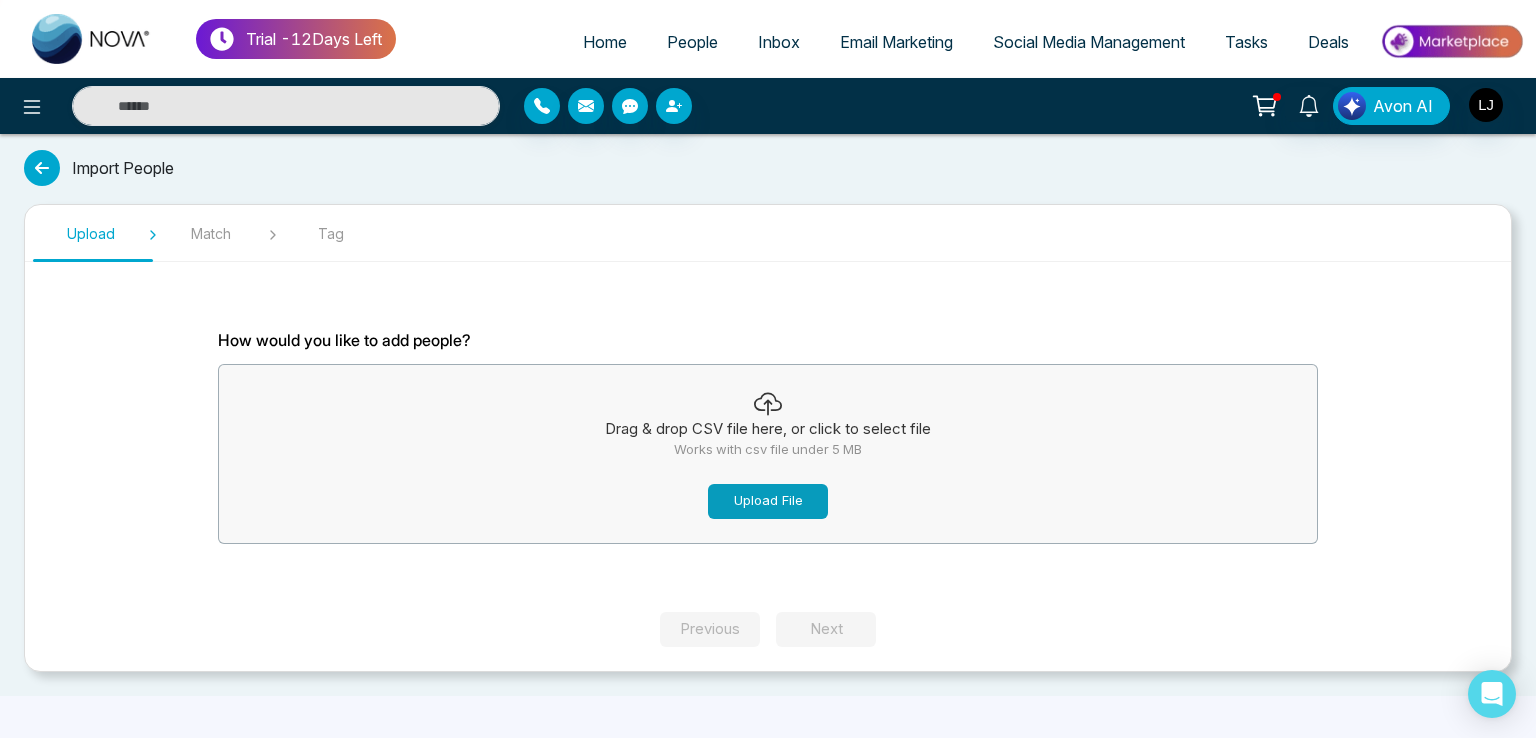click on "Upload File" at bounding box center [768, 501] 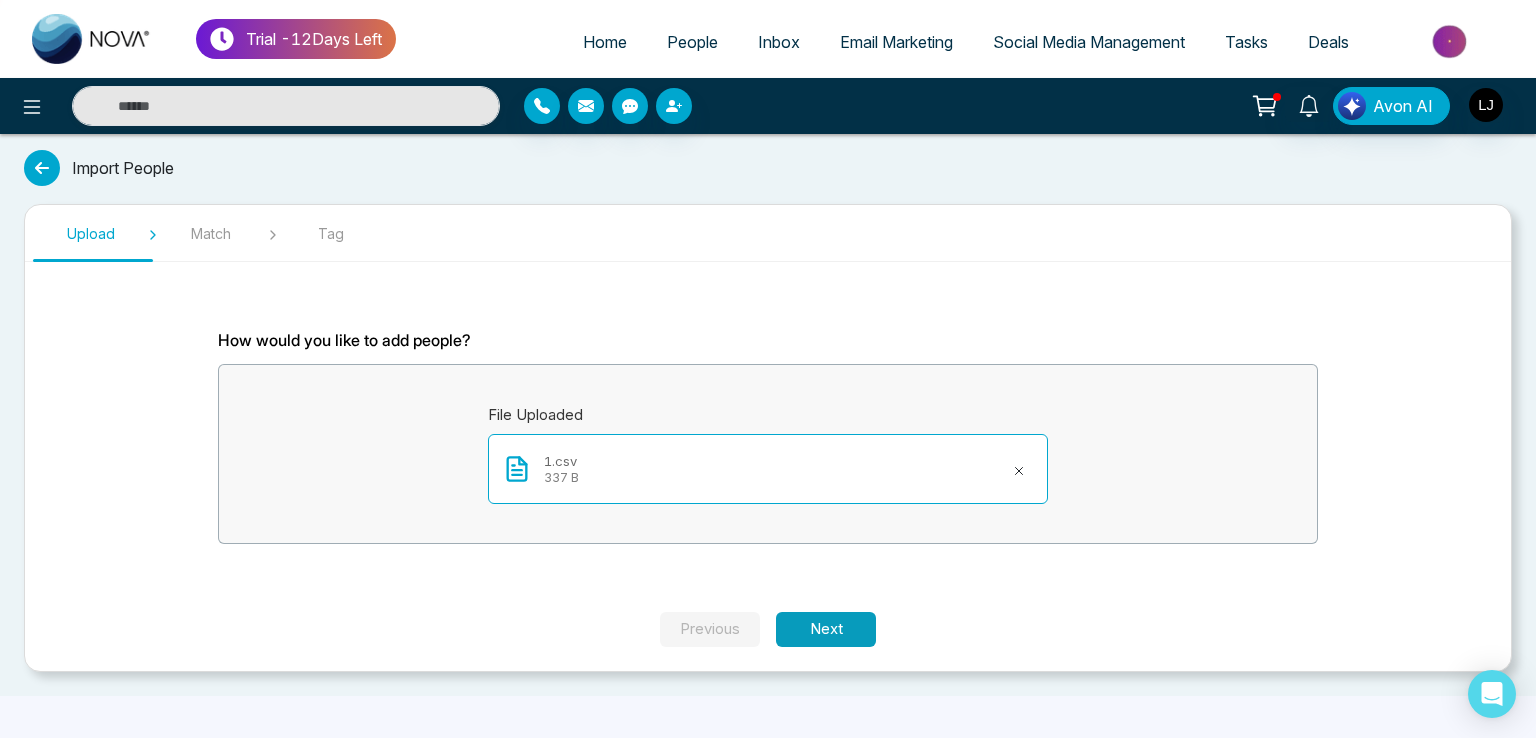 click on "Next" at bounding box center [826, 629] 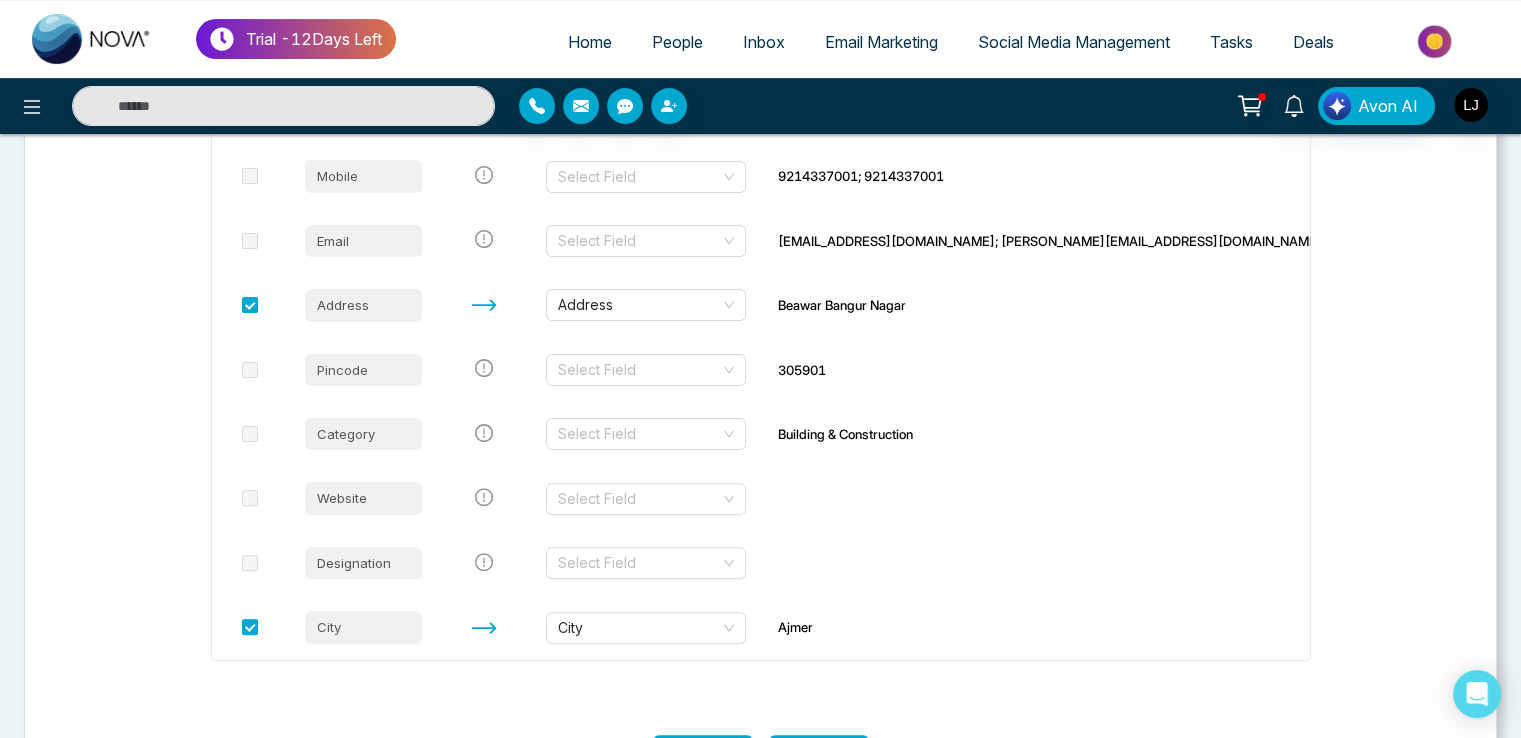 scroll, scrollTop: 547, scrollLeft: 0, axis: vertical 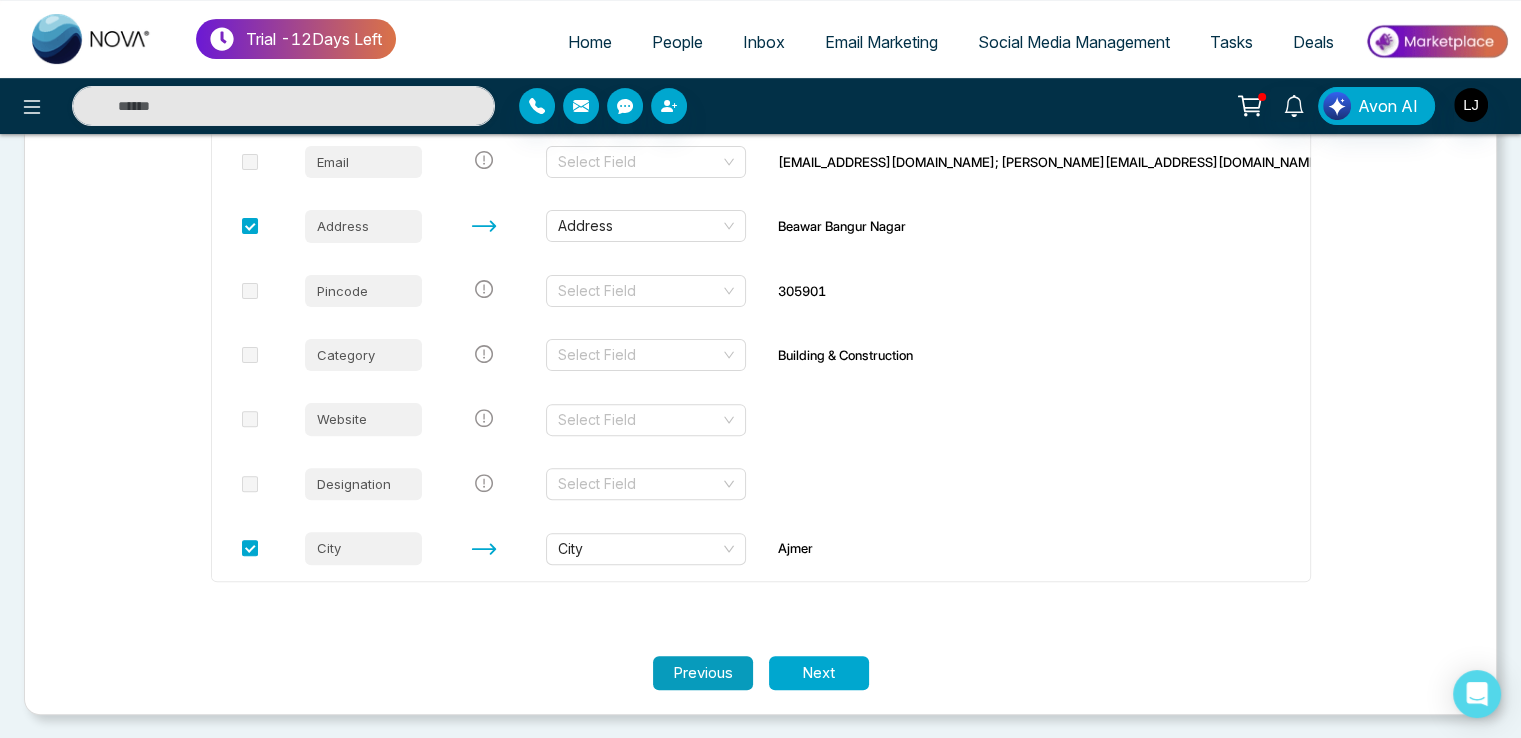 click on "Previous" at bounding box center (703, 673) 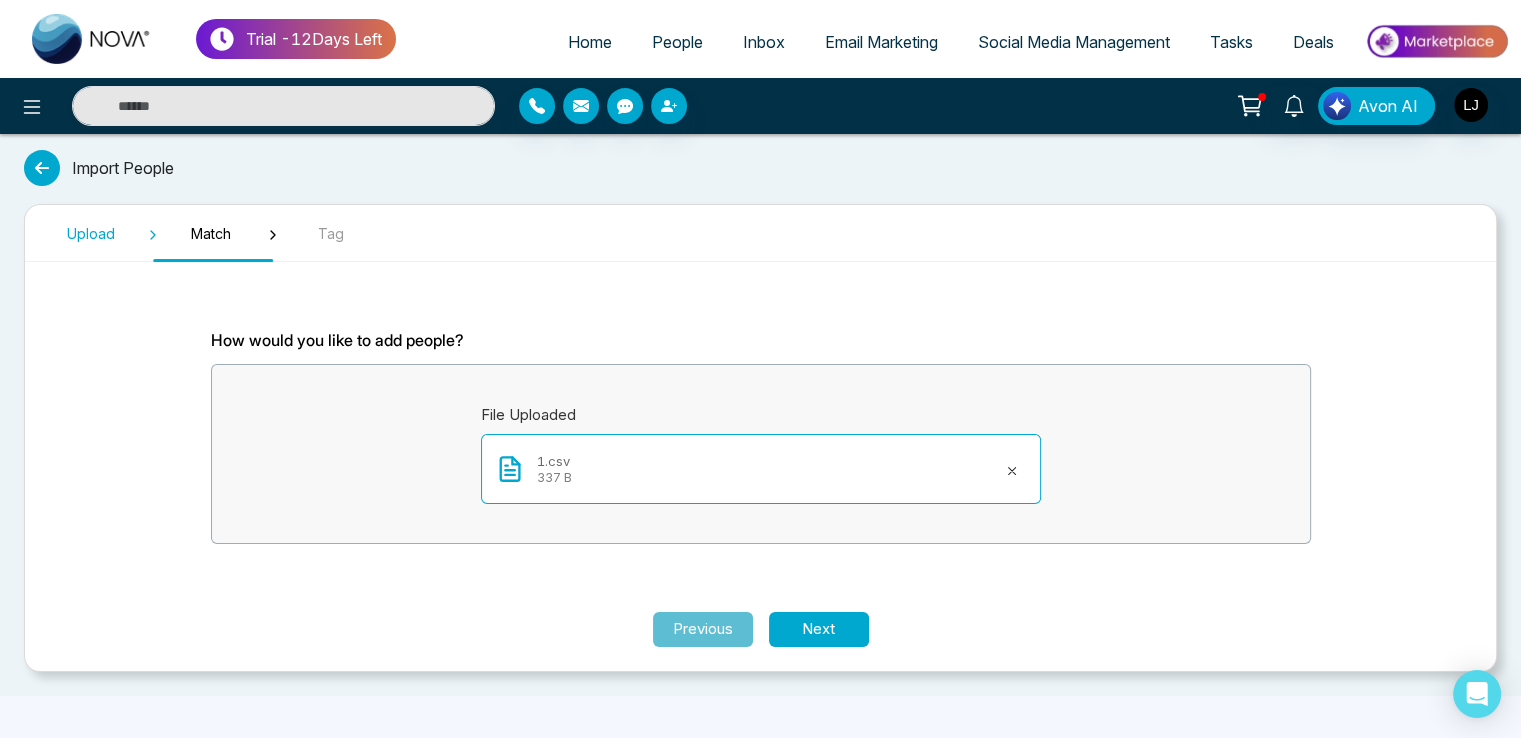 scroll, scrollTop: 0, scrollLeft: 0, axis: both 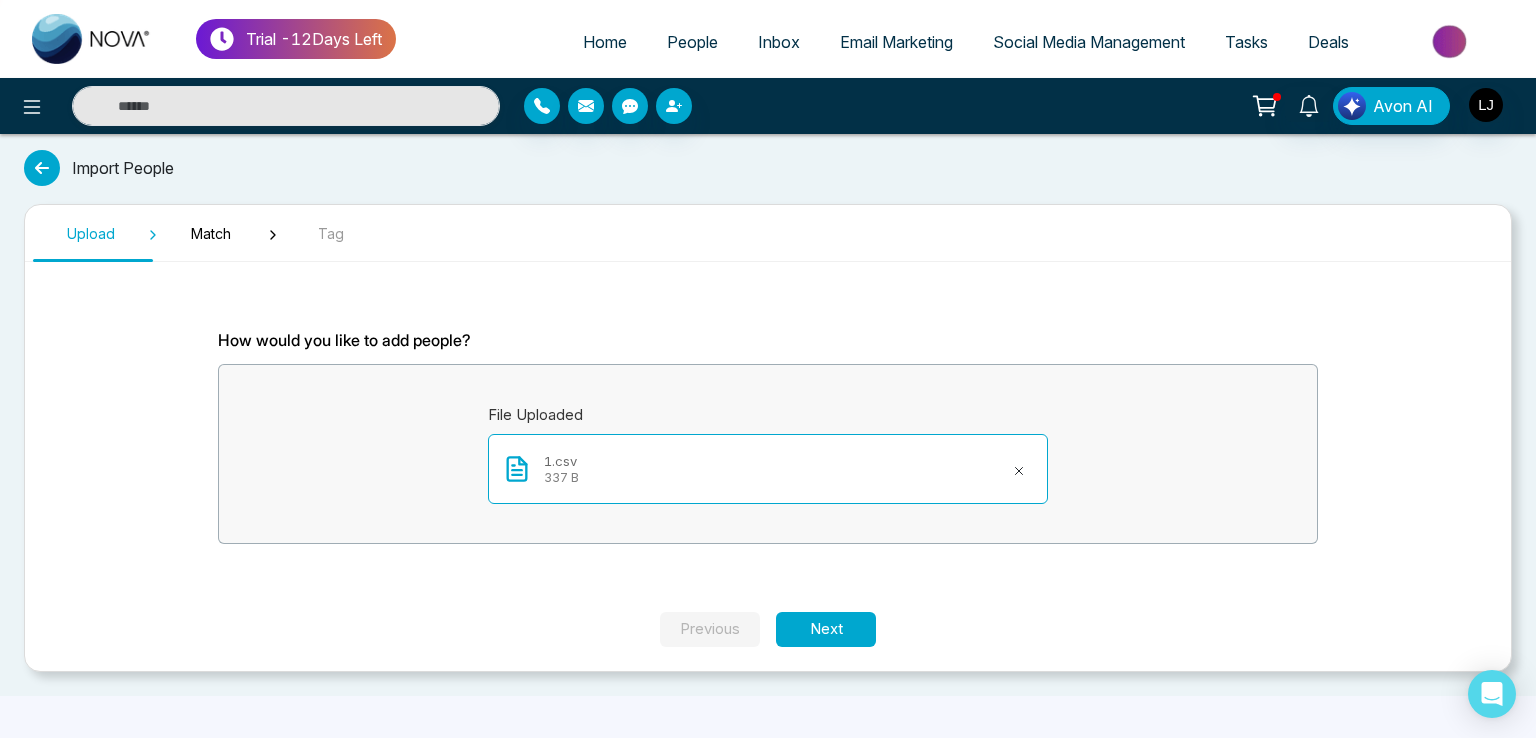 click 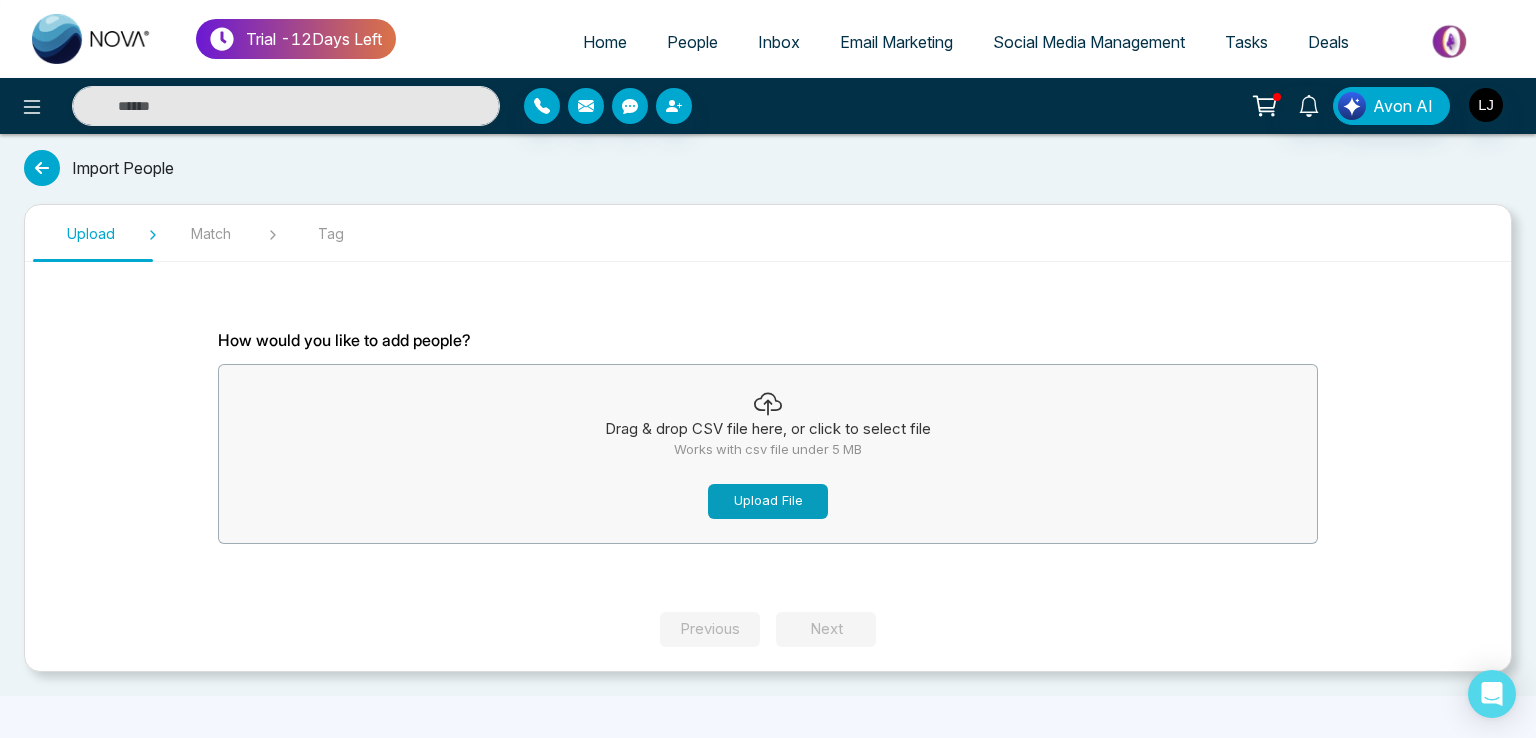 click on "Upload File" at bounding box center [768, 501] 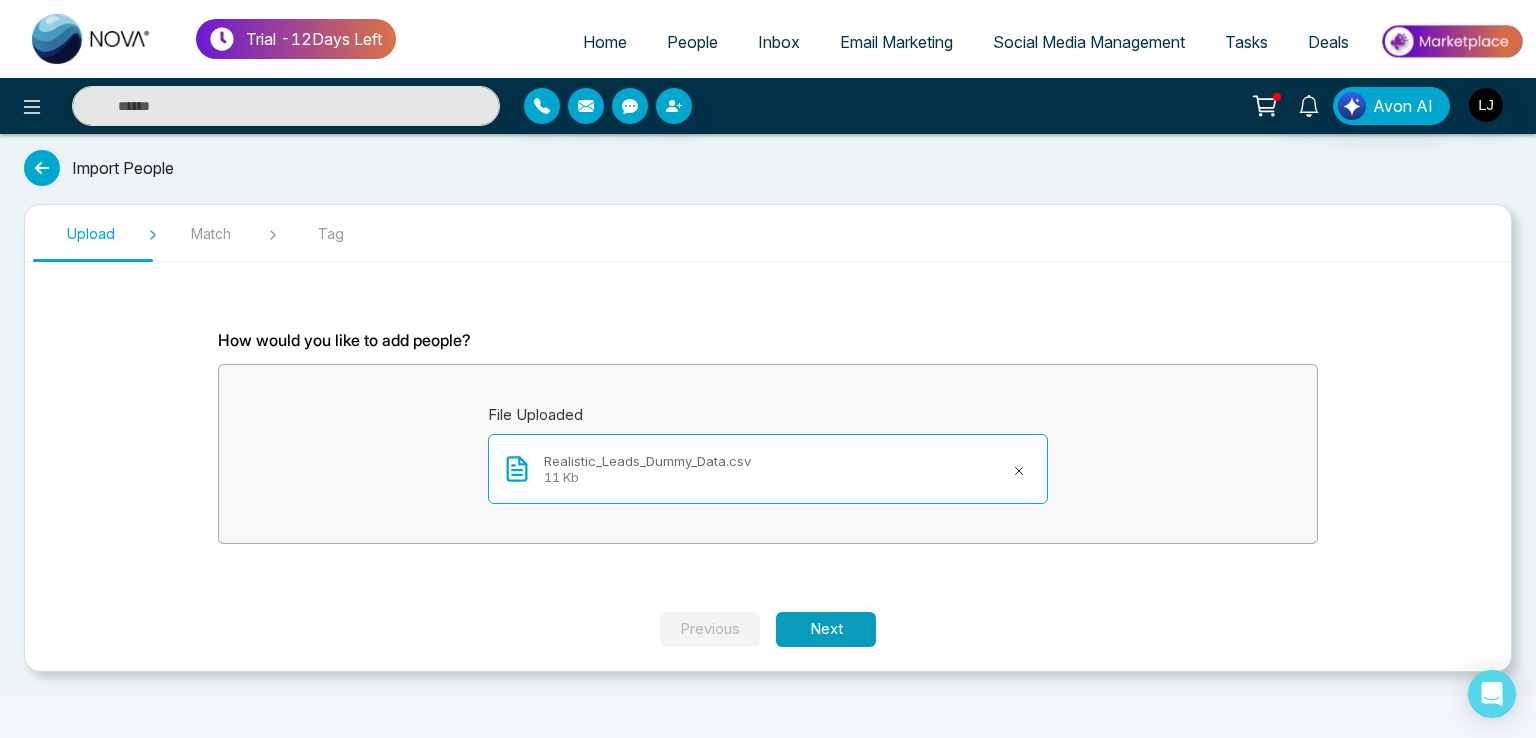 click on "Next" at bounding box center (826, 629) 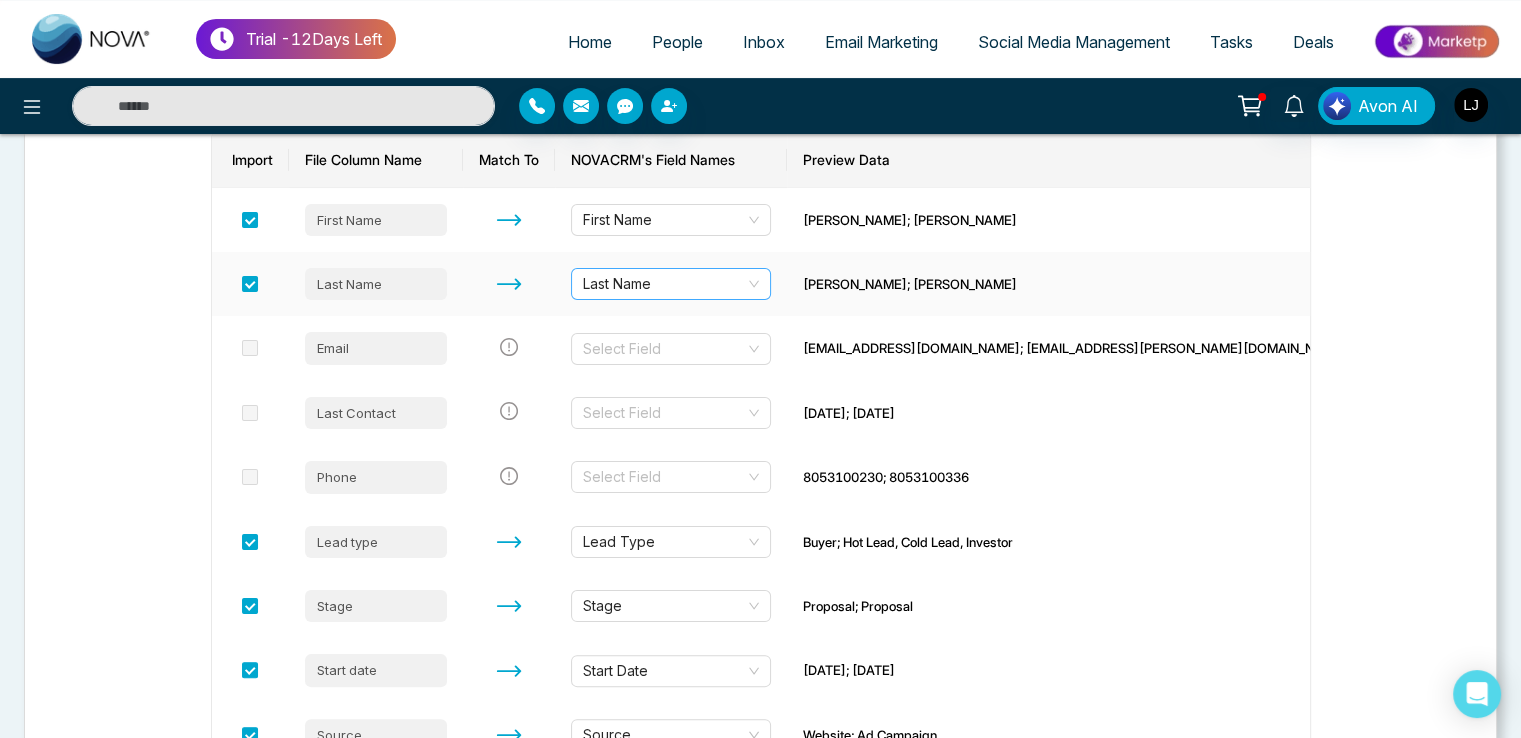 scroll, scrollTop: 300, scrollLeft: 0, axis: vertical 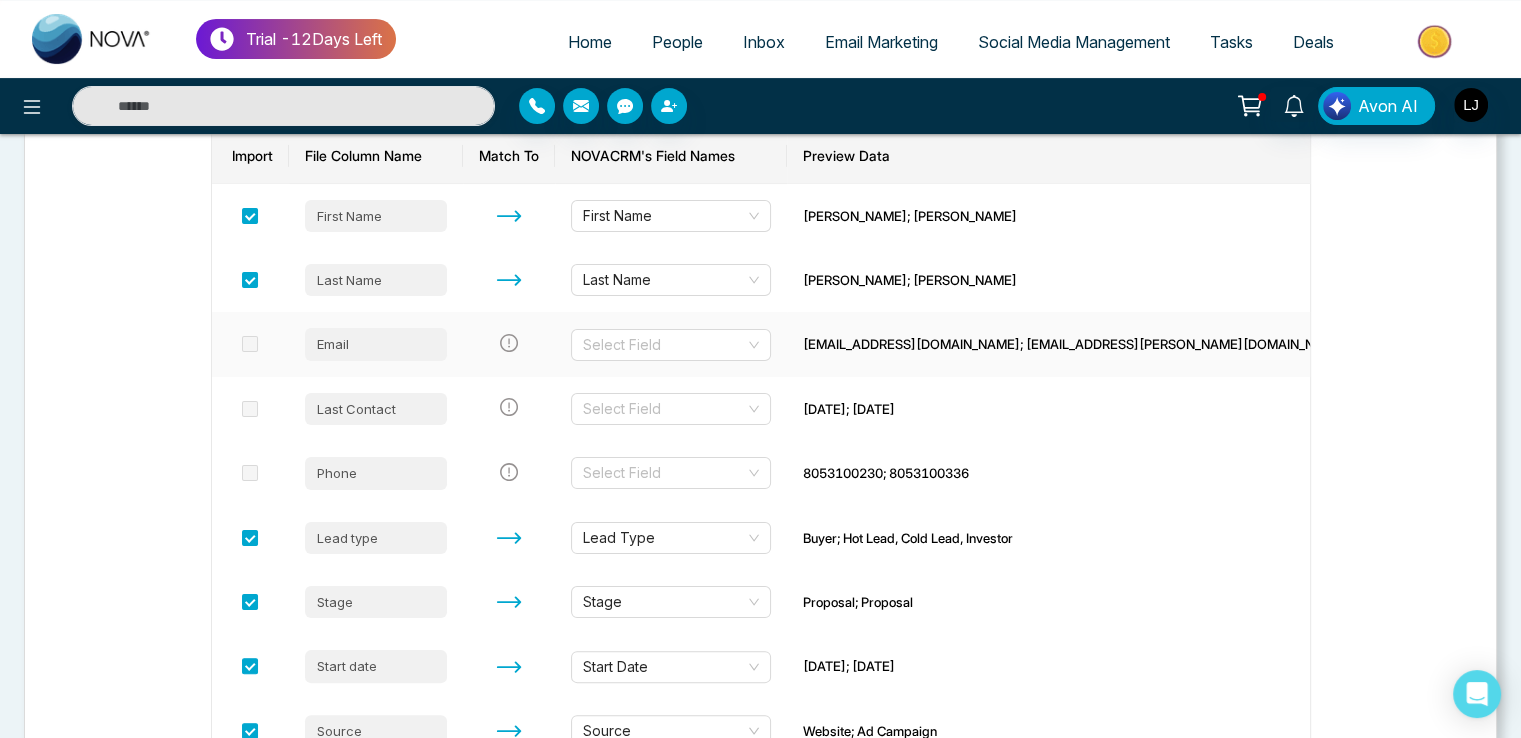 click on "Select Field" at bounding box center (671, 344) 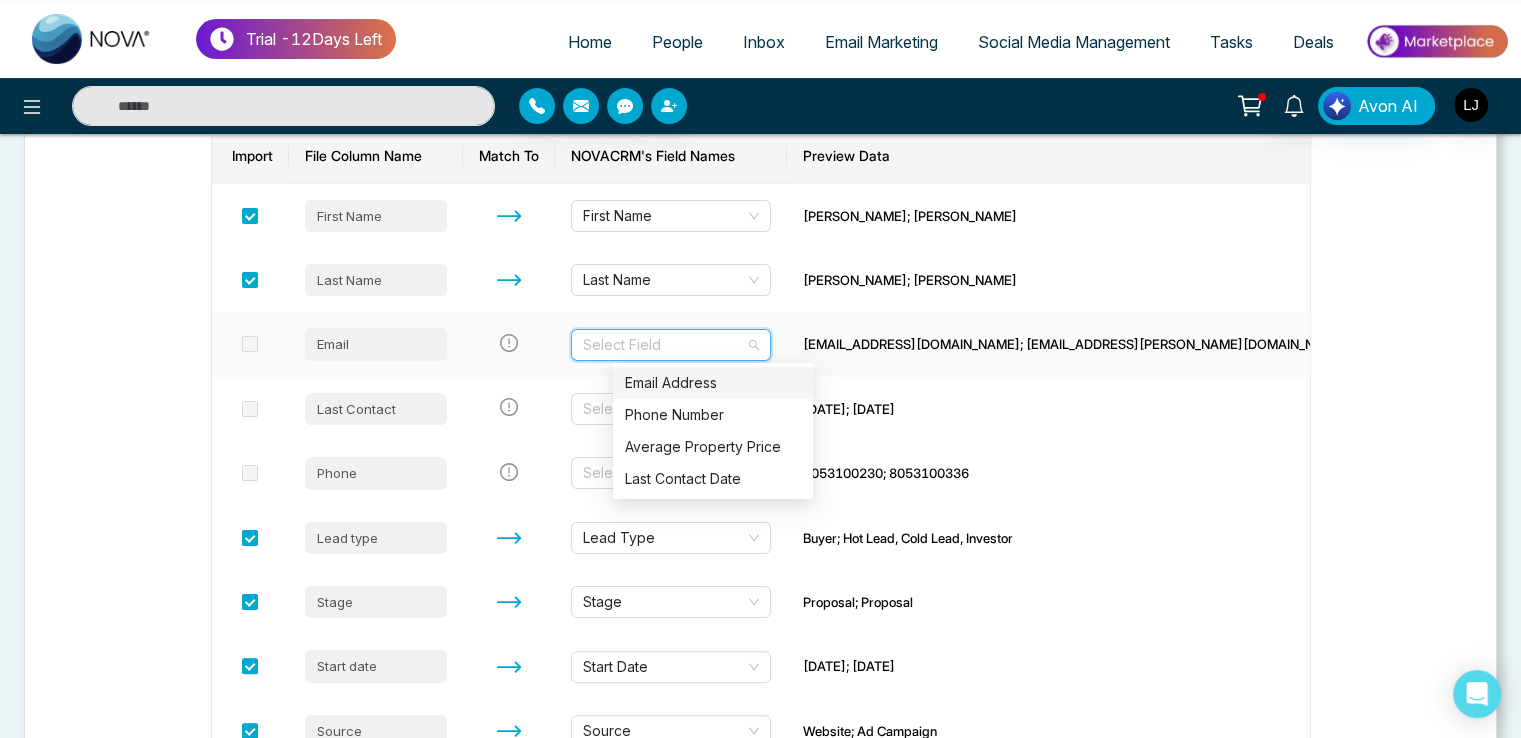 click at bounding box center (664, 345) 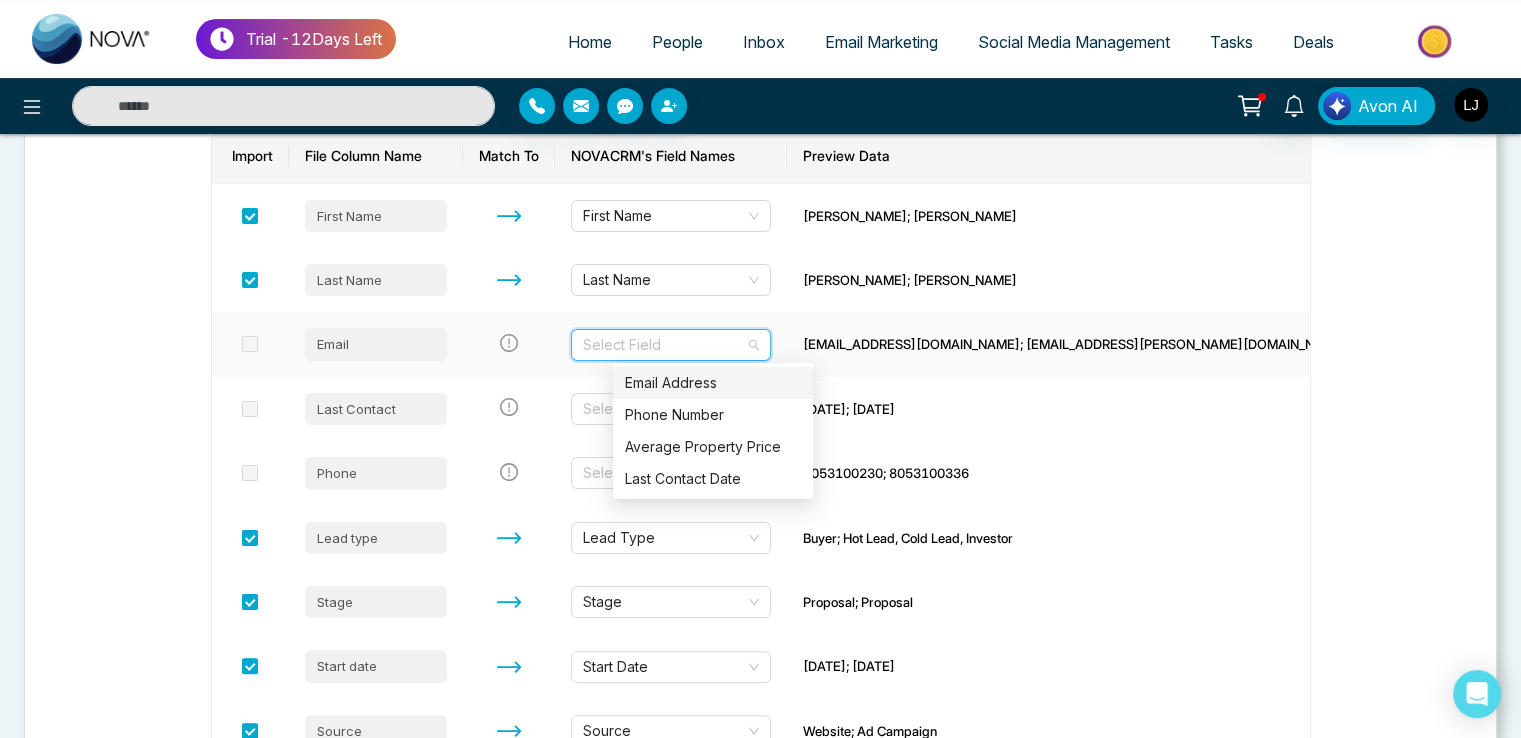 click on "Email Address" at bounding box center [713, 383] 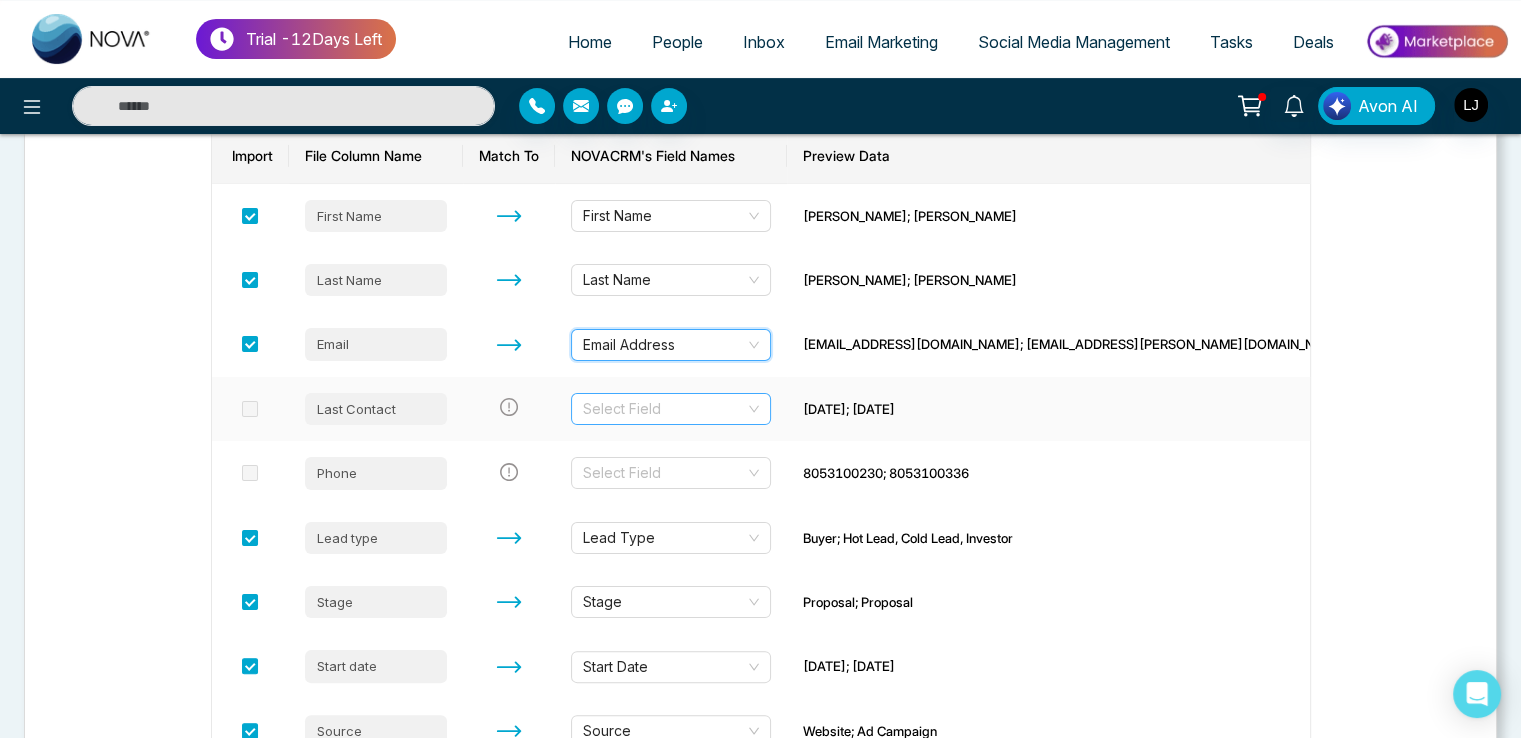 click at bounding box center (664, 409) 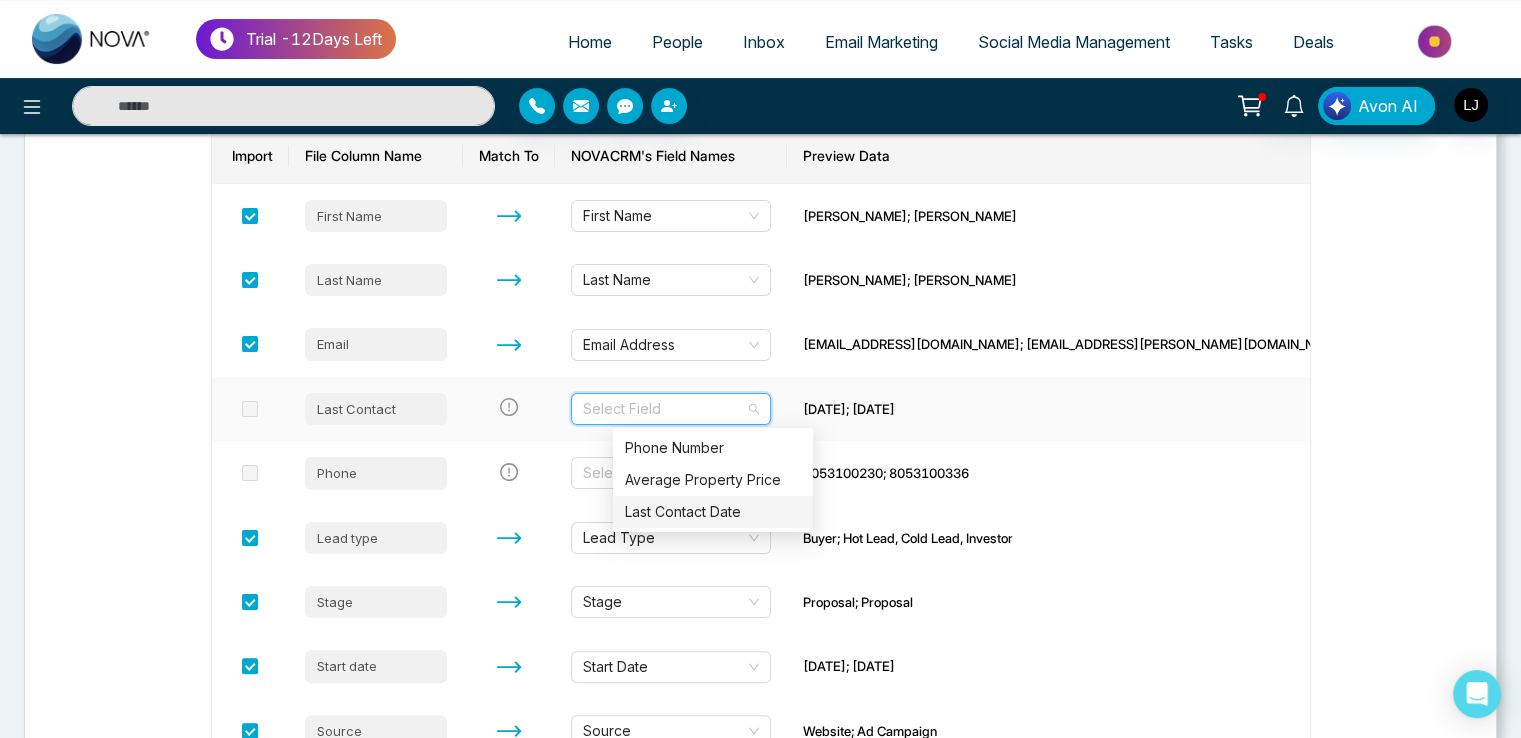 click on "Last Contact Date" at bounding box center [713, 512] 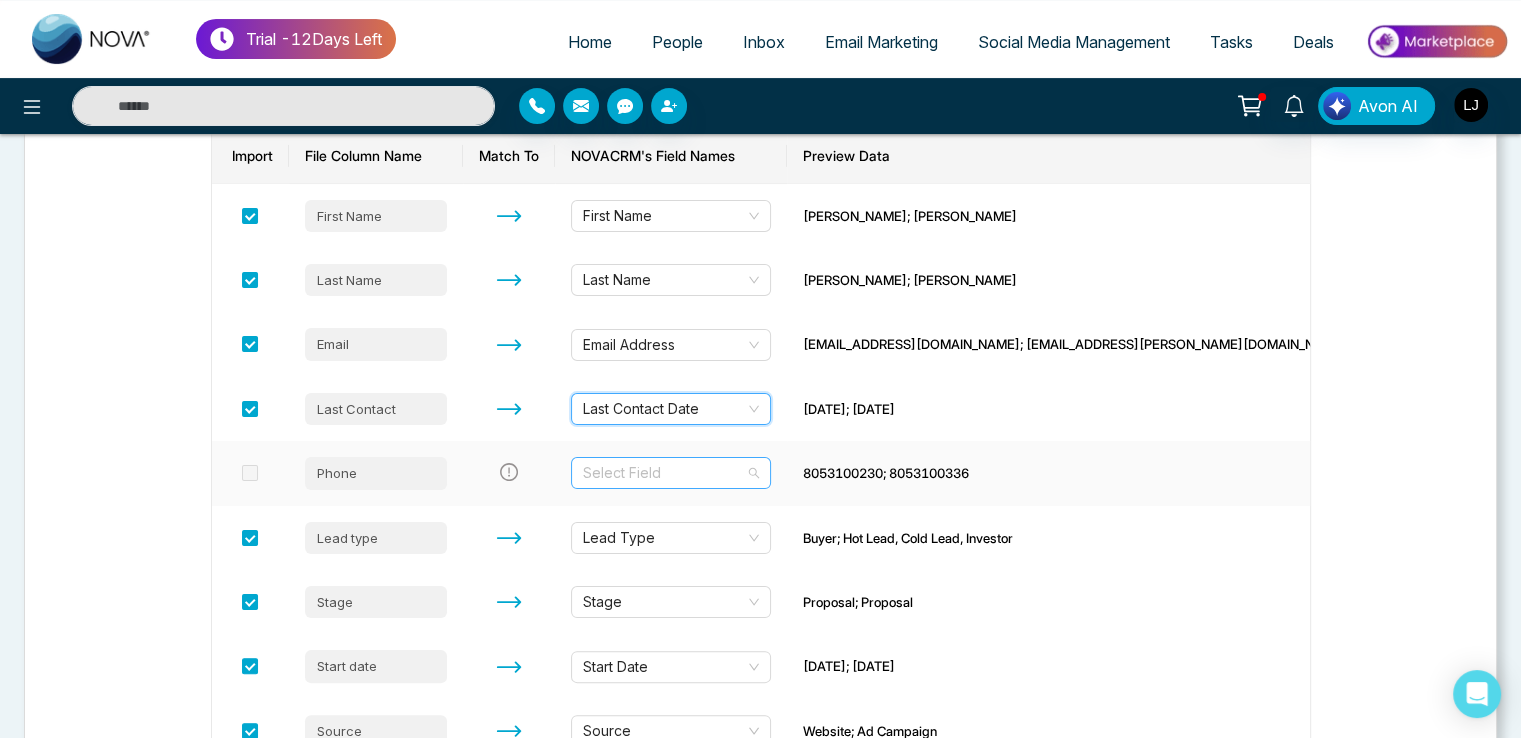 click at bounding box center [664, 473] 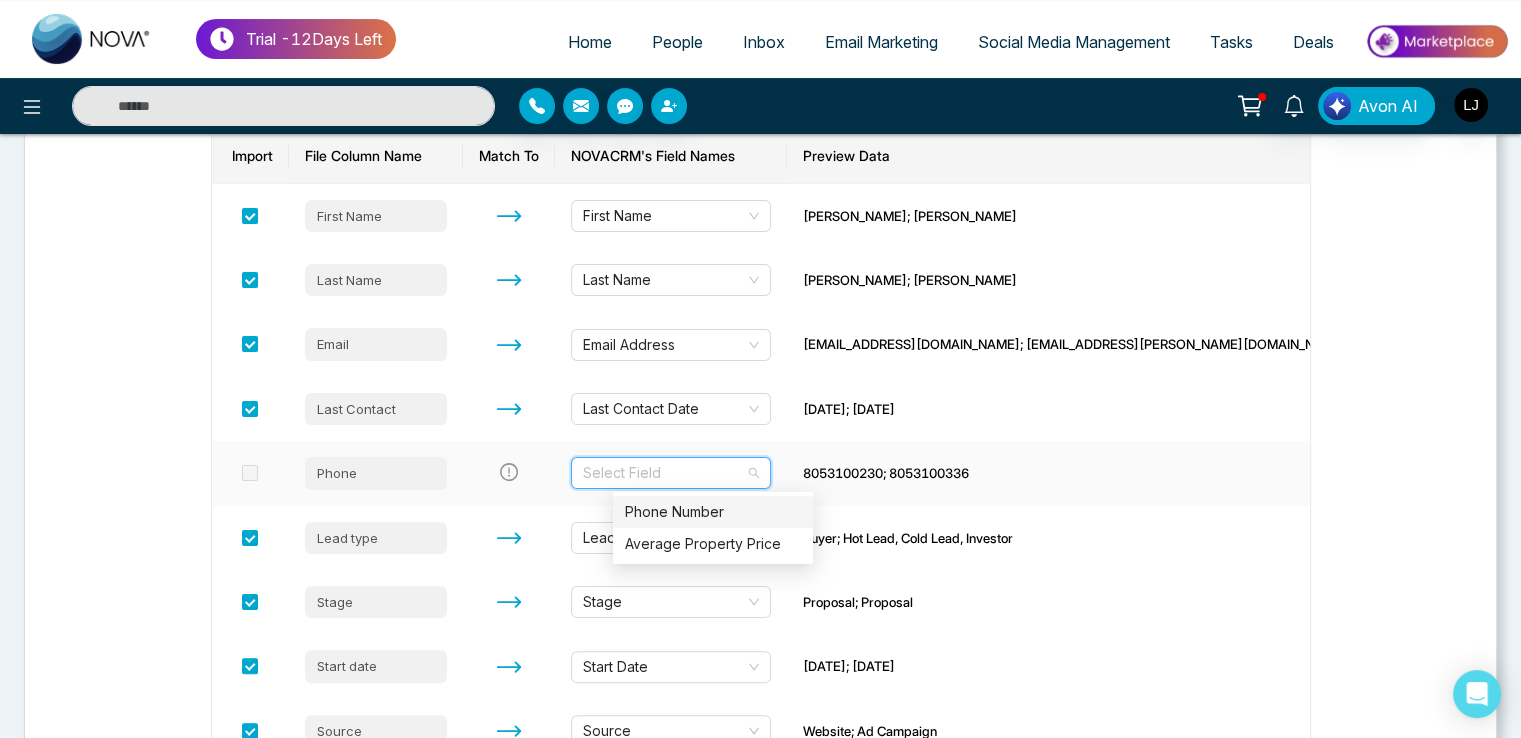click on "Phone Number" at bounding box center (713, 512) 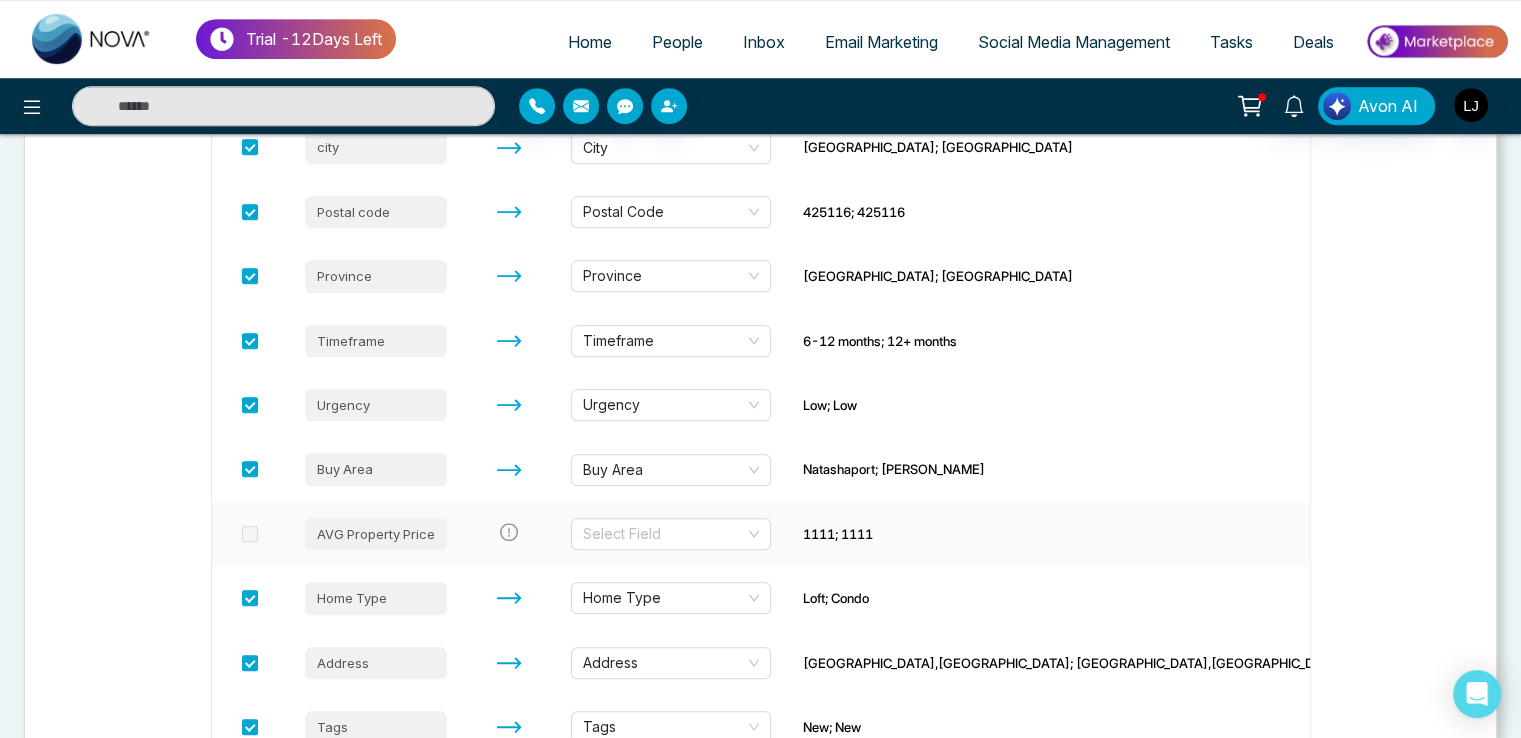 scroll, scrollTop: 900, scrollLeft: 0, axis: vertical 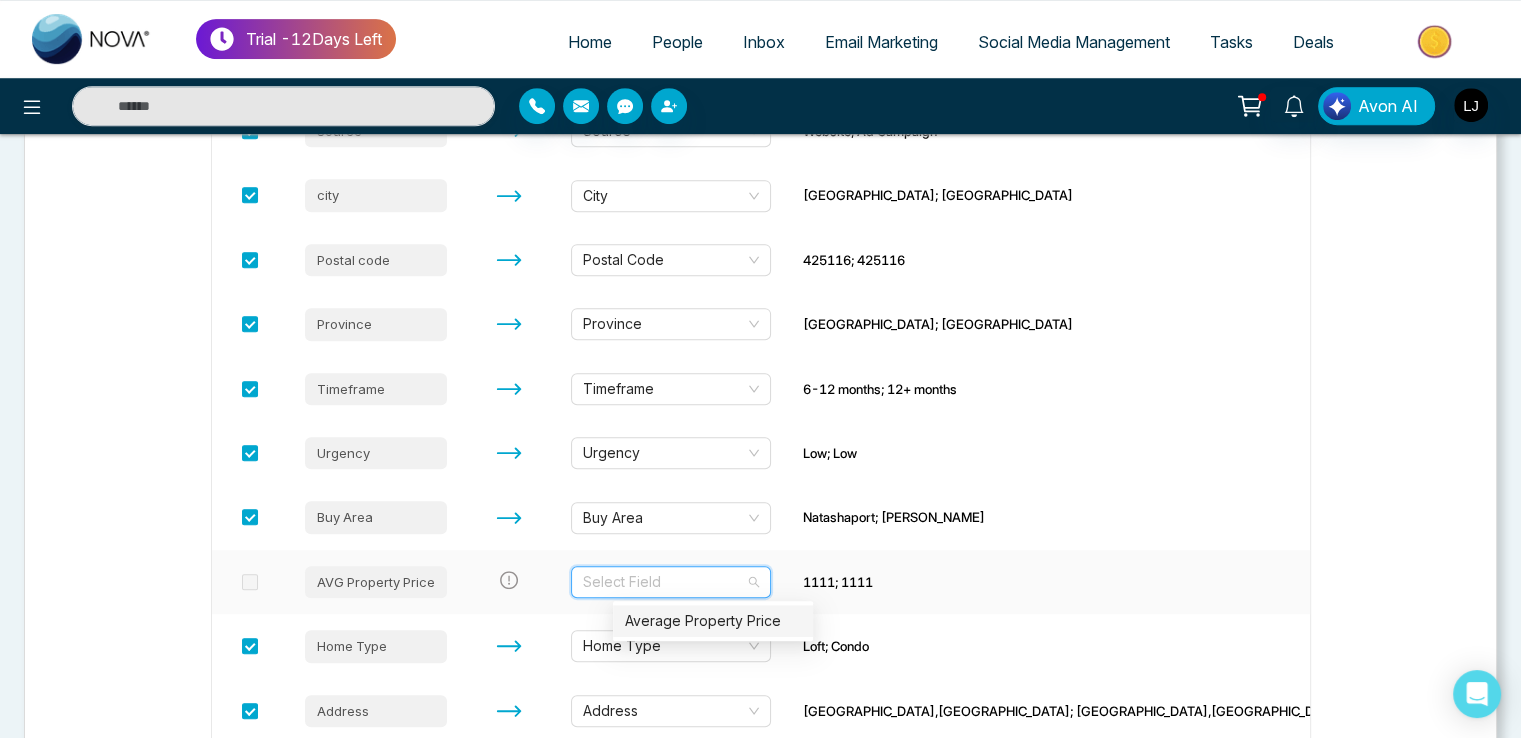 click at bounding box center [664, 582] 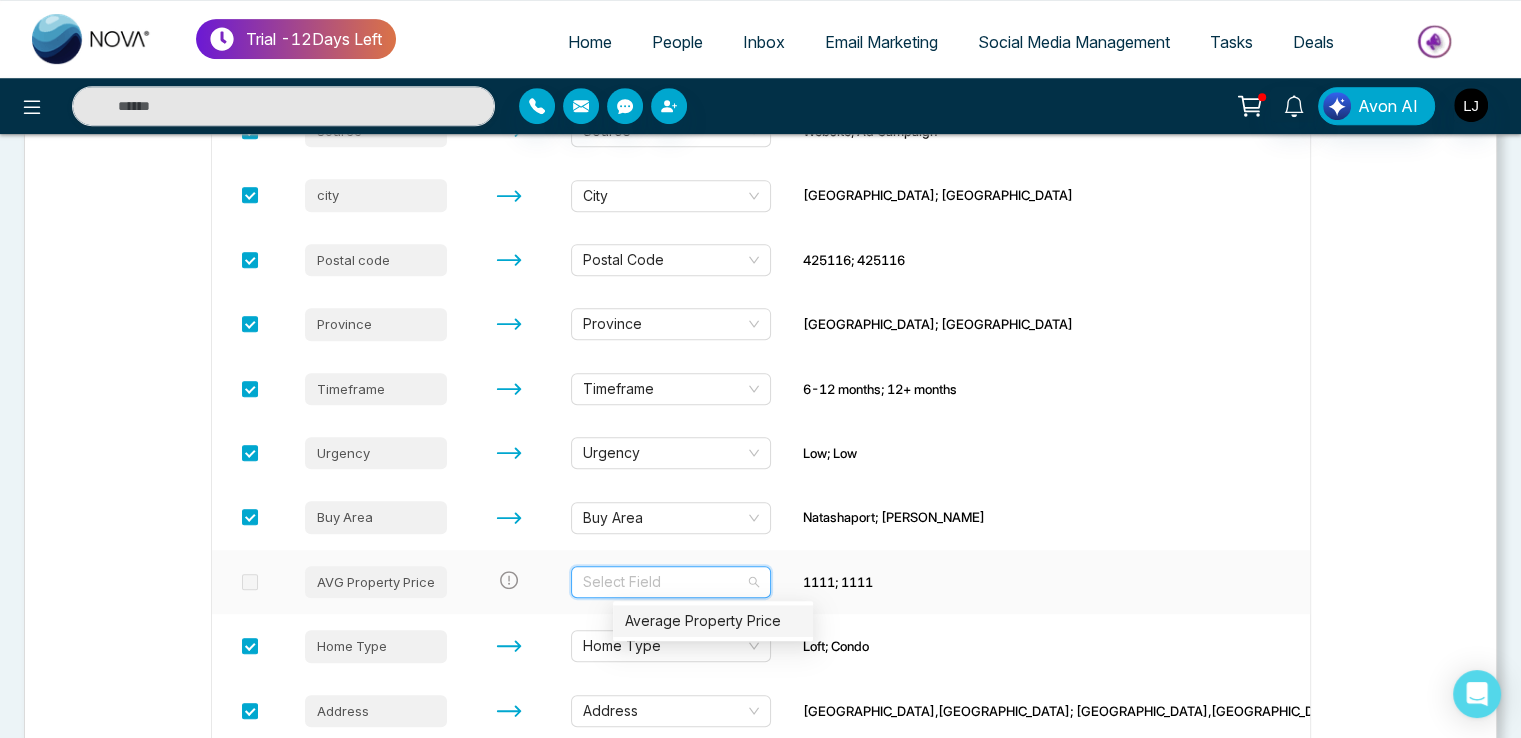 click on "Average Property Price" at bounding box center (713, 621) 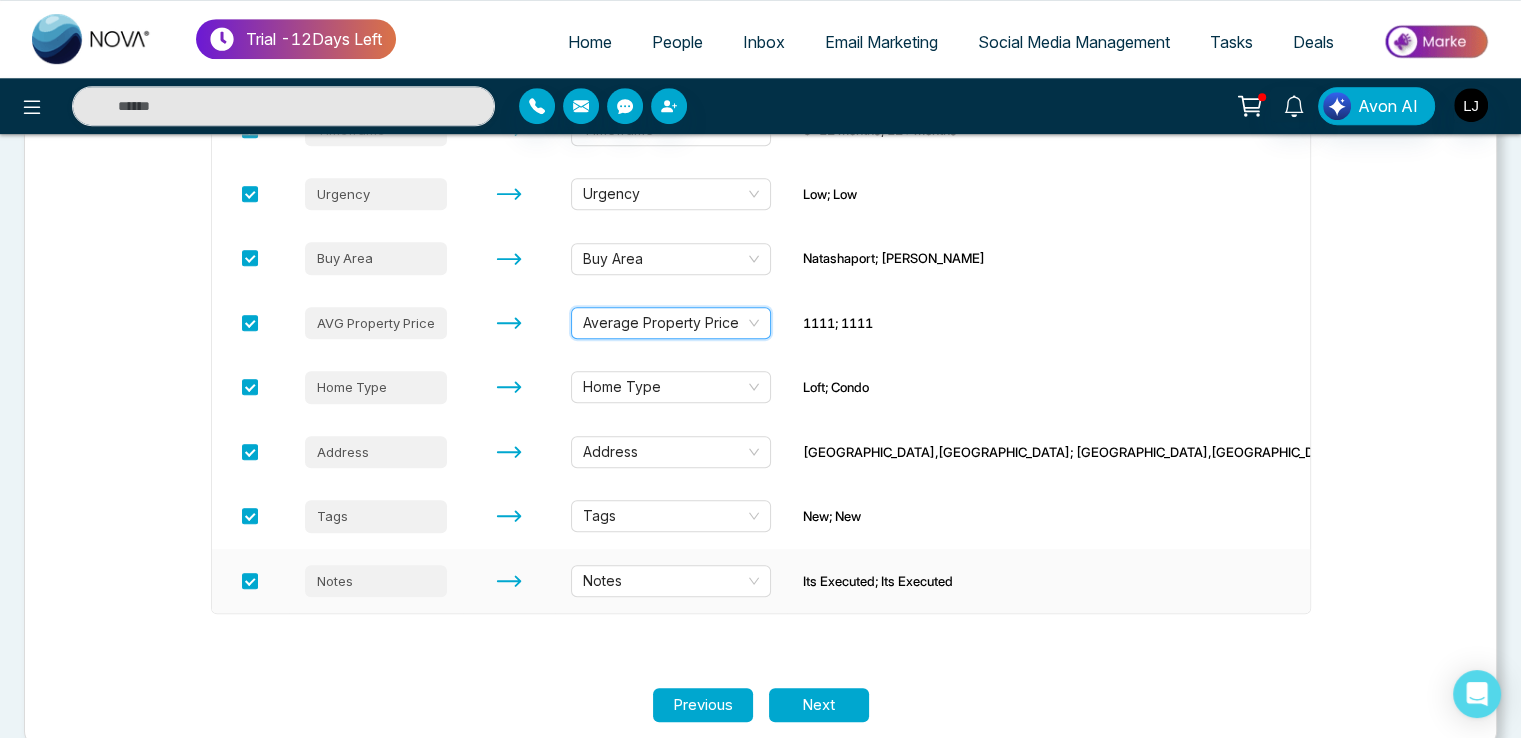 scroll, scrollTop: 1192, scrollLeft: 0, axis: vertical 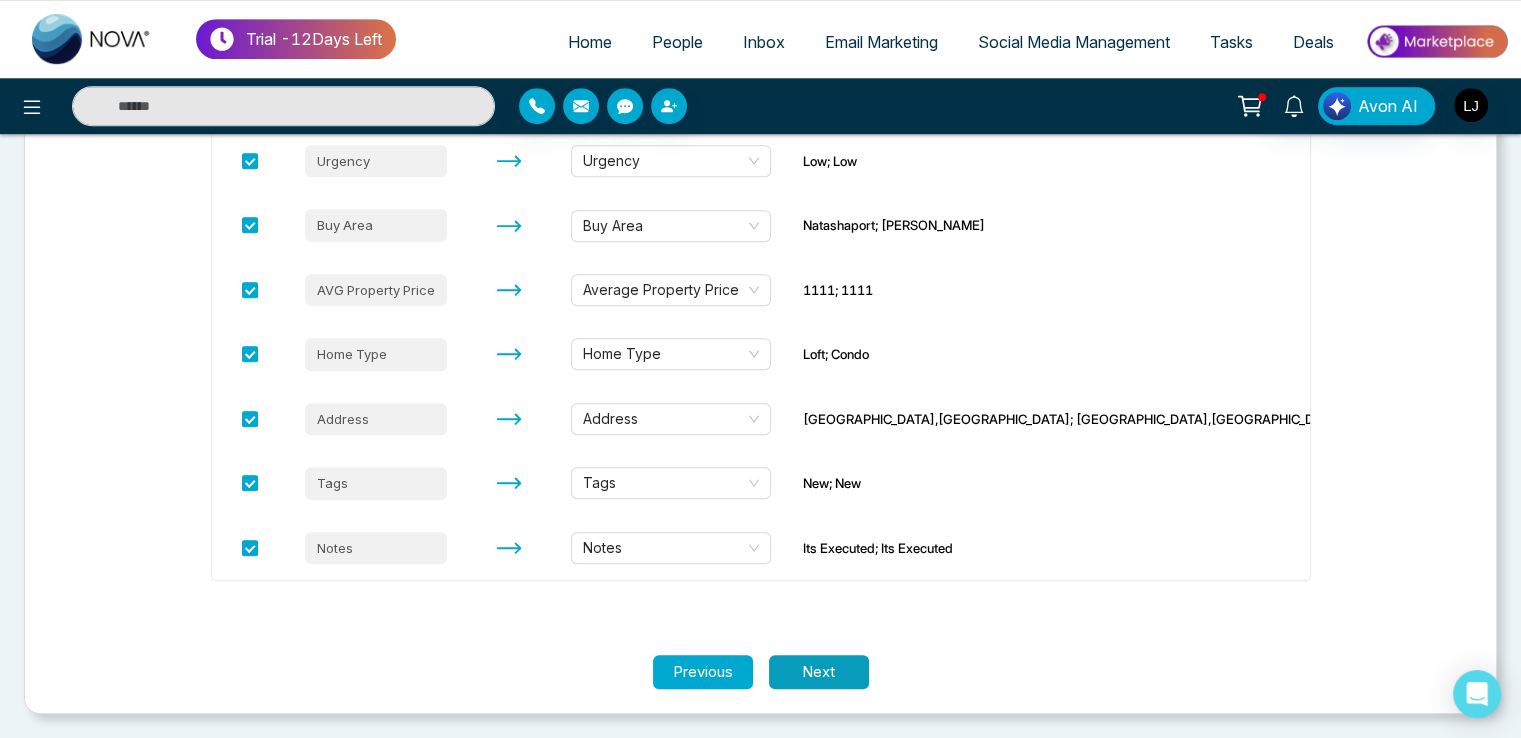 click on "Next" at bounding box center [819, 672] 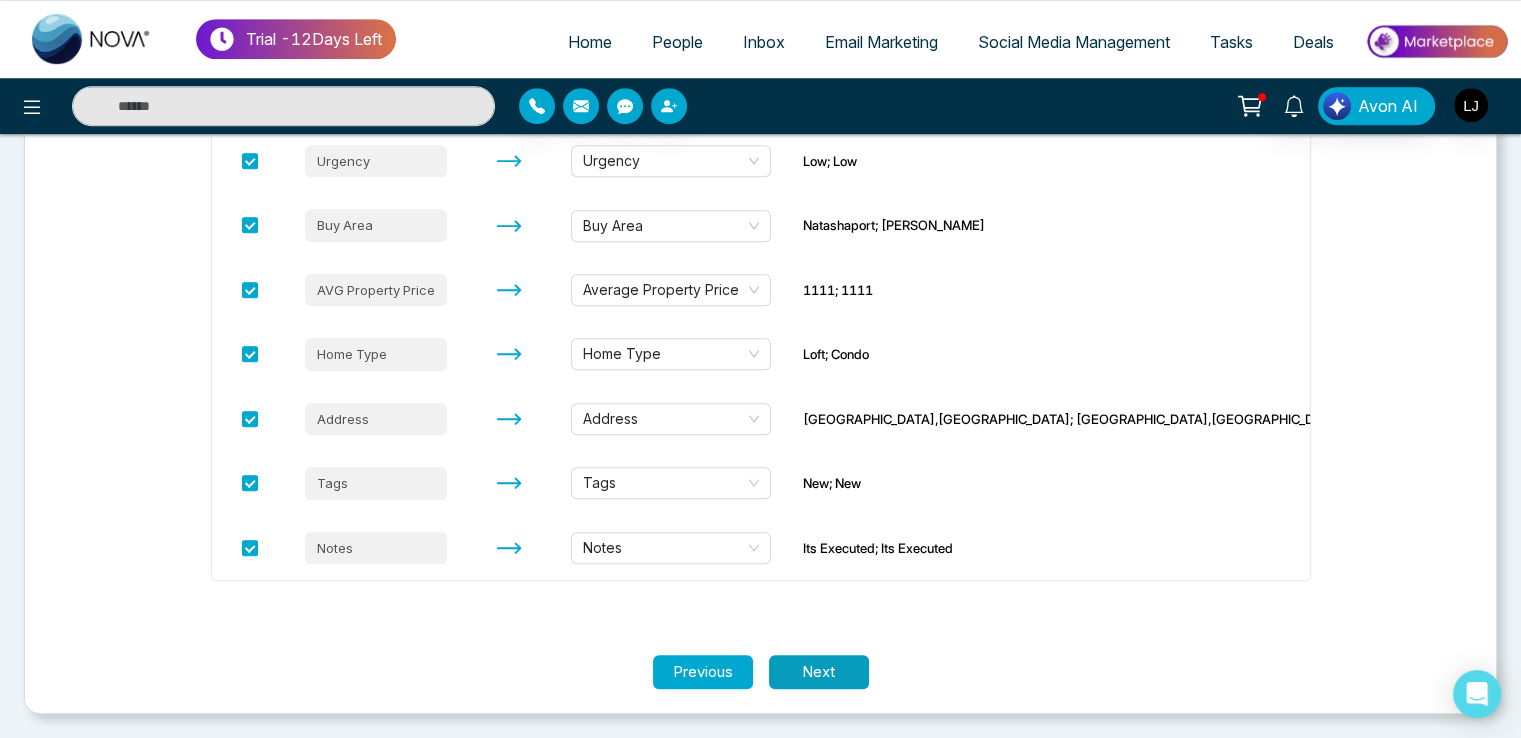 scroll, scrollTop: 0, scrollLeft: 0, axis: both 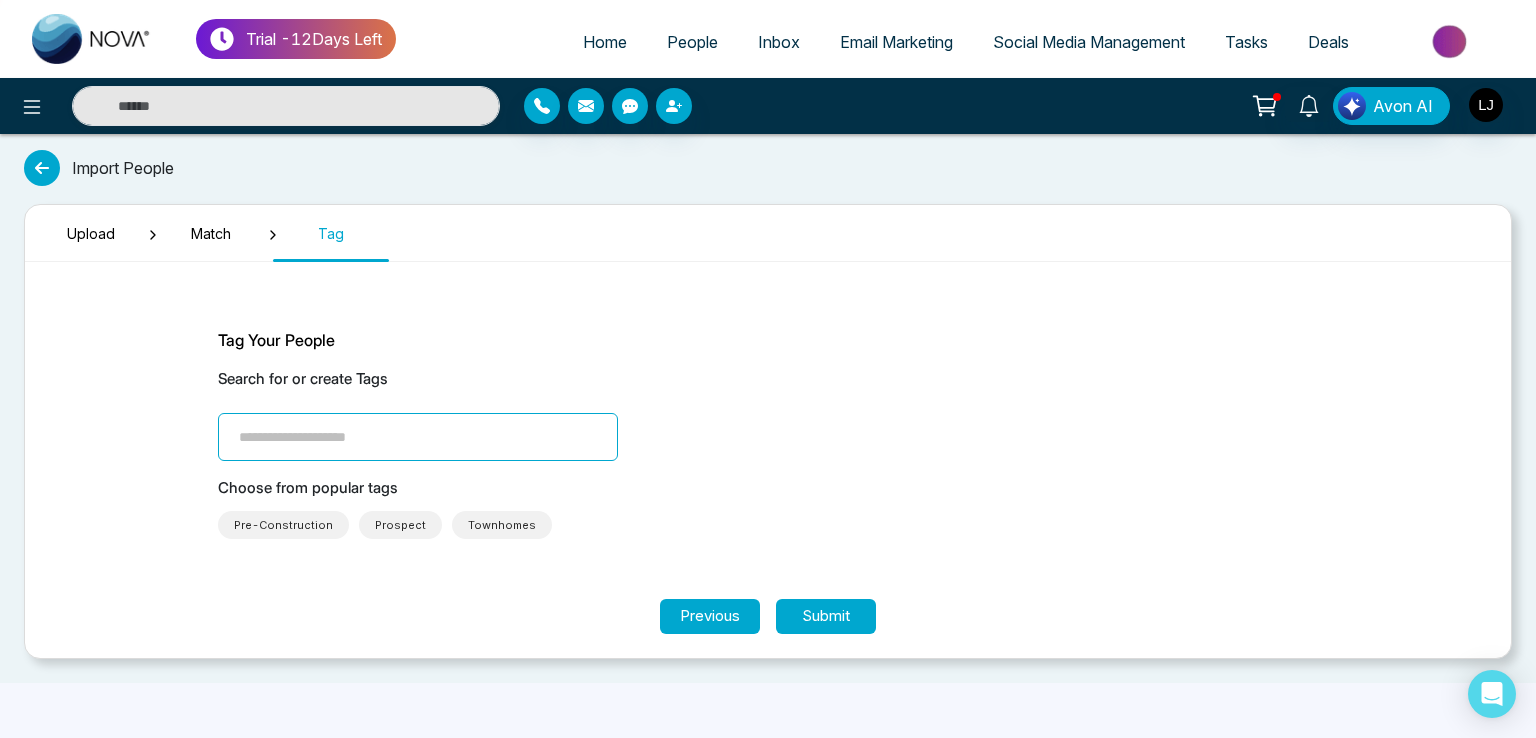 click at bounding box center (418, 437) 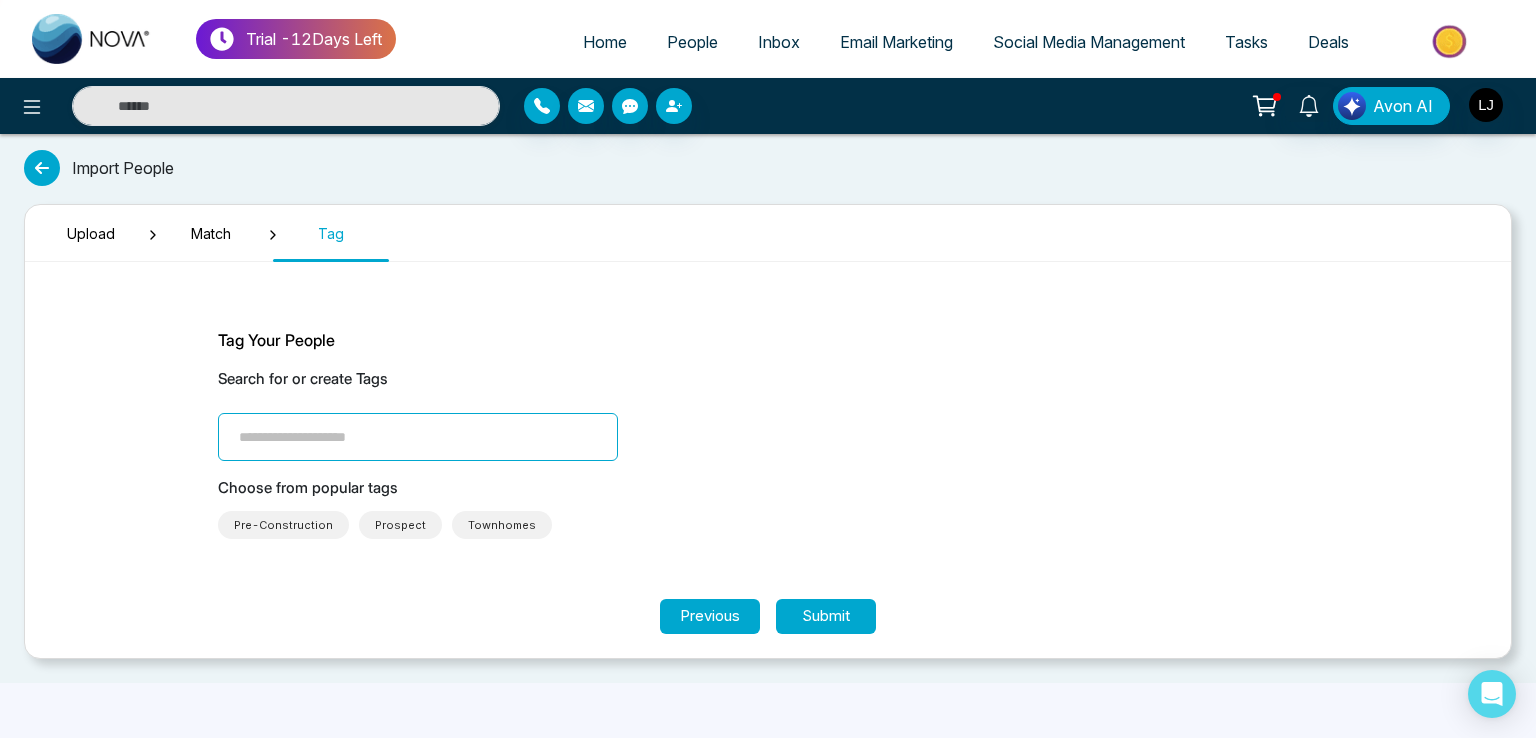 click on "Pre-Construction" at bounding box center [283, 525] 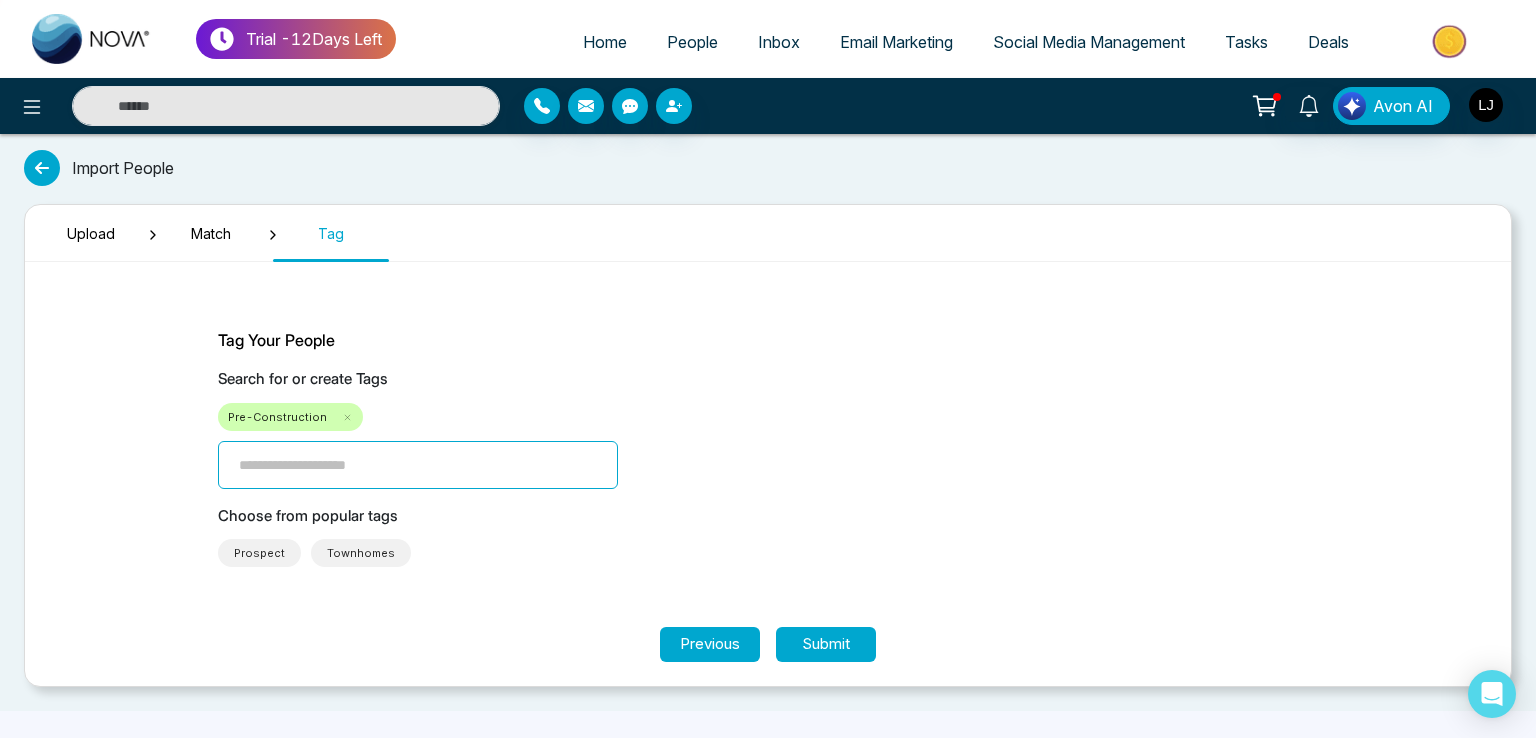 click on "Townhomes" at bounding box center (361, 553) 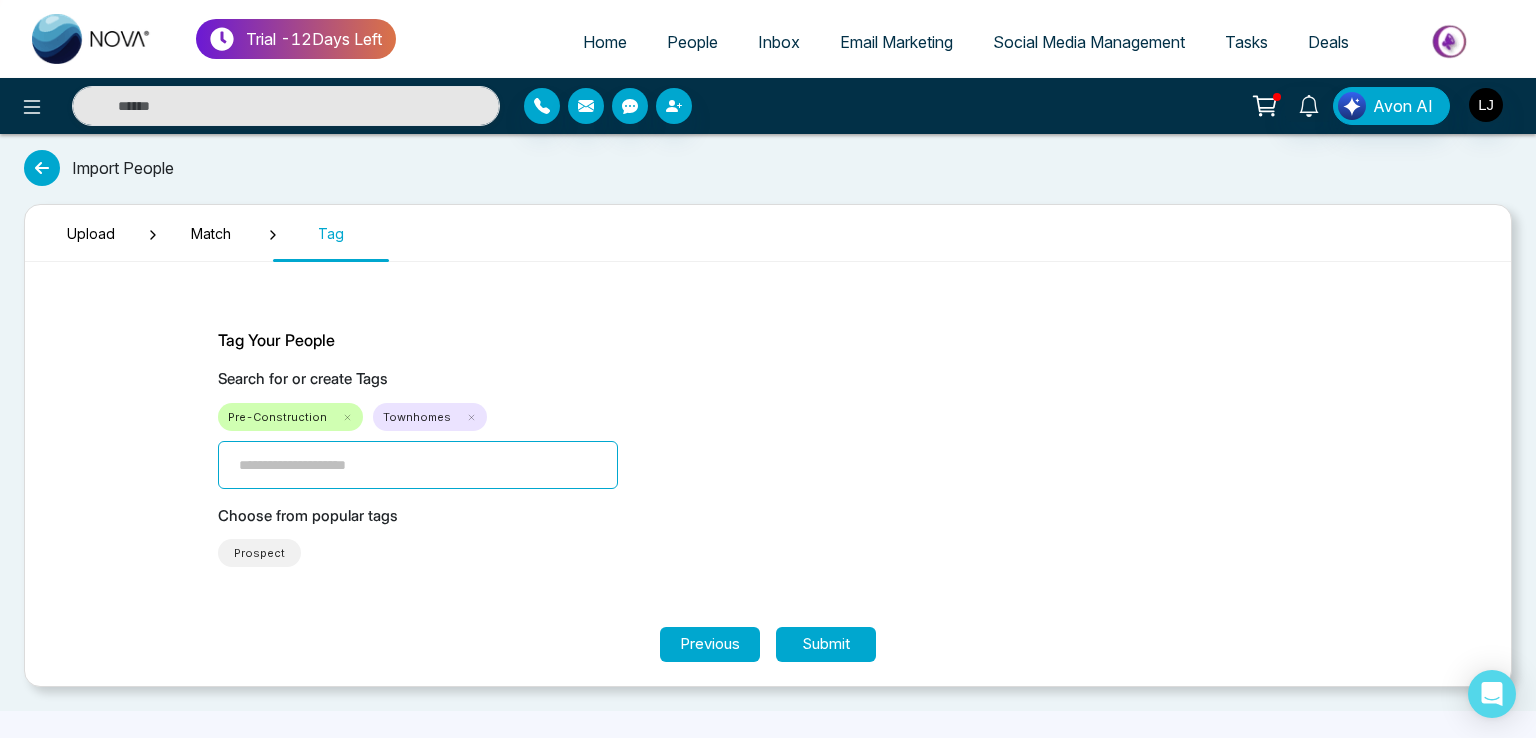 click on "Prospect" at bounding box center (259, 553) 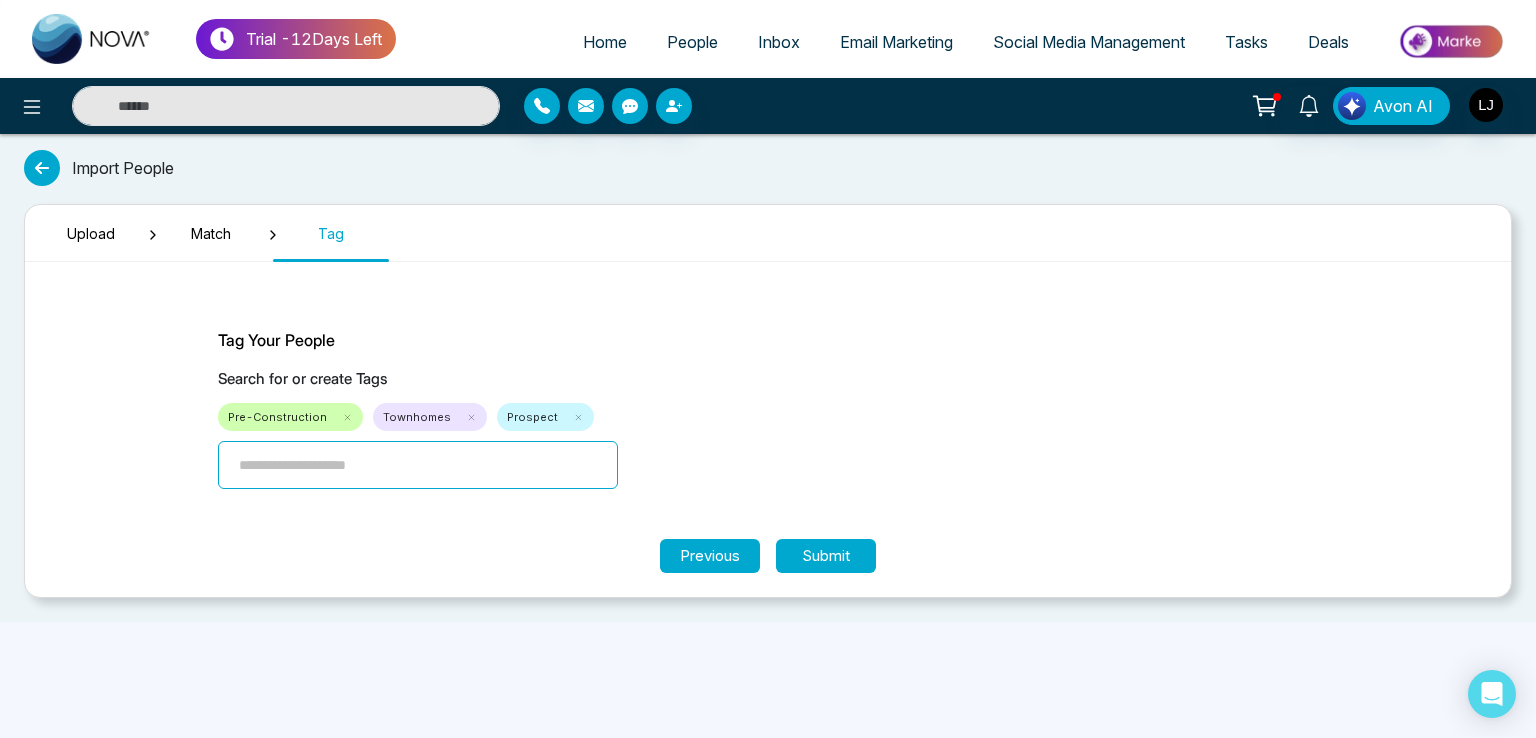 click at bounding box center [418, 465] 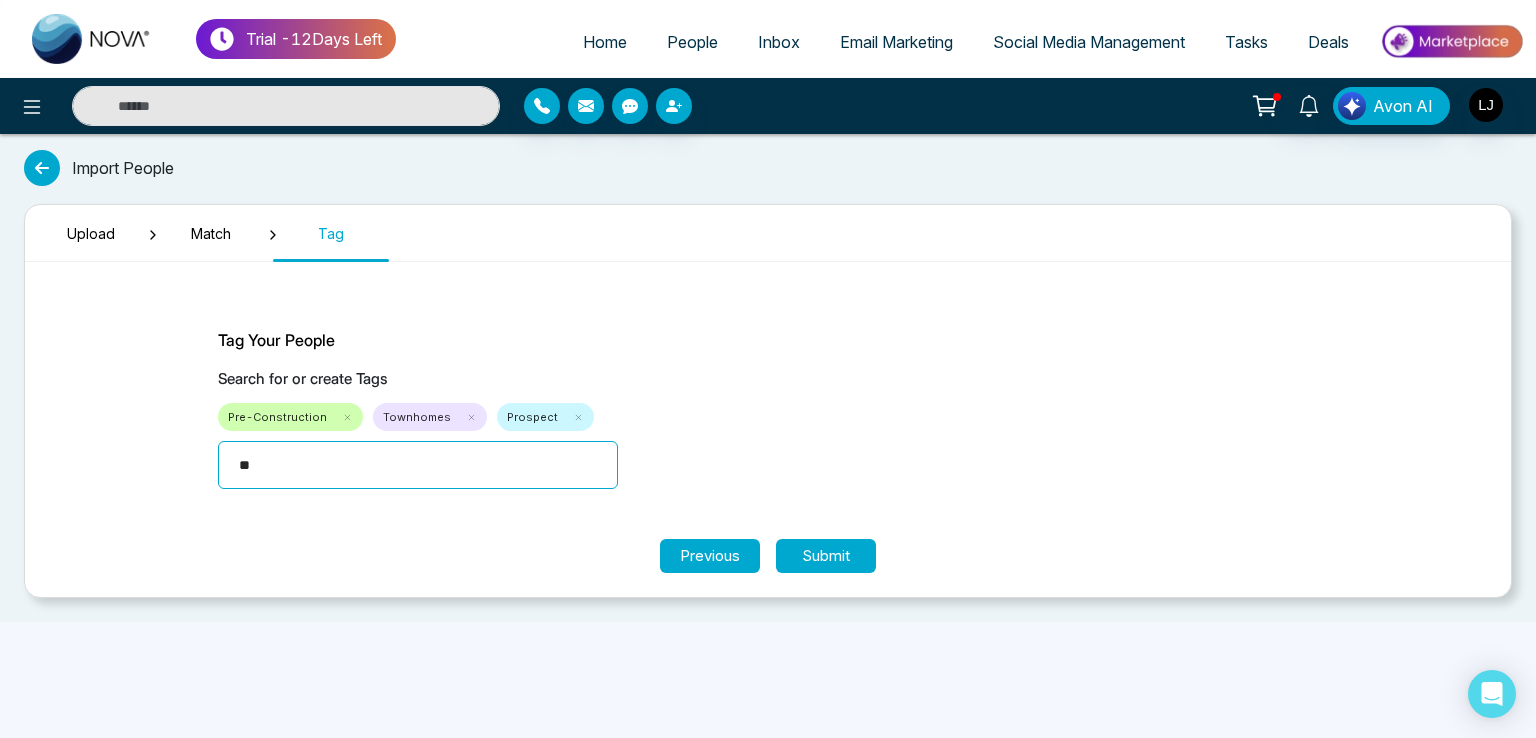 type on "***" 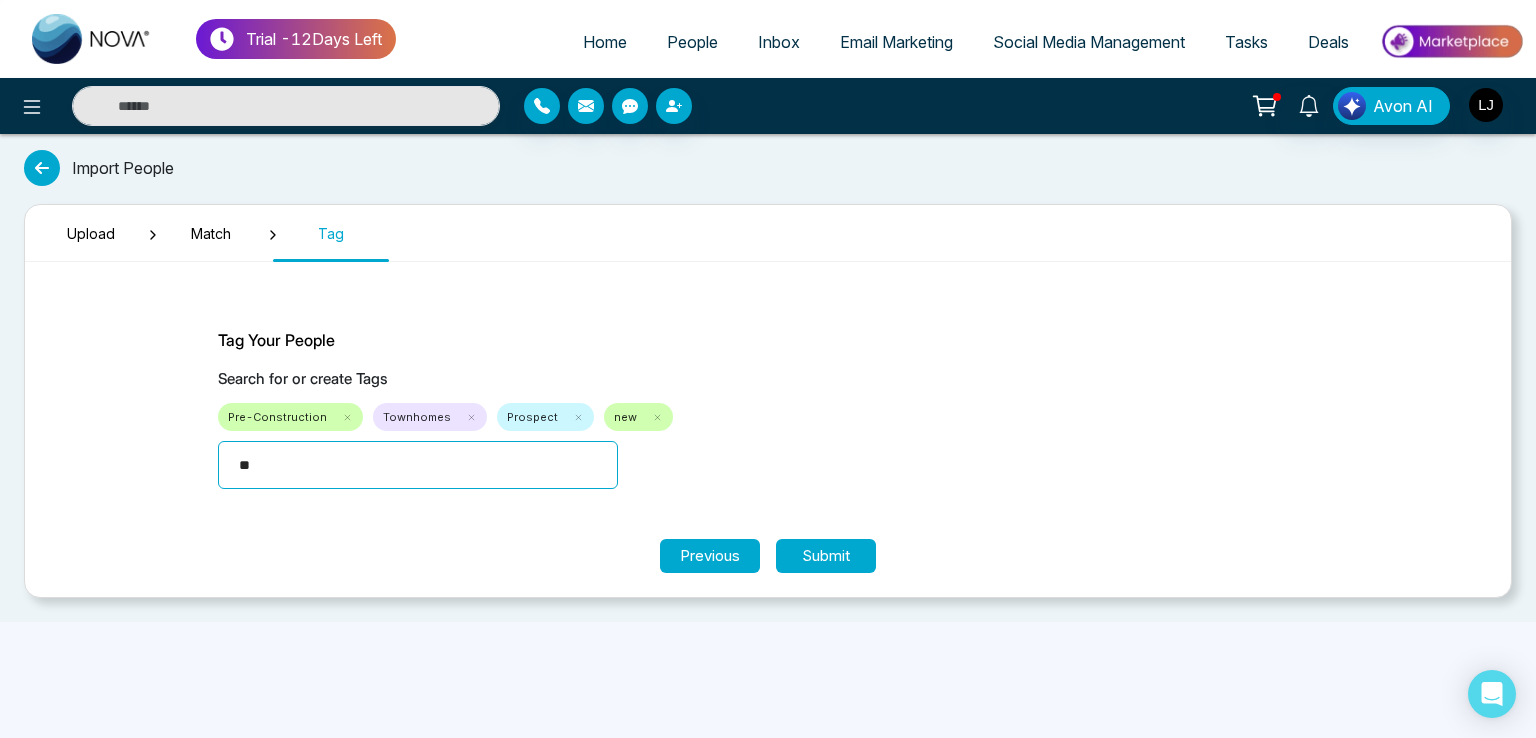 type on "***" 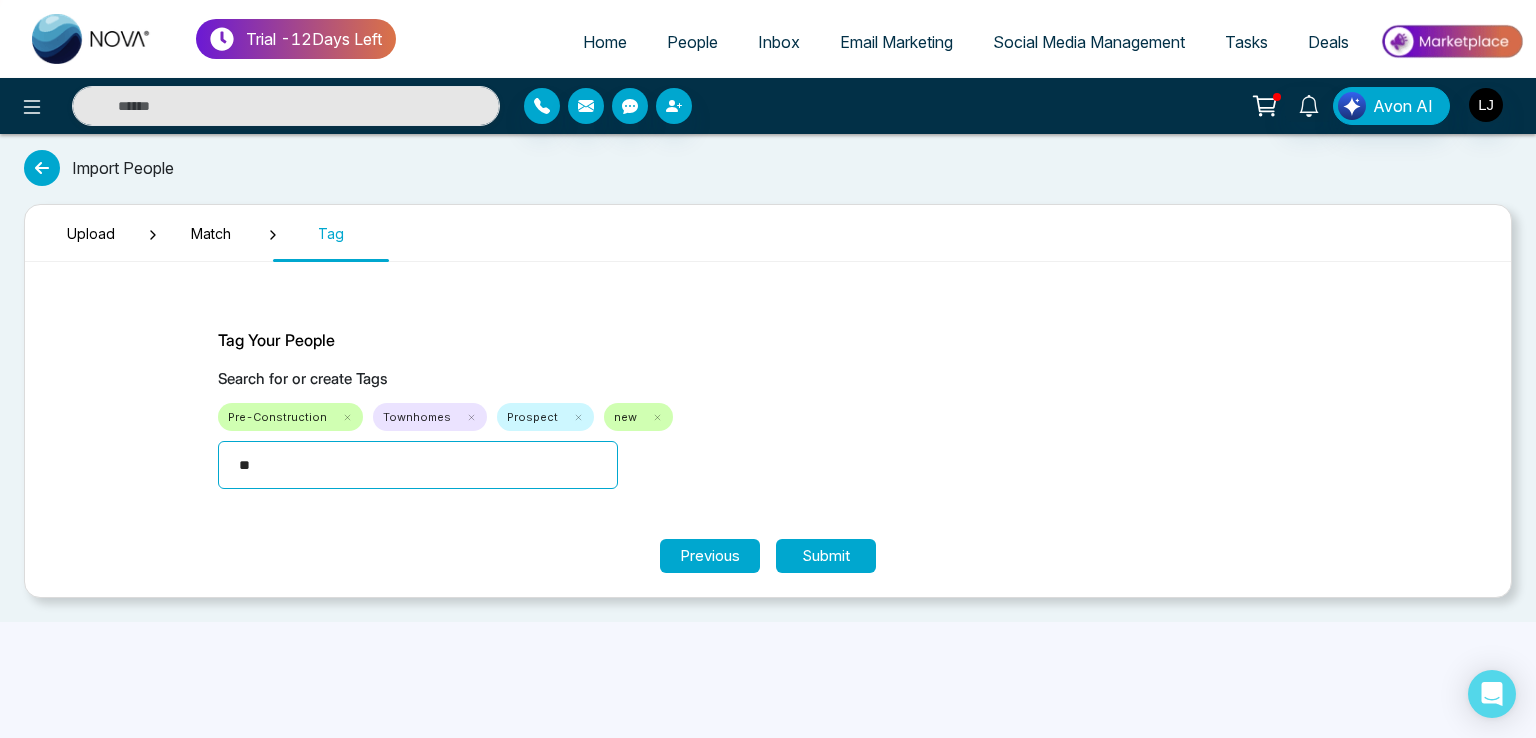 type on "***" 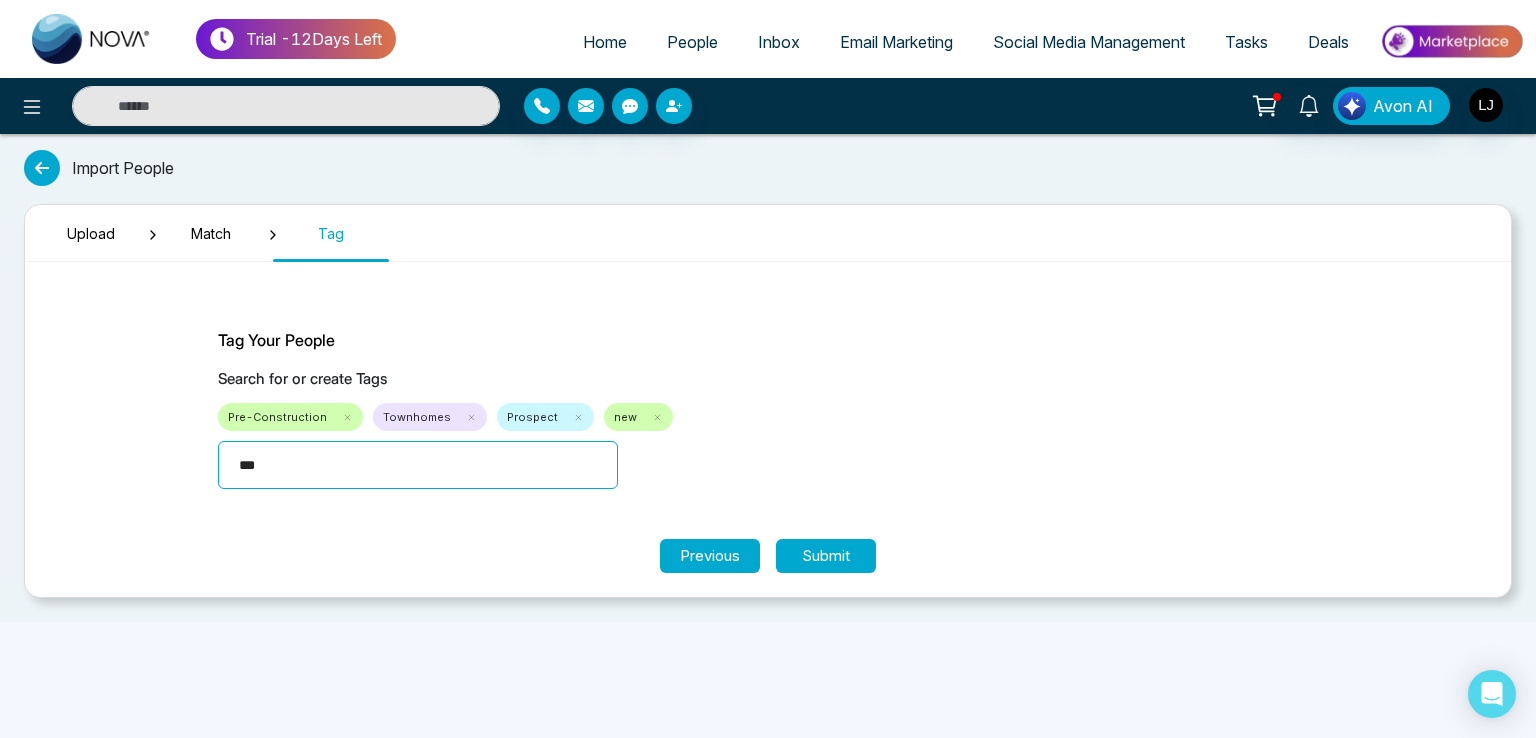 type on "***" 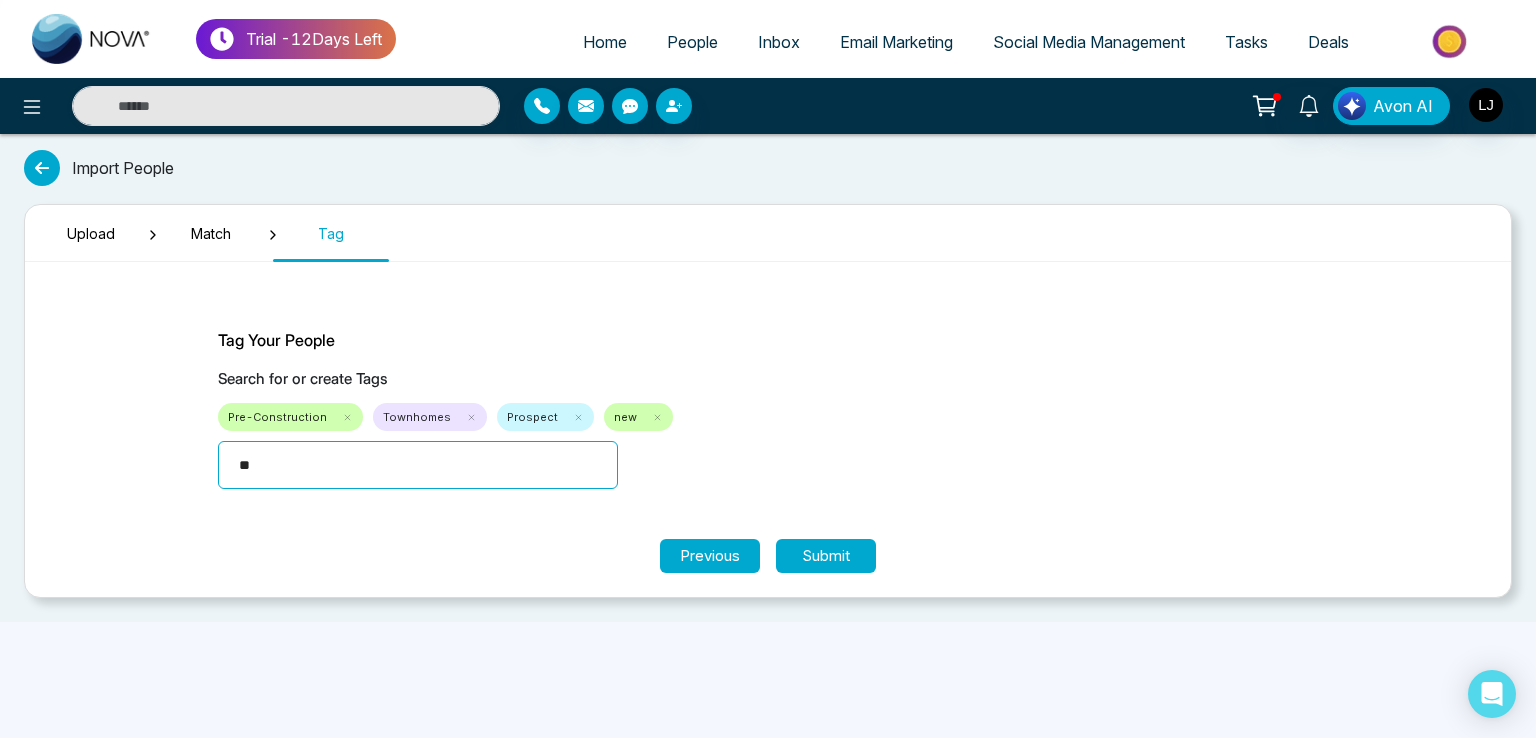 type on "*" 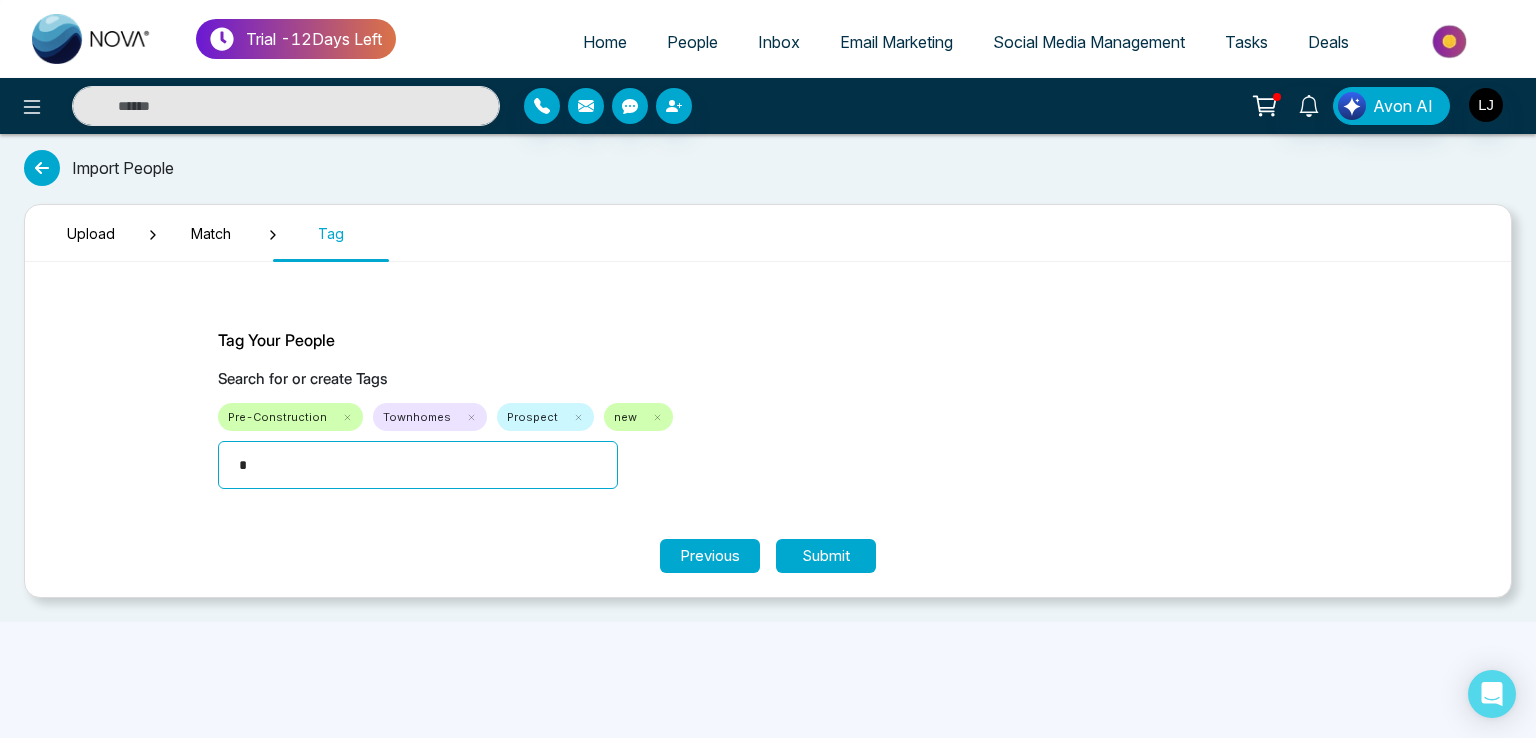 type 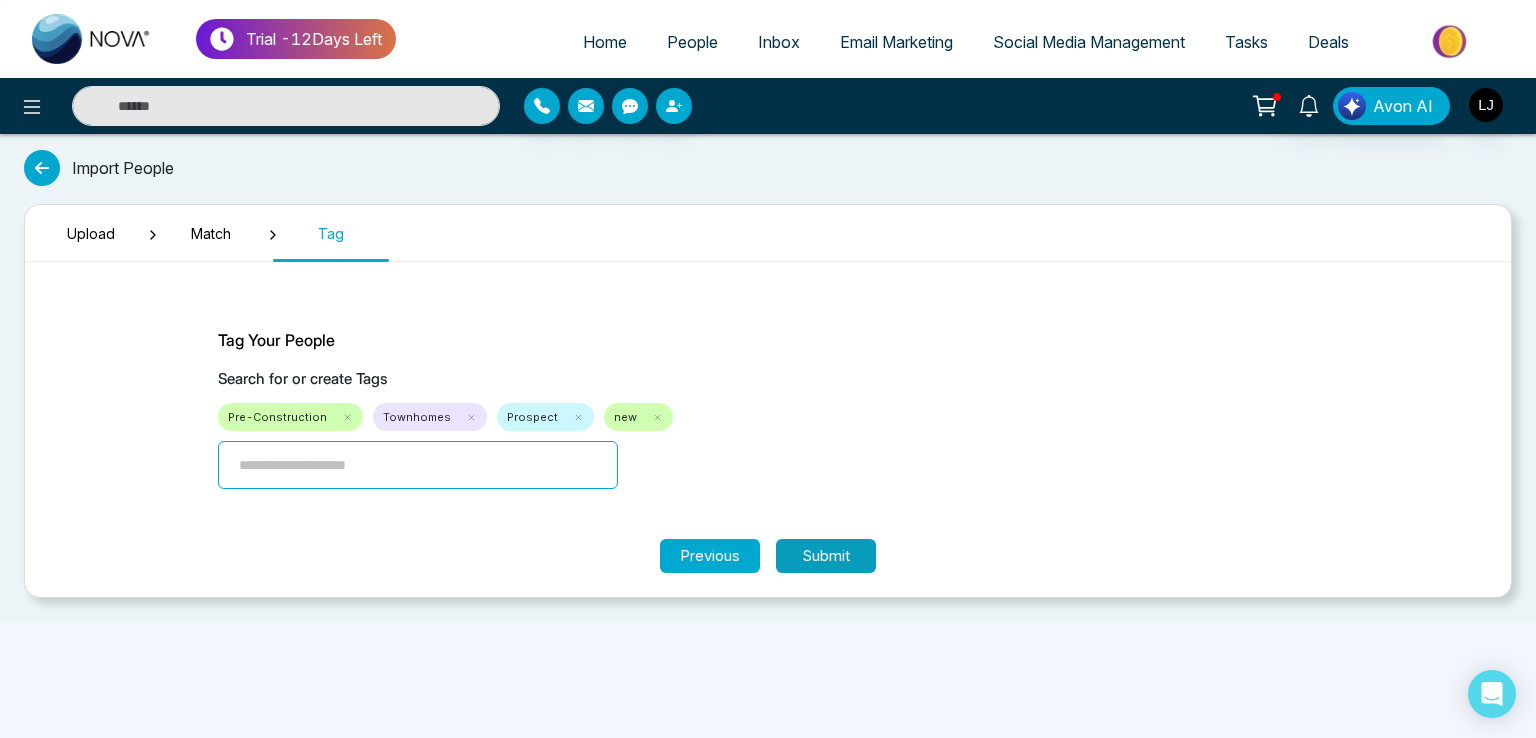 click on "Submit" at bounding box center [826, 556] 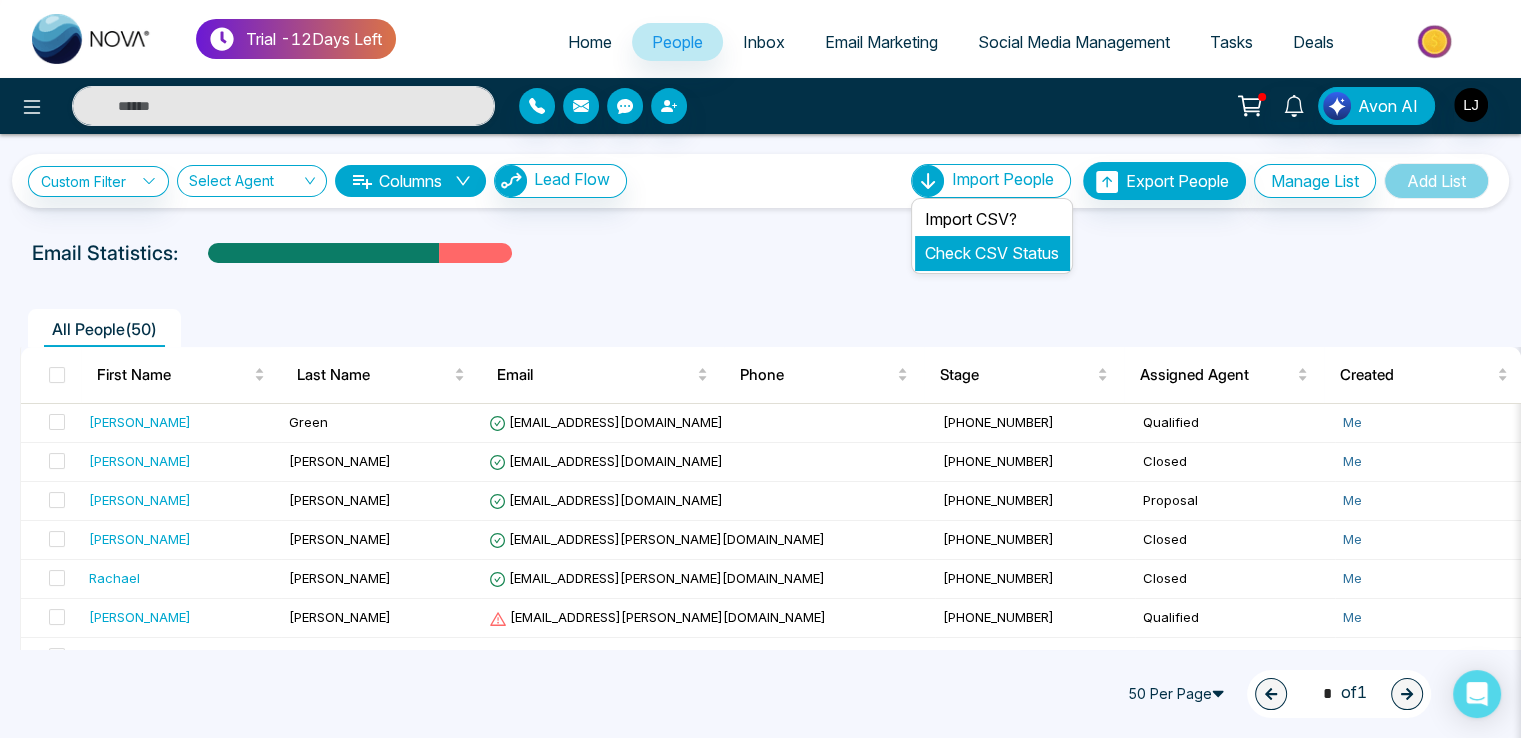 click on "Check CSV Status" at bounding box center [992, 253] 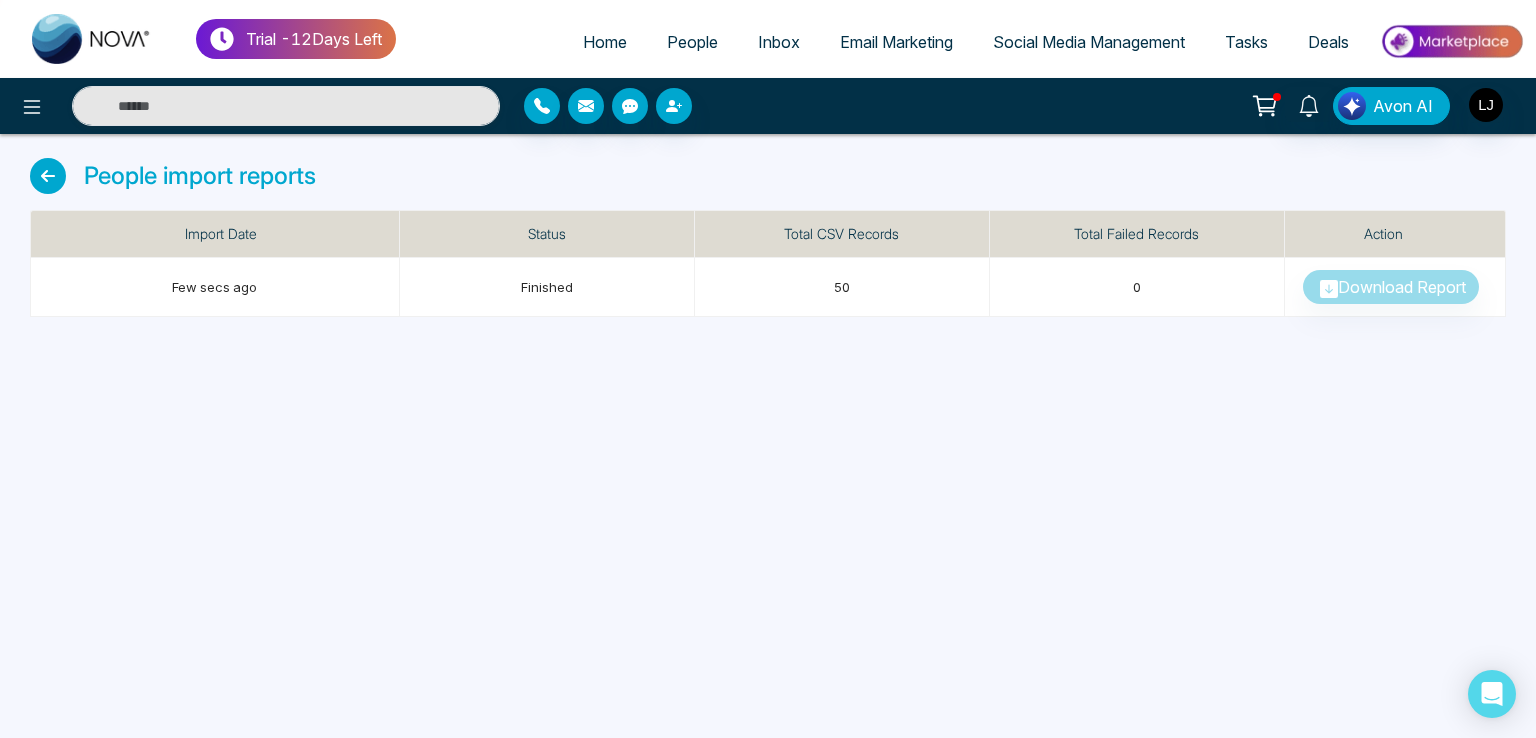 click on "People" at bounding box center (692, 42) 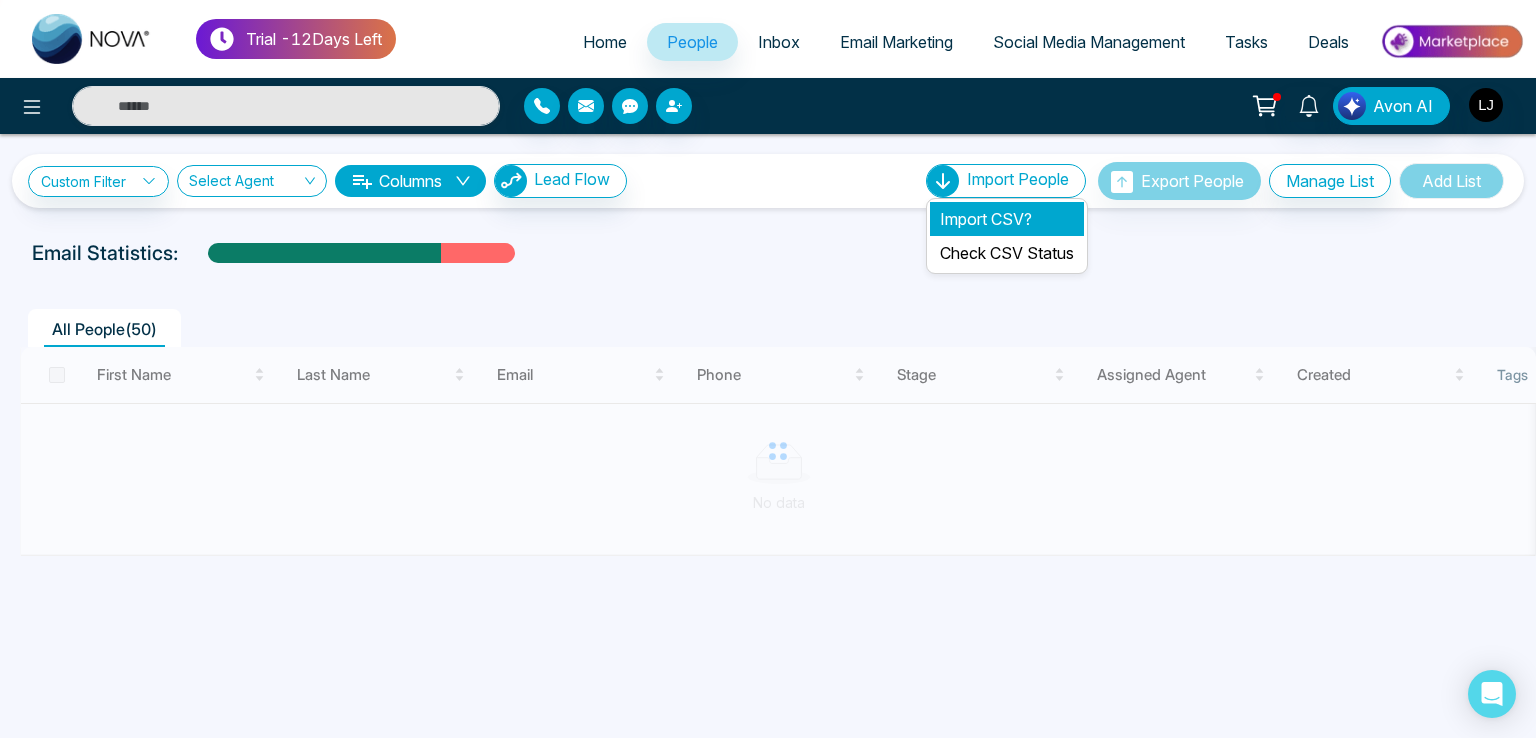 click on "Import CSV?" at bounding box center [1007, 219] 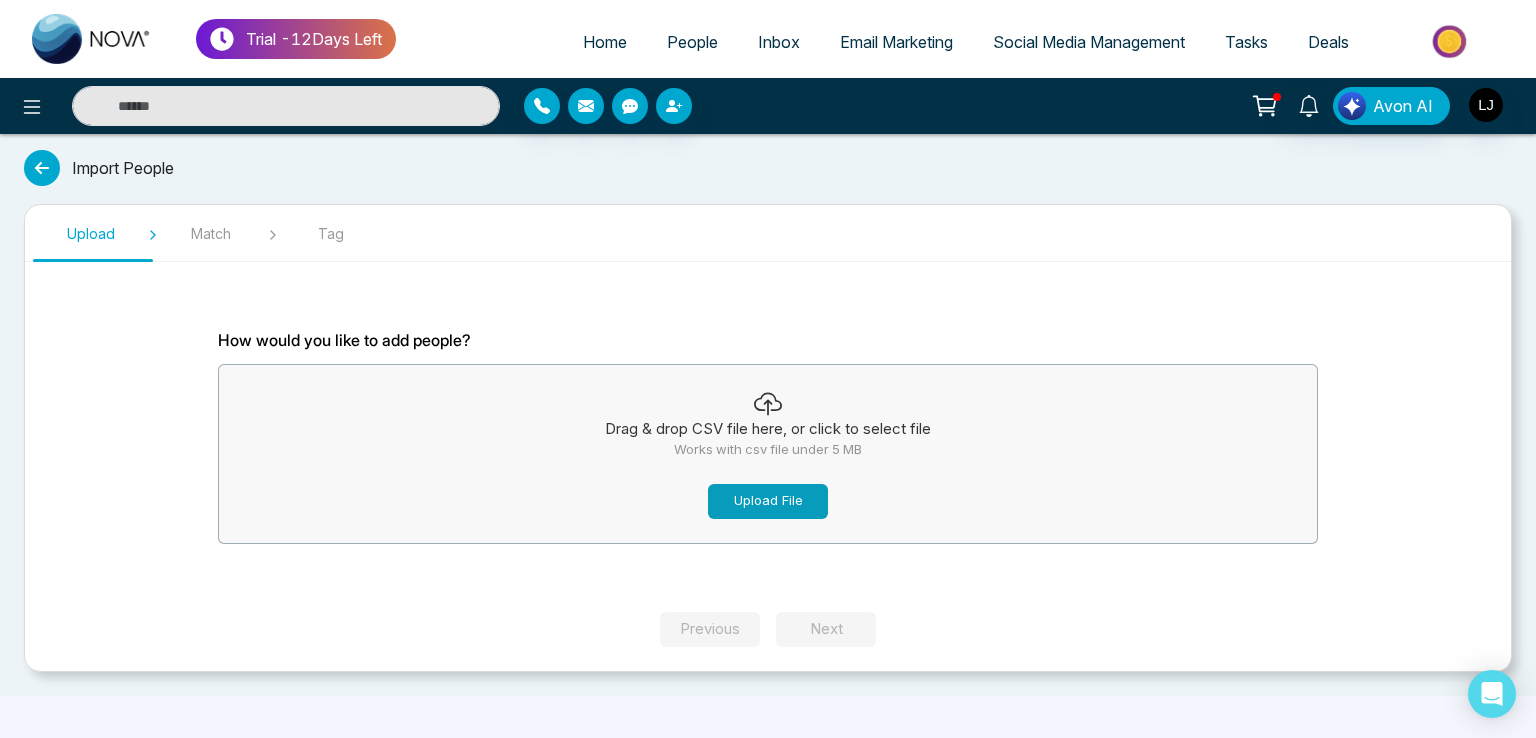 click on "Upload File" at bounding box center [768, 501] 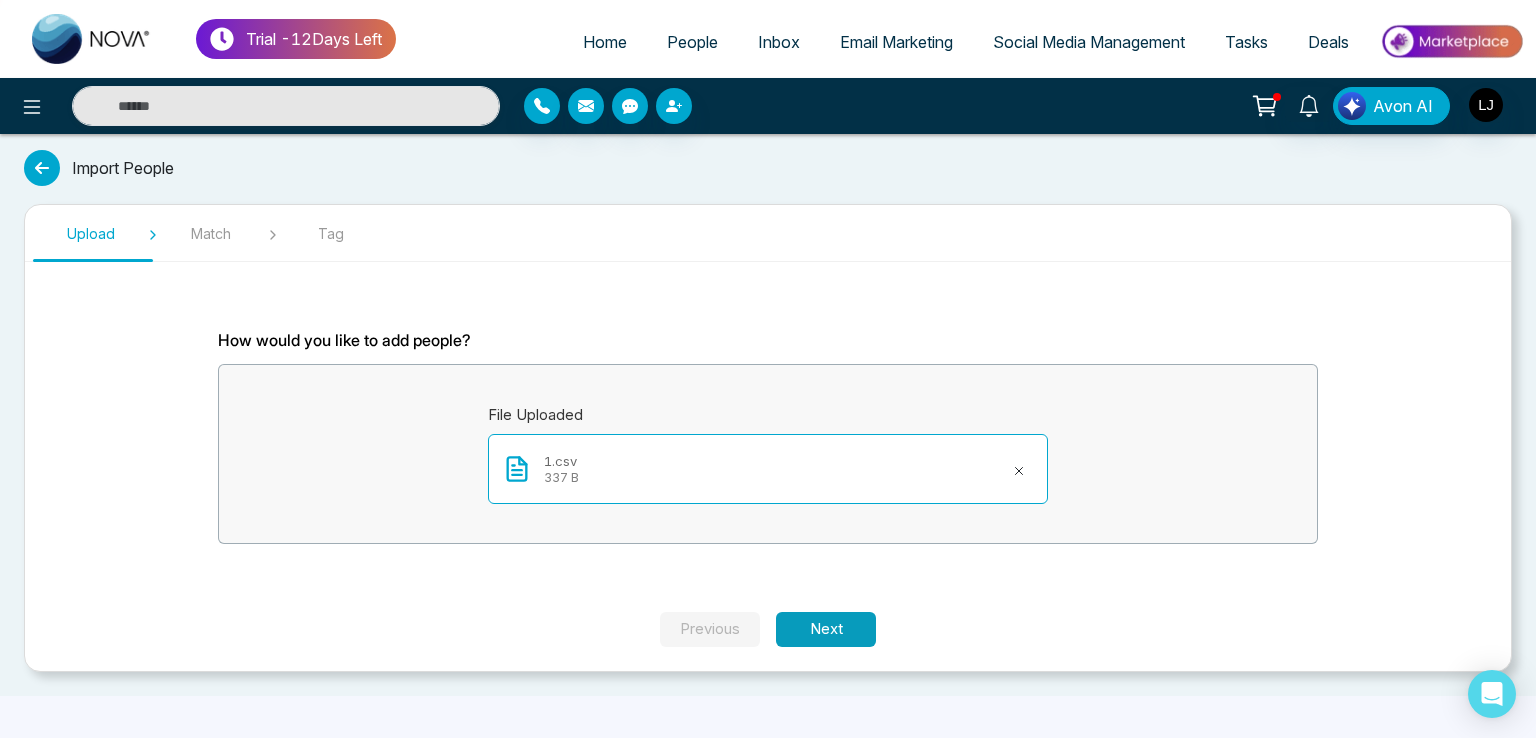 click on "Next" at bounding box center (826, 629) 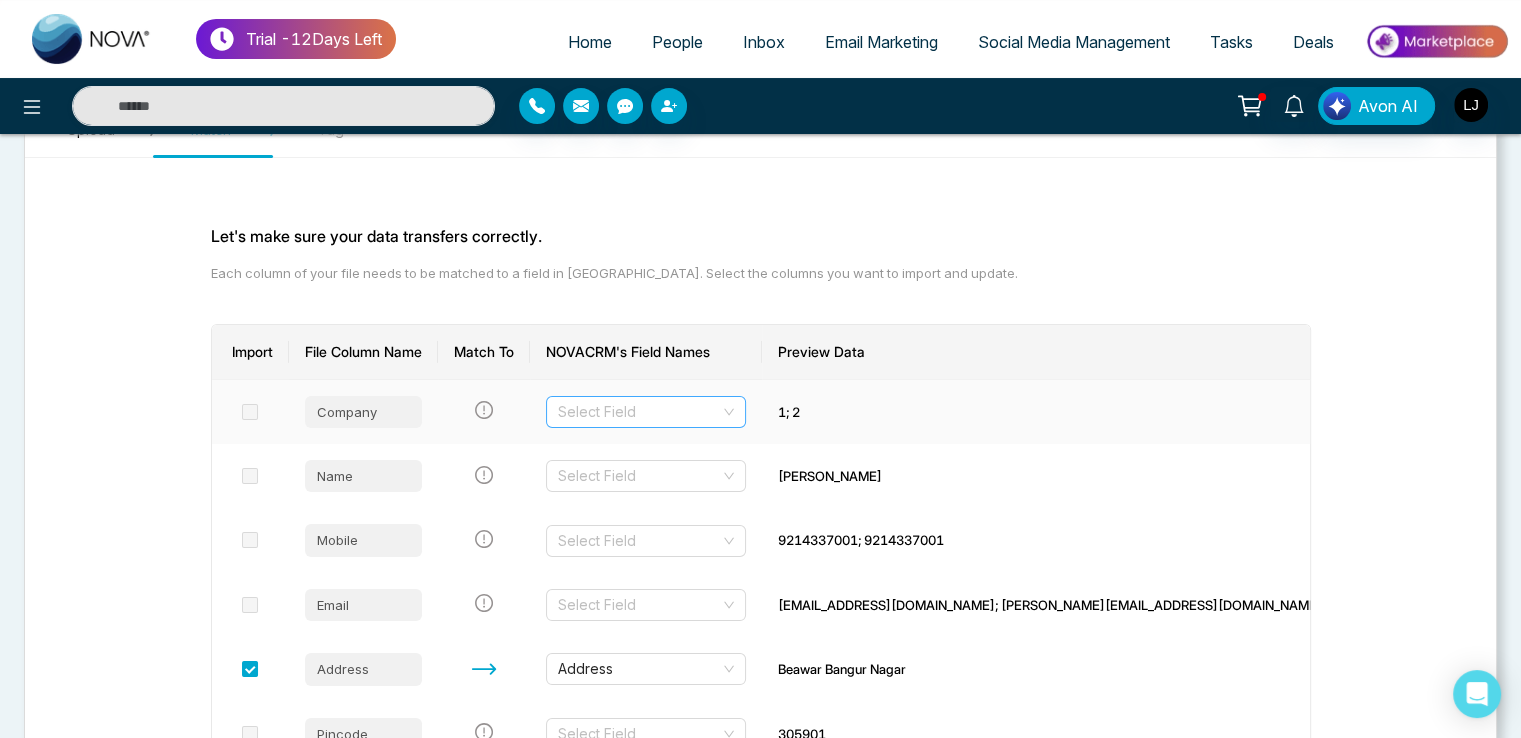scroll, scrollTop: 100, scrollLeft: 0, axis: vertical 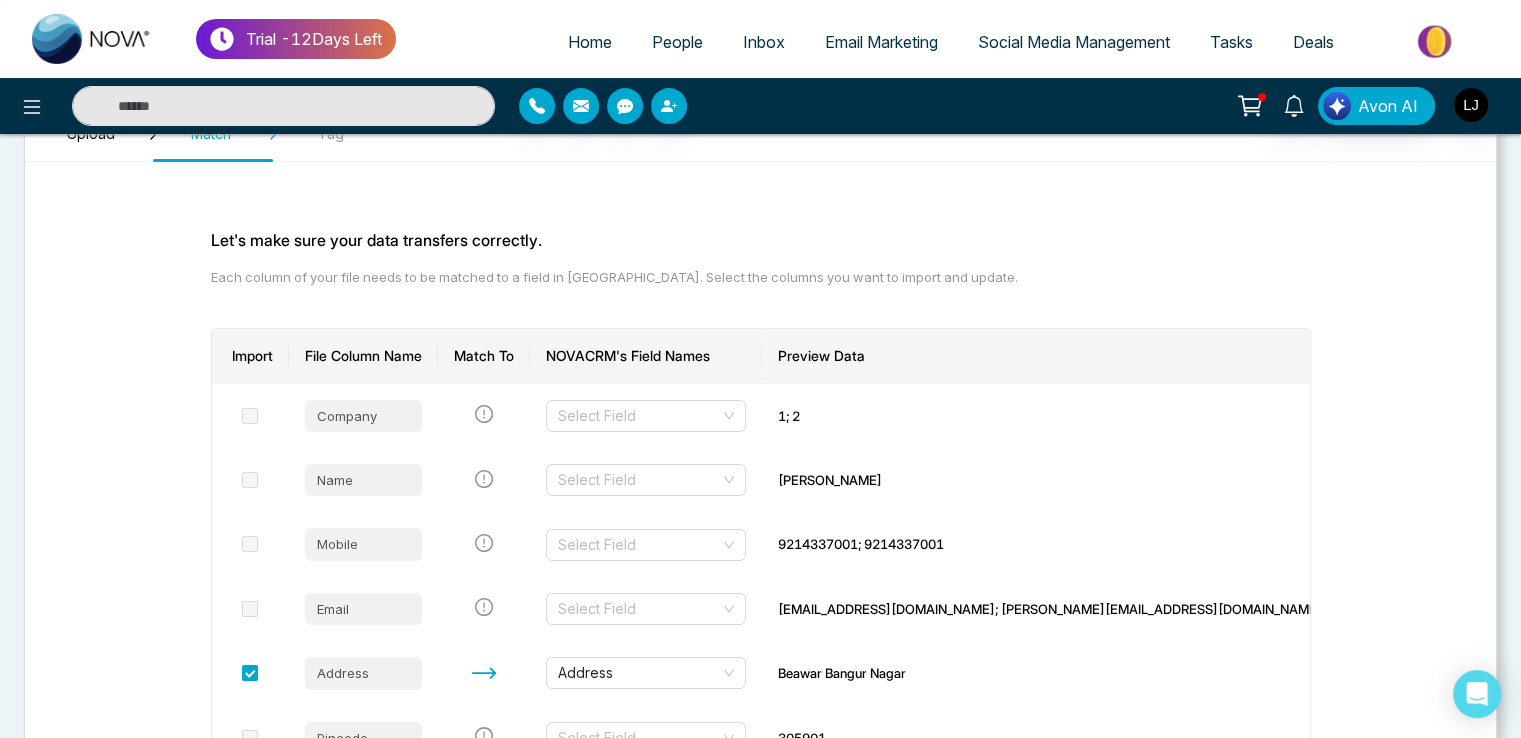 click on "People" at bounding box center (677, 42) 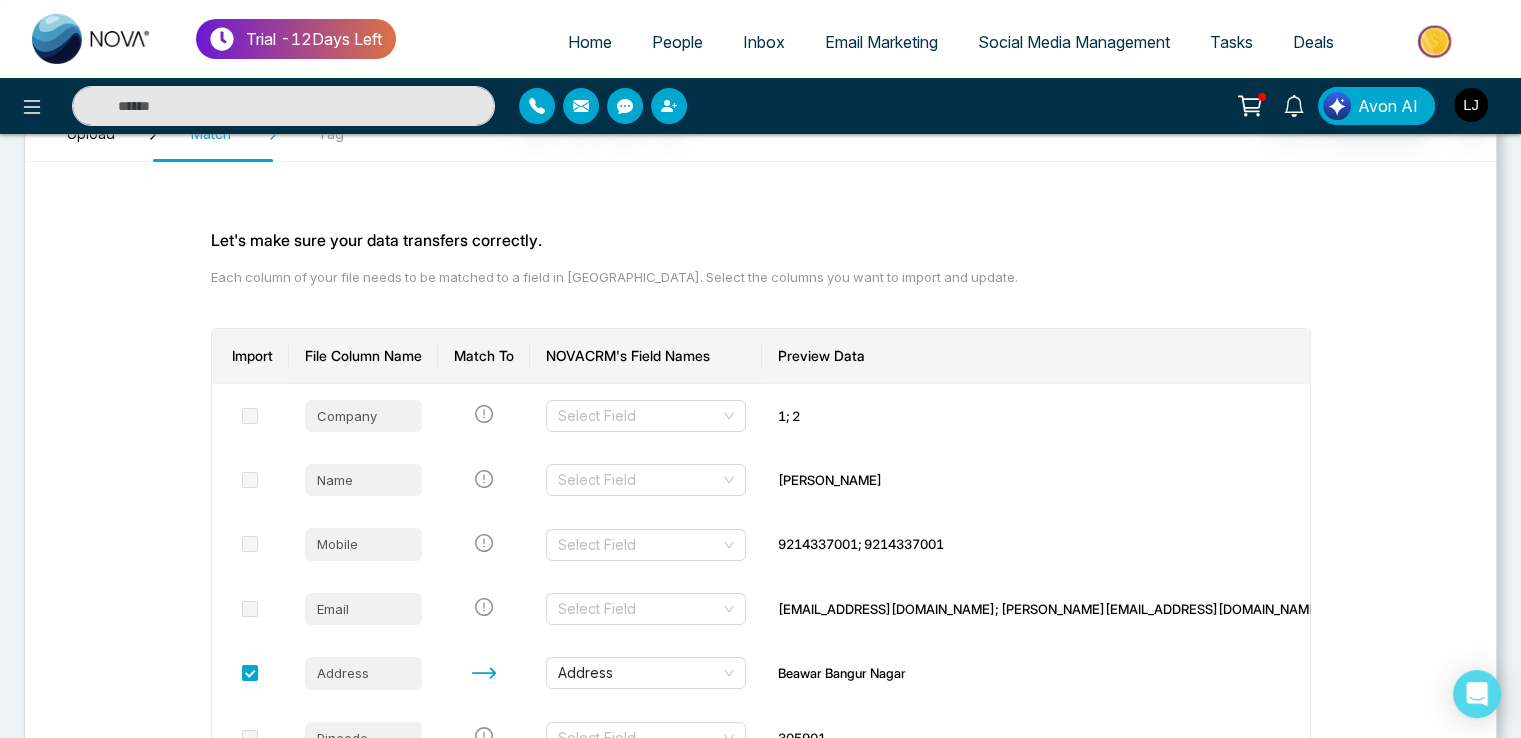 scroll, scrollTop: 0, scrollLeft: 0, axis: both 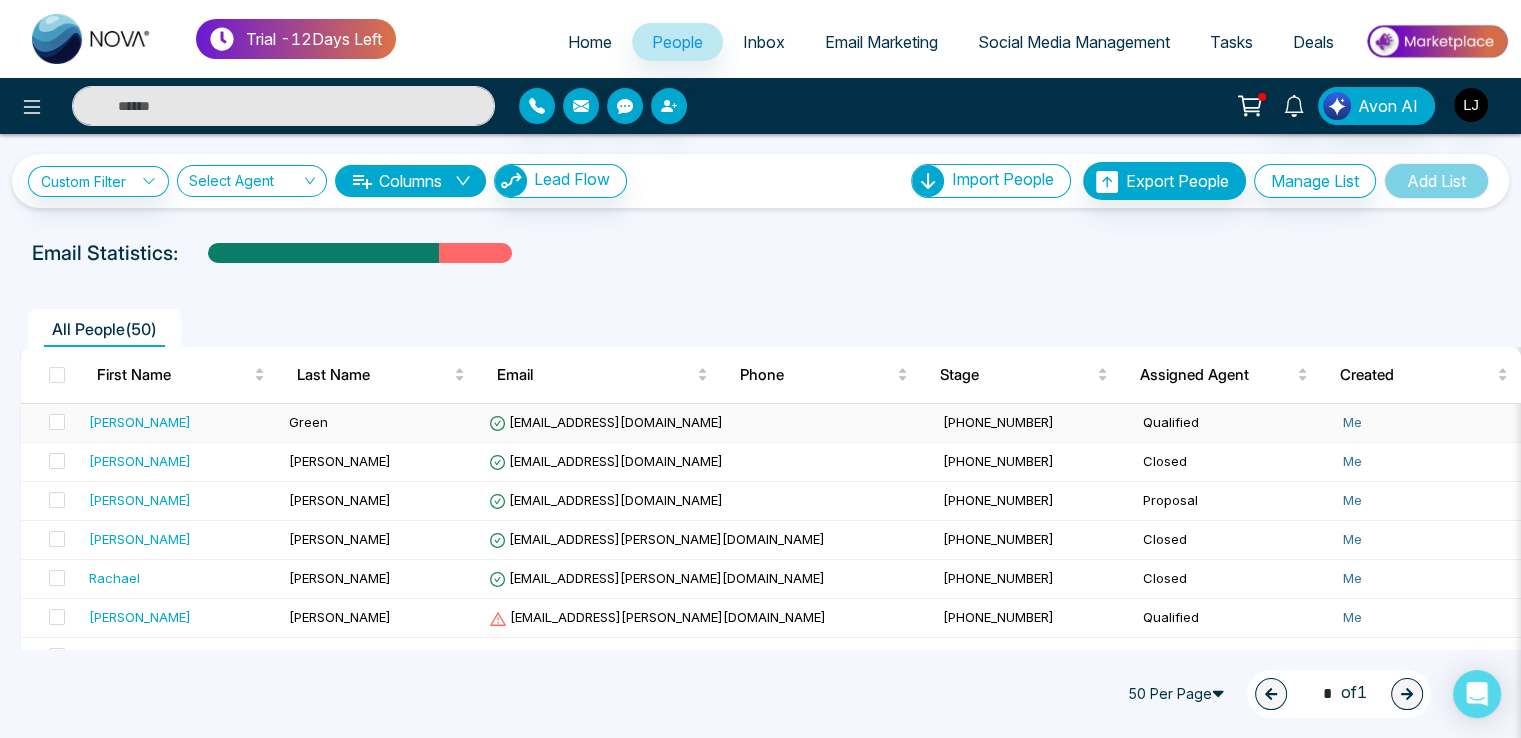 click on "Green" at bounding box center (308, 422) 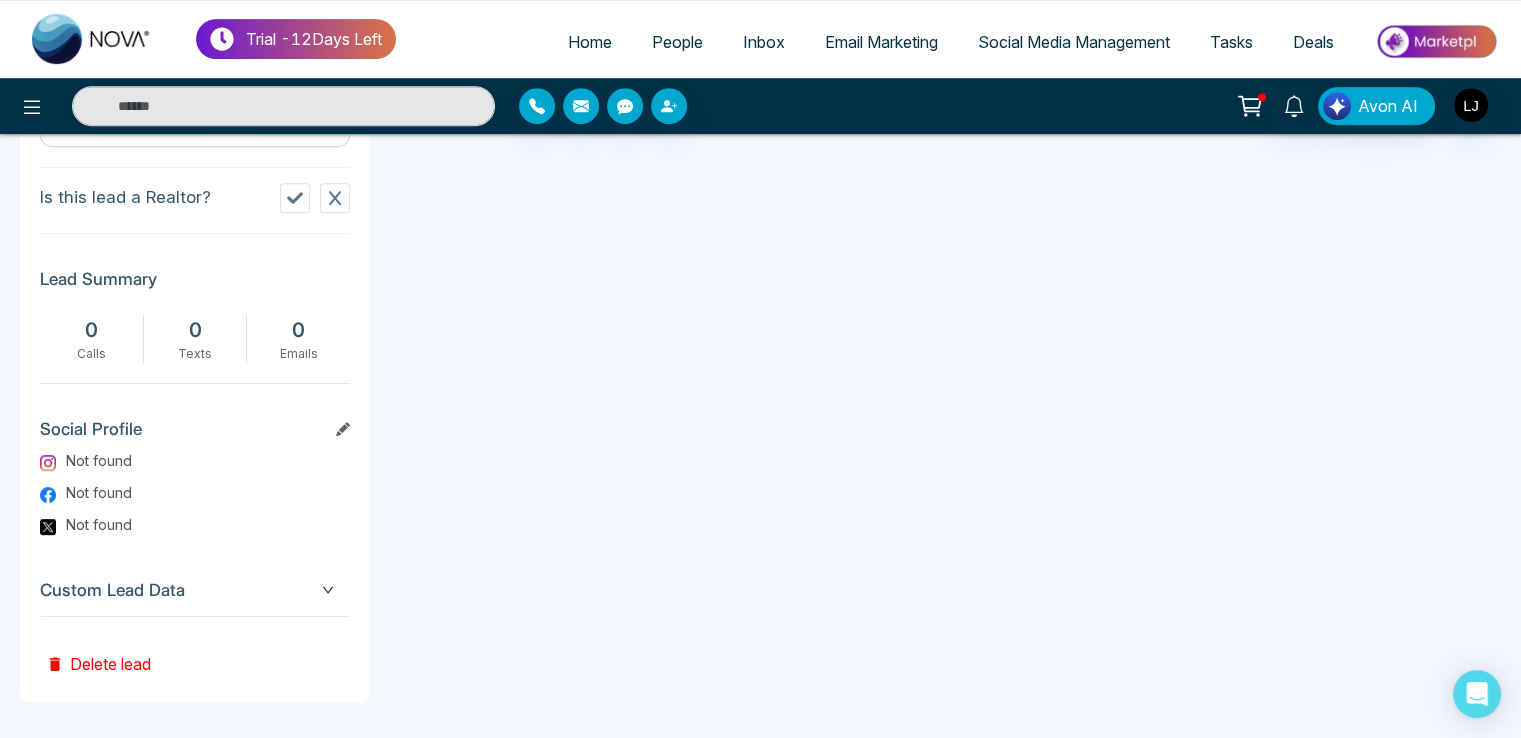 click 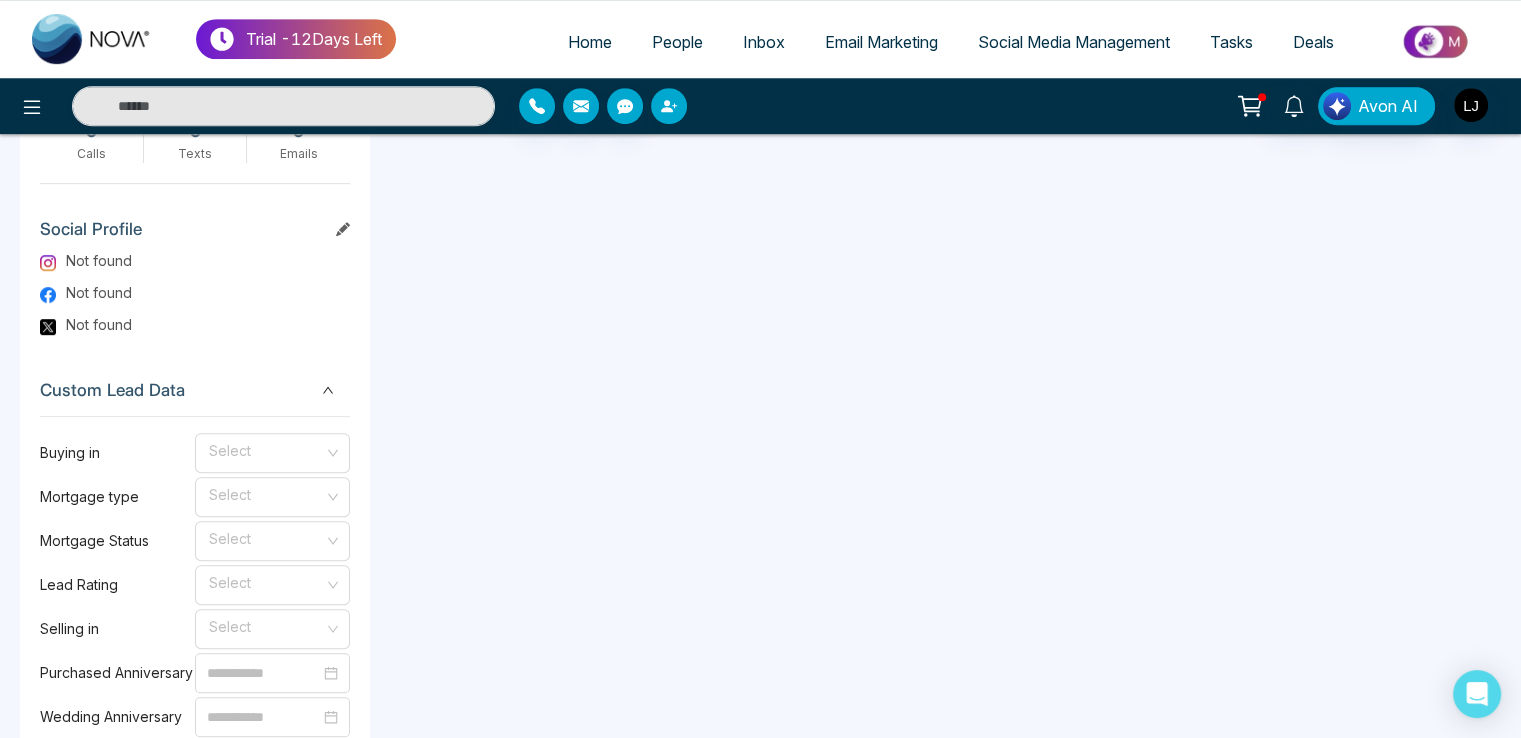 click at bounding box center [669, 106] 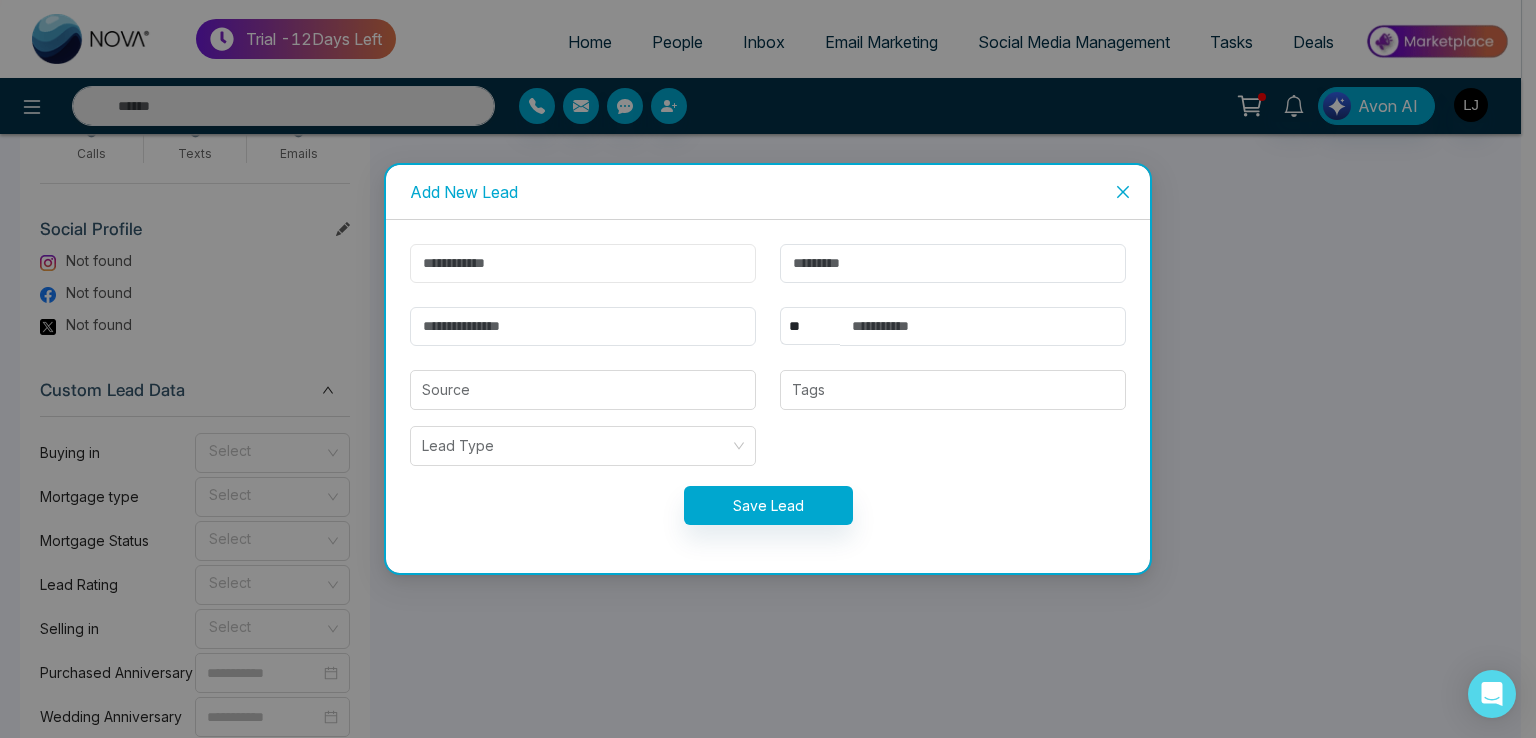 click at bounding box center [583, 263] 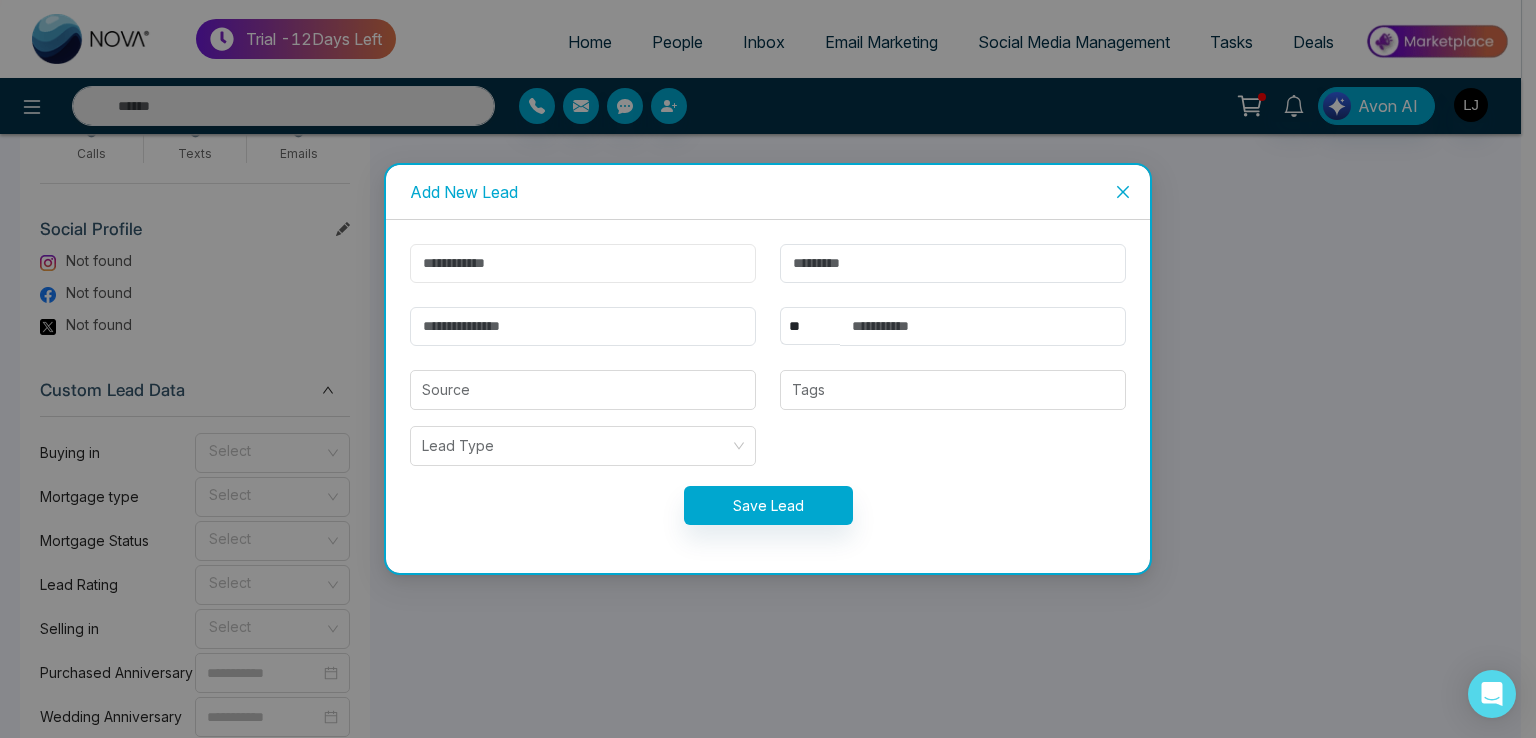 type on "******" 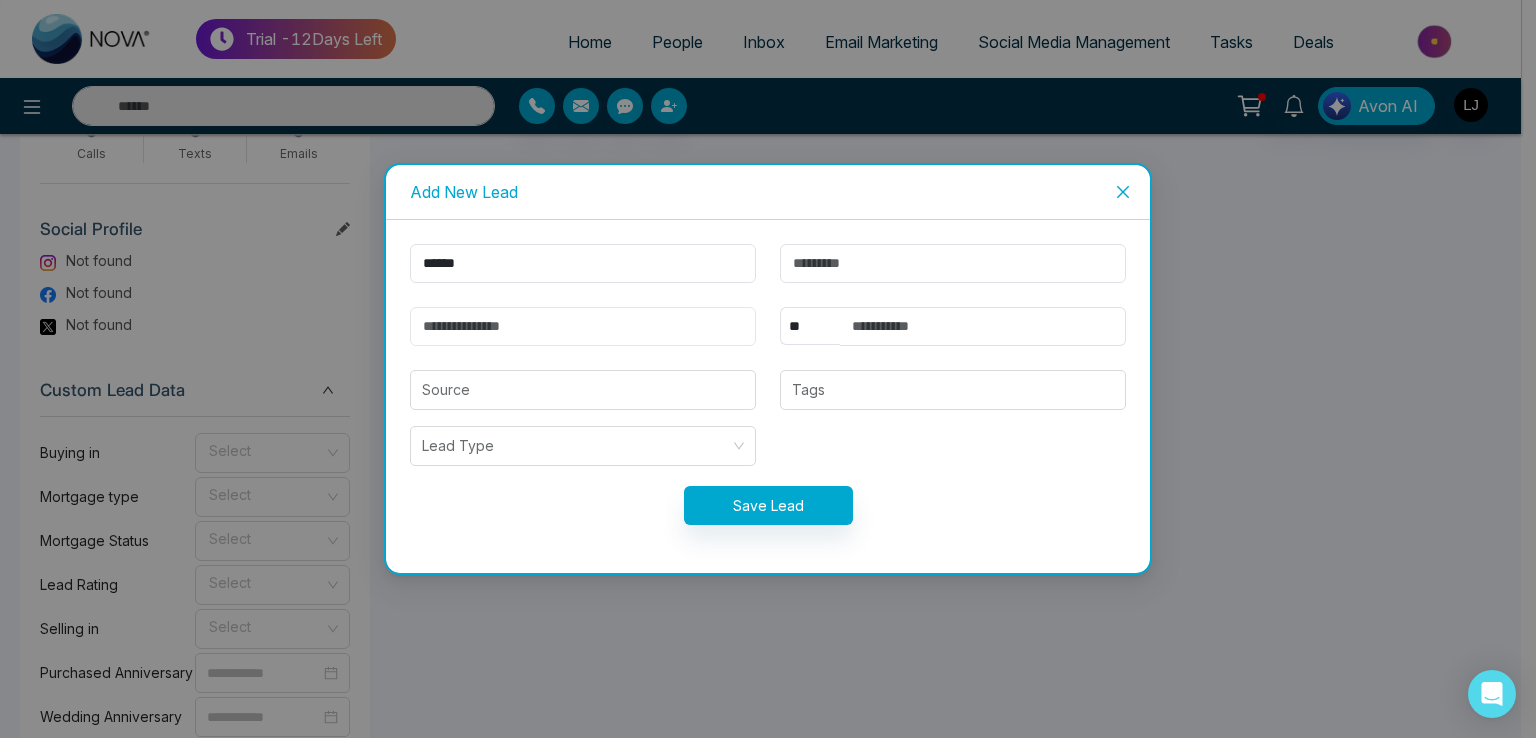 drag, startPoint x: 453, startPoint y: 318, endPoint x: 458, endPoint y: 328, distance: 11.18034 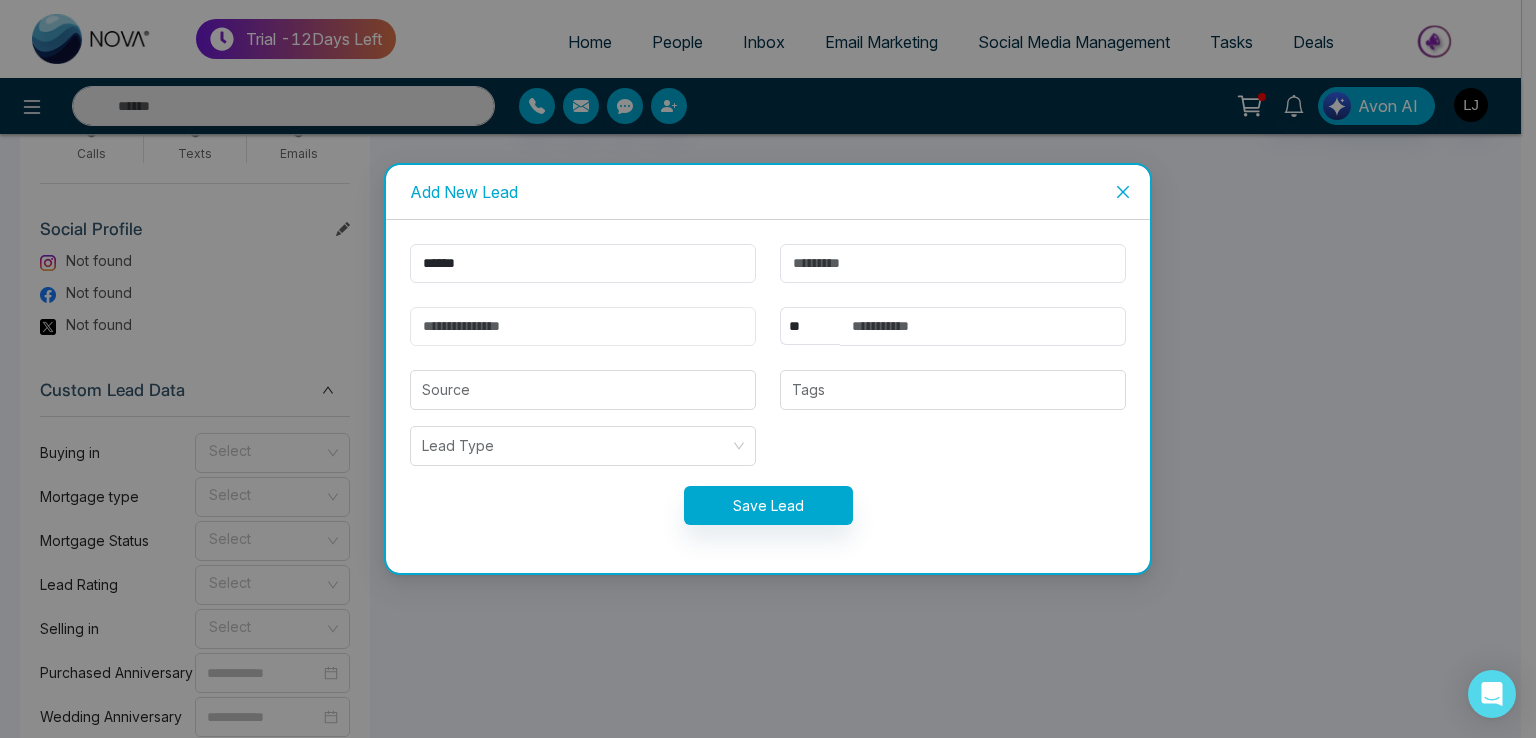 click at bounding box center [583, 326] 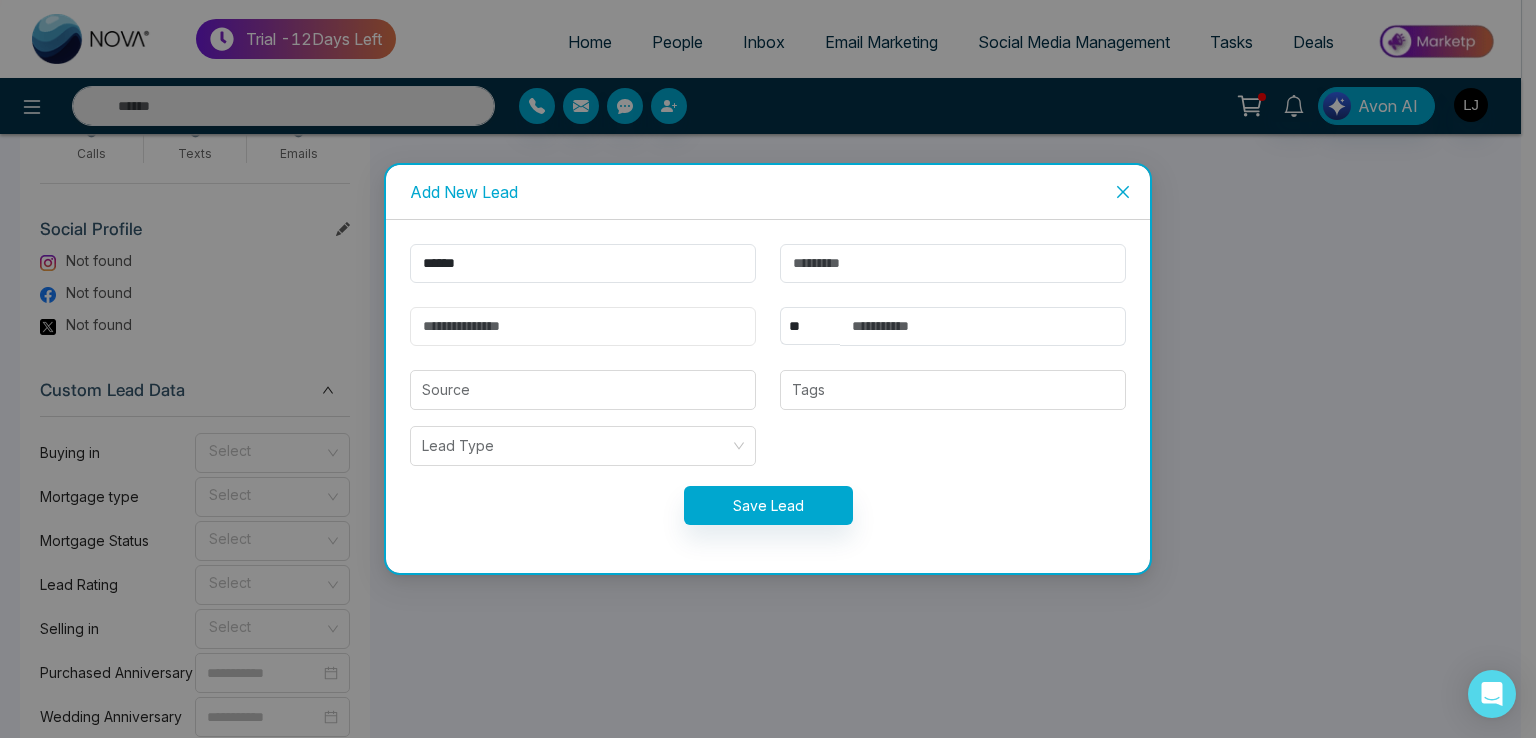 type on "**********" 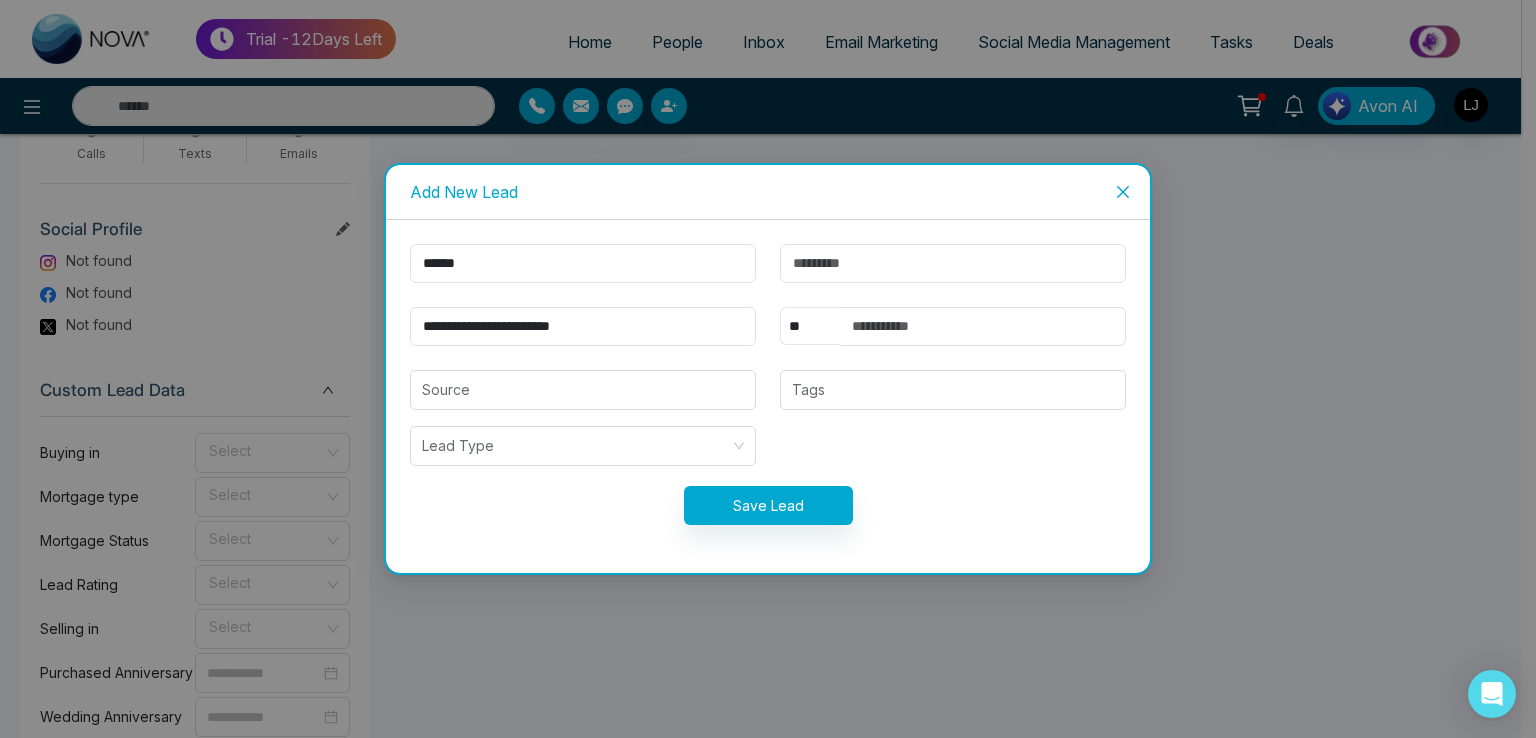 click on "** **** *** *** *** **** ***" at bounding box center (810, 326) 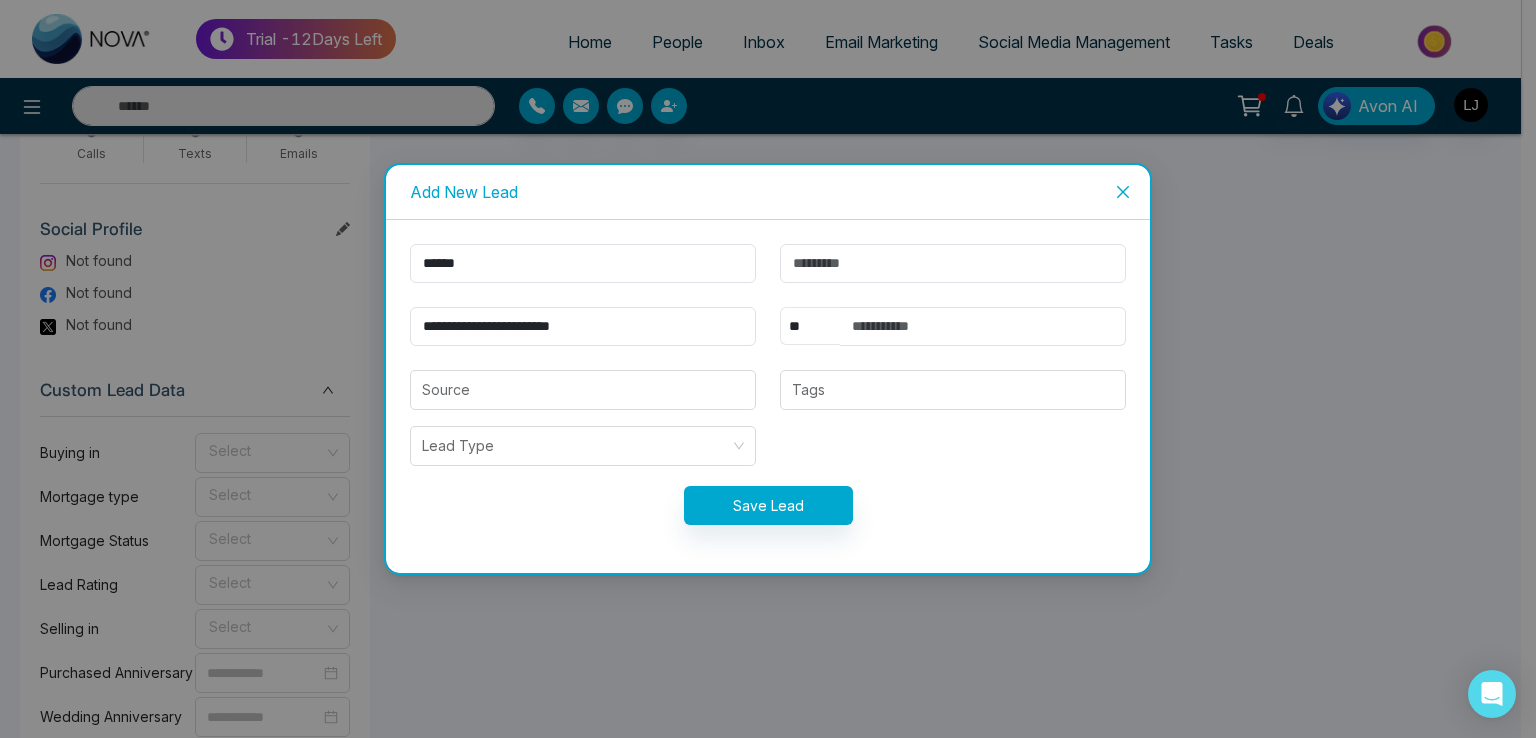 select on "***" 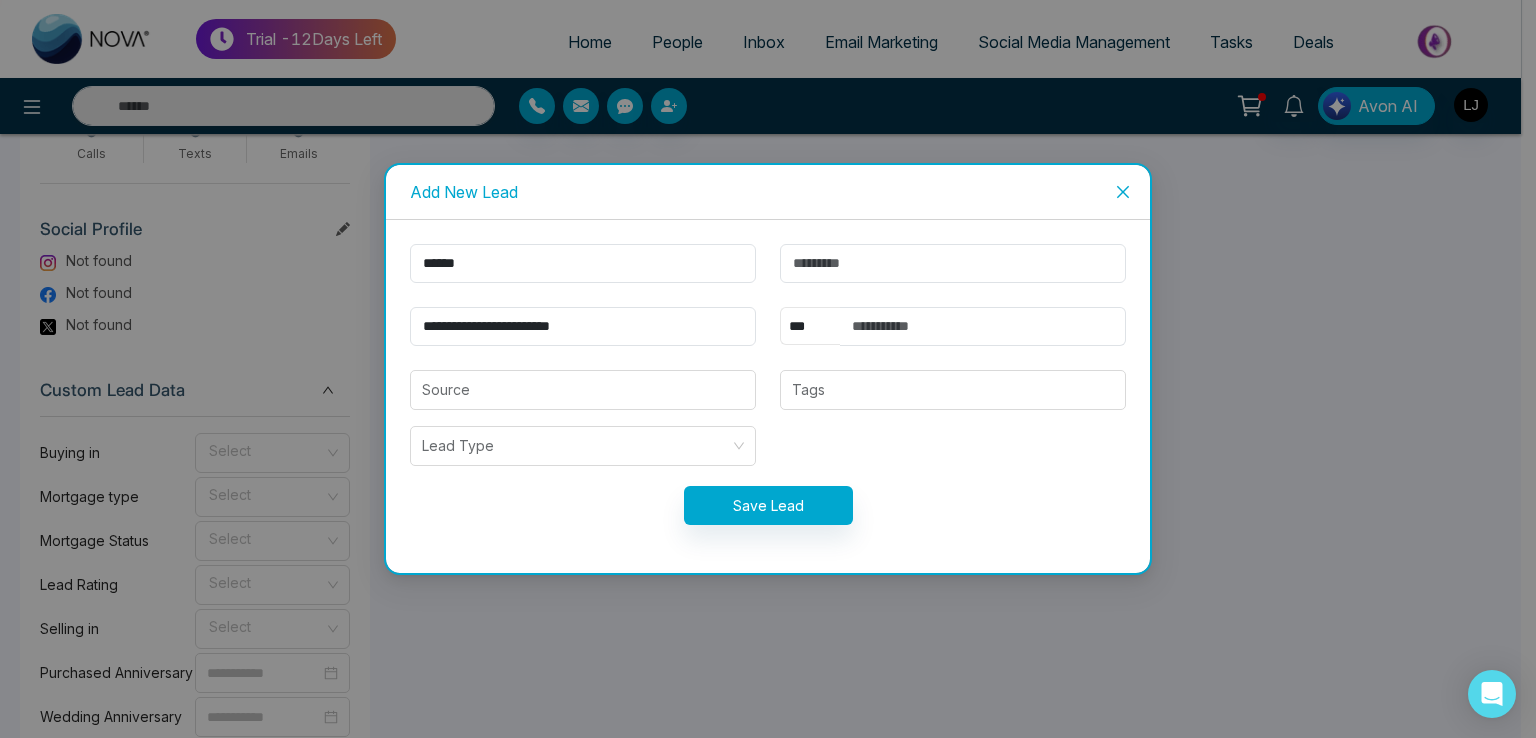 click on "** **** *** *** *** **** ***" at bounding box center (810, 326) 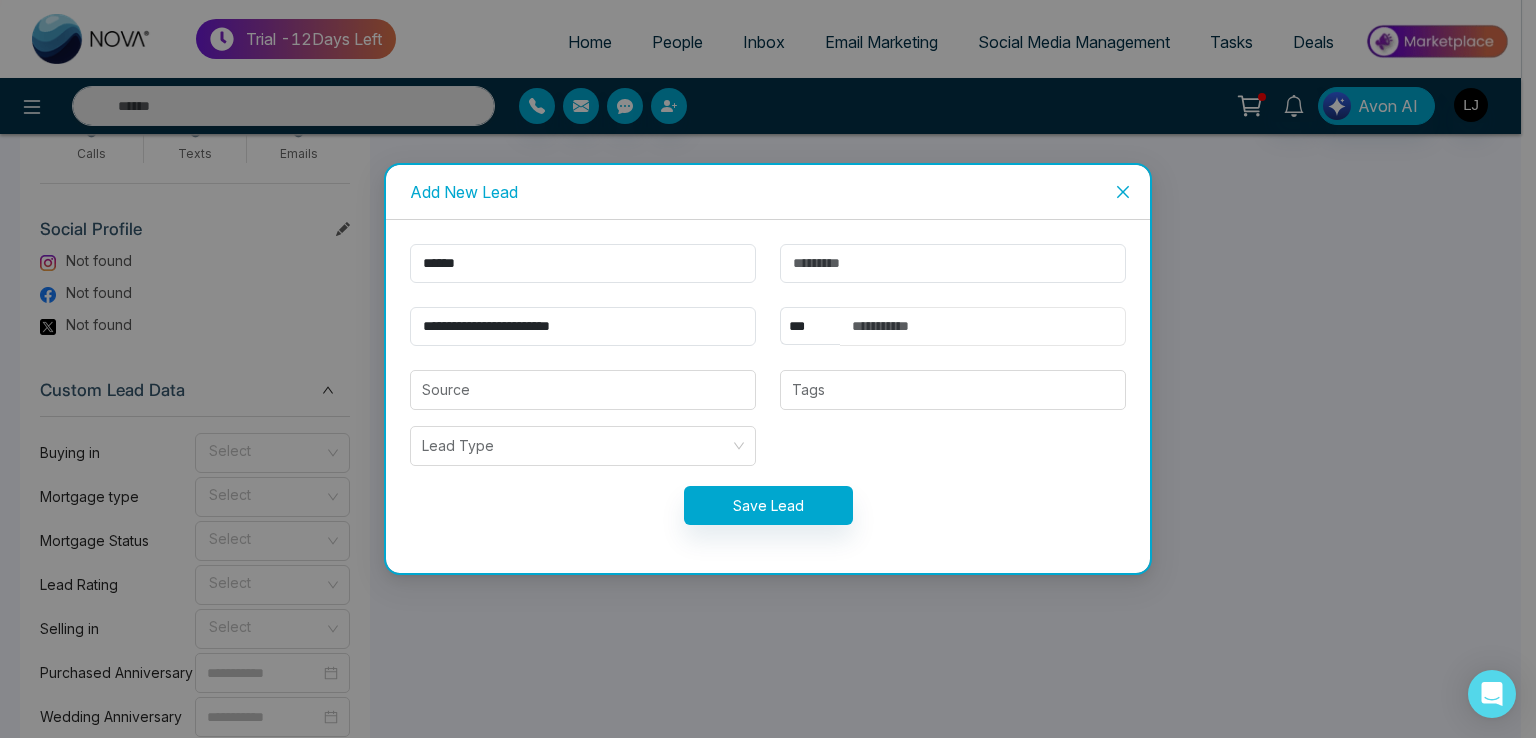 click at bounding box center (983, 326) 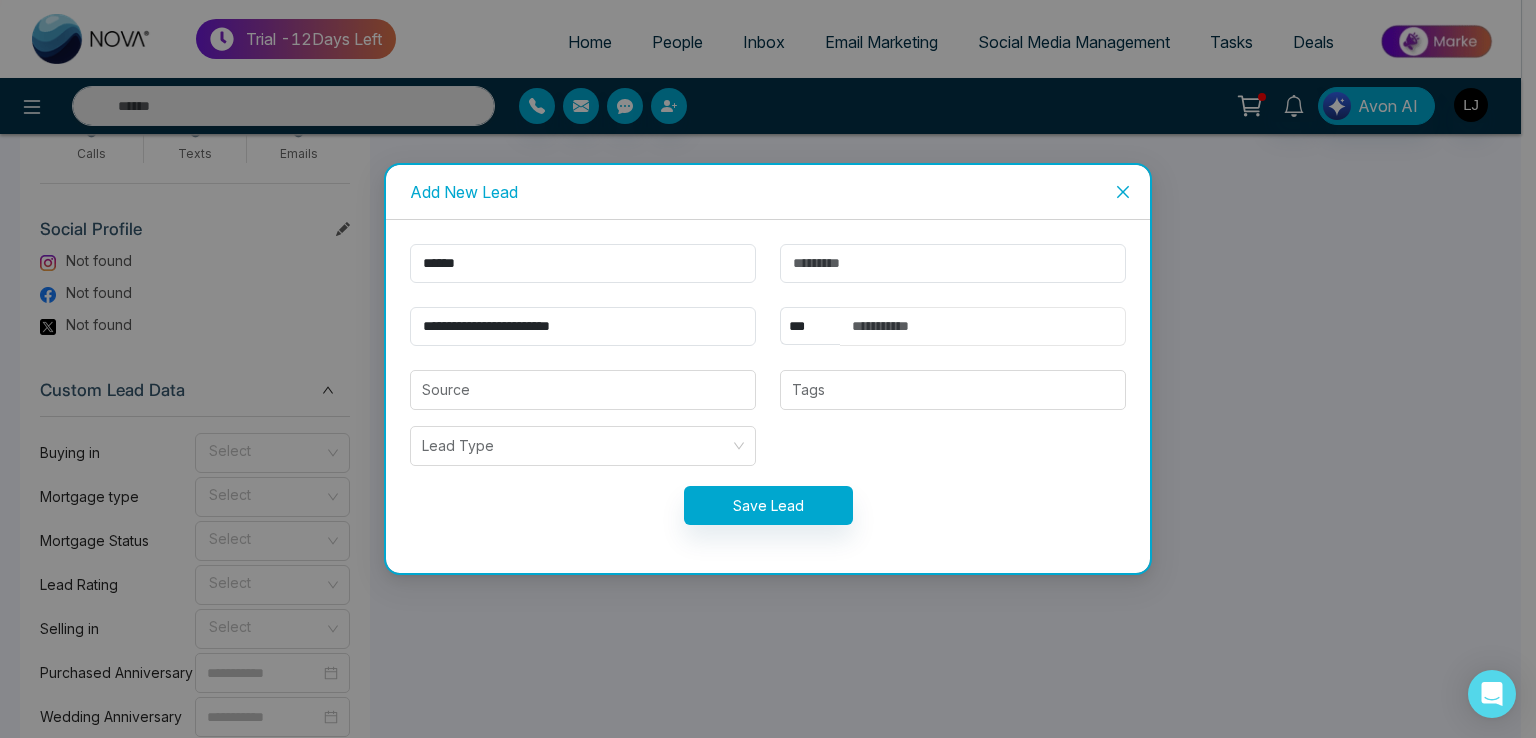 type on "**********" 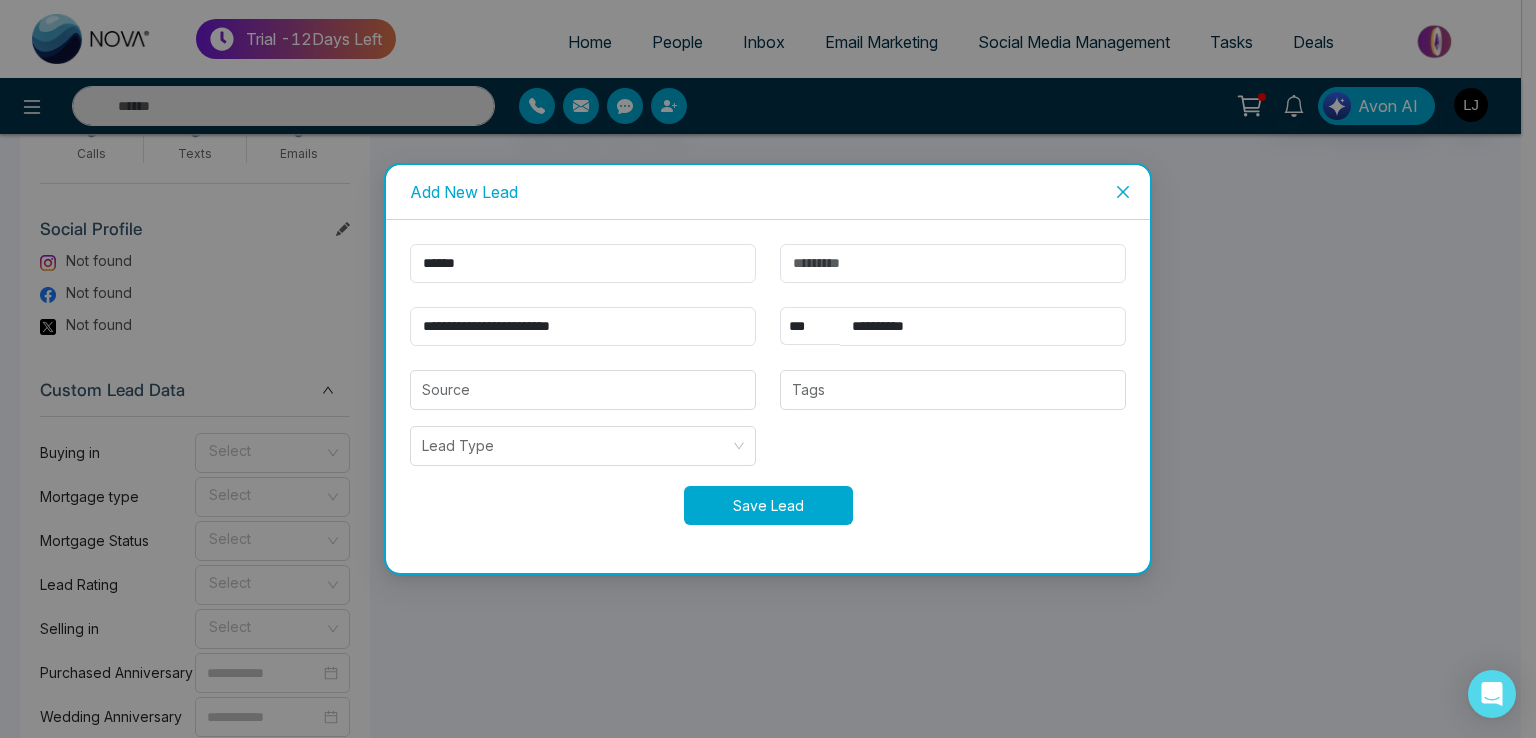 drag, startPoint x: 809, startPoint y: 485, endPoint x: 808, endPoint y: 496, distance: 11.045361 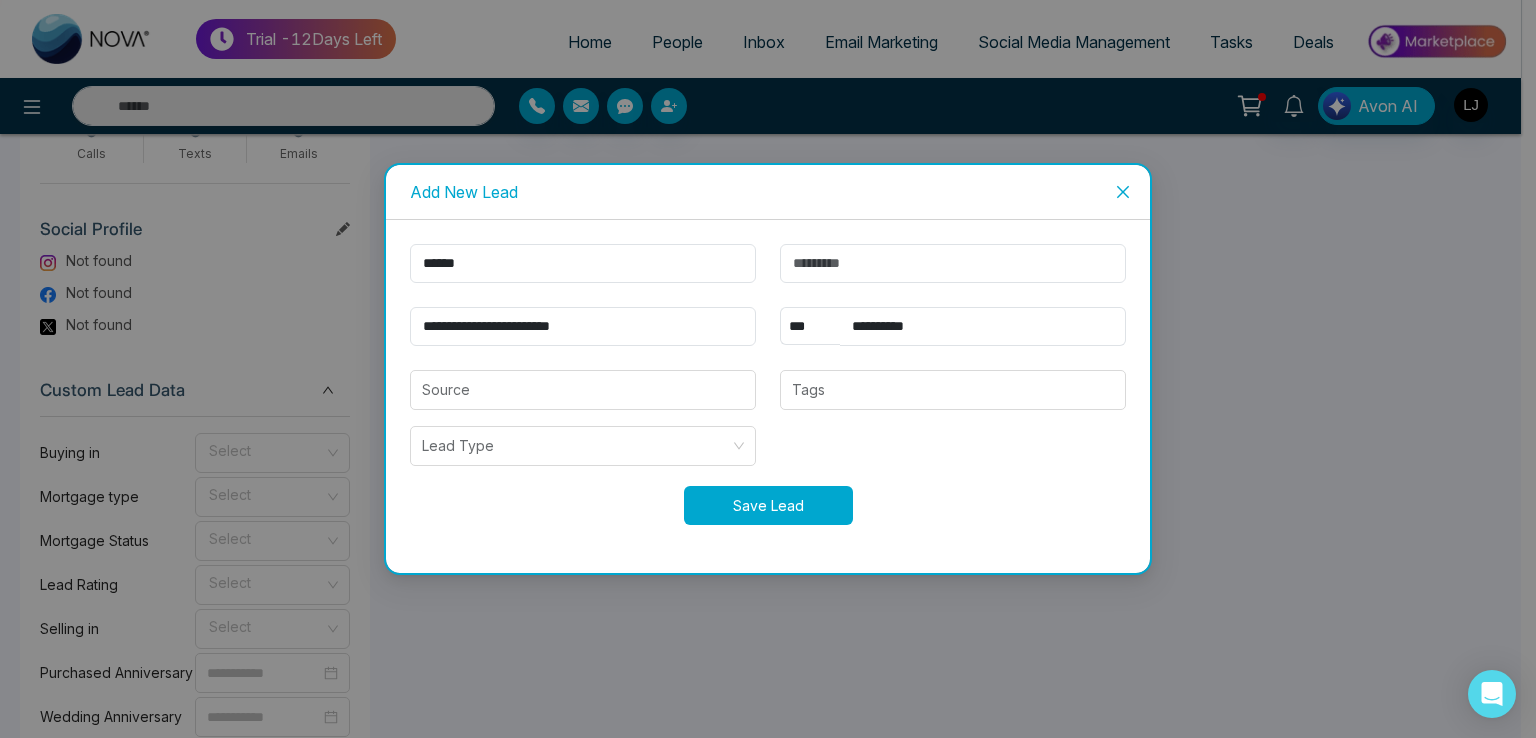 click on "Save Lead" at bounding box center (768, 505) 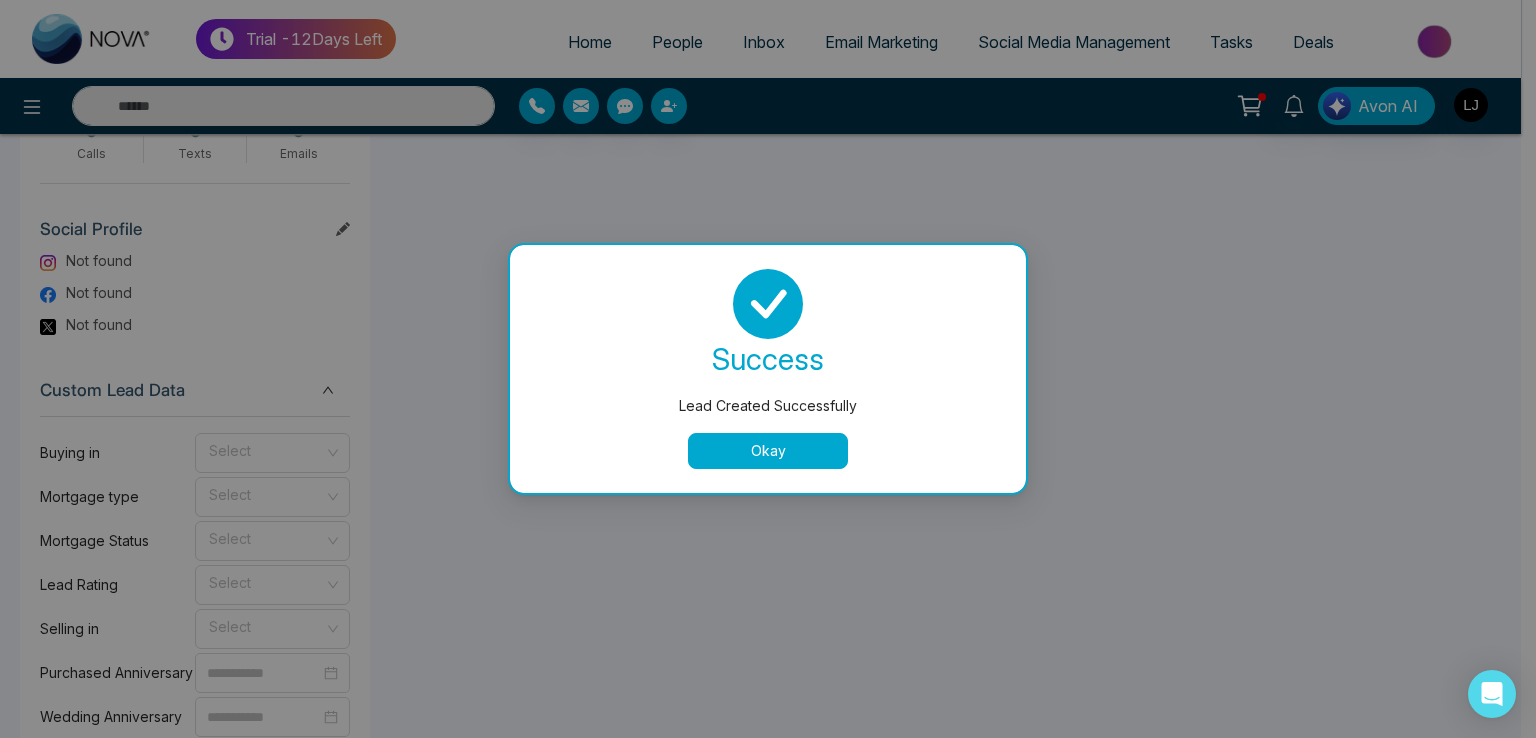 click on "Okay" at bounding box center [768, 451] 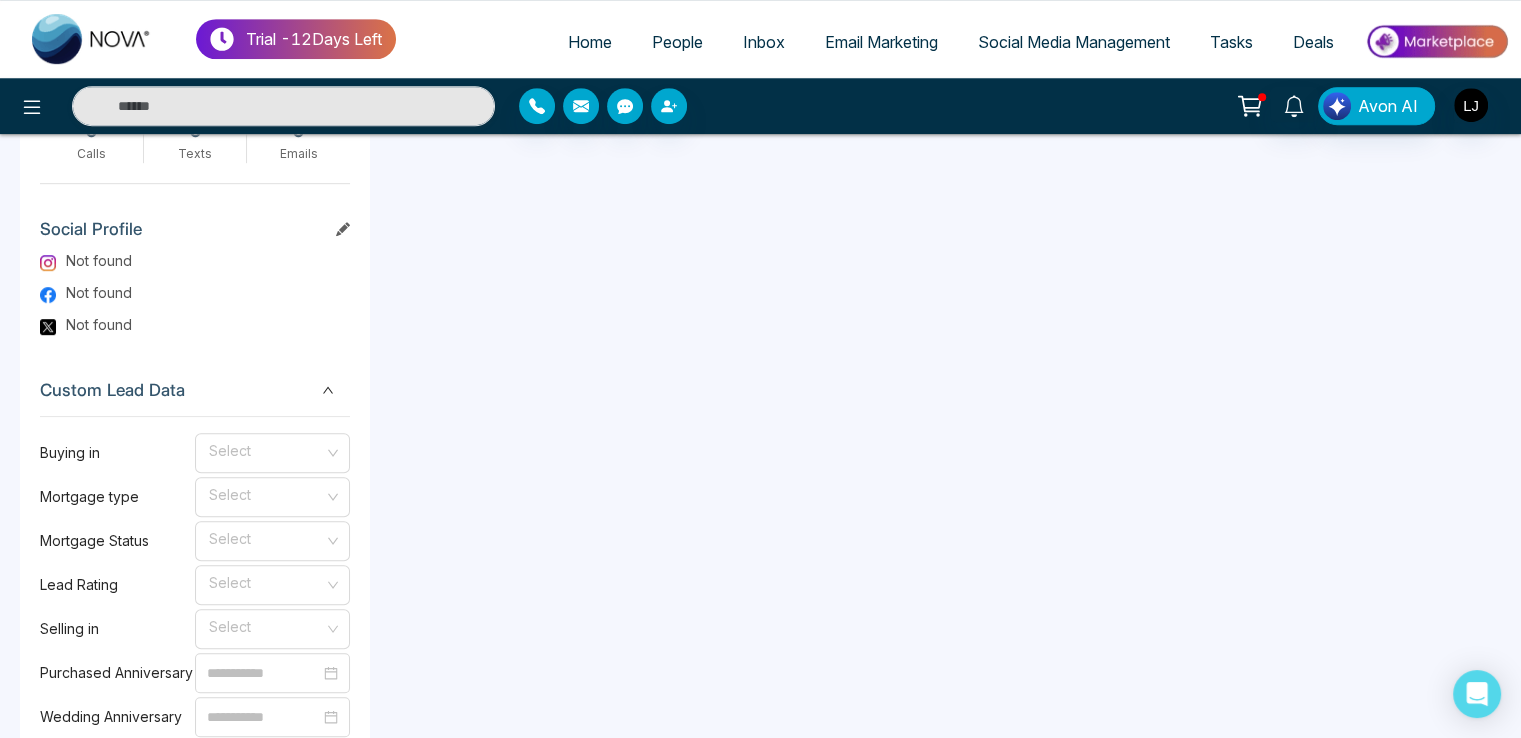 click on "People" at bounding box center [677, 42] 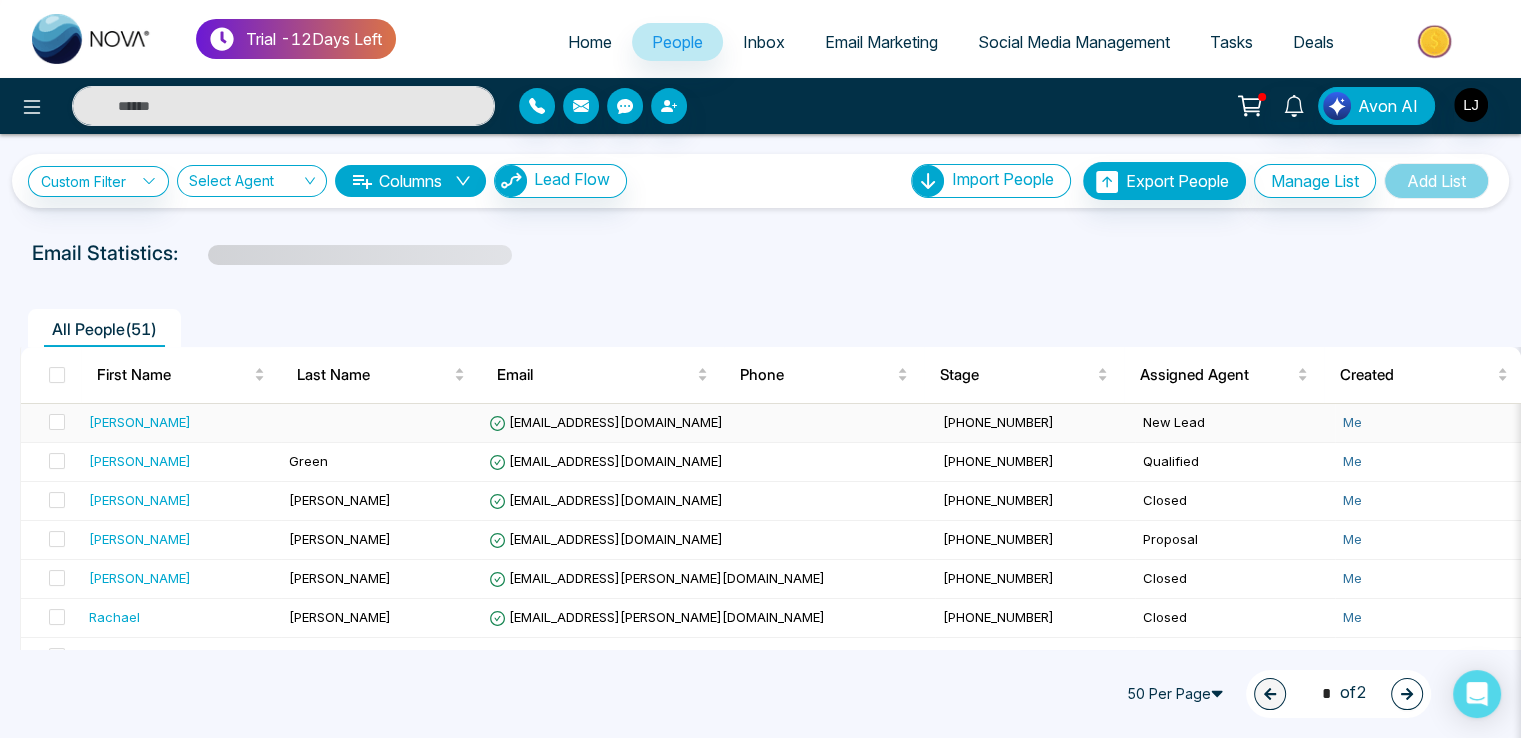 click on "[EMAIL_ADDRESS][DOMAIN_NAME]" at bounding box center (606, 422) 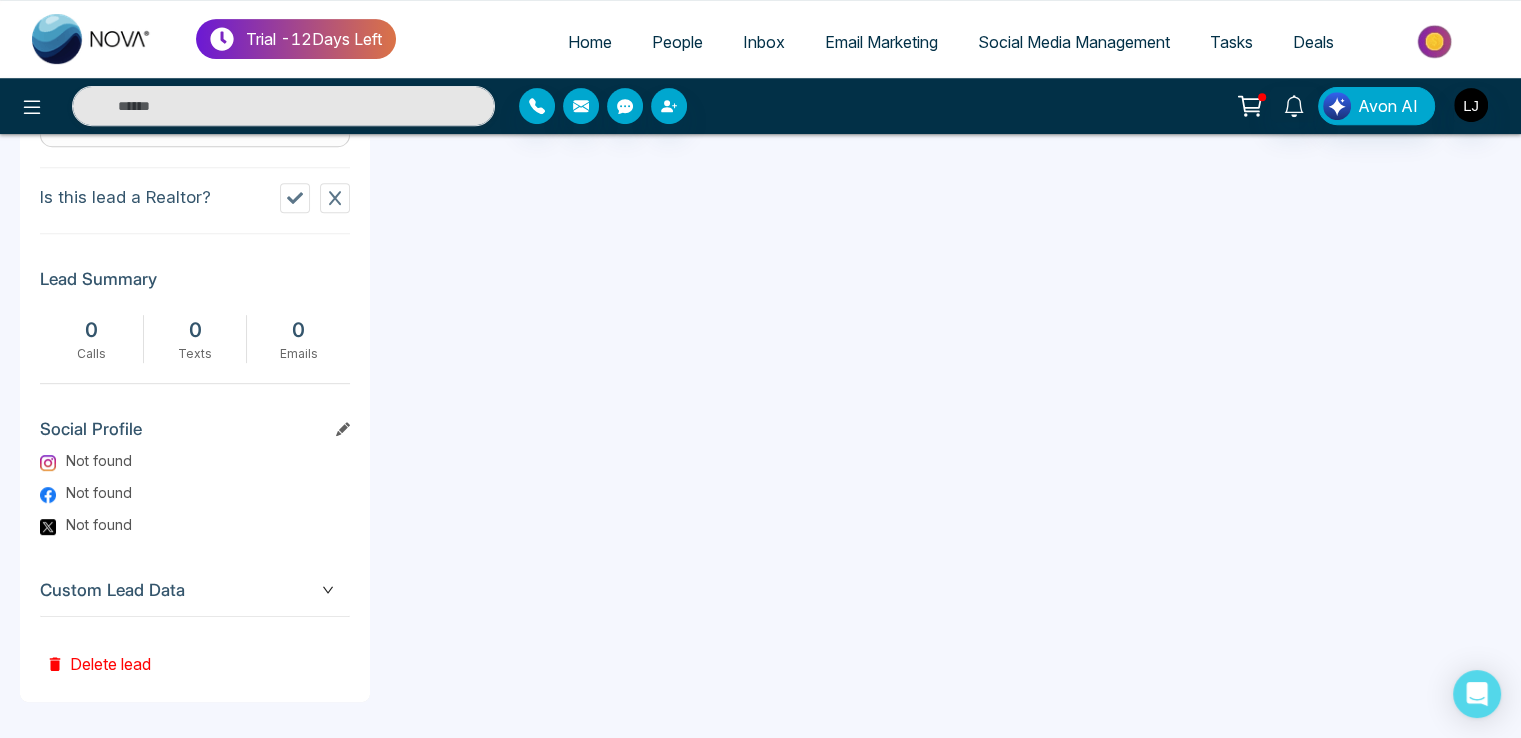 click on "Custom Lead Data" at bounding box center [195, 590] 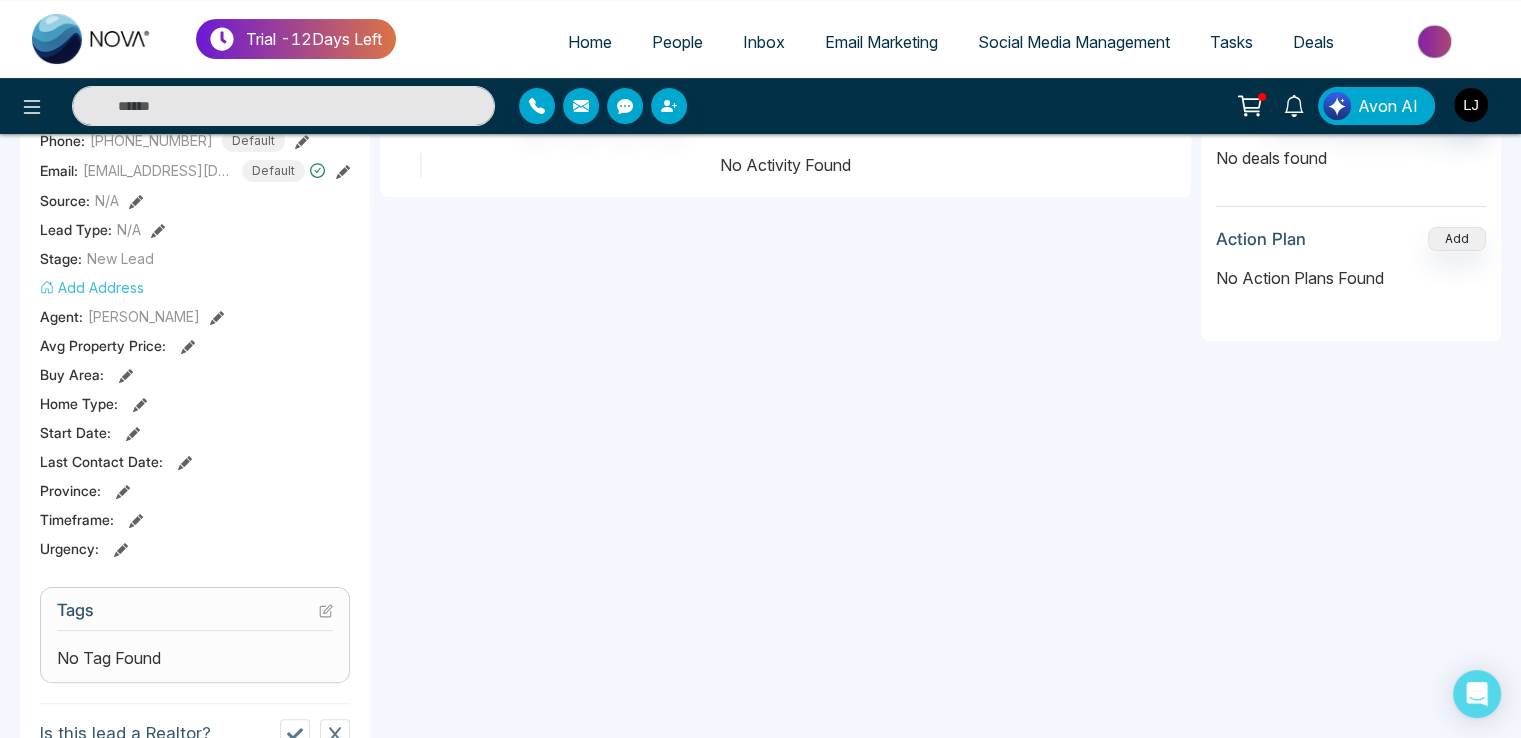 scroll, scrollTop: 224, scrollLeft: 0, axis: vertical 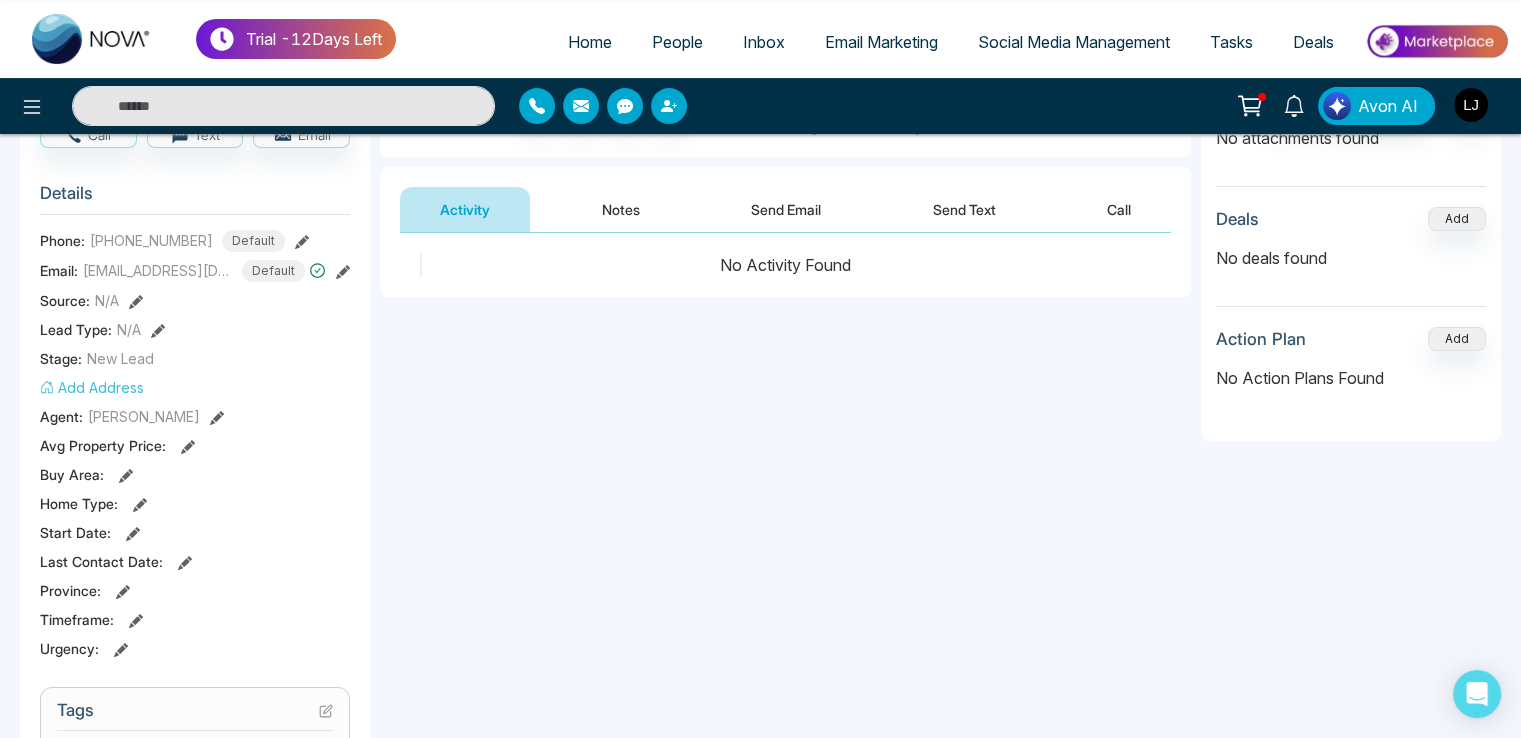 click on "Add Address" at bounding box center (92, 387) 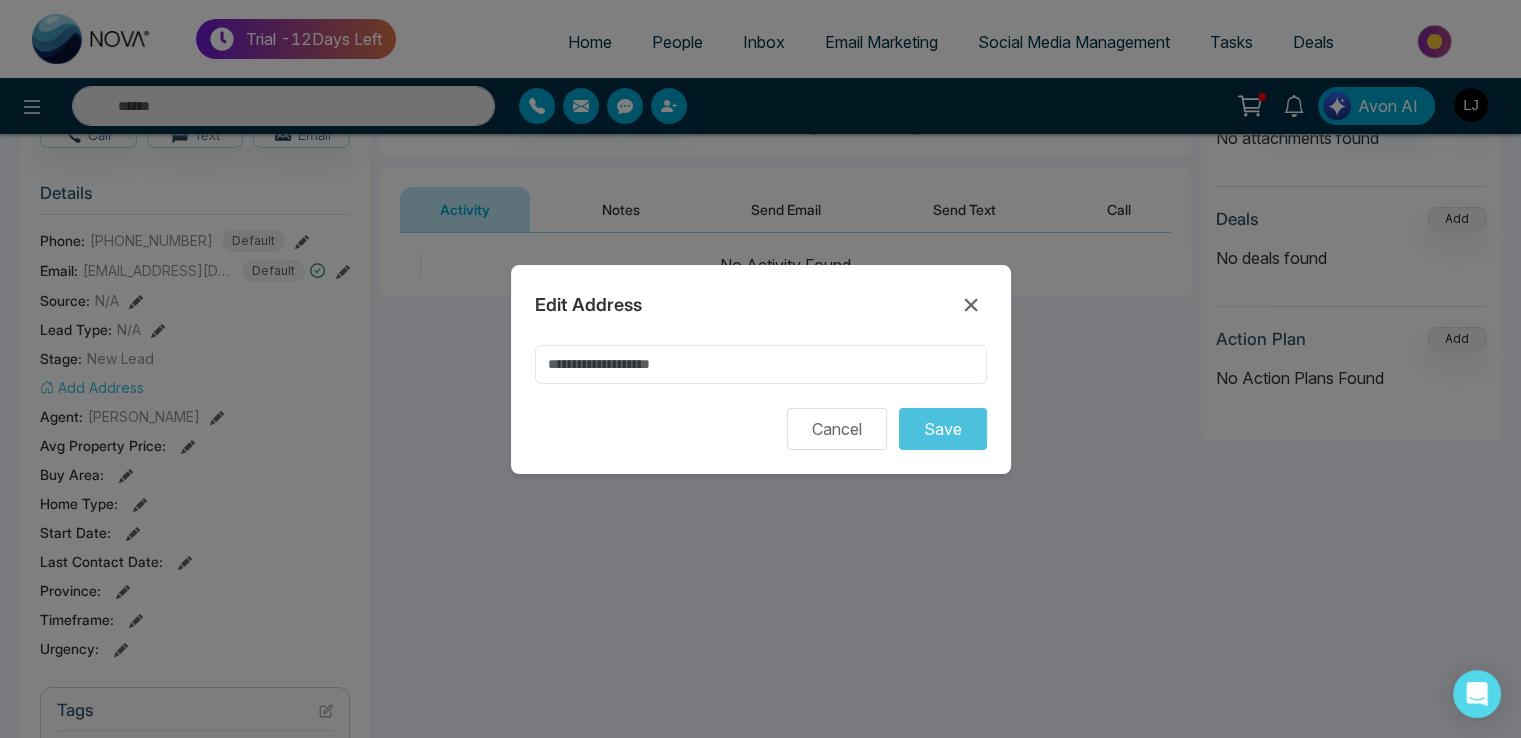 click at bounding box center (761, 364) 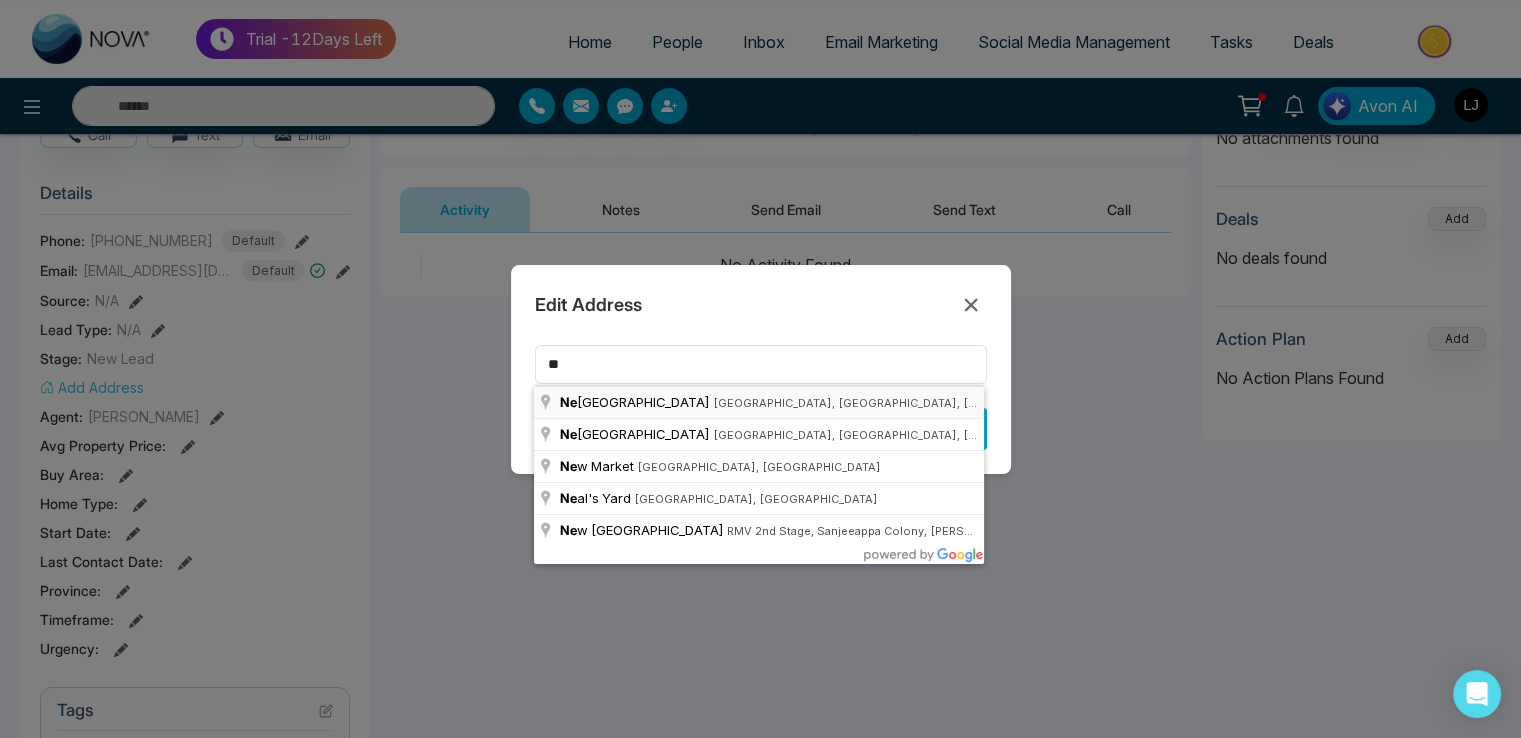 type on "**********" 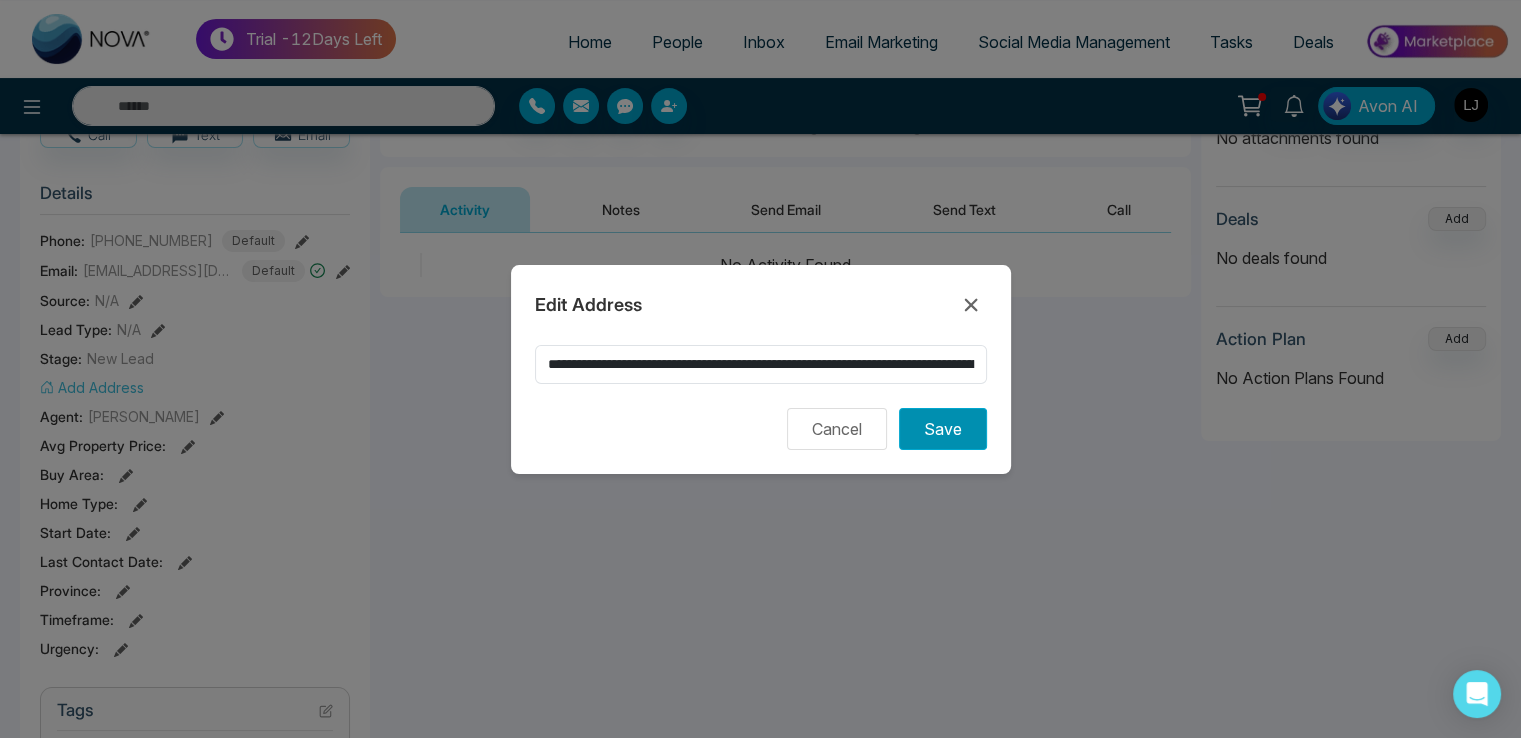 click on "Save" at bounding box center (943, 429) 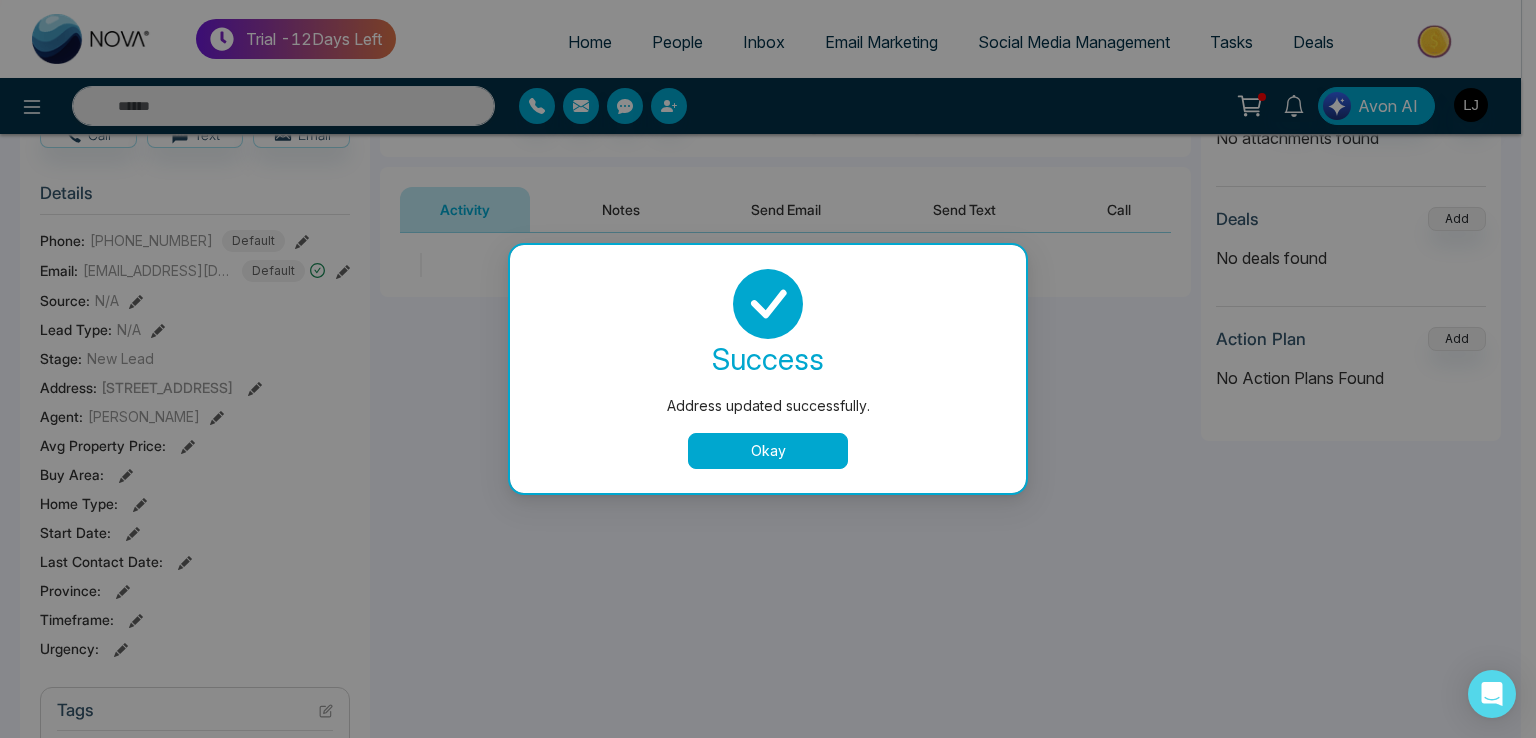 click on "Okay" at bounding box center [768, 451] 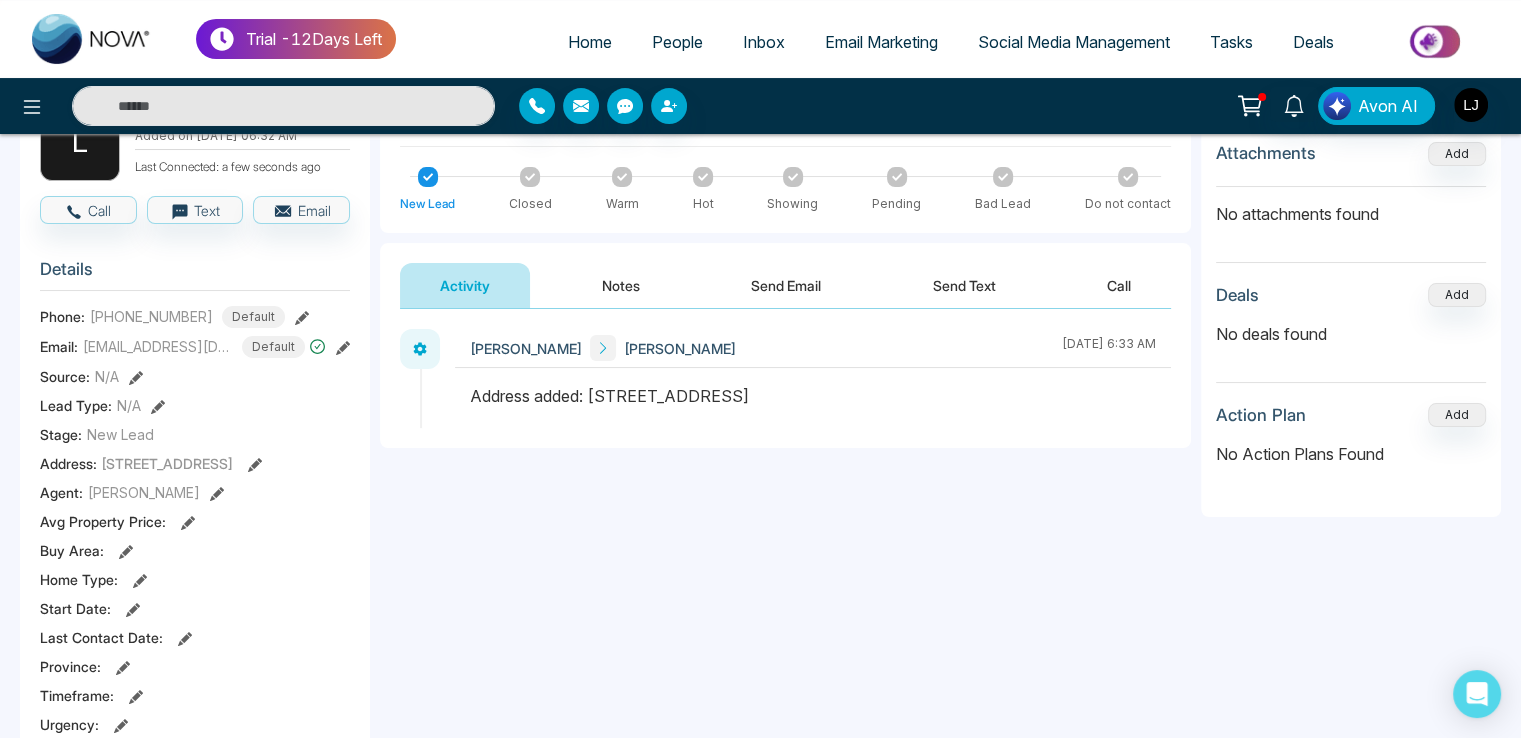 scroll, scrollTop: 0, scrollLeft: 0, axis: both 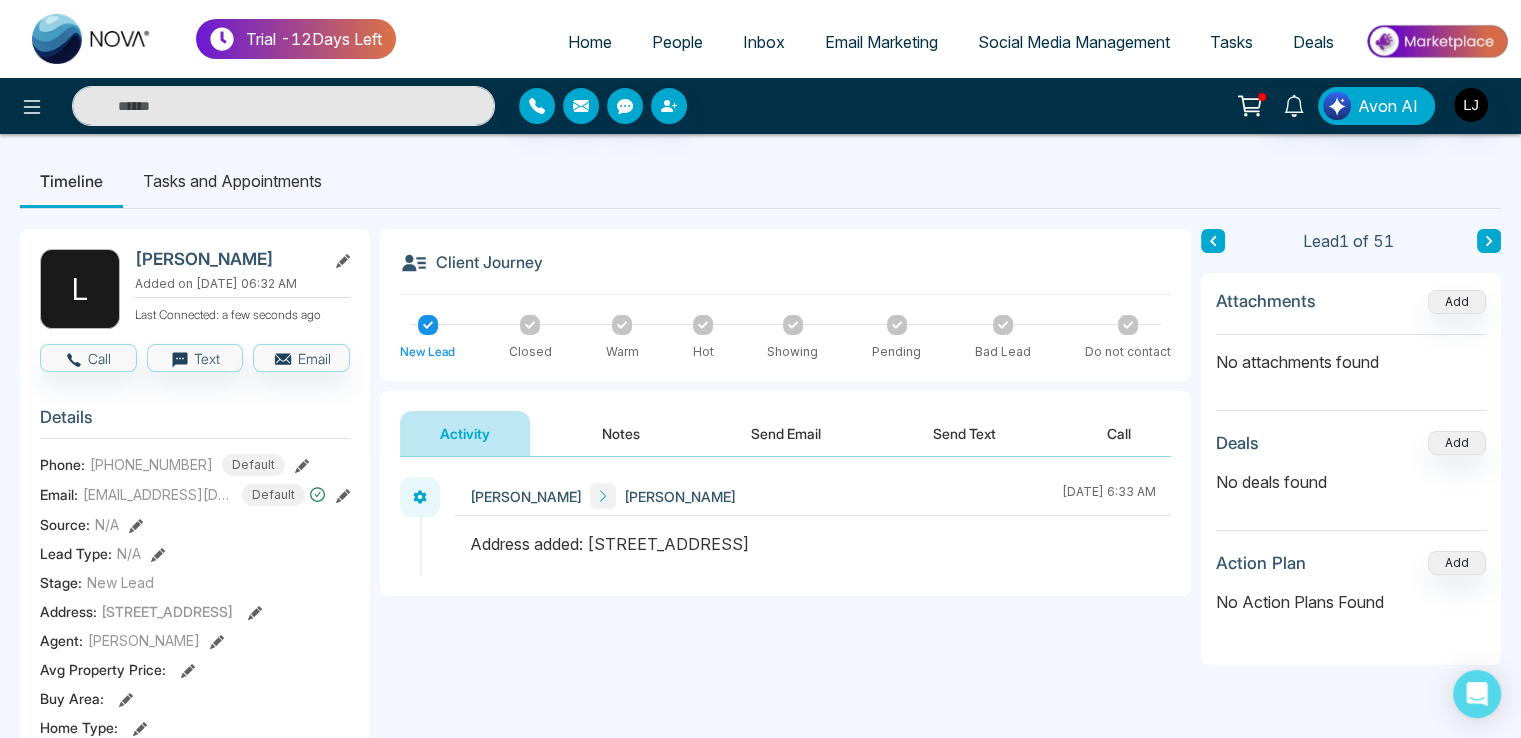 click at bounding box center (1489, 241) 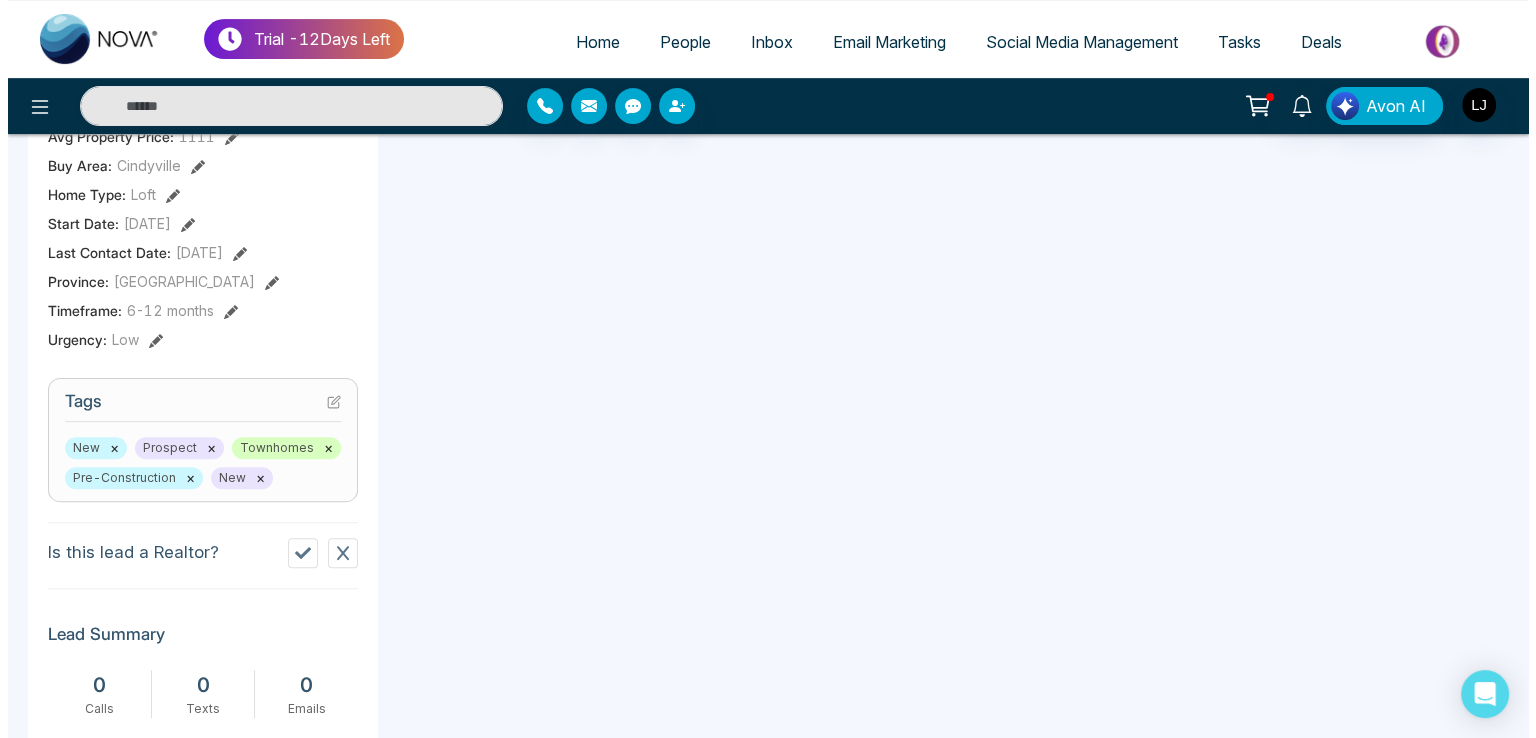 scroll, scrollTop: 500, scrollLeft: 0, axis: vertical 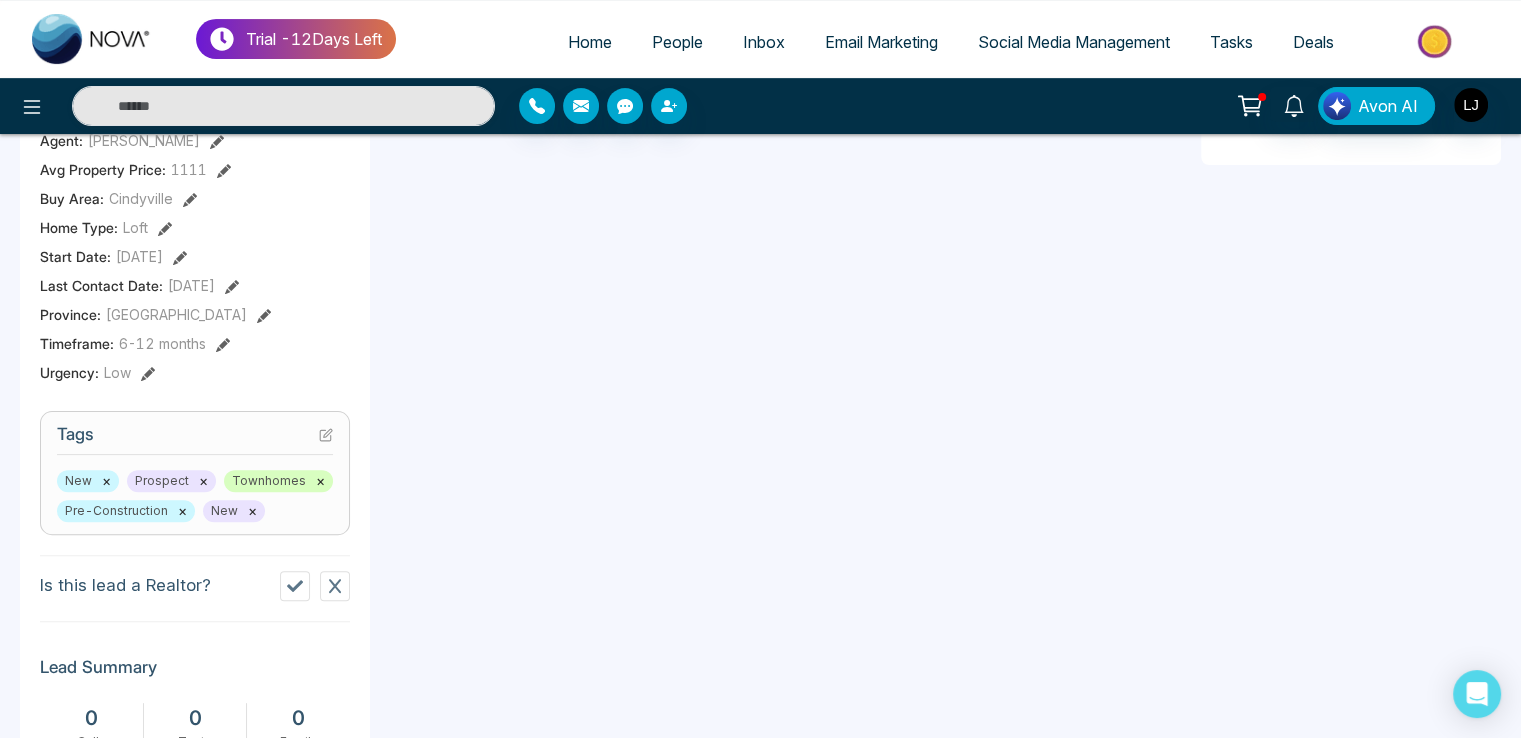 click on "Avon AI" at bounding box center [760, 106] 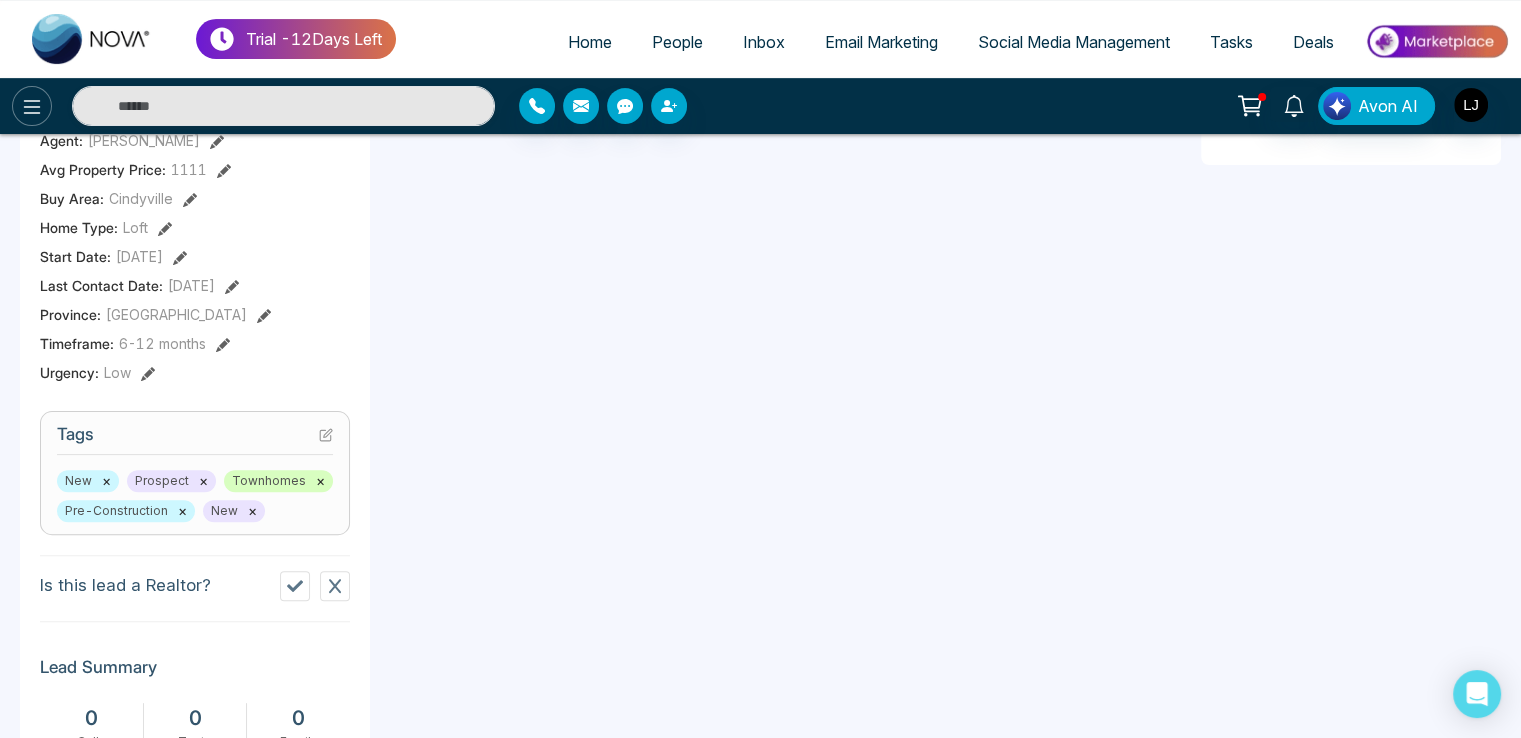 click 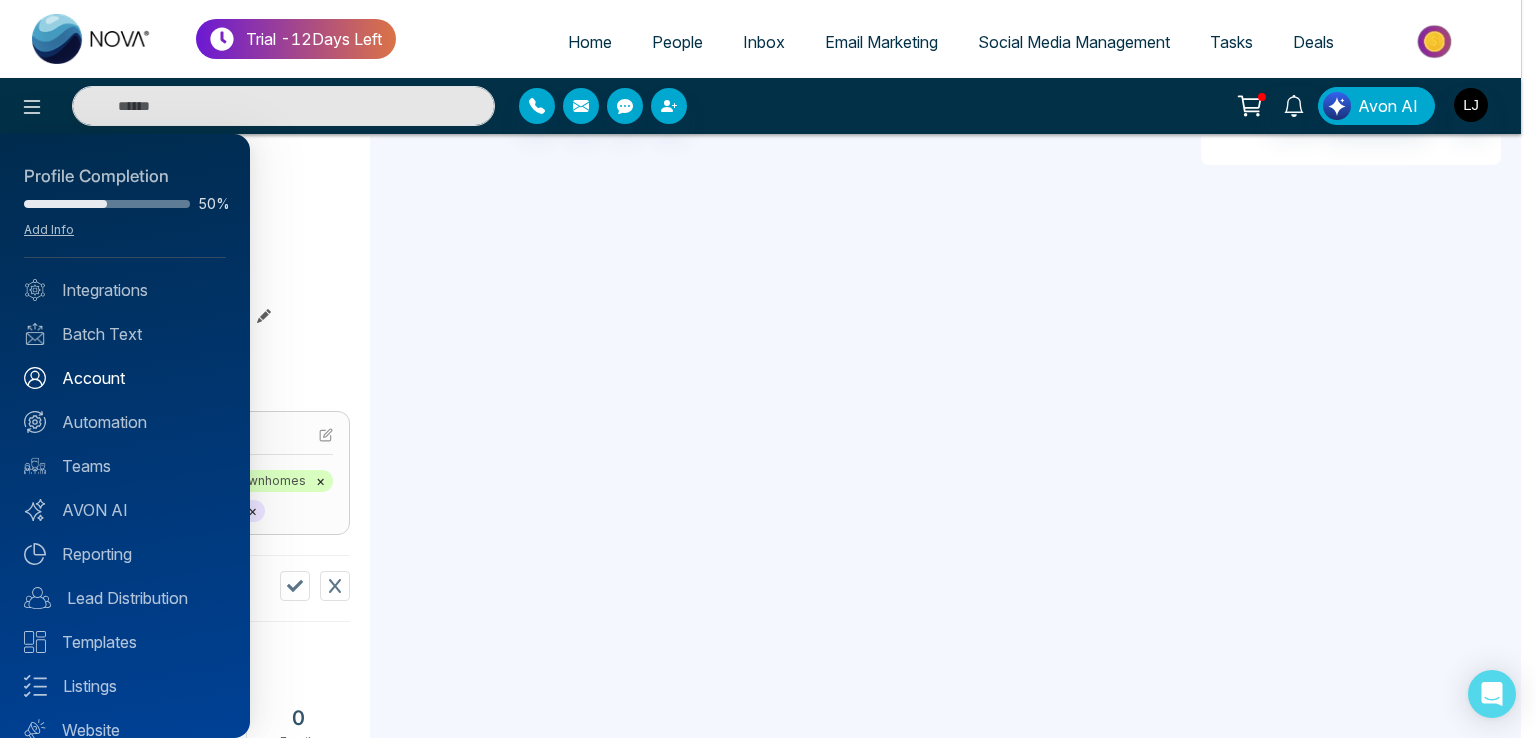 click on "Account" at bounding box center [125, 378] 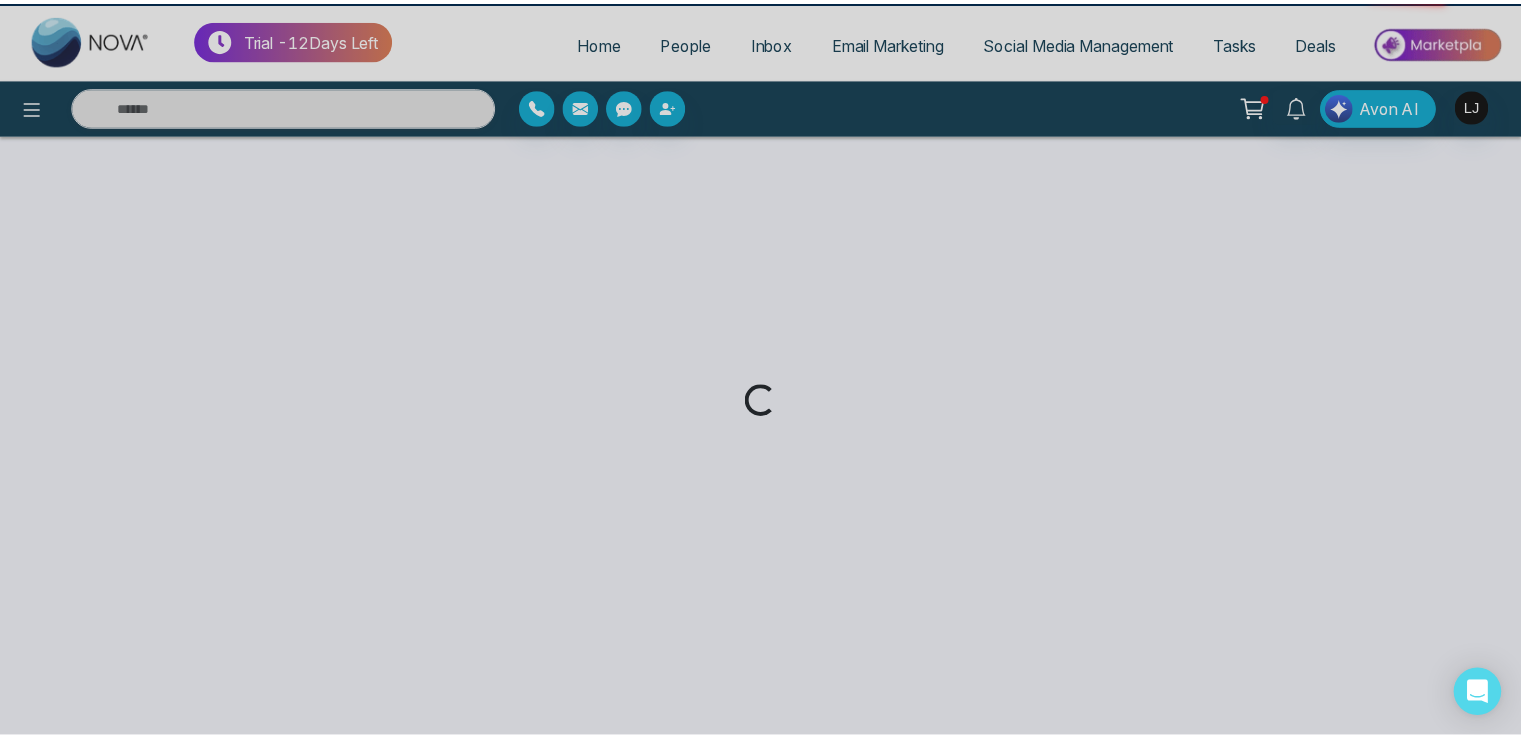 scroll, scrollTop: 0, scrollLeft: 0, axis: both 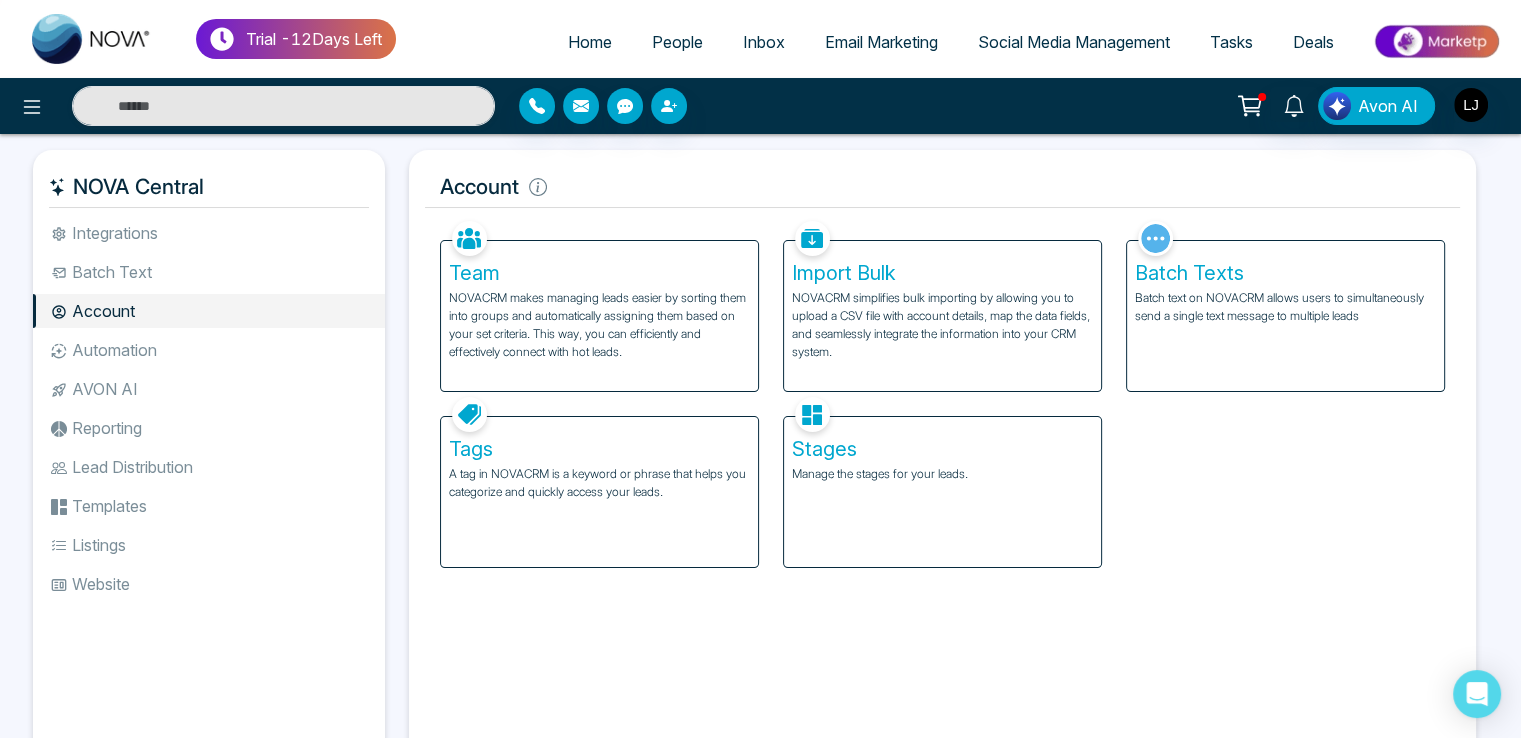 click on "Tags" at bounding box center (599, 449) 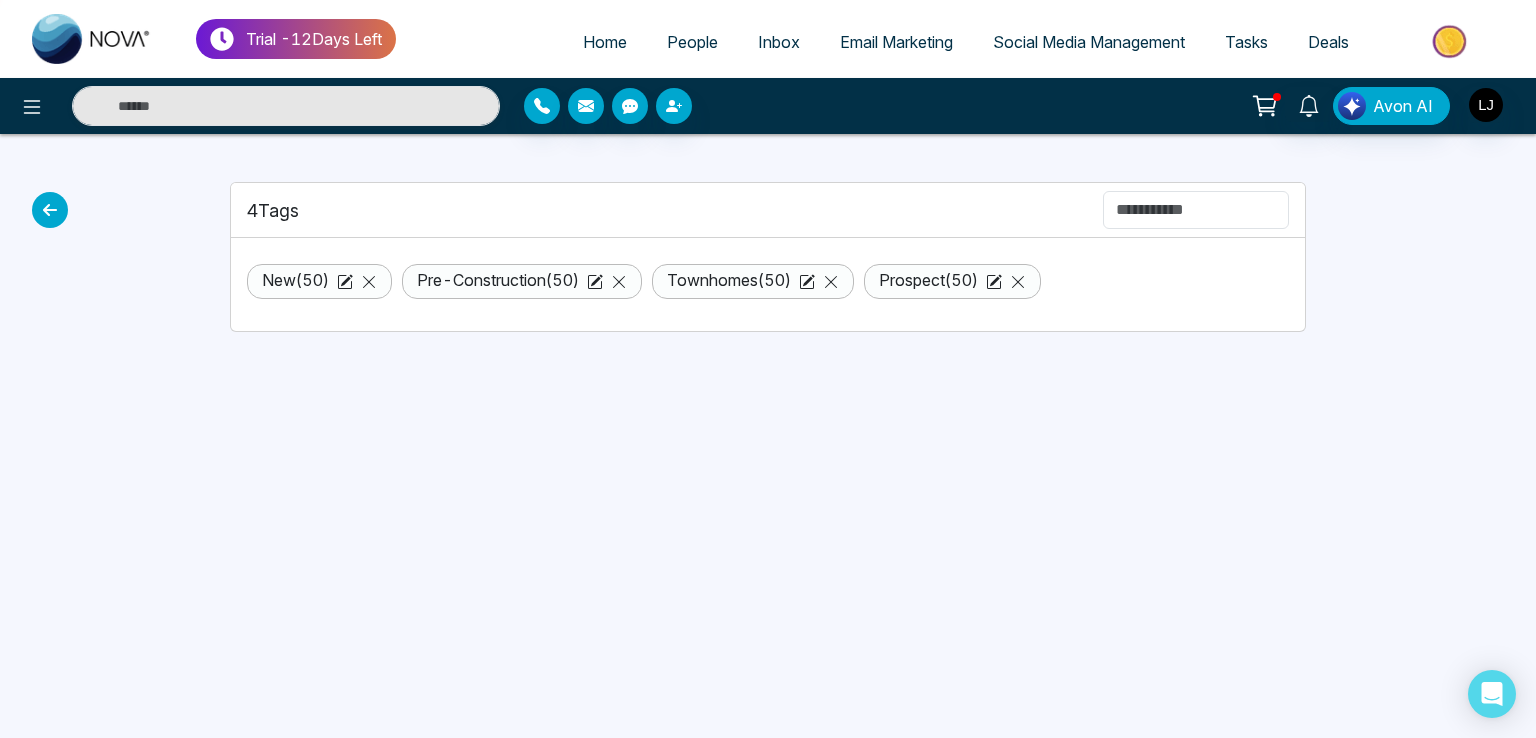 click on "New  ( 50 )" at bounding box center (295, 280) 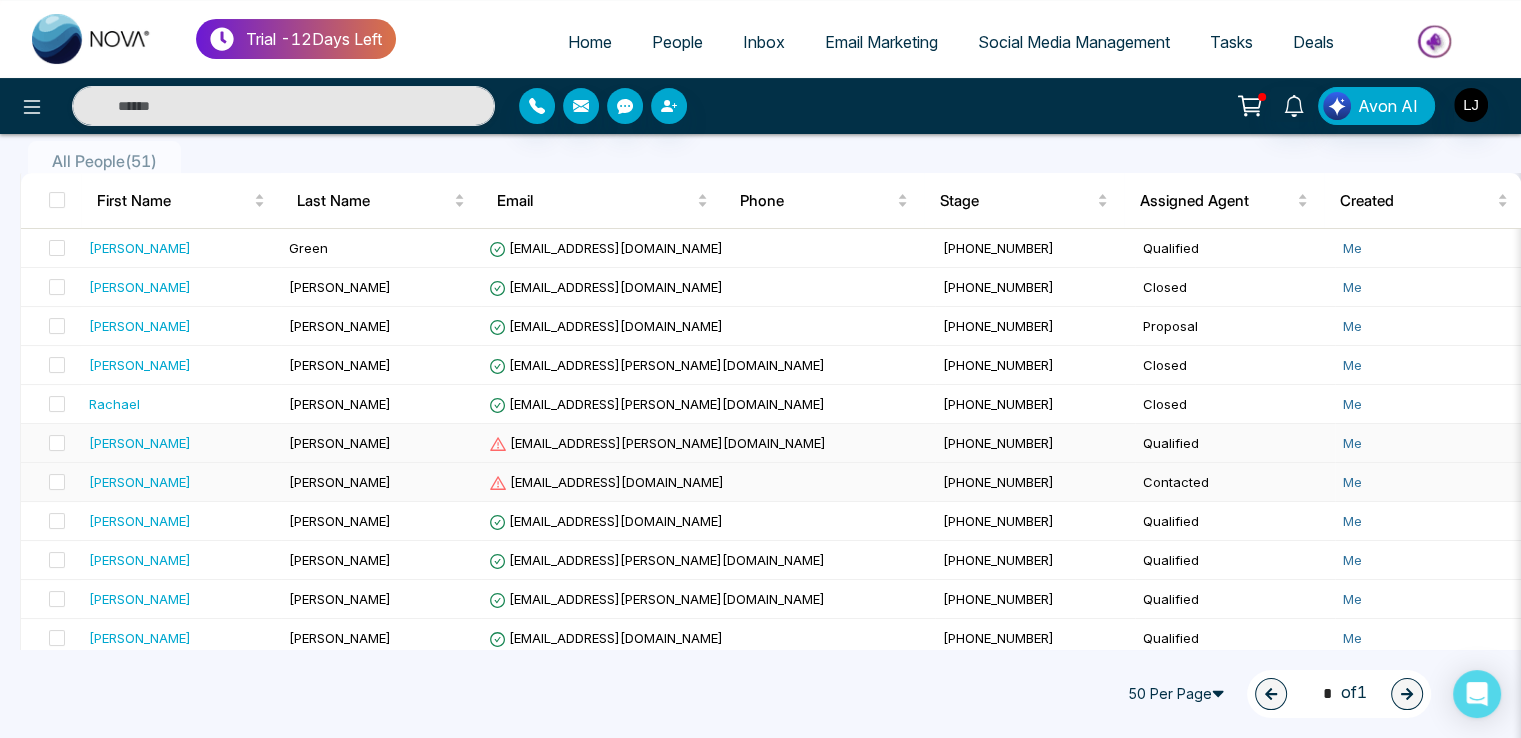 scroll, scrollTop: 200, scrollLeft: 0, axis: vertical 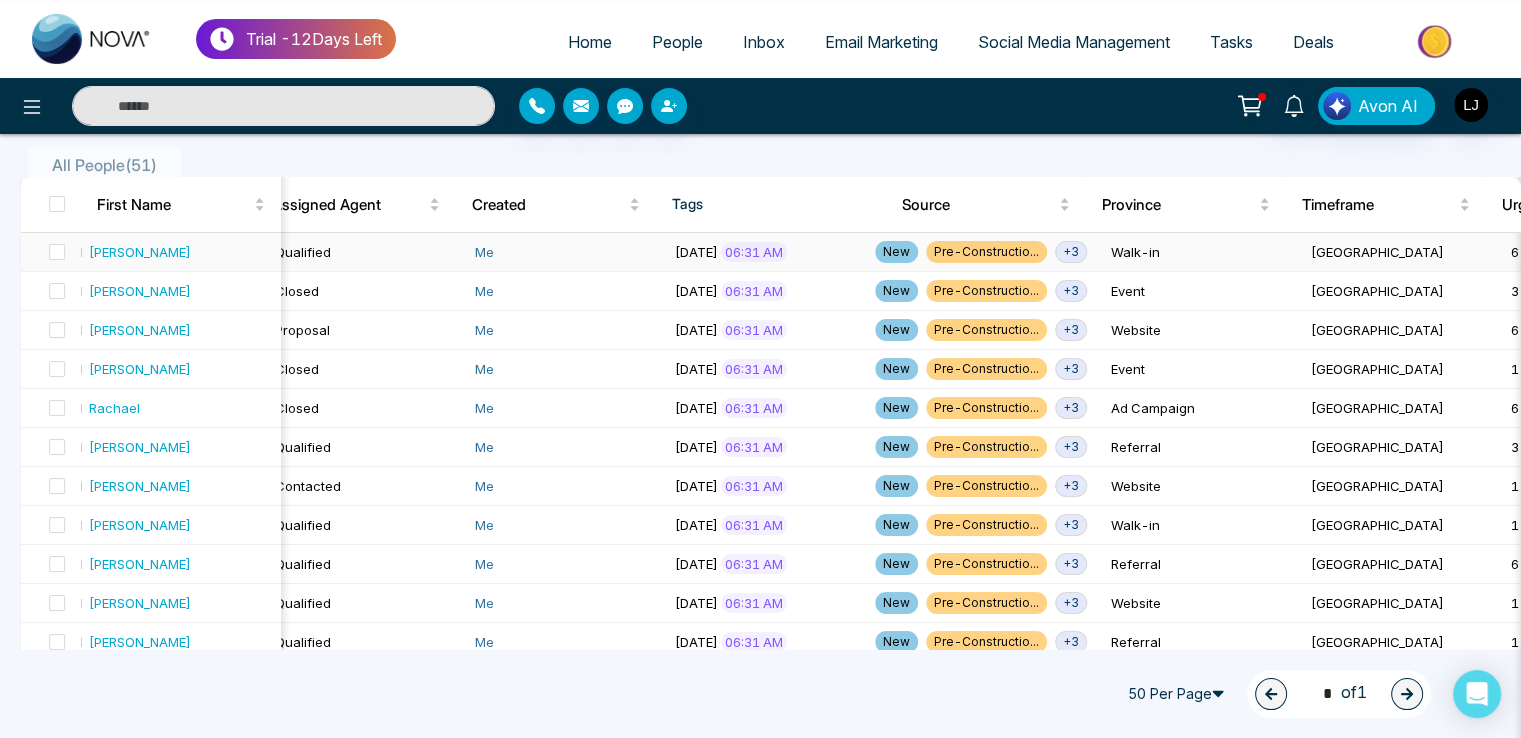 click on "+ 3" at bounding box center [1071, 252] 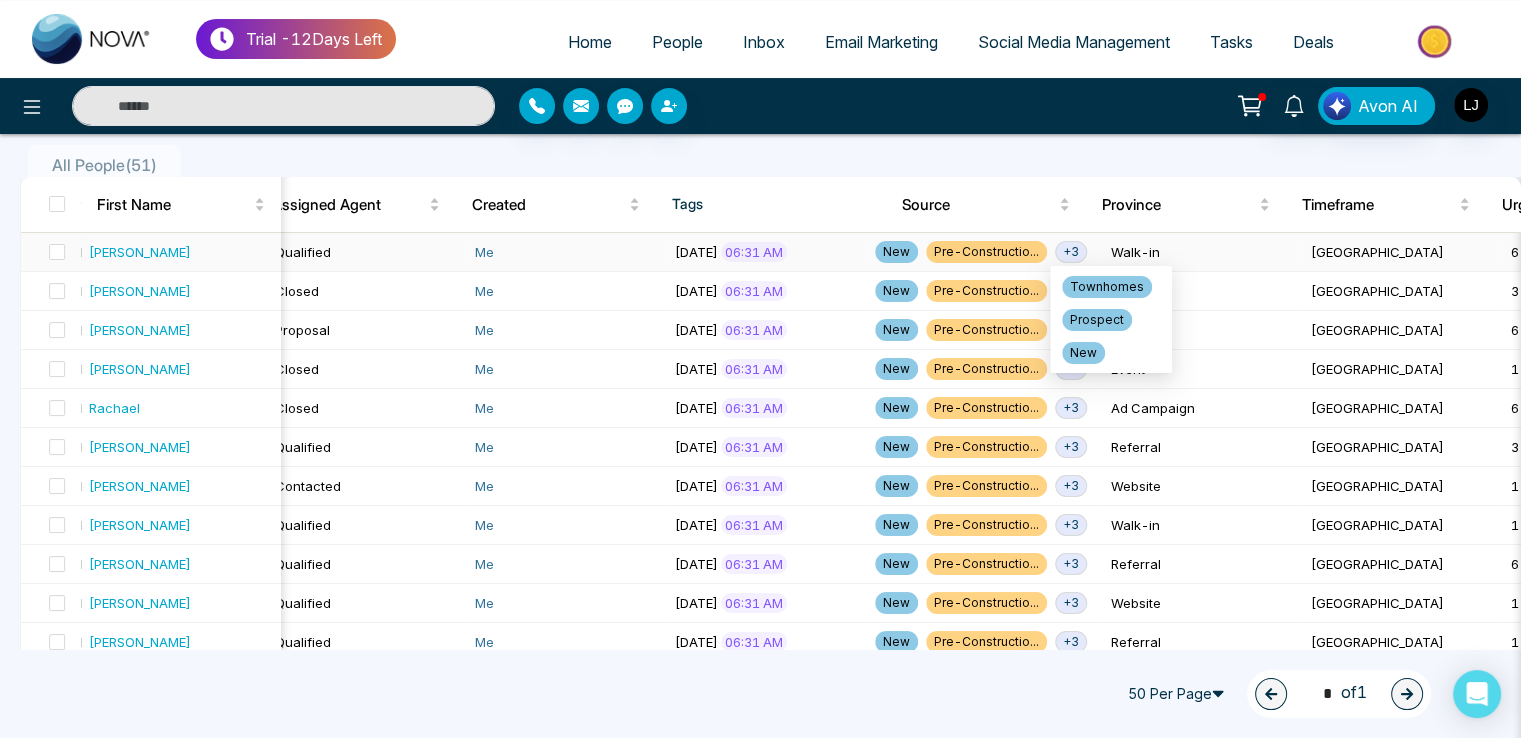 click on "Townhomes Prospect New" at bounding box center (1111, 319) 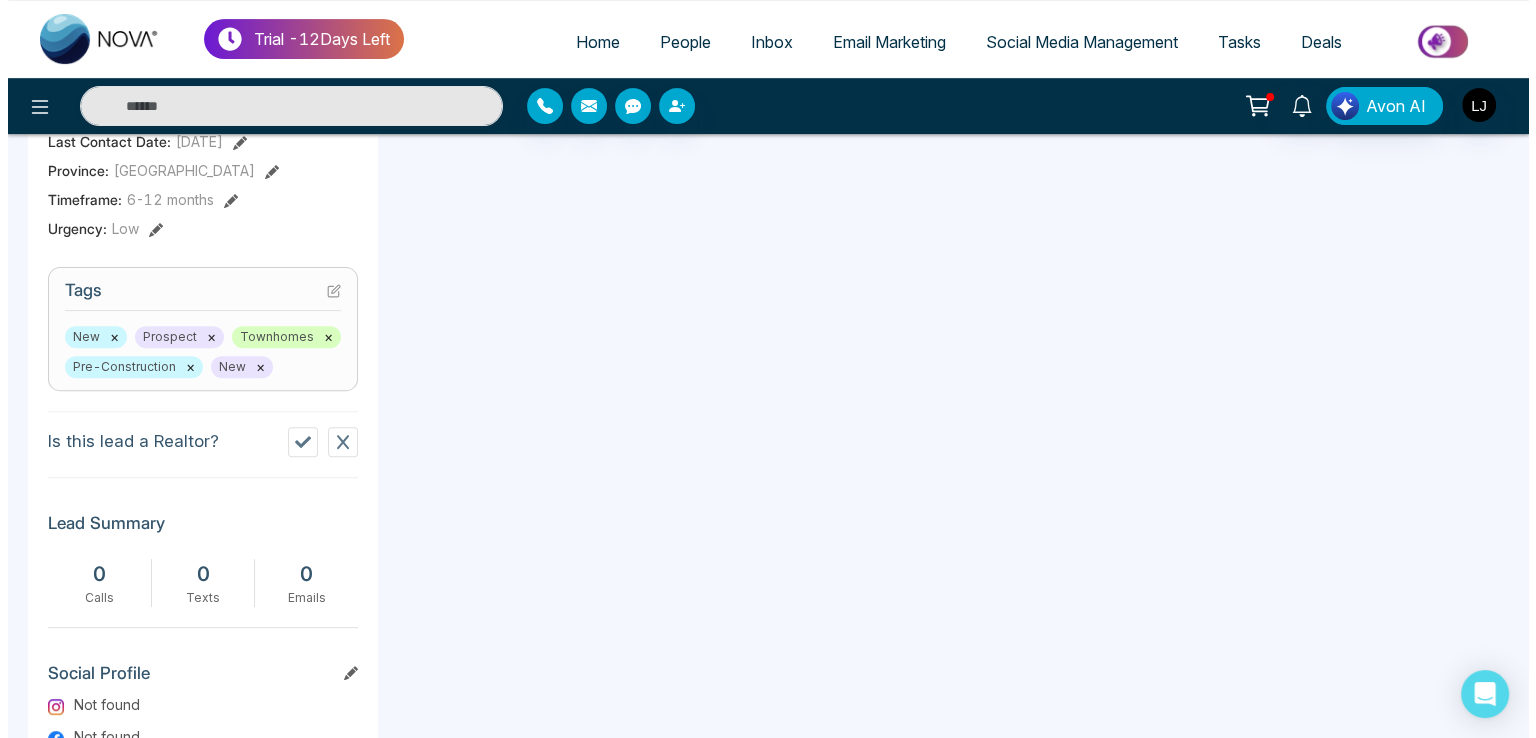 scroll, scrollTop: 600, scrollLeft: 0, axis: vertical 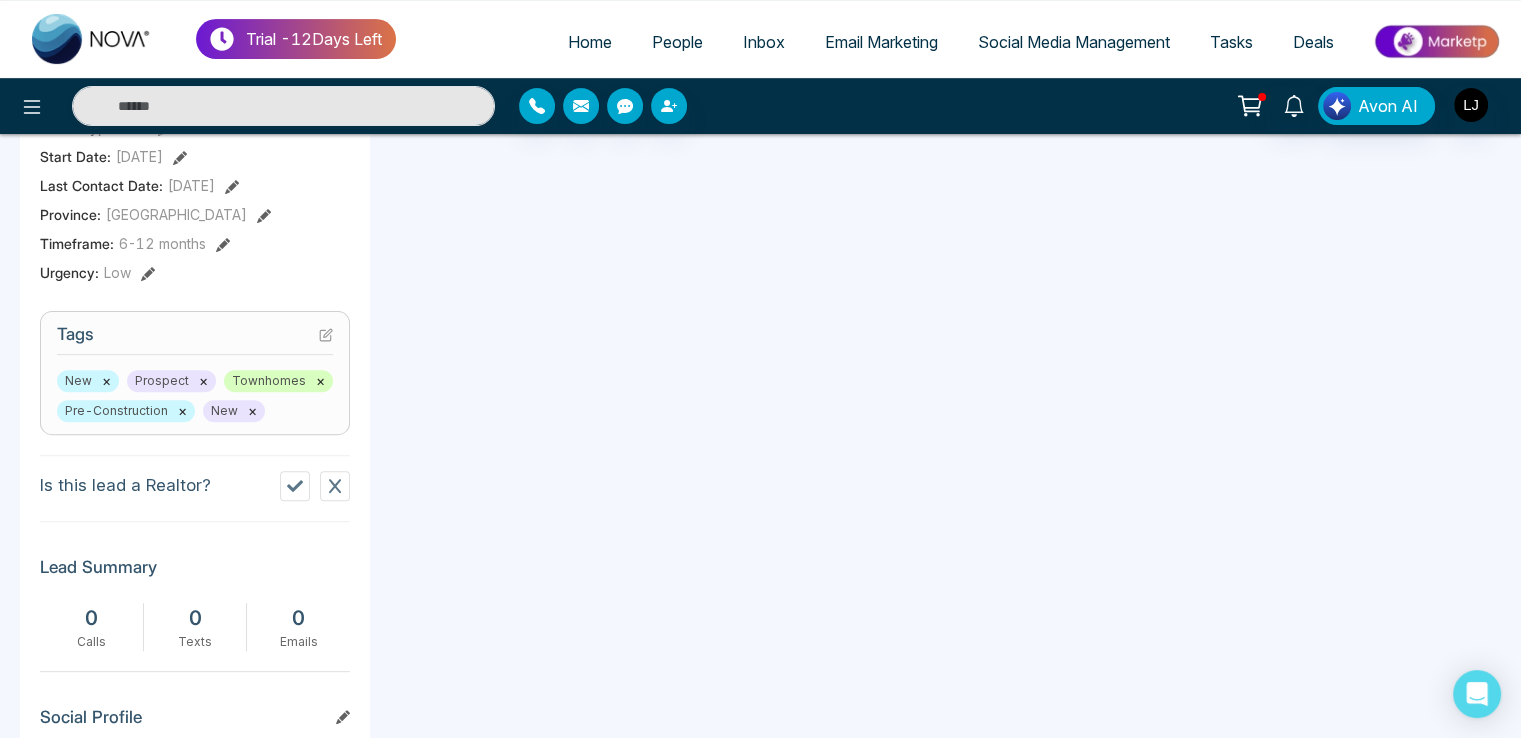 click 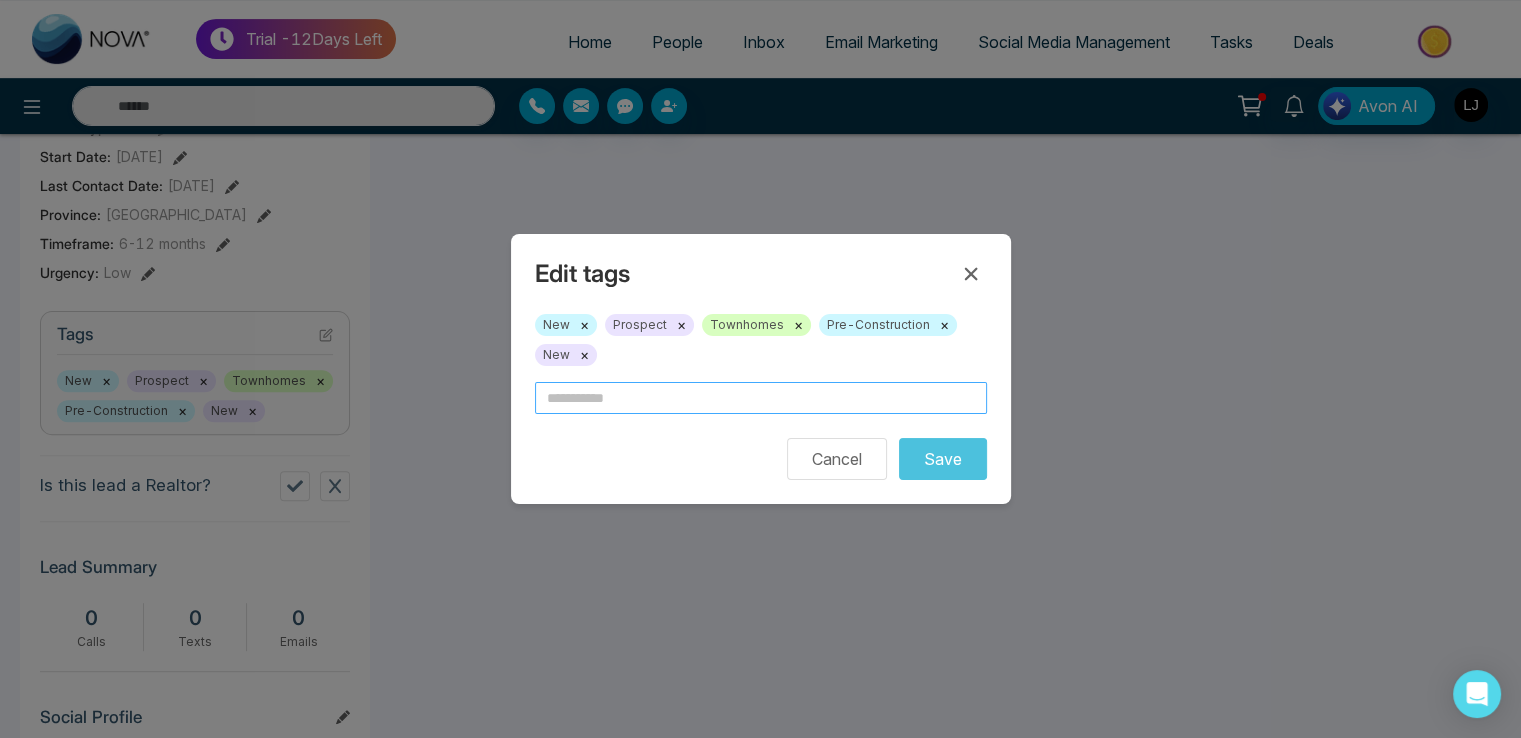click at bounding box center [761, 398] 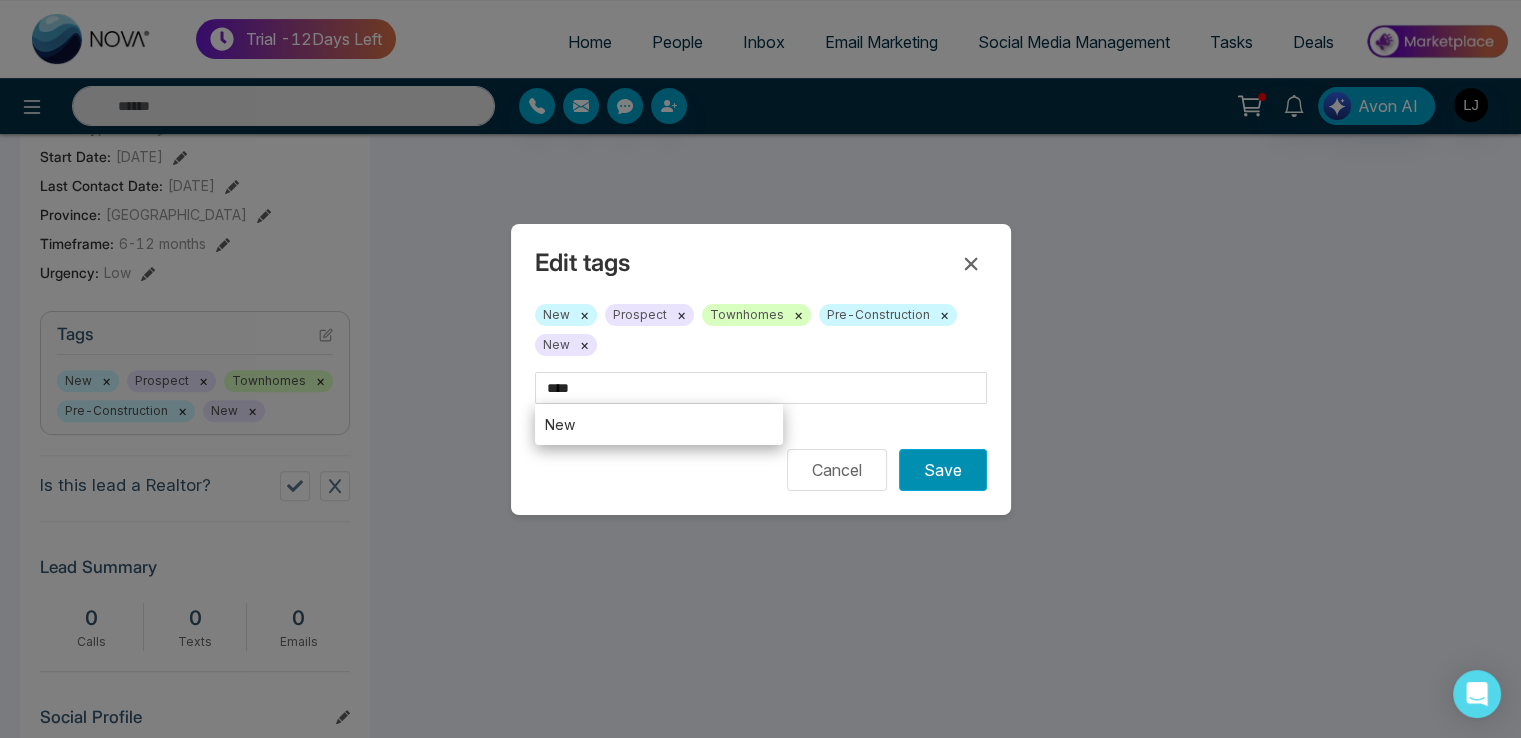 click on "Save" at bounding box center [943, 470] 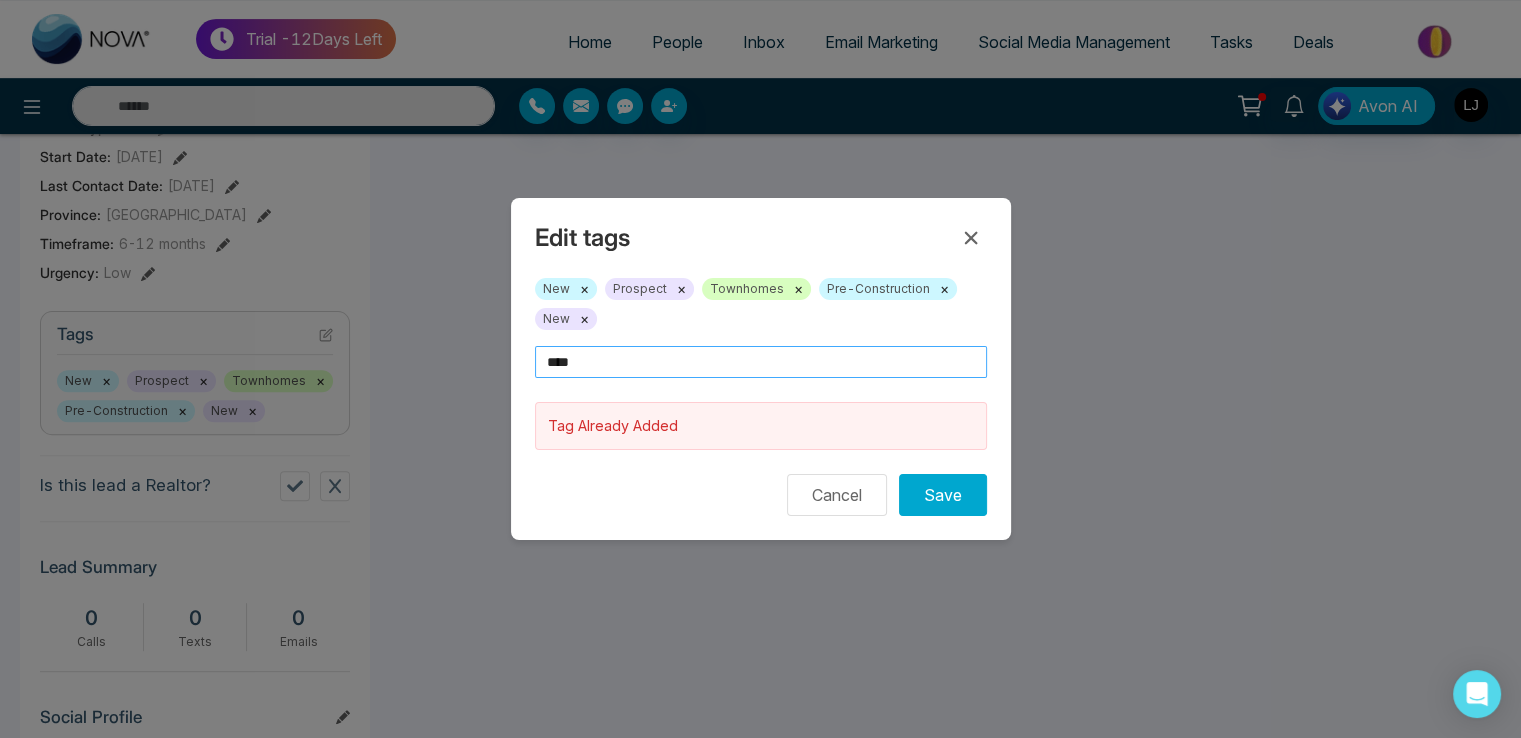 click on "***" at bounding box center [761, 362] 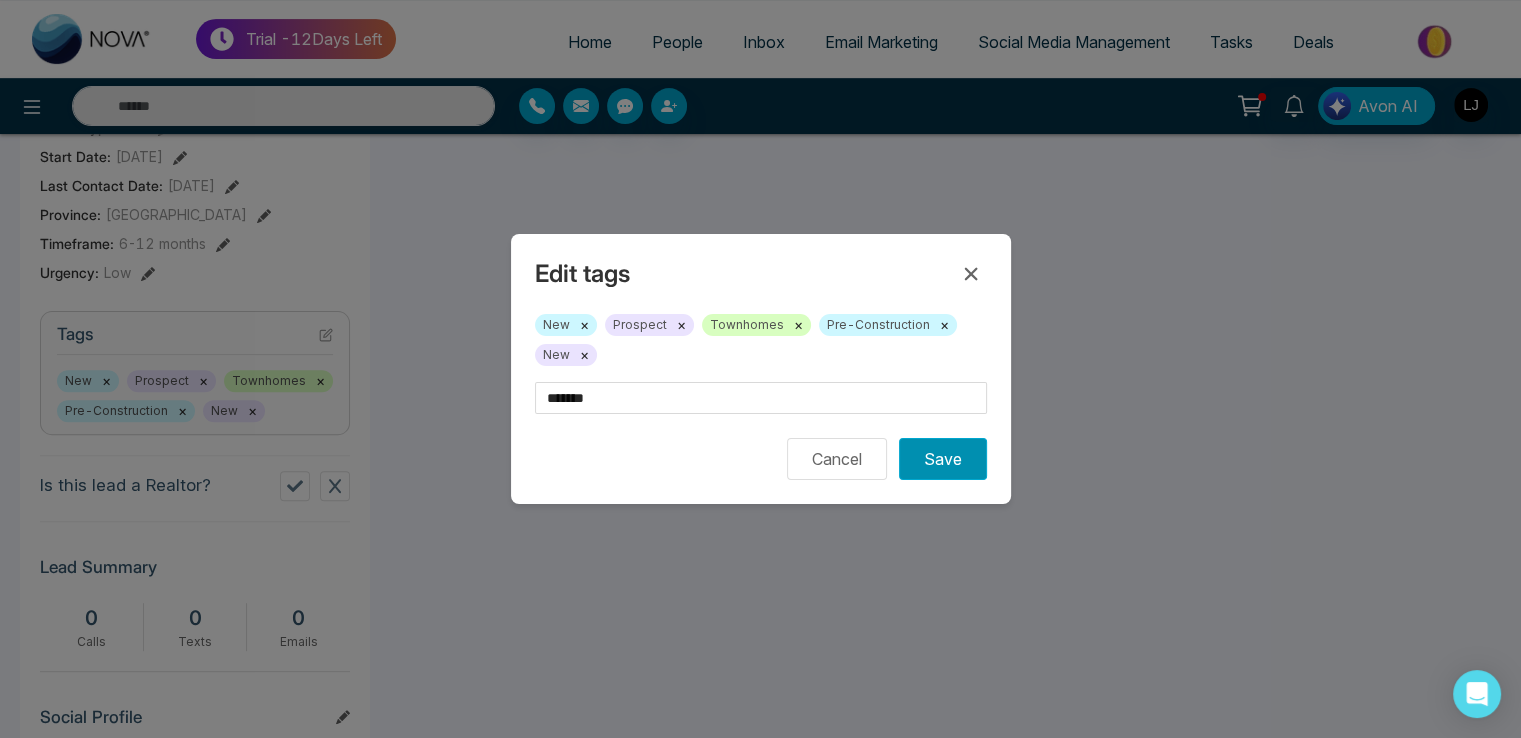 click on "Save" at bounding box center [943, 459] 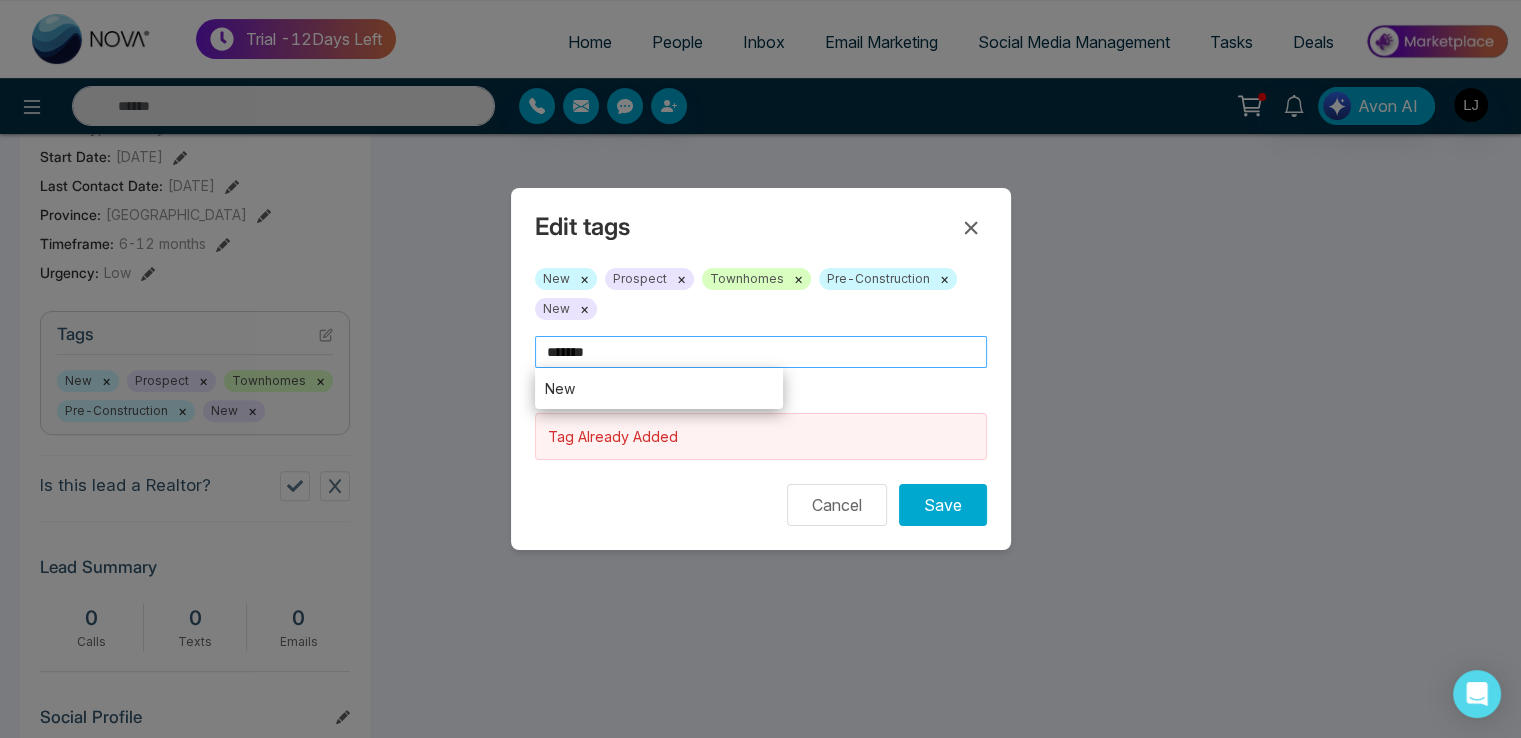 click on "***" at bounding box center (761, 352) 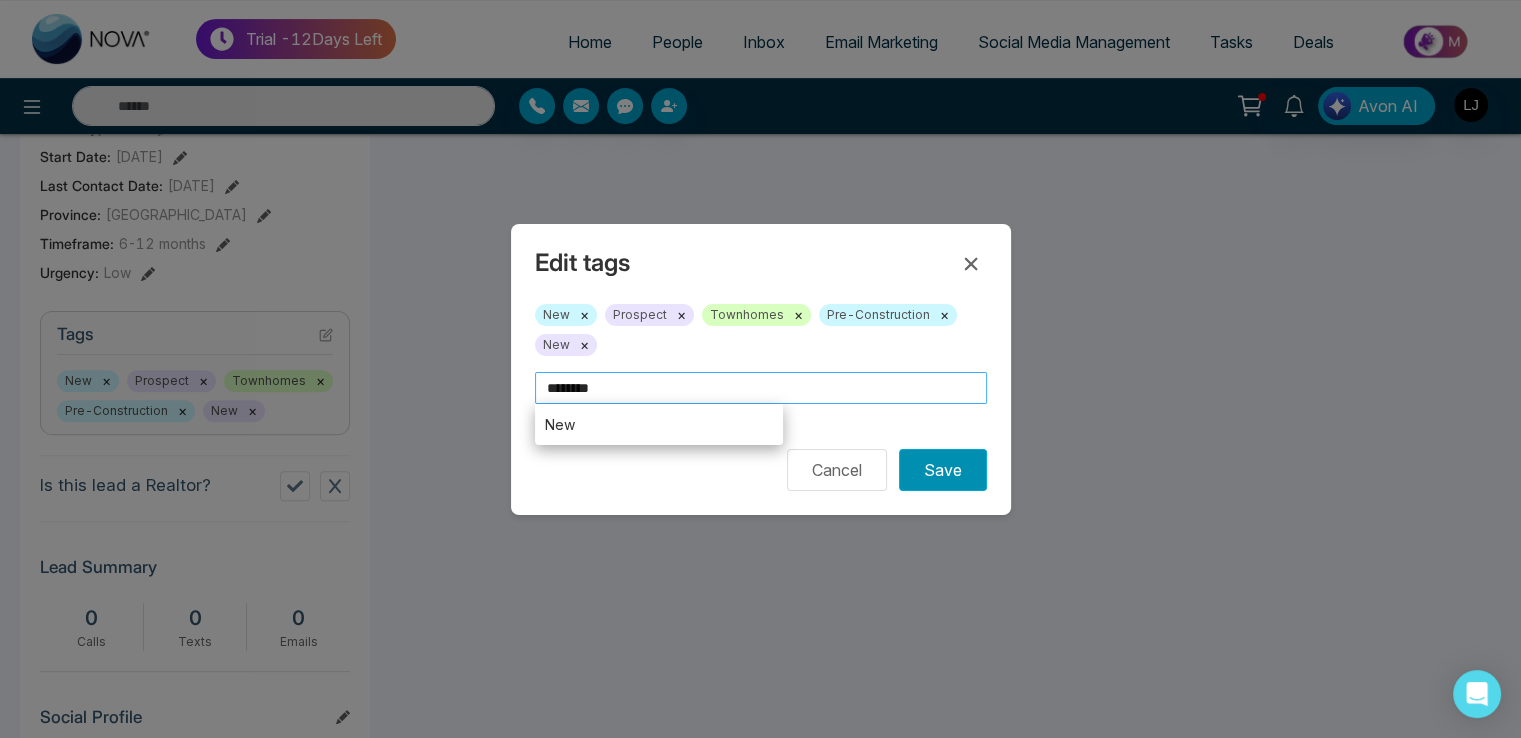 type on "*******" 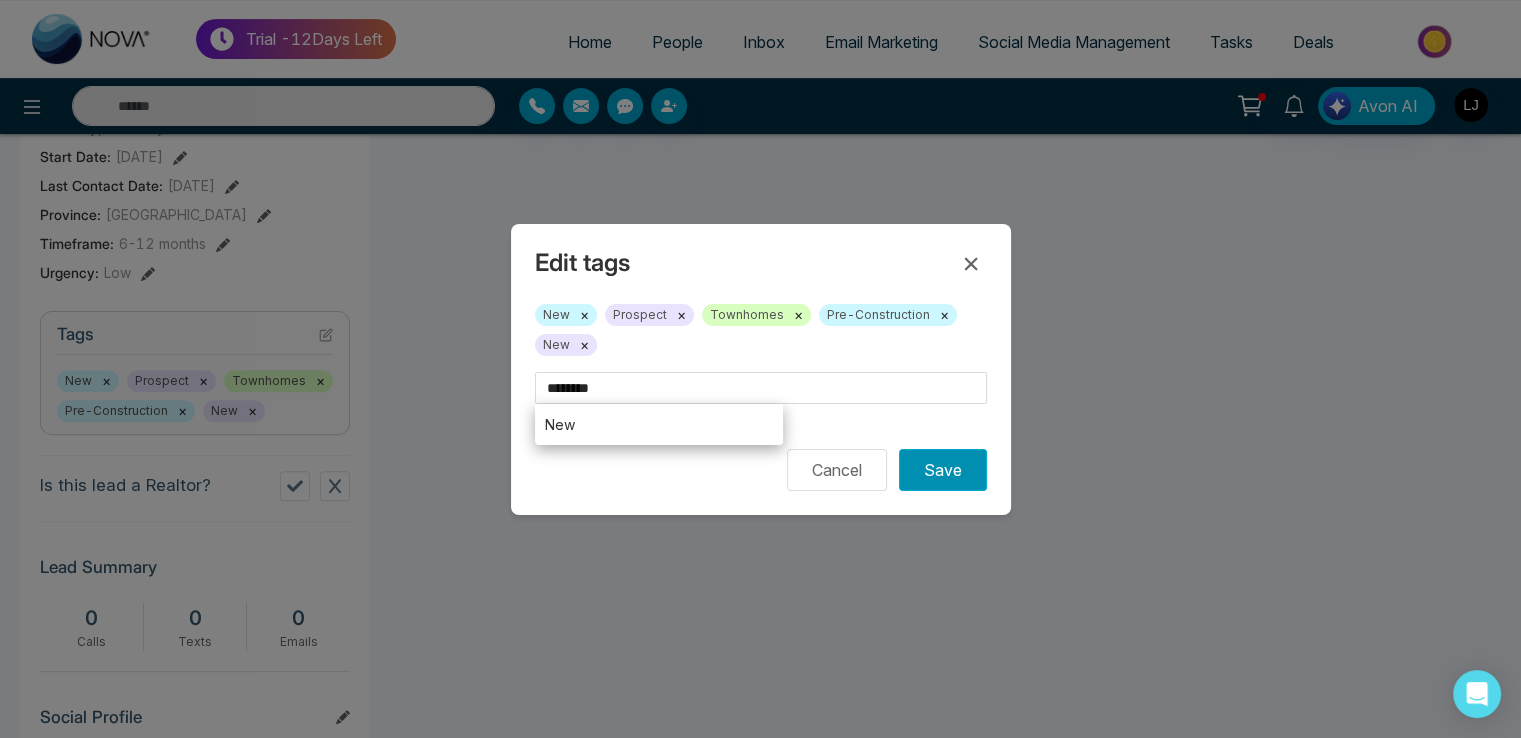 click on "Save" at bounding box center (943, 470) 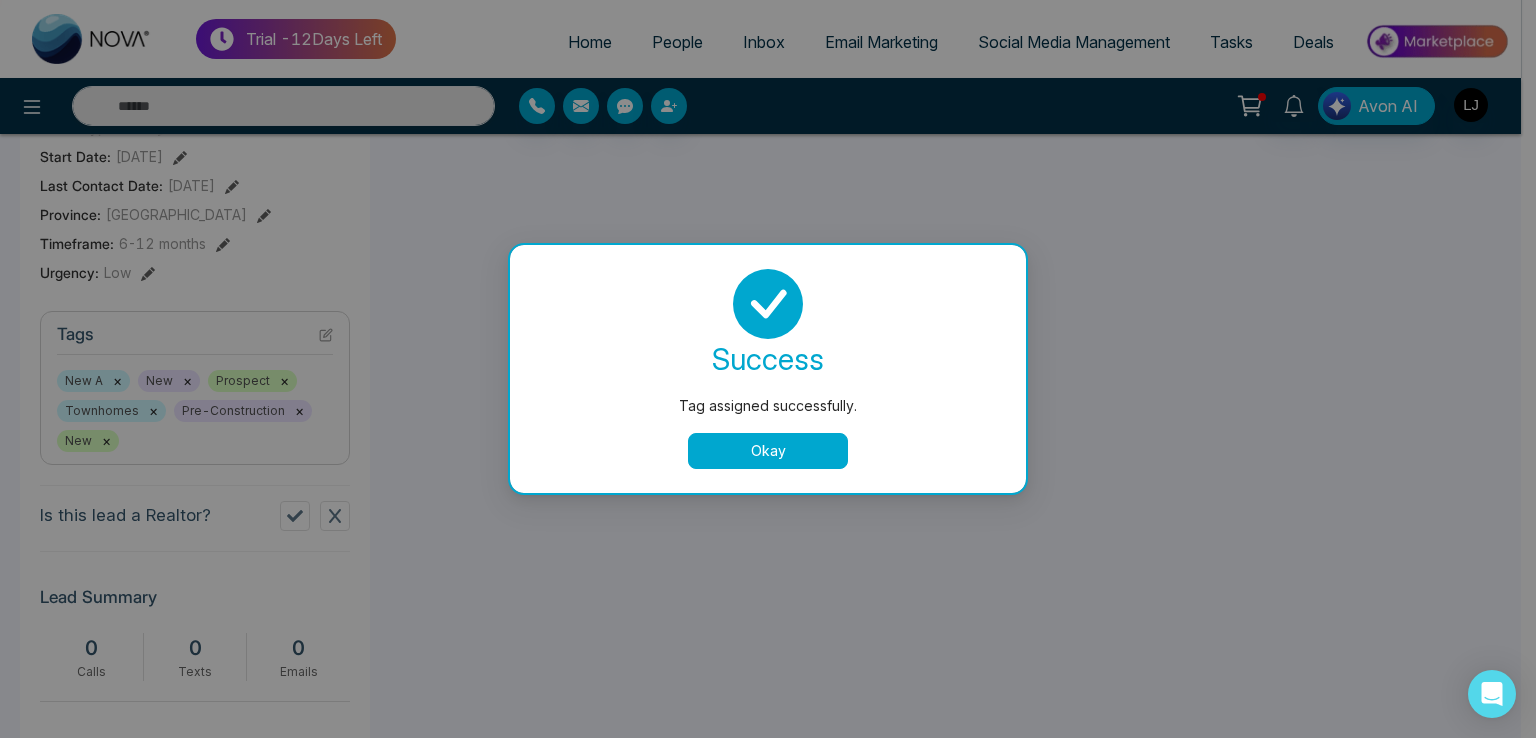 click on "Okay" at bounding box center [768, 451] 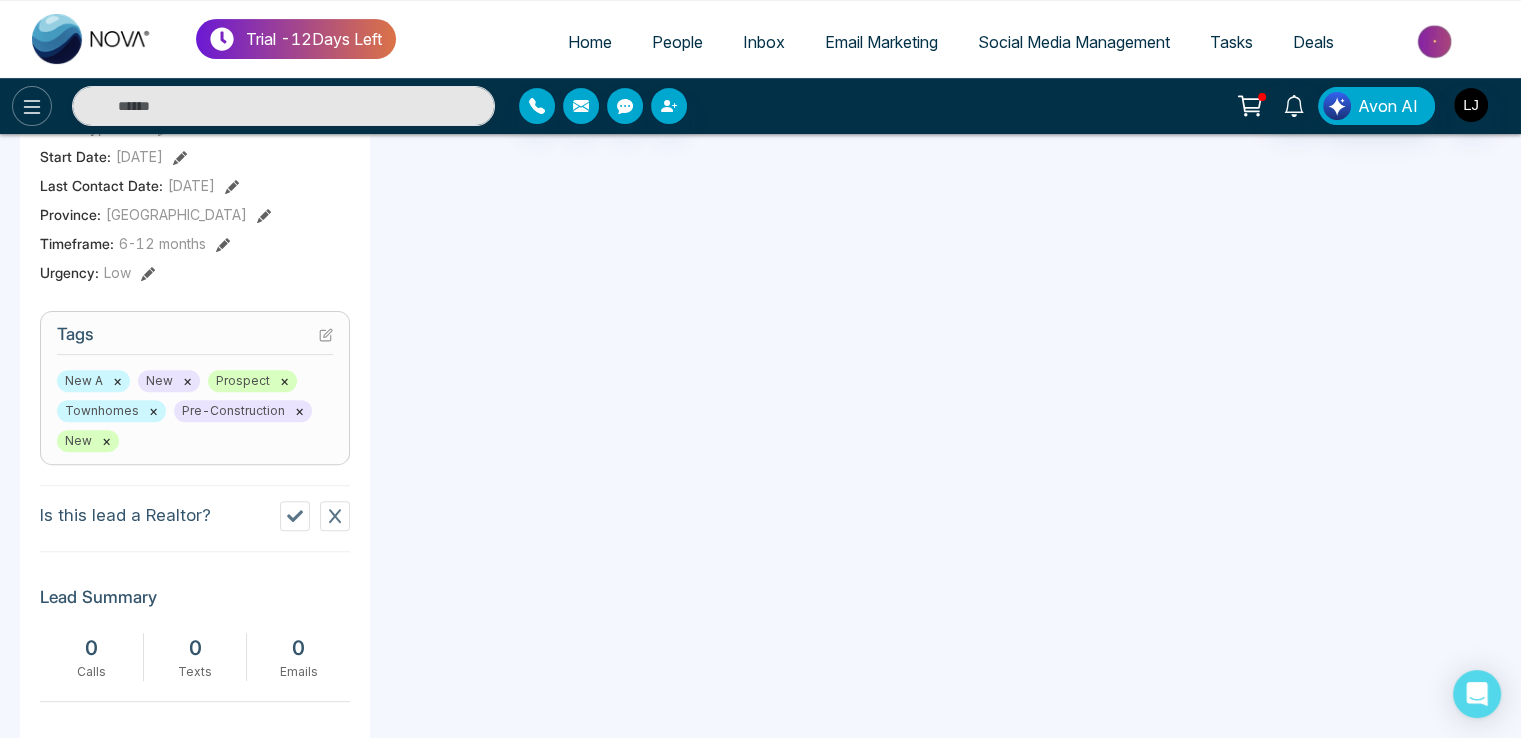 click 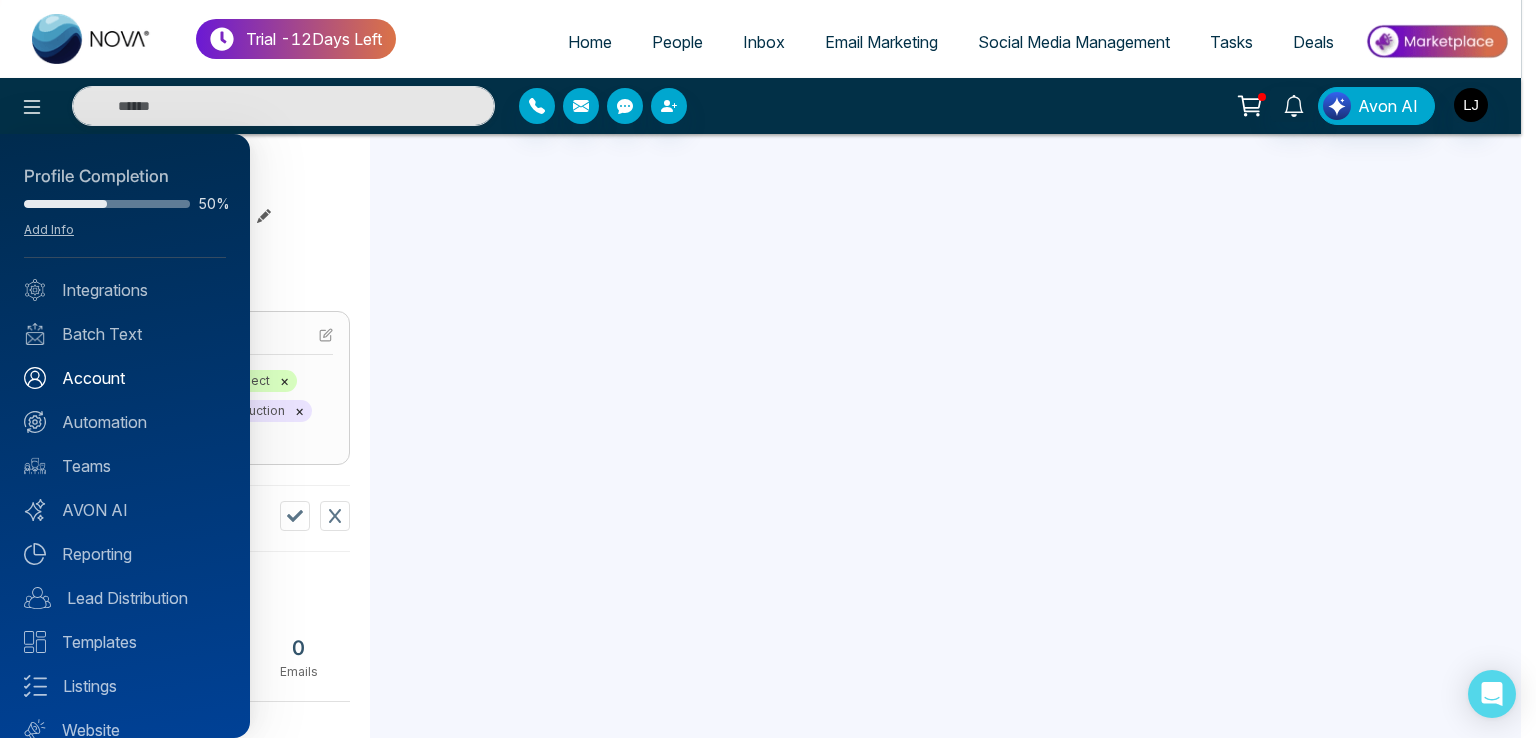 click on "Account" at bounding box center (125, 378) 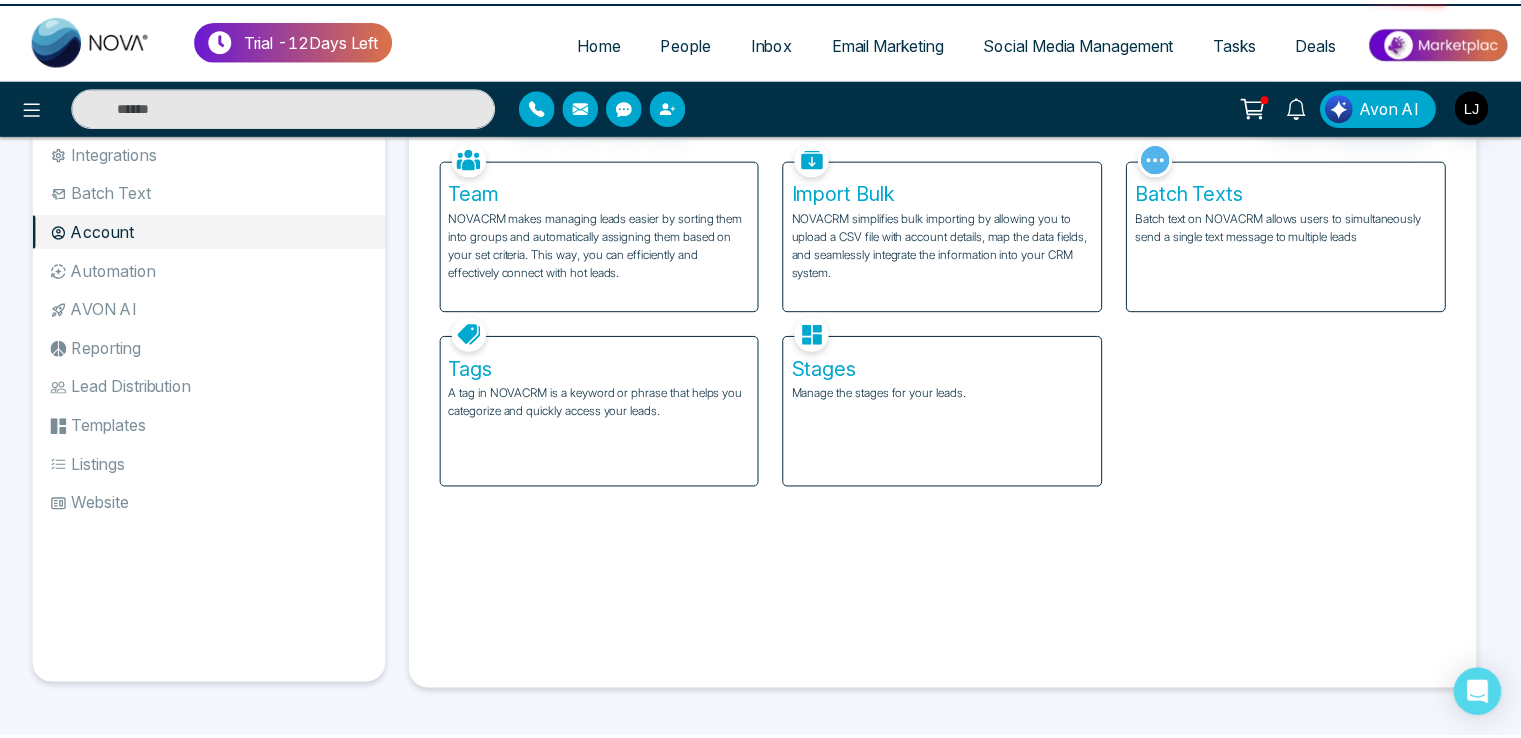 scroll, scrollTop: 0, scrollLeft: 0, axis: both 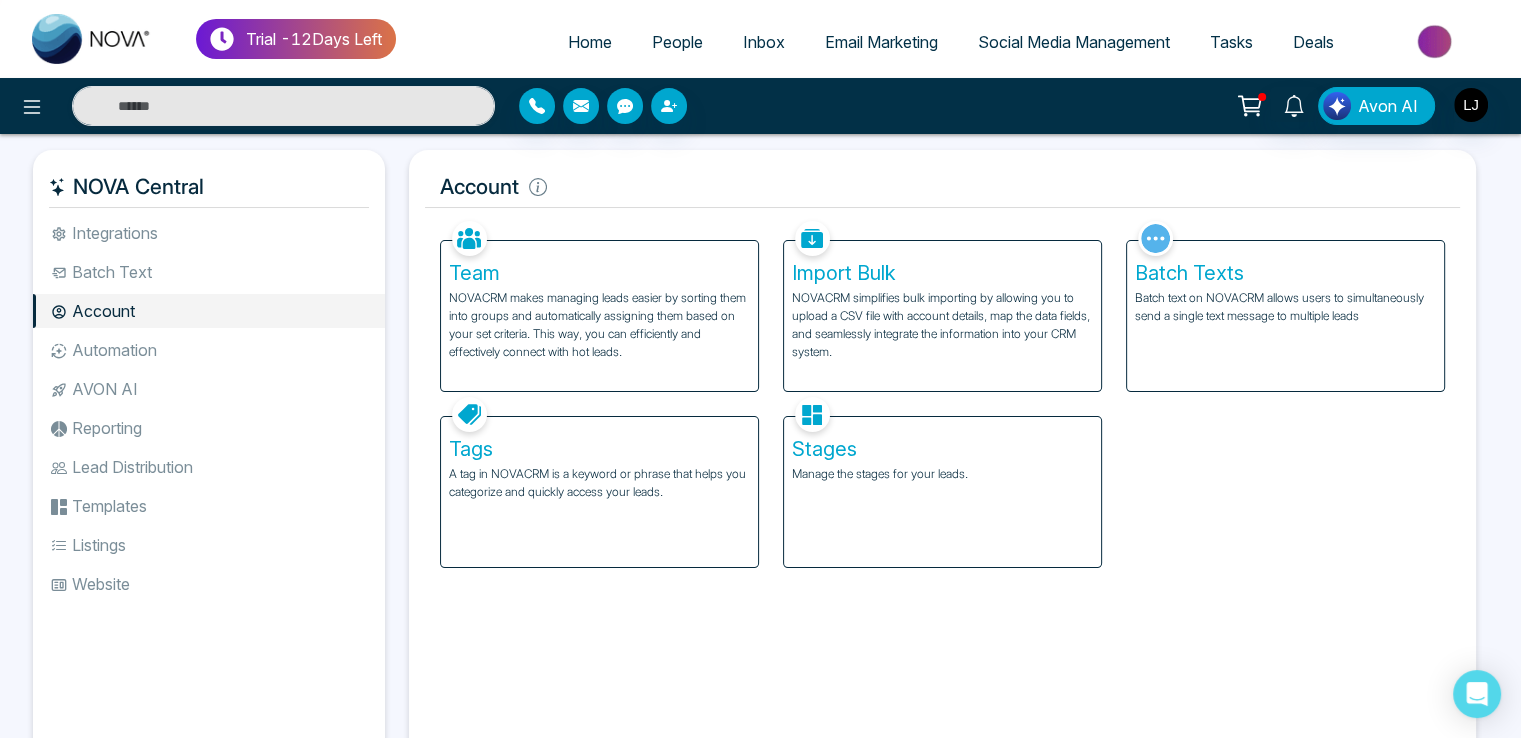 click on "NOVACRM makes managing leads easier by sorting them into groups and automatically assigning them based on your set criteria. This way, you can efficiently and effectively connect with hot leads." at bounding box center (599, 325) 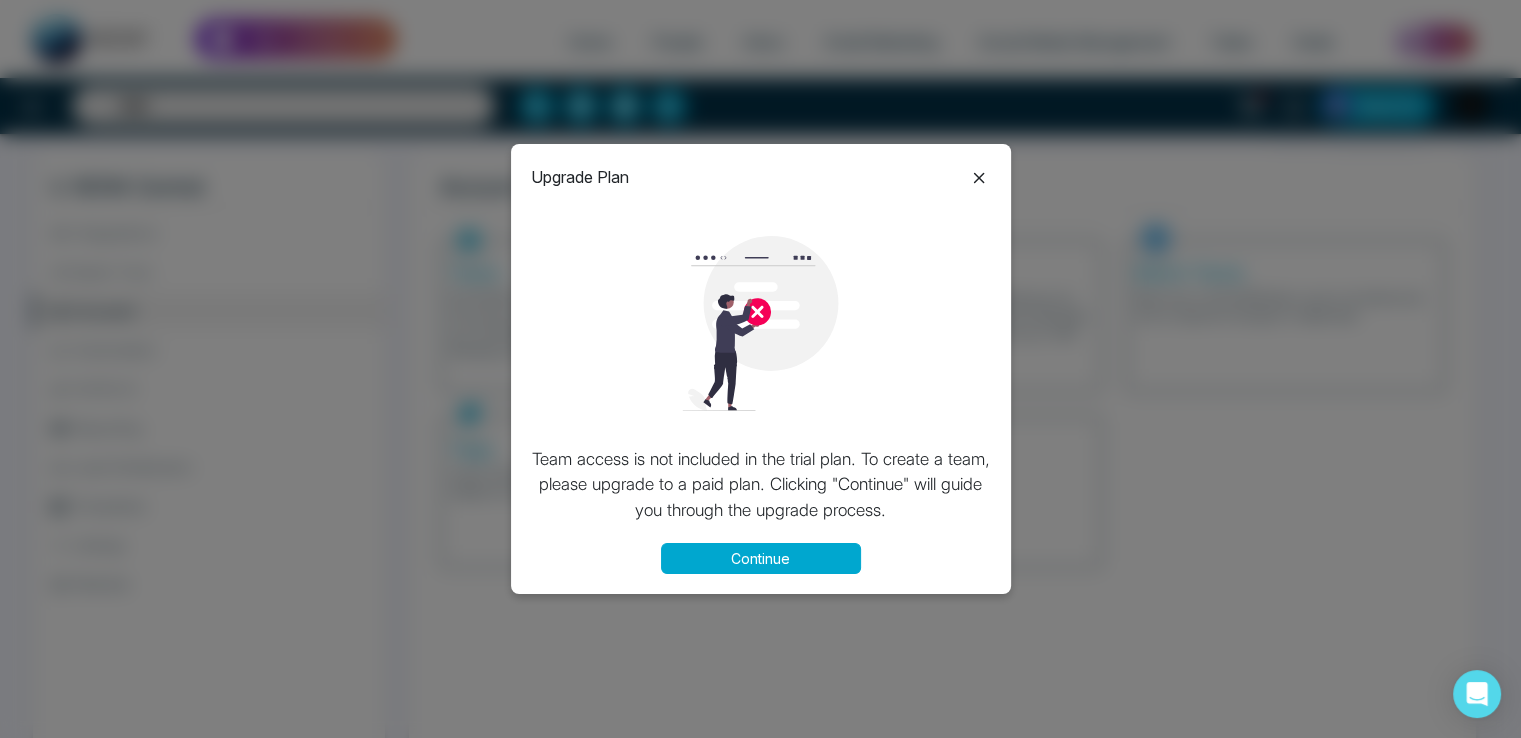 click 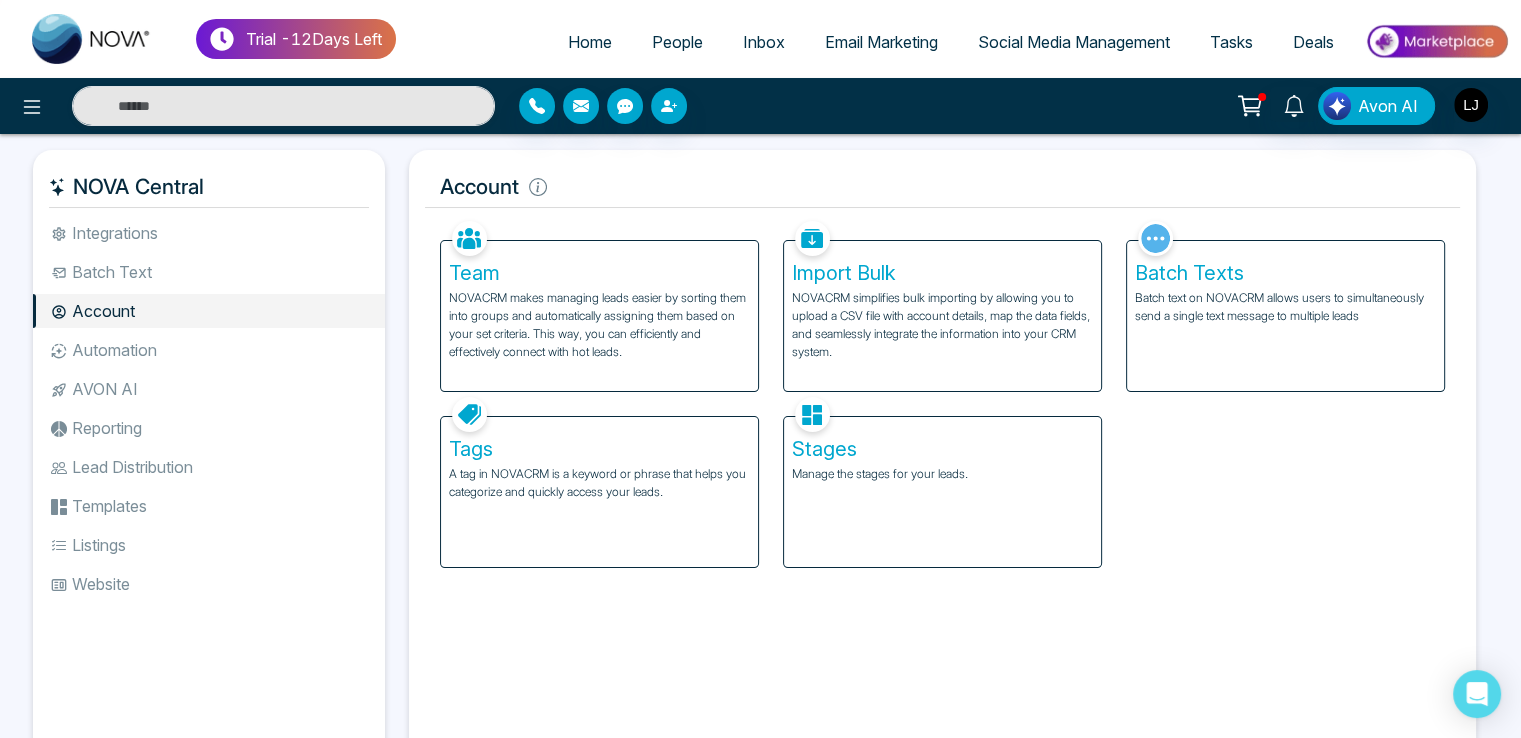 click on "Tags" at bounding box center (599, 449) 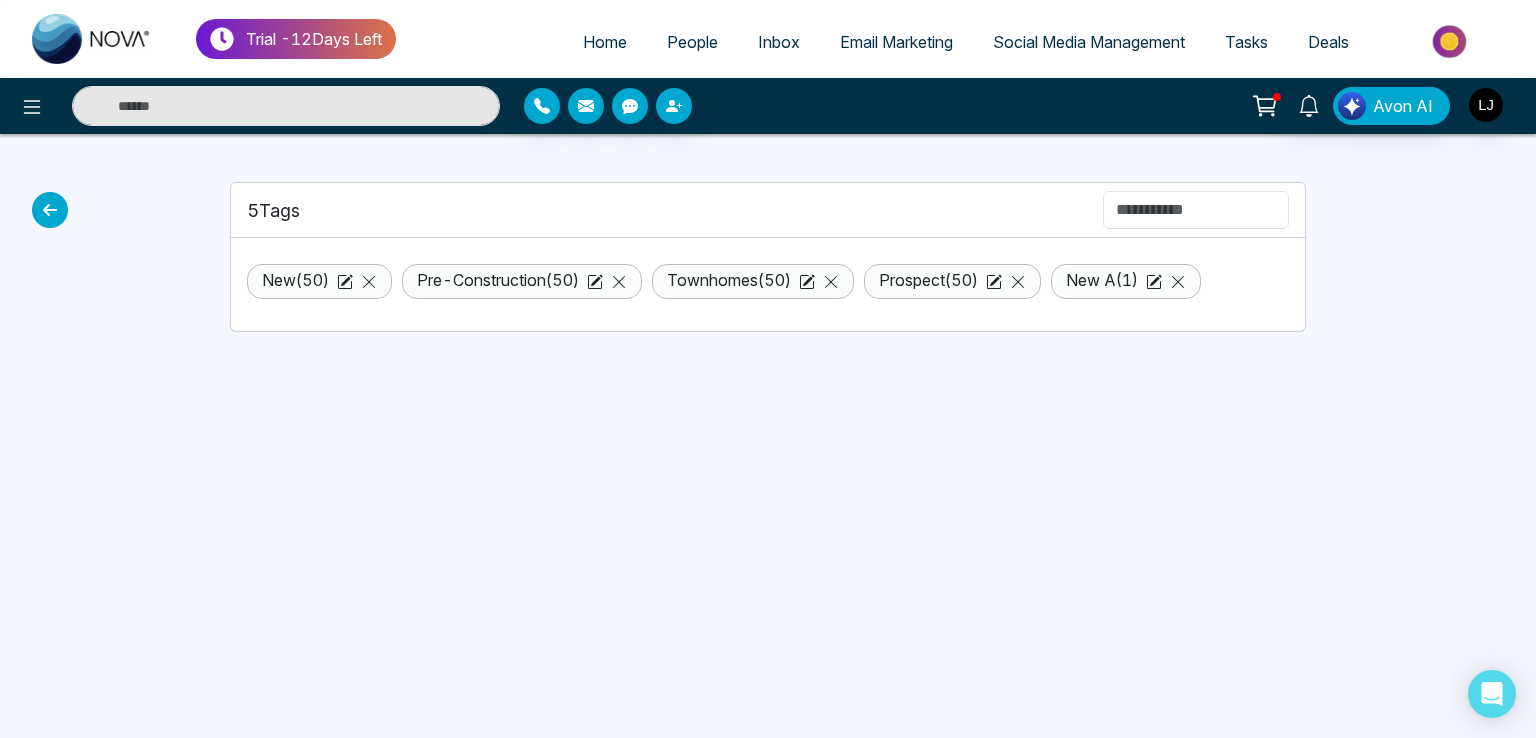 click 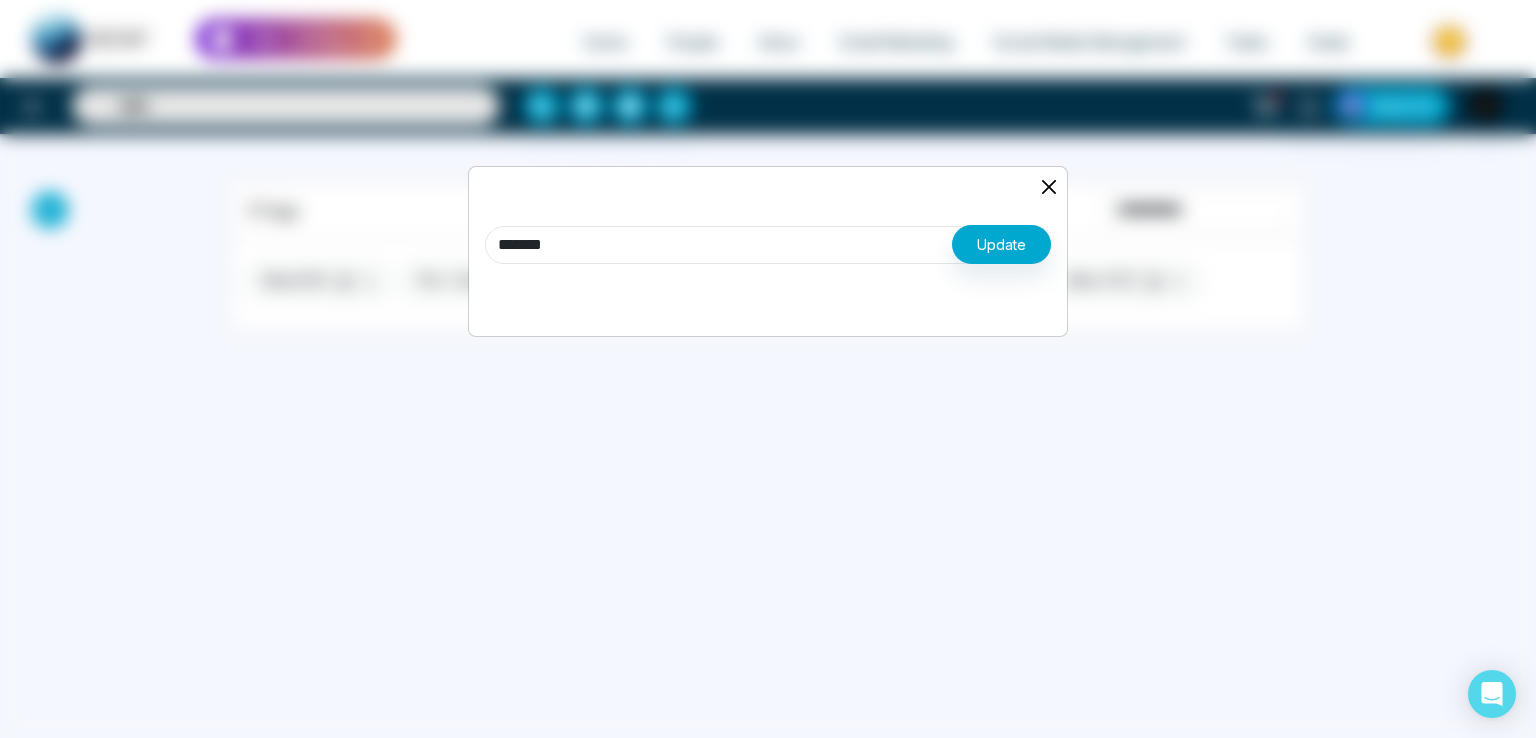 click on "*******" at bounding box center [768, 245] 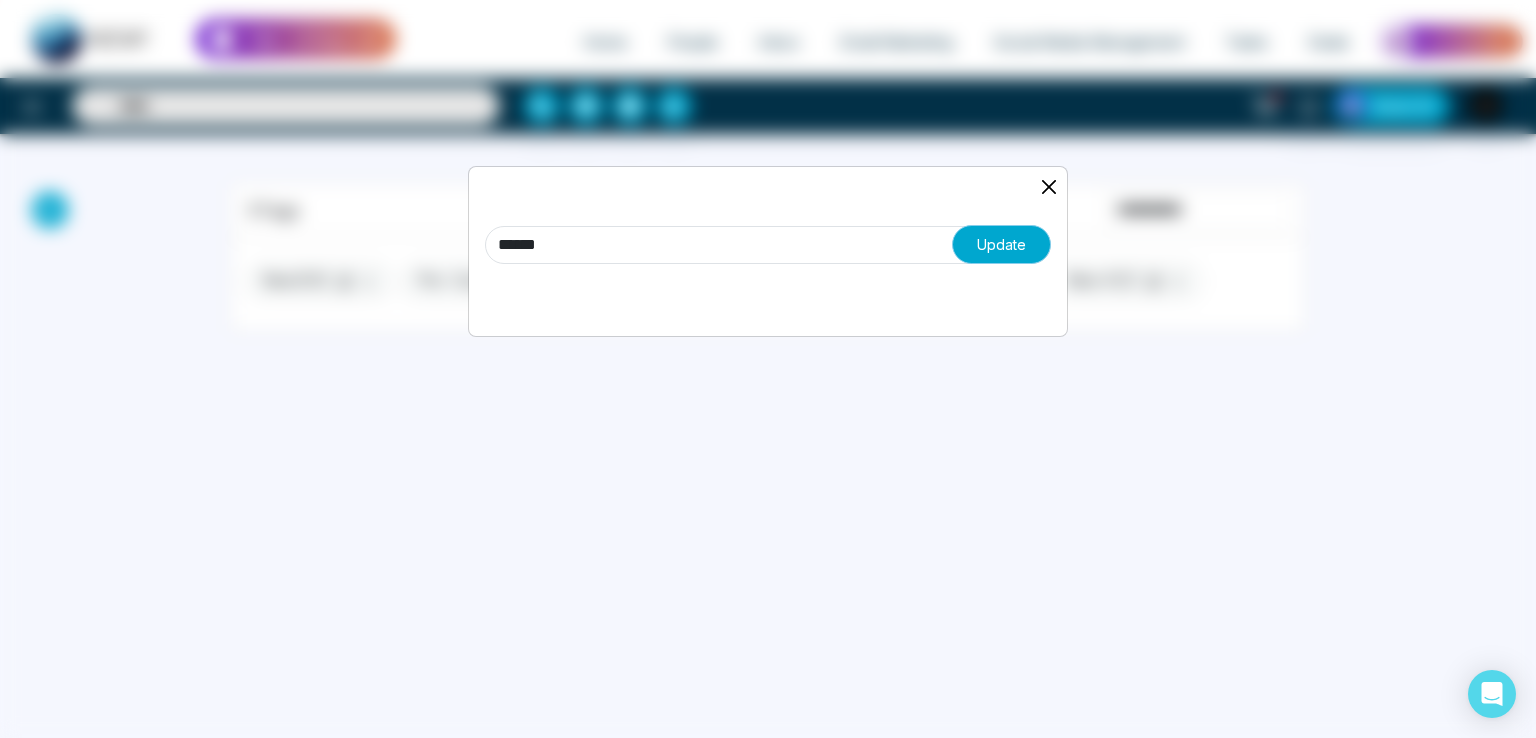 click on "Update" at bounding box center [1001, 244] 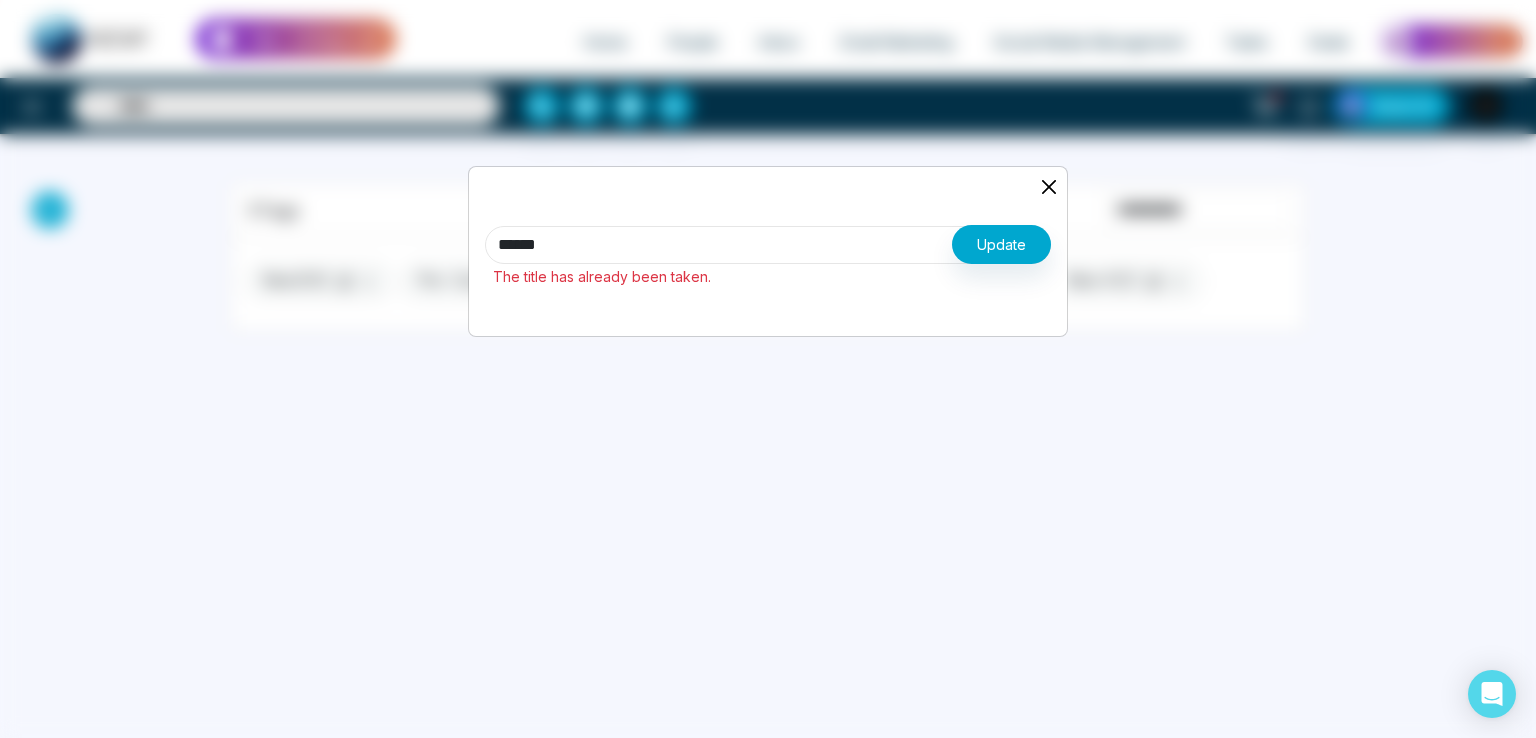 click on "***" at bounding box center [768, 245] 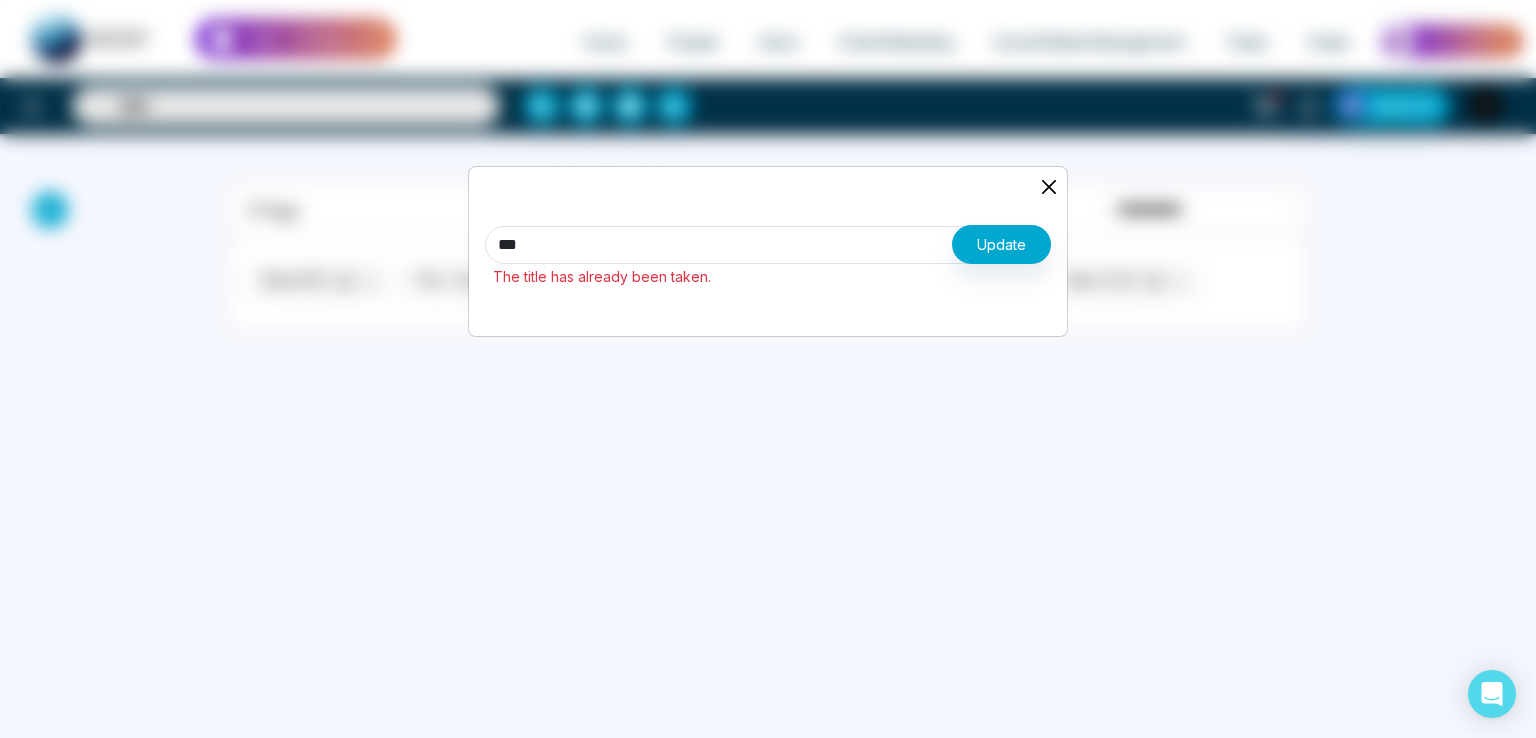 click on "*** Update The title has already been taken." at bounding box center [768, 279] 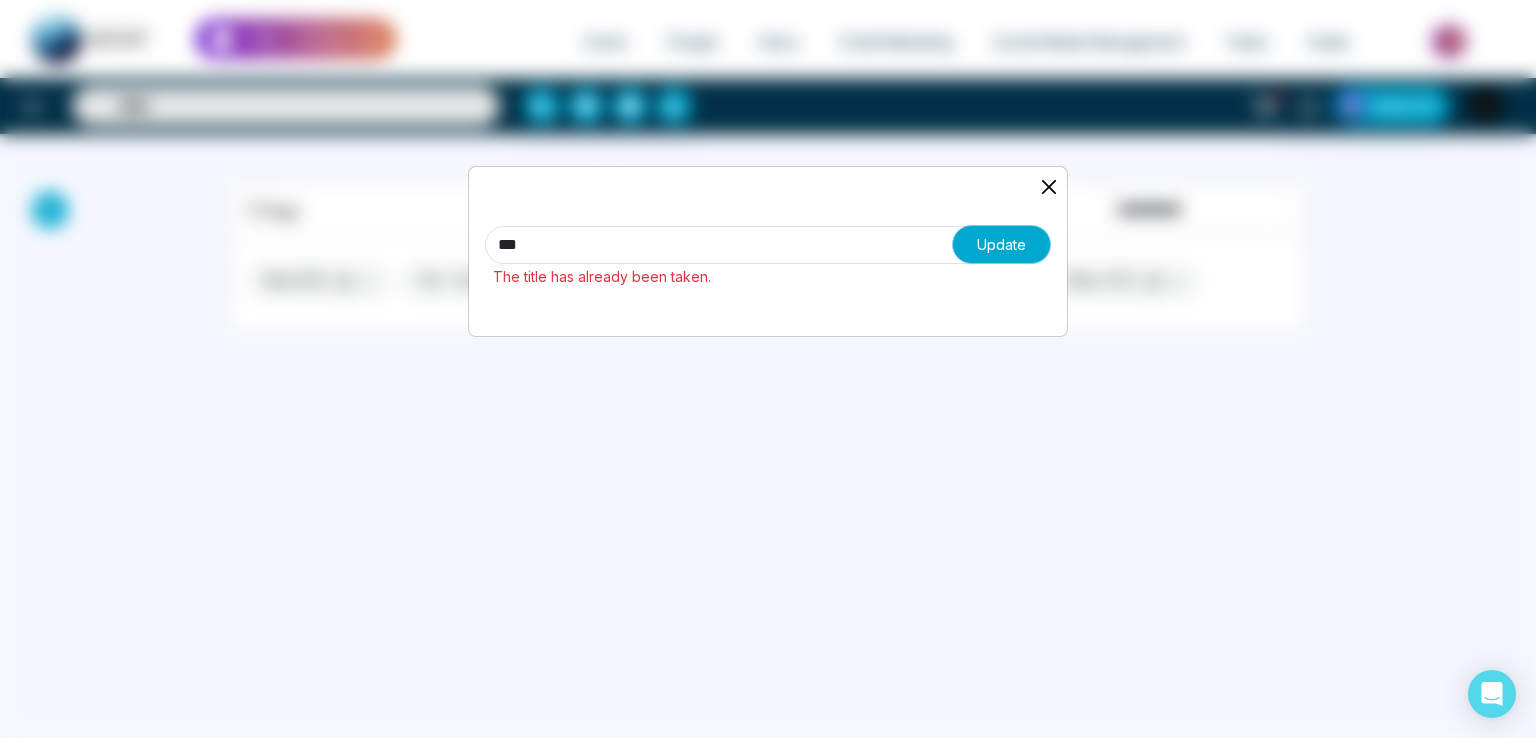 click on "Update" at bounding box center [1001, 244] 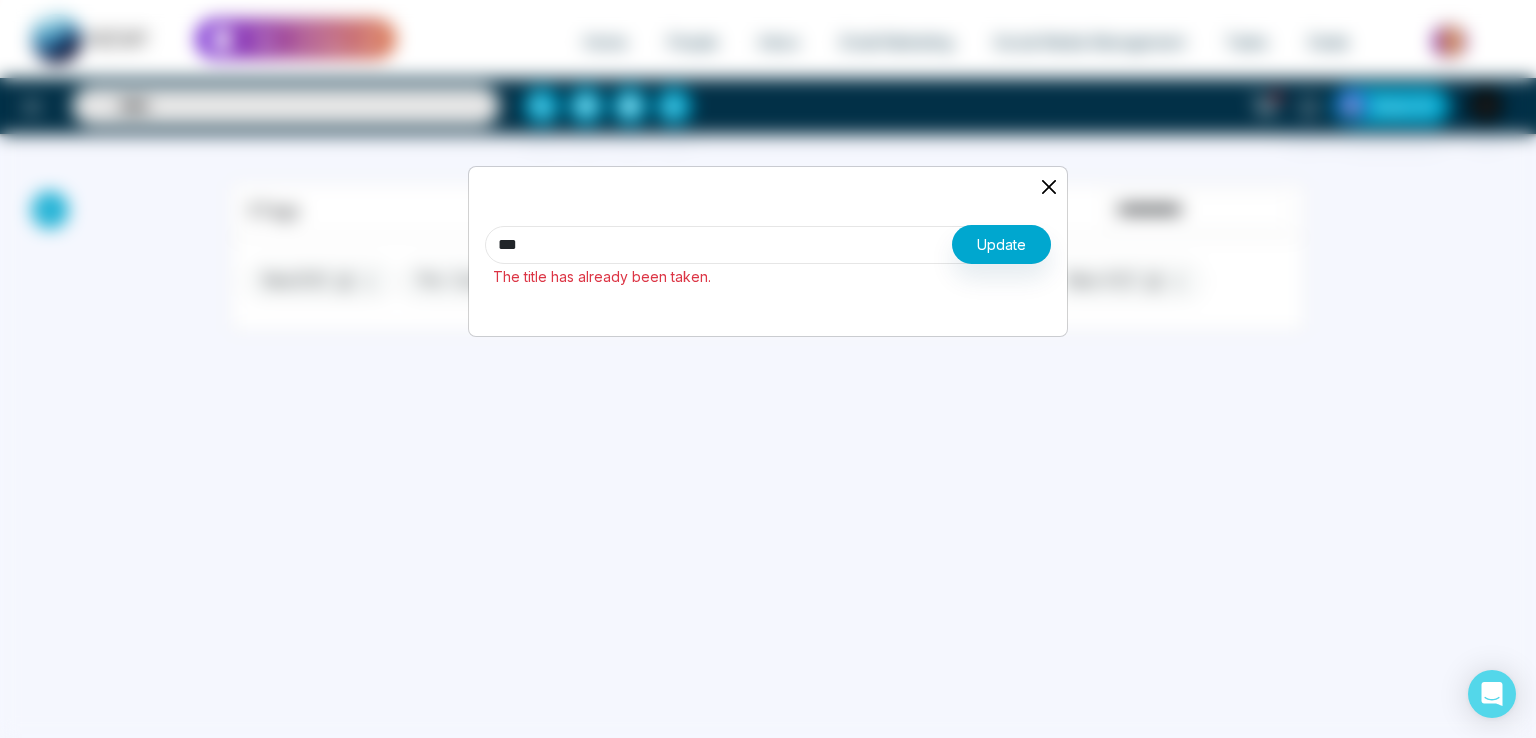 click on "***" at bounding box center (768, 245) 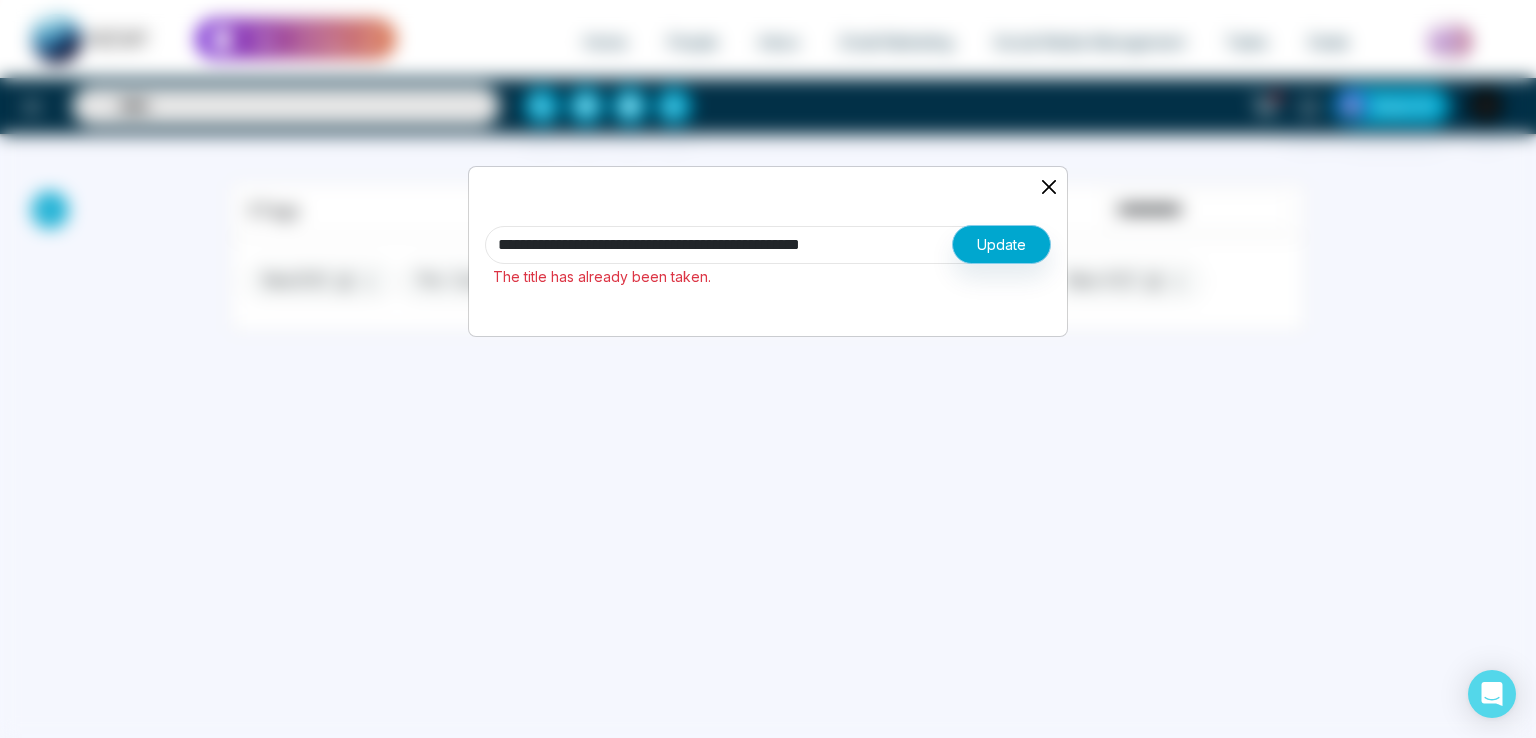 type on "***" 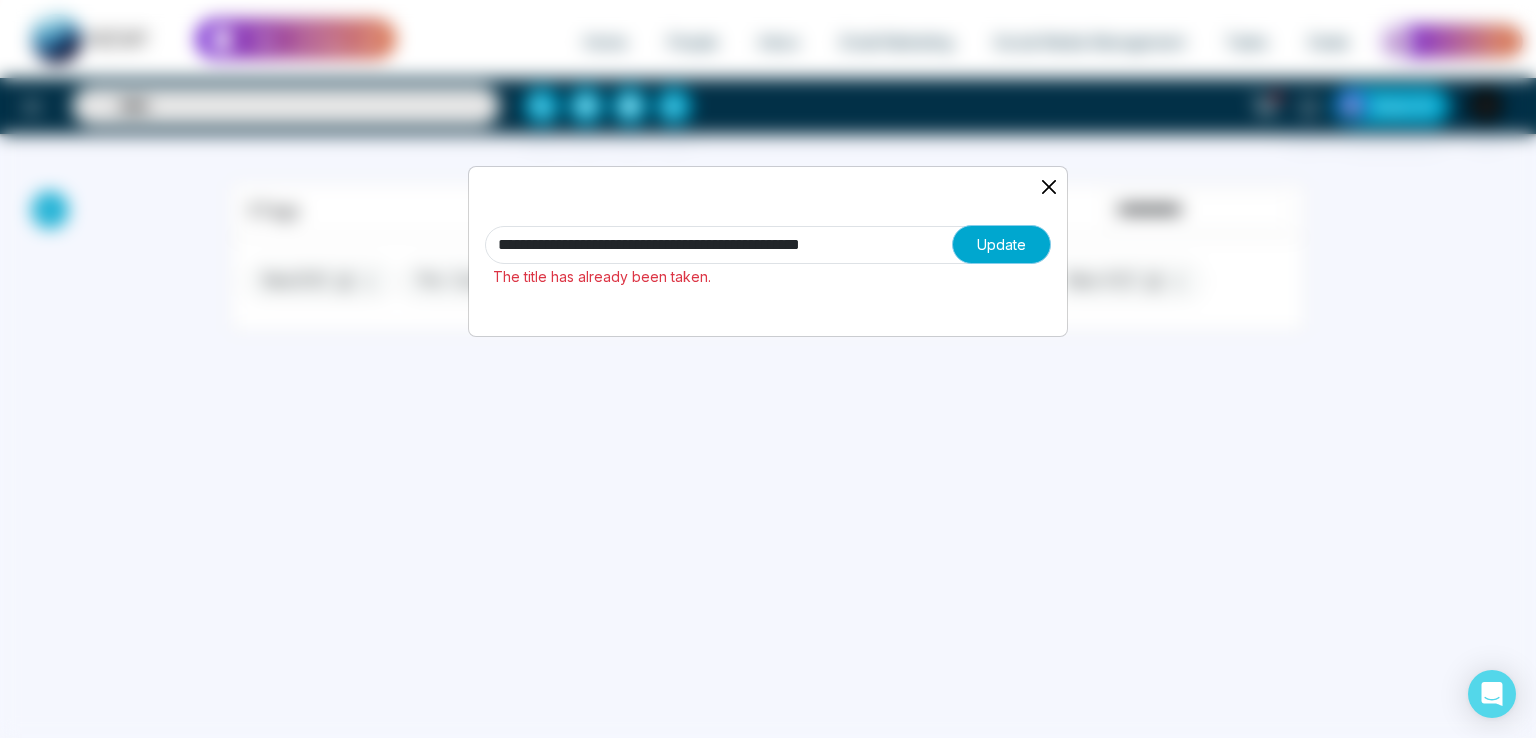 click on "Update" at bounding box center [1001, 244] 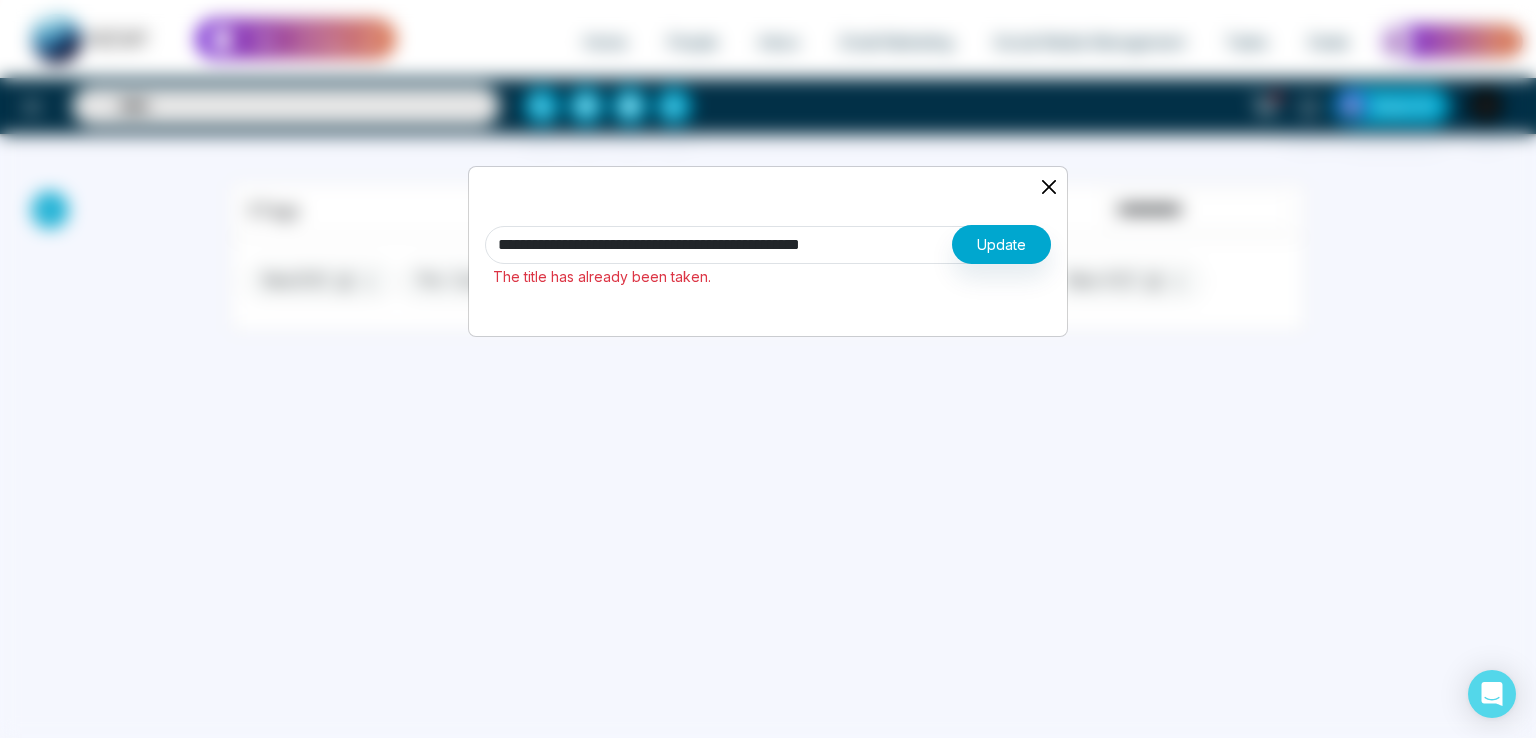 click at bounding box center (1049, 187) 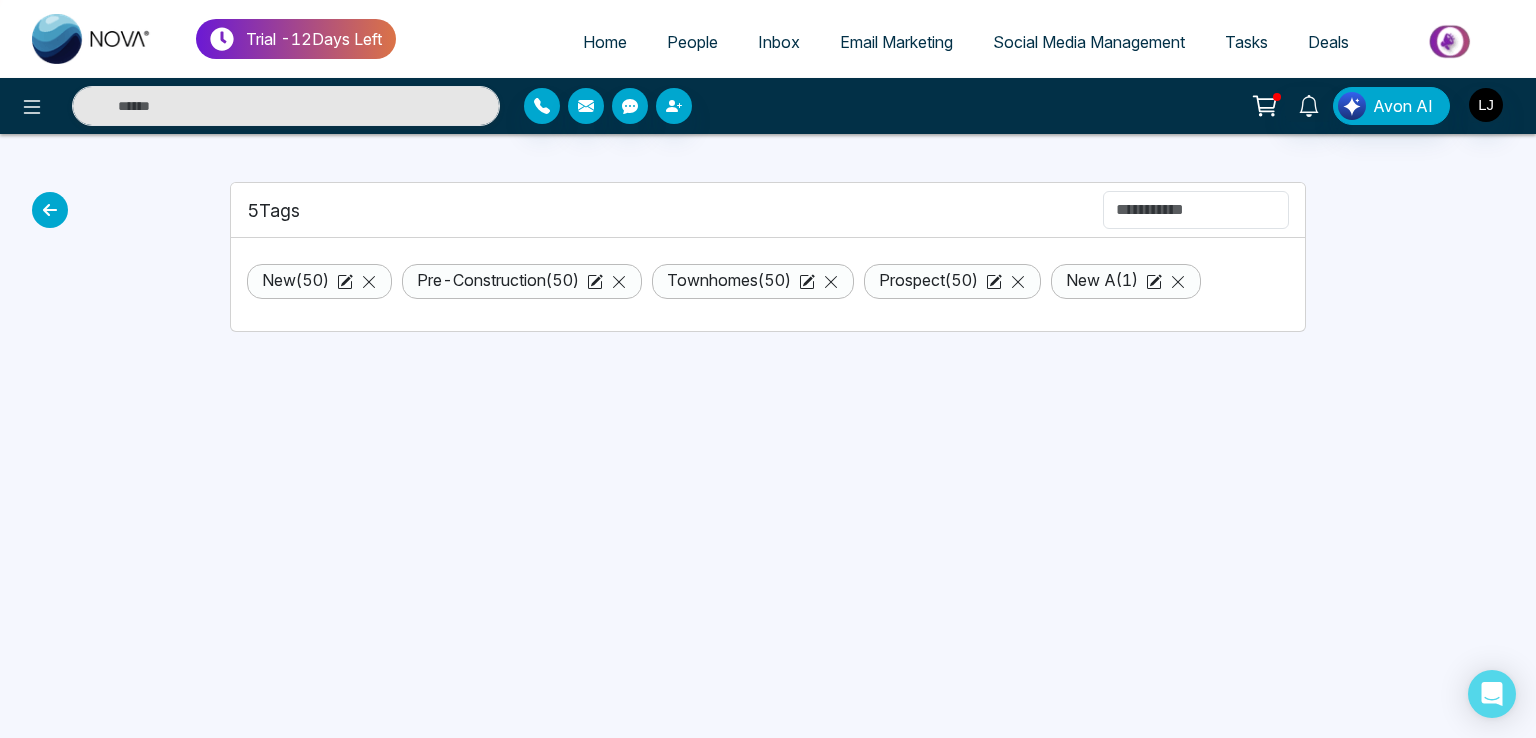 click on "Trial -  12  Days Left Home People Inbox Email Marketing Social Media Management Tasks Deals Avon AI 5  Tags New  ( 50 ) Pre-Construction  ( 50 ) Townhomes  ( 50 ) Prospect  ( 50 ) New   A  ( 1 ) *** Update The title has already been taken." at bounding box center (768, 369) 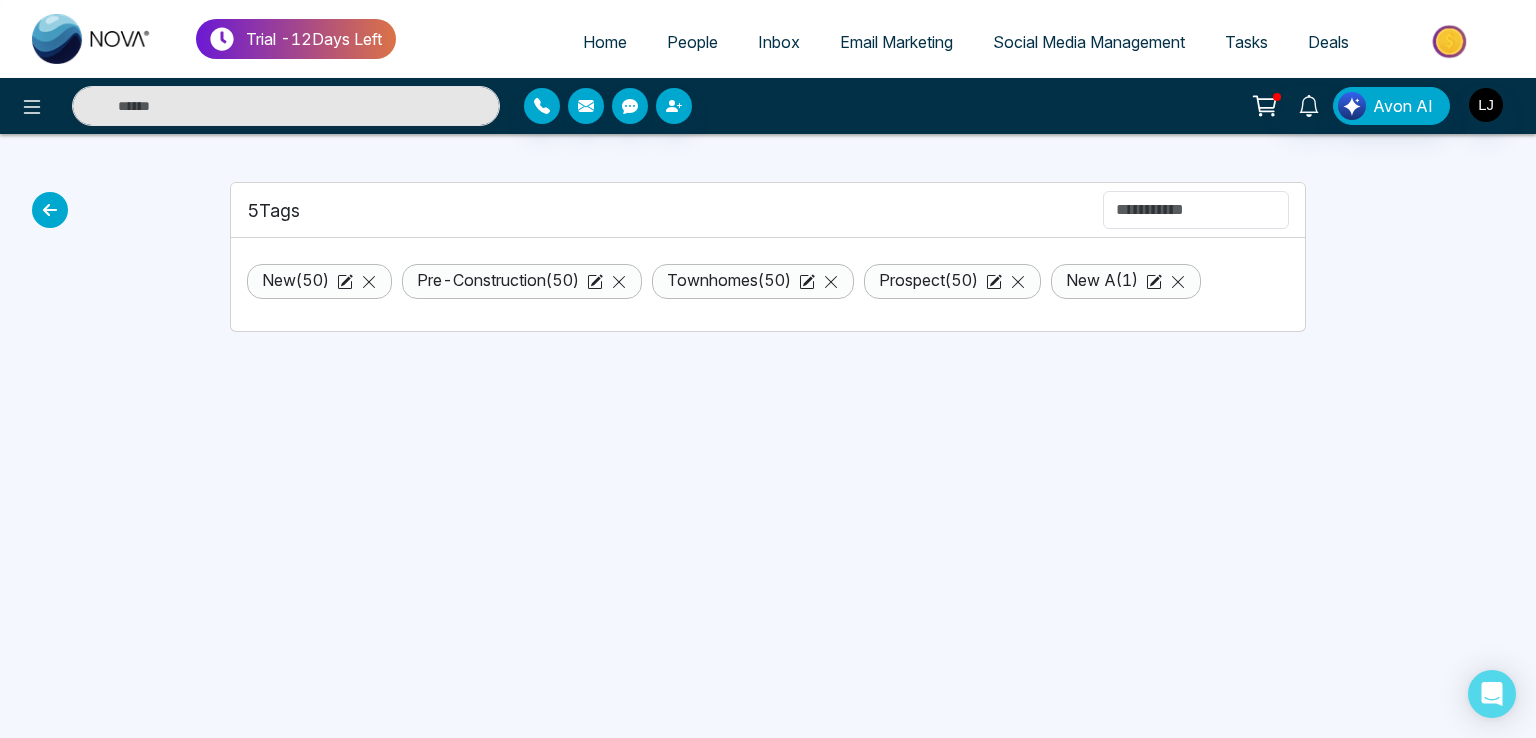 click on "Trial -  12  Days Left Home People Inbox Email Marketing Social Media Management Tasks Deals Avon AI 5  Tags New  ( 50 ) Pre-Construction  ( 50 ) Townhomes  ( 50 ) Prospect  ( 50 ) New   A  ( 1 ) *** Update The title has already been taken." at bounding box center [768, 369] 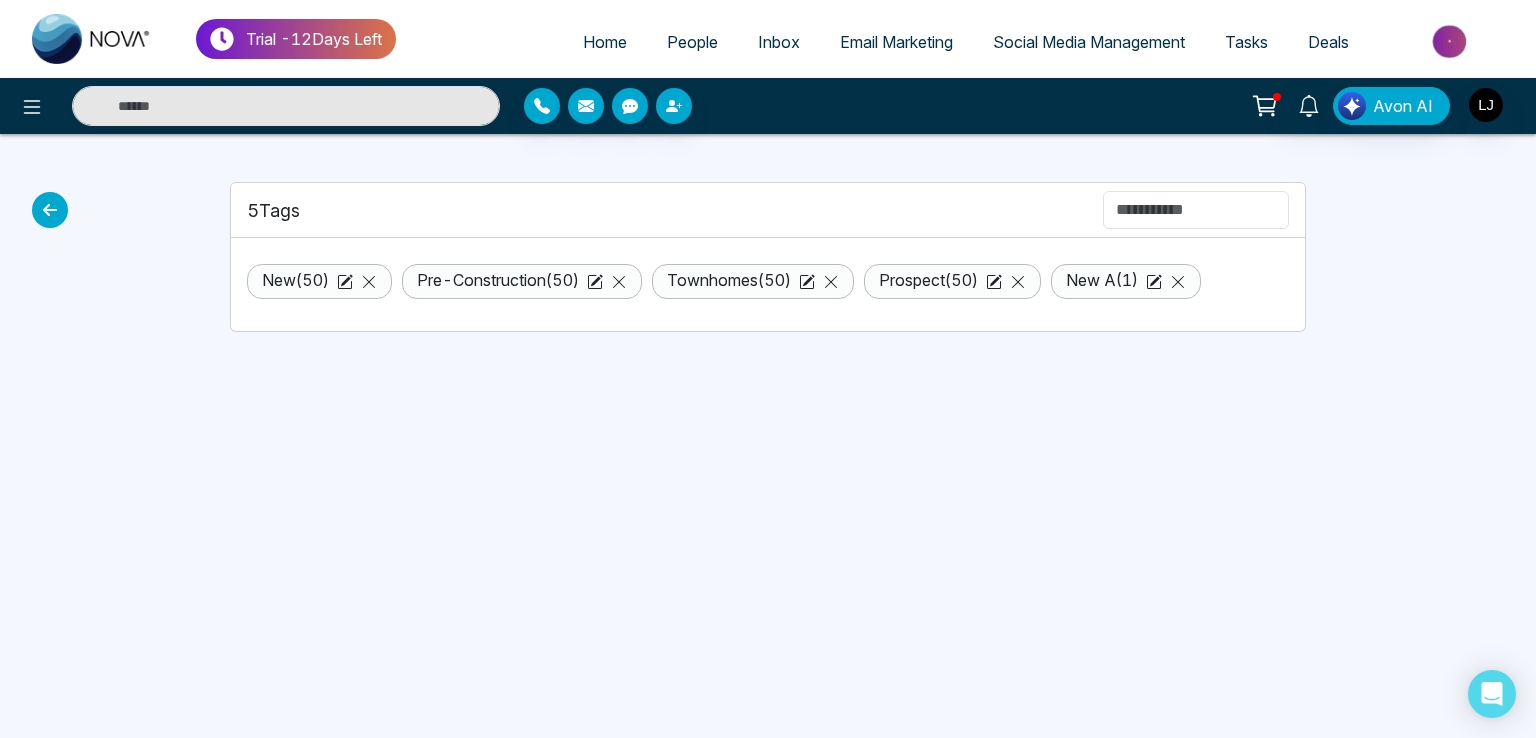 click at bounding box center [50, 210] 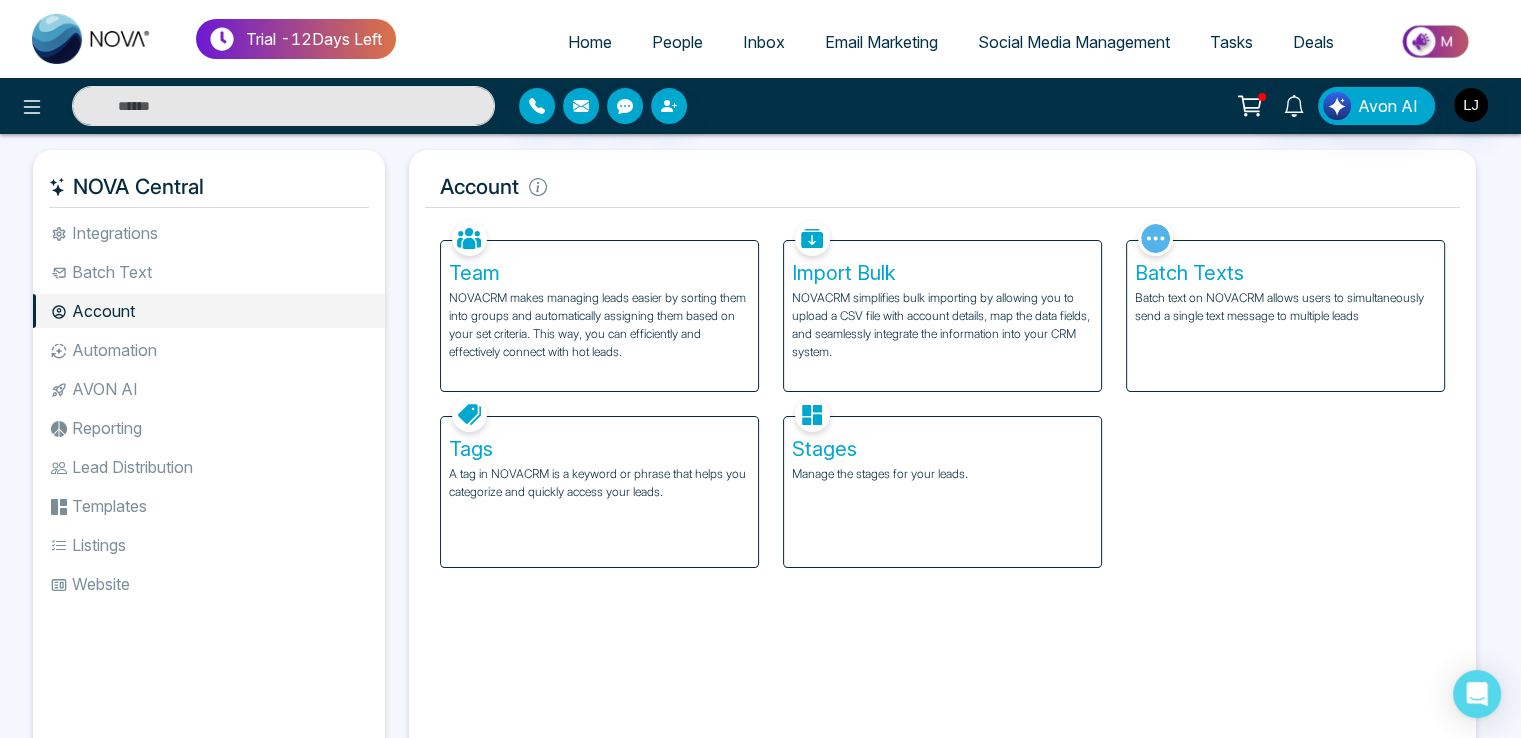 click on "People" at bounding box center (677, 42) 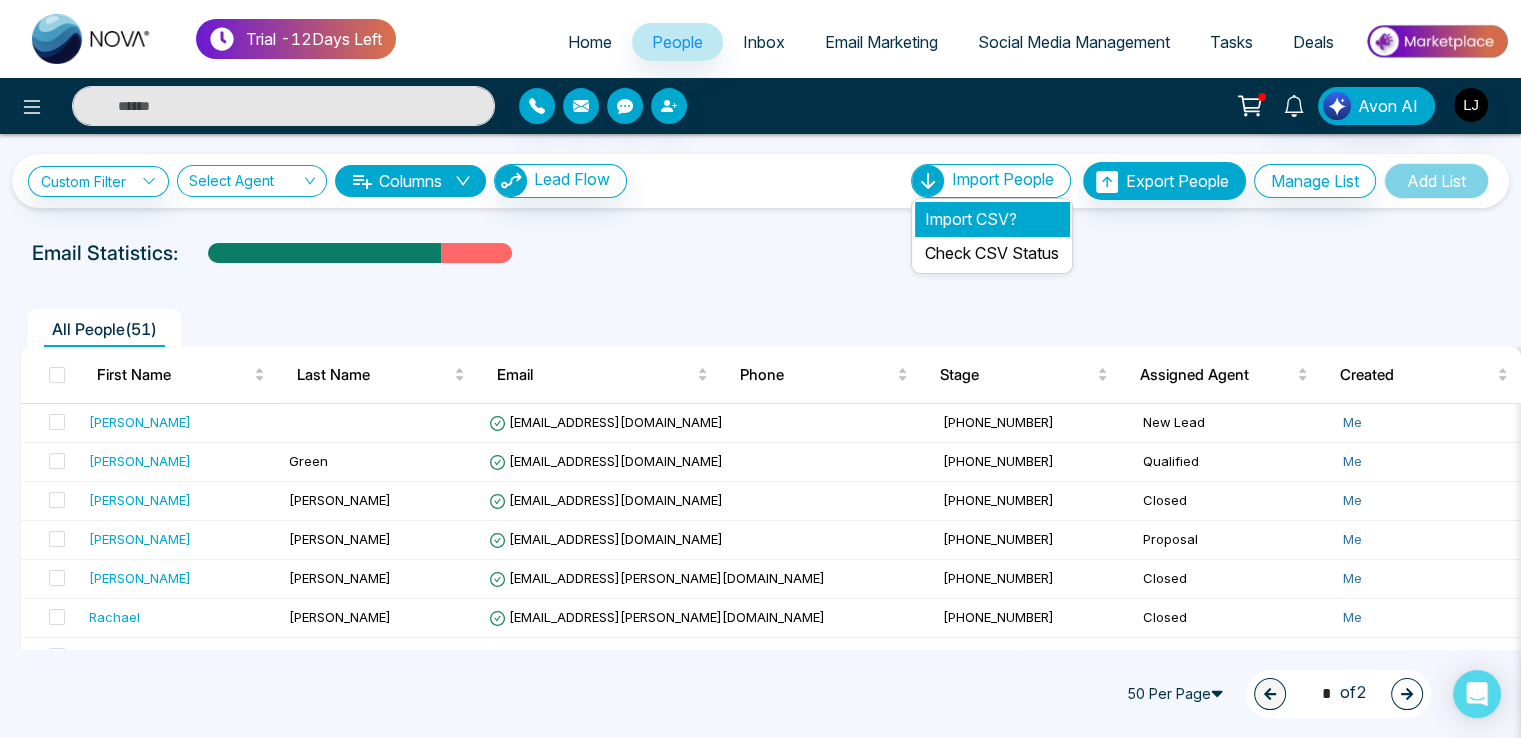 click on "Import CSV?" at bounding box center (992, 219) 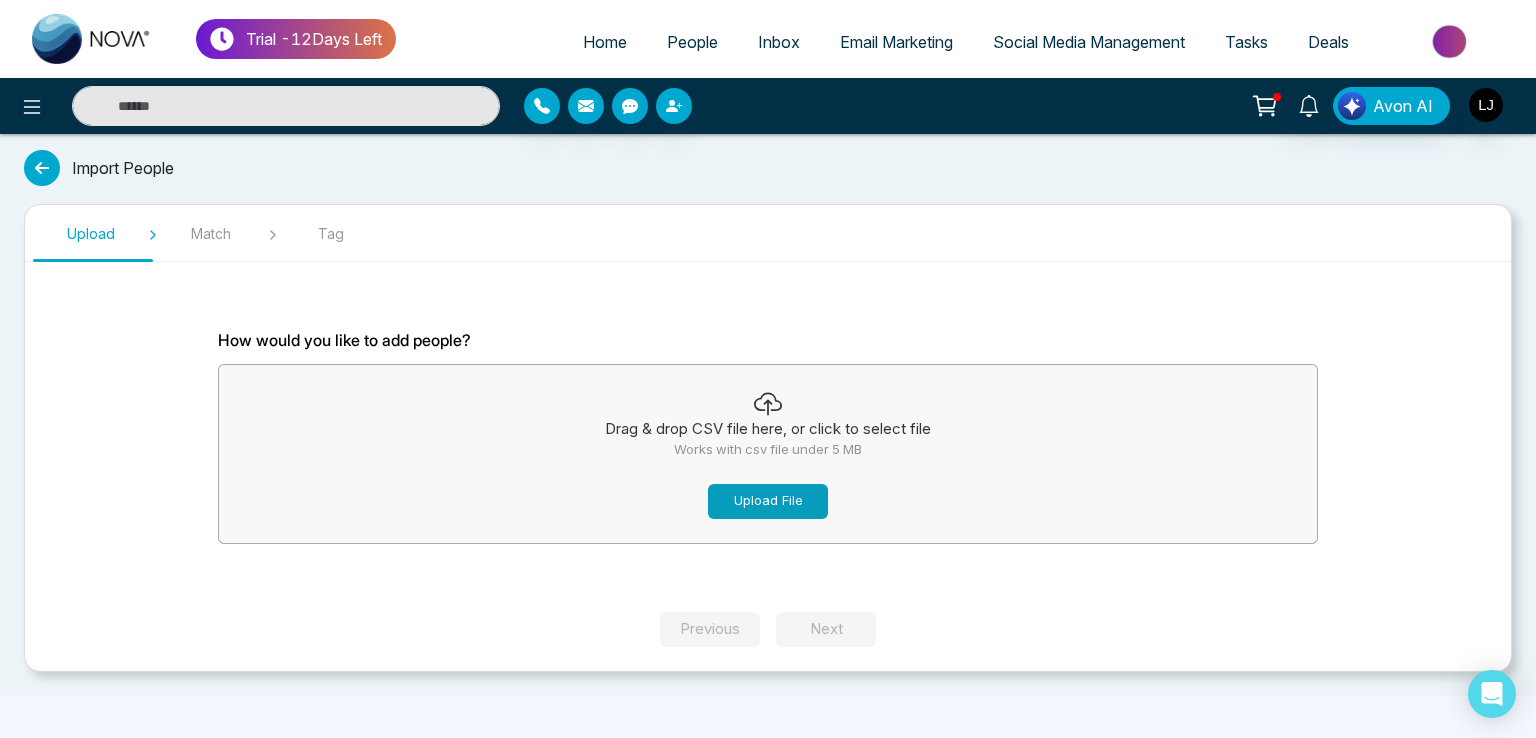click on "Upload File" at bounding box center (768, 501) 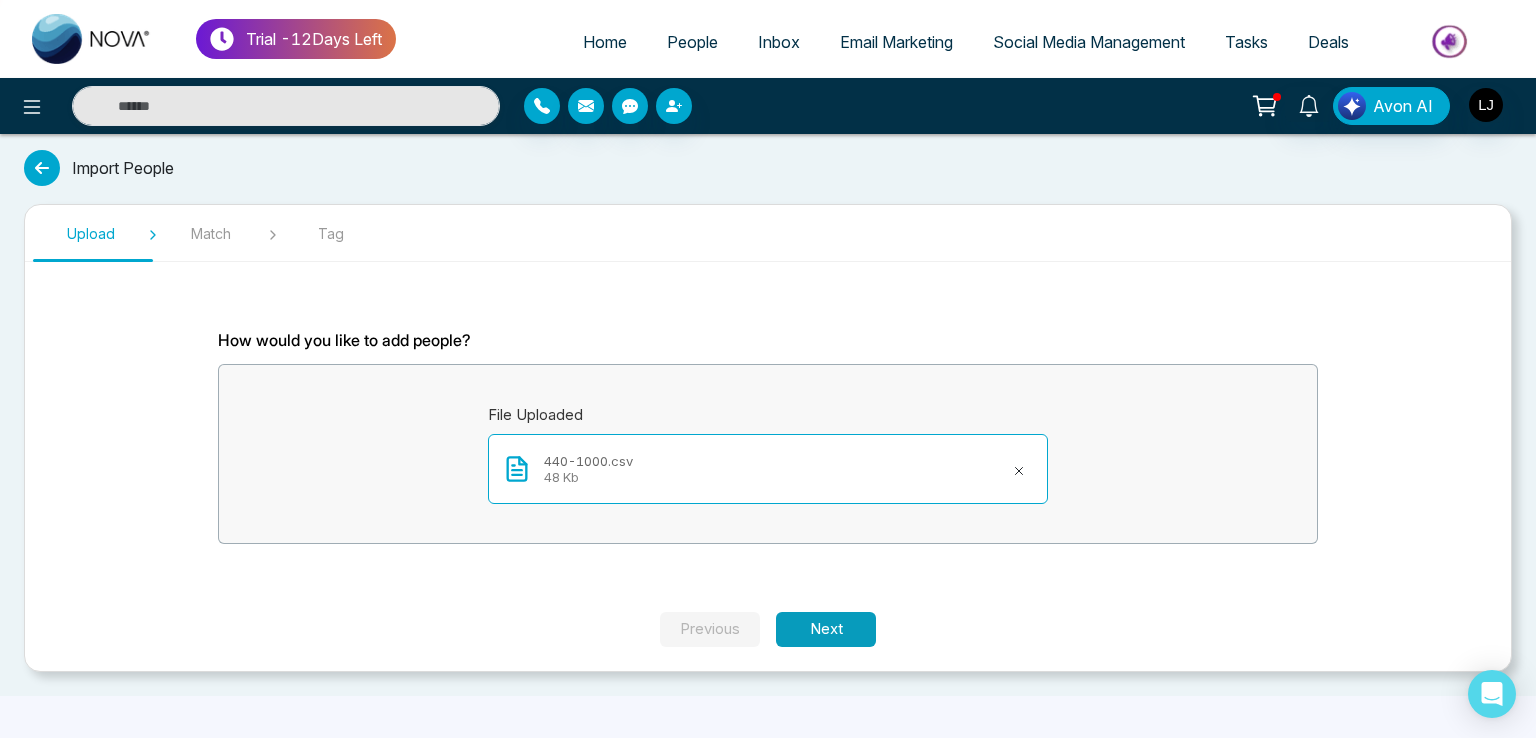 click on "Next" at bounding box center [826, 629] 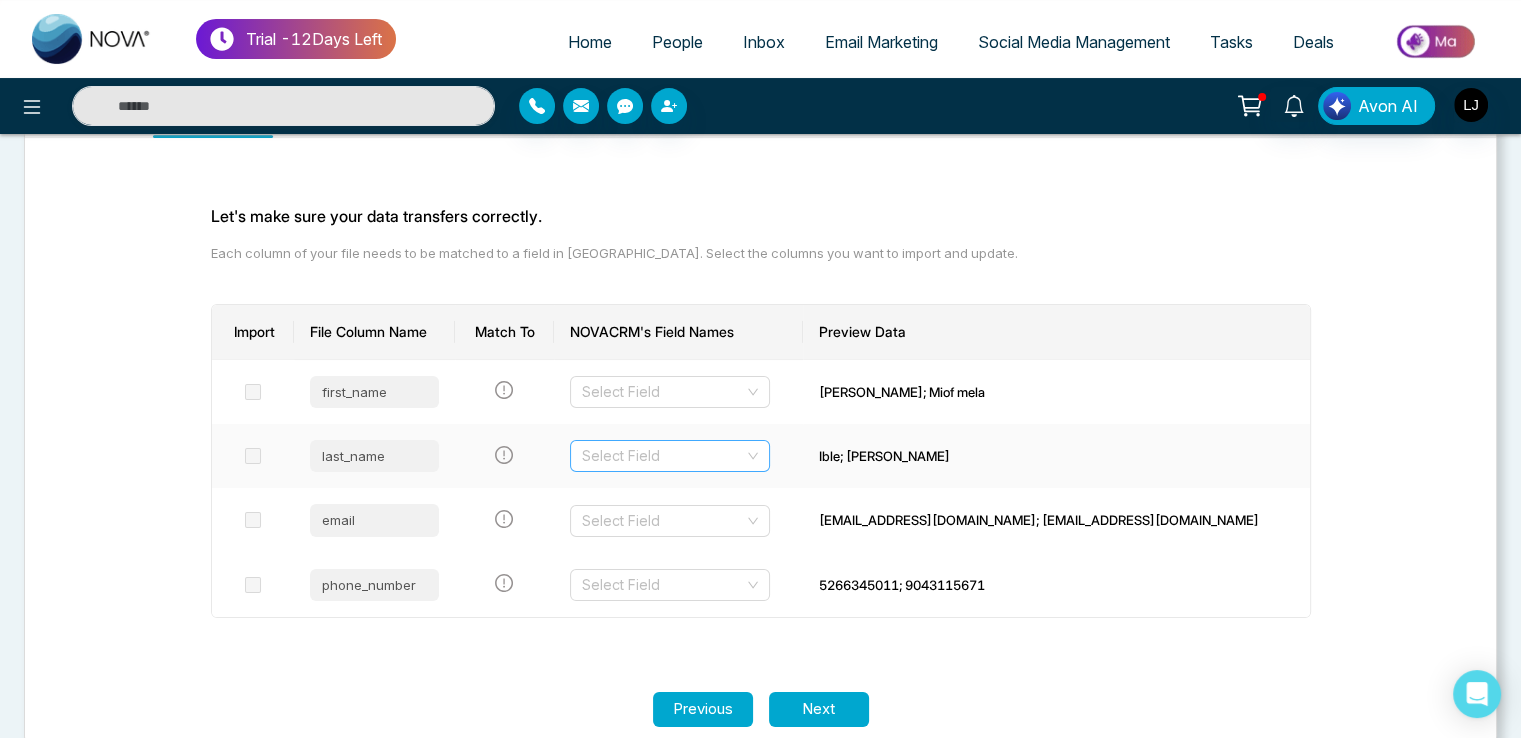 scroll, scrollTop: 160, scrollLeft: 0, axis: vertical 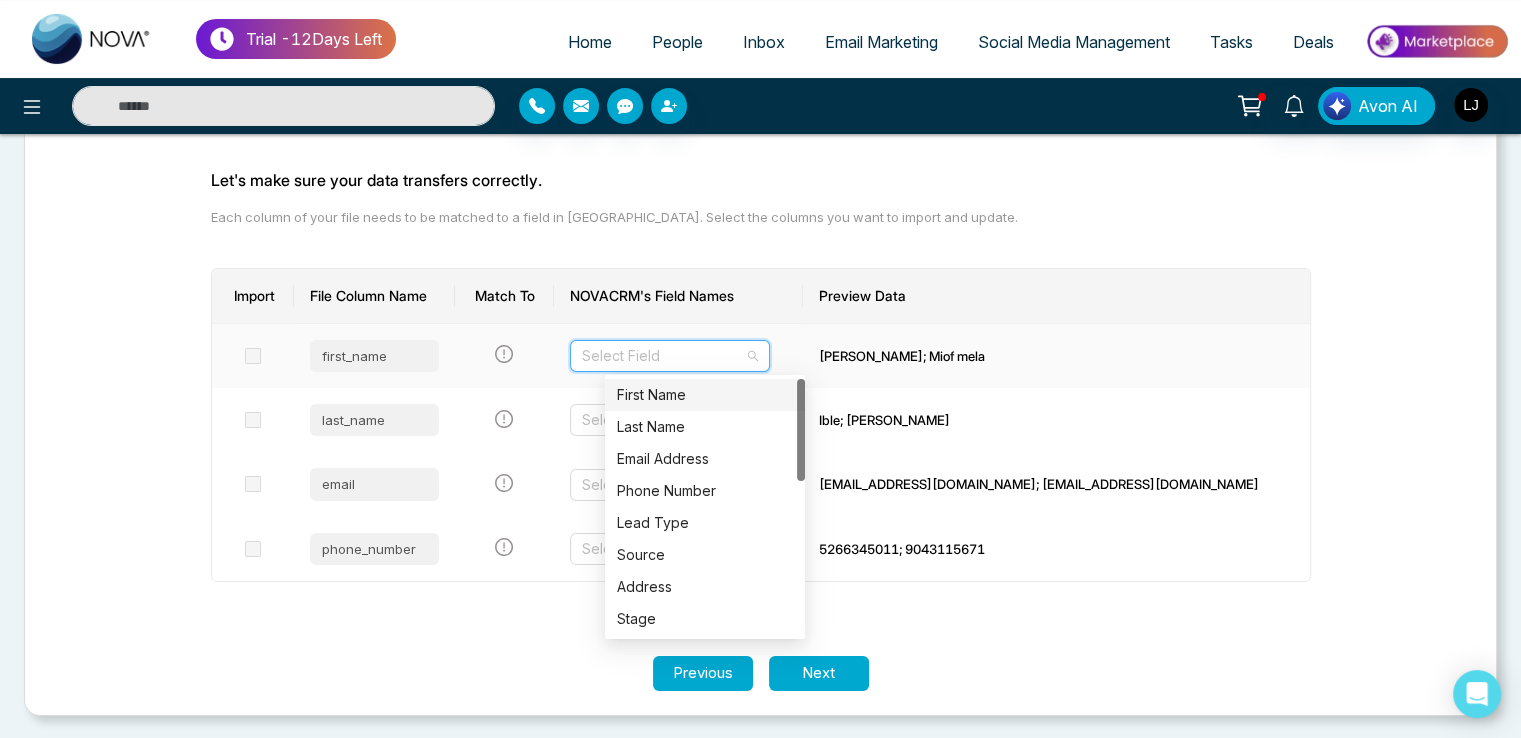 click at bounding box center [663, 356] 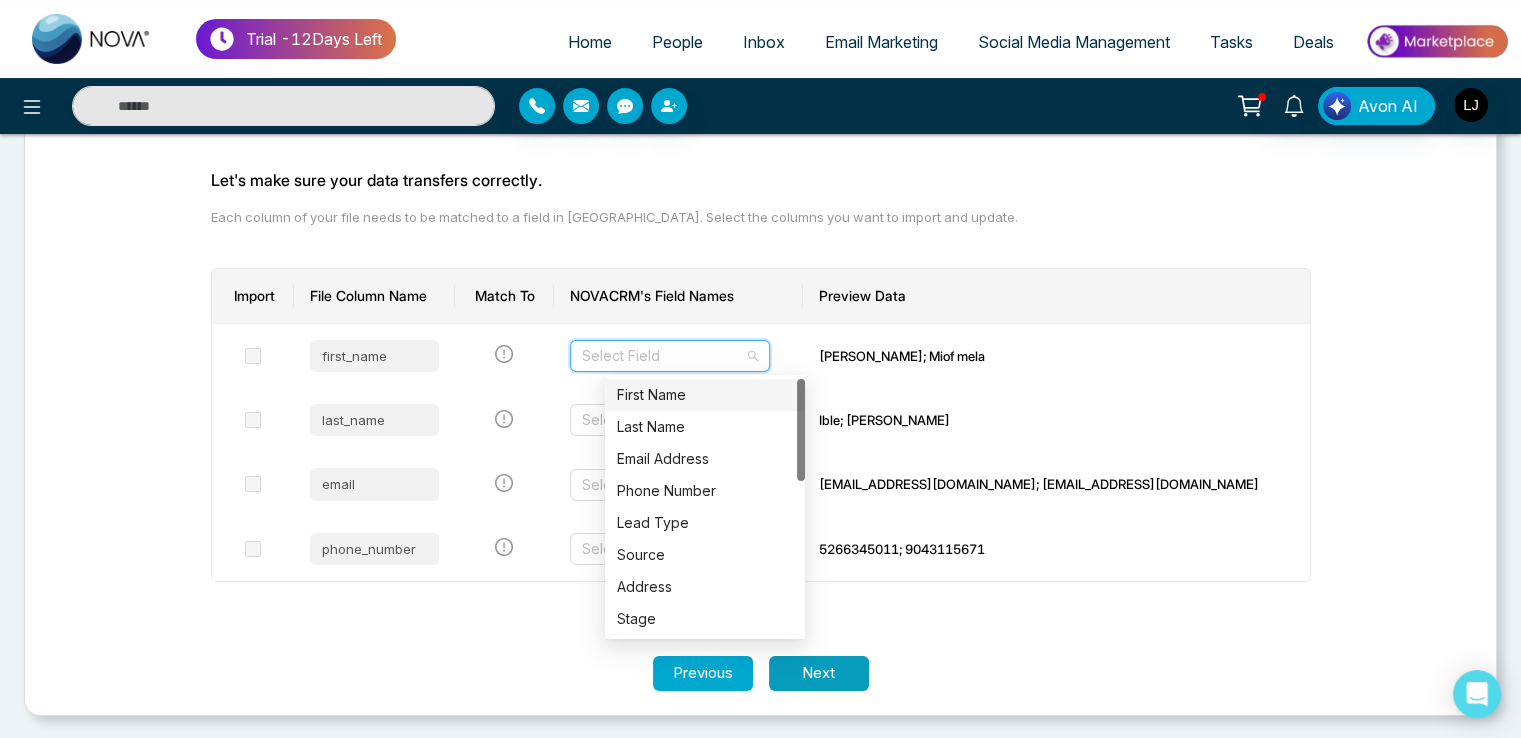 click on "Next" at bounding box center [819, 673] 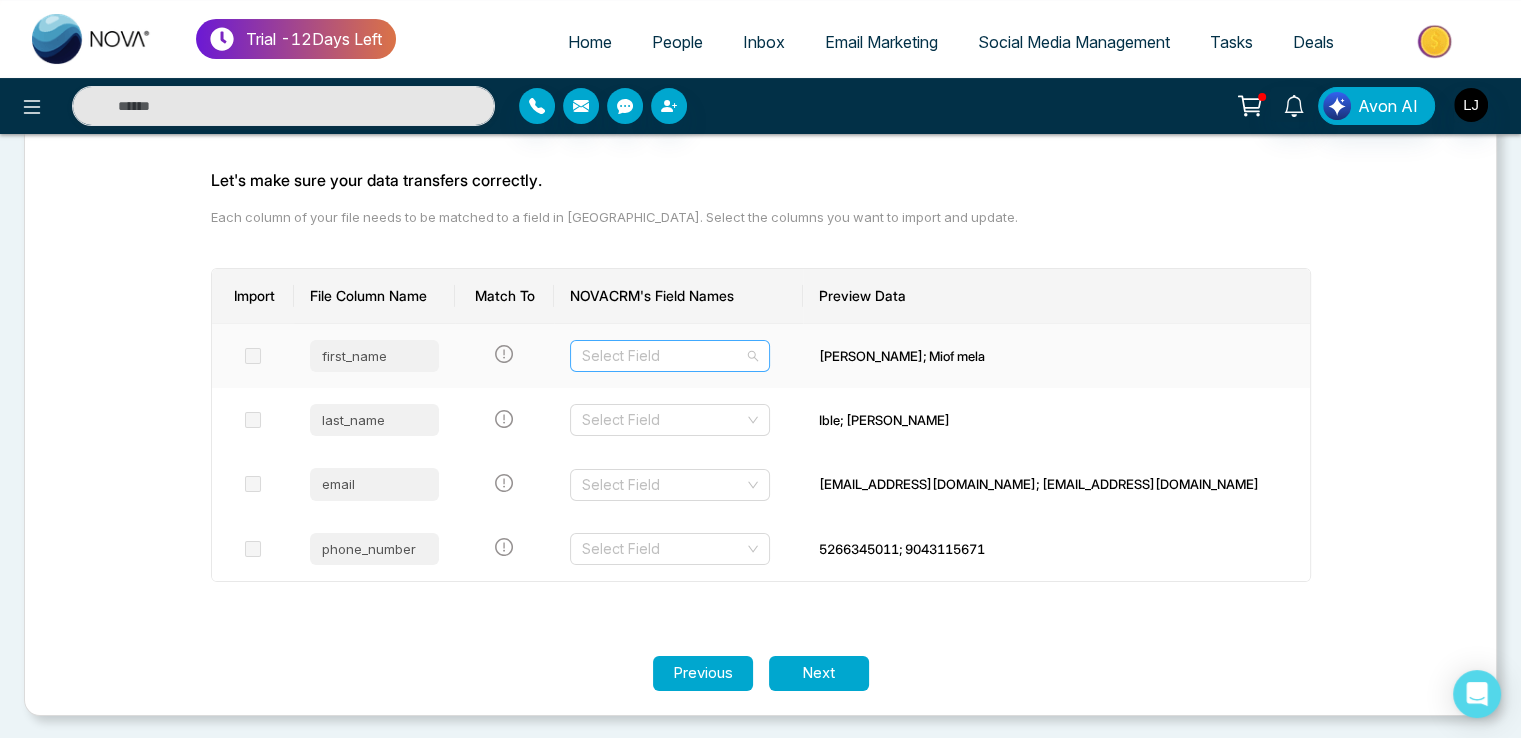 click at bounding box center (663, 356) 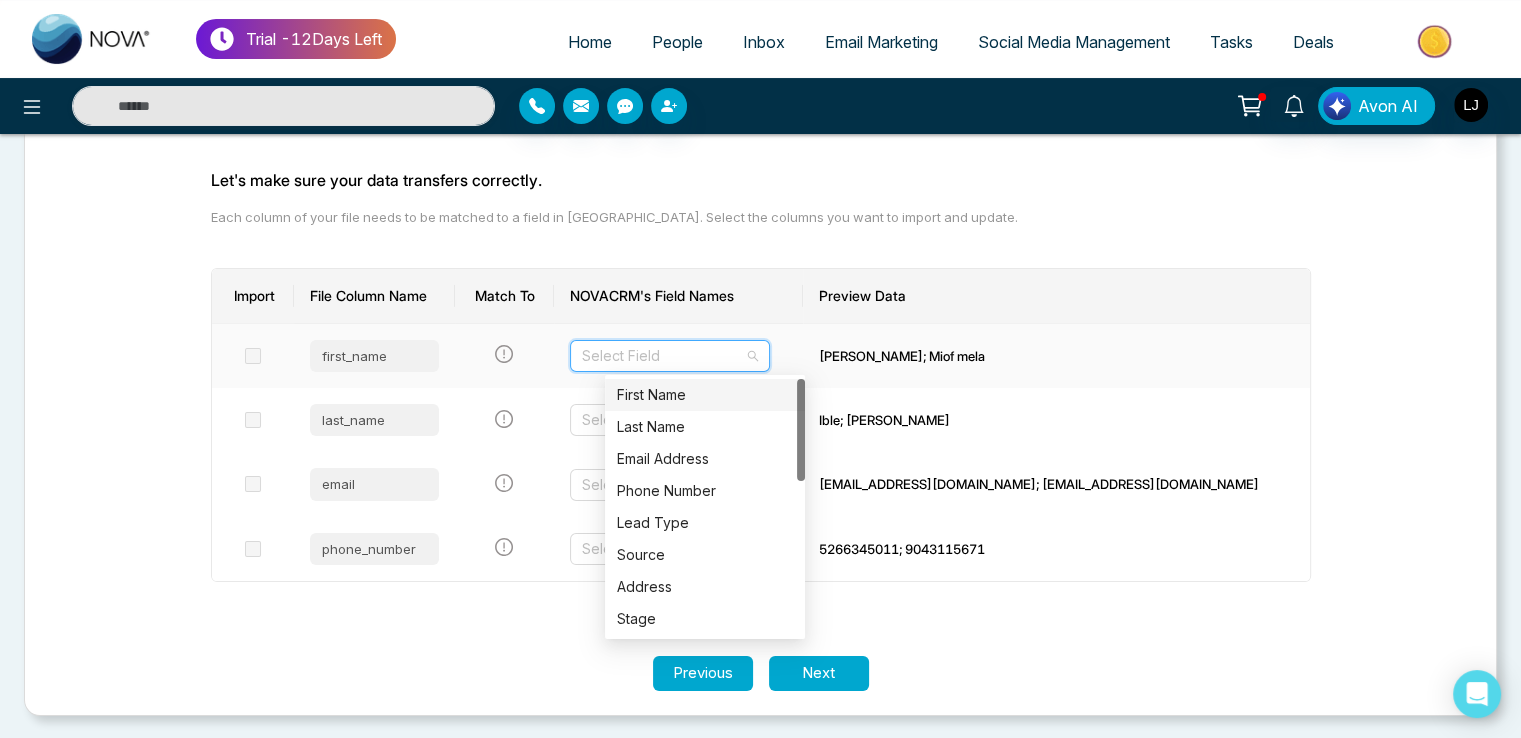 click on "First Name" at bounding box center (705, 395) 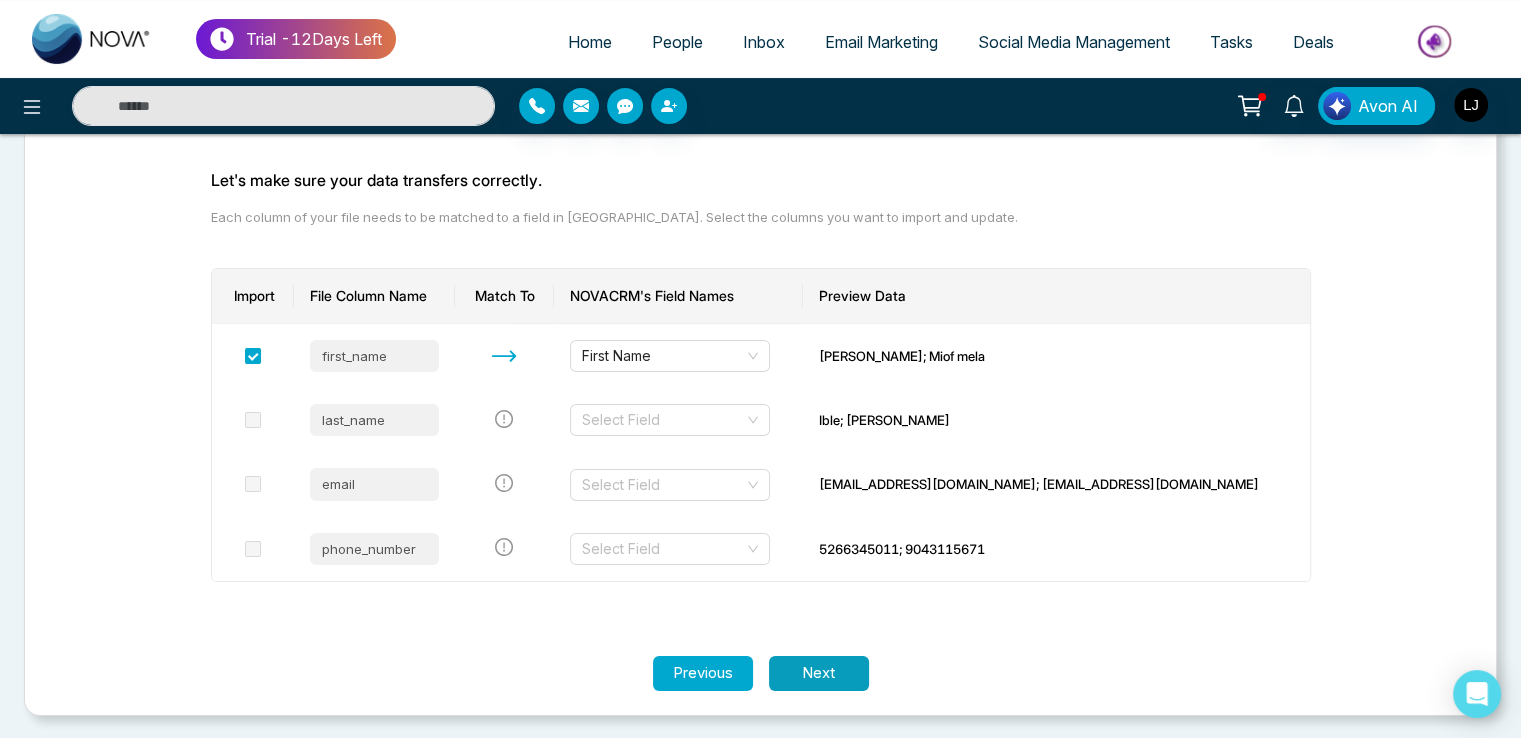 click on "Next" at bounding box center (819, 673) 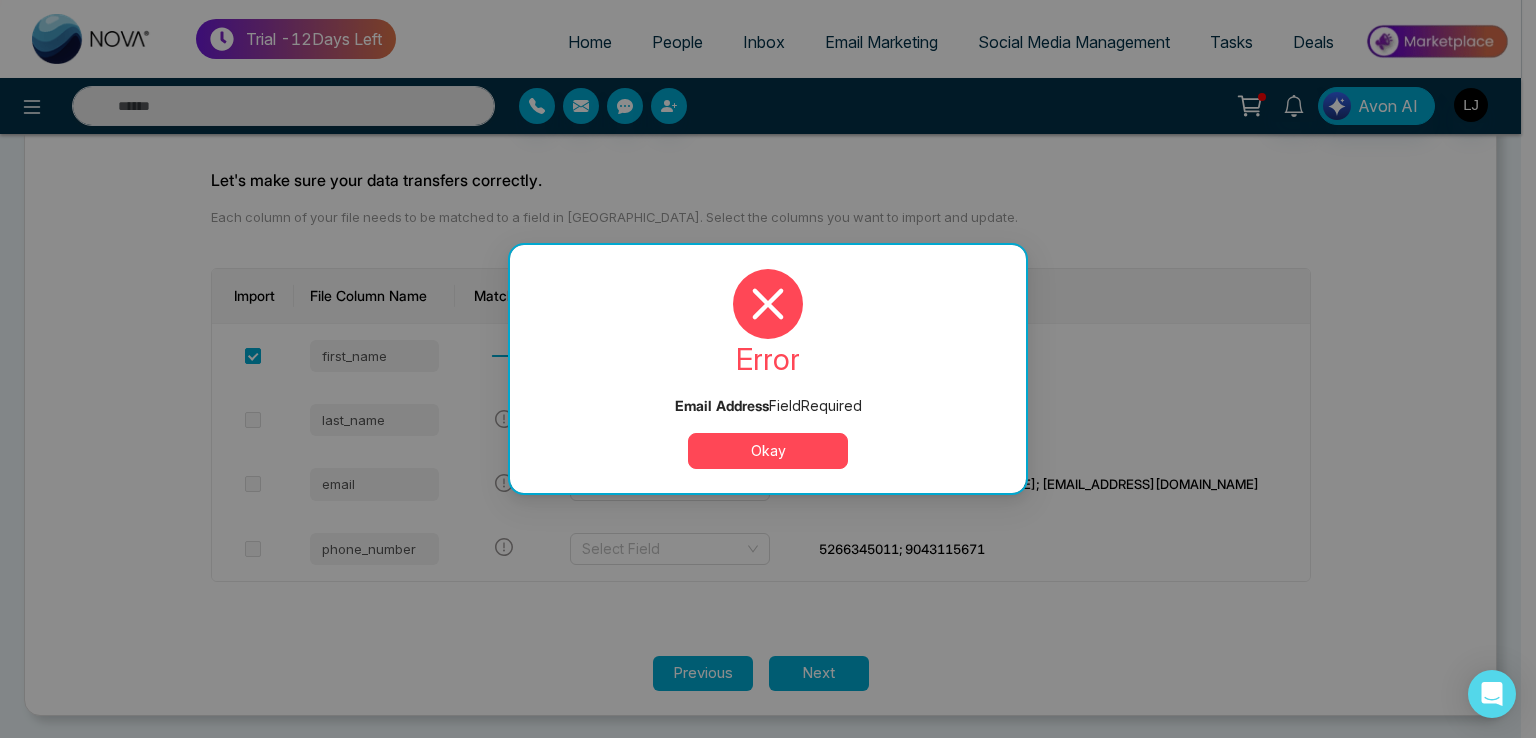 click on "Okay" at bounding box center [768, 451] 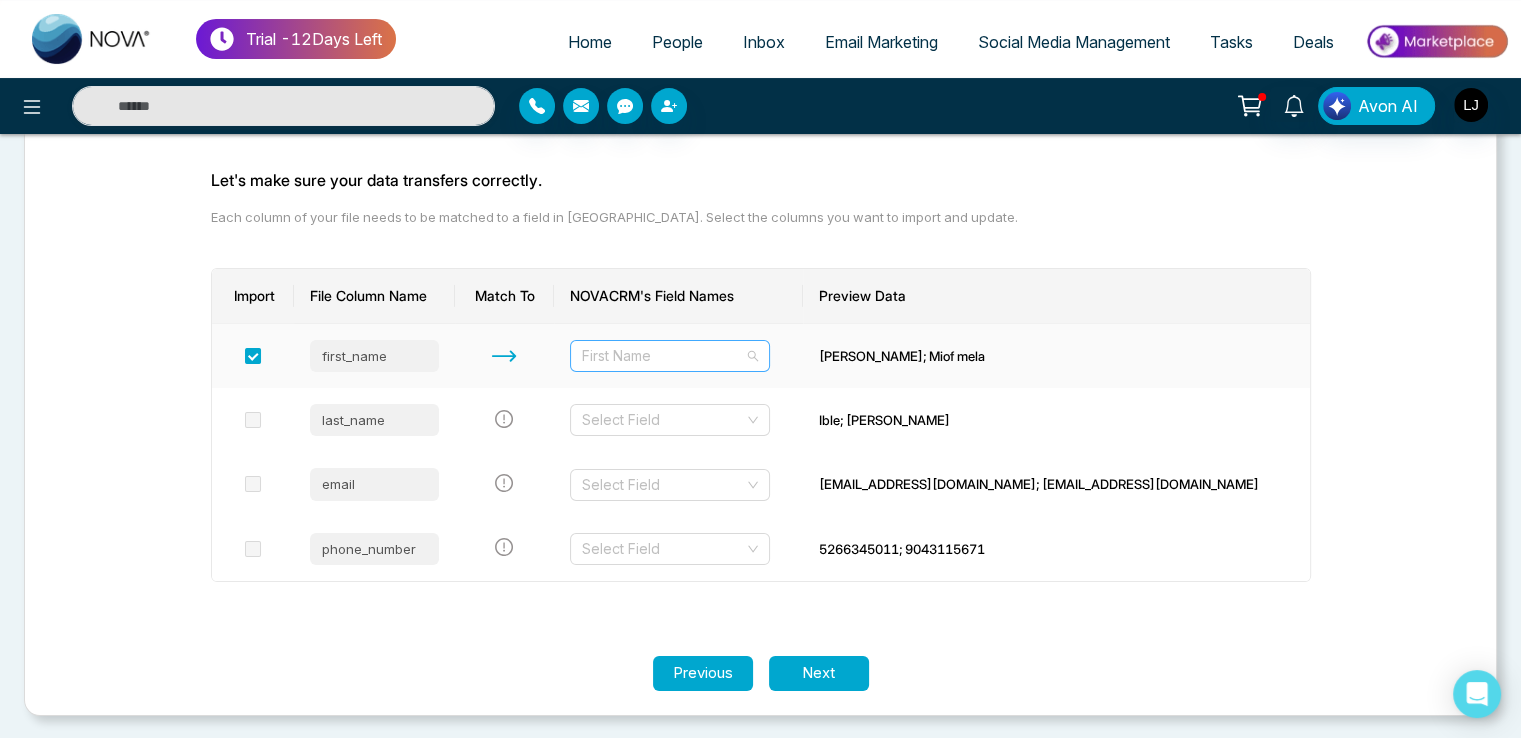 click on "First Name" at bounding box center [670, 356] 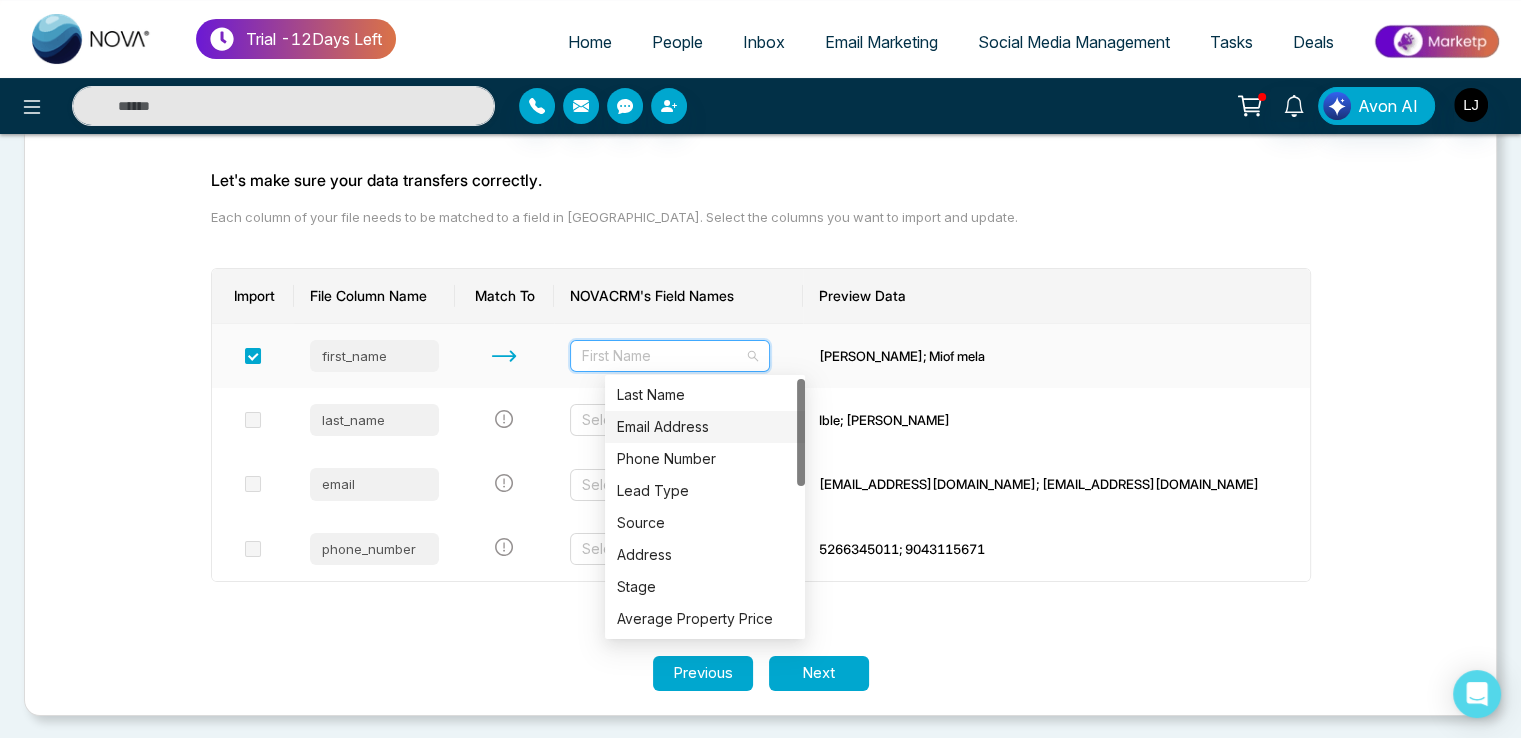 click on "Email Address" at bounding box center (705, 427) 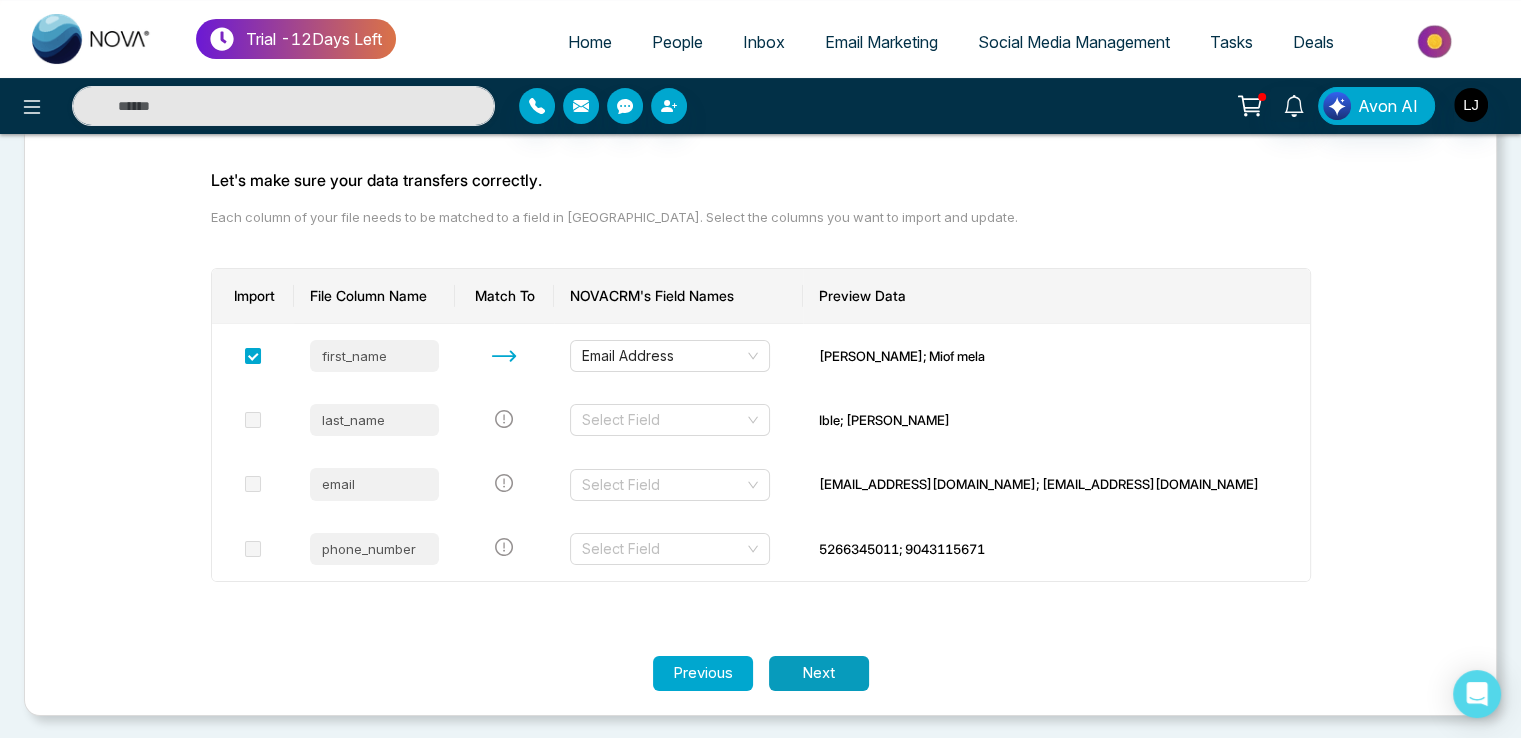 click on "Next" at bounding box center (819, 673) 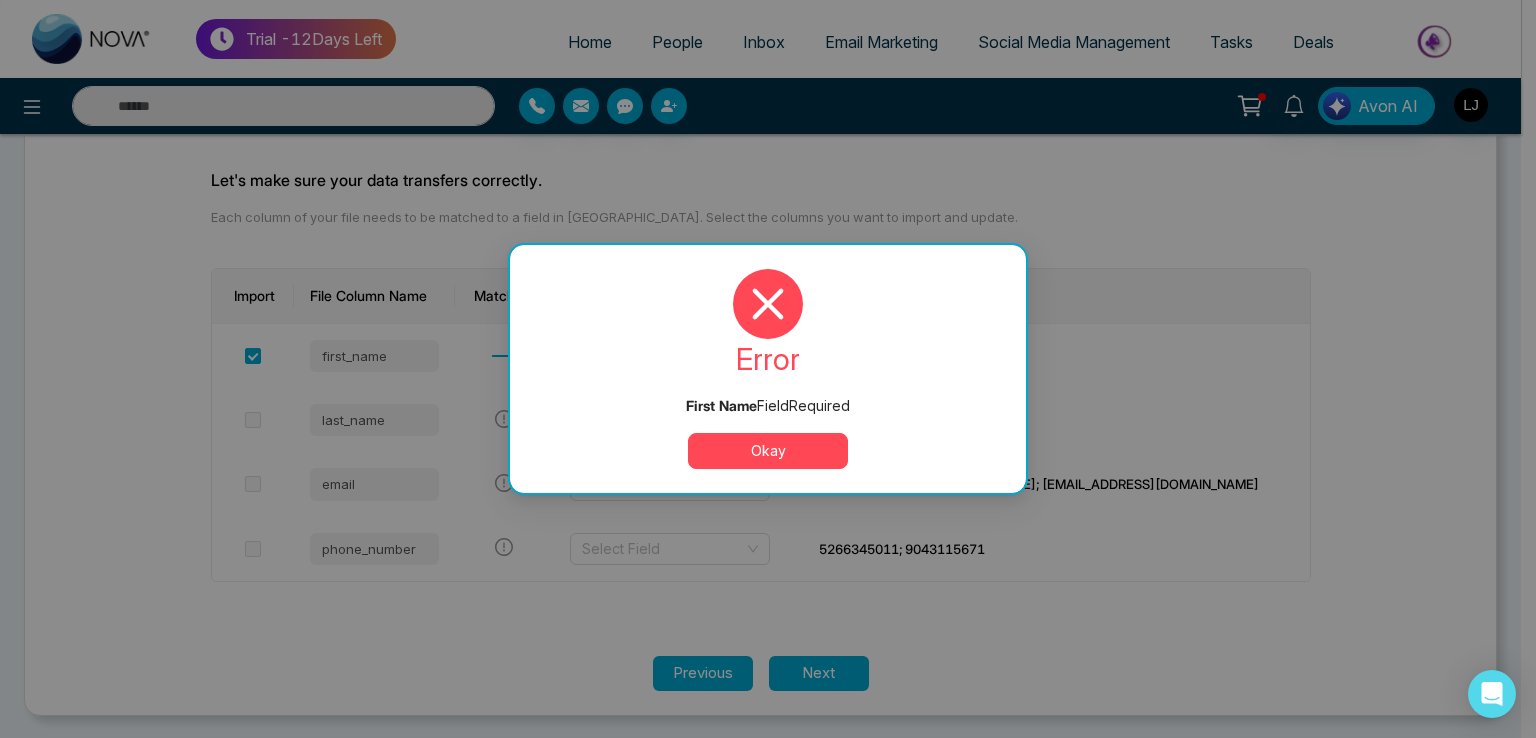 click on "Okay" at bounding box center [768, 451] 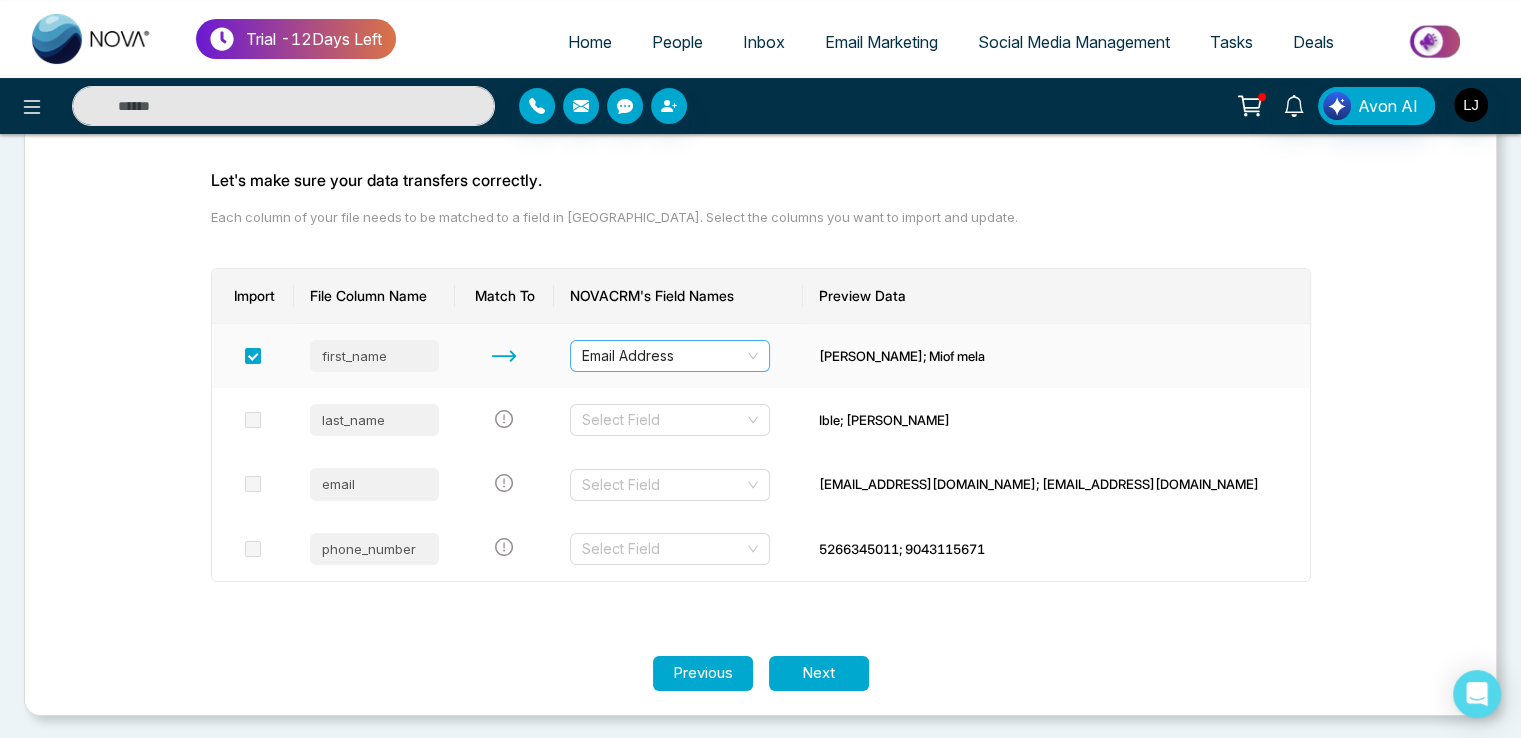 click on "Email Address" at bounding box center (670, 356) 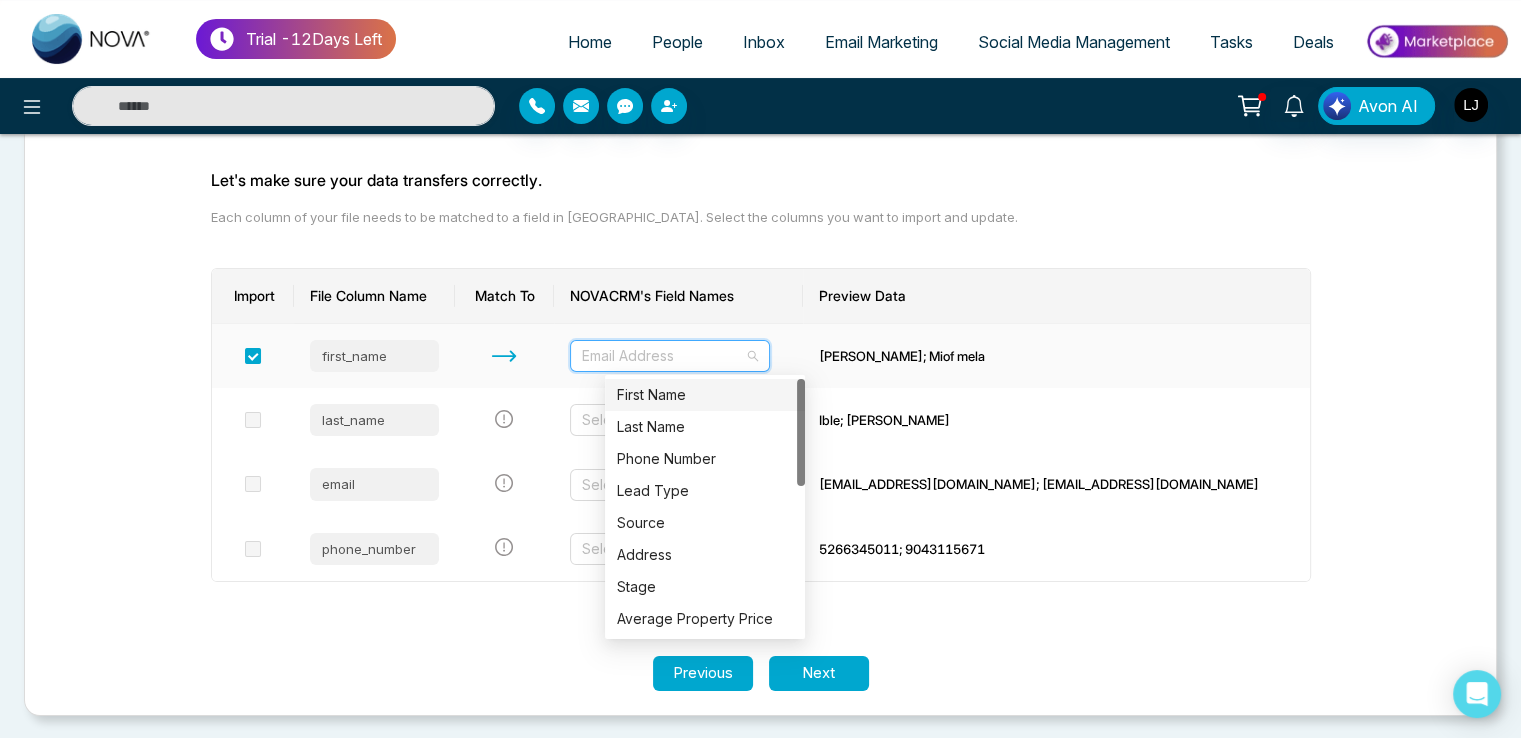 click on "First Name" at bounding box center [705, 395] 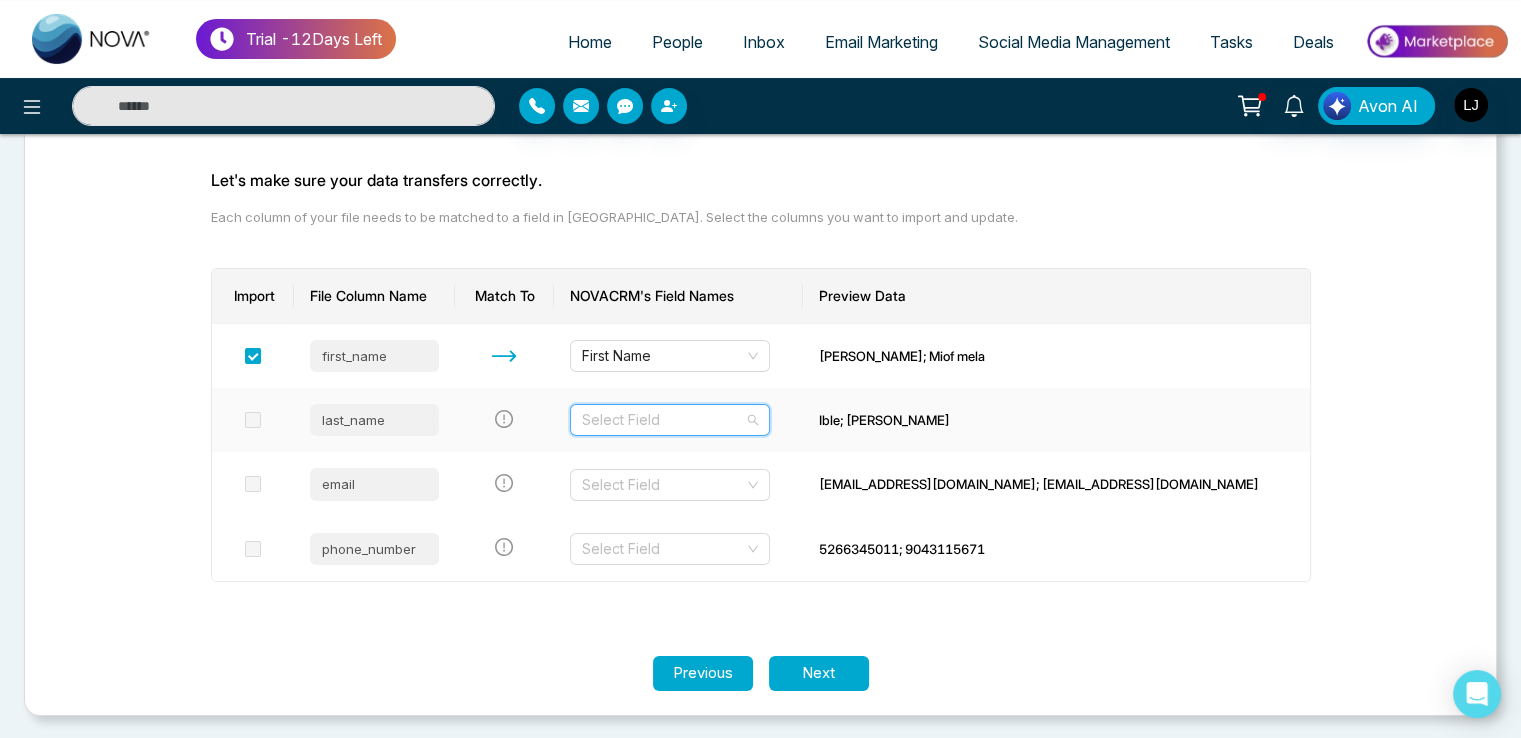 click at bounding box center [663, 420] 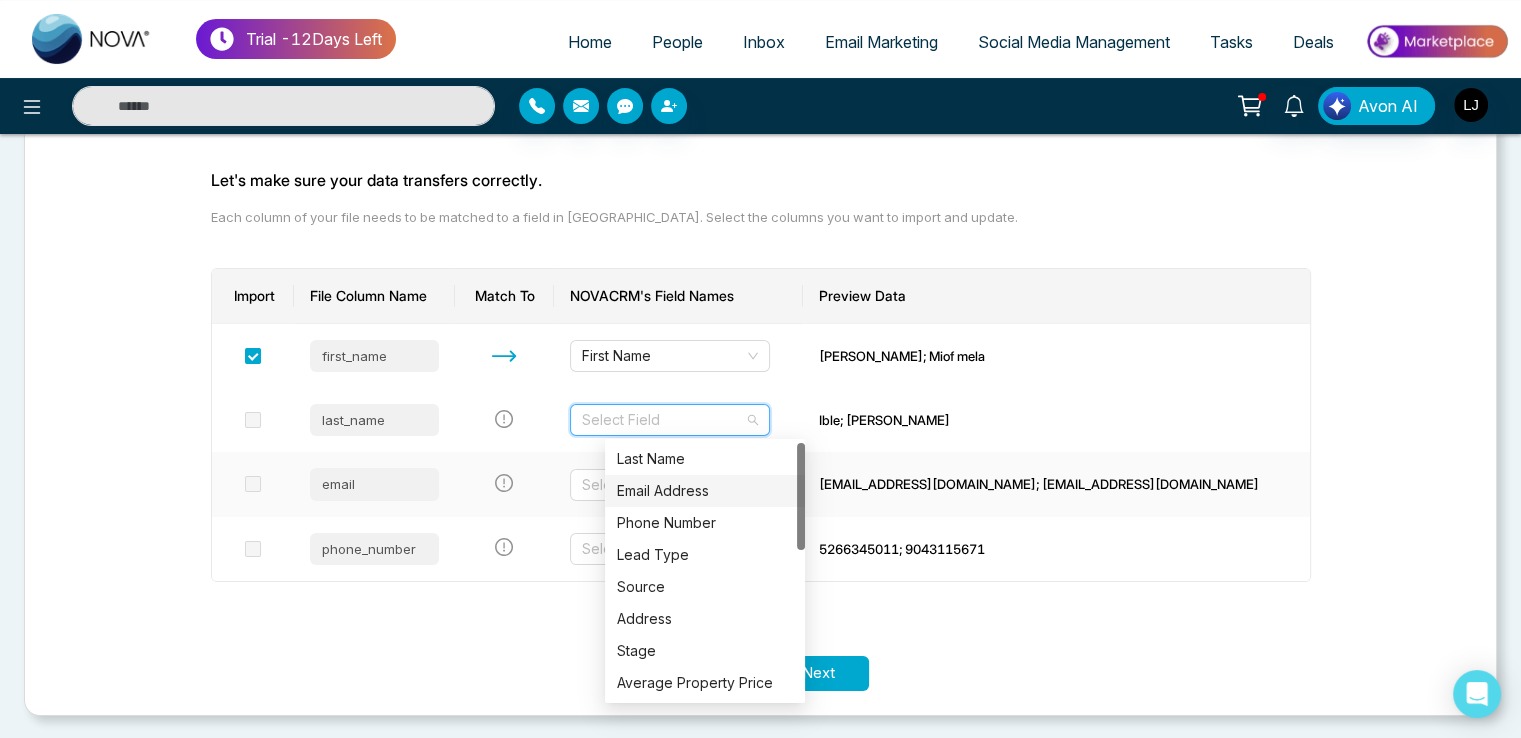 click at bounding box center [504, 484] 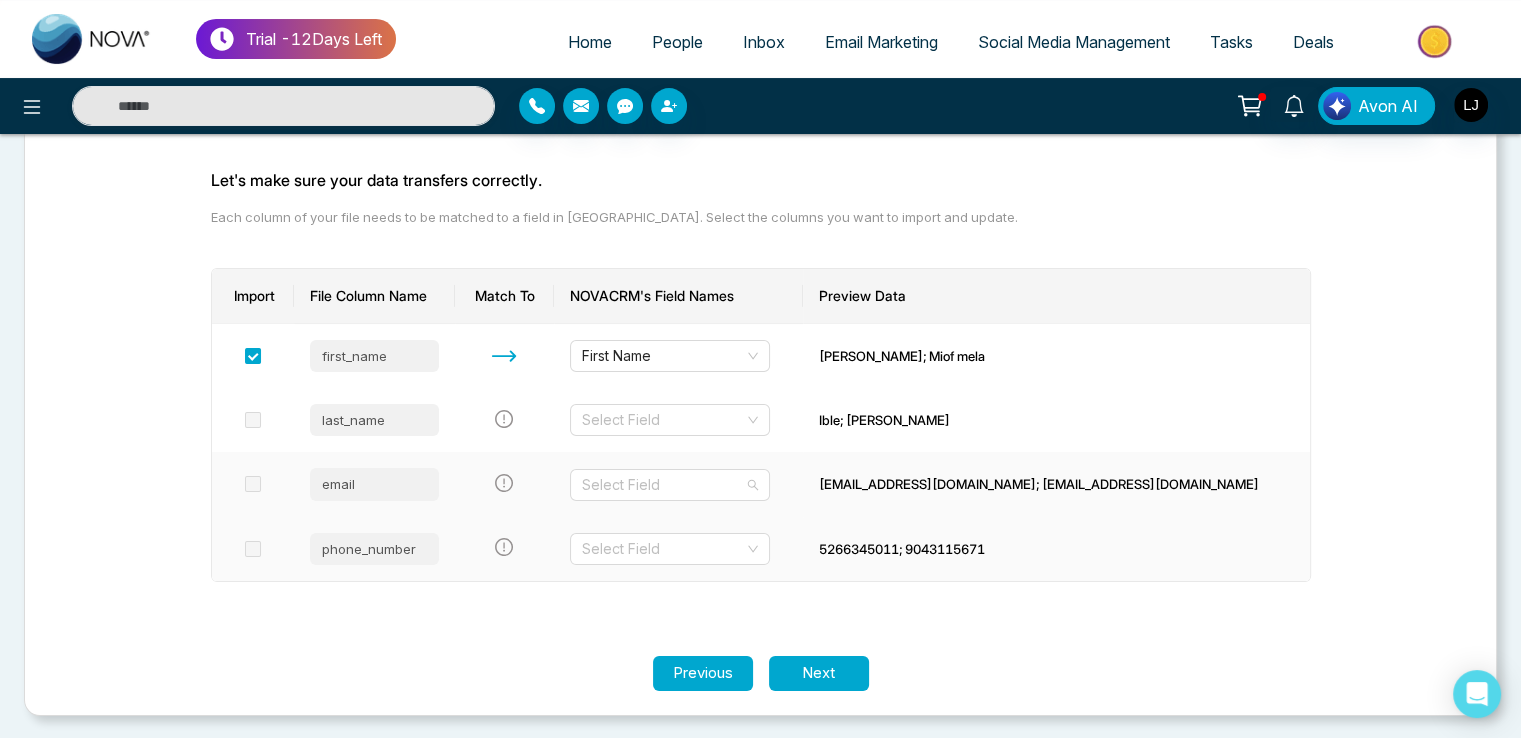 drag, startPoint x: 643, startPoint y: 487, endPoint x: 659, endPoint y: 517, distance: 34 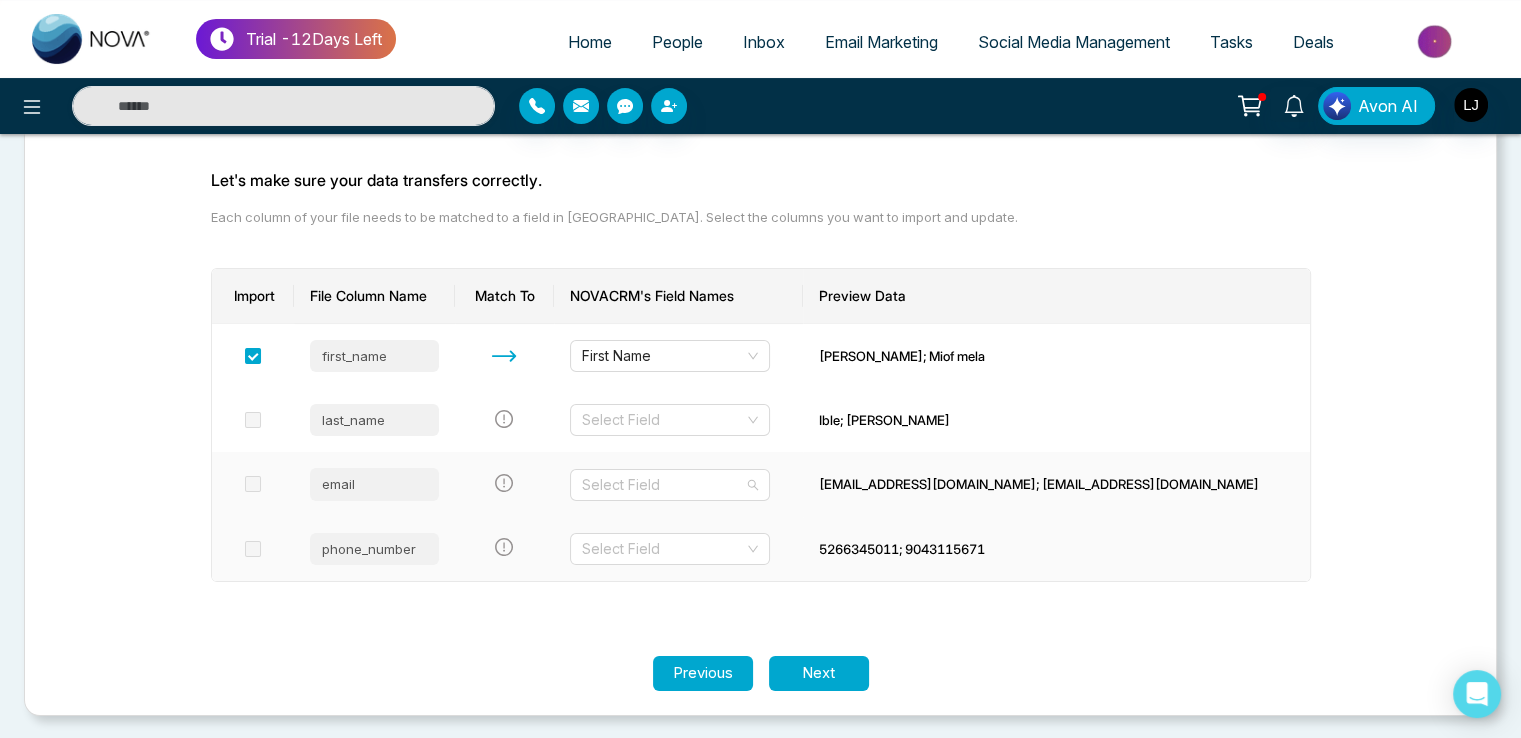 click at bounding box center (663, 485) 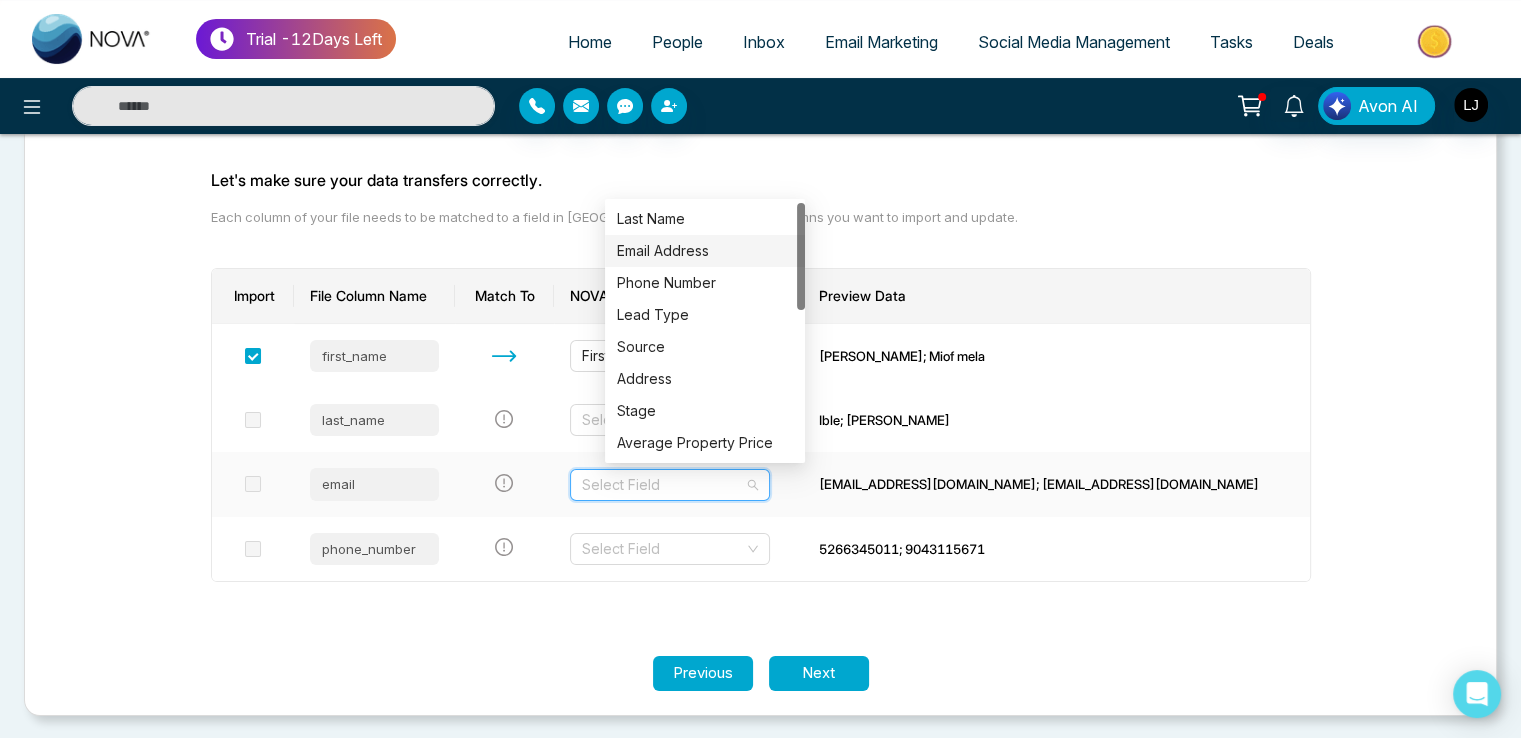 click on "Email Address" at bounding box center [705, 251] 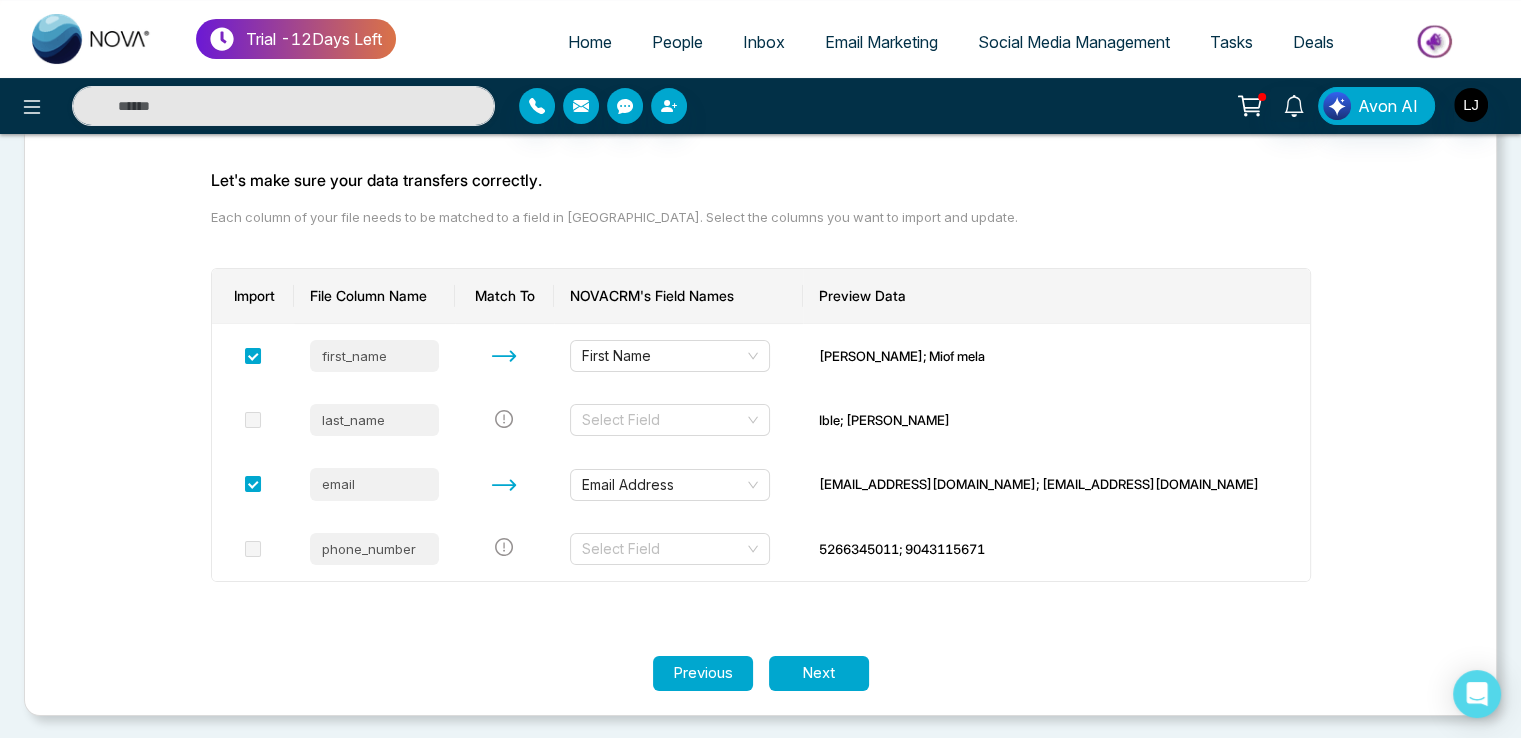 drag, startPoint x: 810, startPoint y: 668, endPoint x: 840, endPoint y: 602, distance: 72.498276 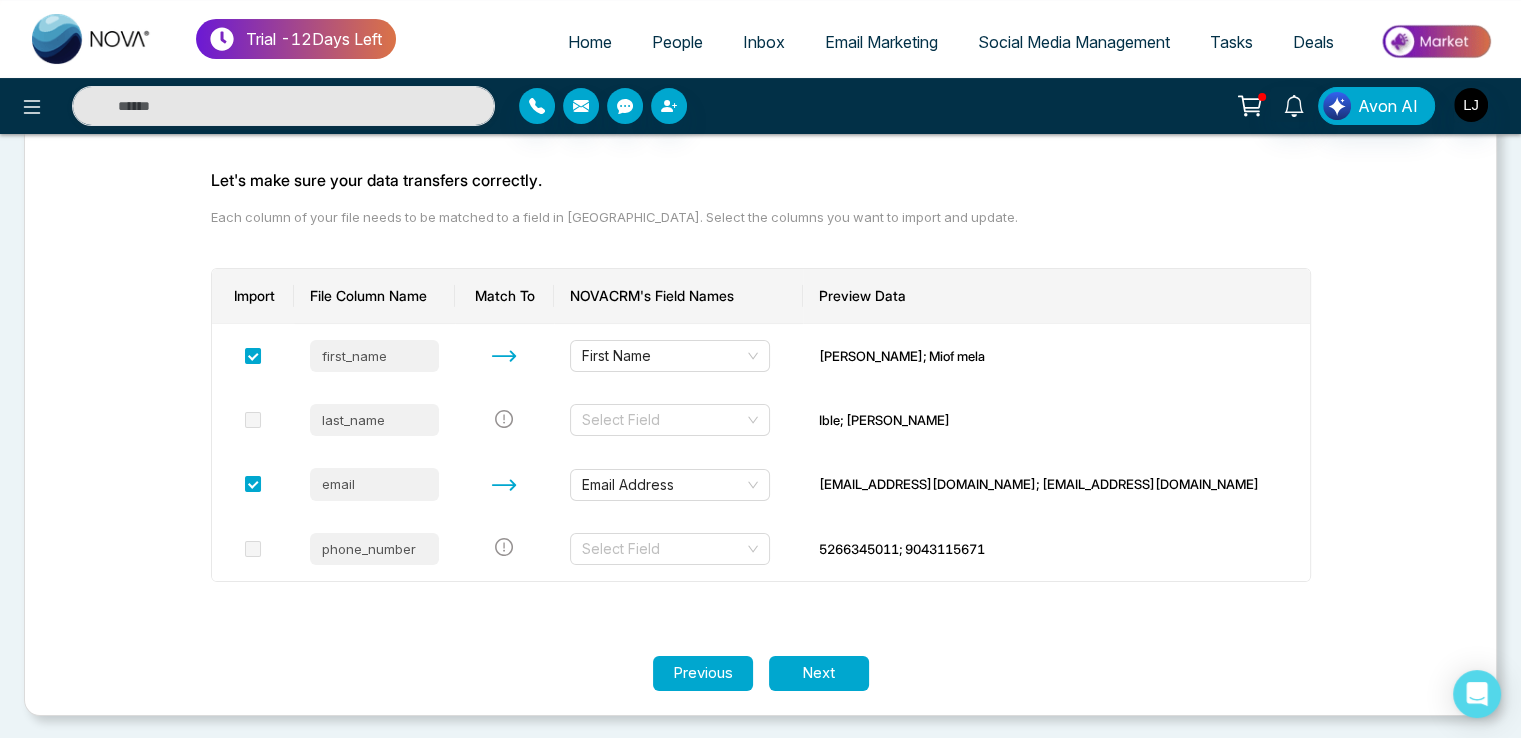 click on "Upload   Match   Tag   Let's make sure your data transfers correctly. Each column of your file needs to be matched to a field in NOVACRM. Select the columns you want to import and update. Import File Column Name Match To NOVACRM's Field Names Preview Data first_name First Name [PERSON_NAME]; Miof mela last_name Select Field Ible; [PERSON_NAME] email Email Address [EMAIL_ADDRESS][DOMAIN_NAME]; [EMAIL_ADDRESS][DOMAIN_NAME] phone_number Select Field [PHONE_NUMBER]; 9043115671 Previous Next" at bounding box center (760, 380) 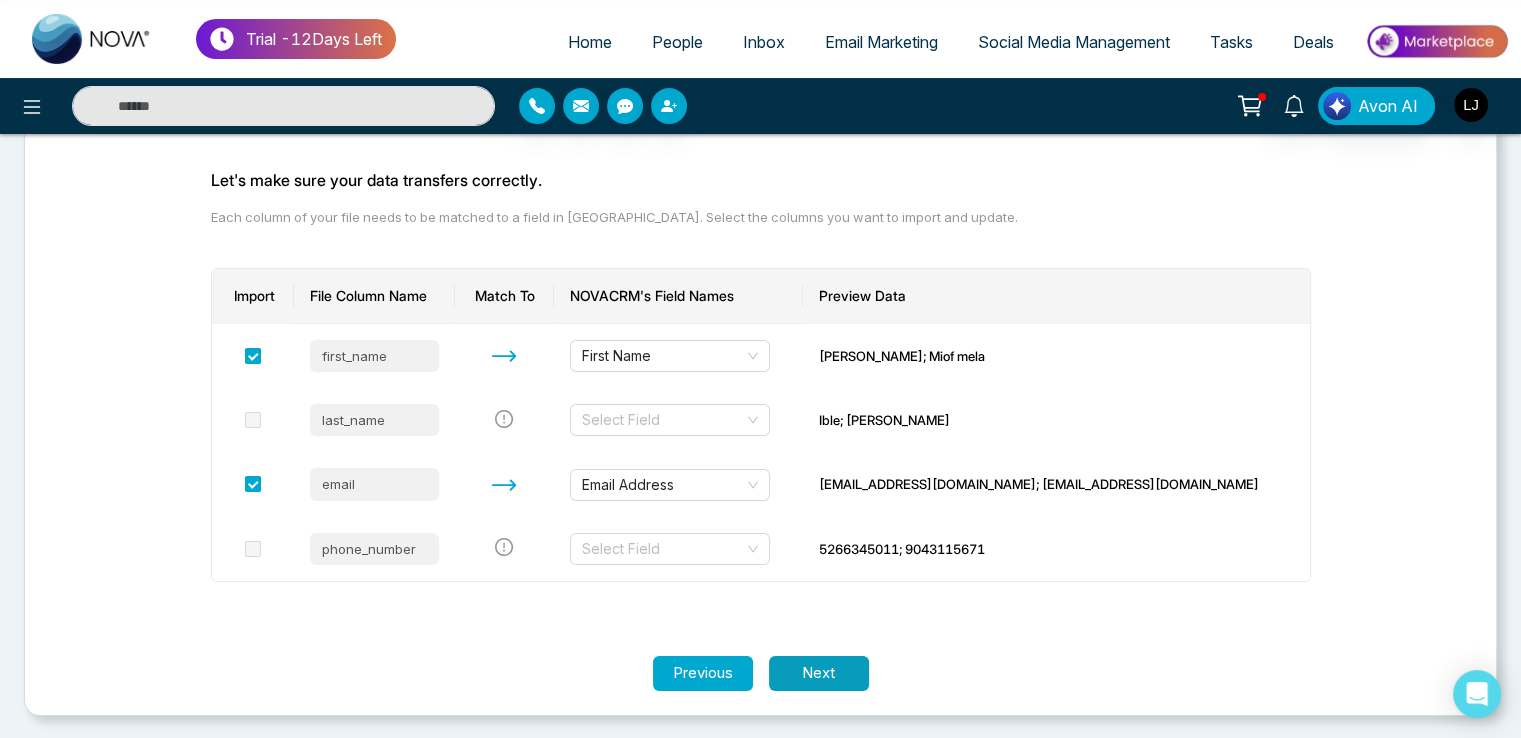click on "Next" at bounding box center [819, 673] 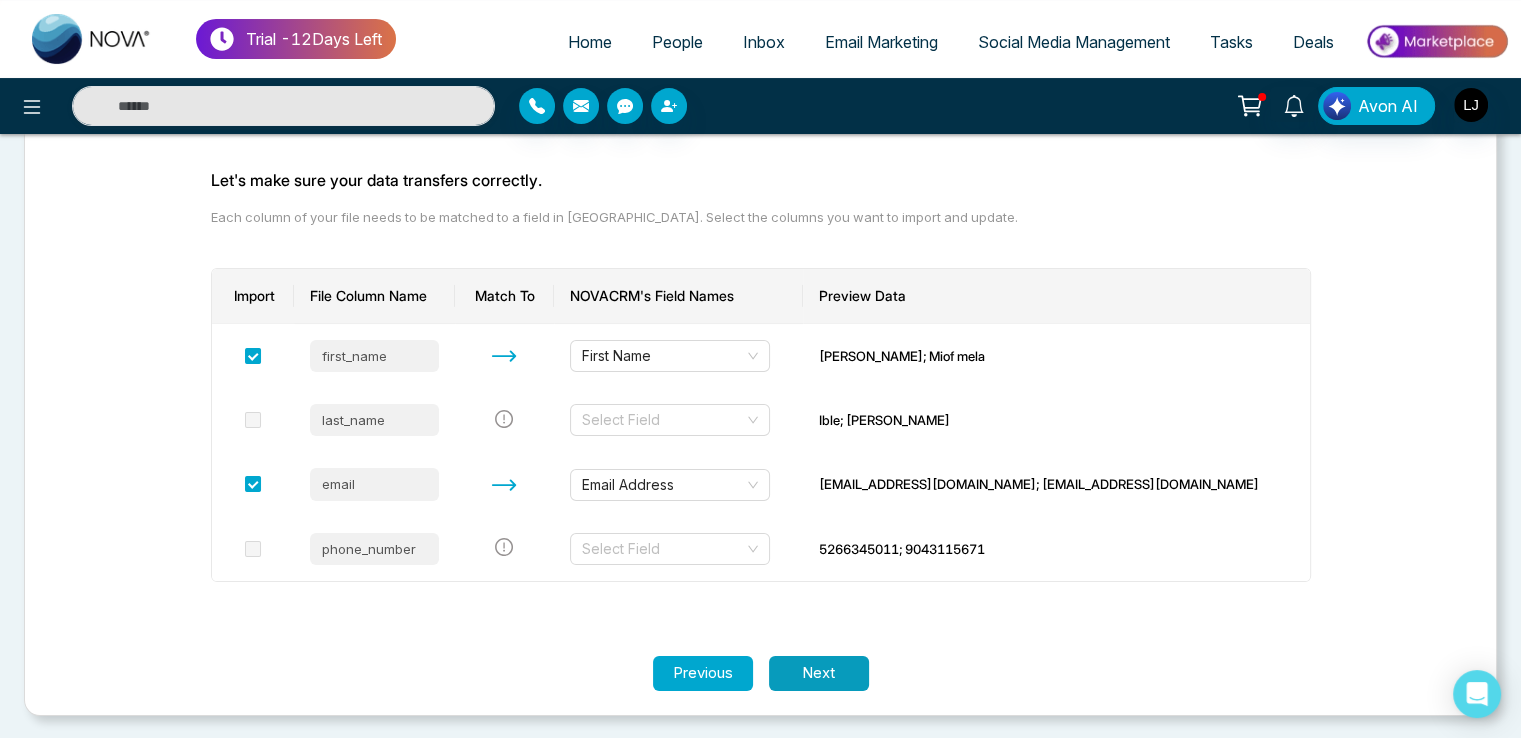 scroll, scrollTop: 0, scrollLeft: 0, axis: both 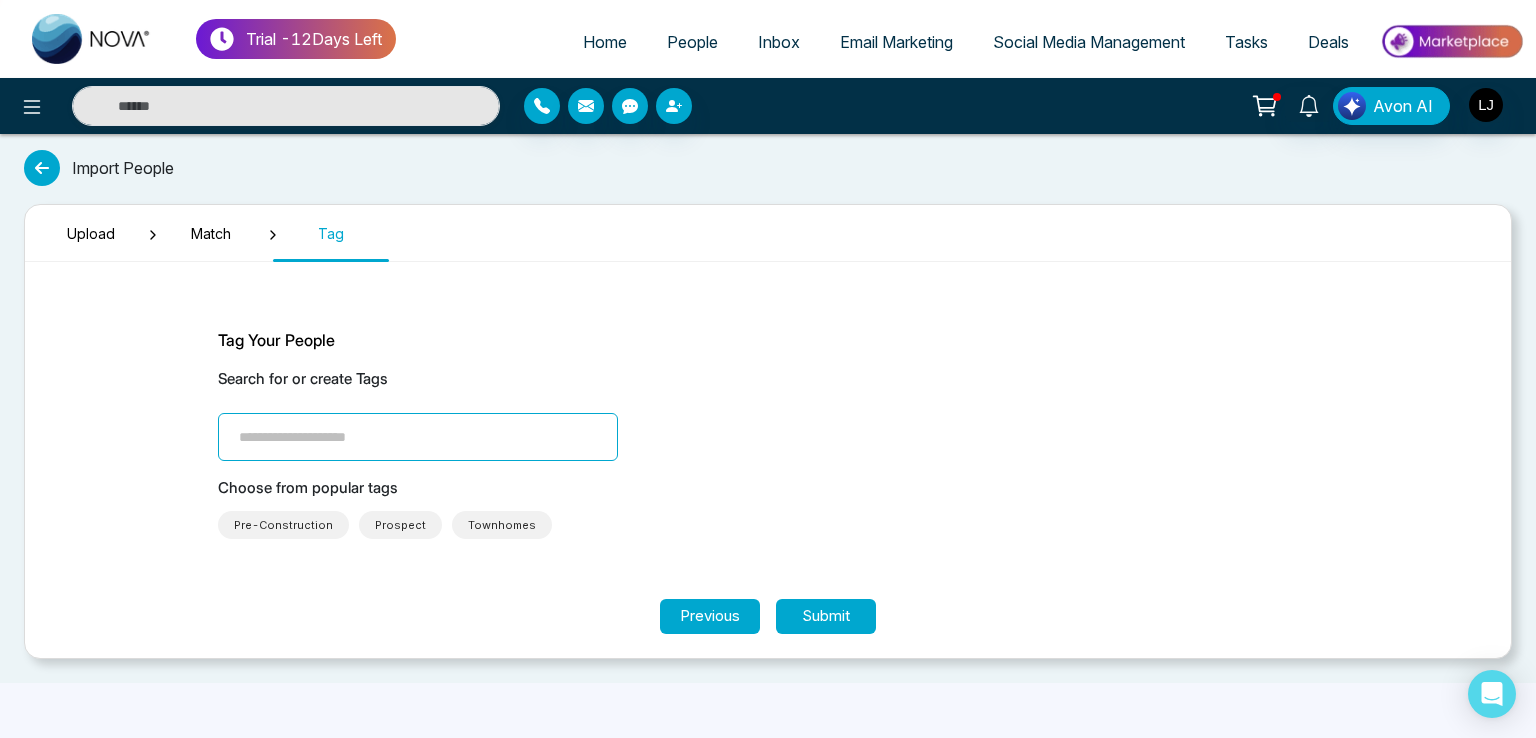 click on "Pre-Construction" at bounding box center [283, 525] 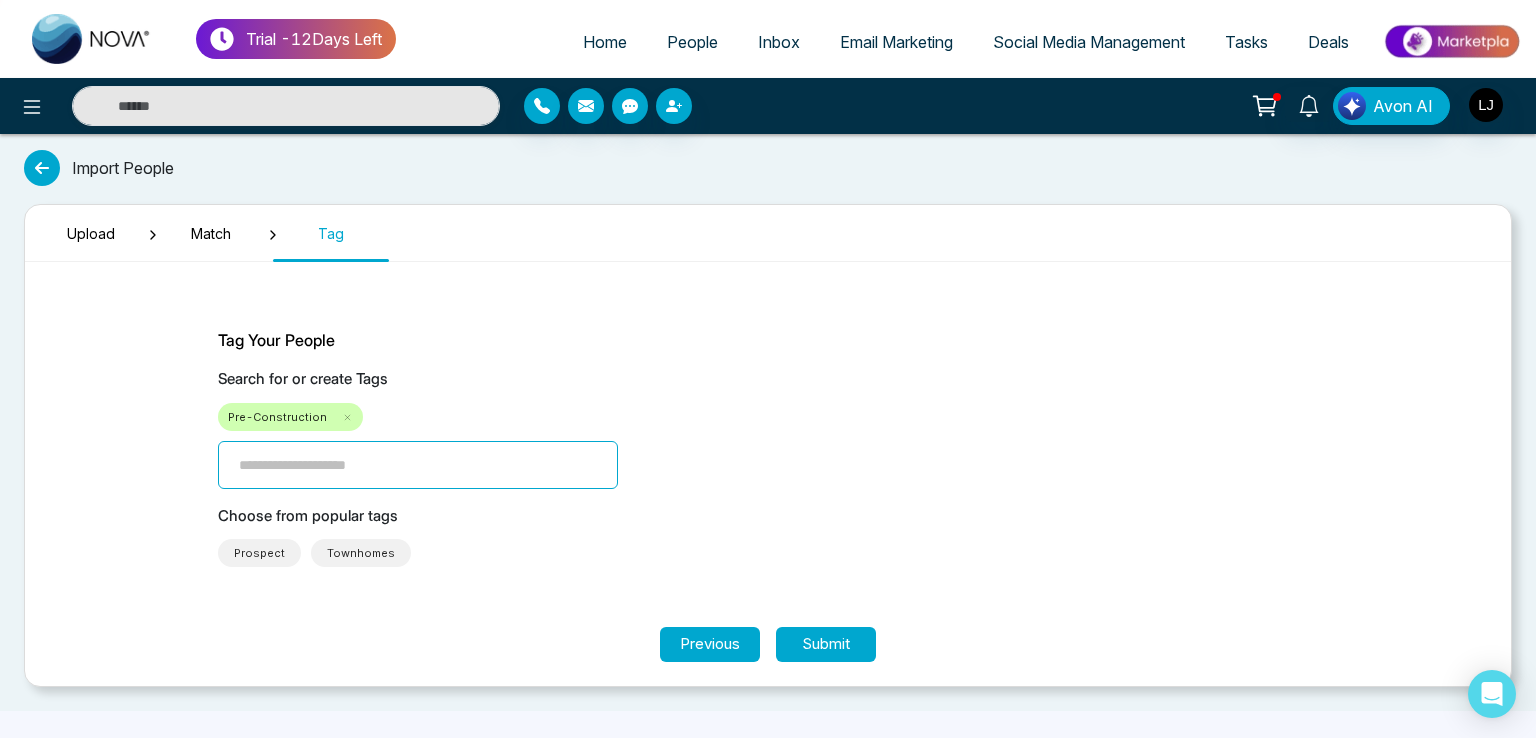 click at bounding box center (418, 465) 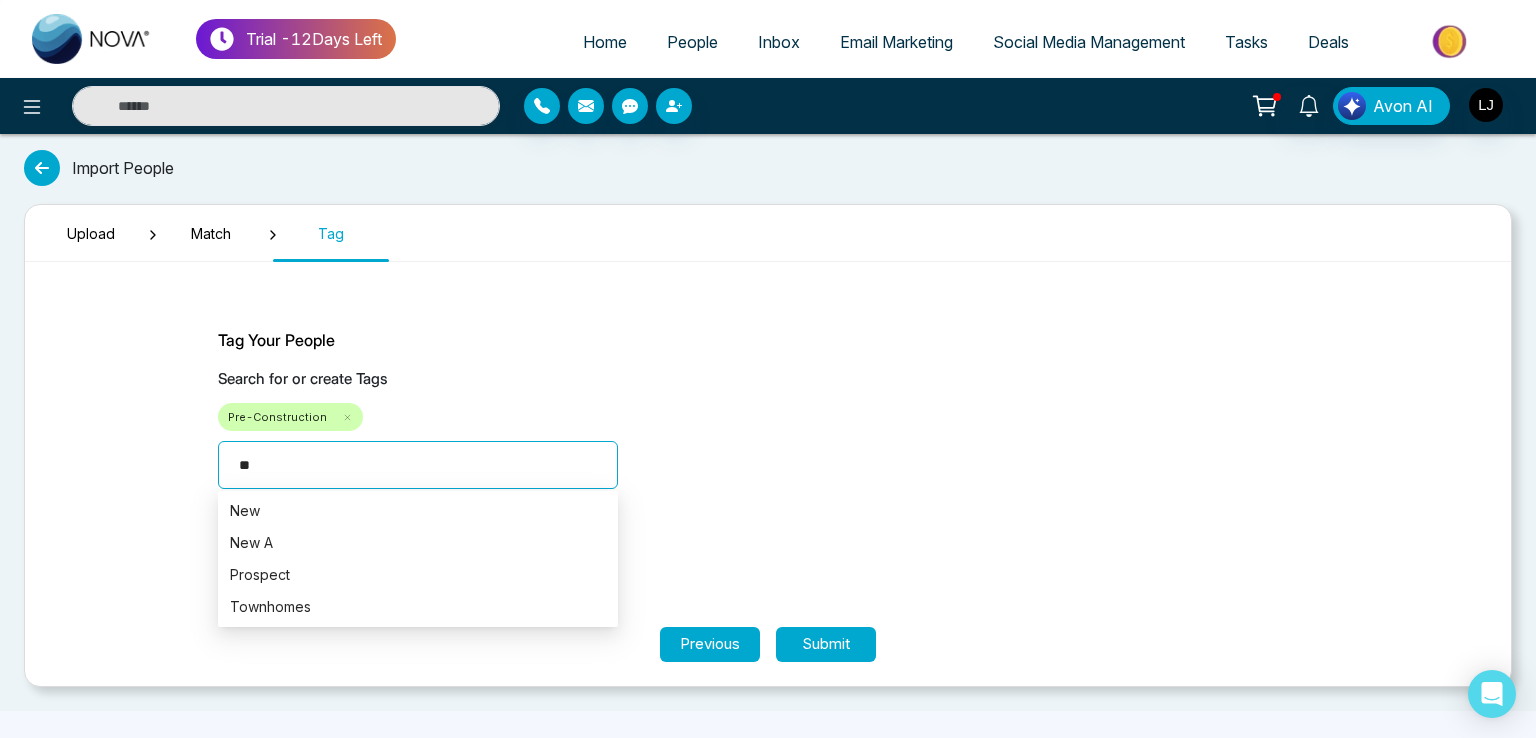 type on "***" 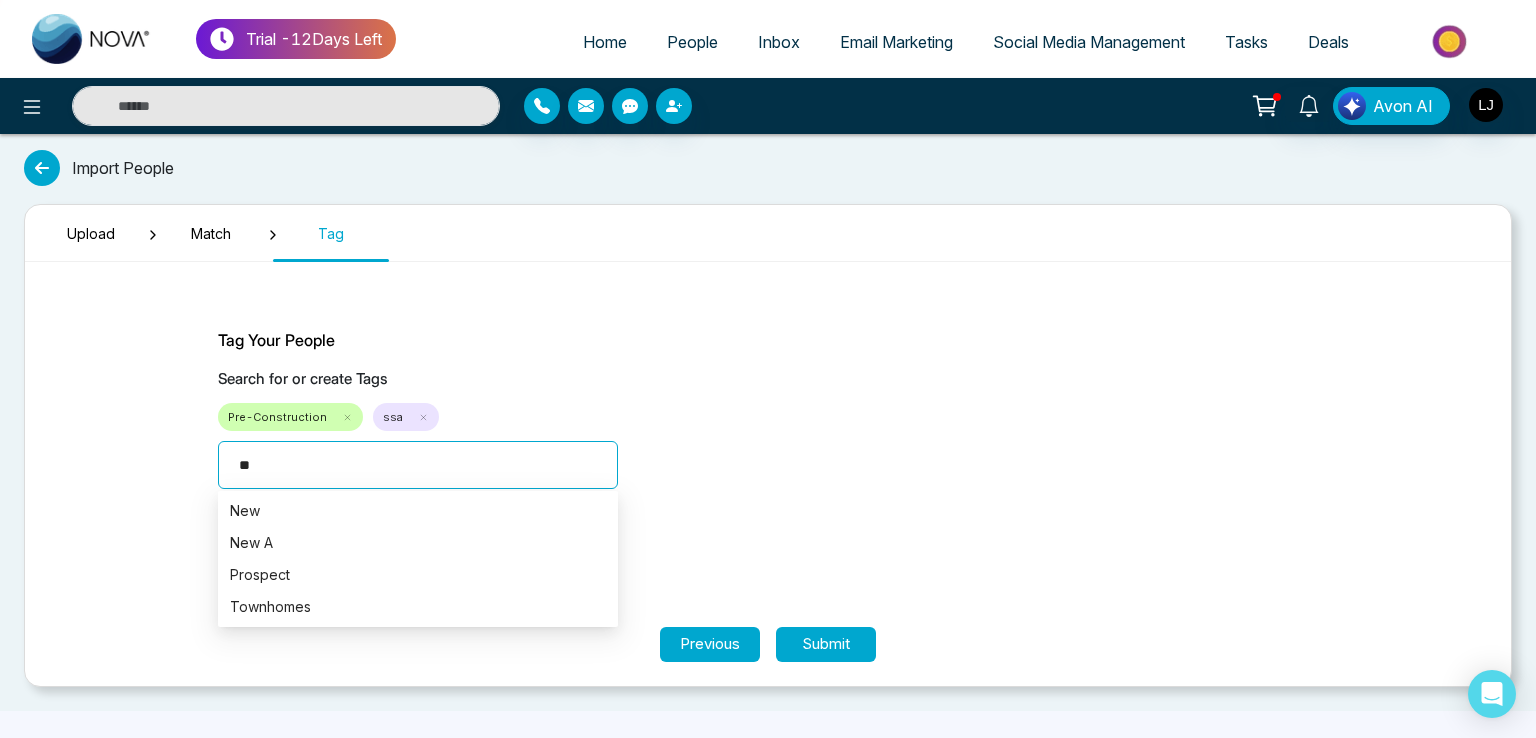 type on "***" 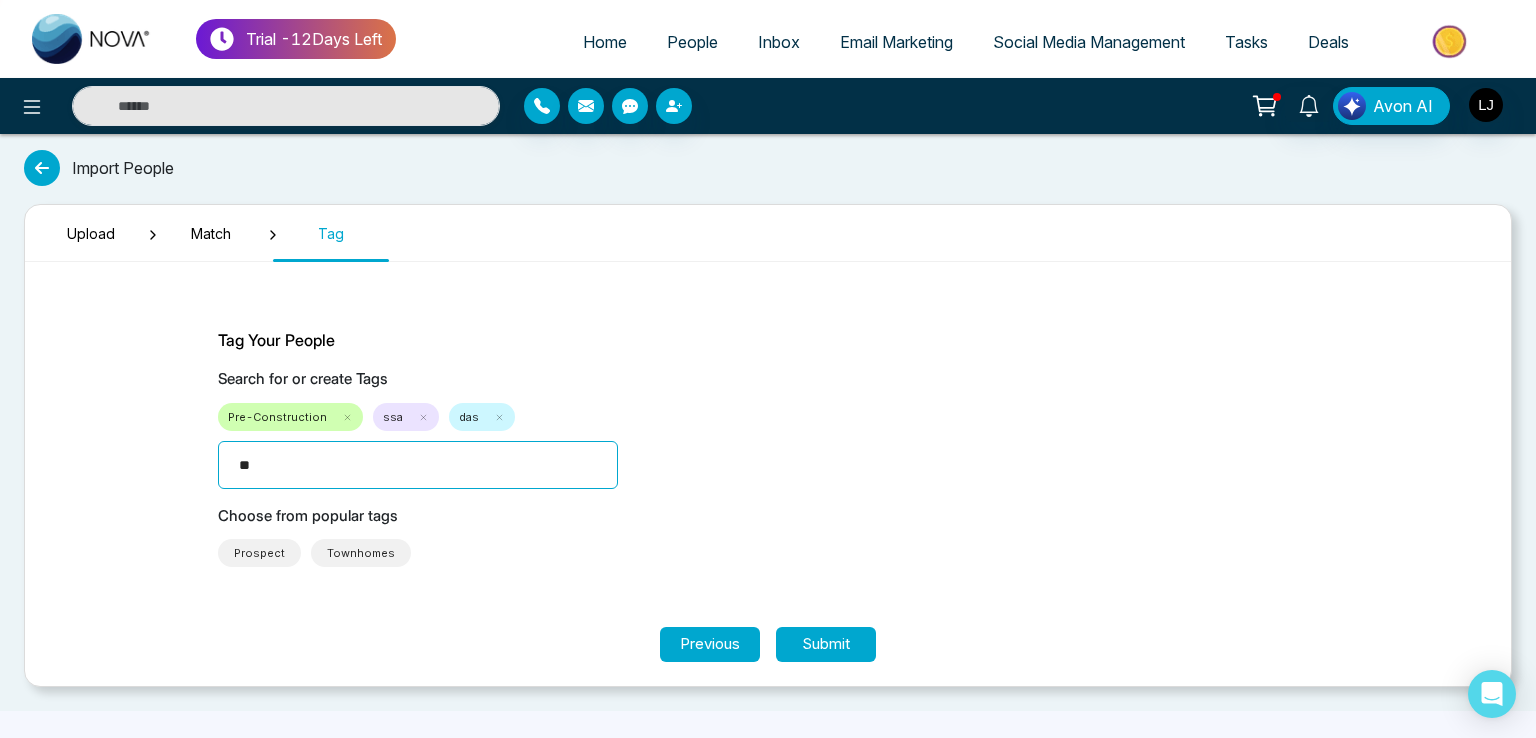 type on "***" 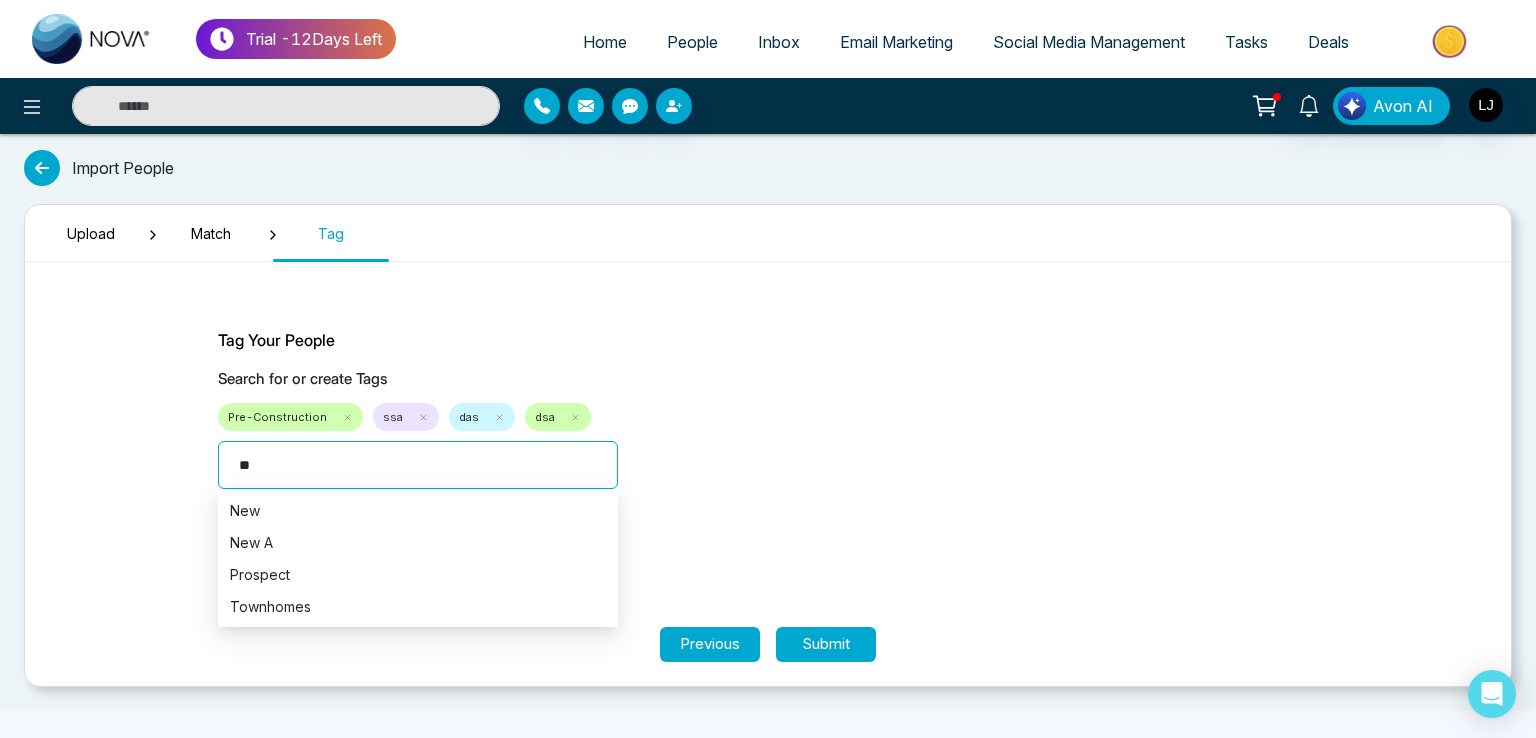 type on "***" 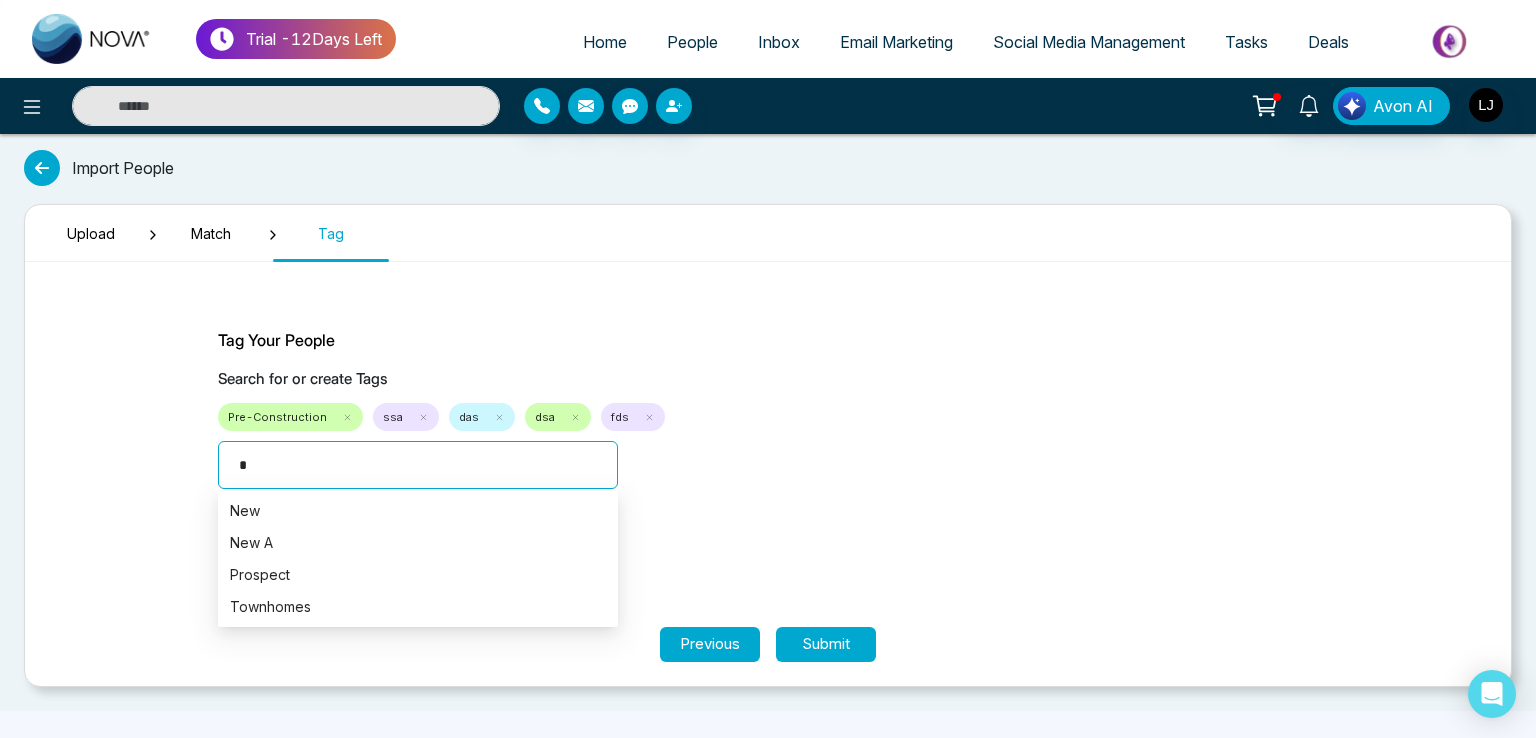type on "**" 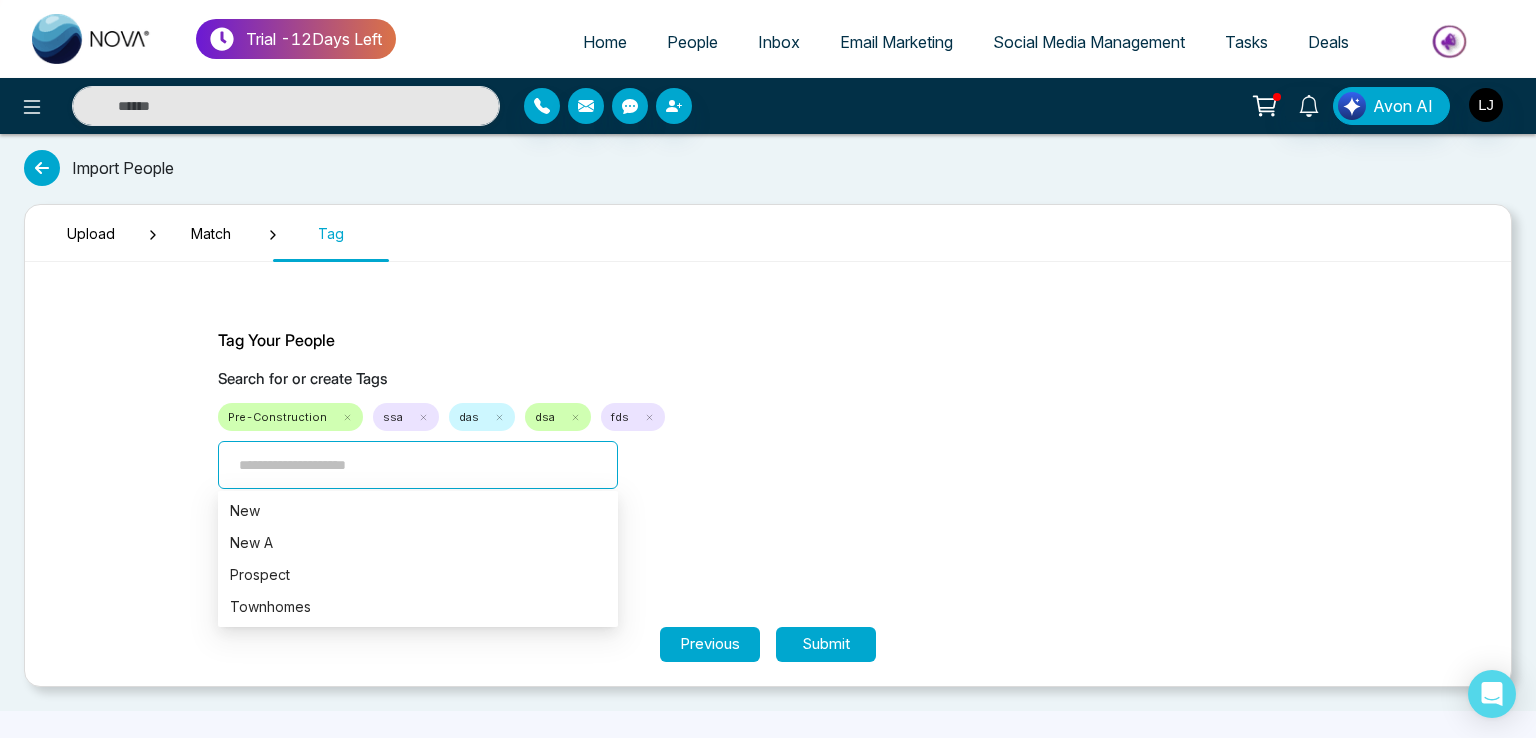 type on "*" 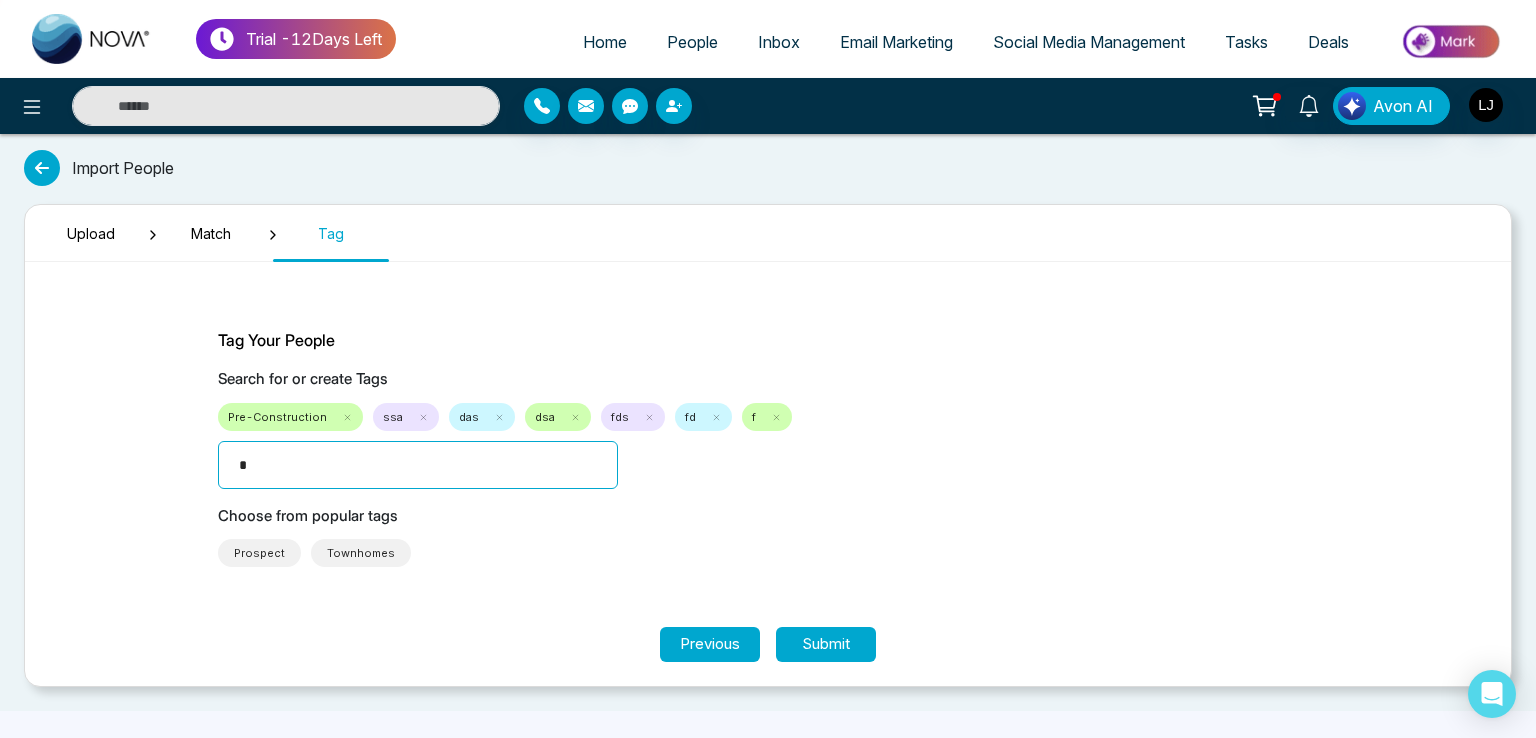 type on "**" 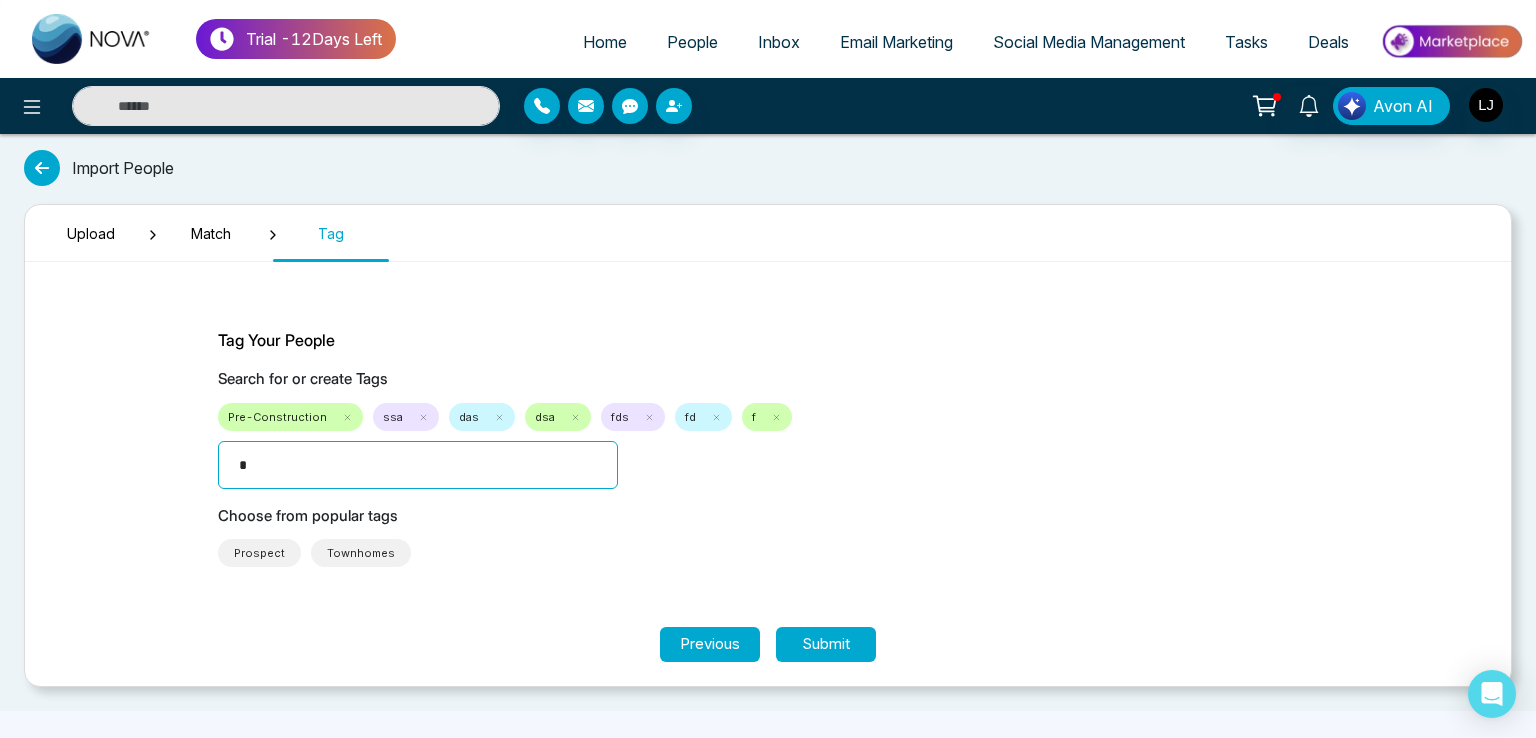 type on "**" 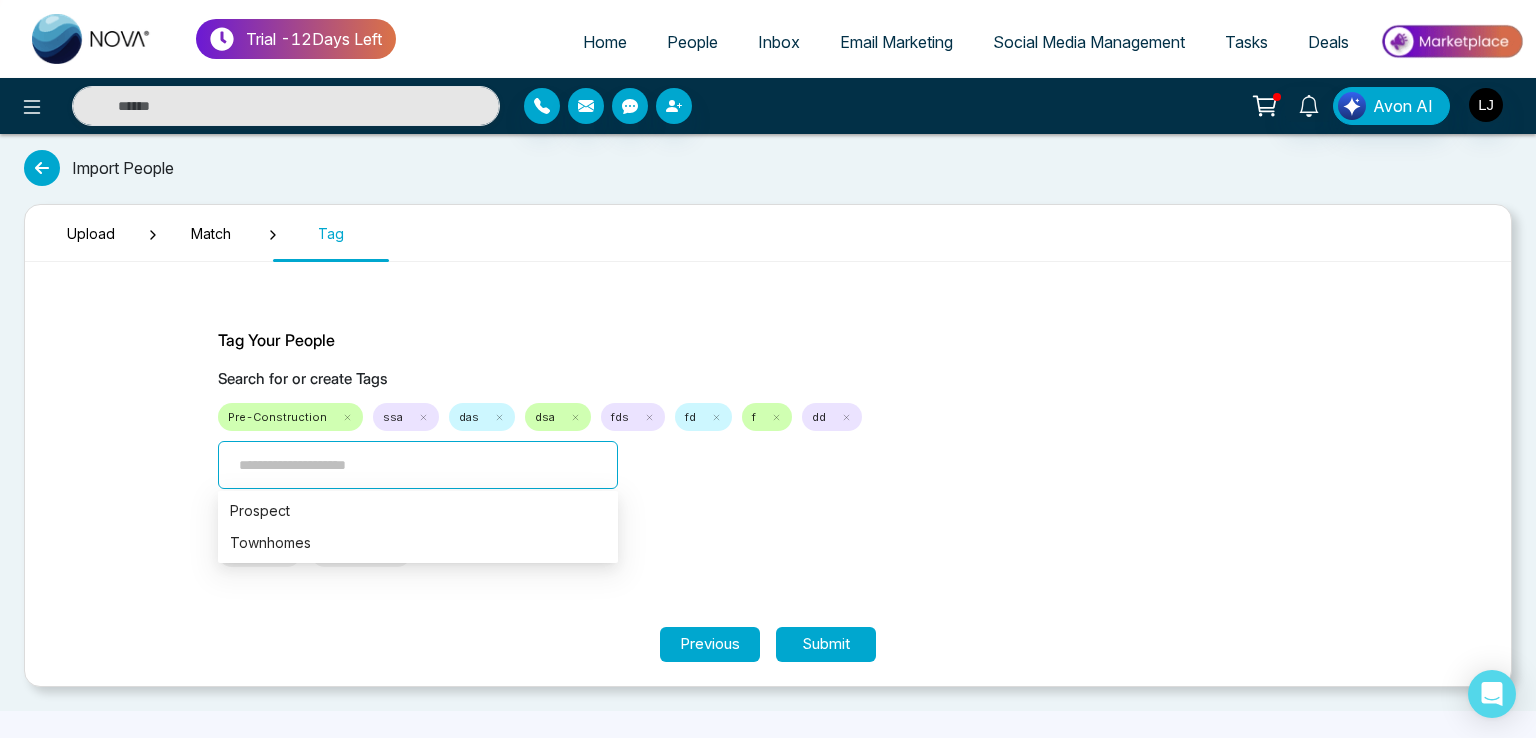type on "*" 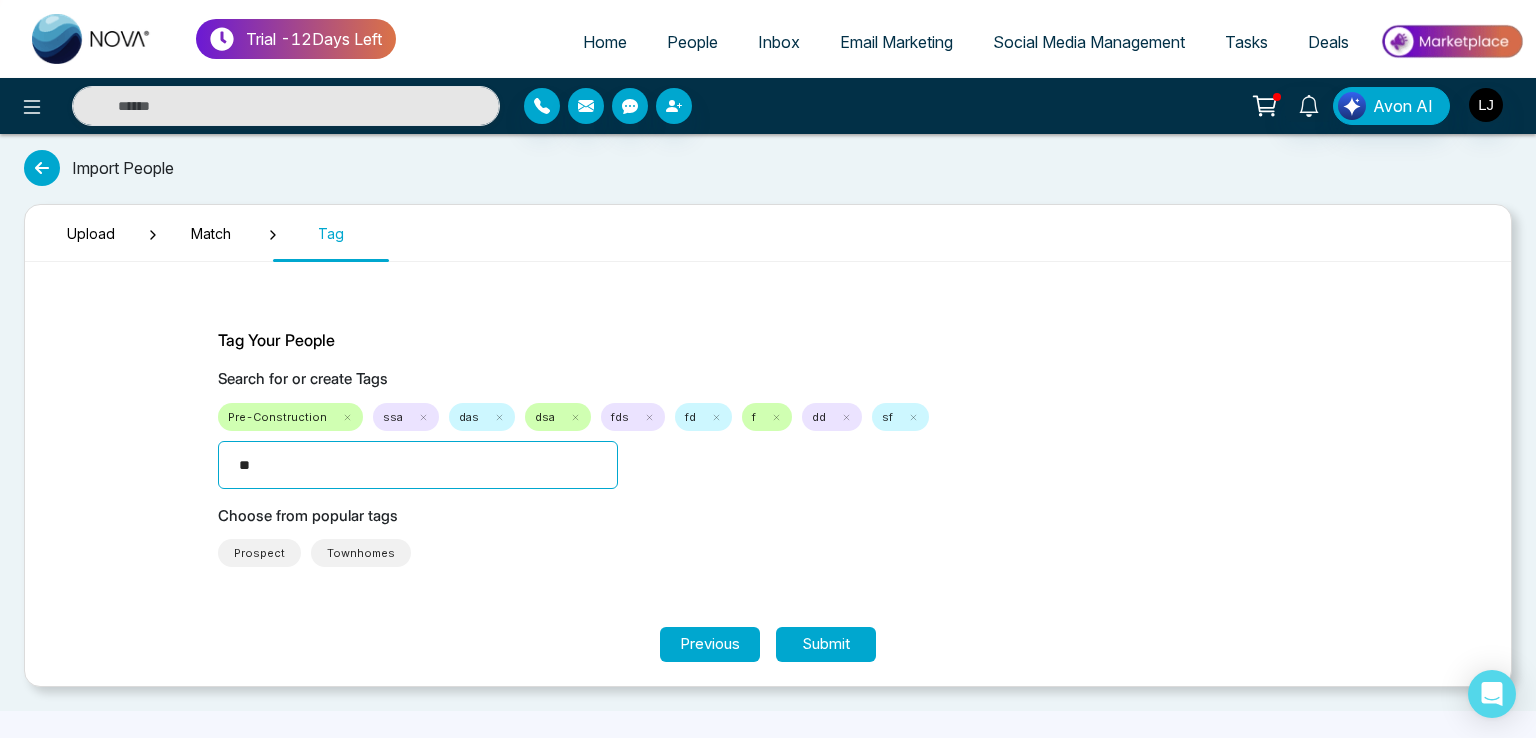 type on "***" 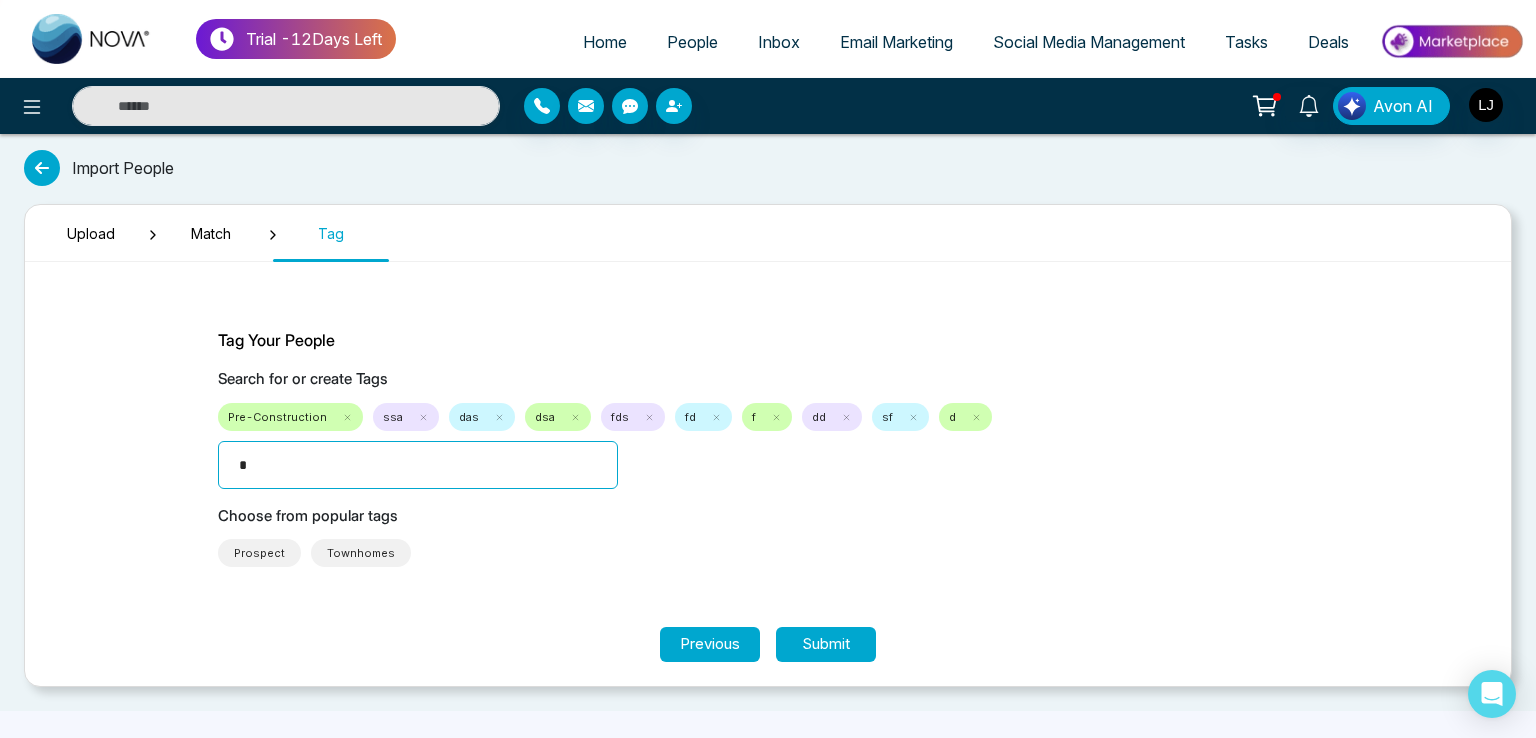 type on "**" 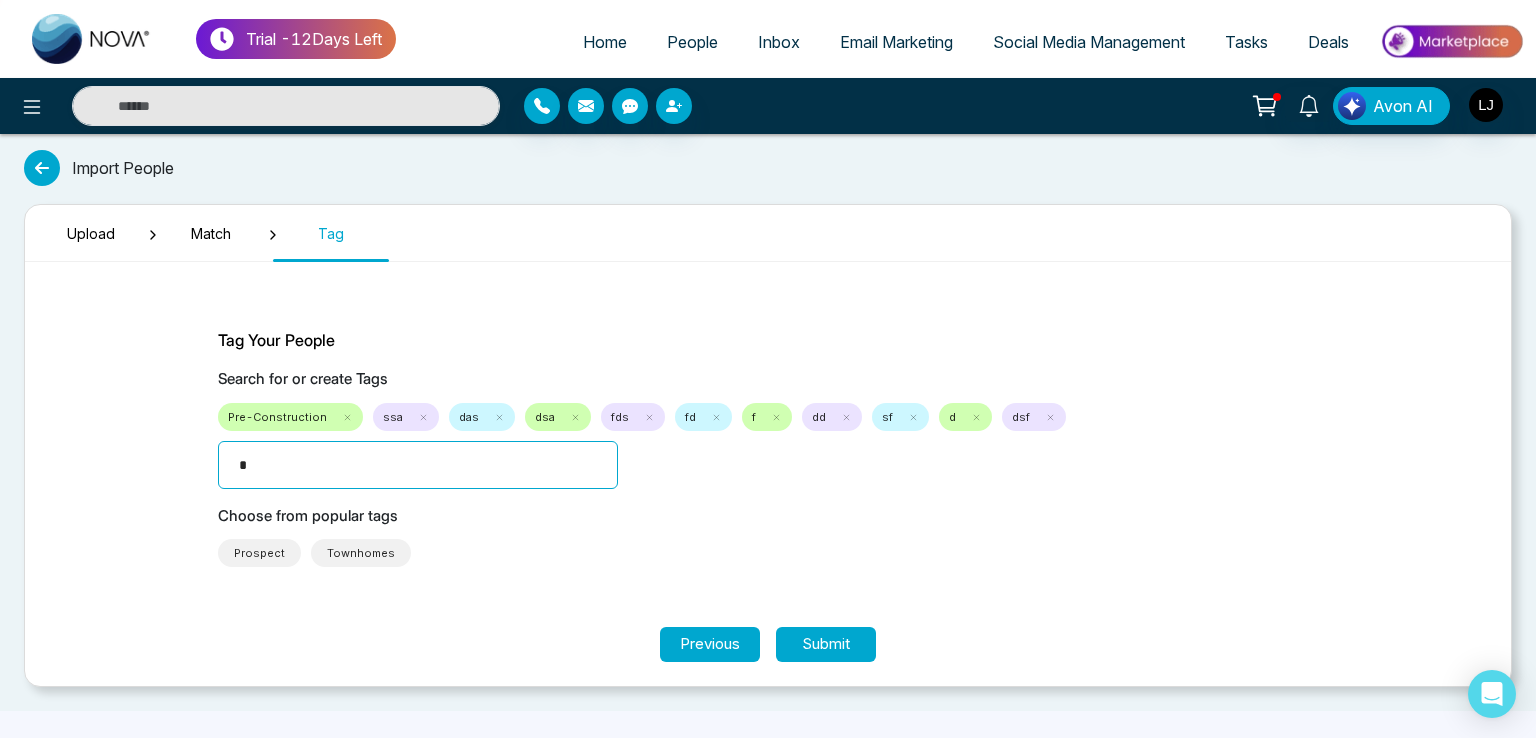 type on "**" 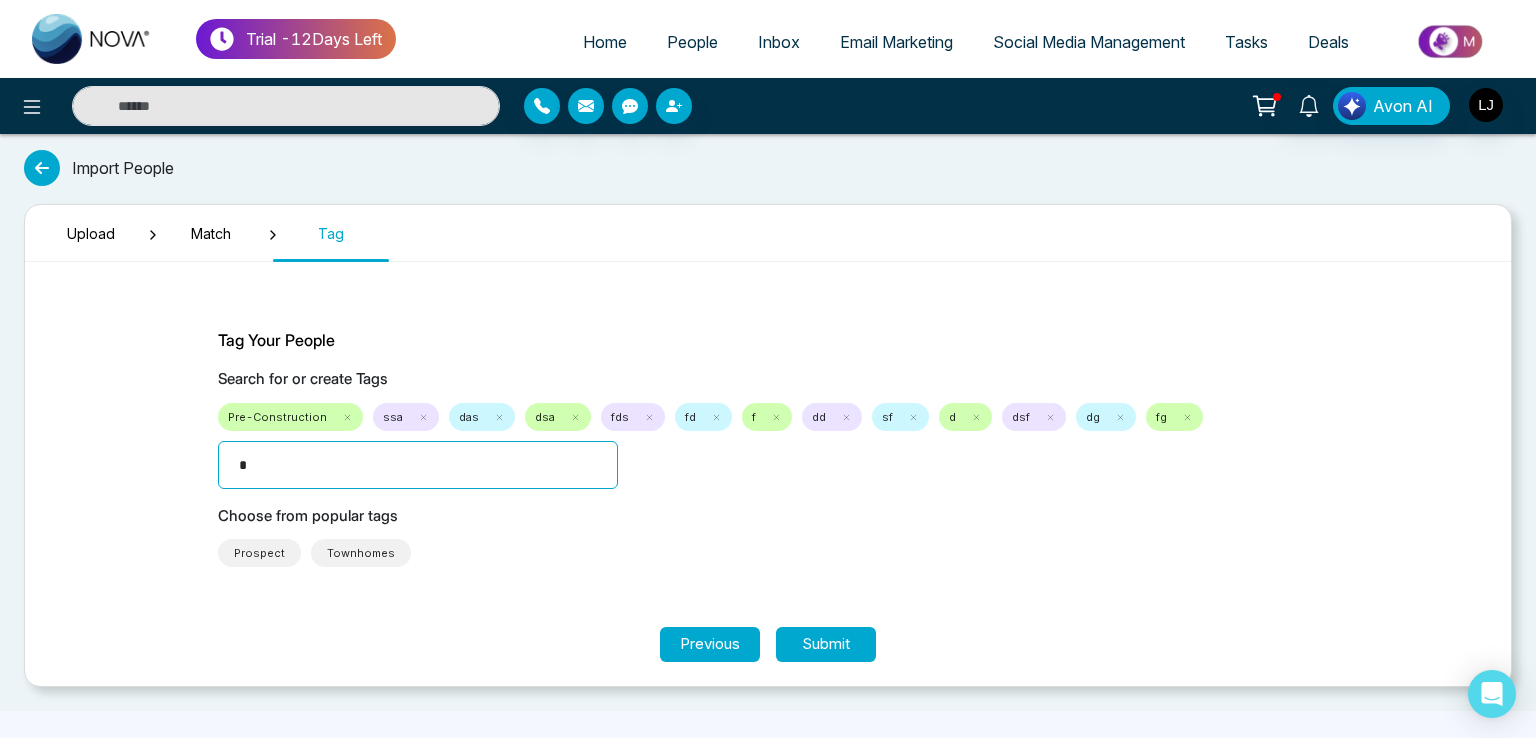 type on "**" 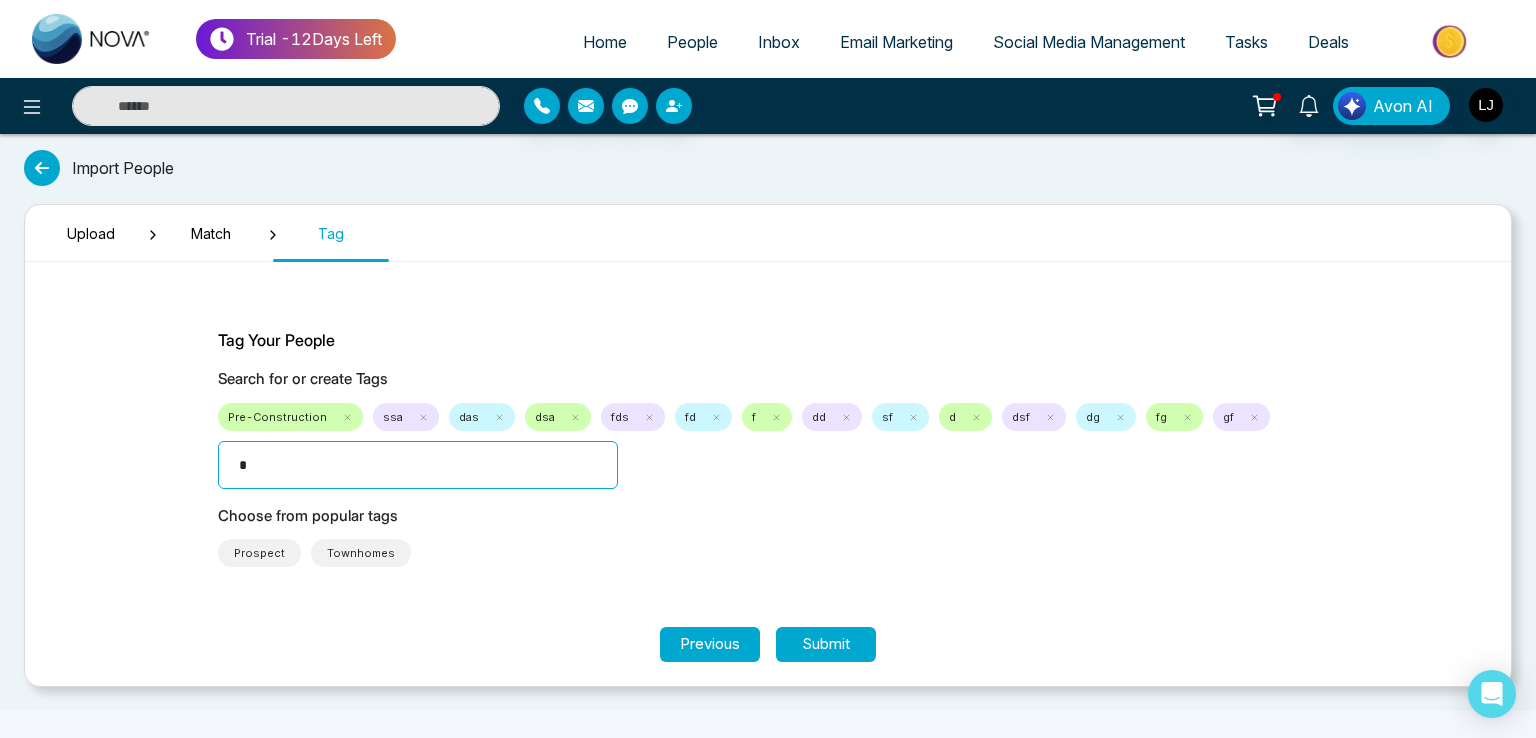 type on "**" 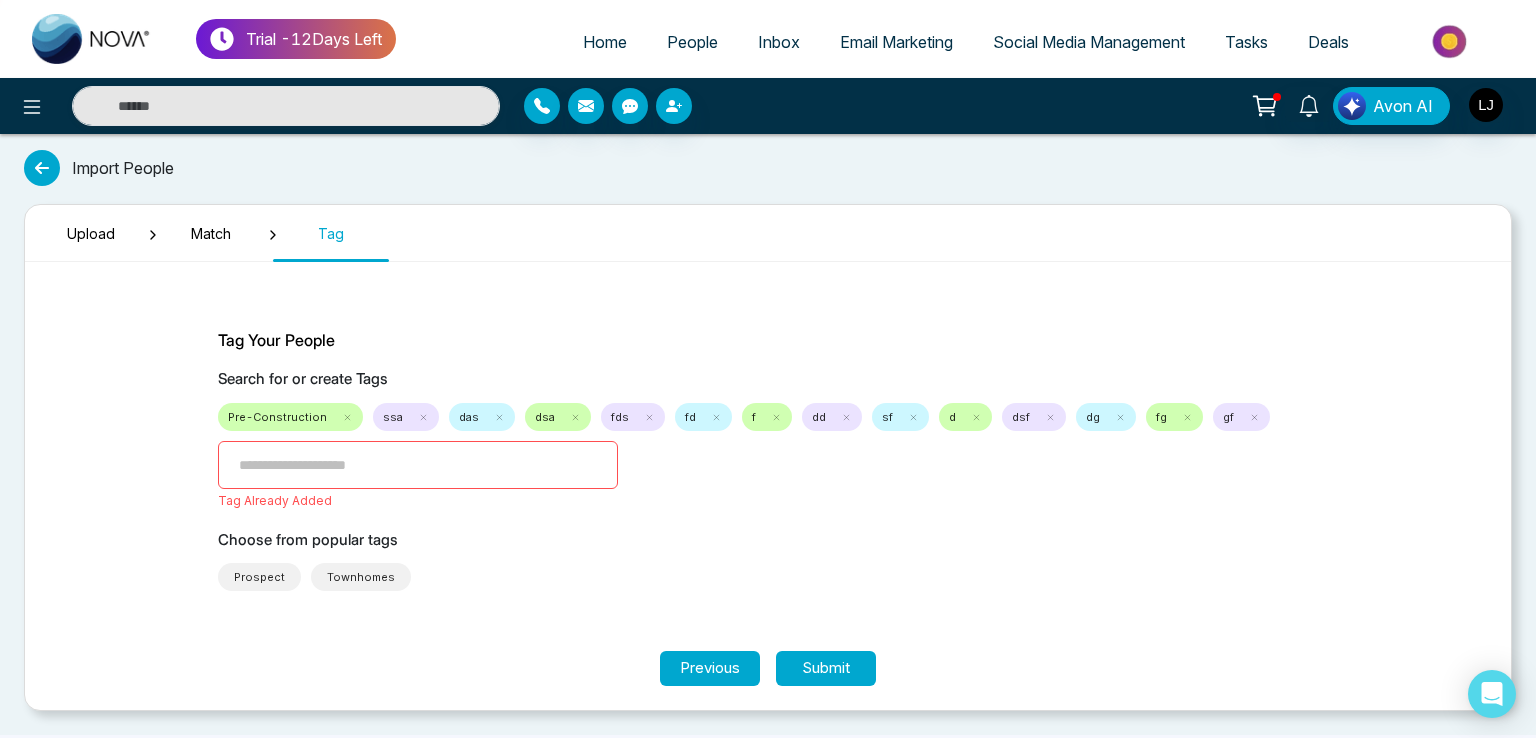 type on "*" 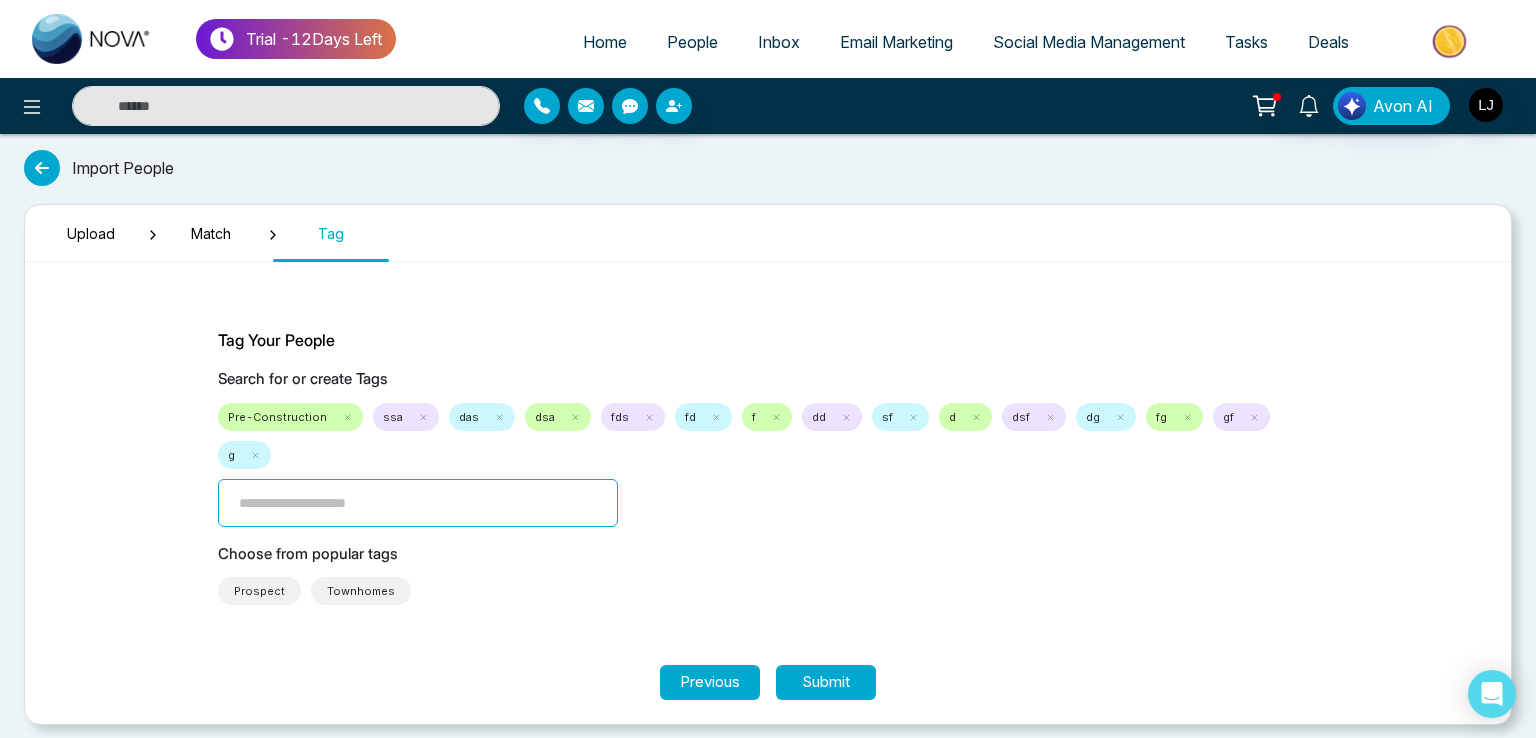 type on "*" 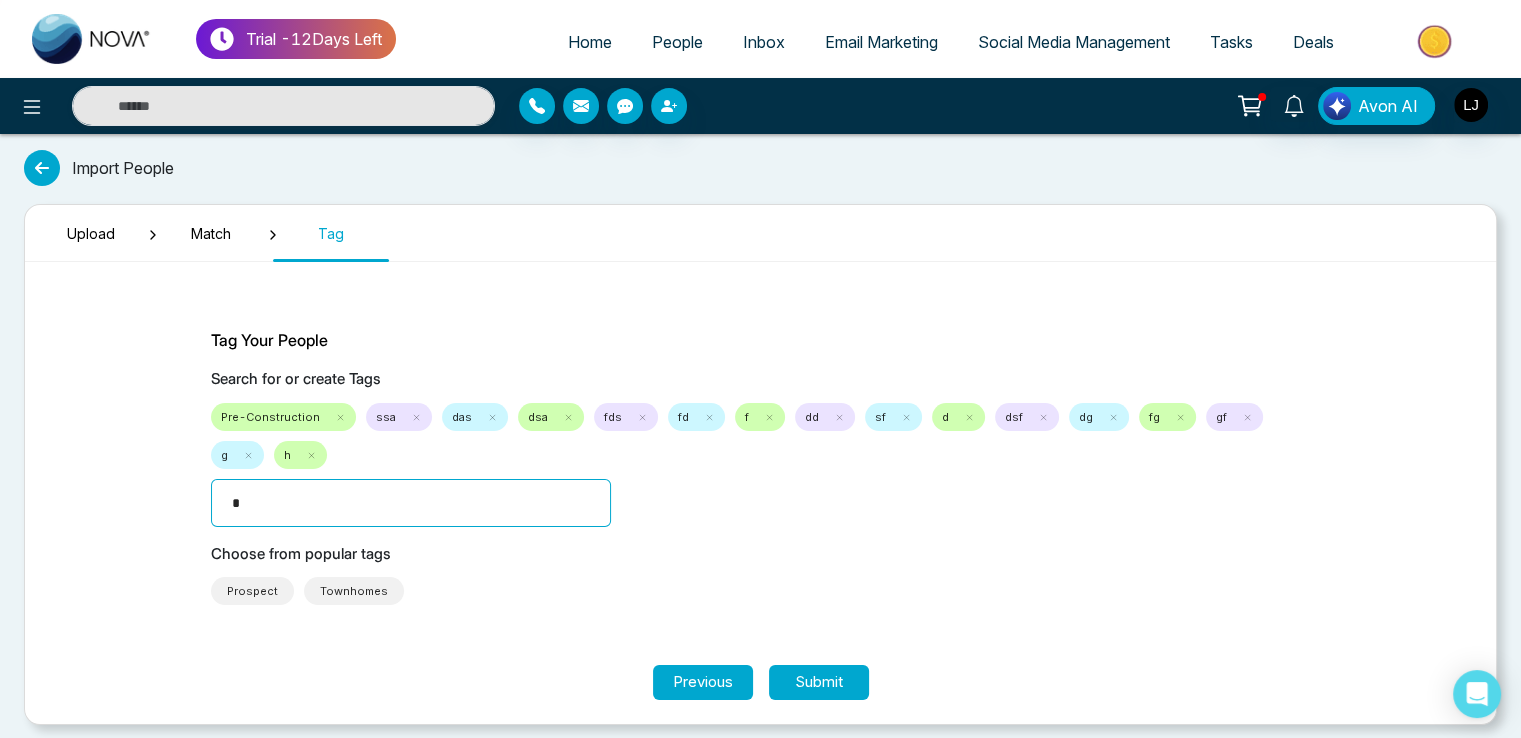type on "**" 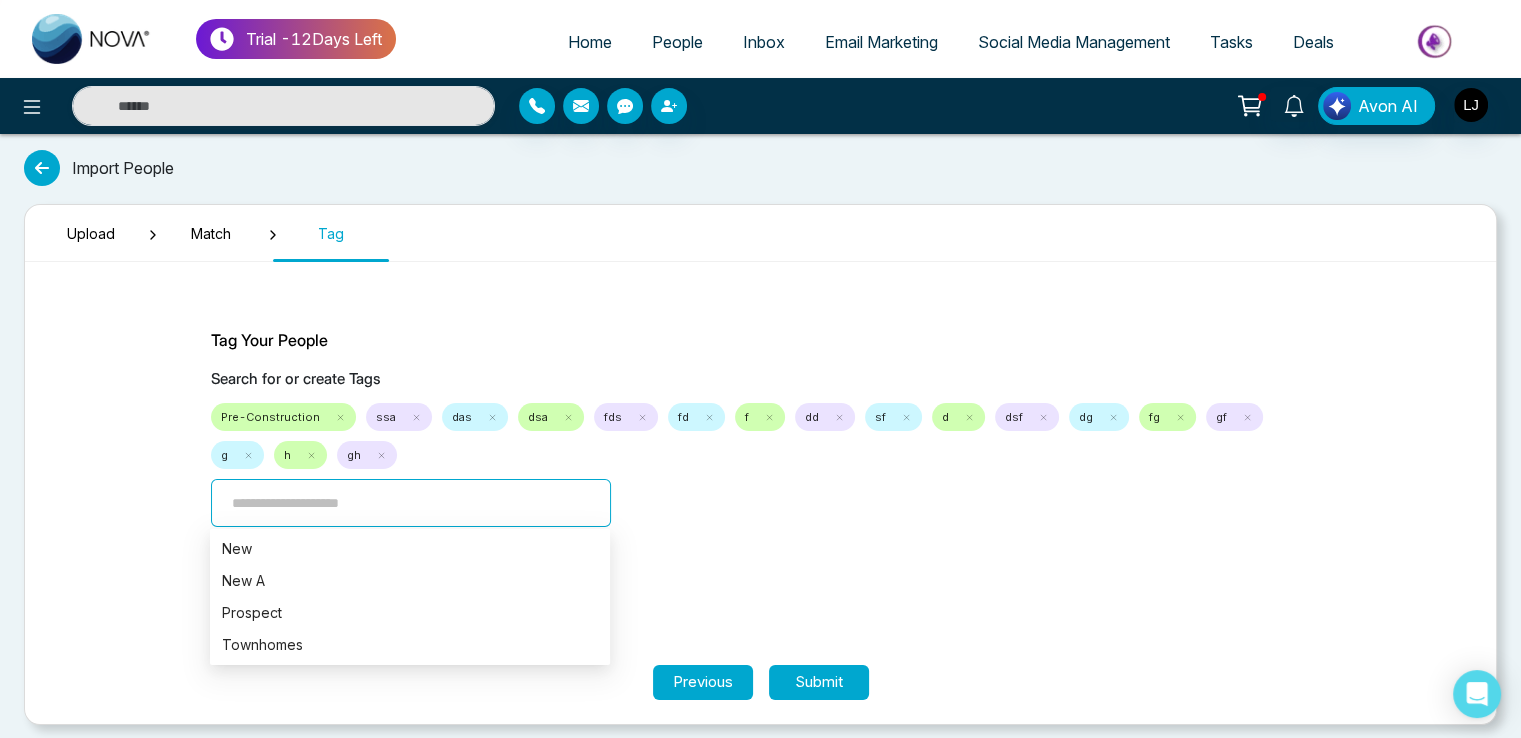 type on "*" 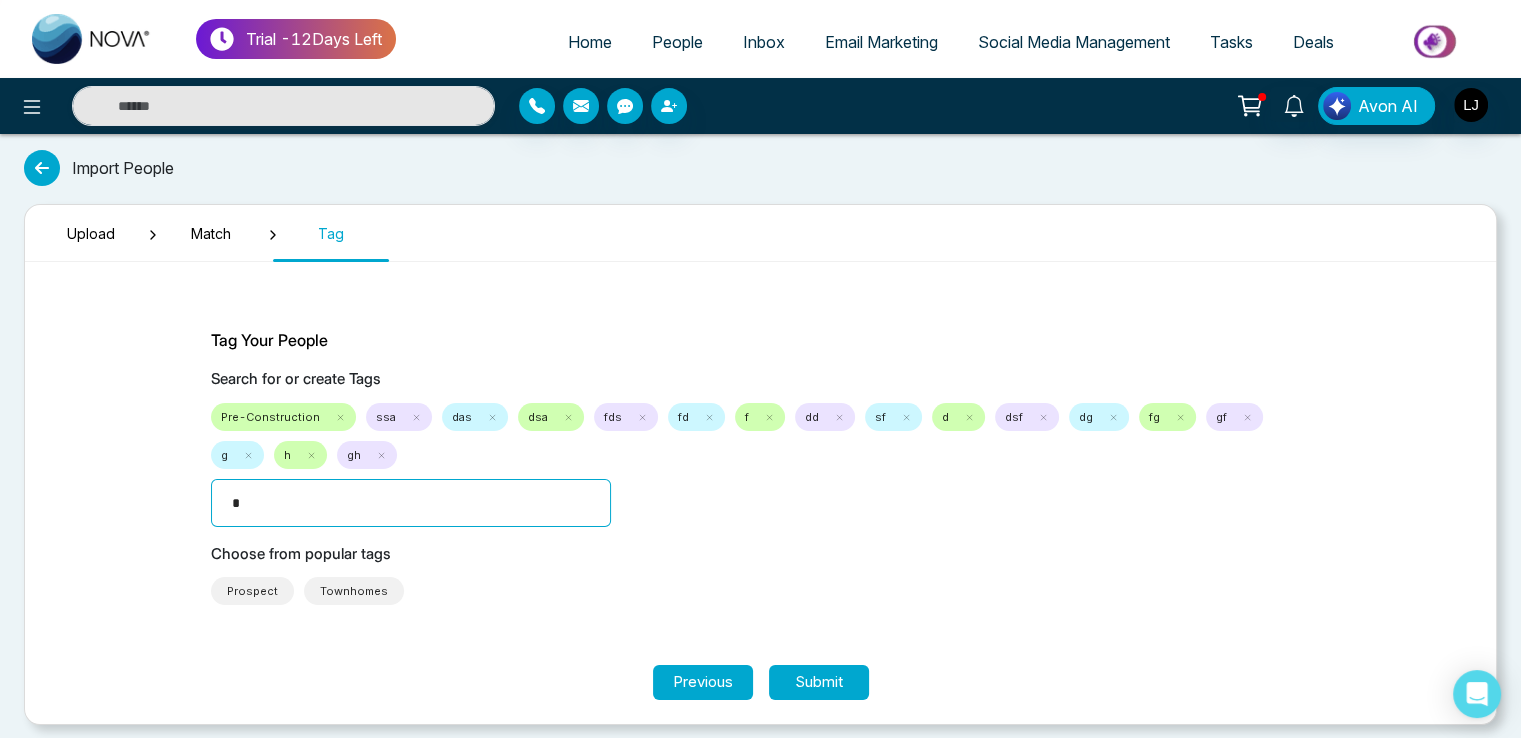 type on "**" 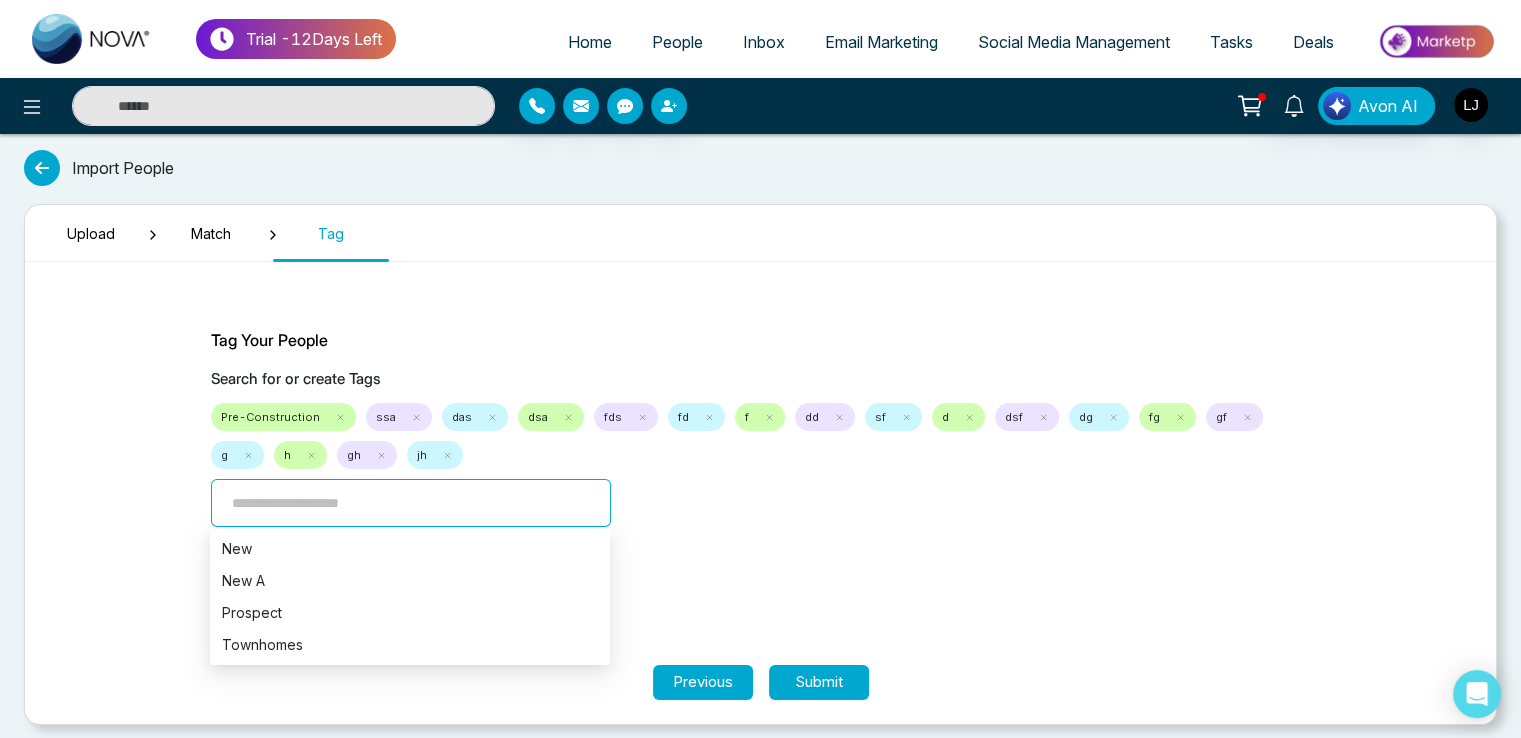type on "*" 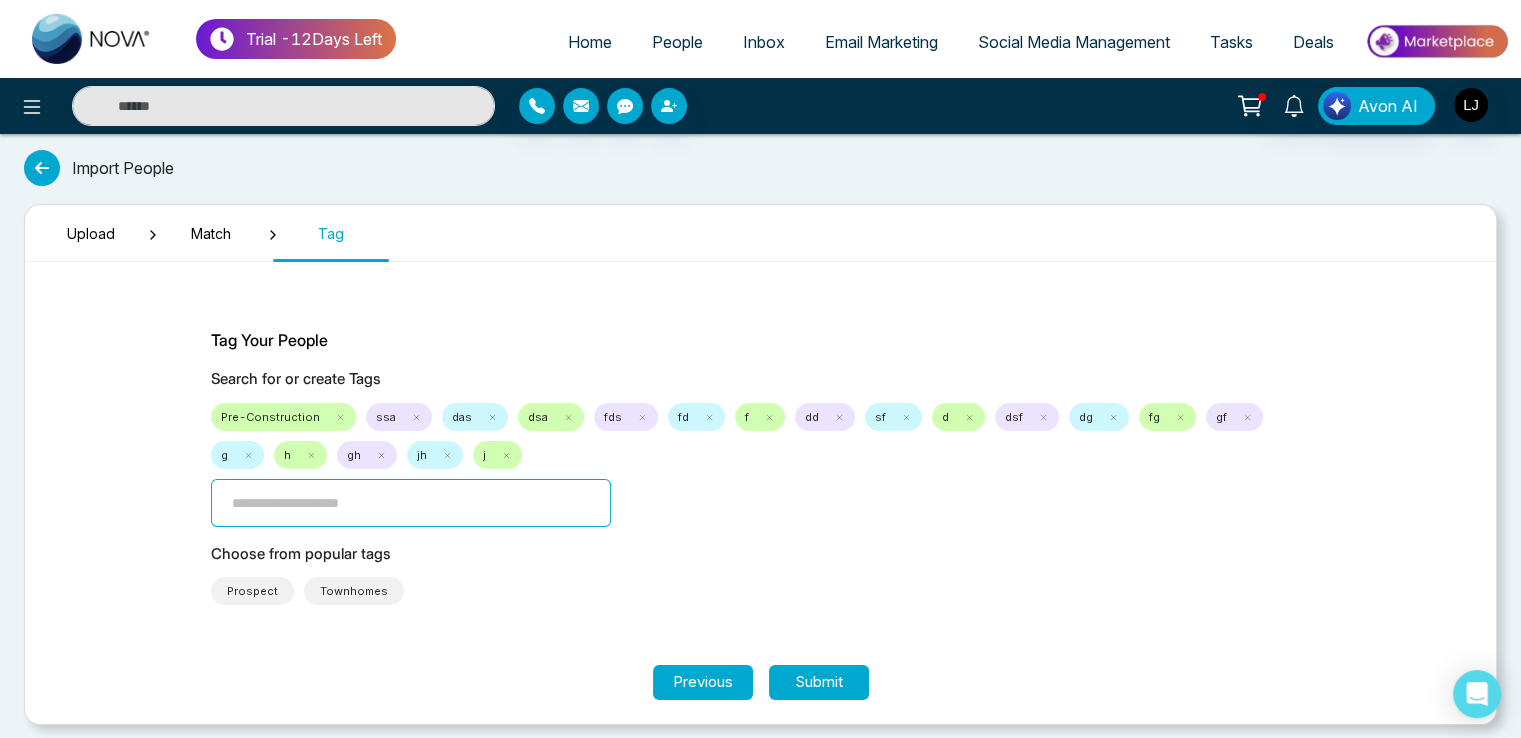 type on "*" 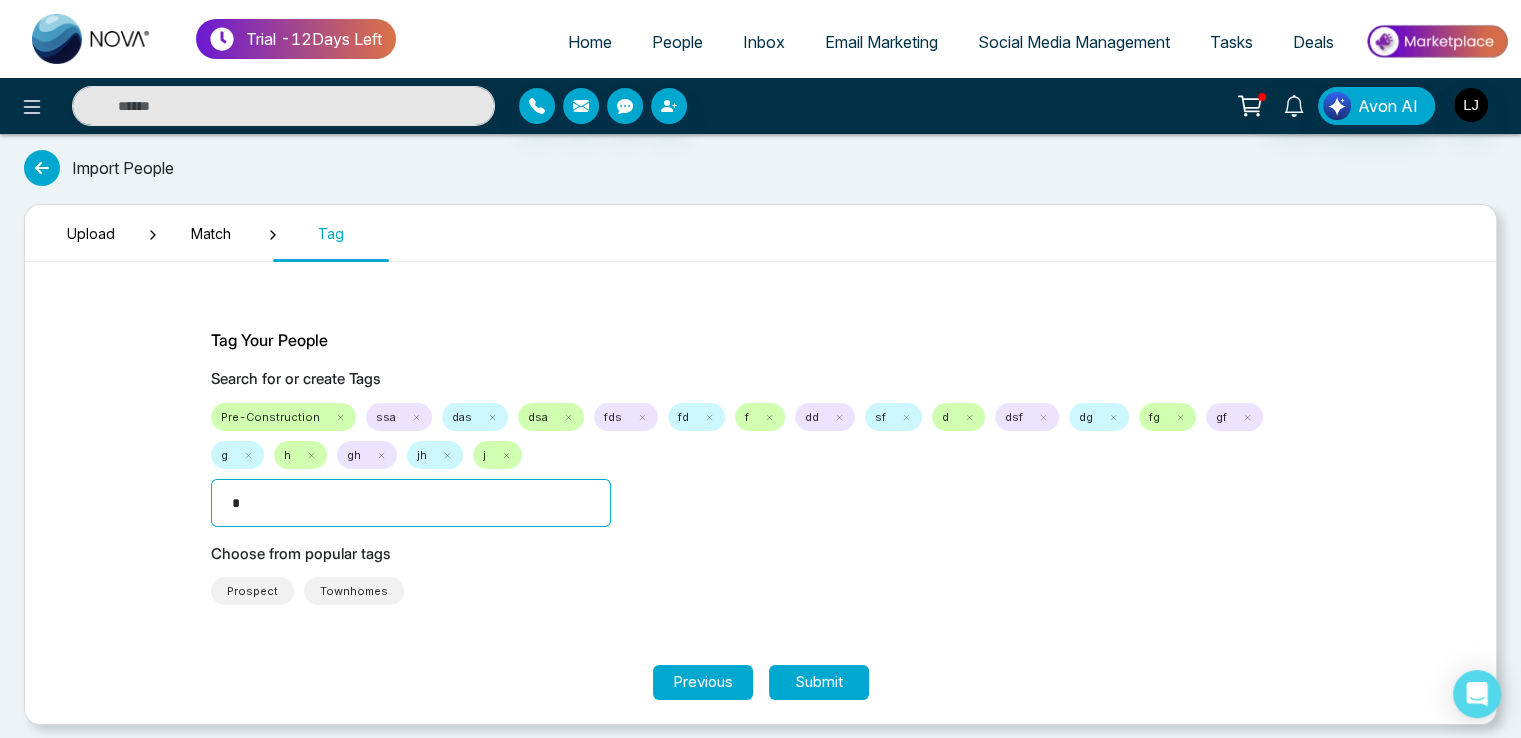 type on "**" 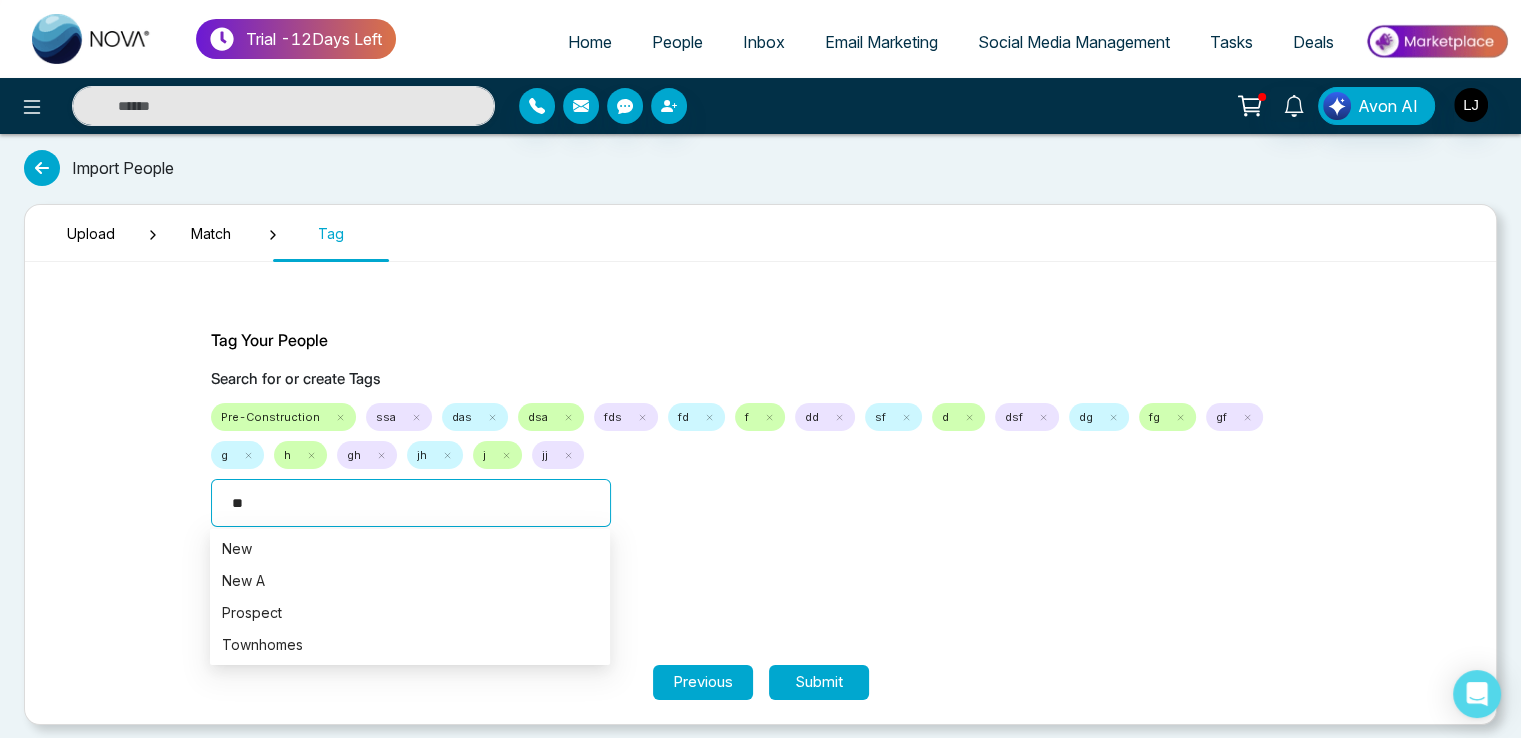type on "***" 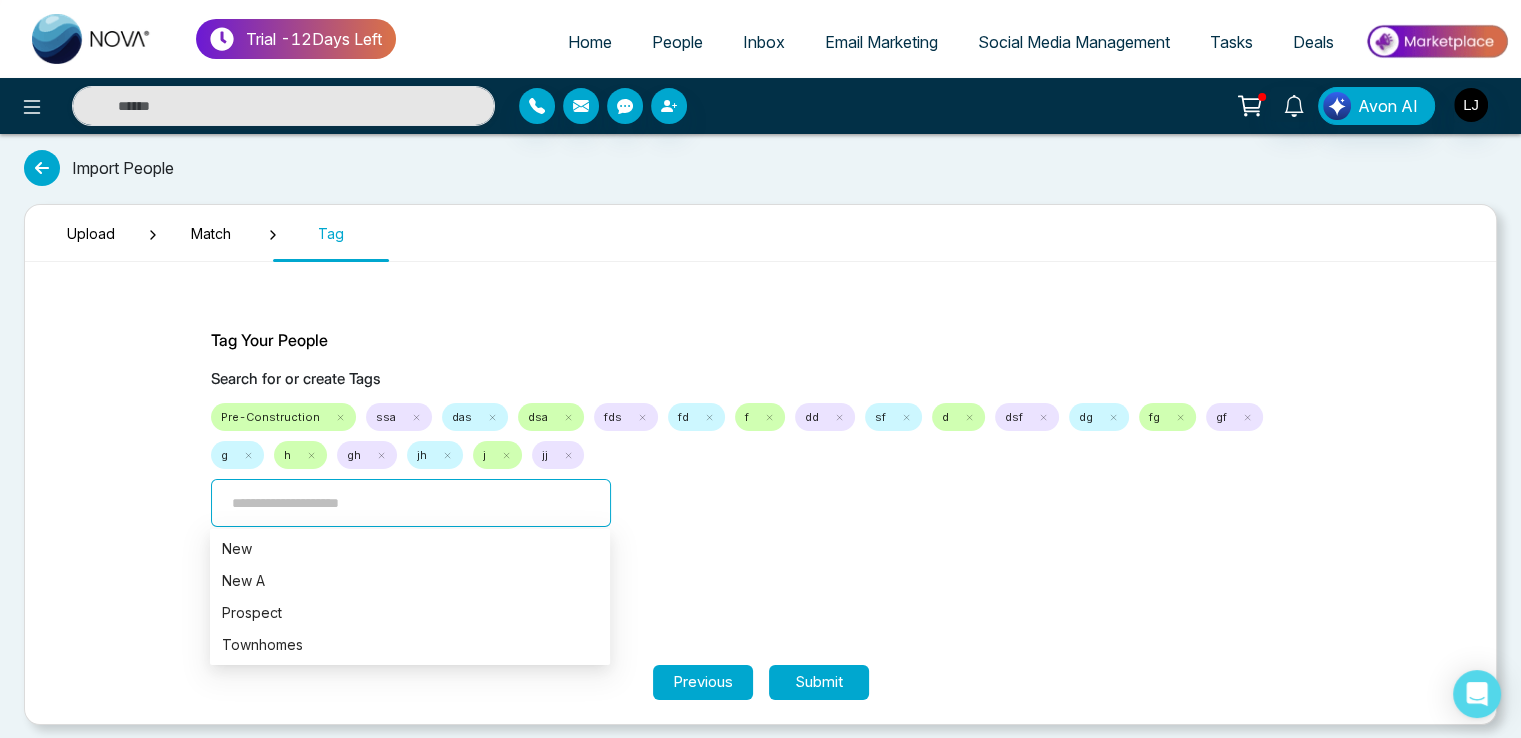 type on "*" 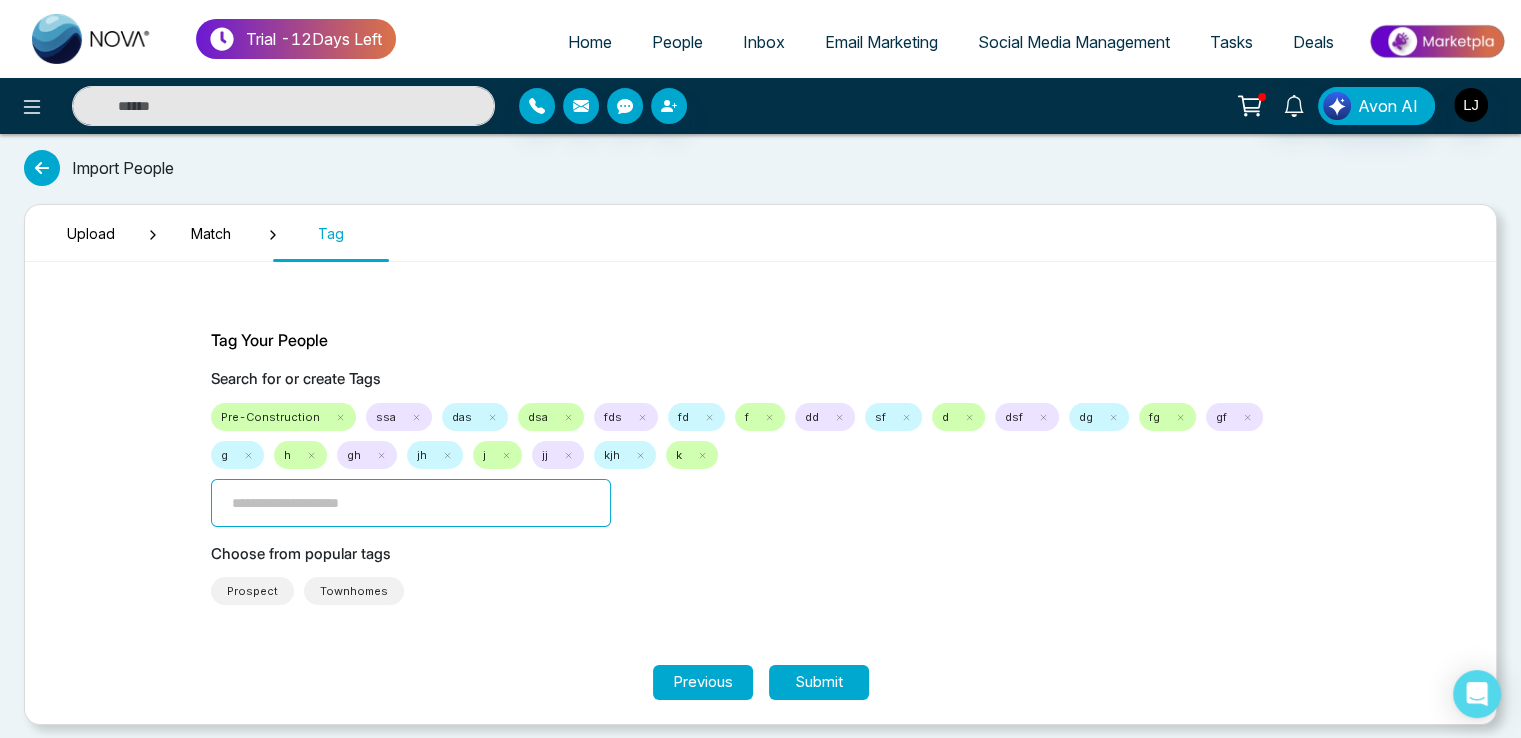 type on "*" 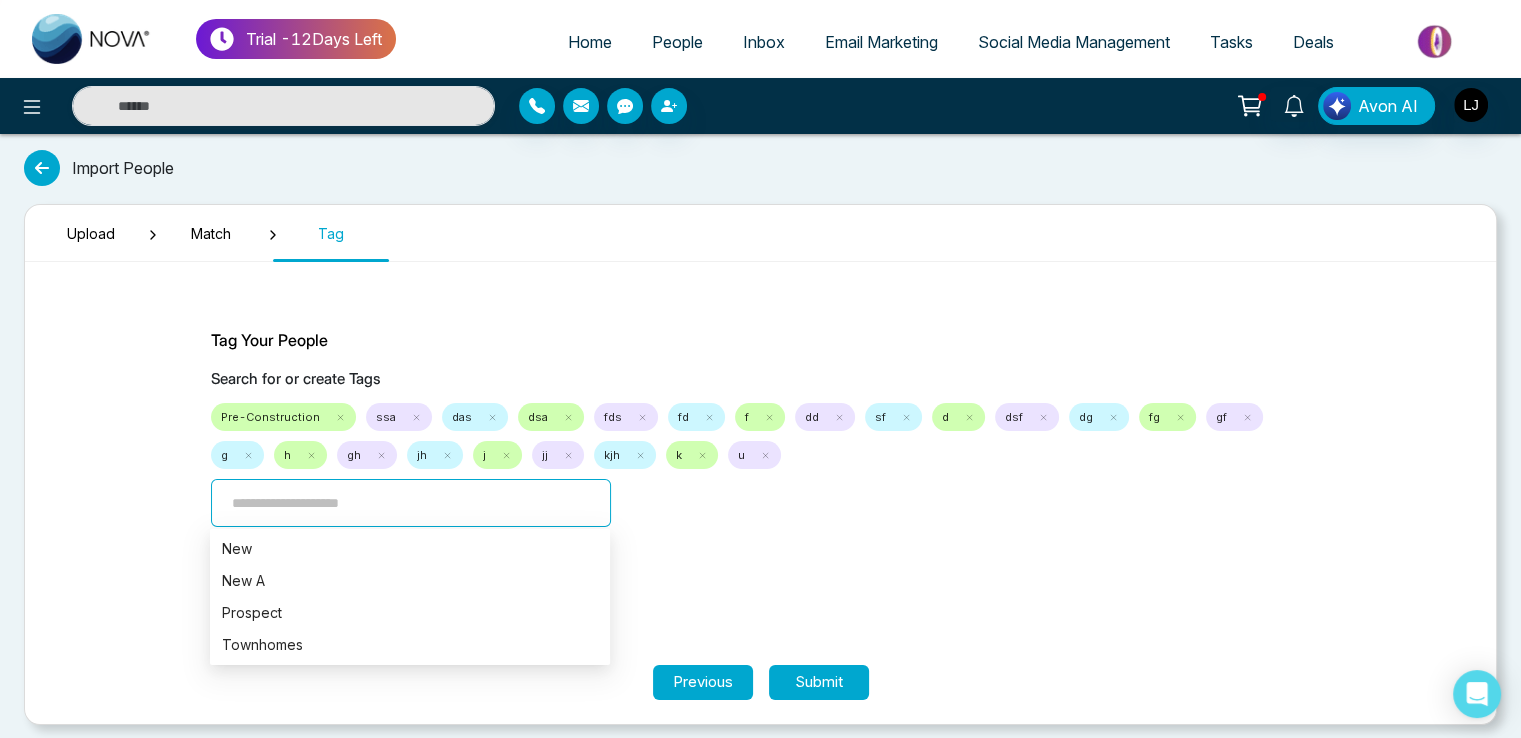 type on "*" 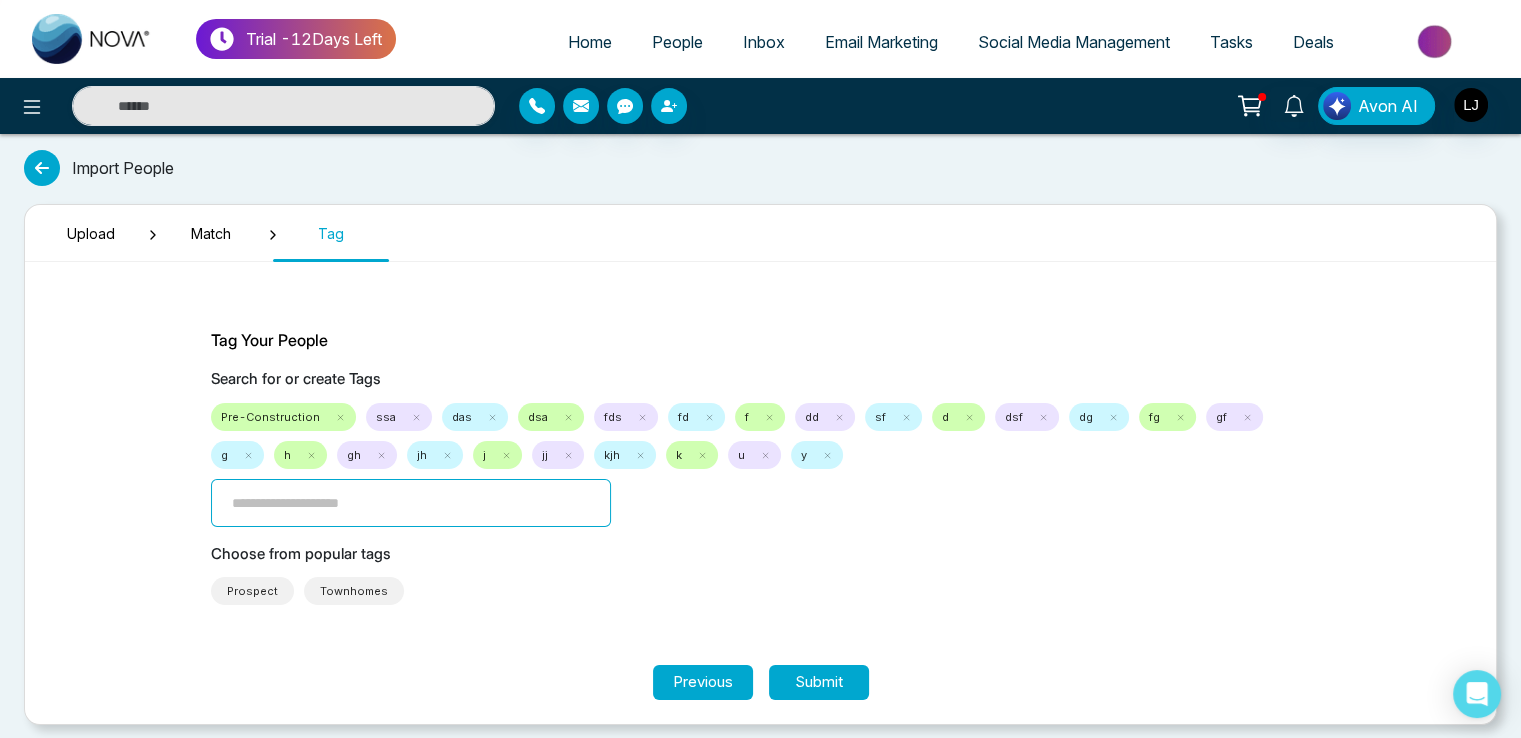 type on "*" 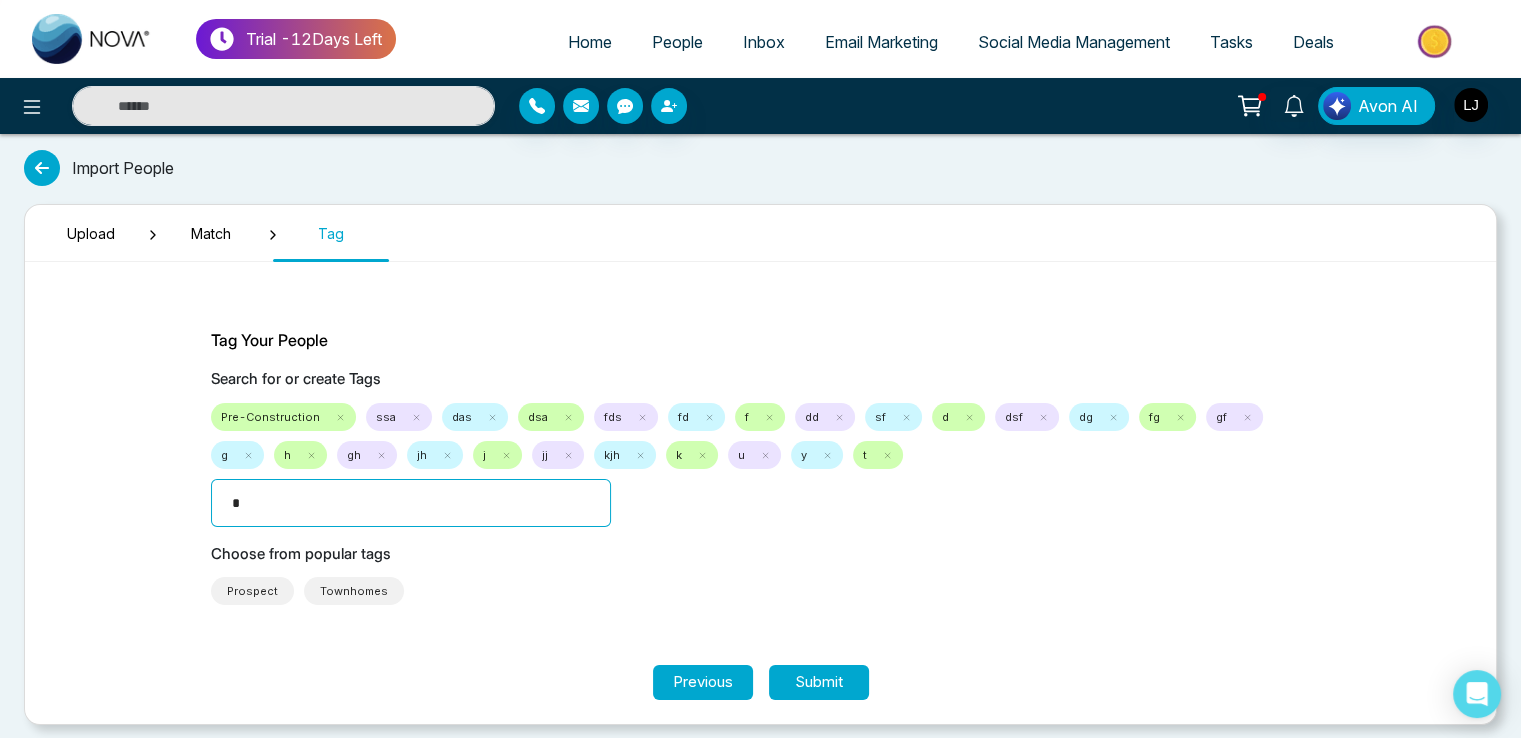 type on "**" 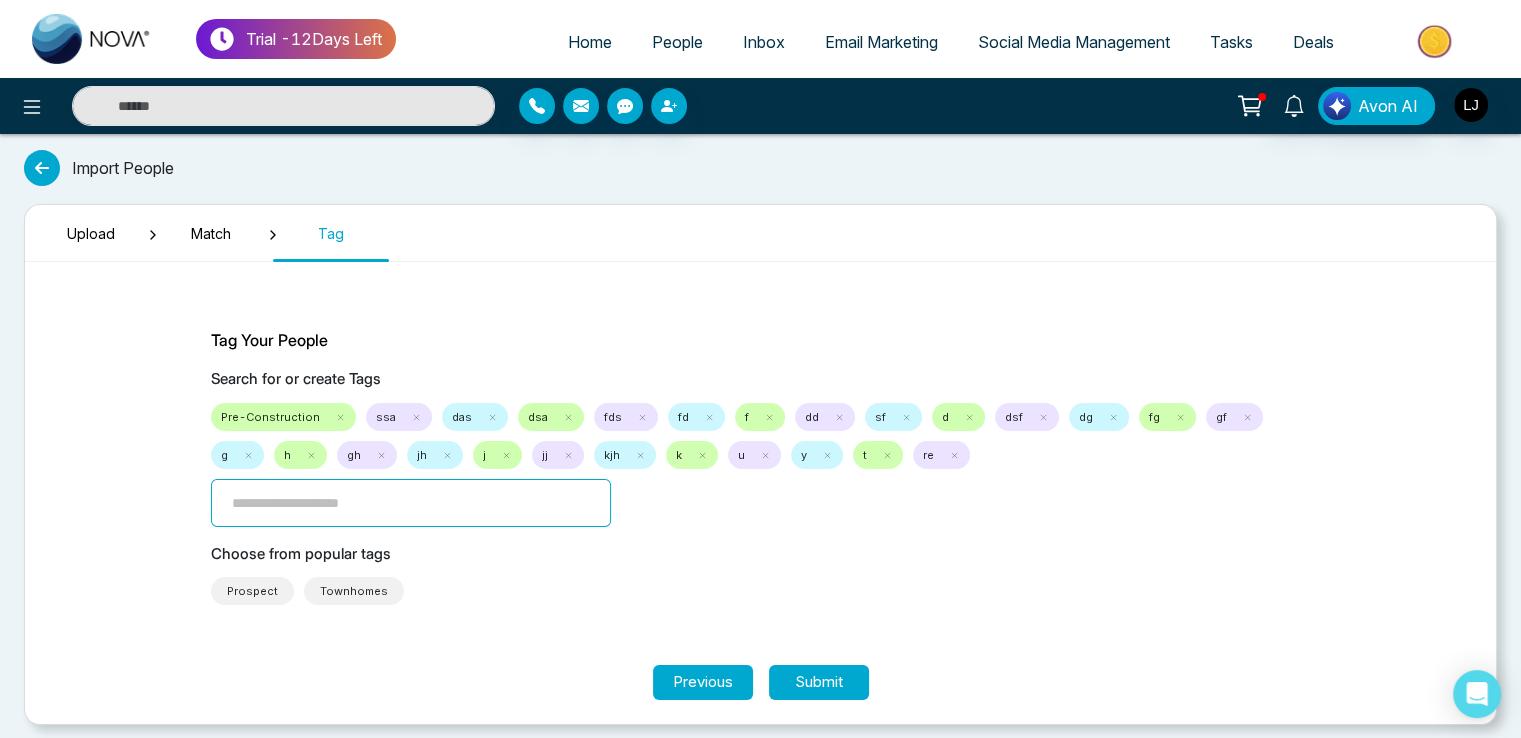 type on "*" 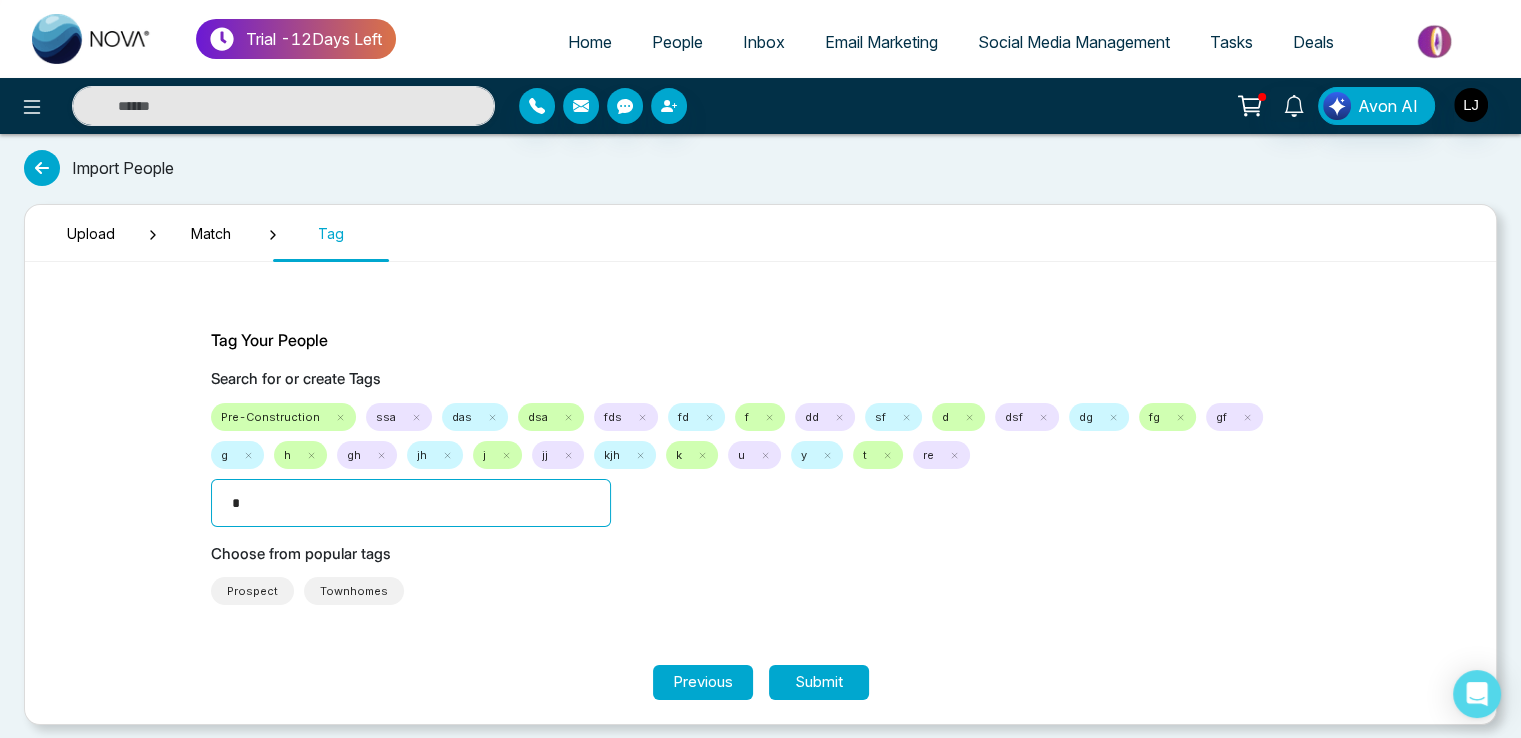 type on "**" 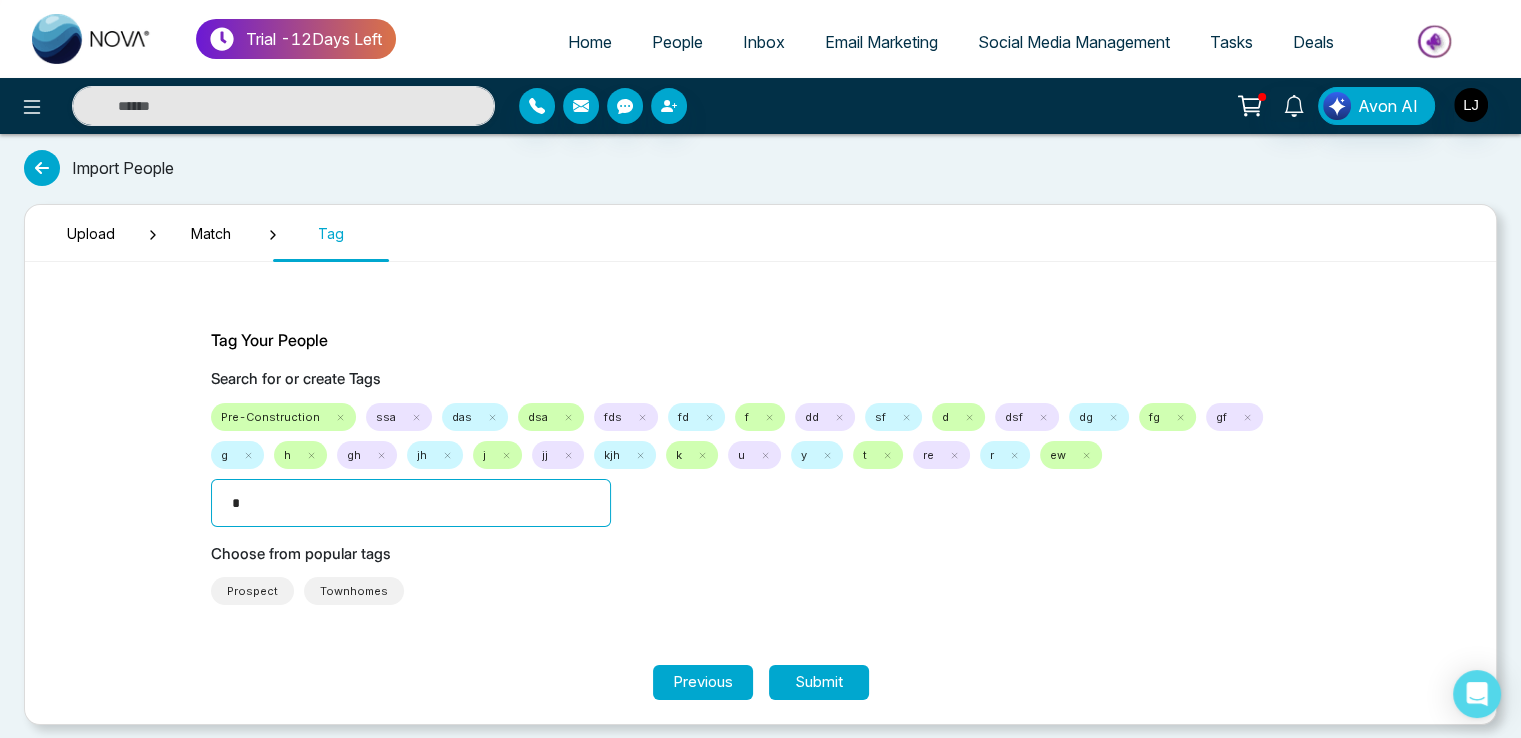 type on "**" 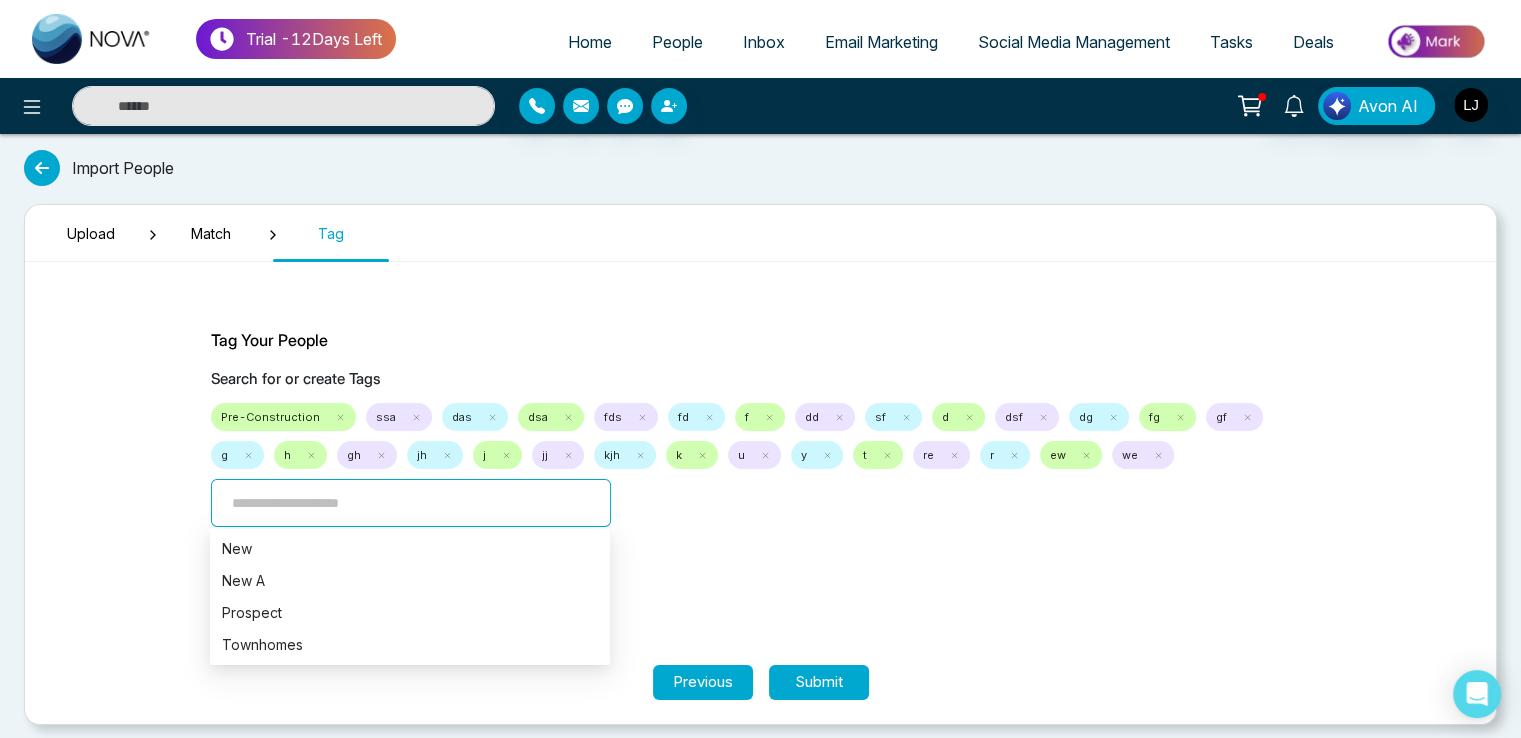 type on "*" 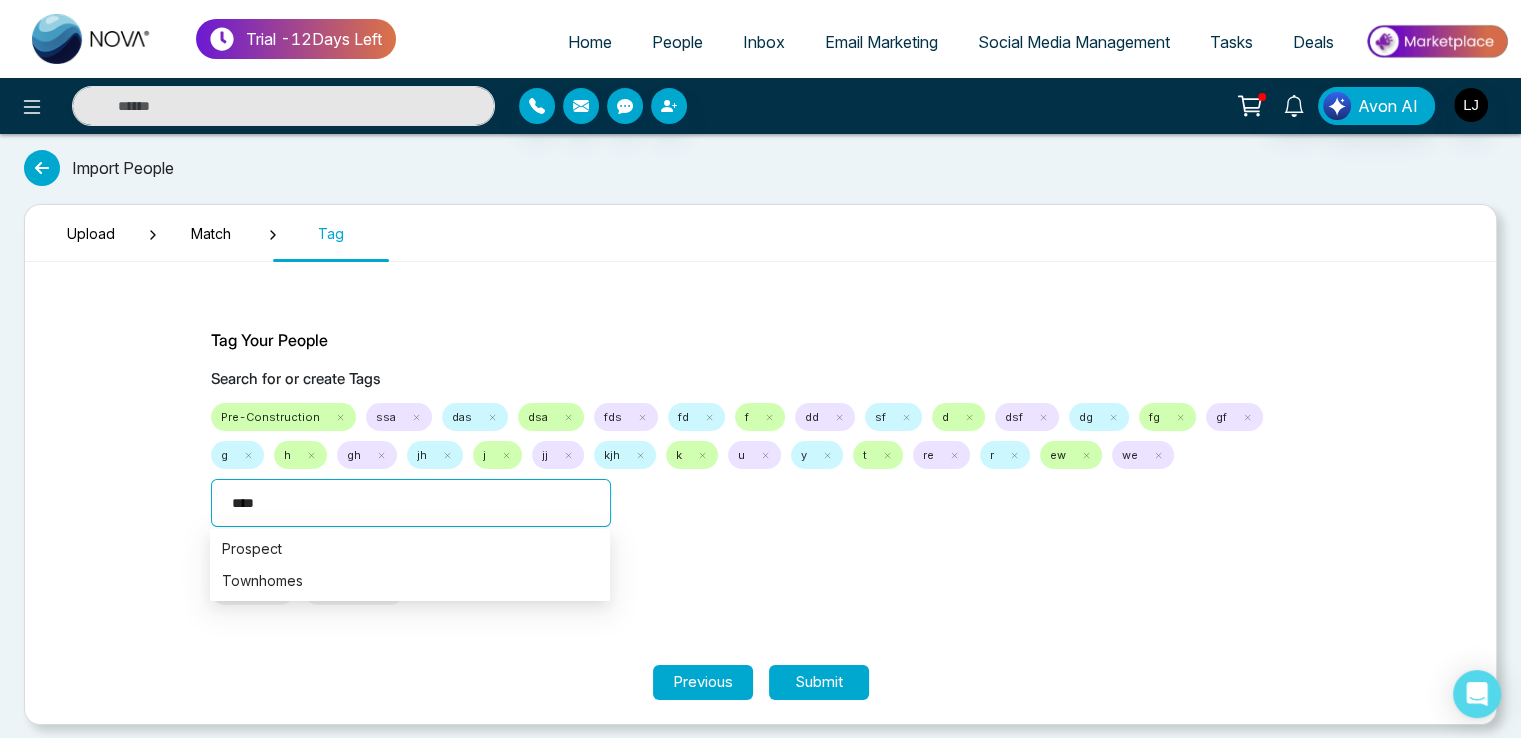type on "*****" 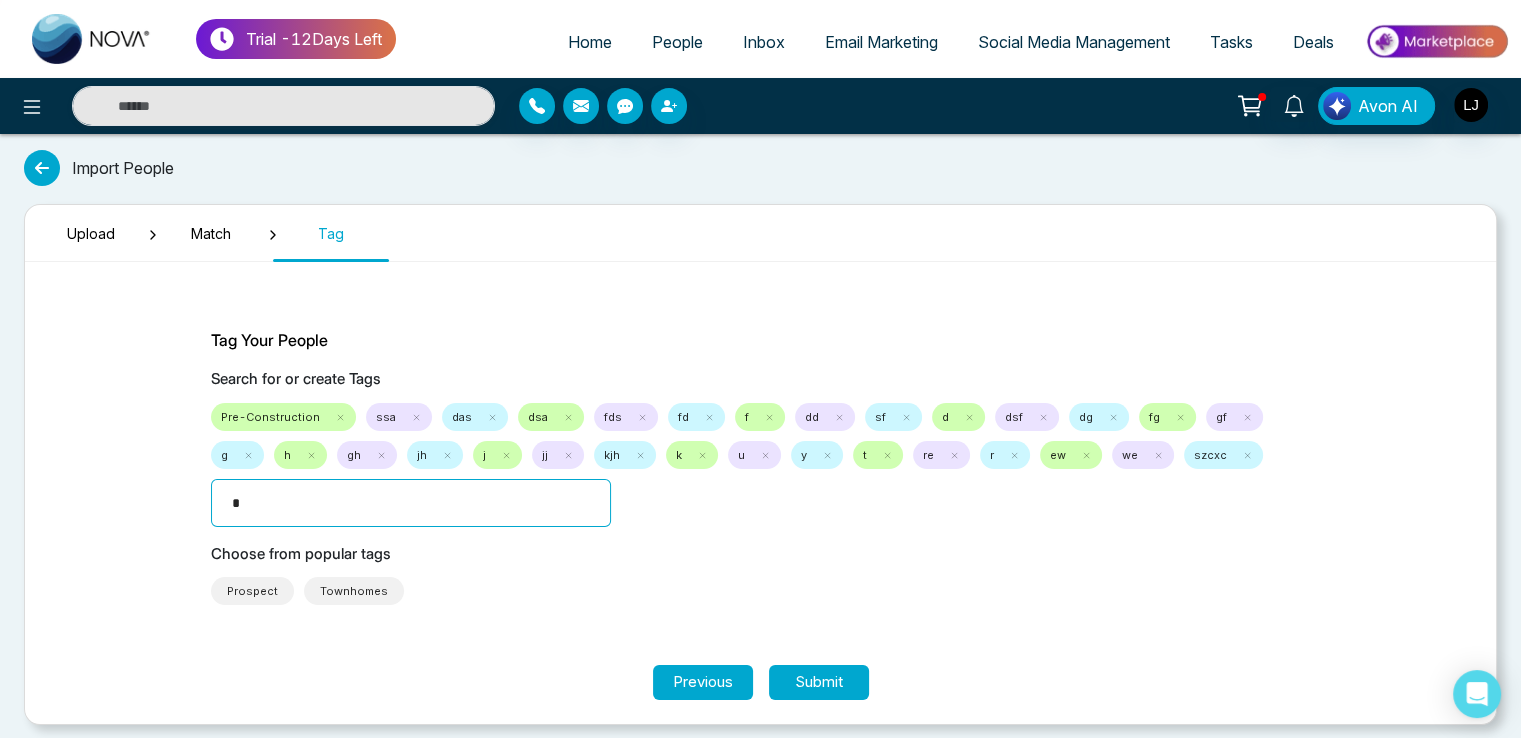 type on "**" 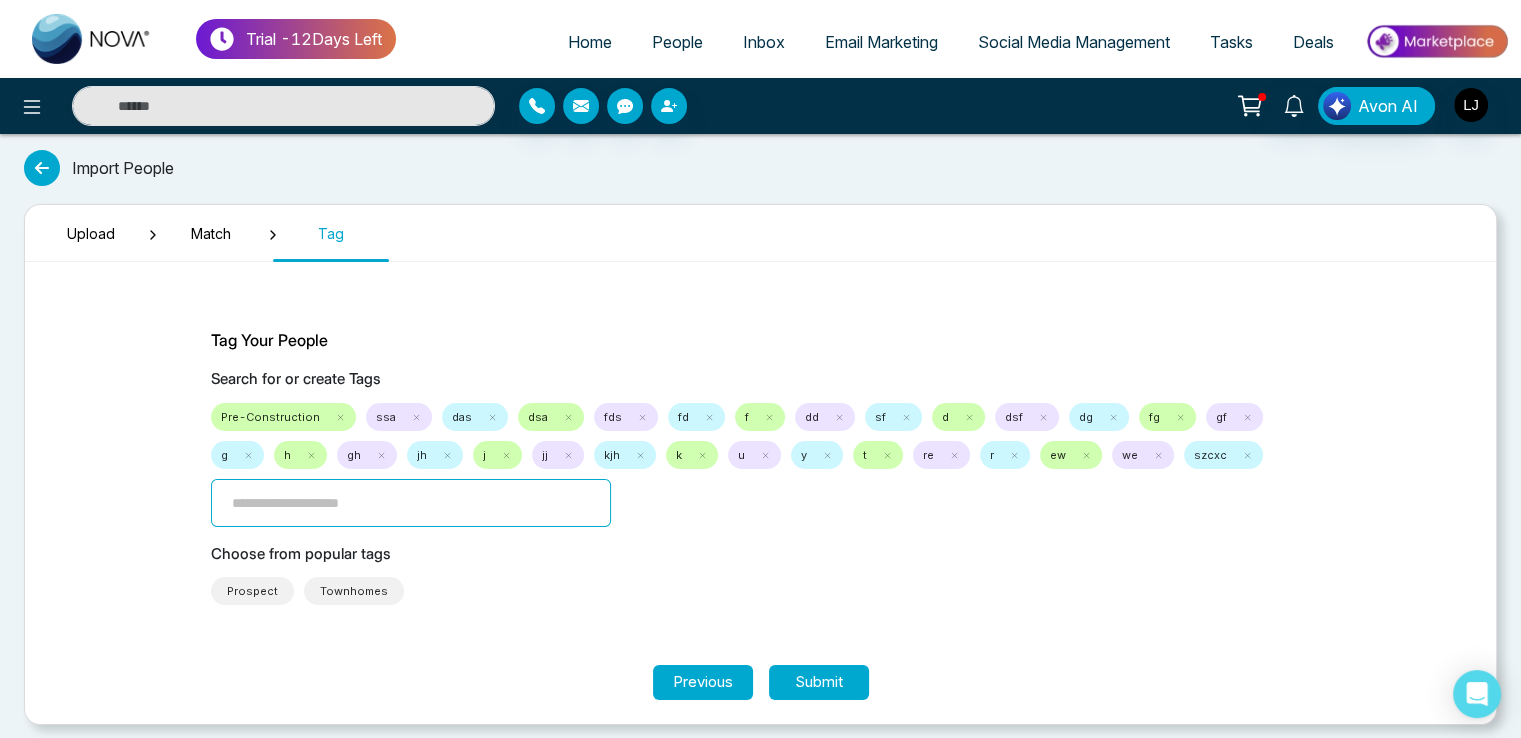type on "*" 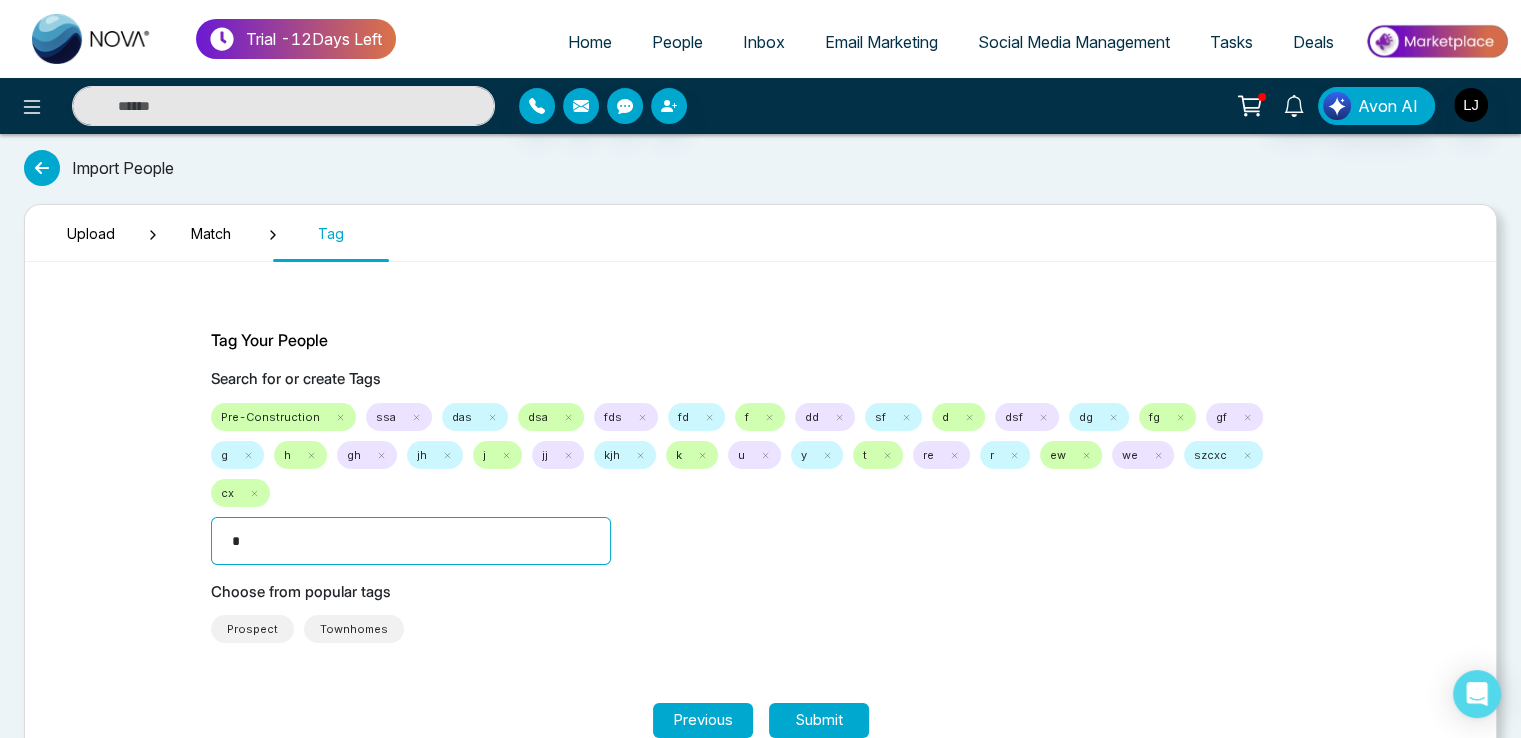 type on "**" 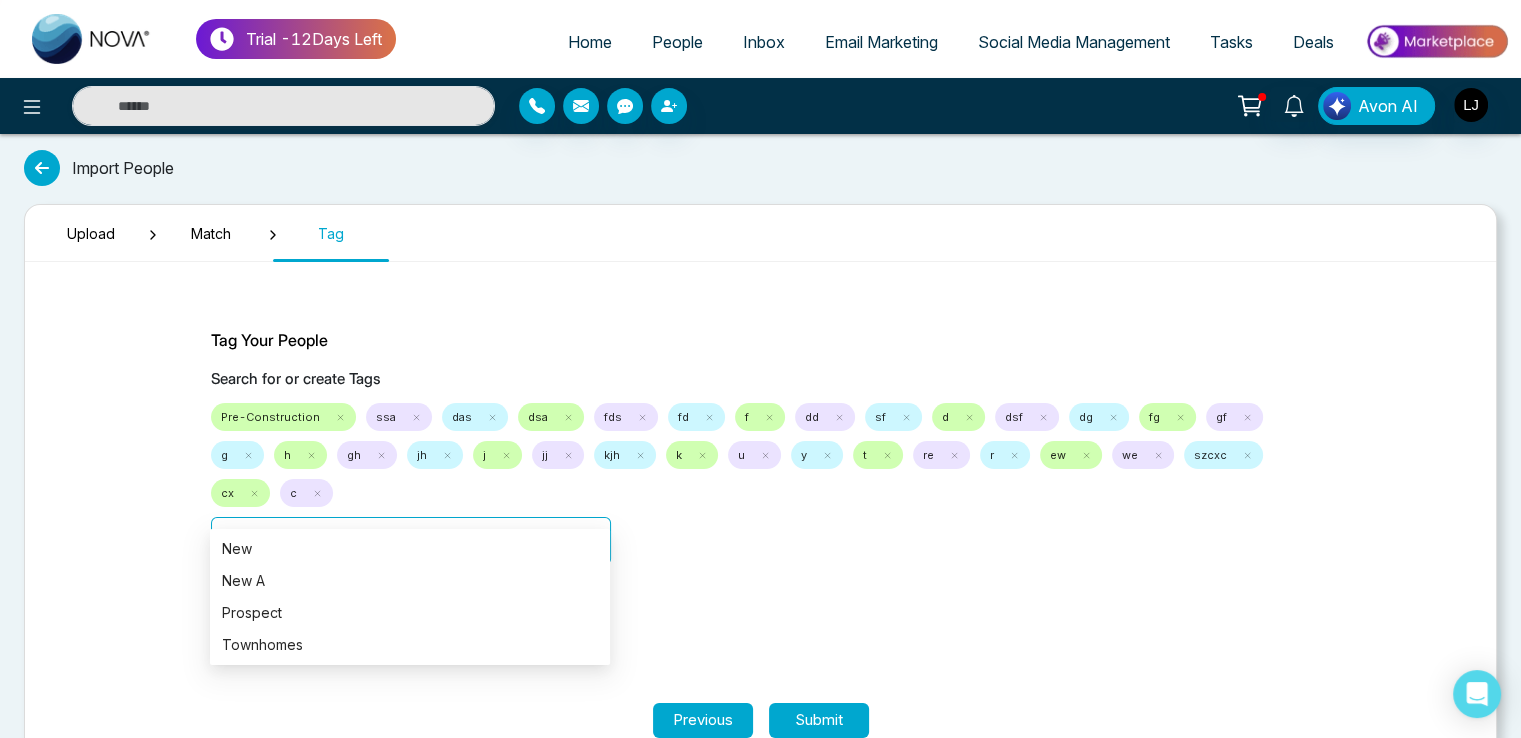 type on "**" 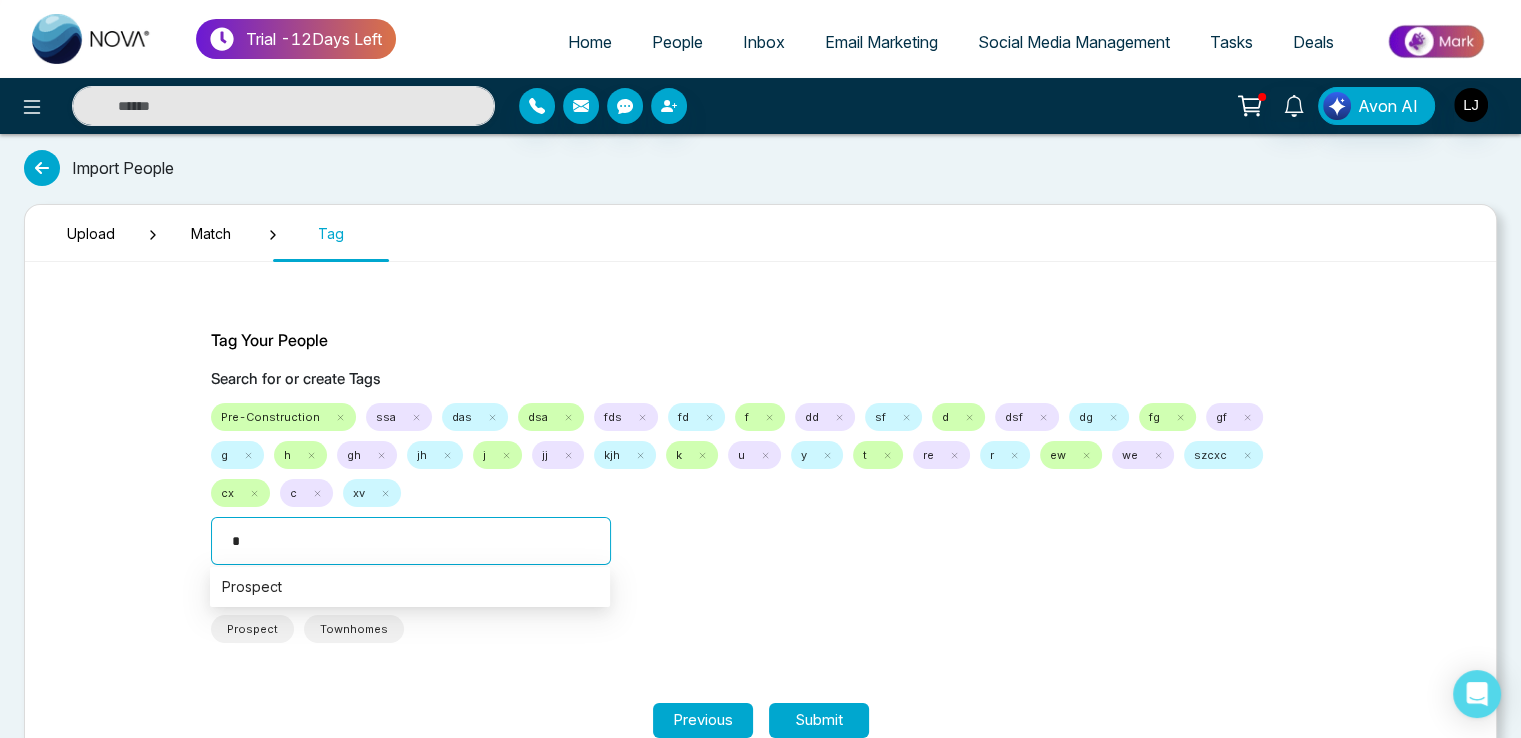 type on "**" 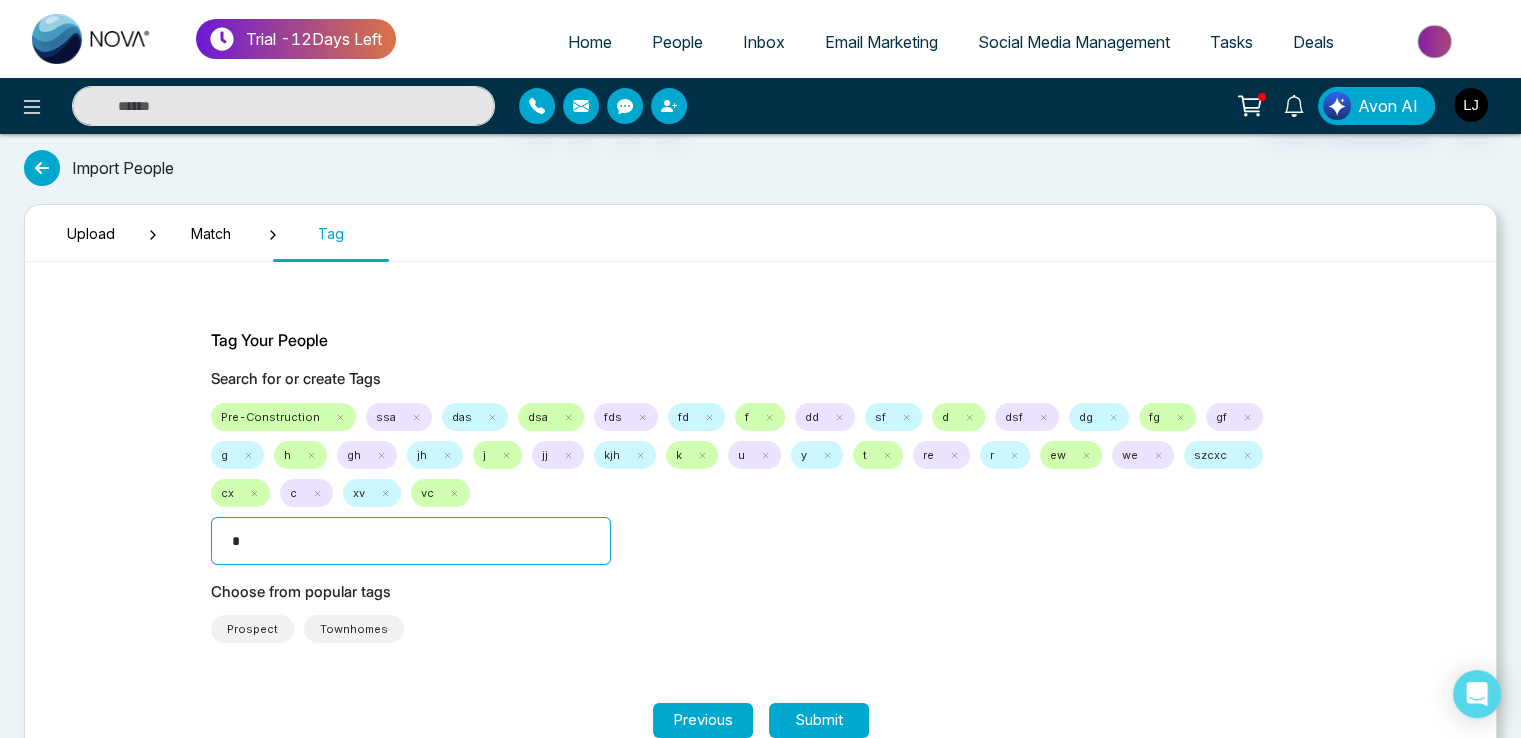 type on "**" 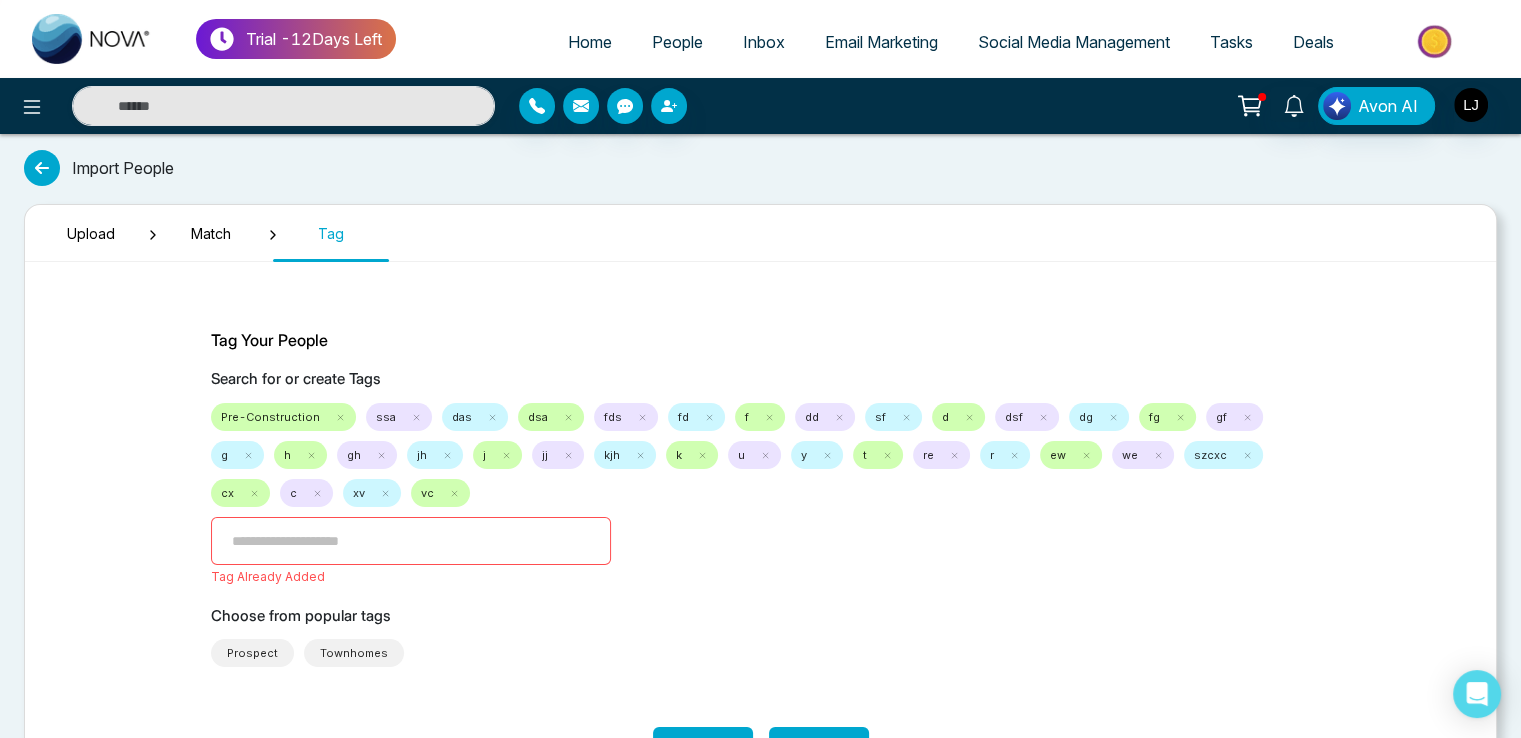 type on "*" 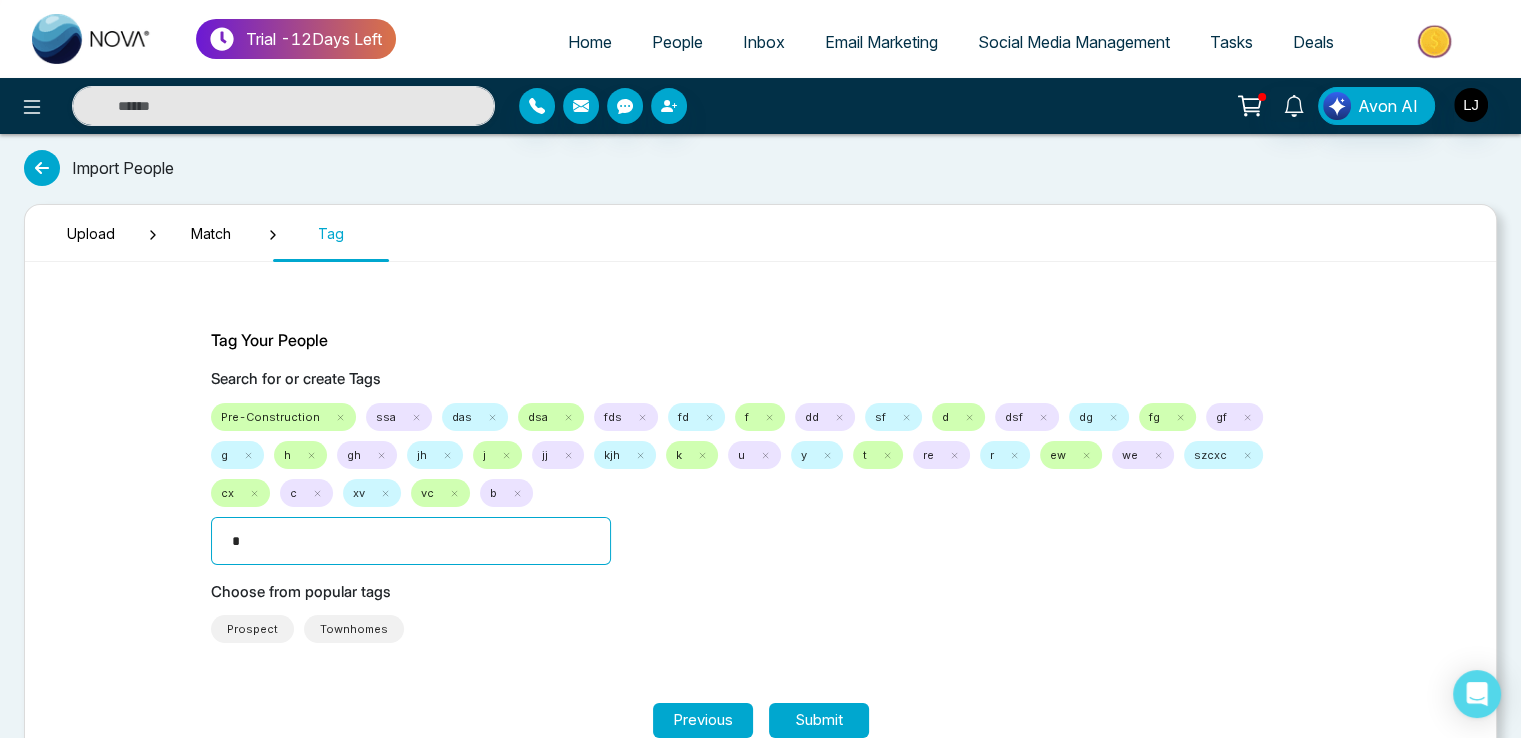 type on "*" 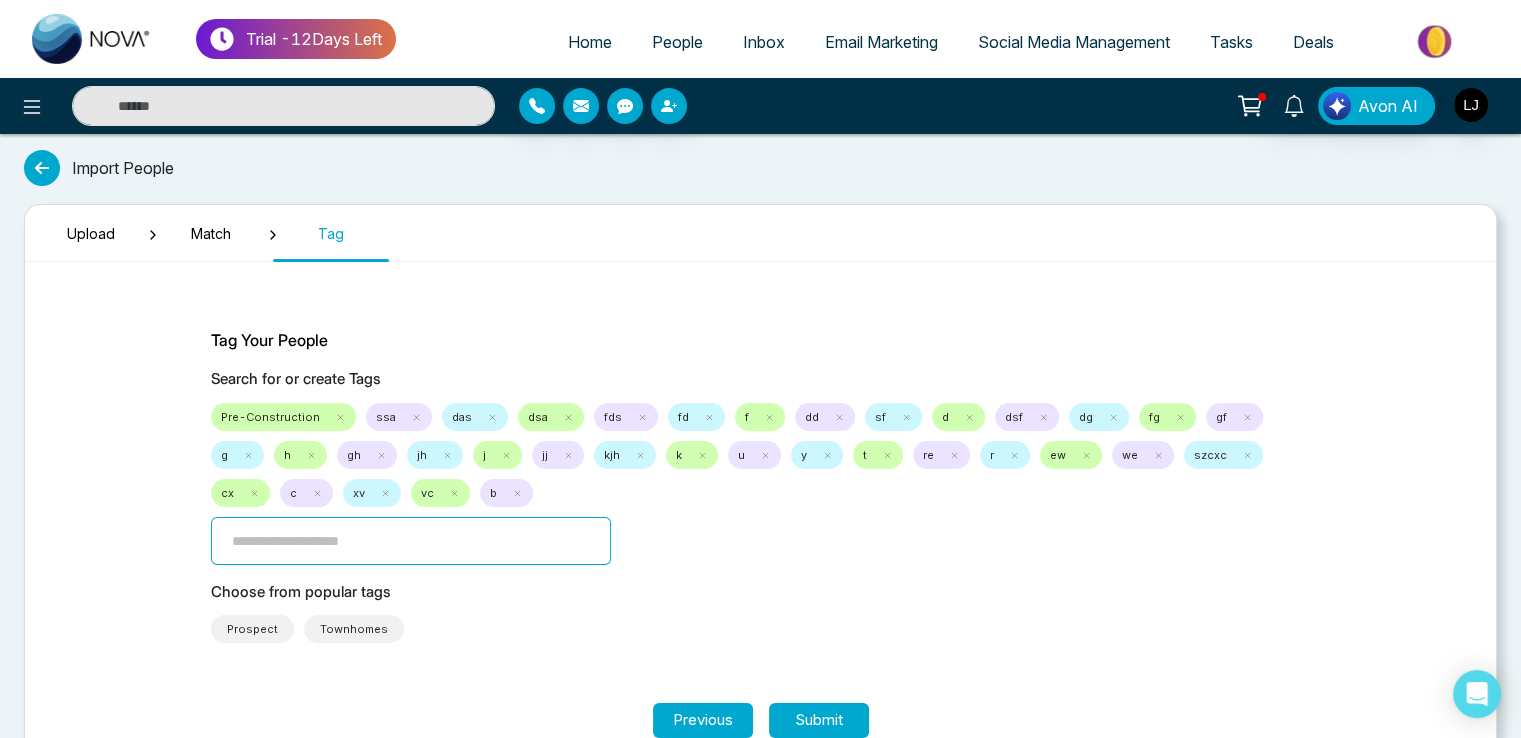 type on "*" 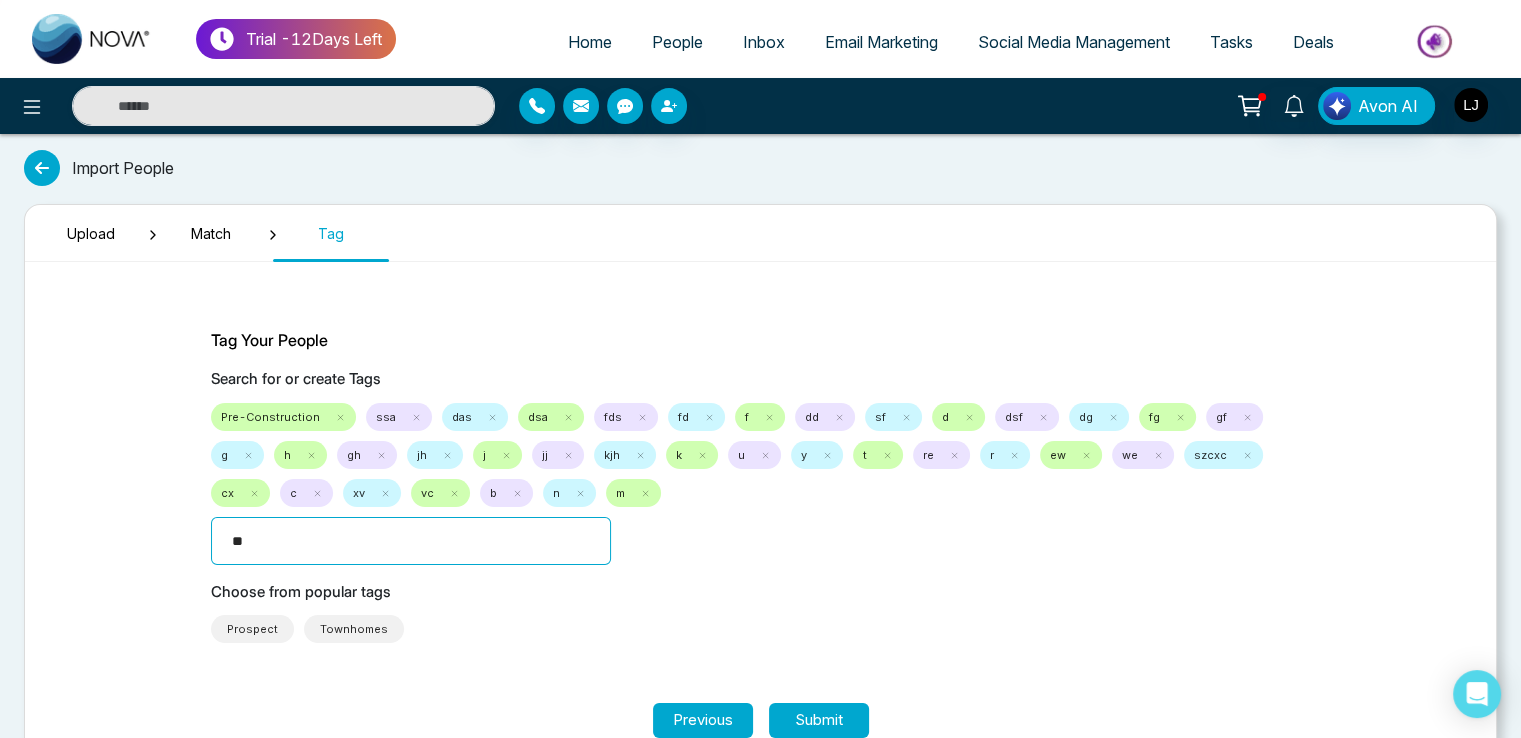 type on "***" 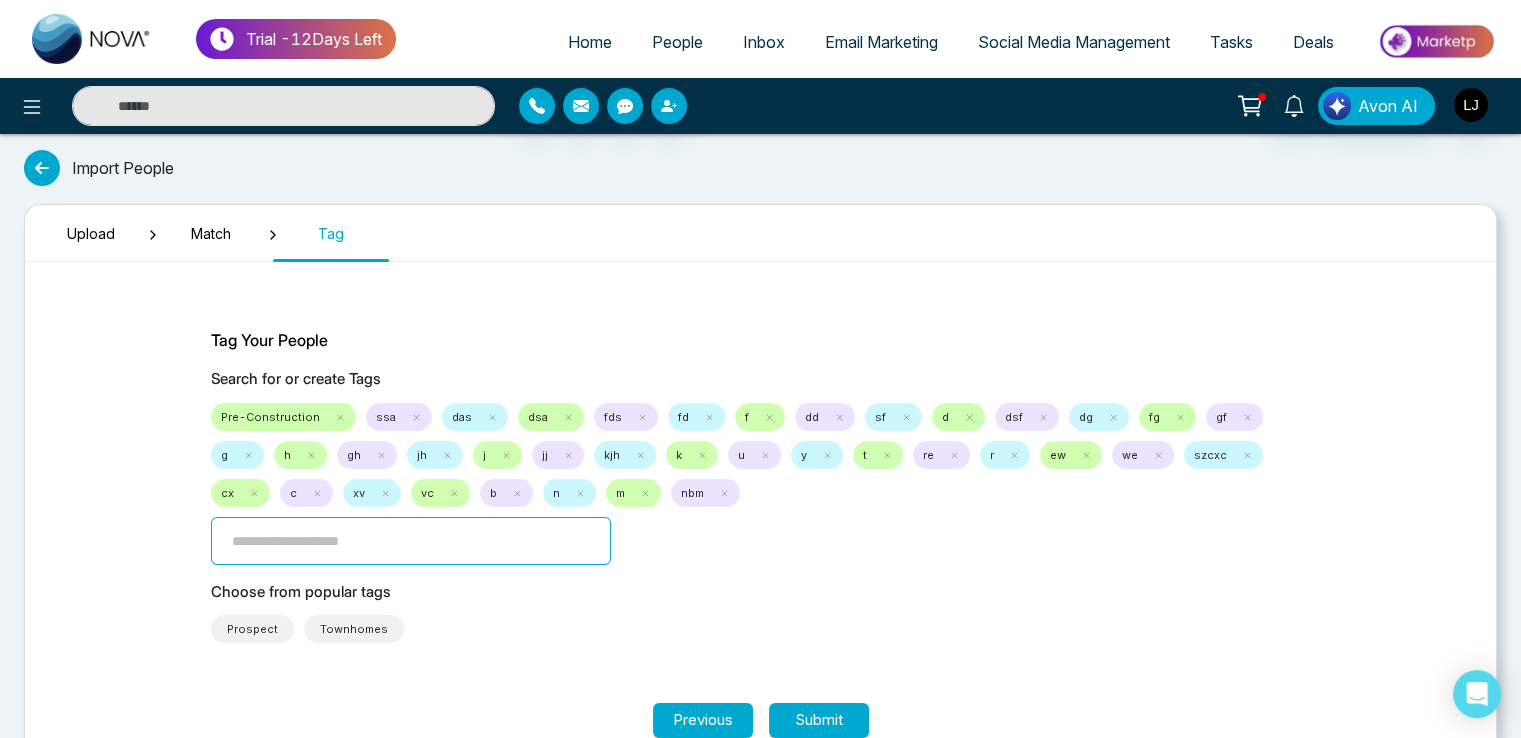 type on "*" 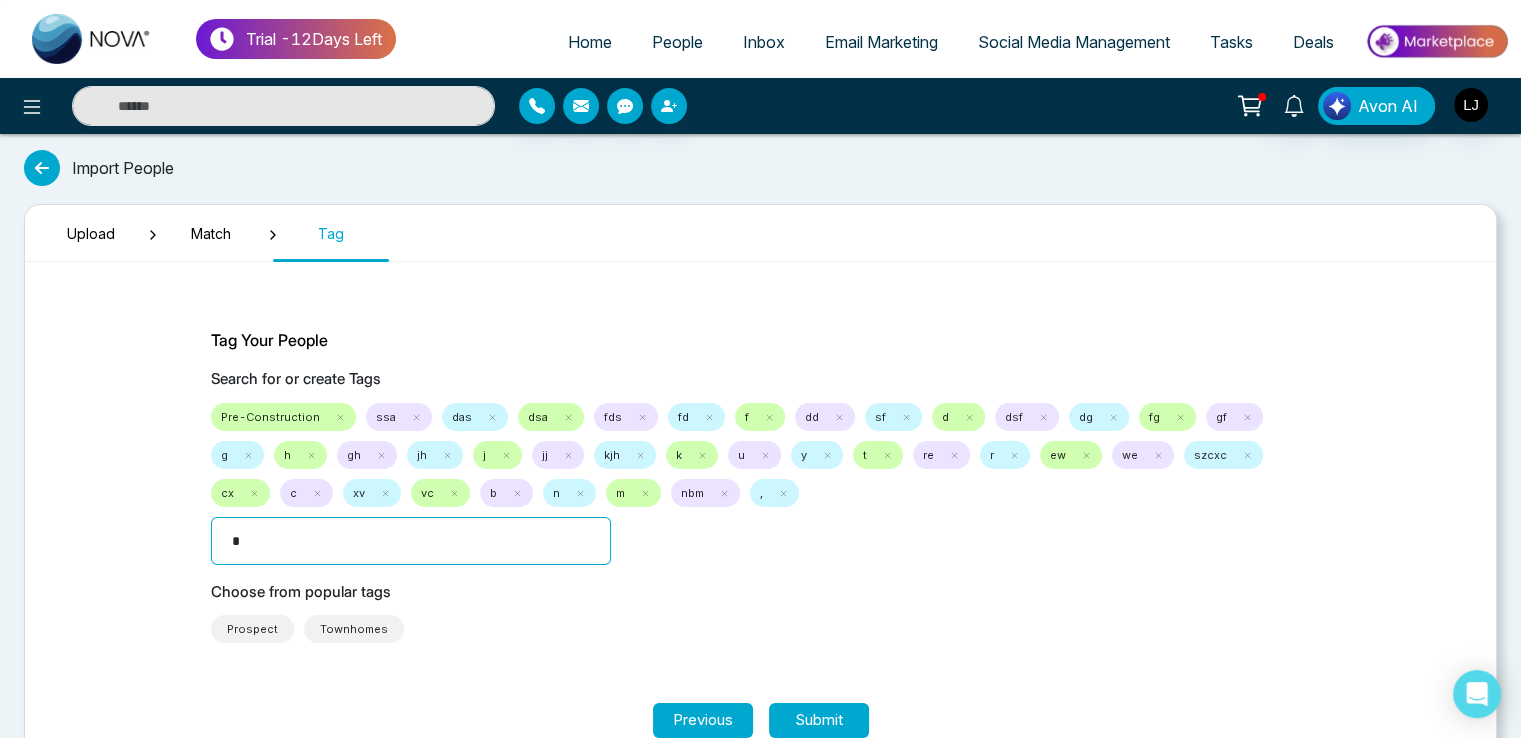 type on "**" 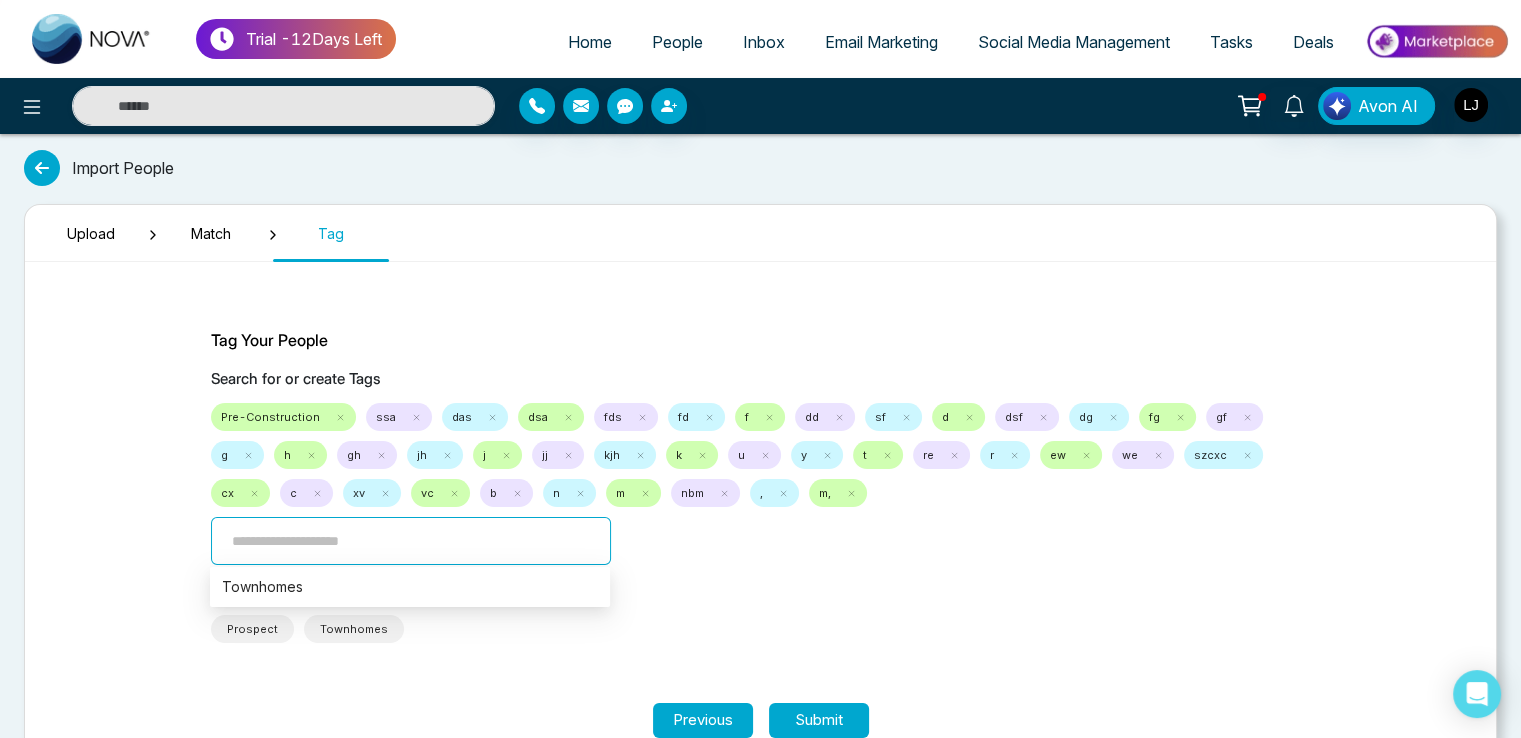 type on "*" 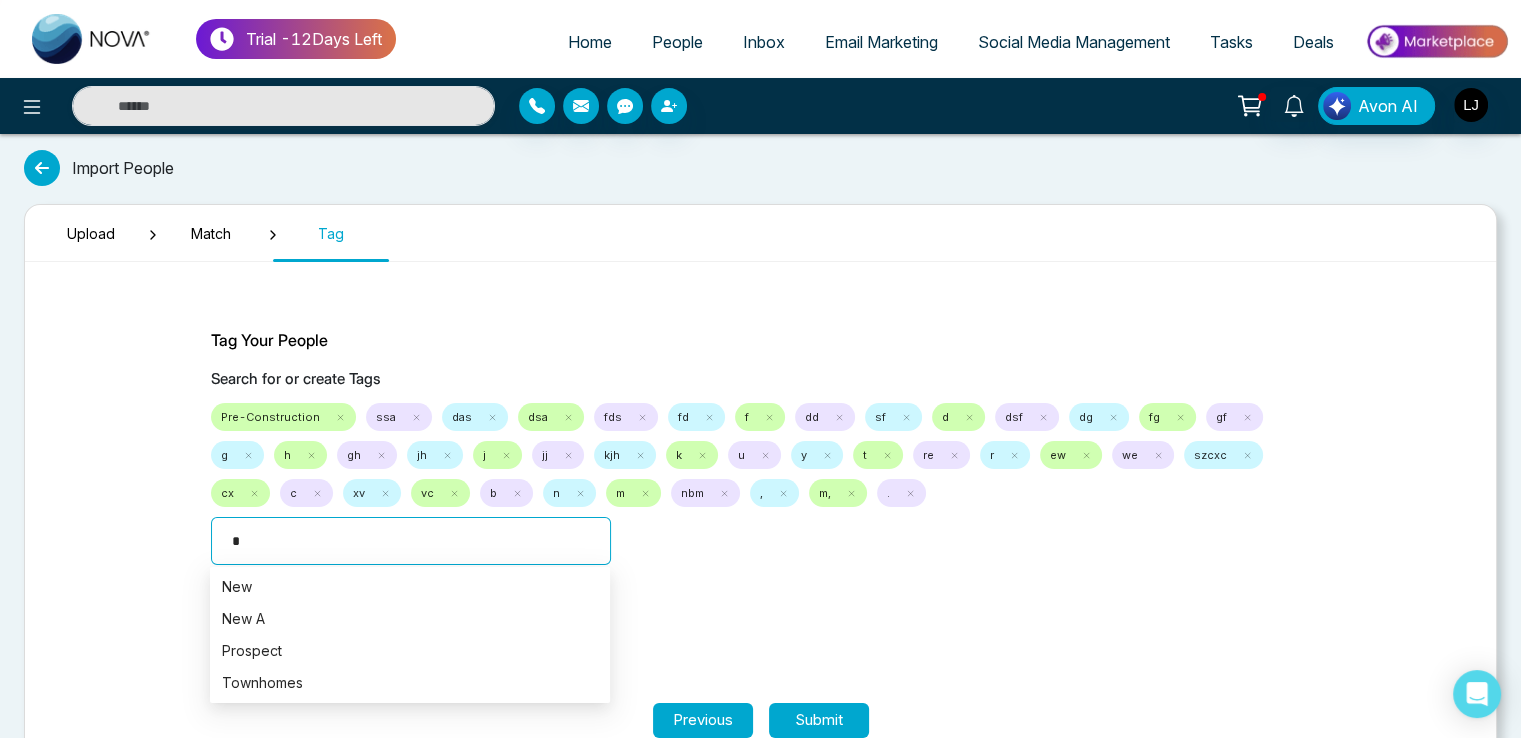 type on "**" 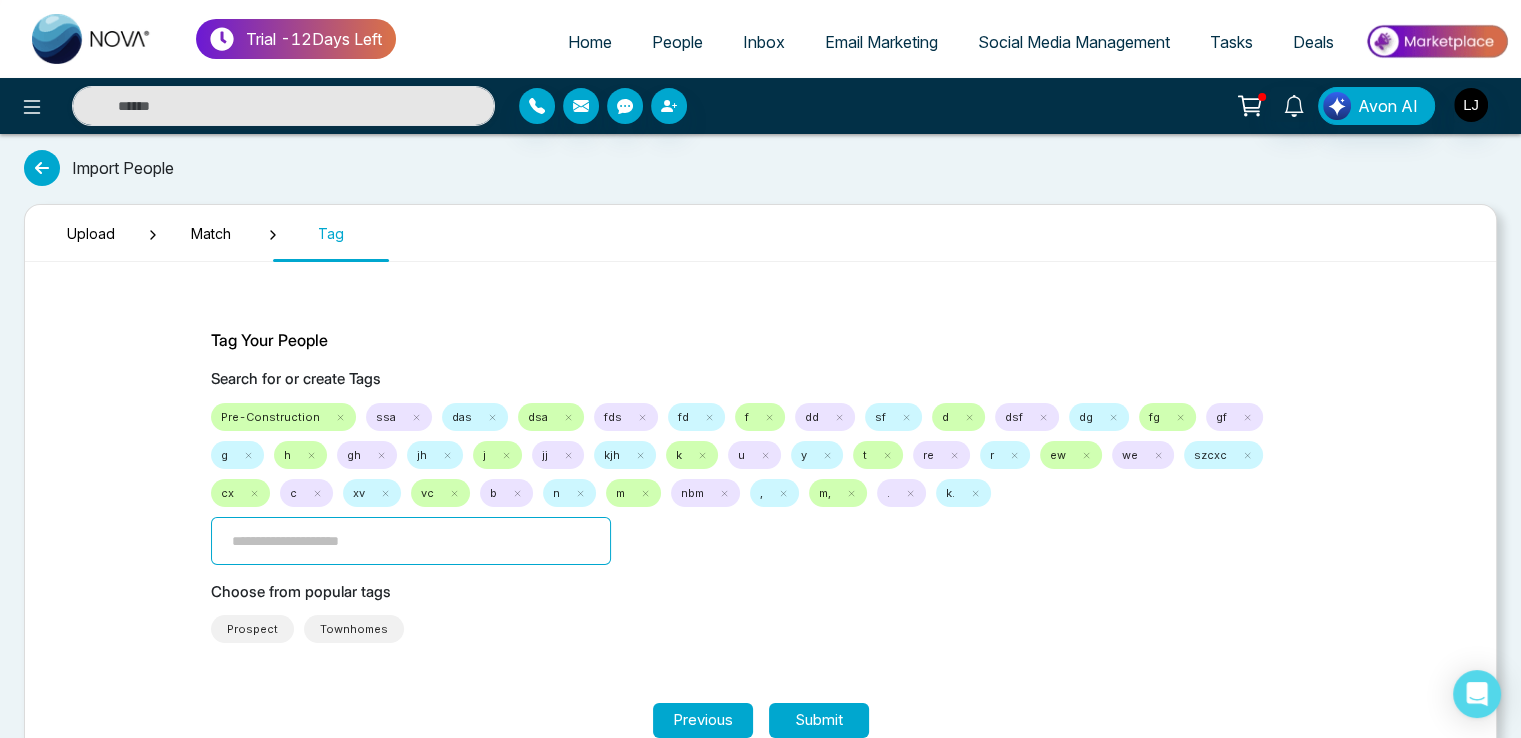type on "*" 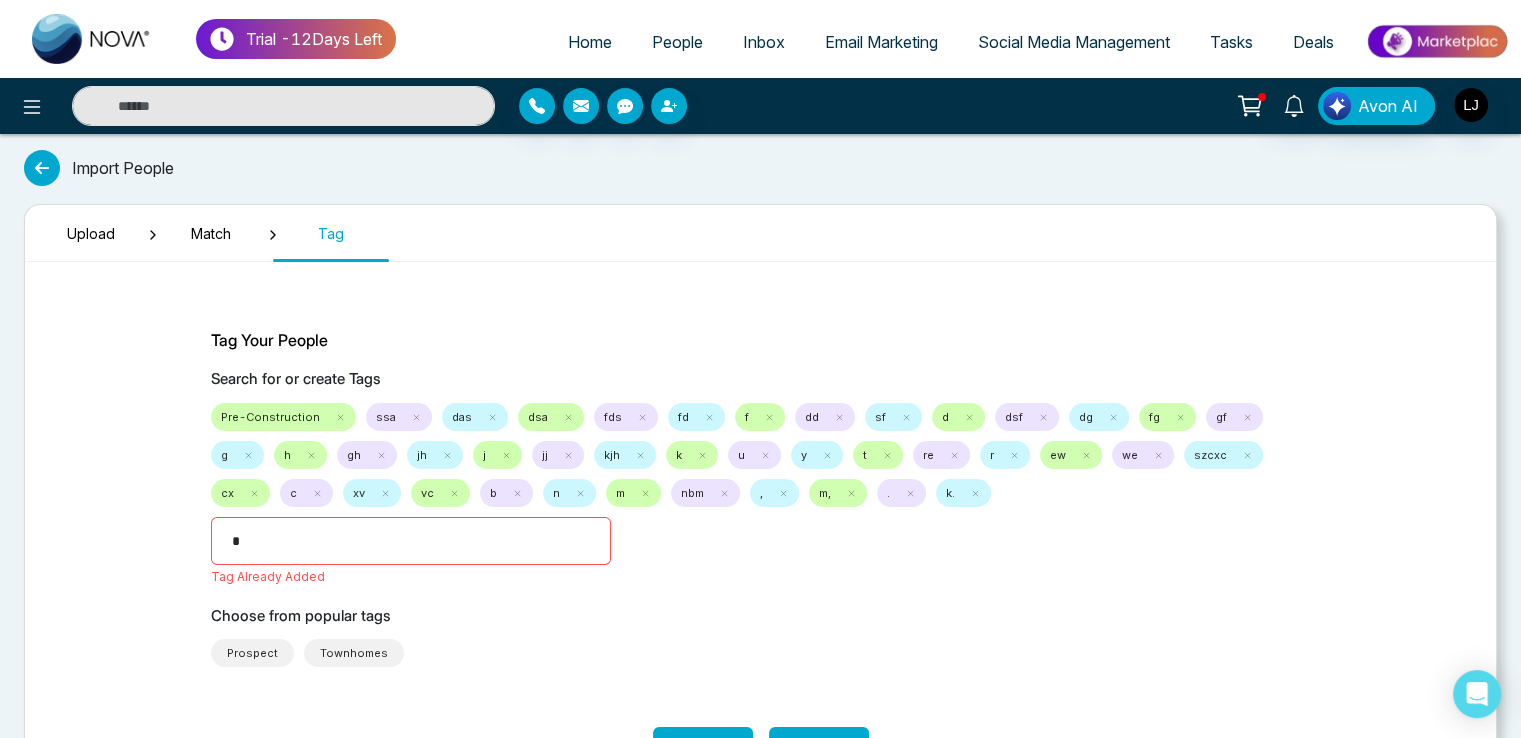 type on "**" 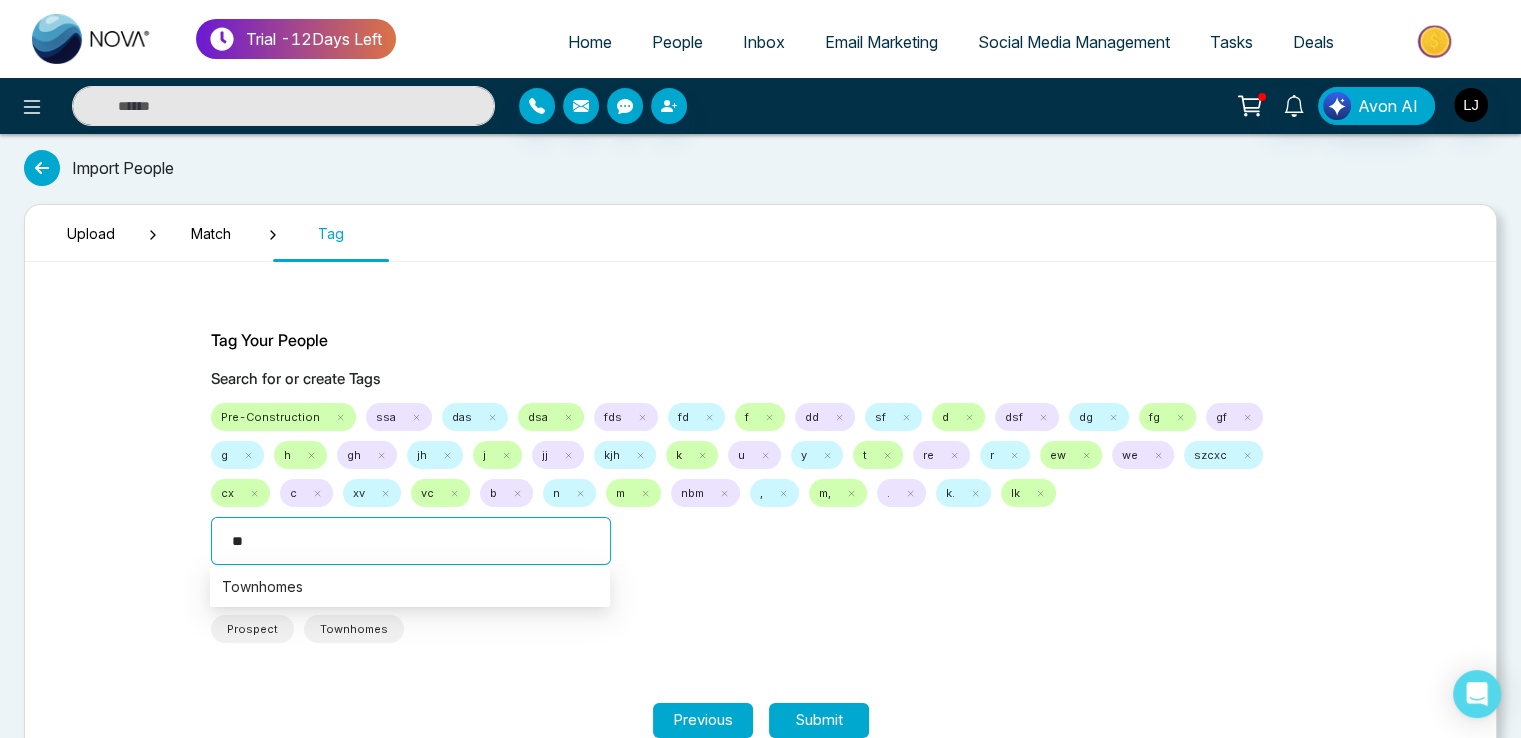 type on "***" 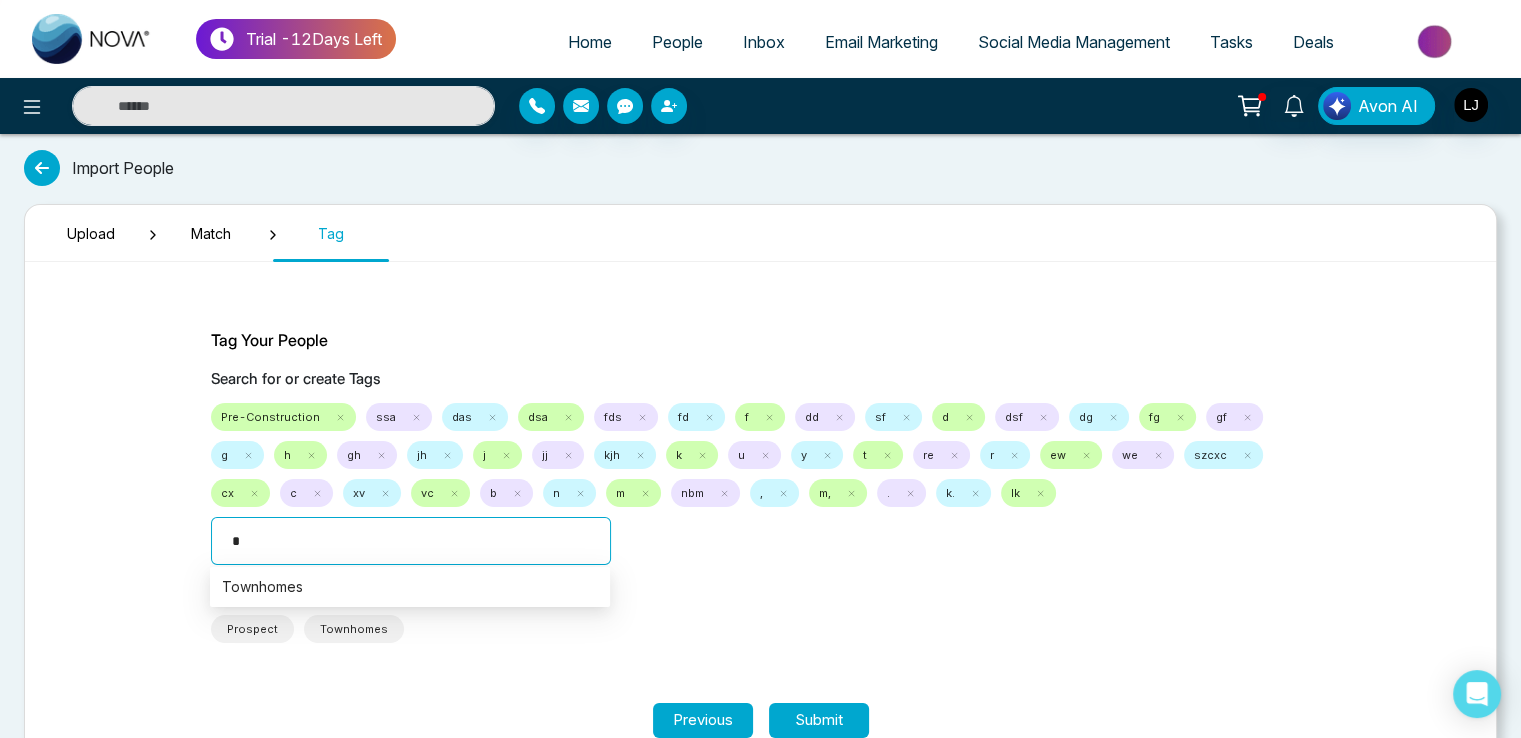 type on "**" 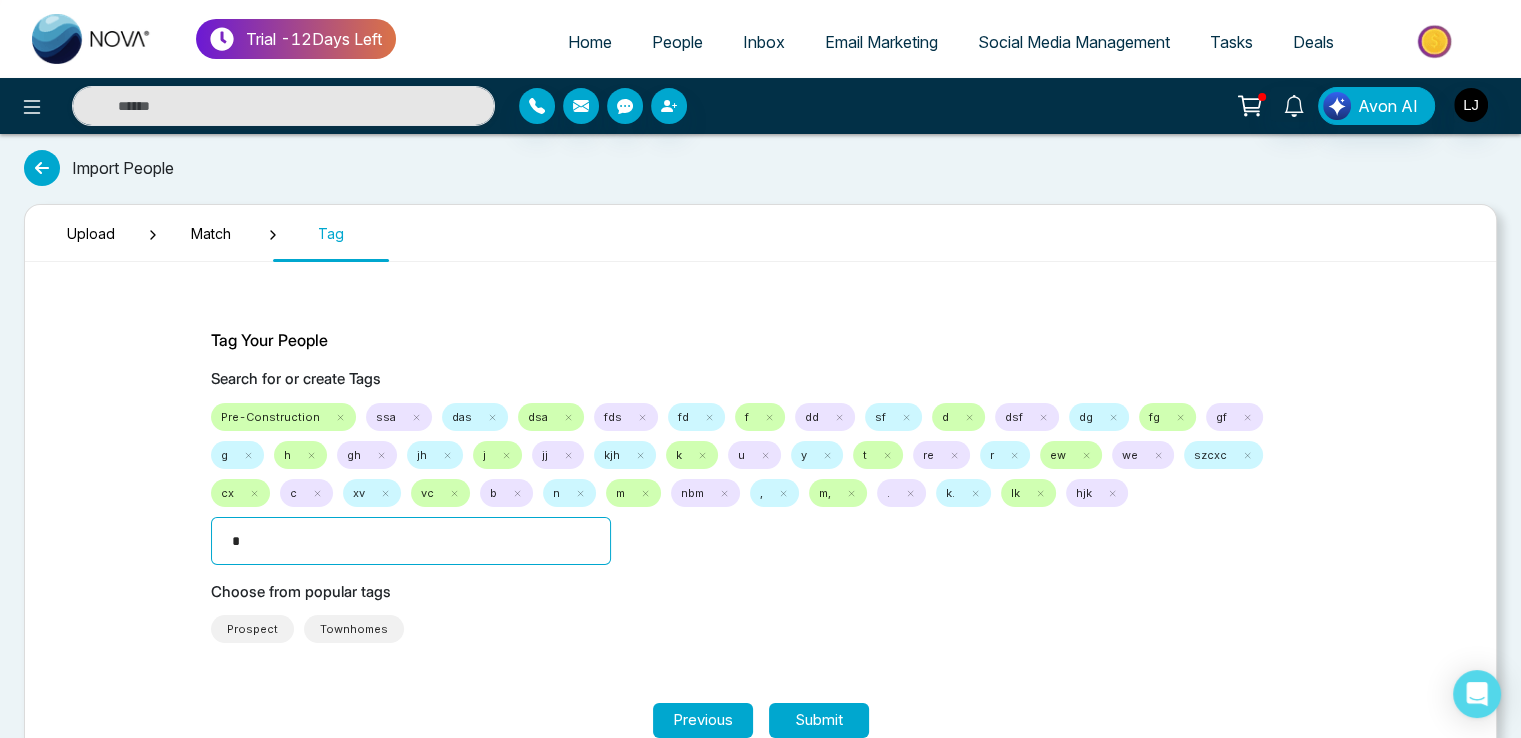 type on "**" 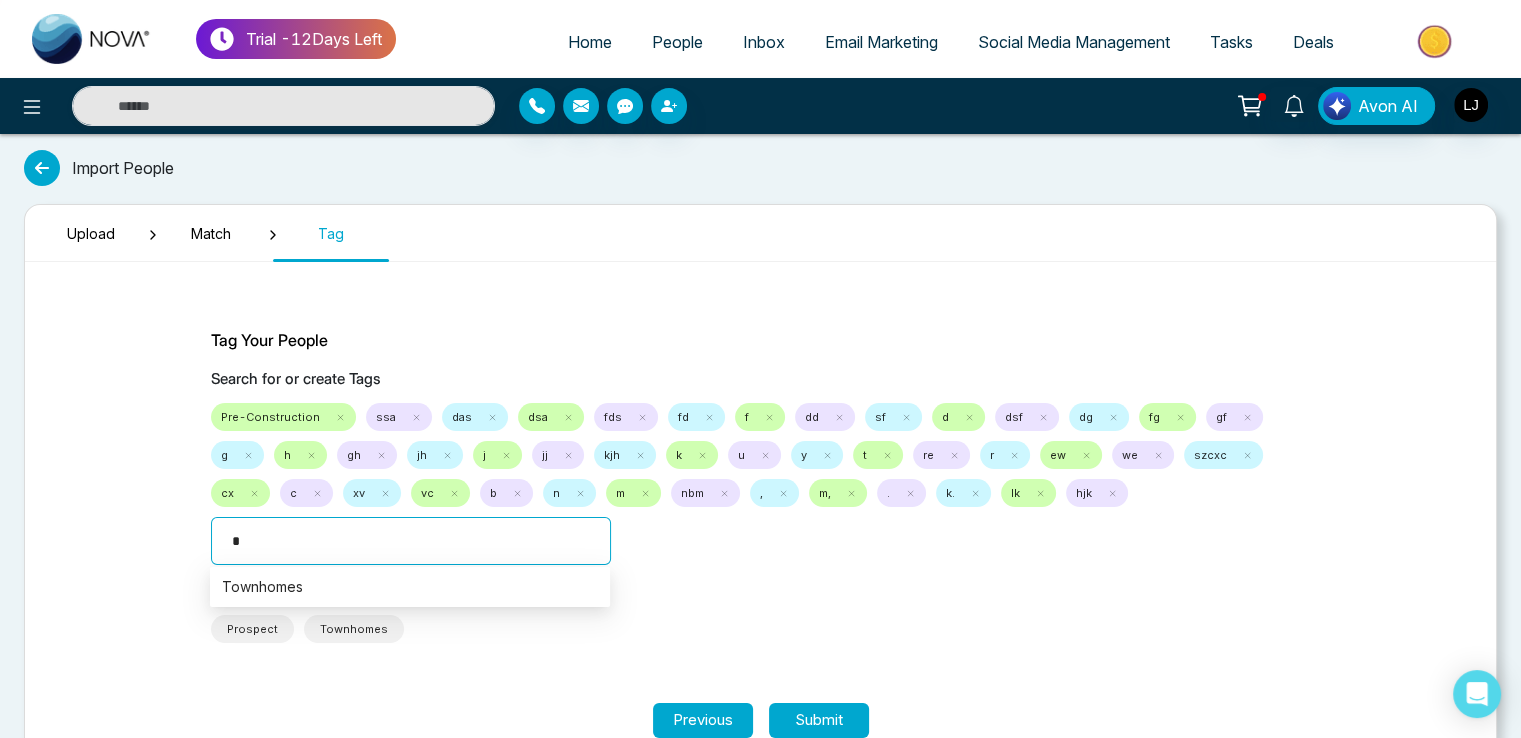 type on "**" 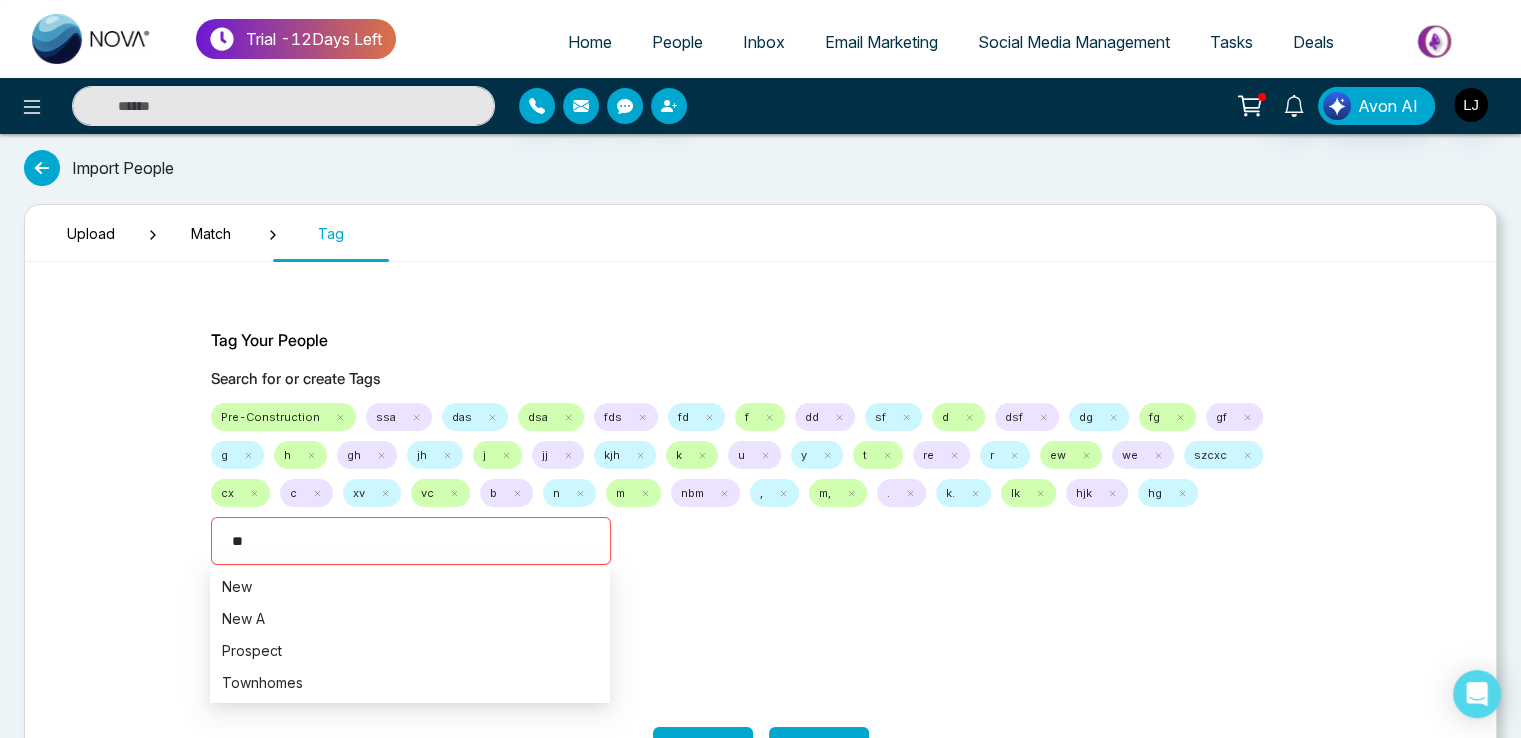 type on "***" 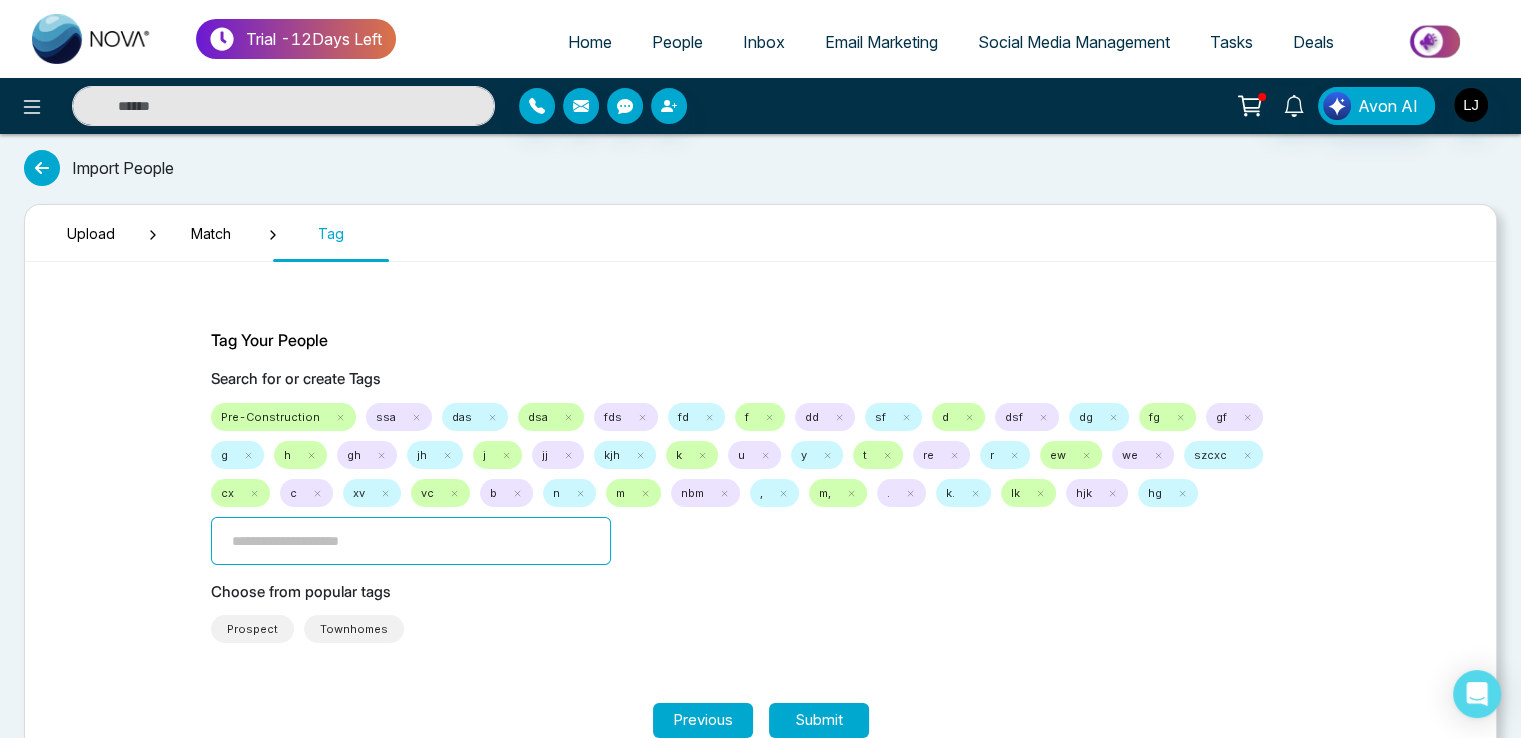 type on "*" 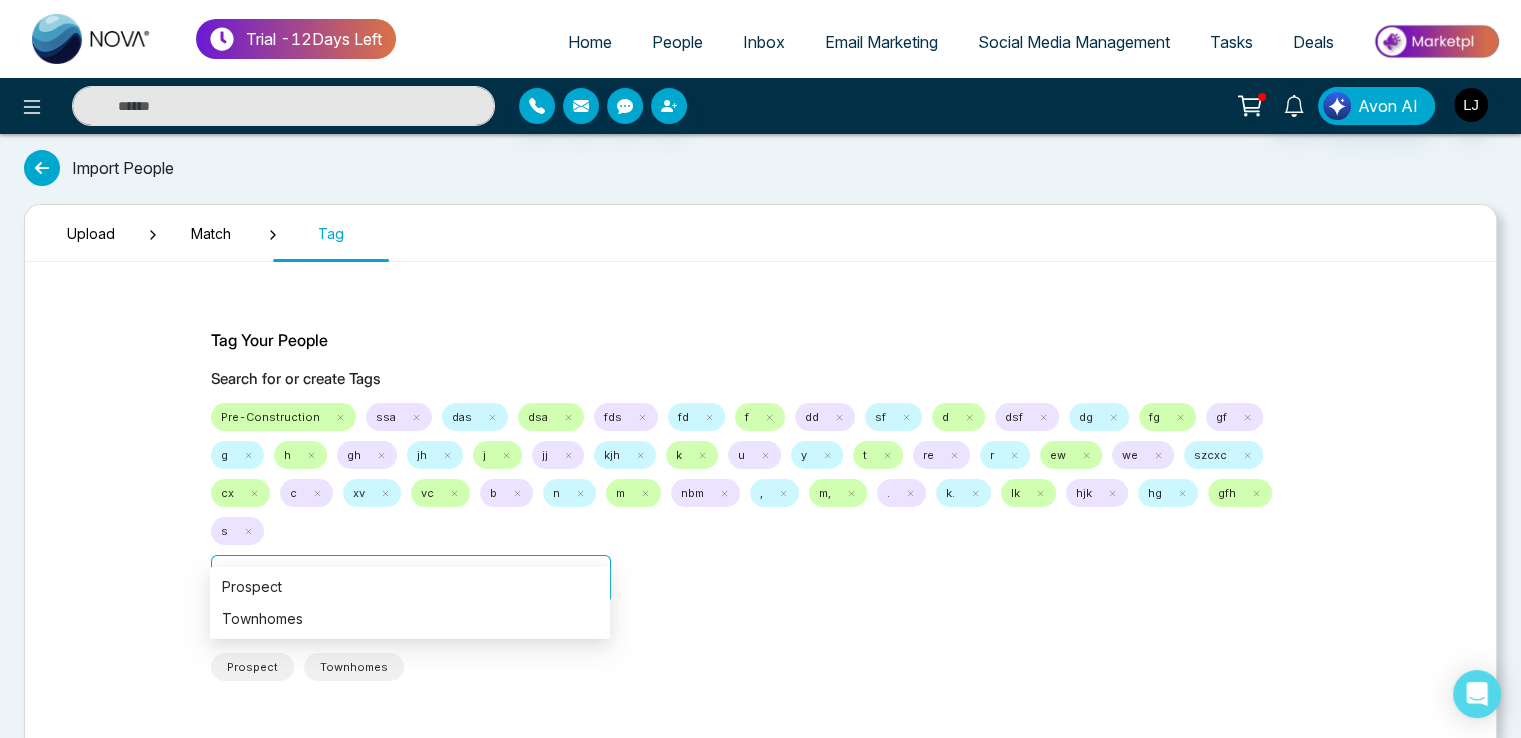 type on "***" 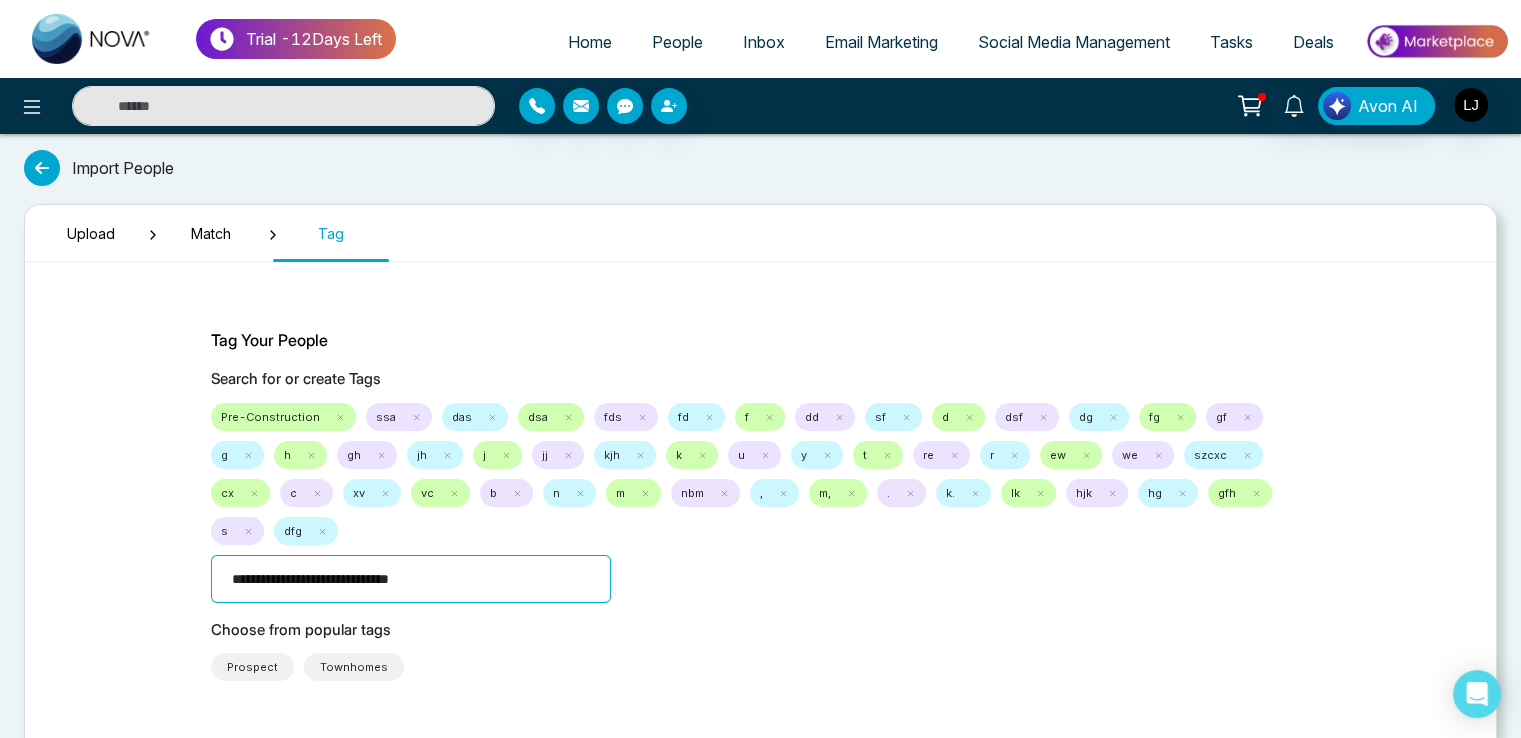 paste on "**********" 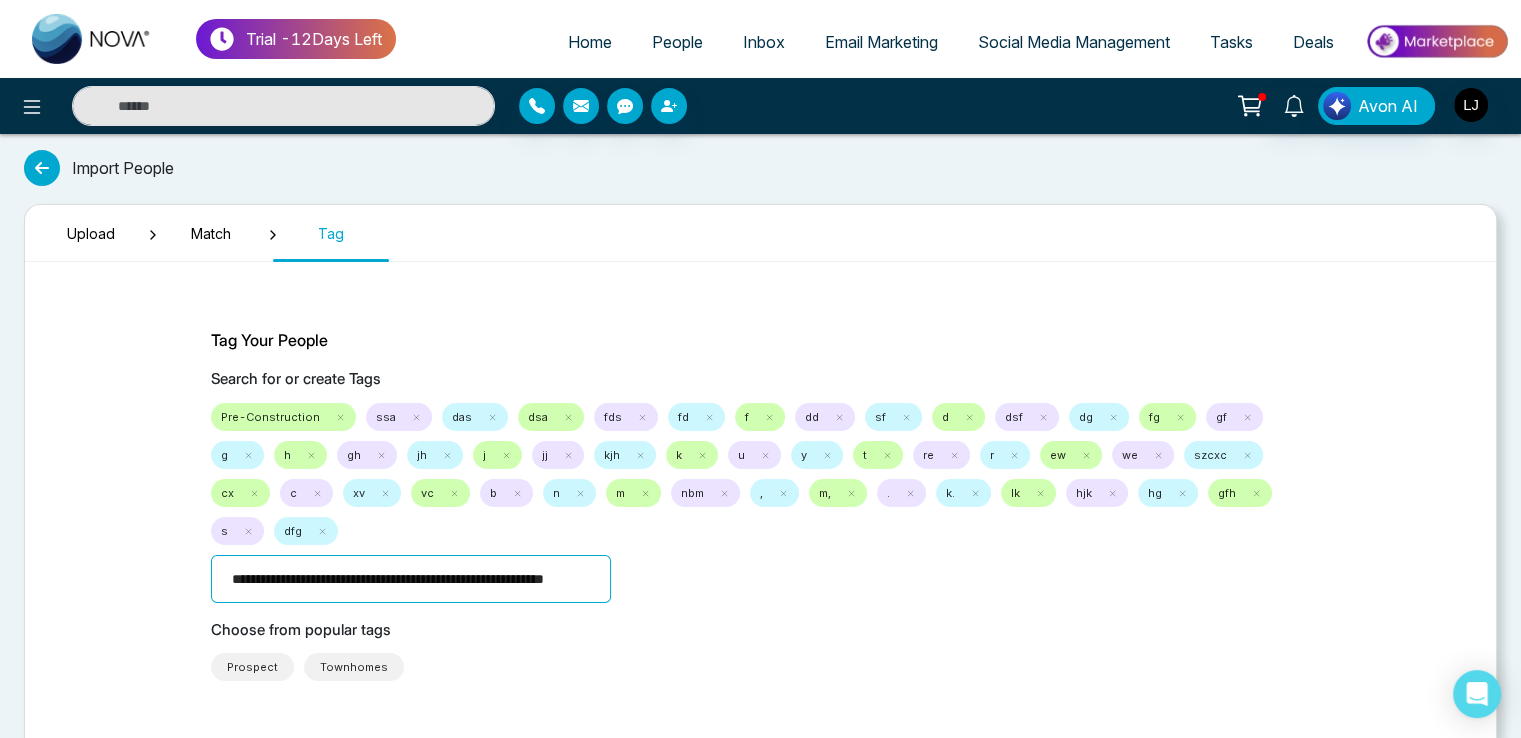 paste on "**********" 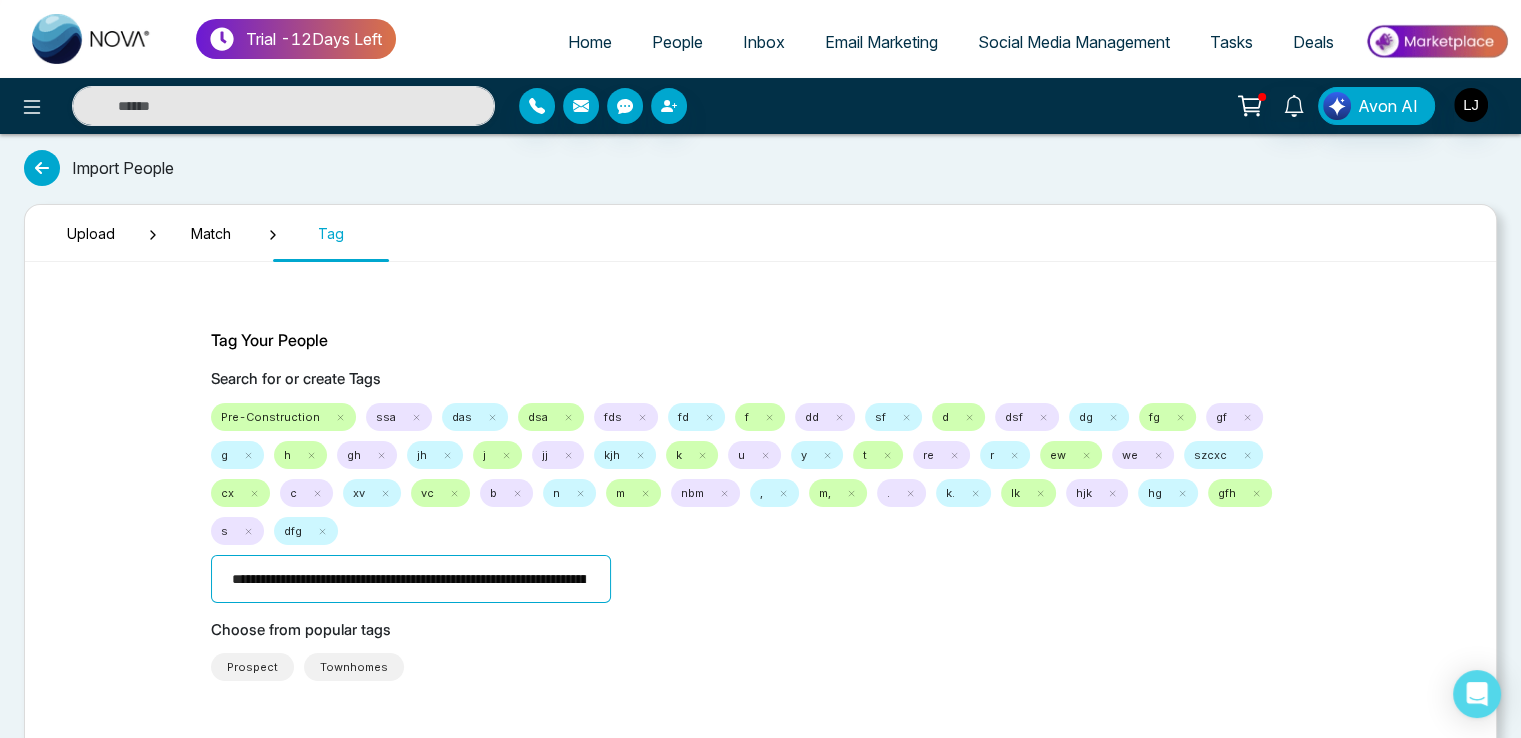 paste on "**********" 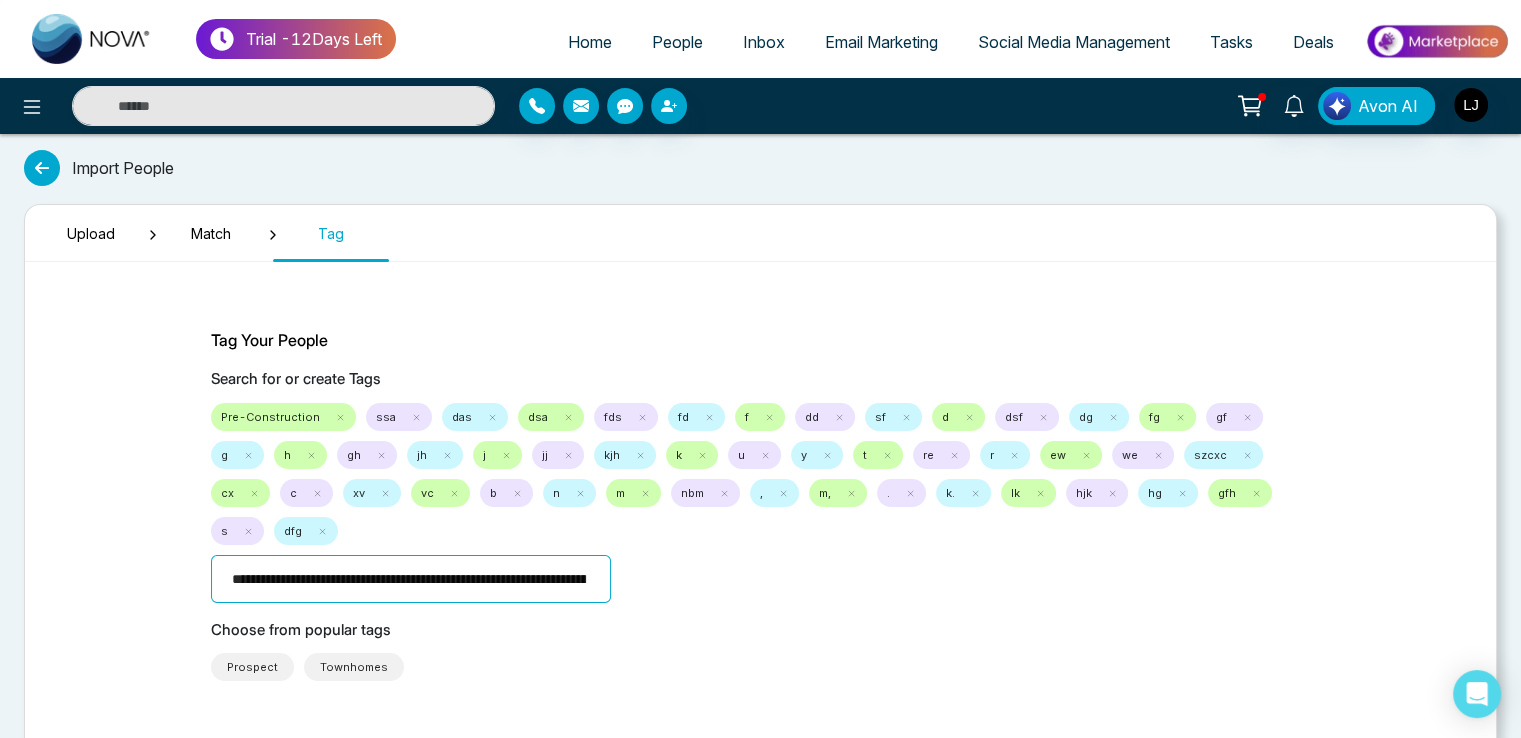 paste on "**********" 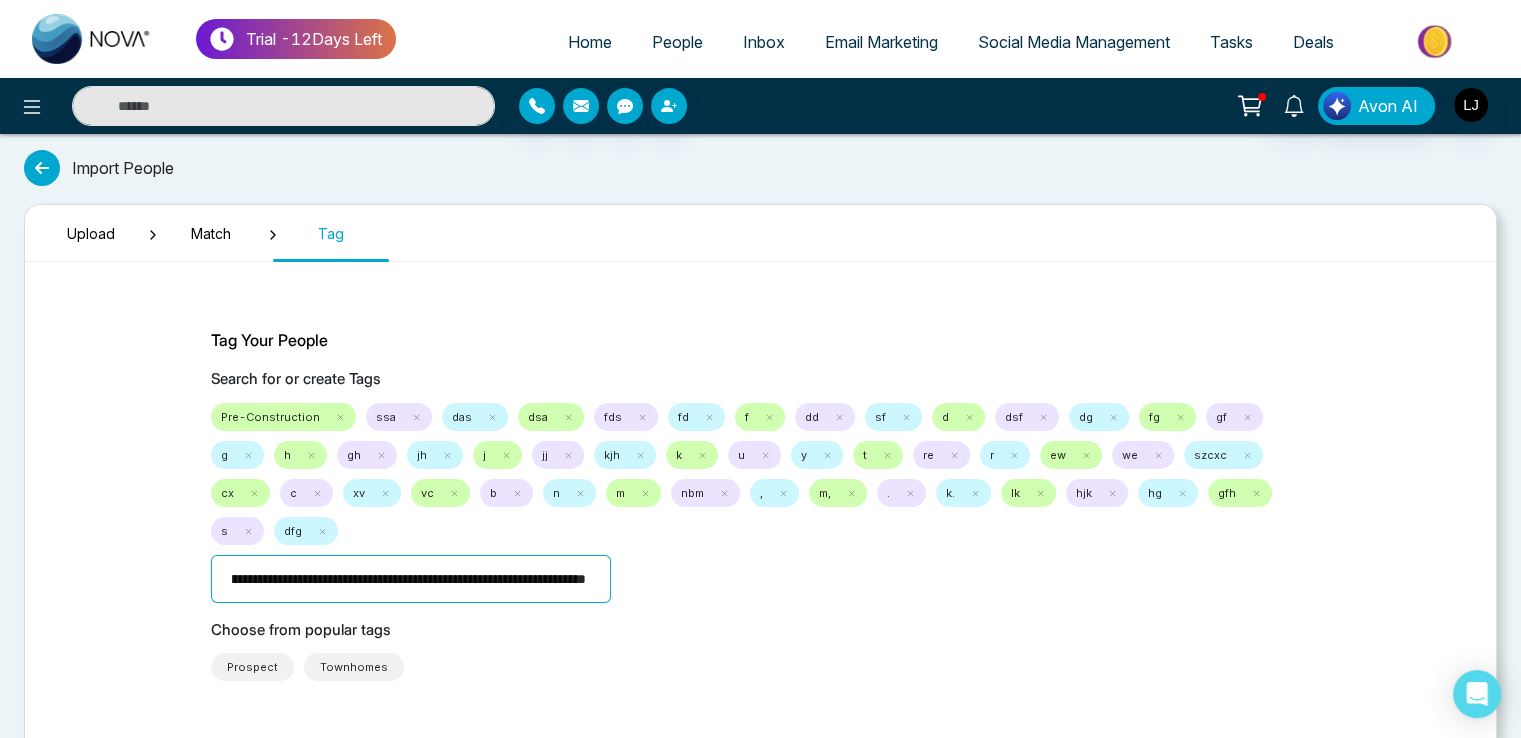 paste on "**********" 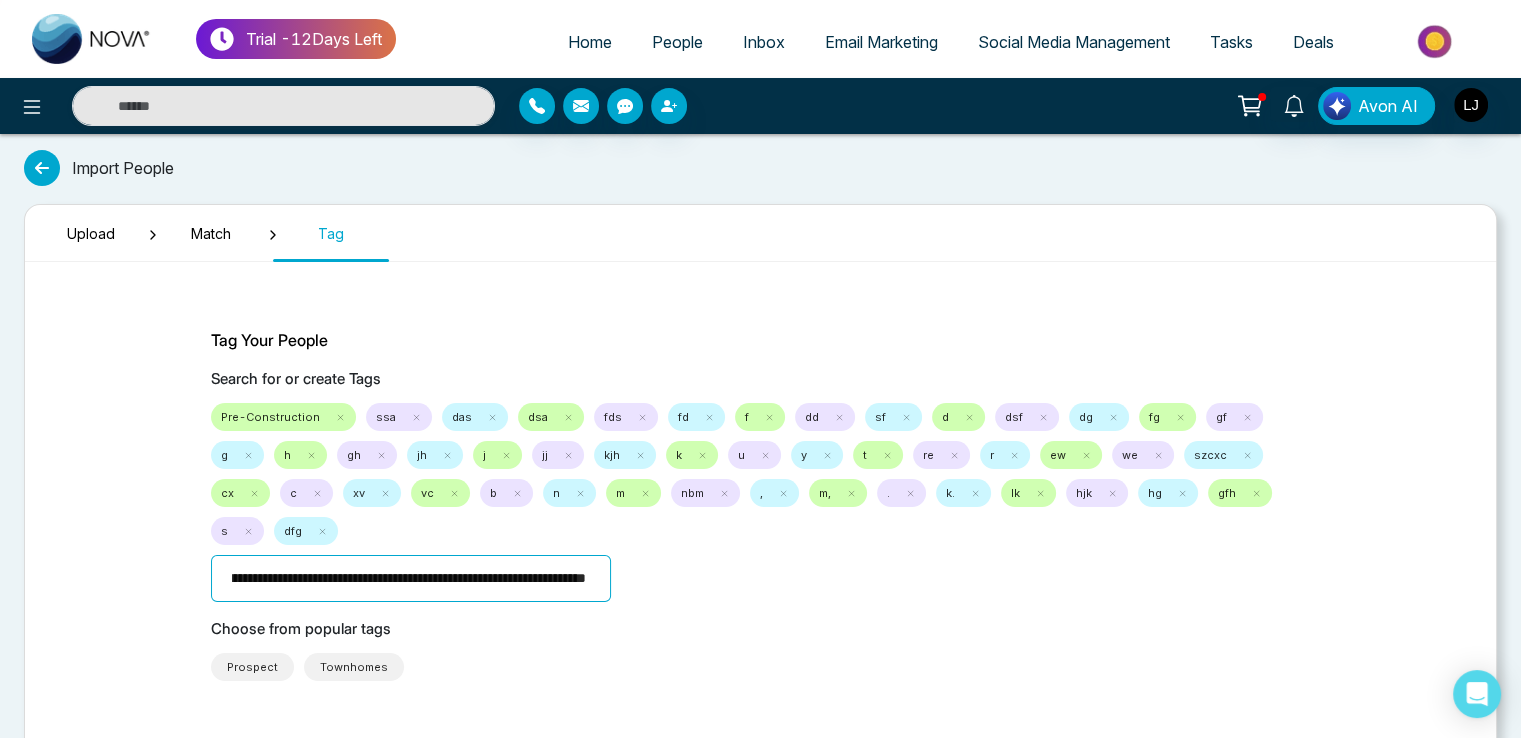 paste on "**********" 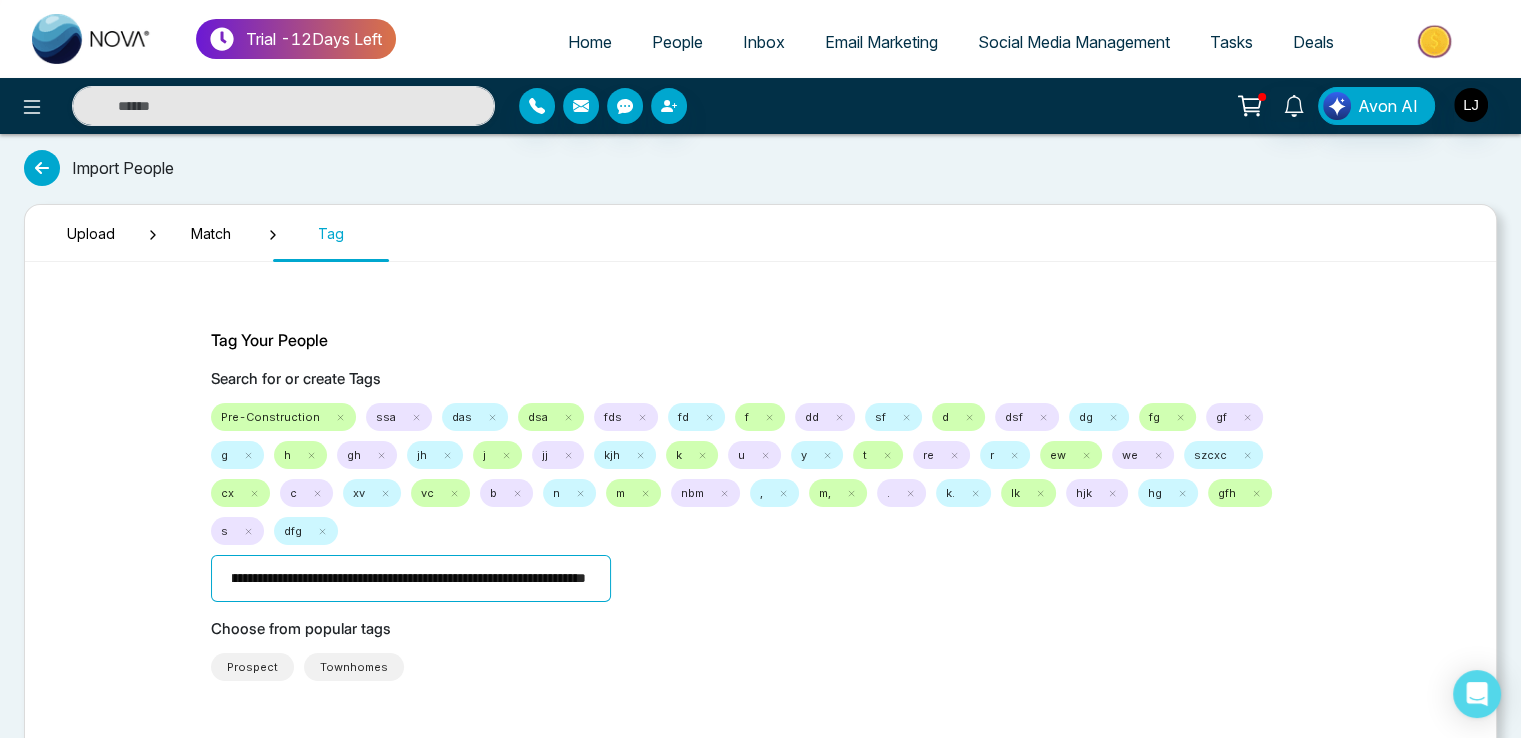 paste on "**********" 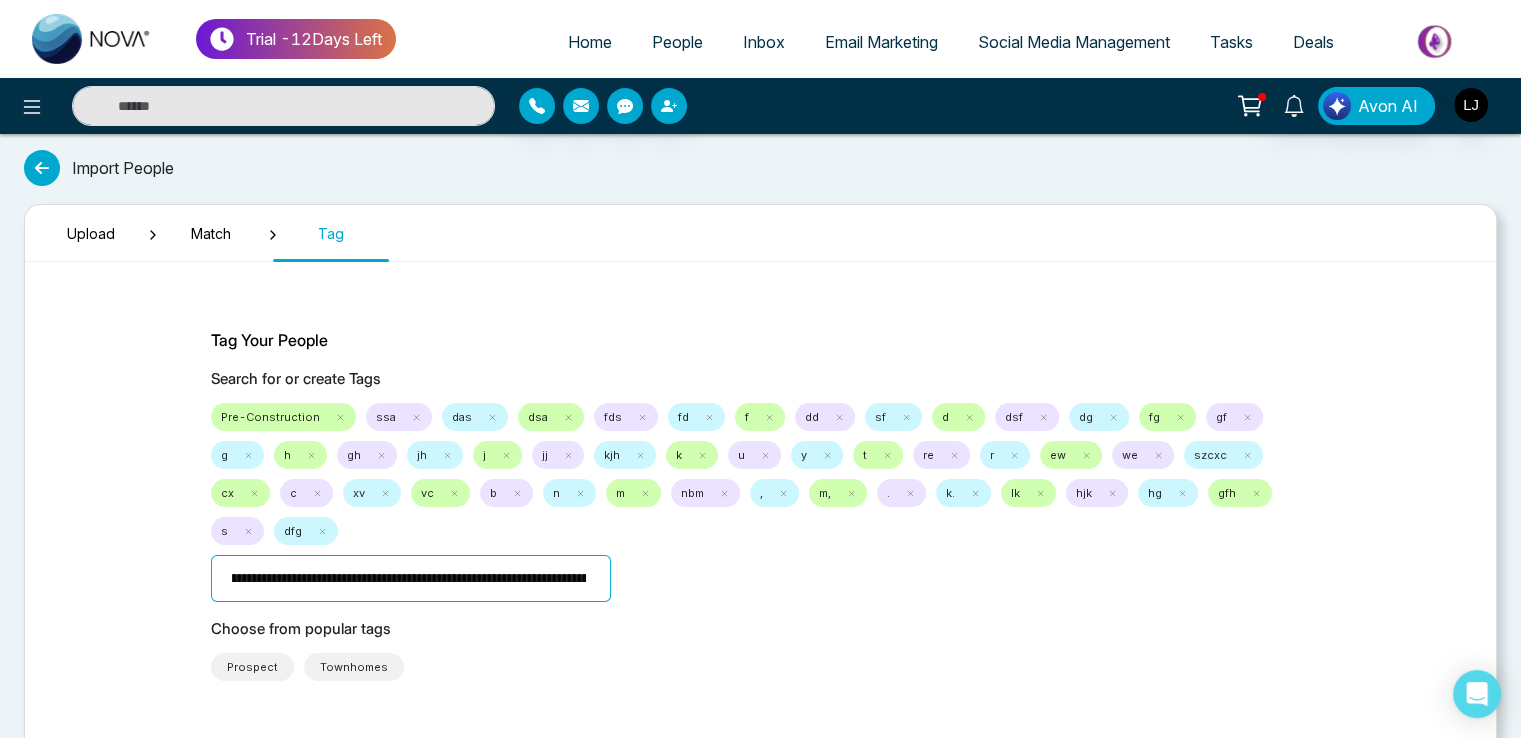 paste on "**********" 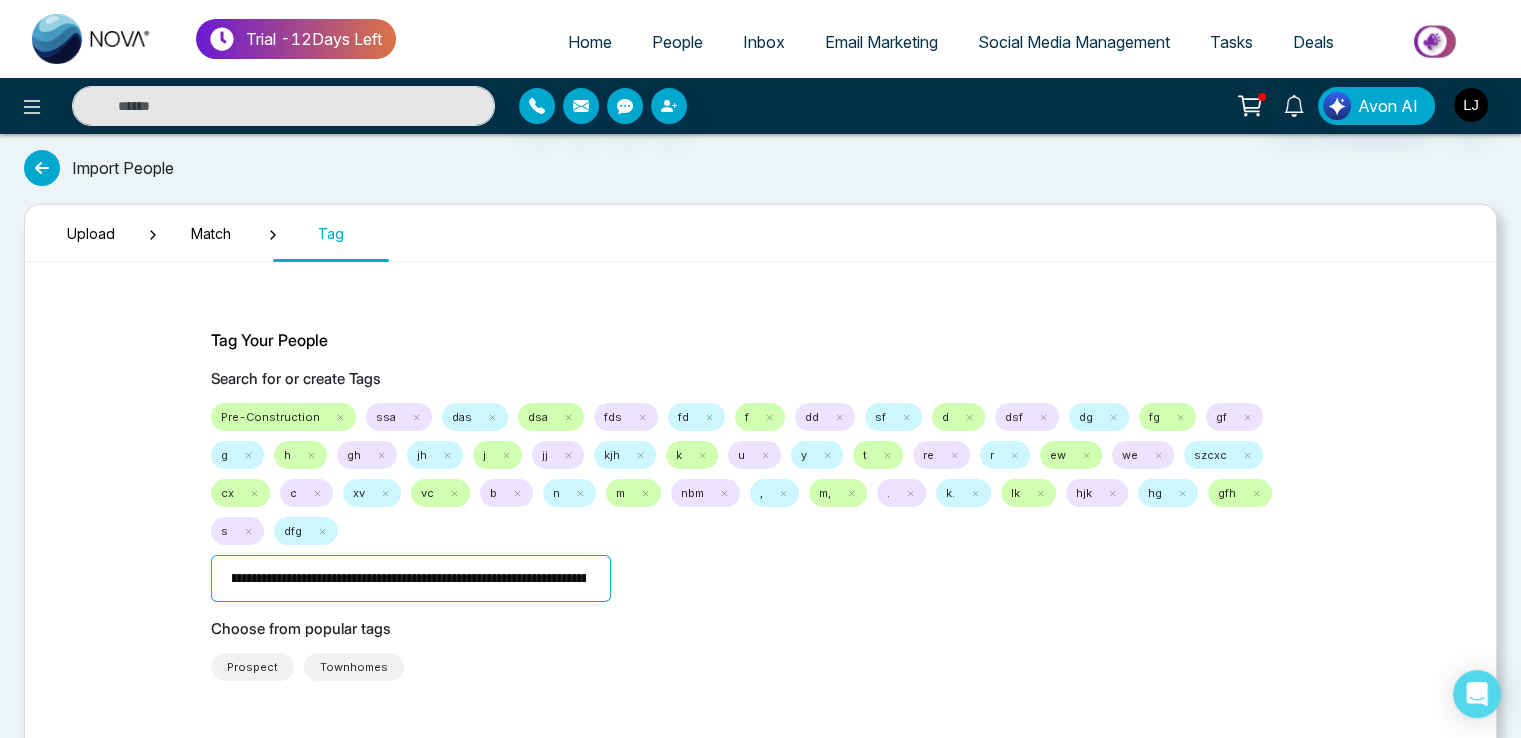 paste on "**********" 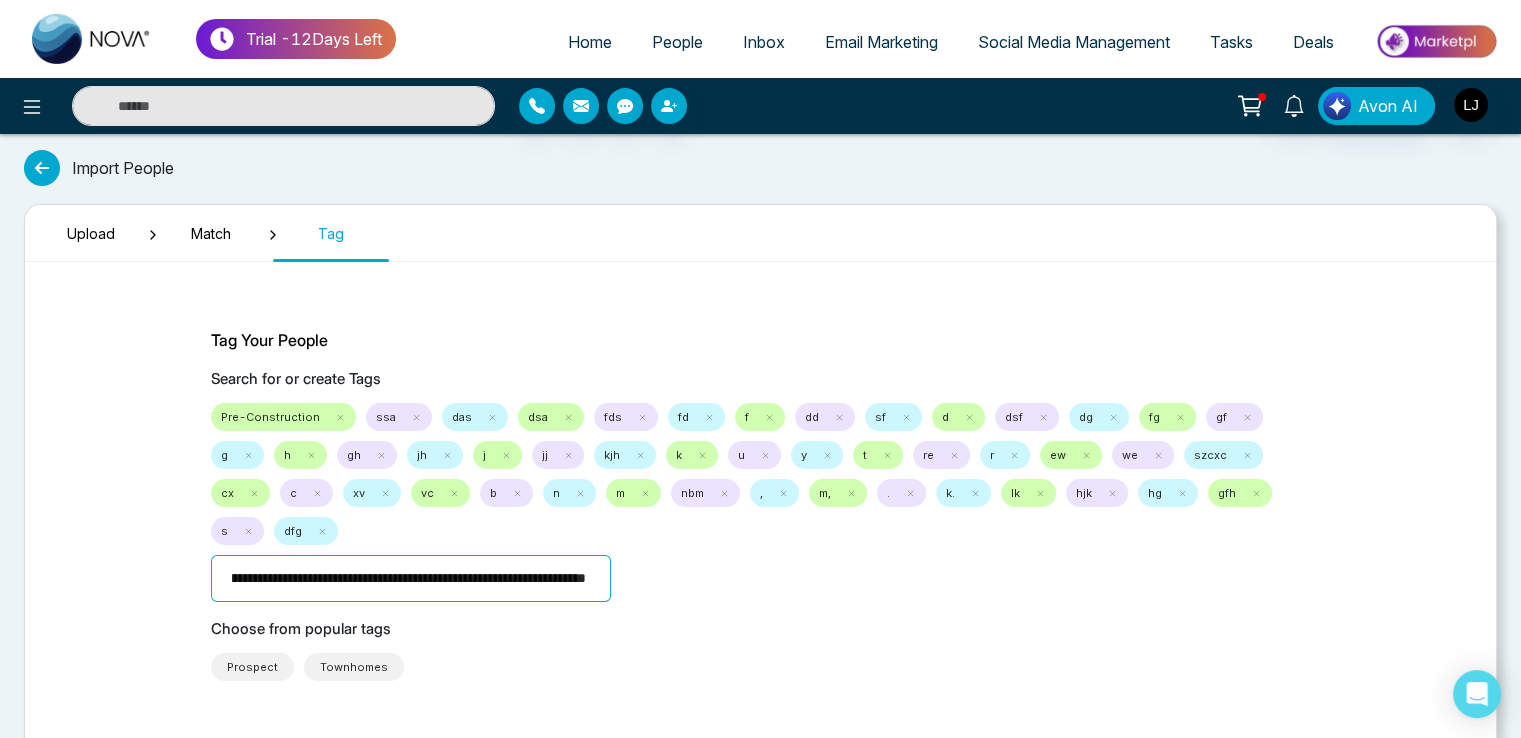 paste on "**********" 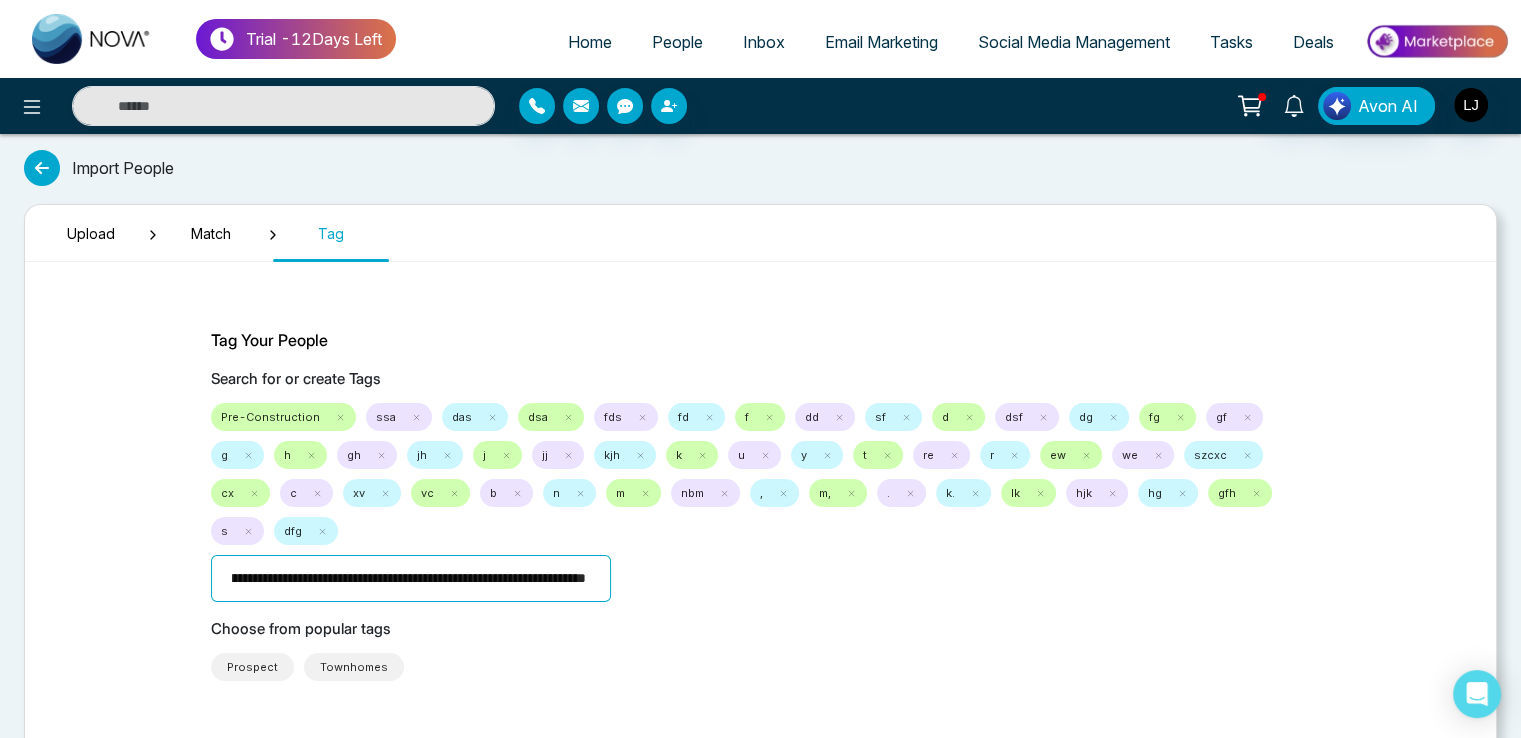 paste 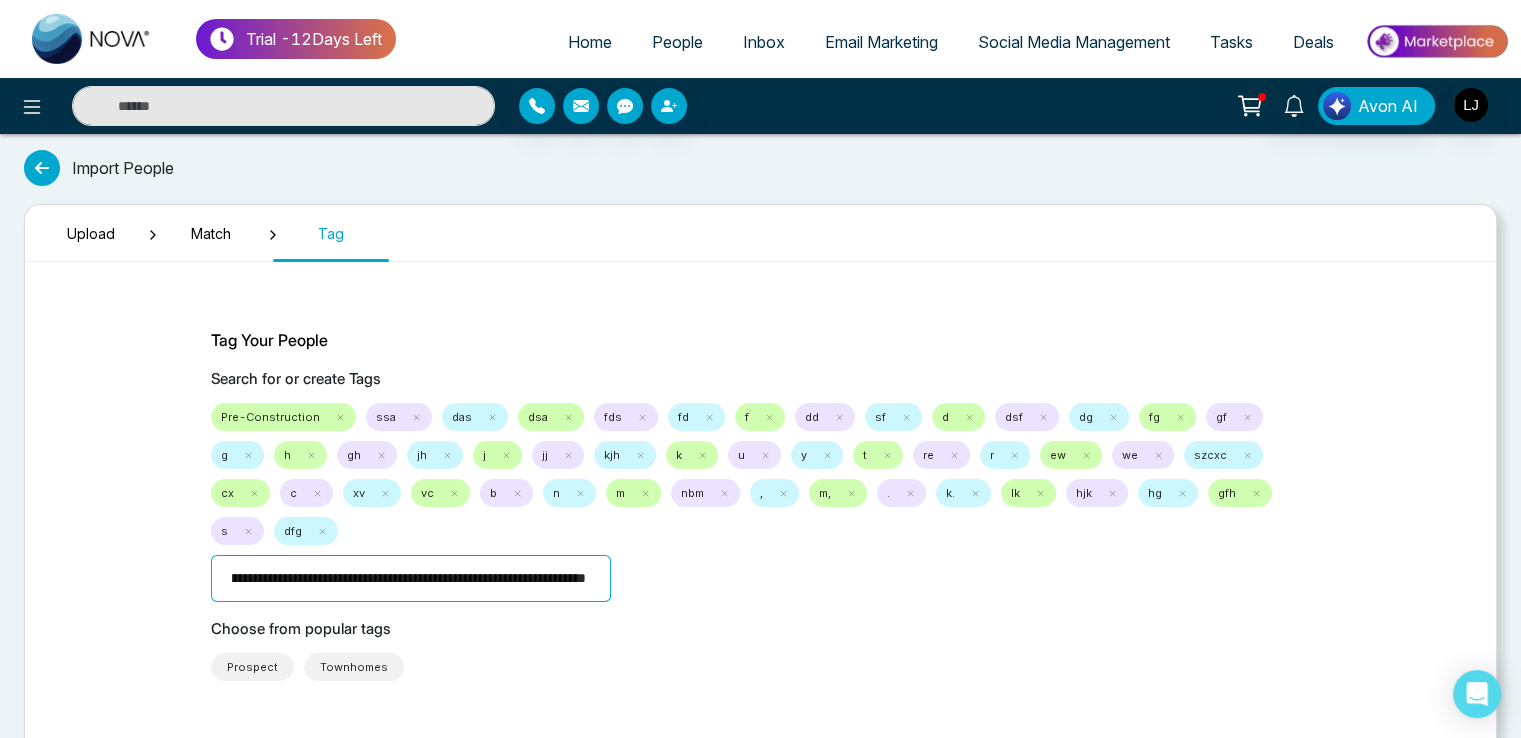 type on "**********" 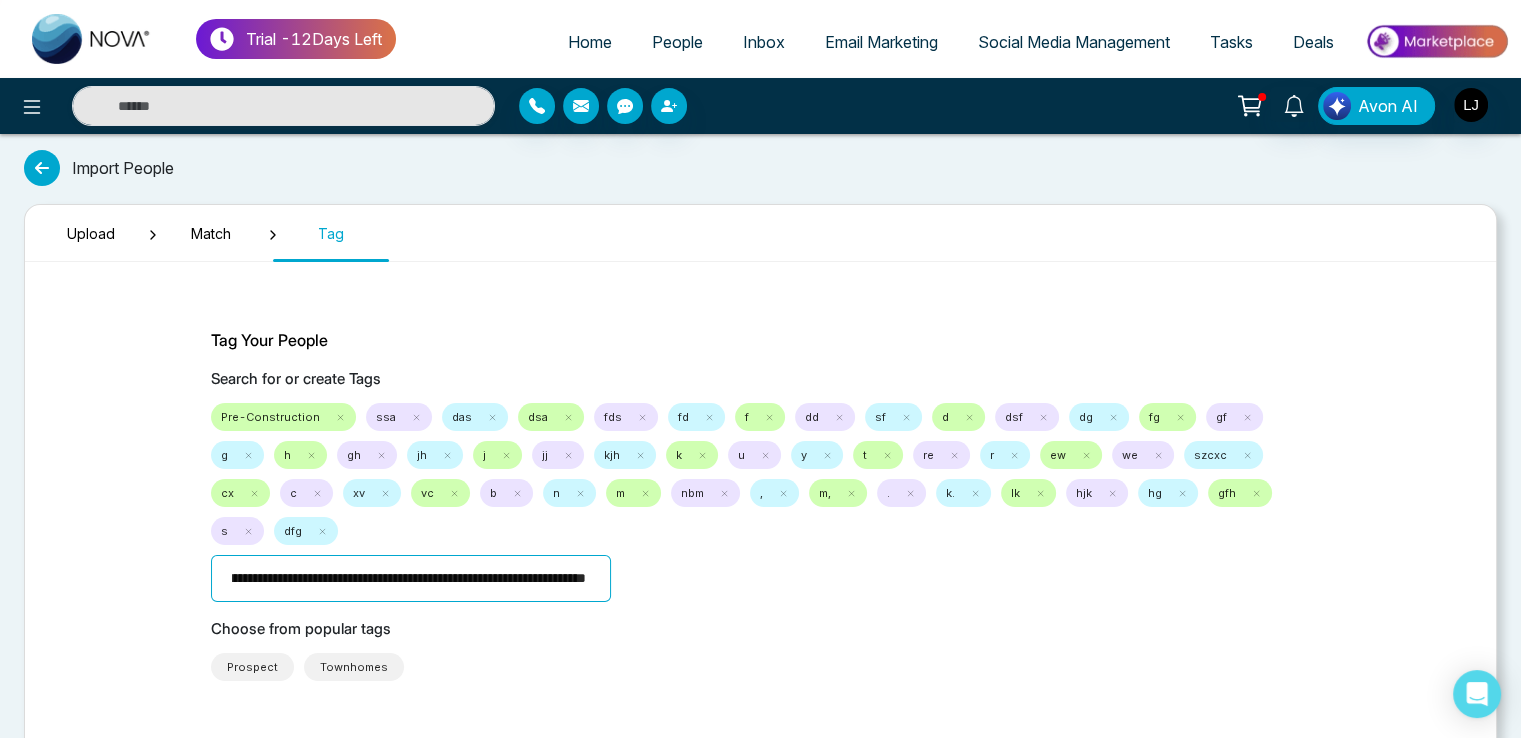 type 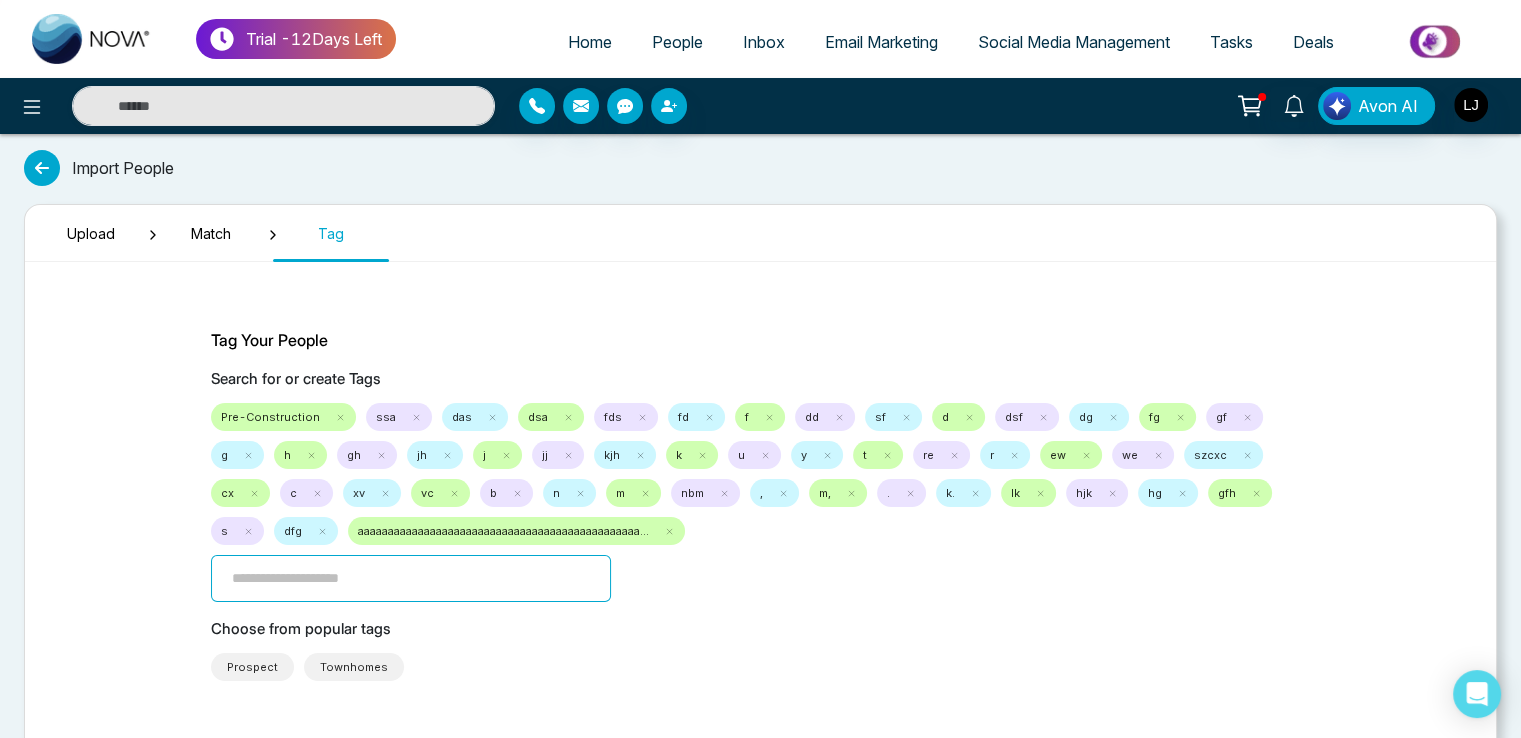scroll, scrollTop: 0, scrollLeft: 0, axis: both 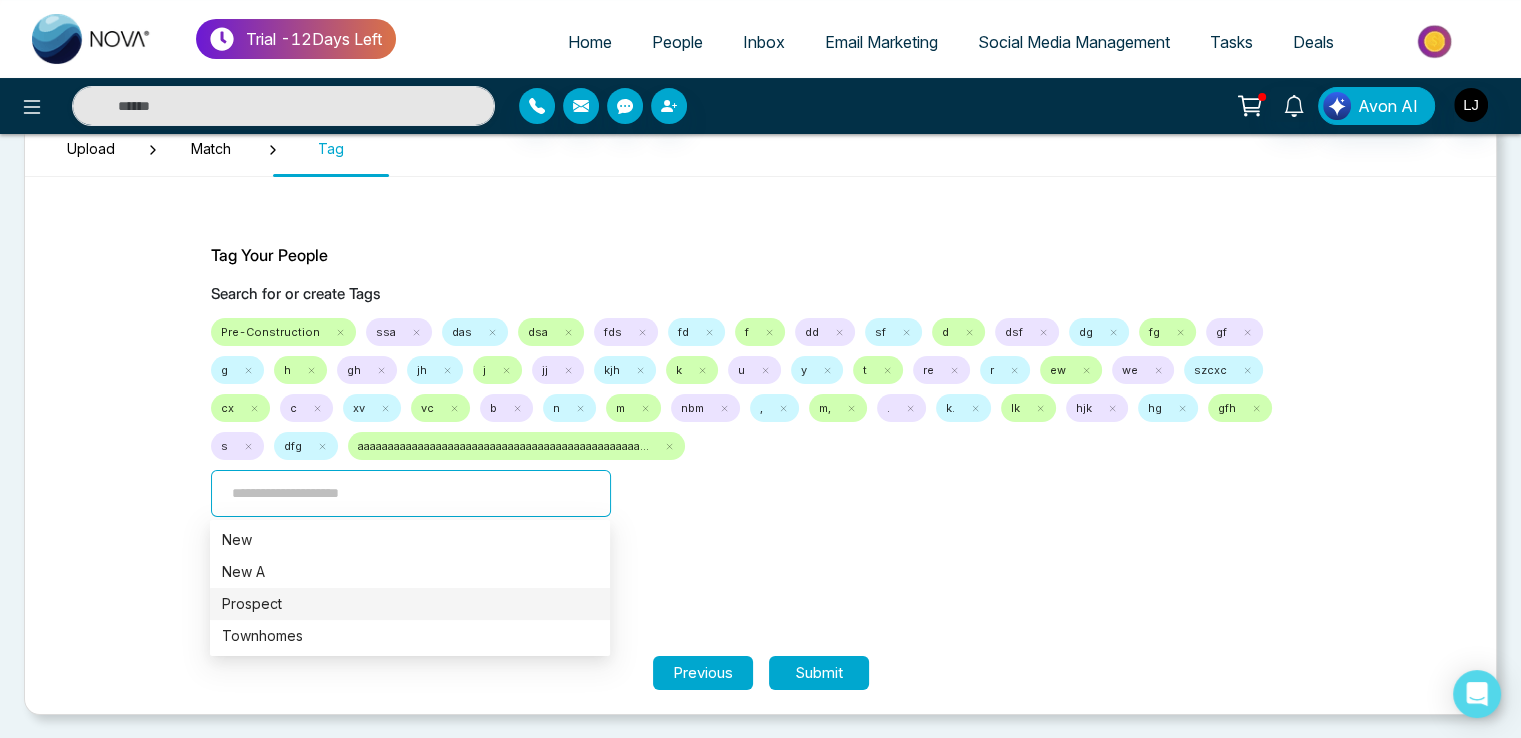 click on "Tag Your People Search for or create Tags Pre-Construction ssa das dsa fds fd f dd sf d dsf dg fg gf g h gh jh j jj kjh k u y t re r ew we szcxc cx c xv vc b n m nbm , m, . k. lk hjk hg gfh s dfg aaaaaaaaaaaaaaaaaaaaaaaaaaaaaaaaaaaaaaaaaaaaaaa... Choose from popular tags [GEOGRAPHIC_DATA]" at bounding box center (761, 419) 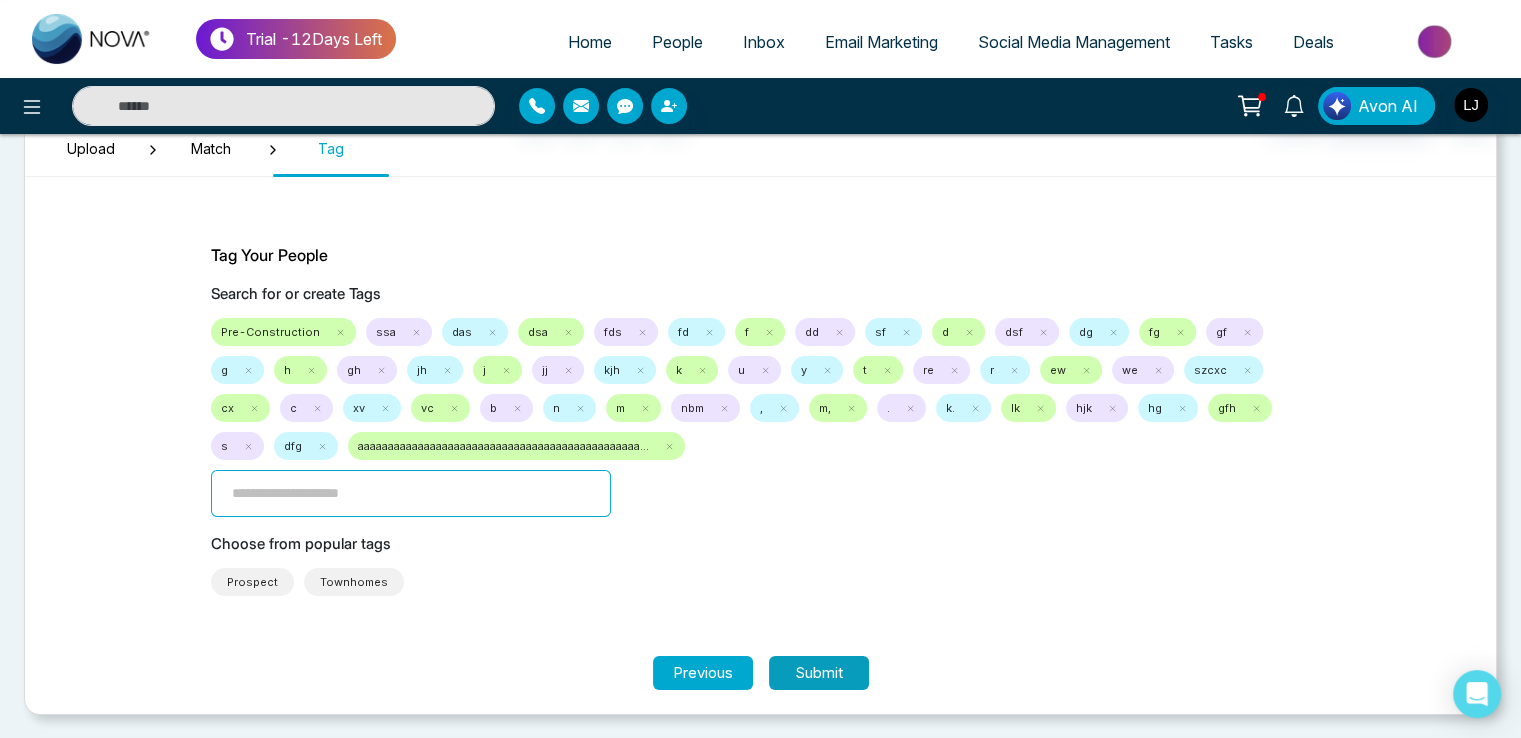 click on "Submit" at bounding box center (819, 673) 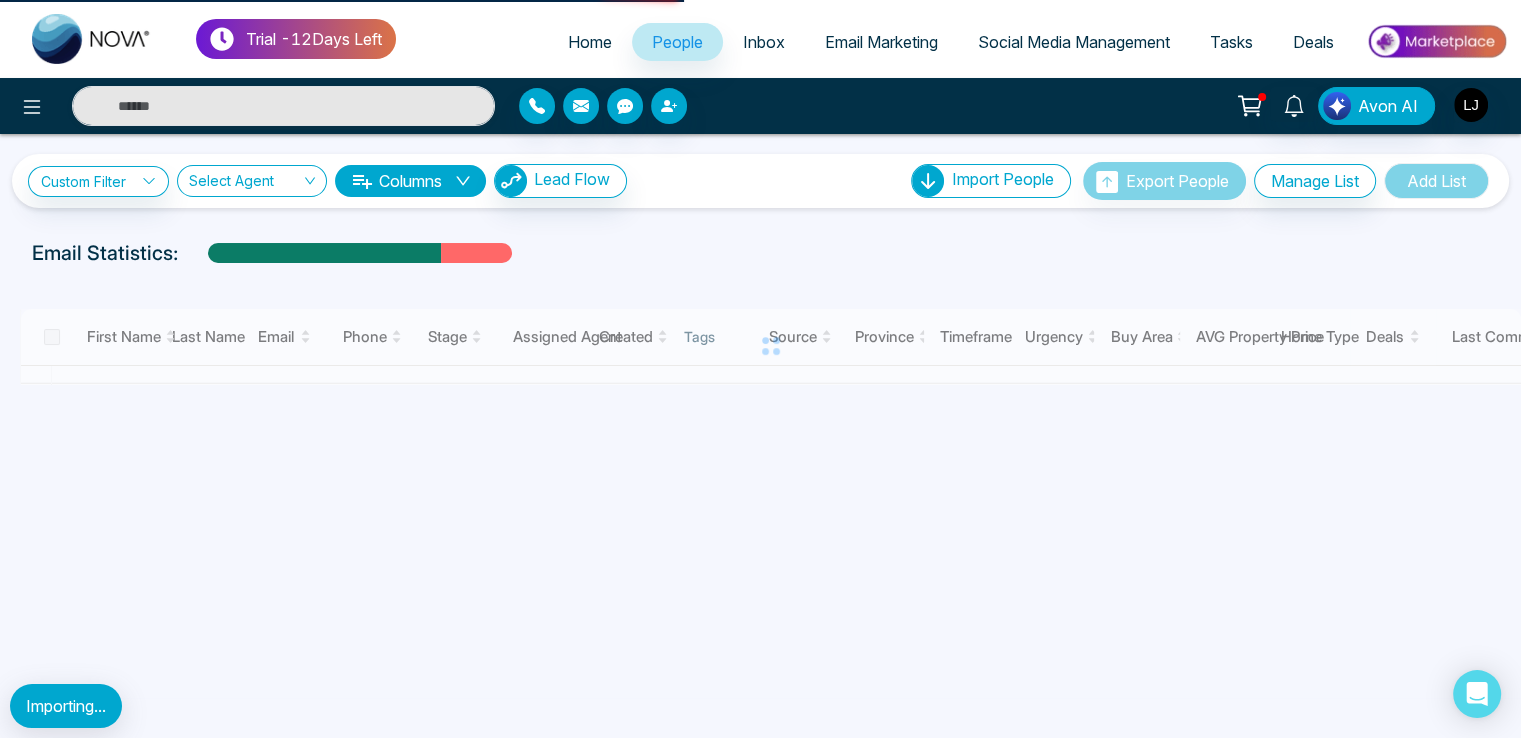 scroll, scrollTop: 0, scrollLeft: 0, axis: both 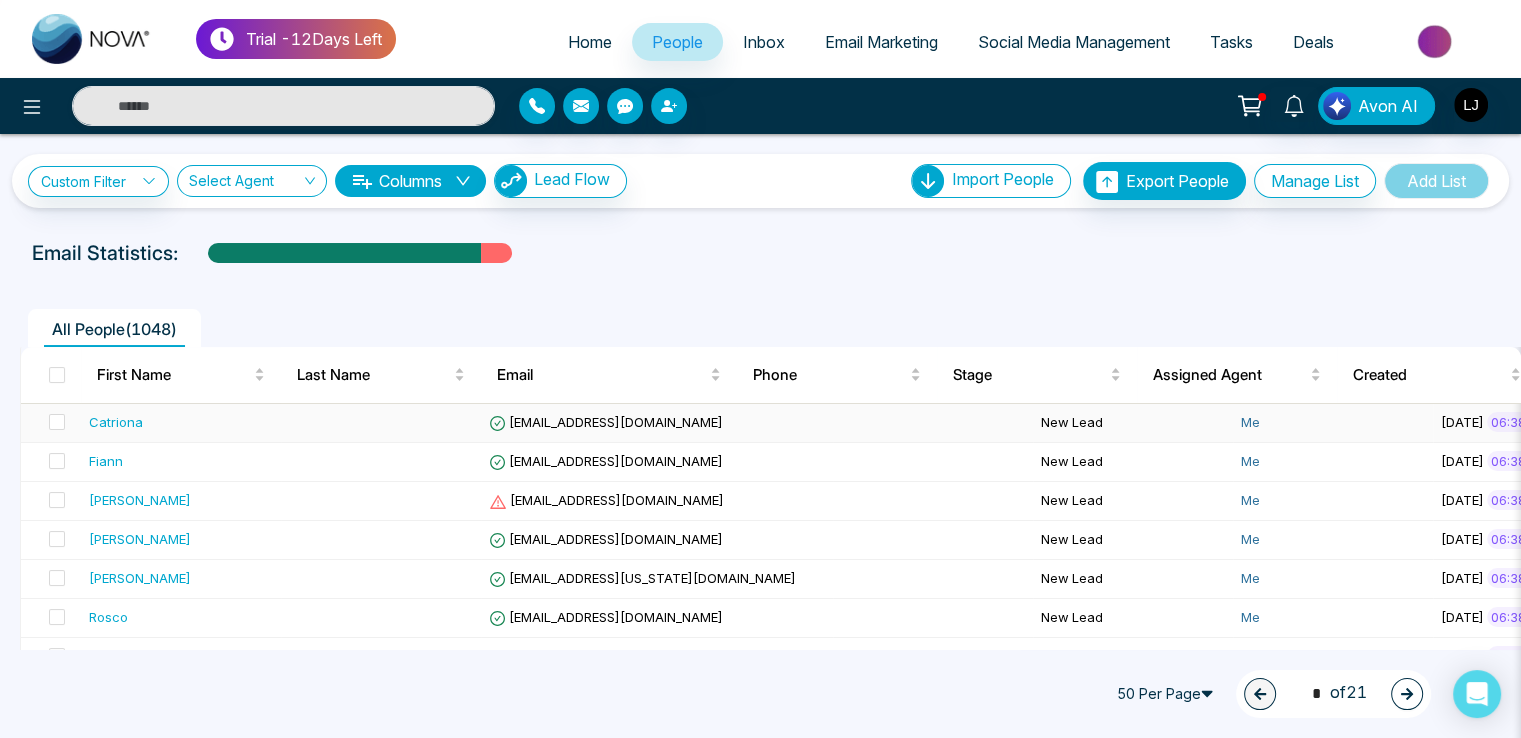 click on "[EMAIL_ADDRESS][DOMAIN_NAME]" at bounding box center [606, 422] 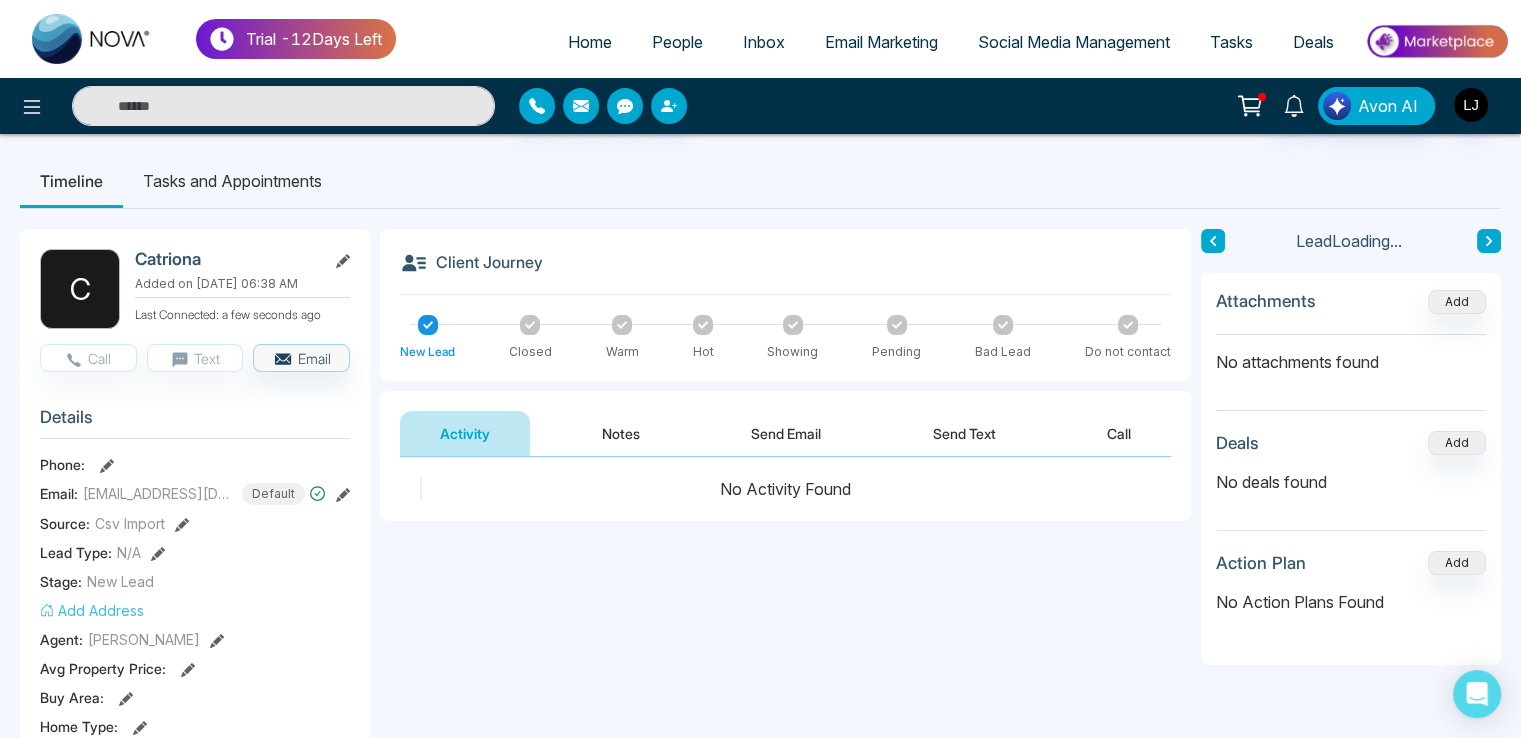click on "Call" at bounding box center [1119, 433] 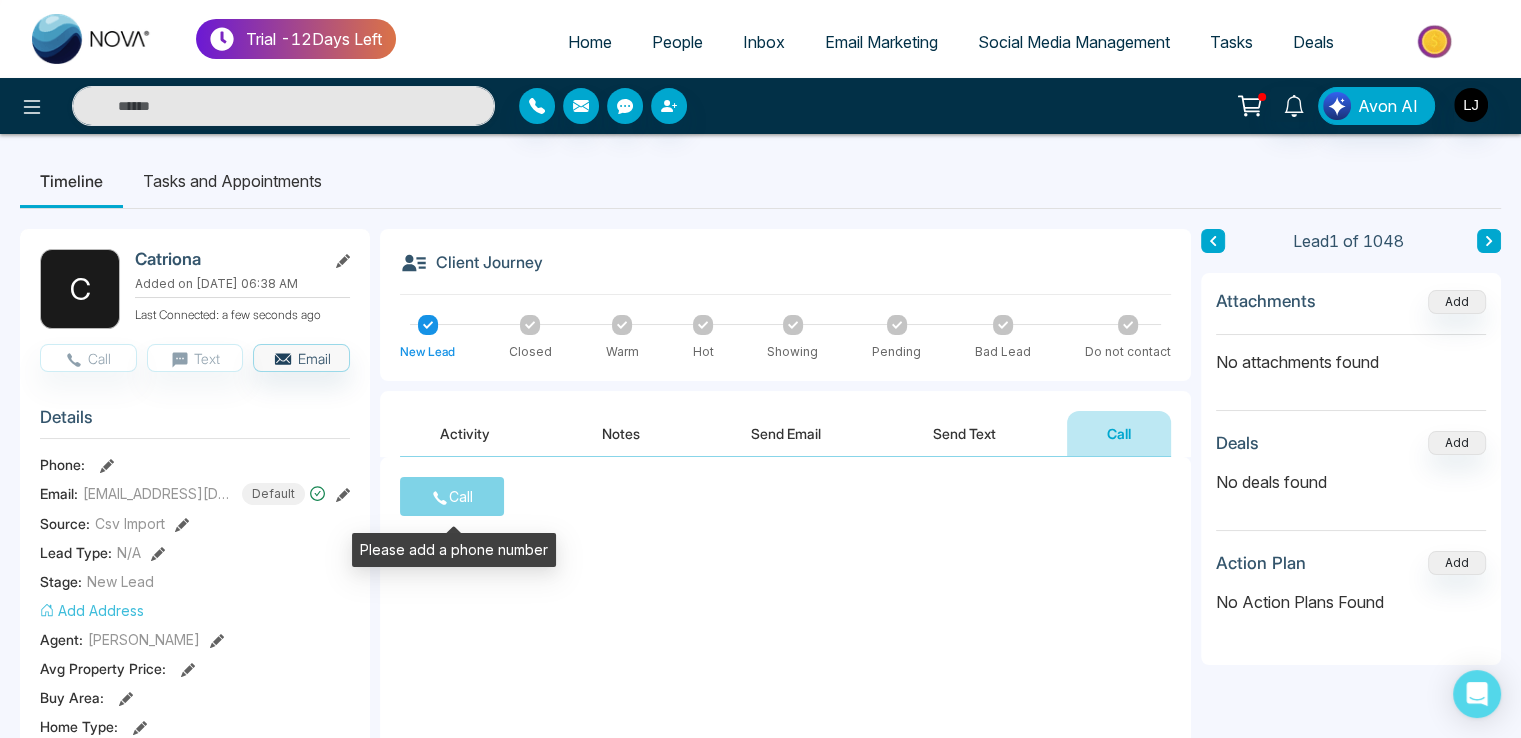 click on "Call" at bounding box center (452, 496) 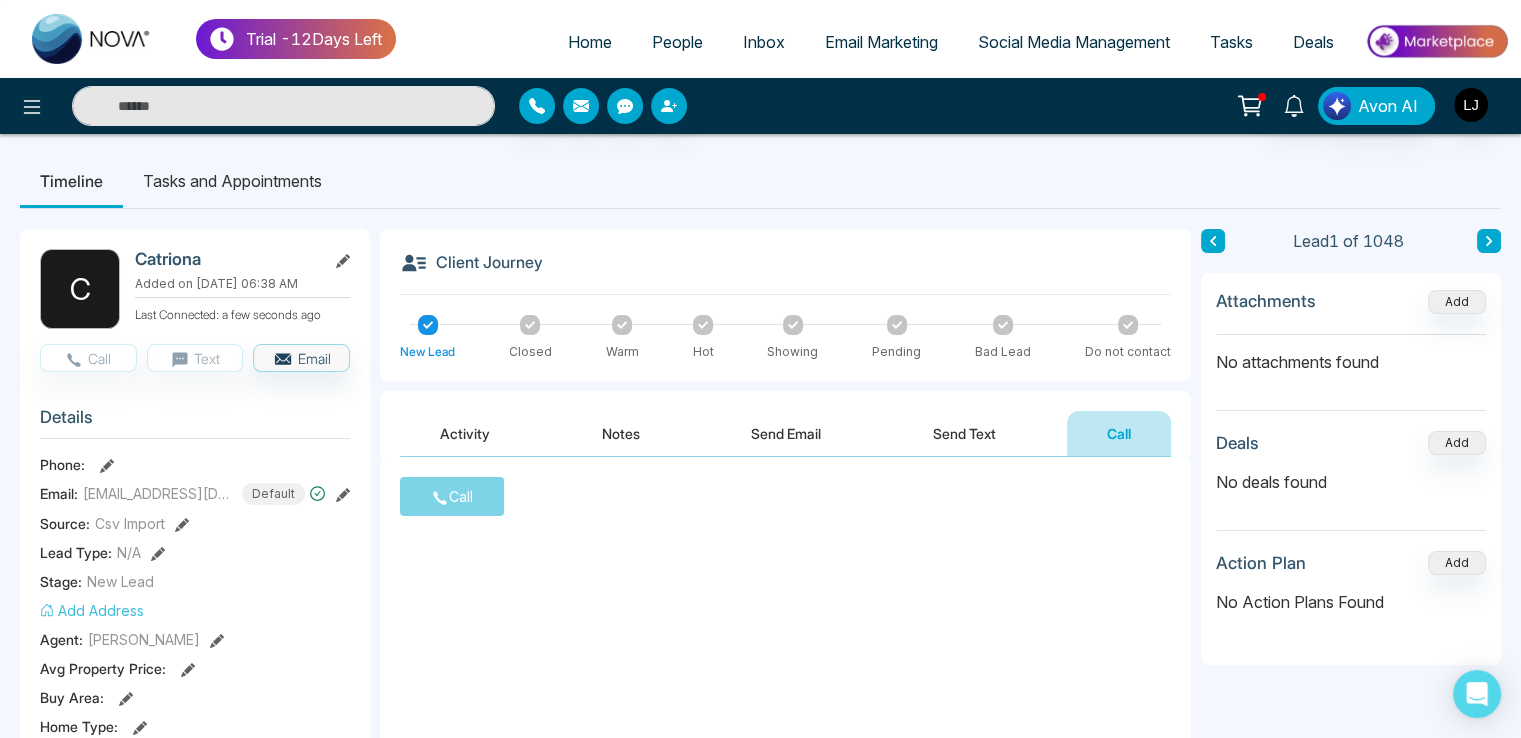 click on "Send Text" at bounding box center [964, 433] 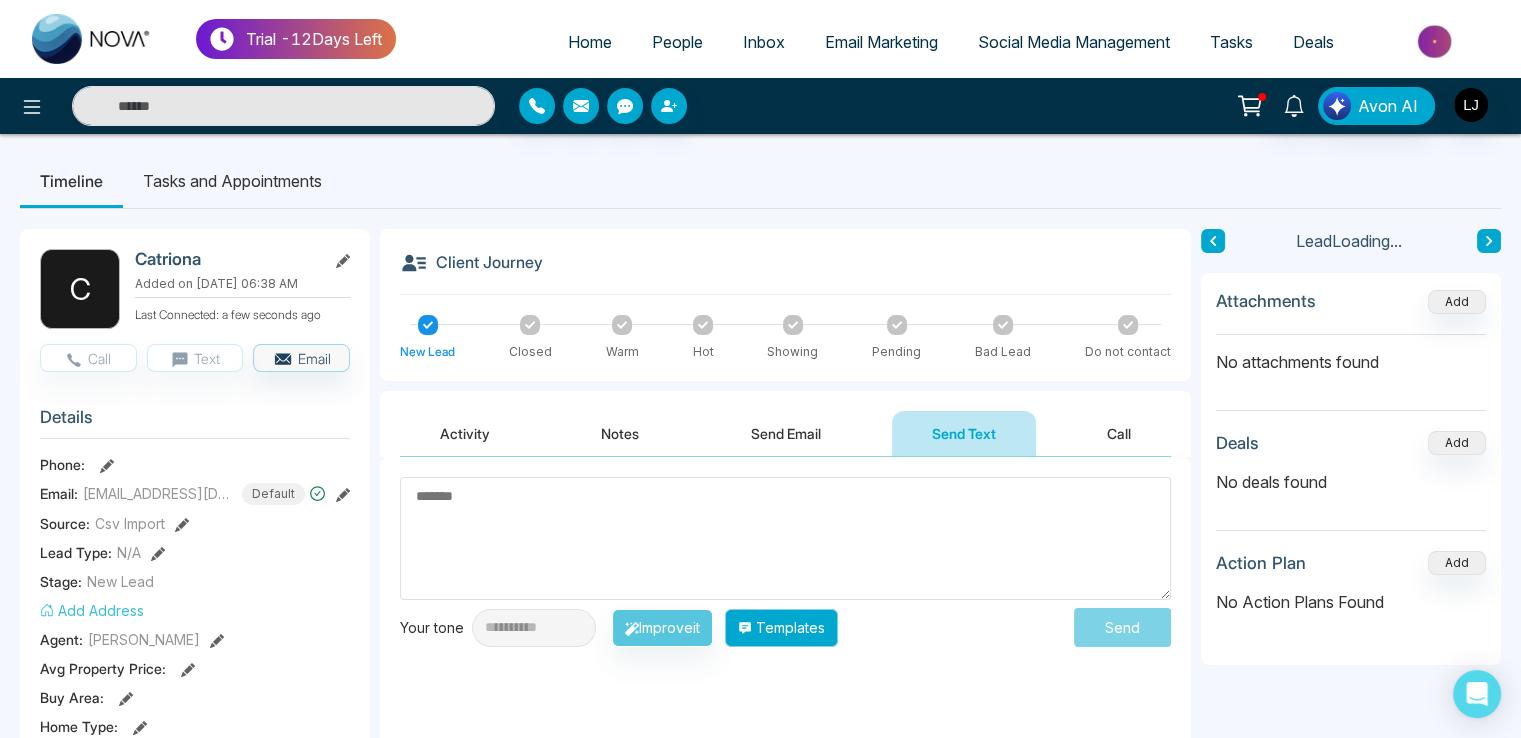 click on "Templates" at bounding box center (781, 628) 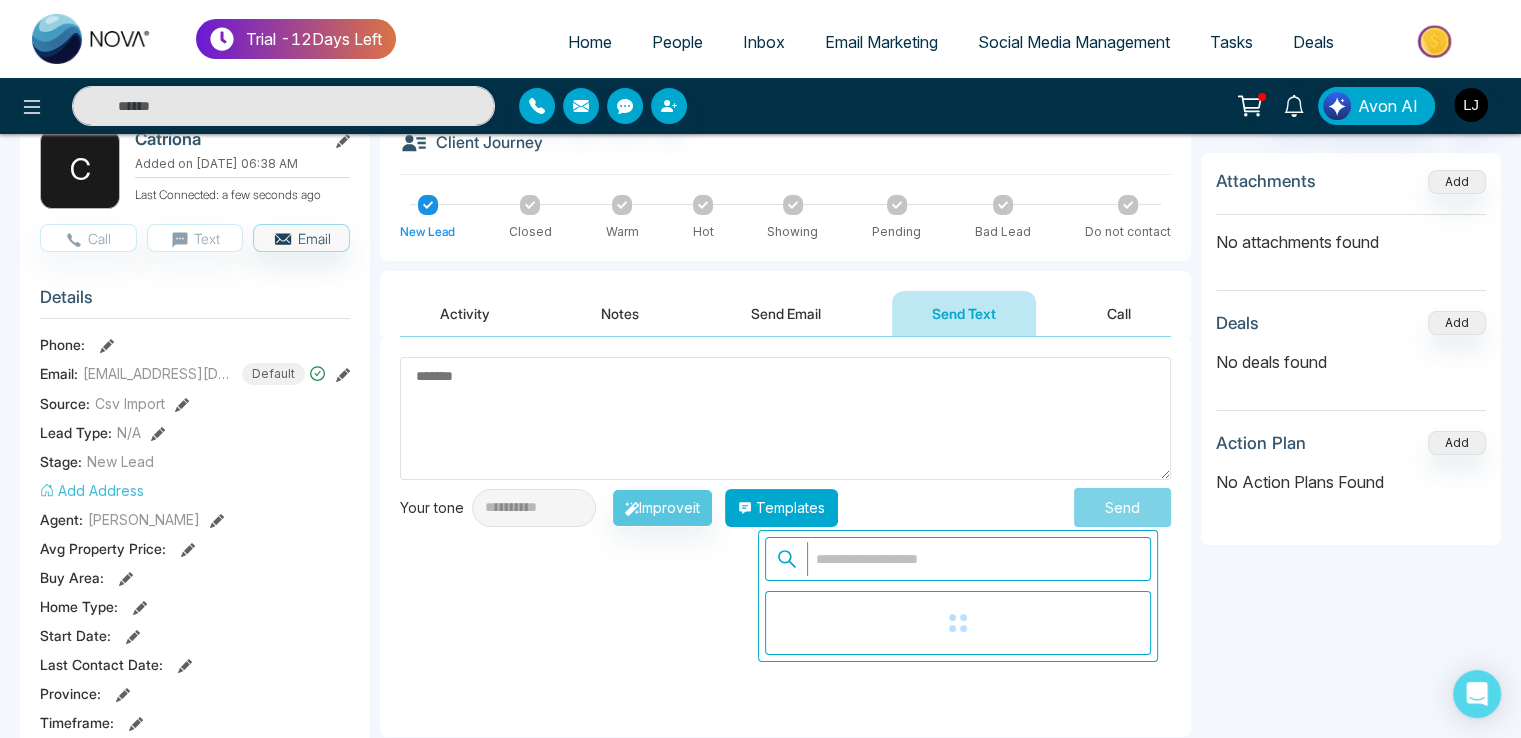scroll, scrollTop: 300, scrollLeft: 0, axis: vertical 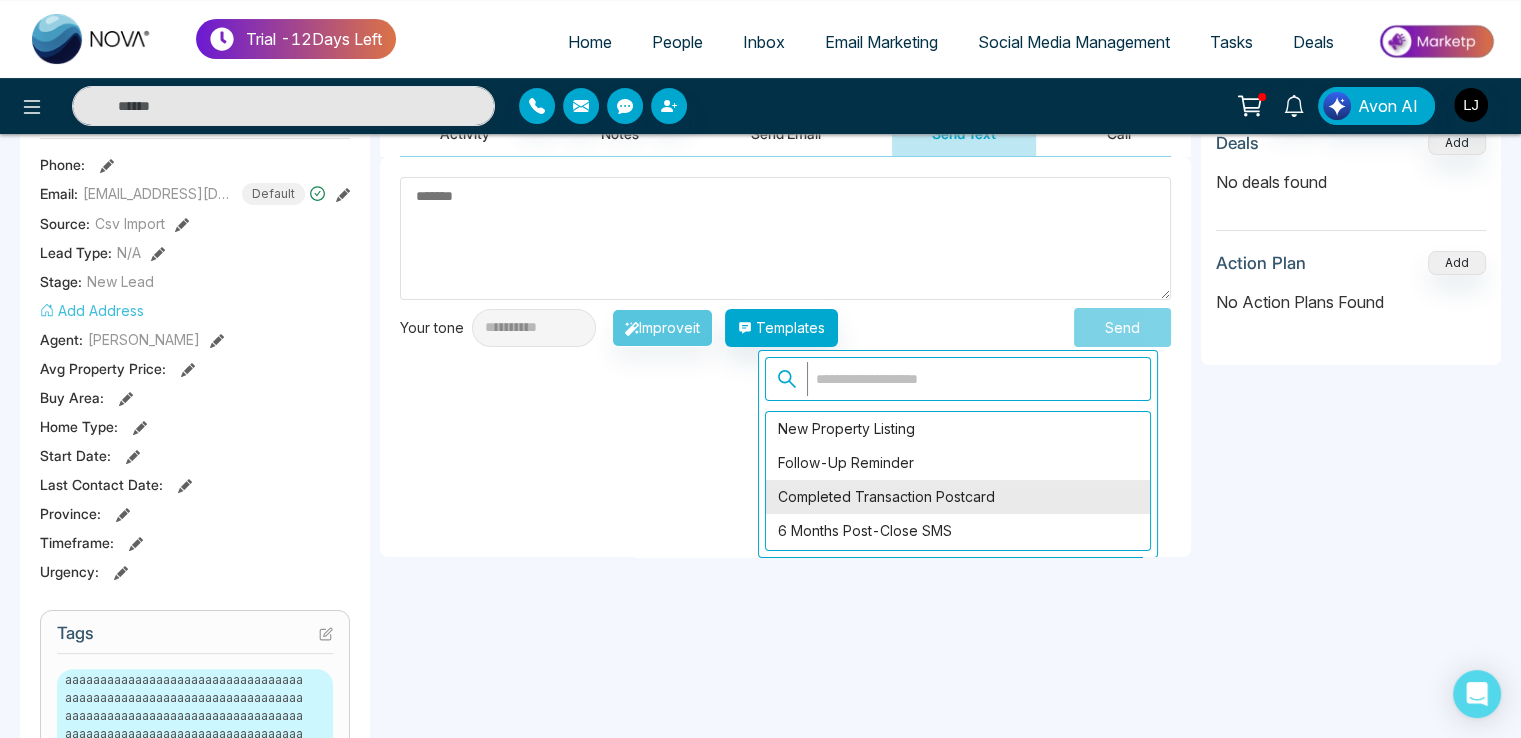 click on "Completed Transaction Postcard" at bounding box center (958, 497) 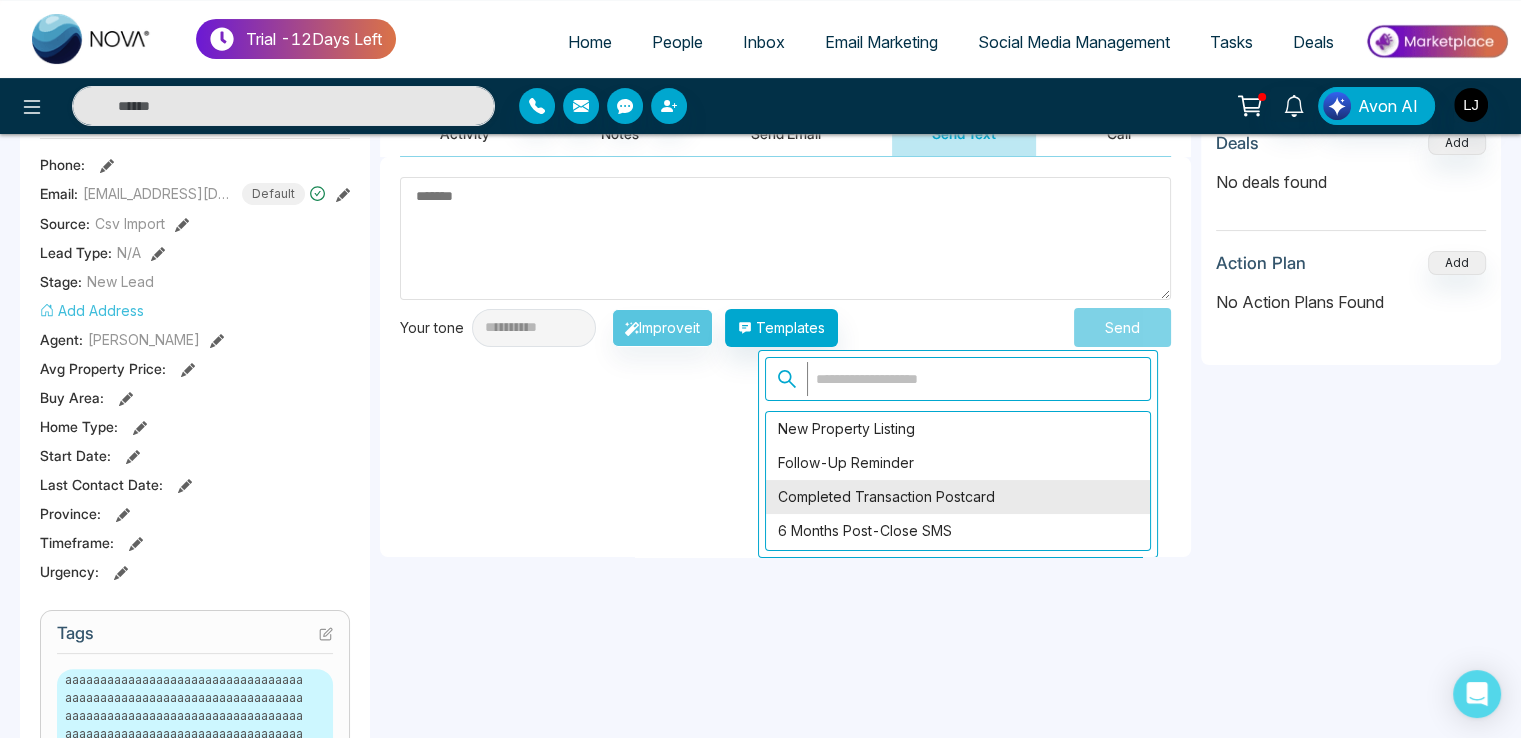 type on "**********" 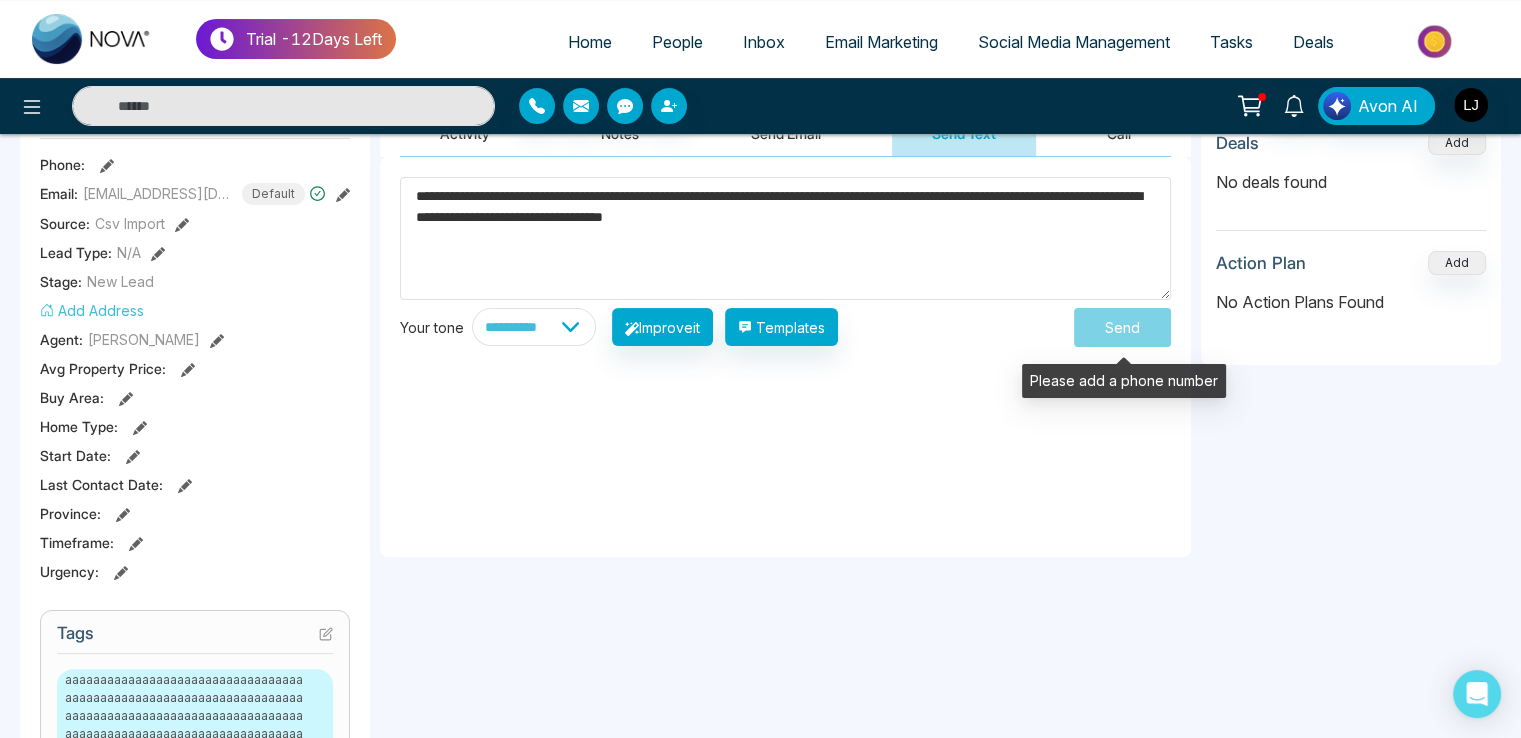 click on "Send" at bounding box center (1122, 327) 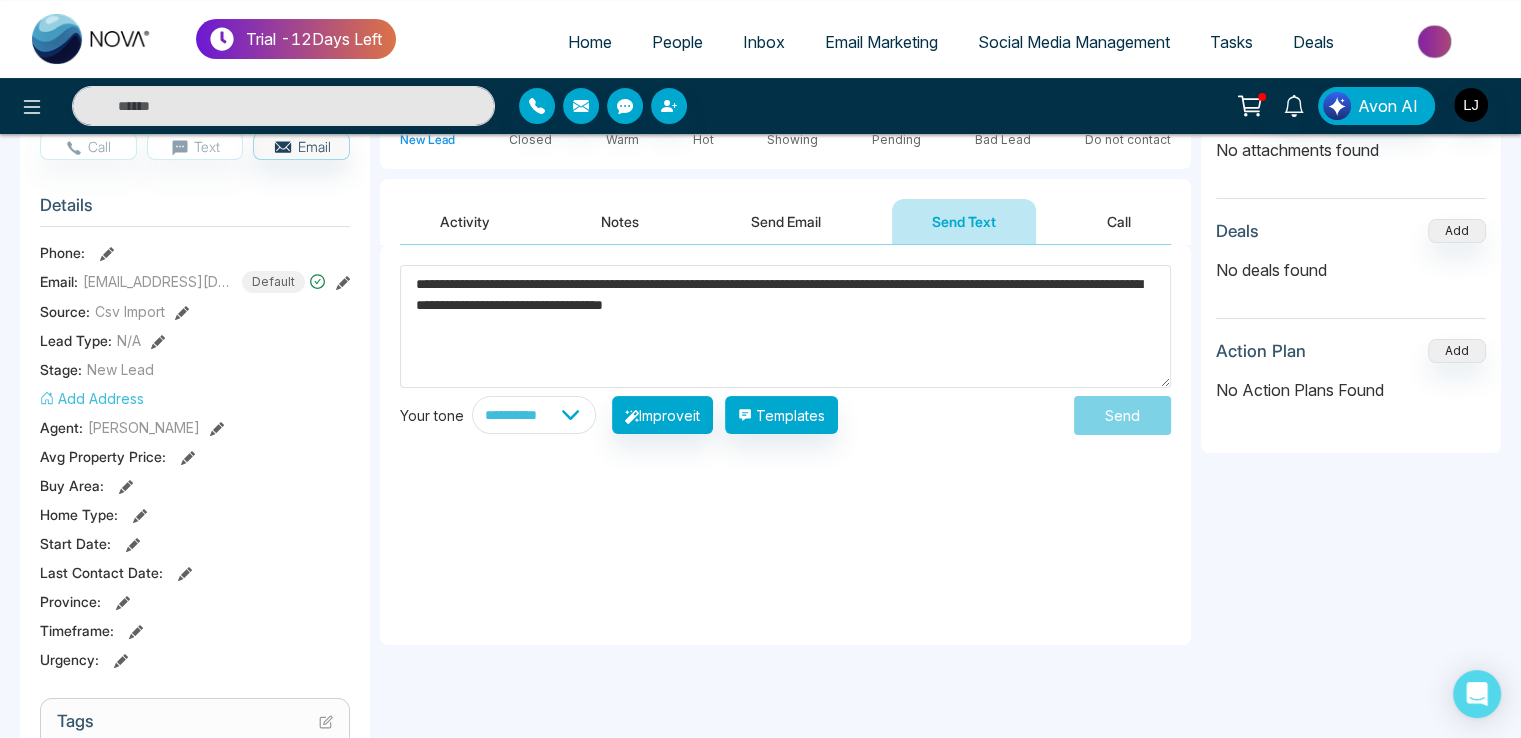 scroll, scrollTop: 0, scrollLeft: 0, axis: both 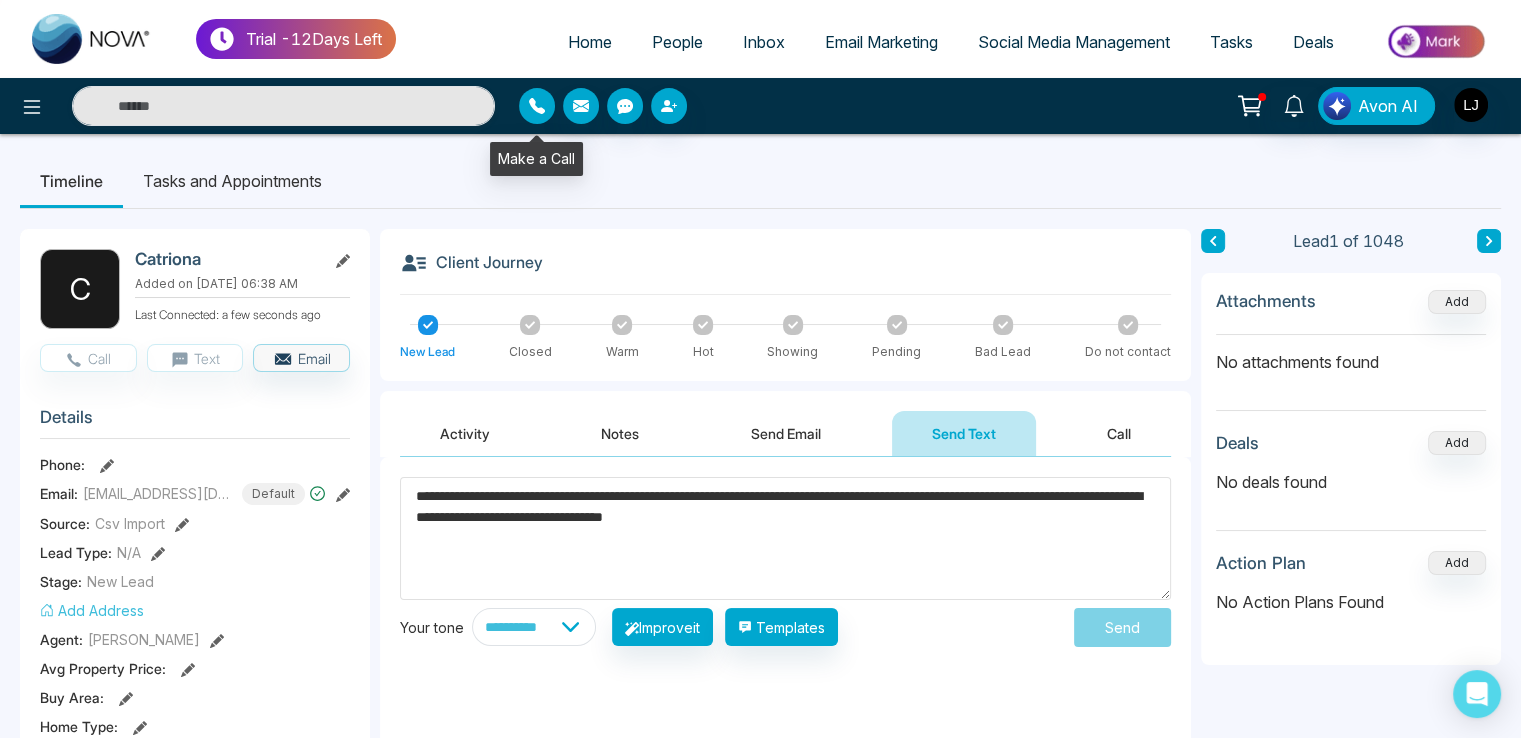 click 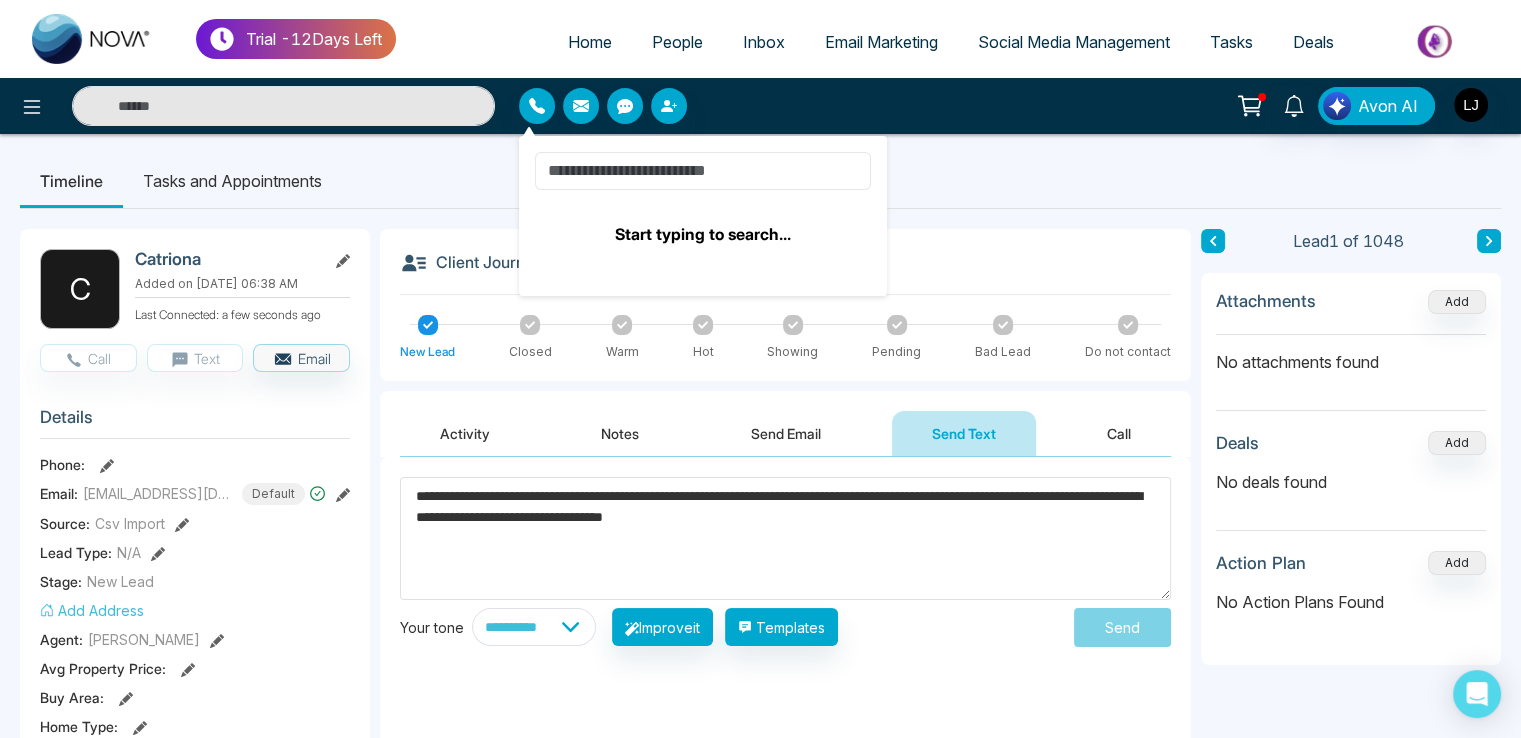 click at bounding box center [703, 171] 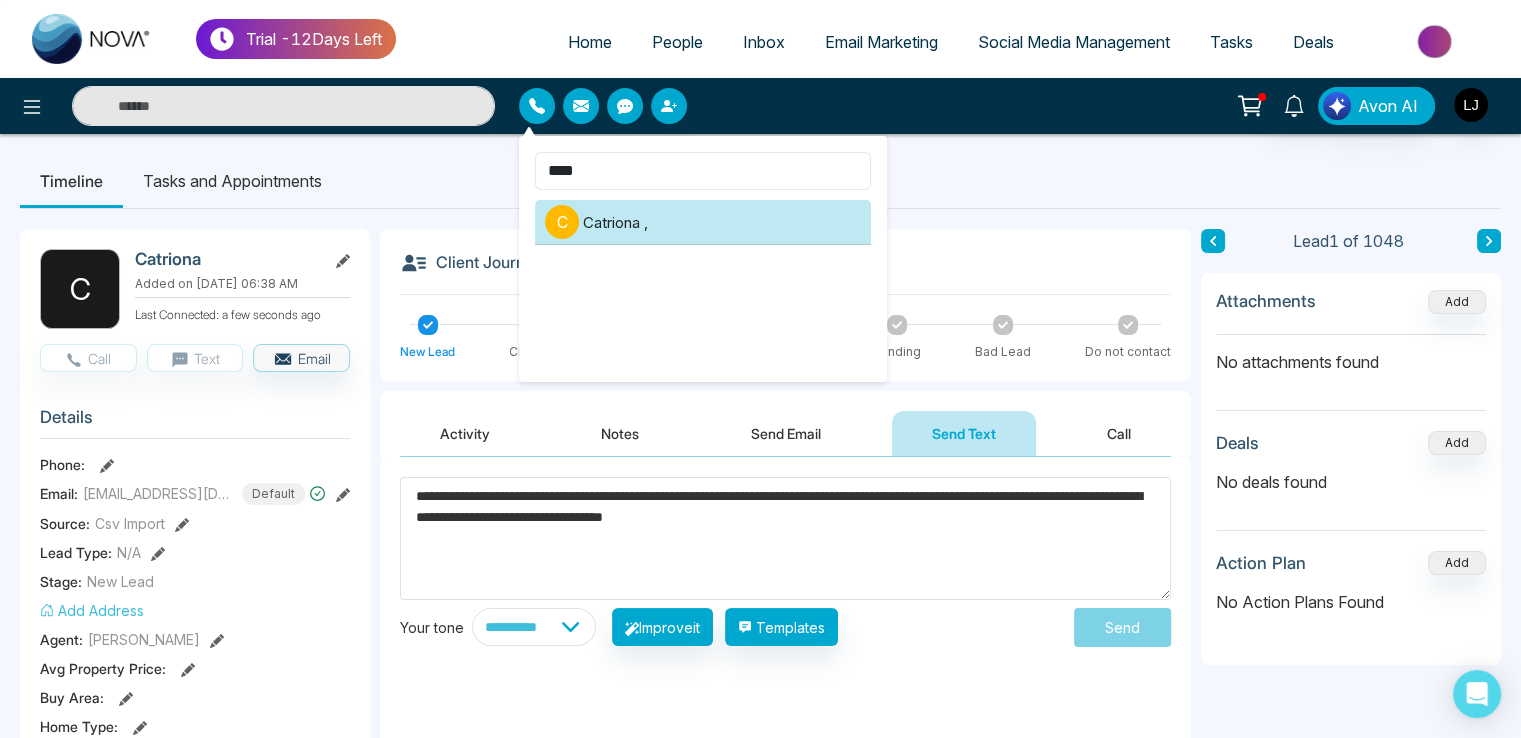 type on "****" 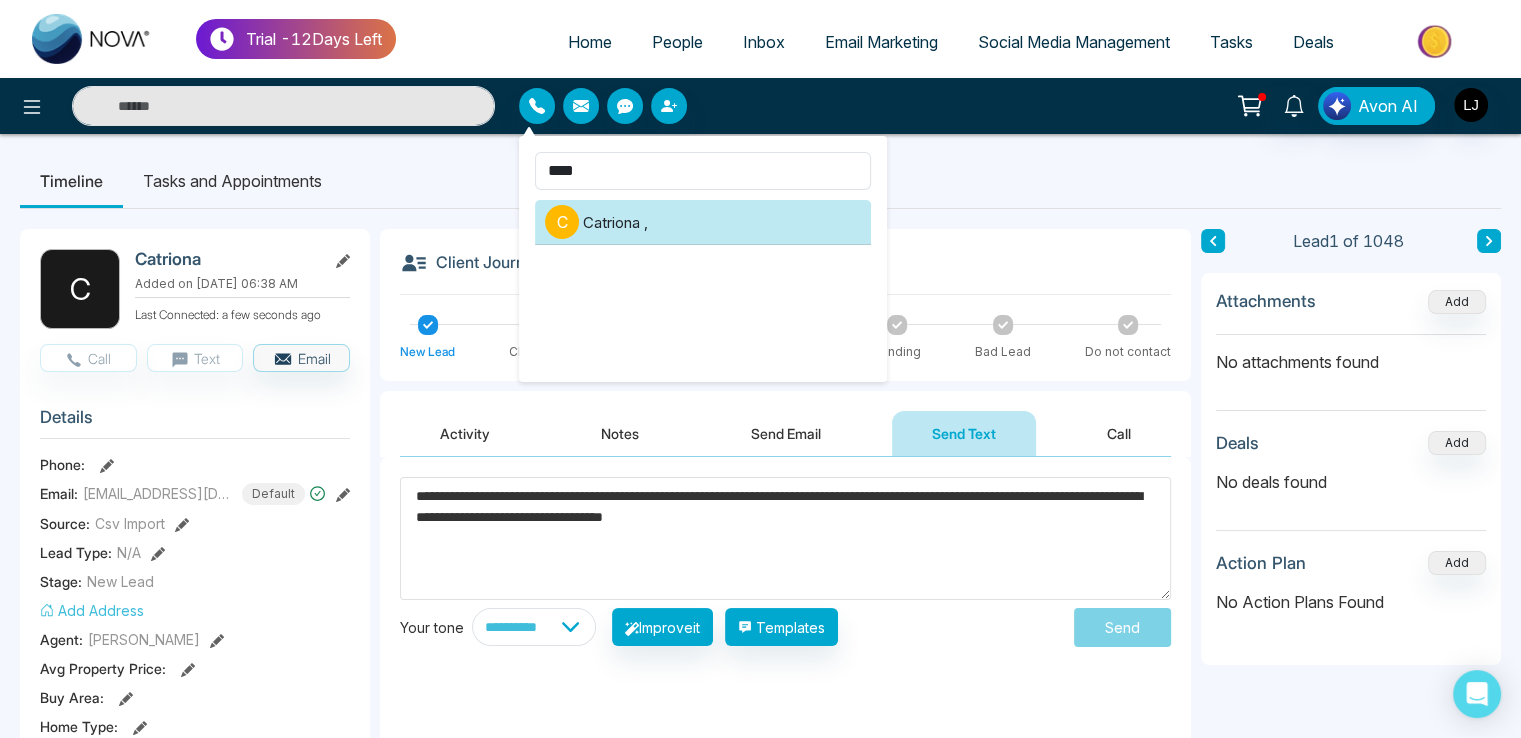 click on "C   Catriona   ," at bounding box center (703, 222) 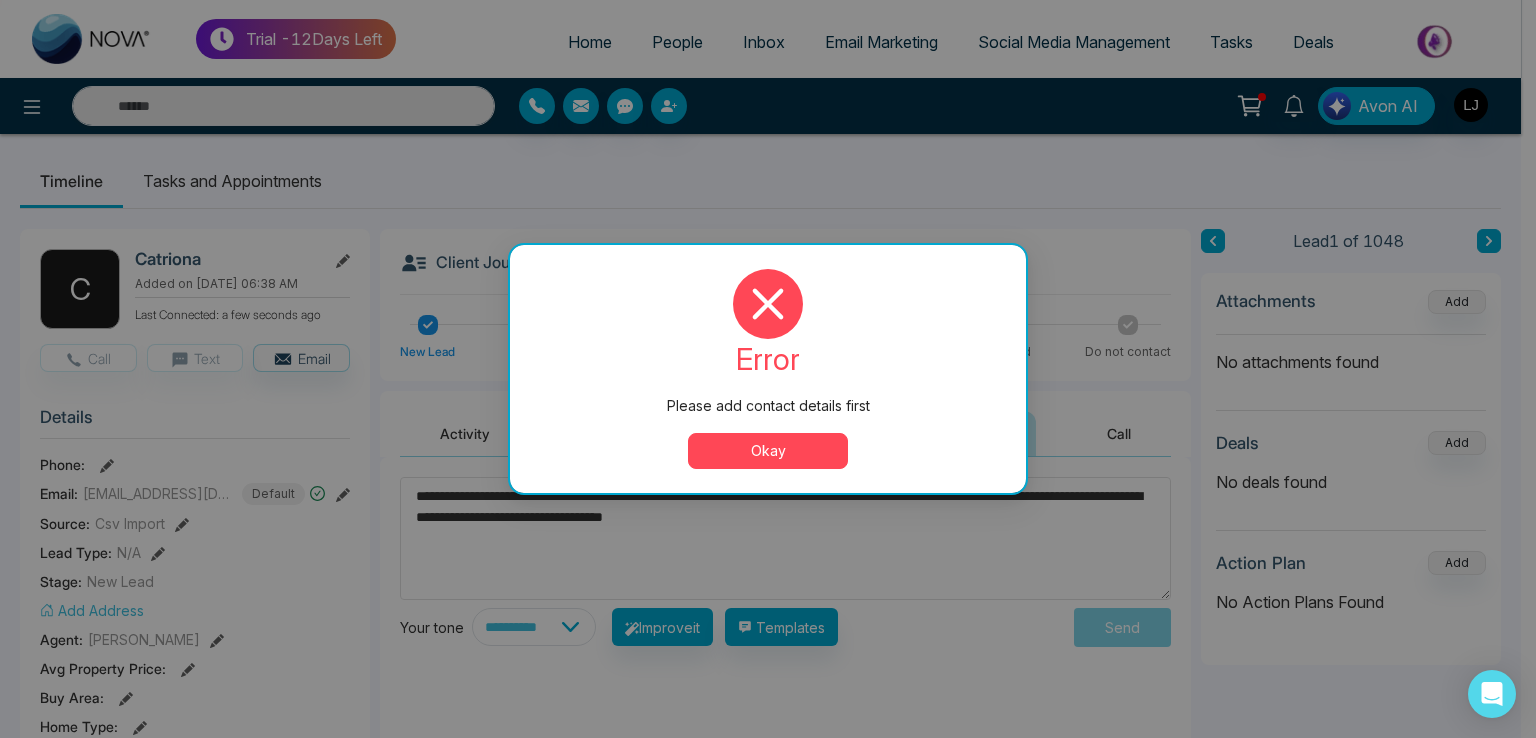 click on "Okay" at bounding box center (768, 451) 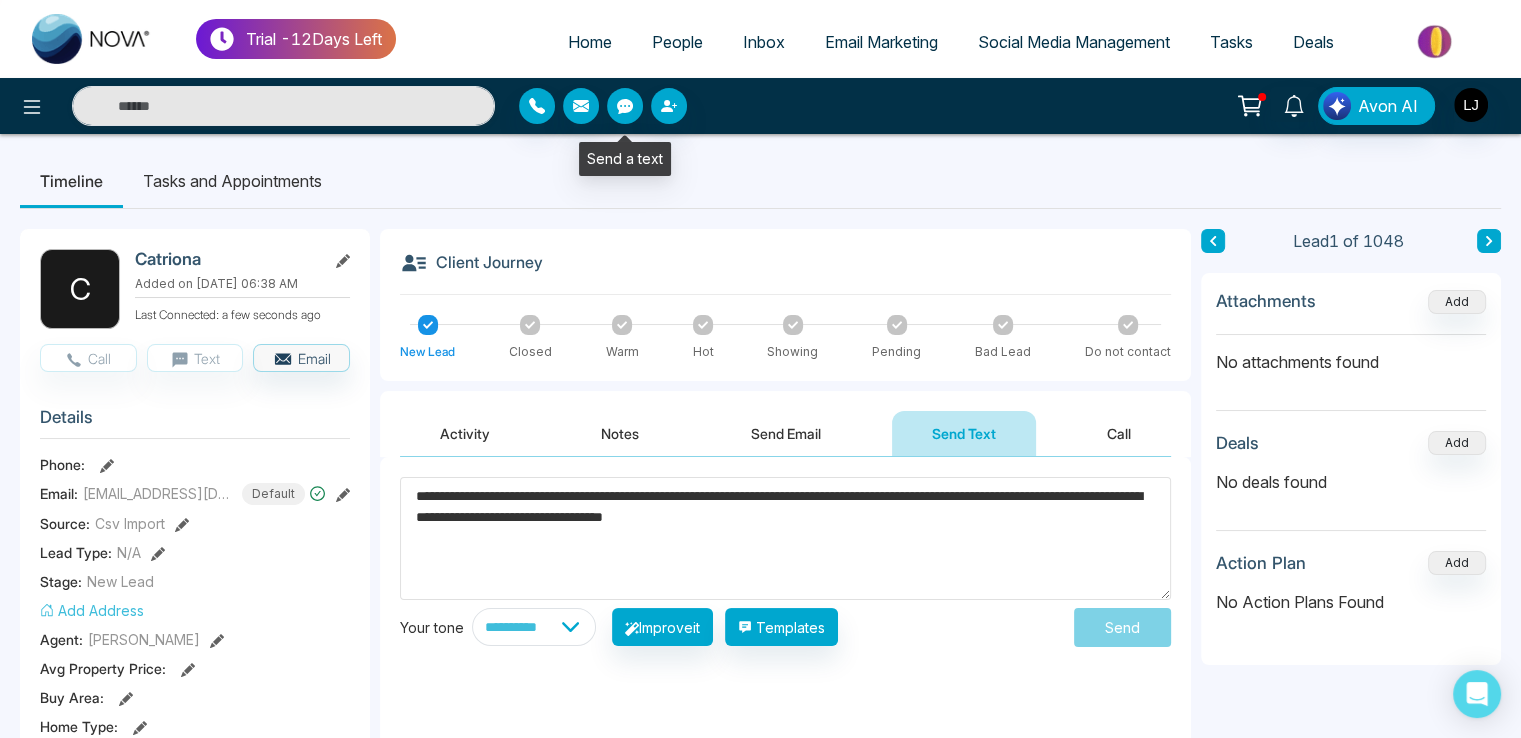 click 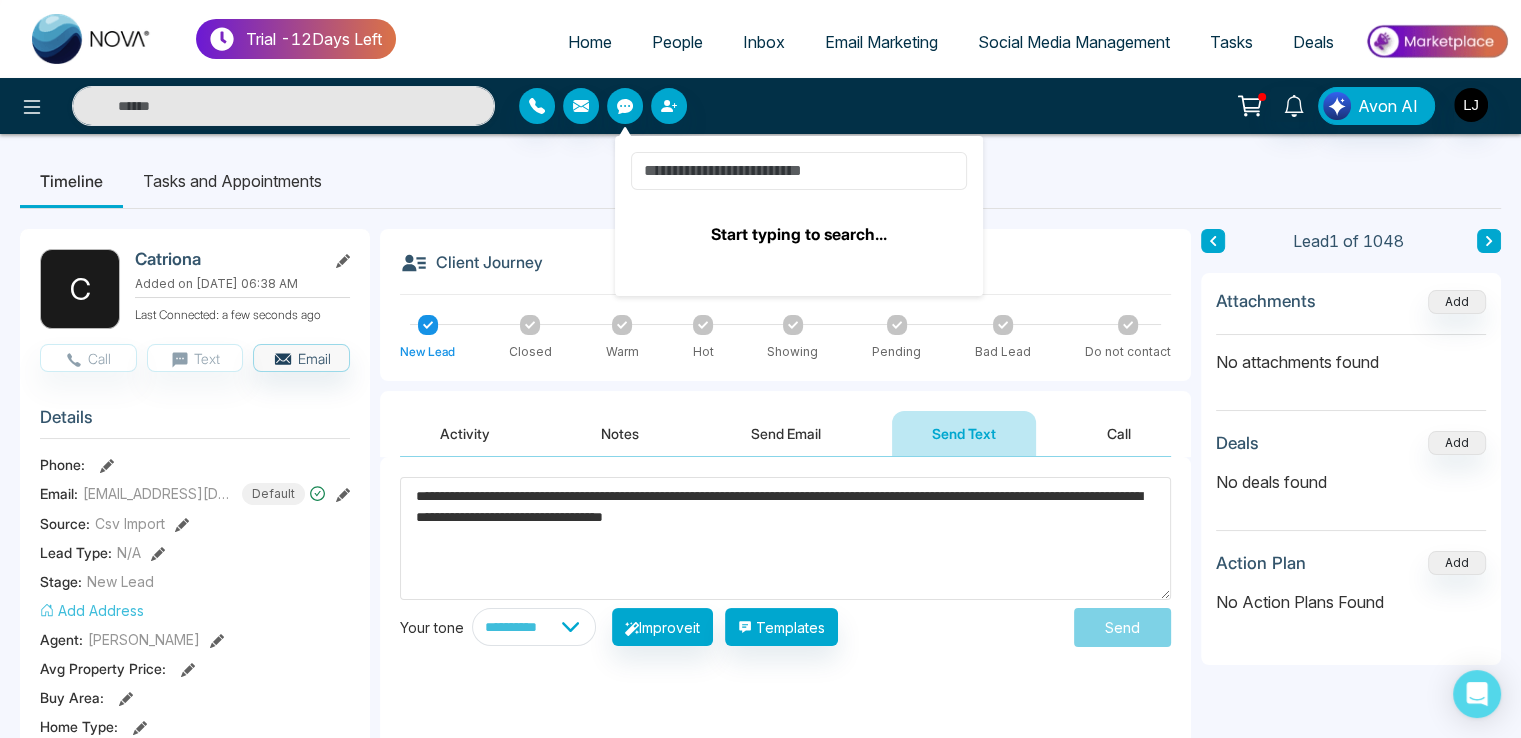 click at bounding box center [799, 171] 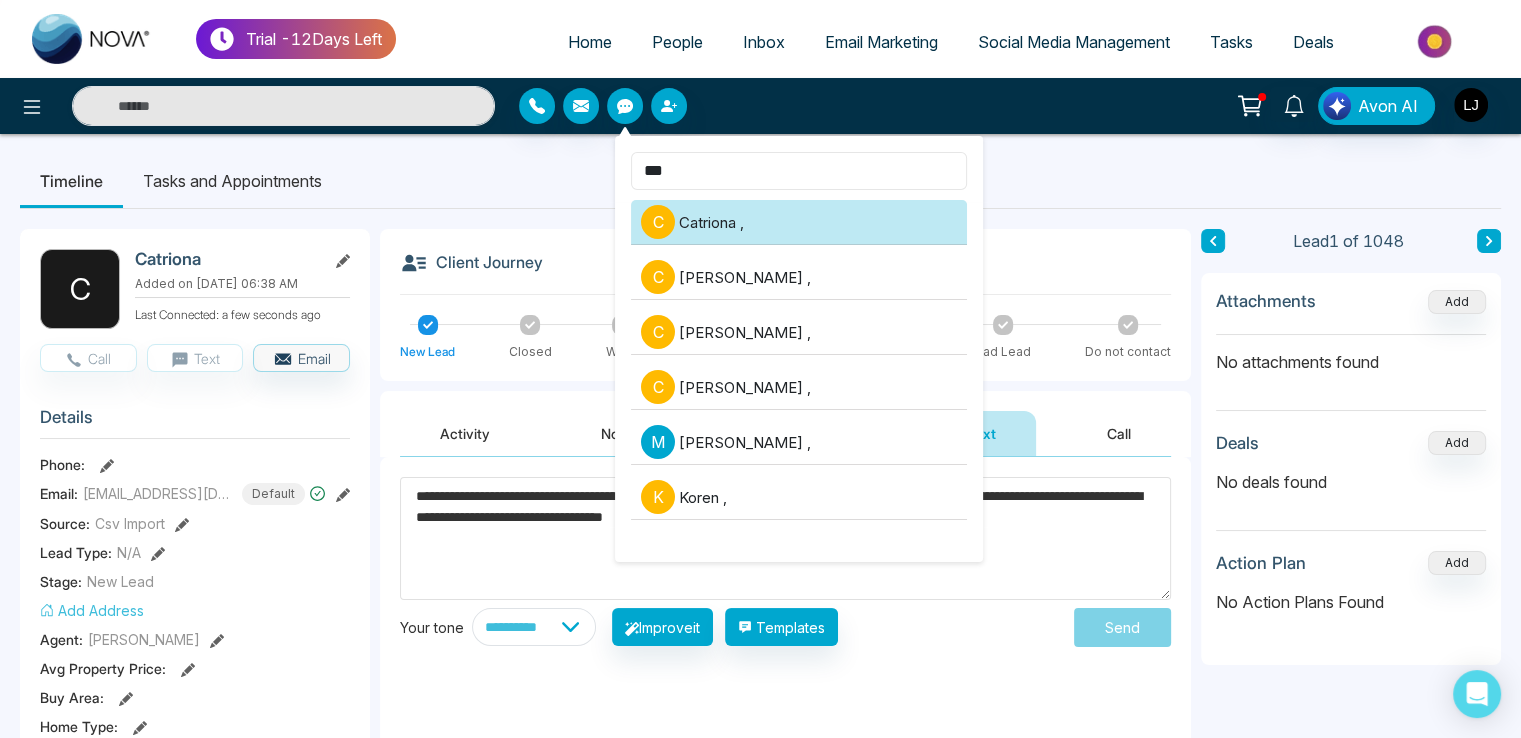 type on "***" 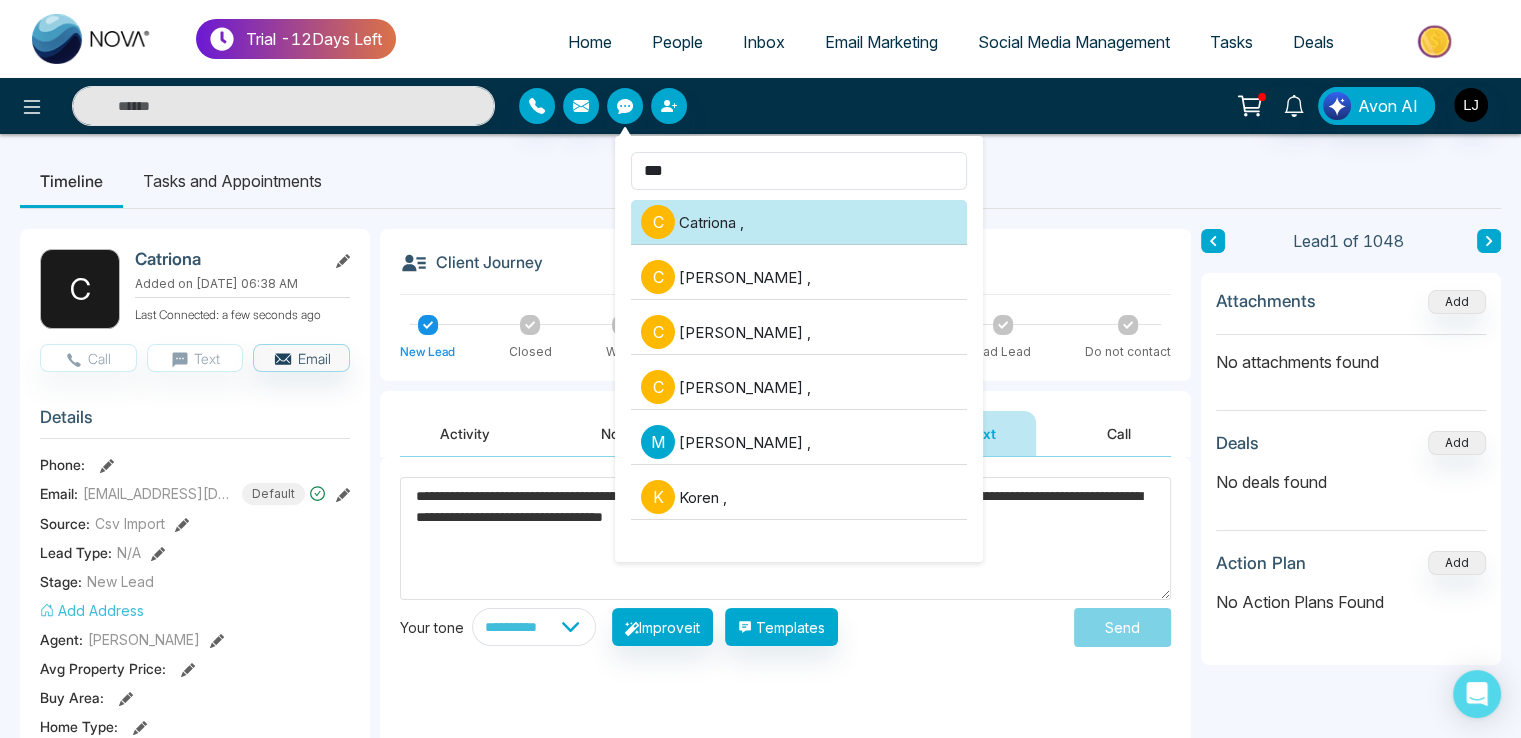 click on "C   Catriona   ," at bounding box center (799, 222) 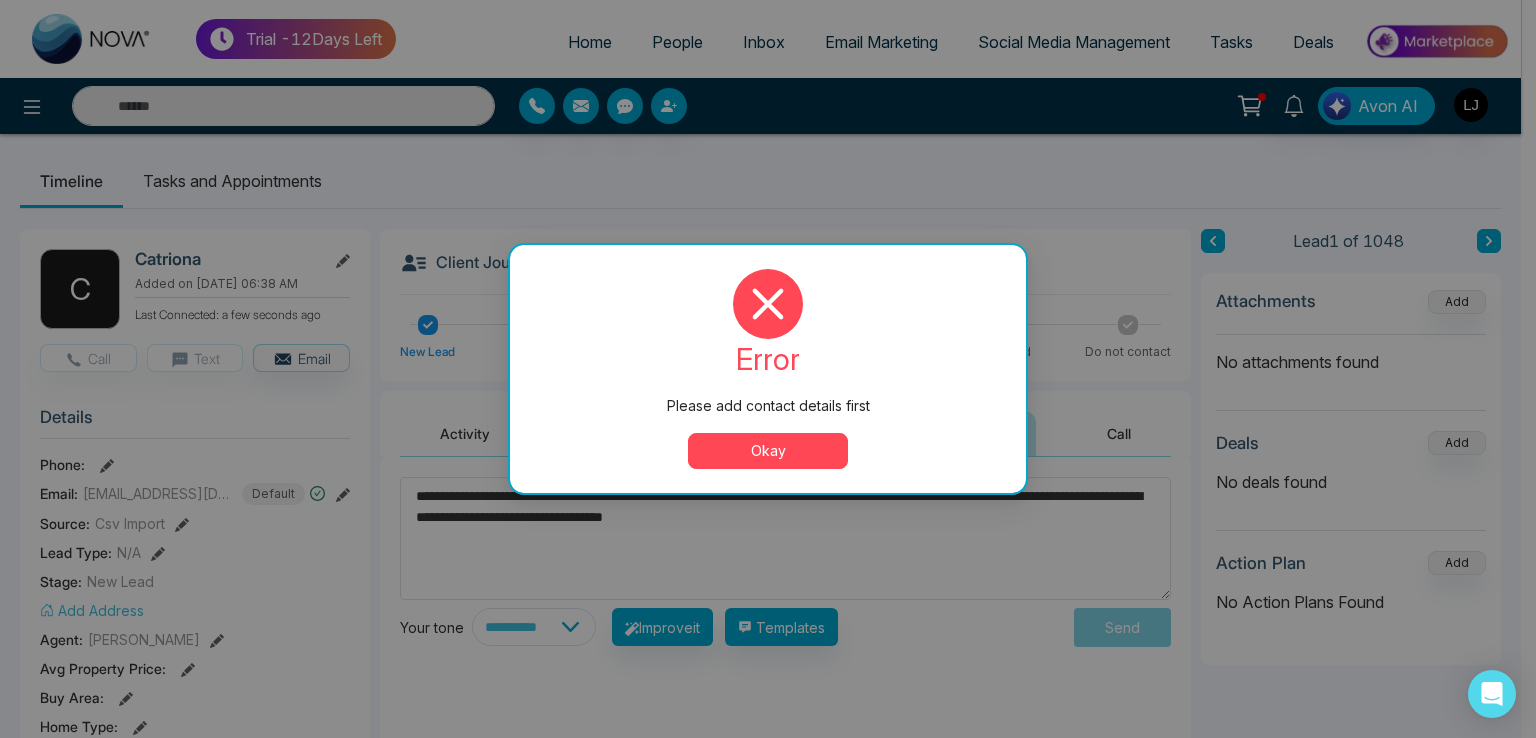 click on "Okay" at bounding box center (768, 451) 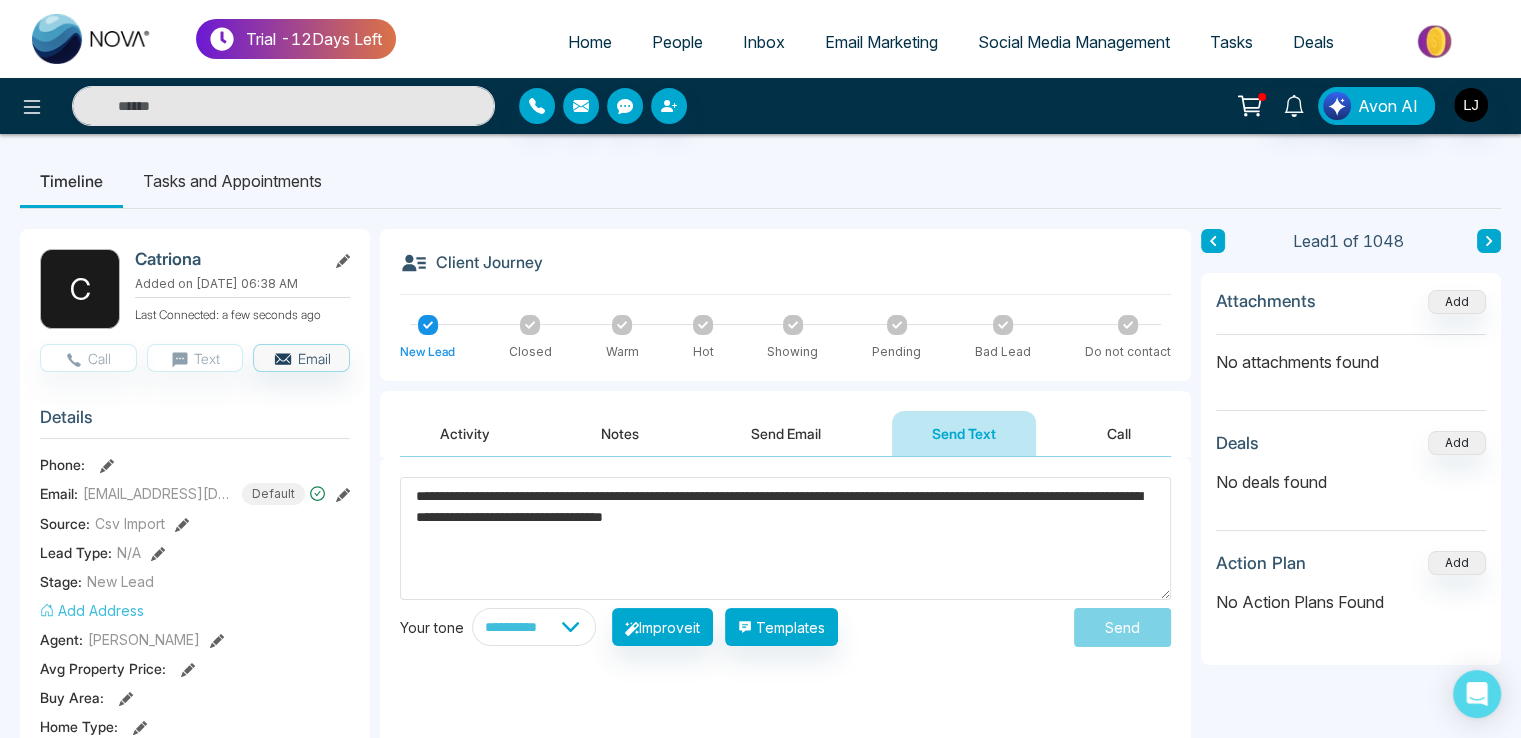 click 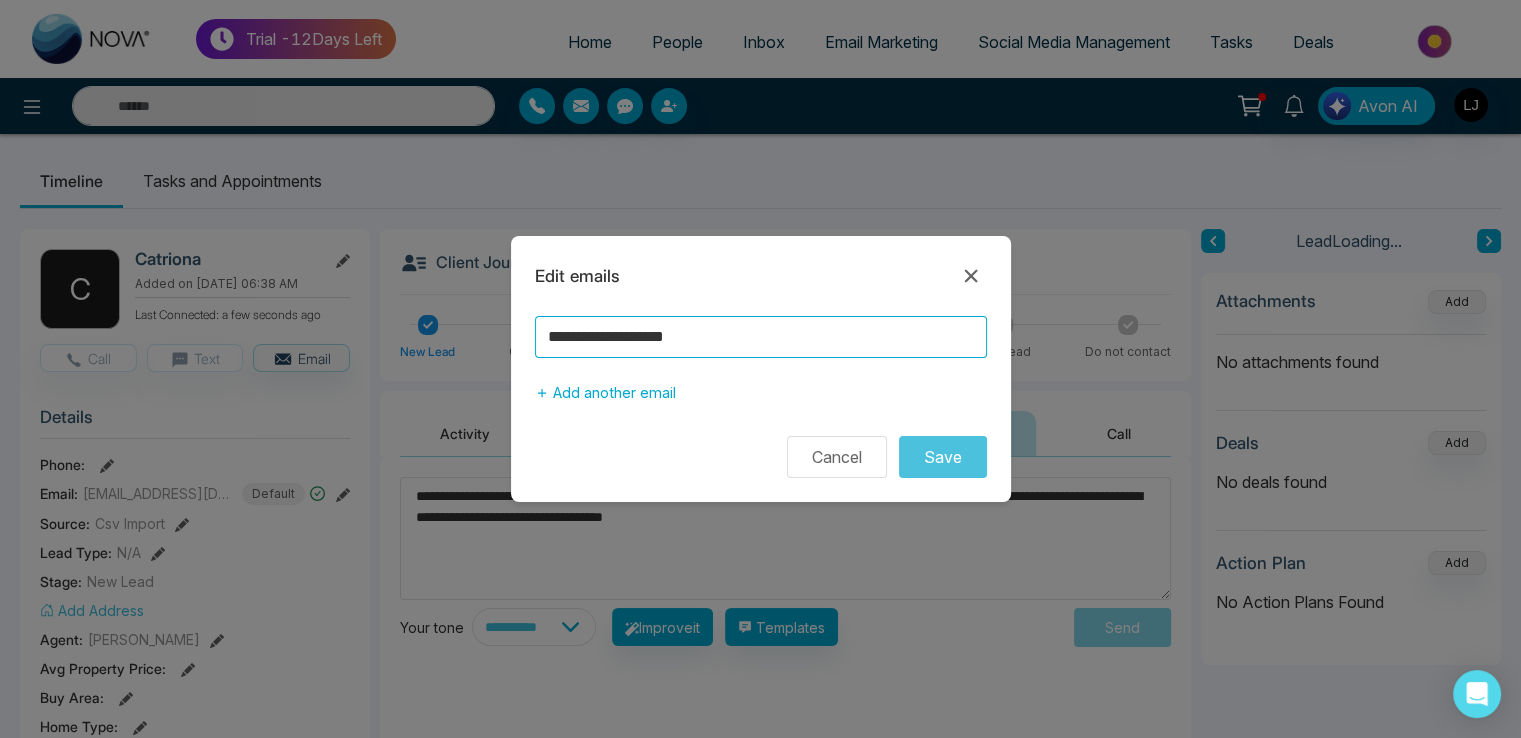 drag, startPoint x: 722, startPoint y: 337, endPoint x: 664, endPoint y: 326, distance: 59.03389 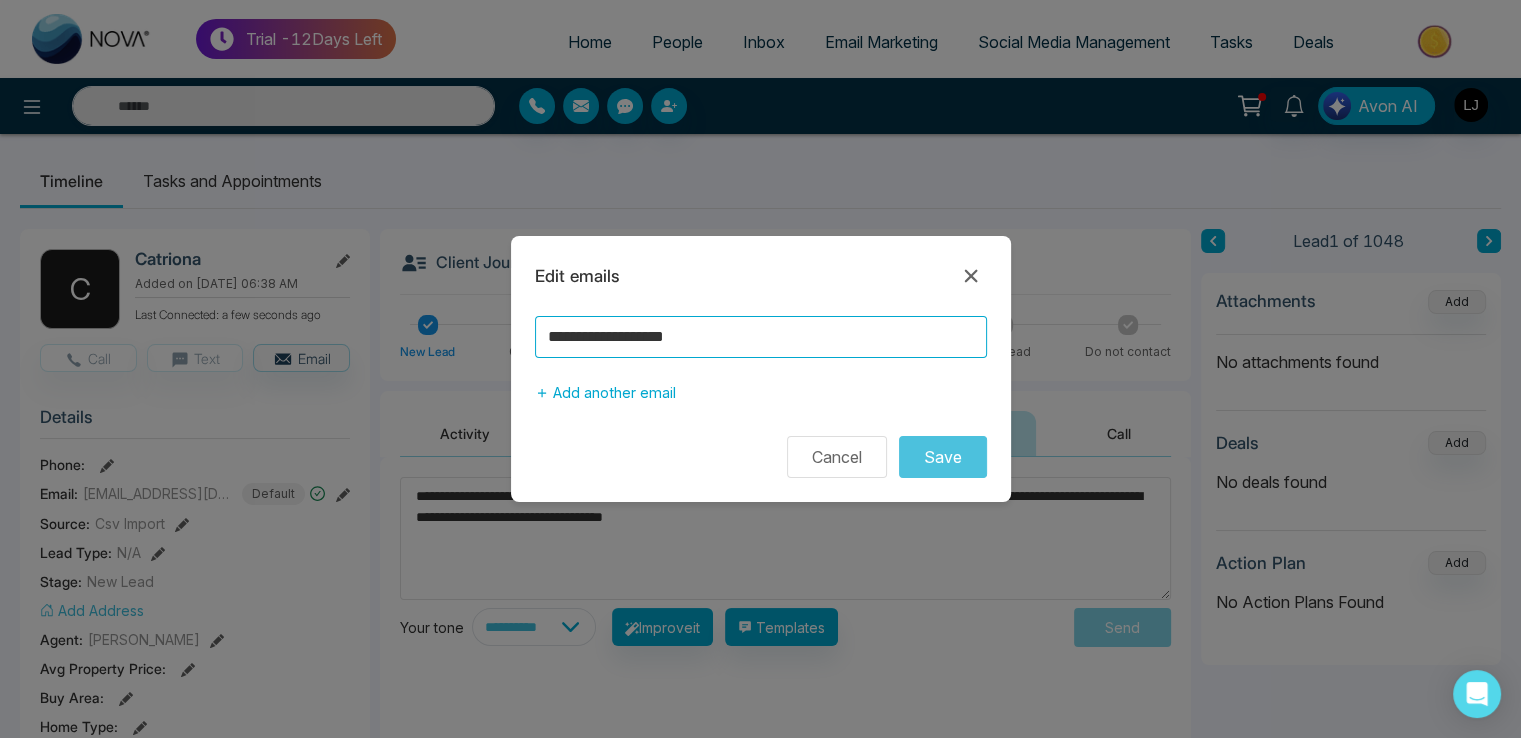 click on "**********" at bounding box center [761, 337] 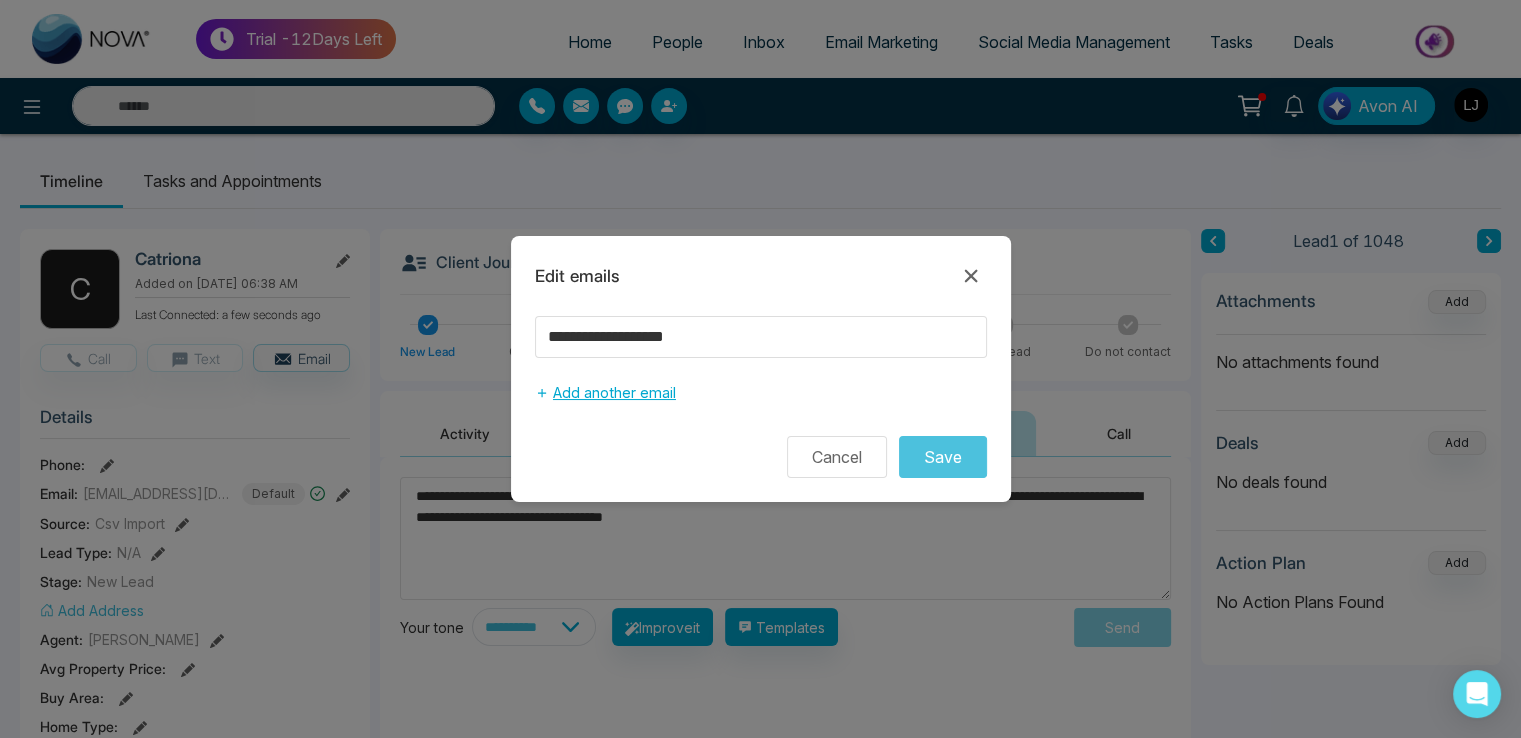 click on "Add another email" at bounding box center (605, 393) 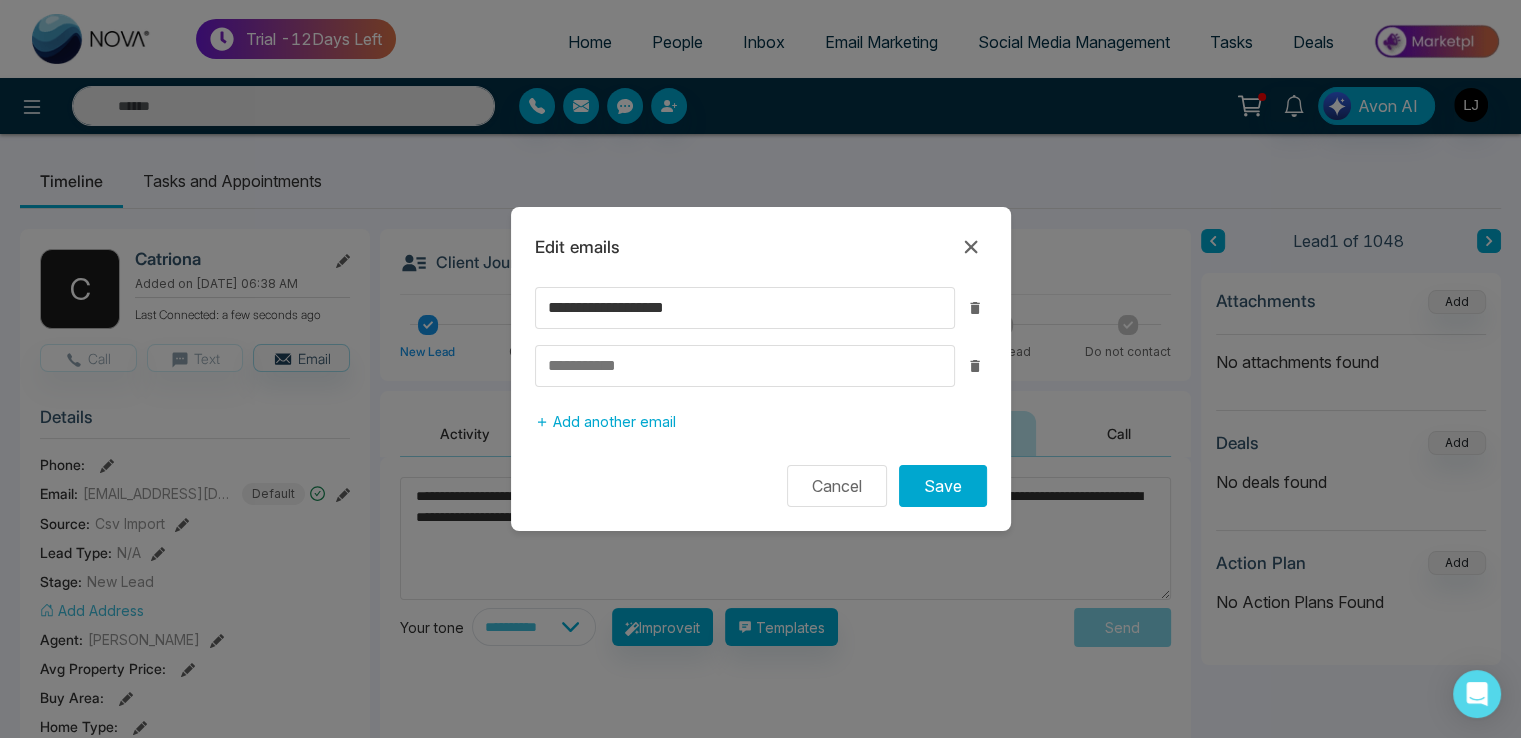 click at bounding box center [745, 366] 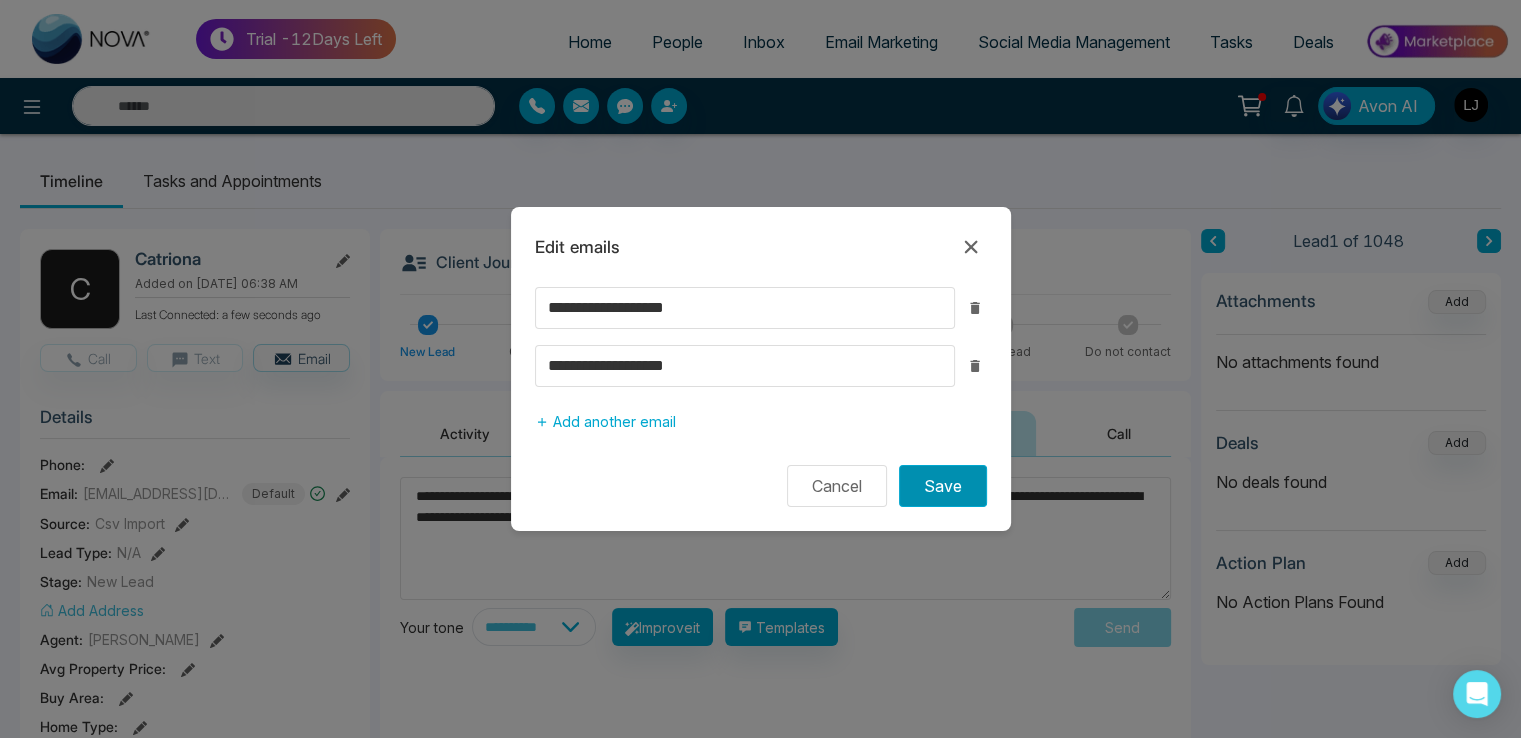 type on "**********" 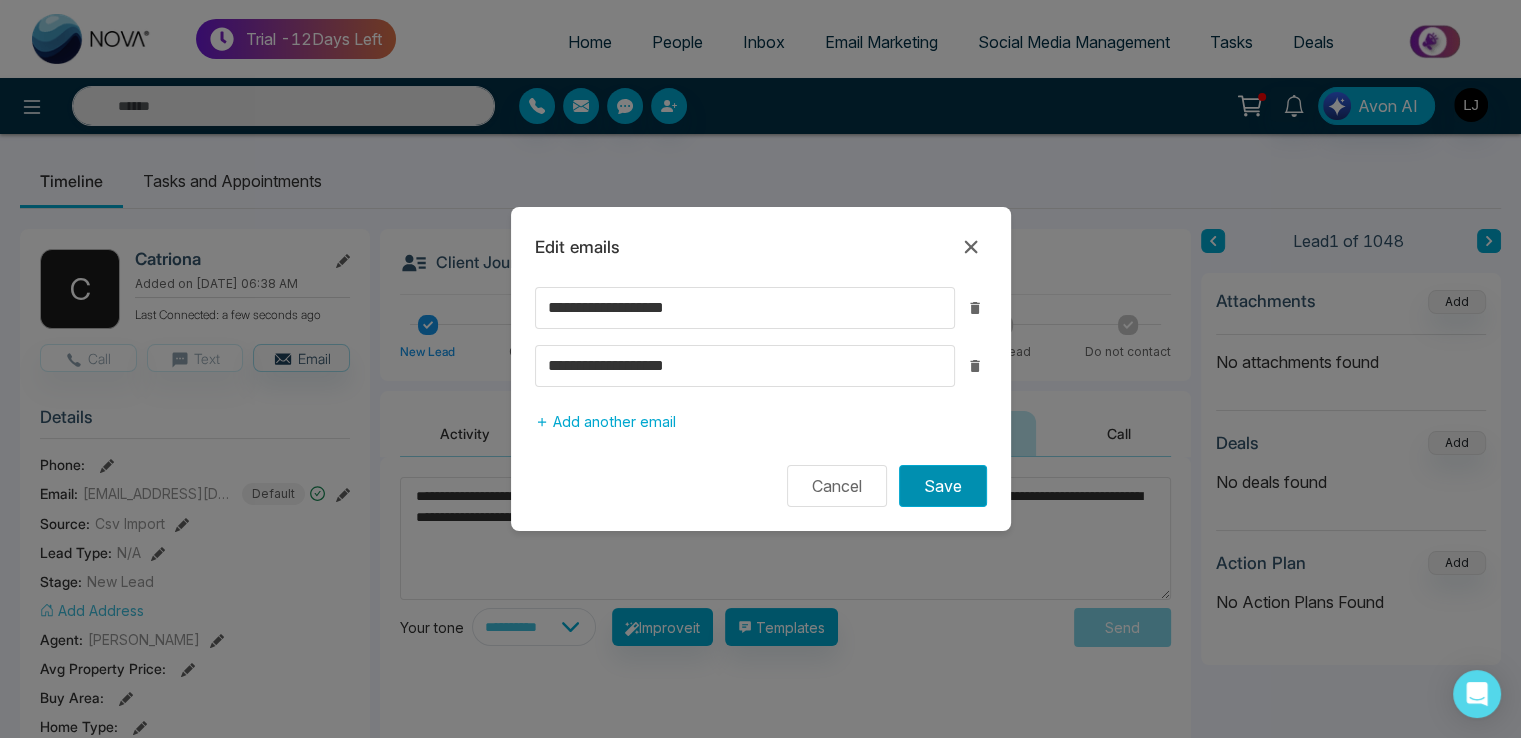 click on "Save" at bounding box center (943, 486) 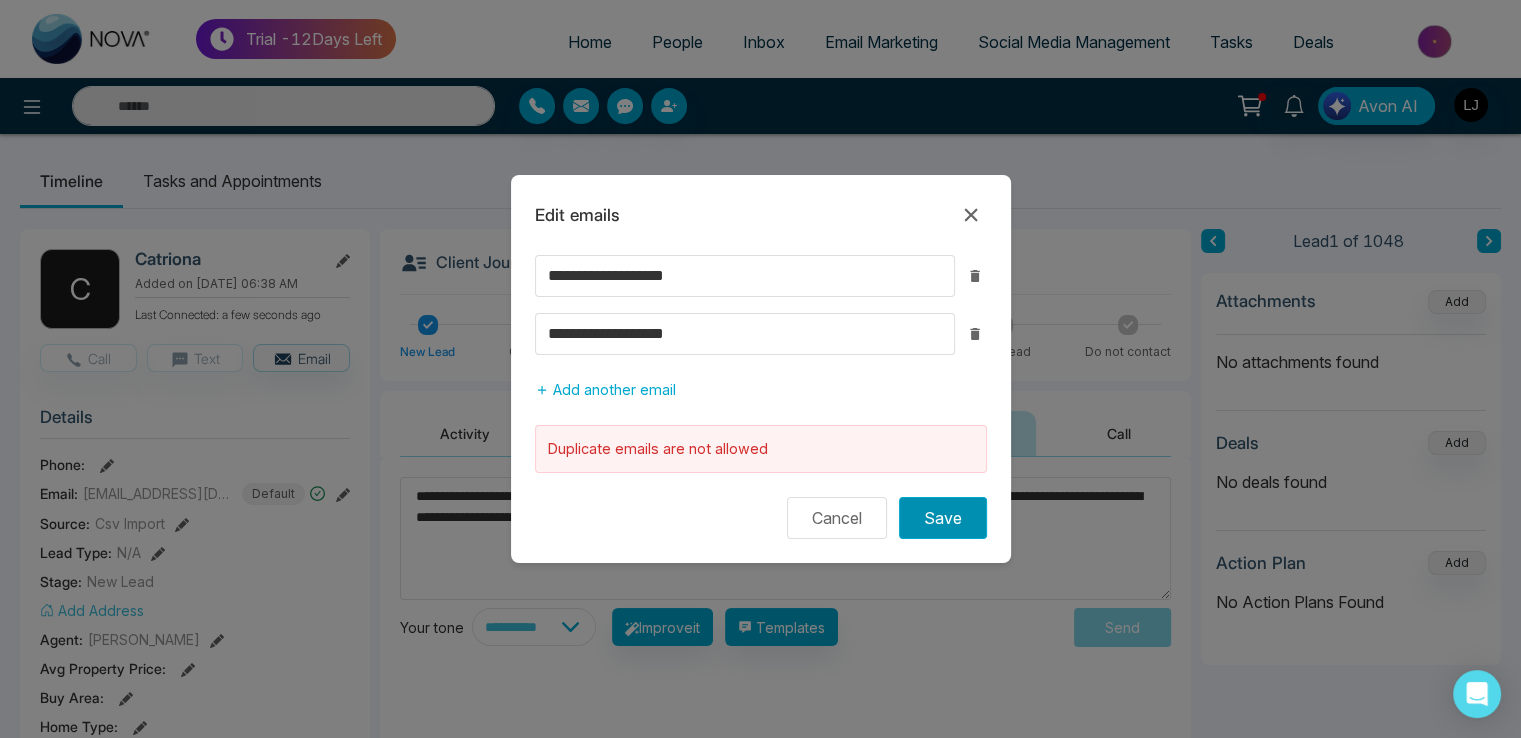 click on "Save" at bounding box center [943, 518] 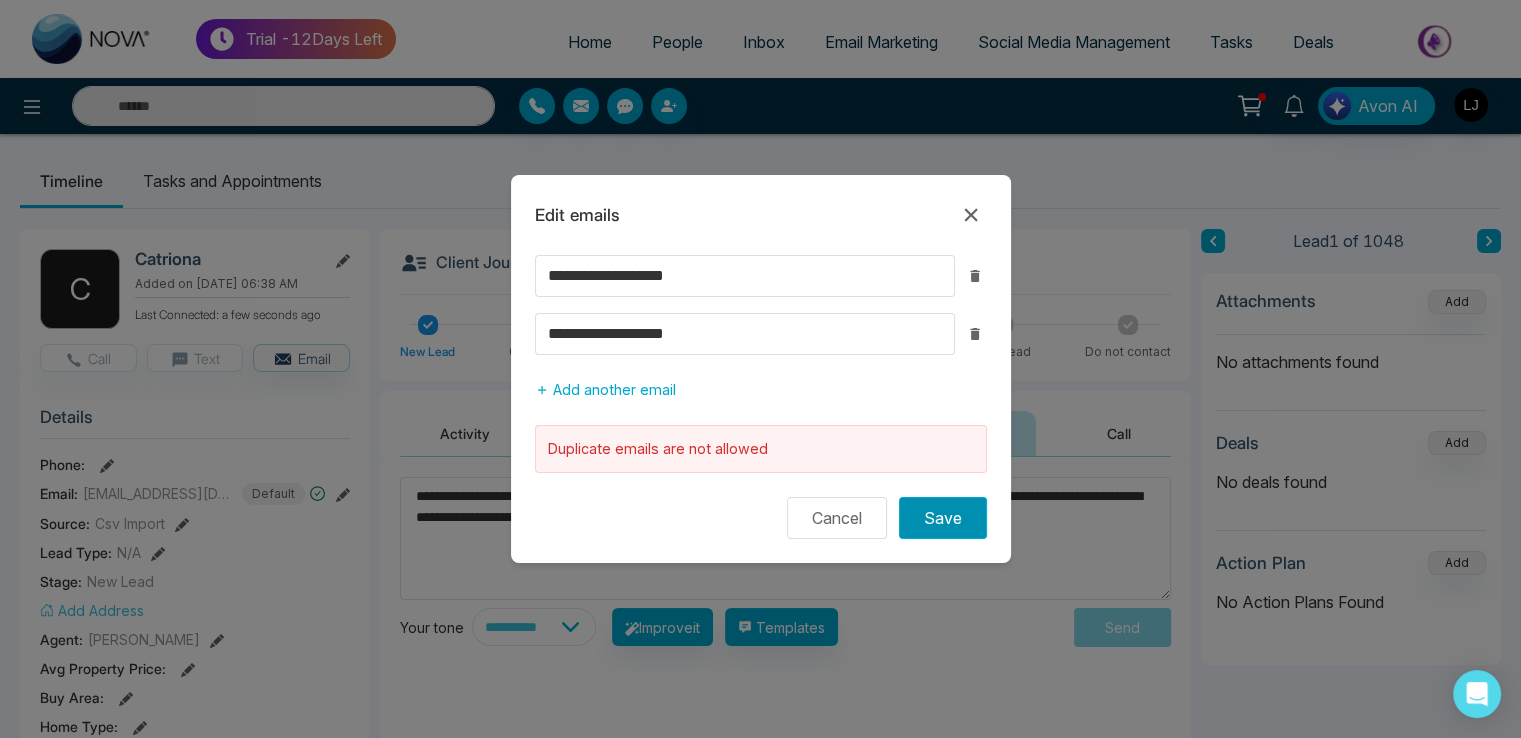 click on "Save" at bounding box center [943, 518] 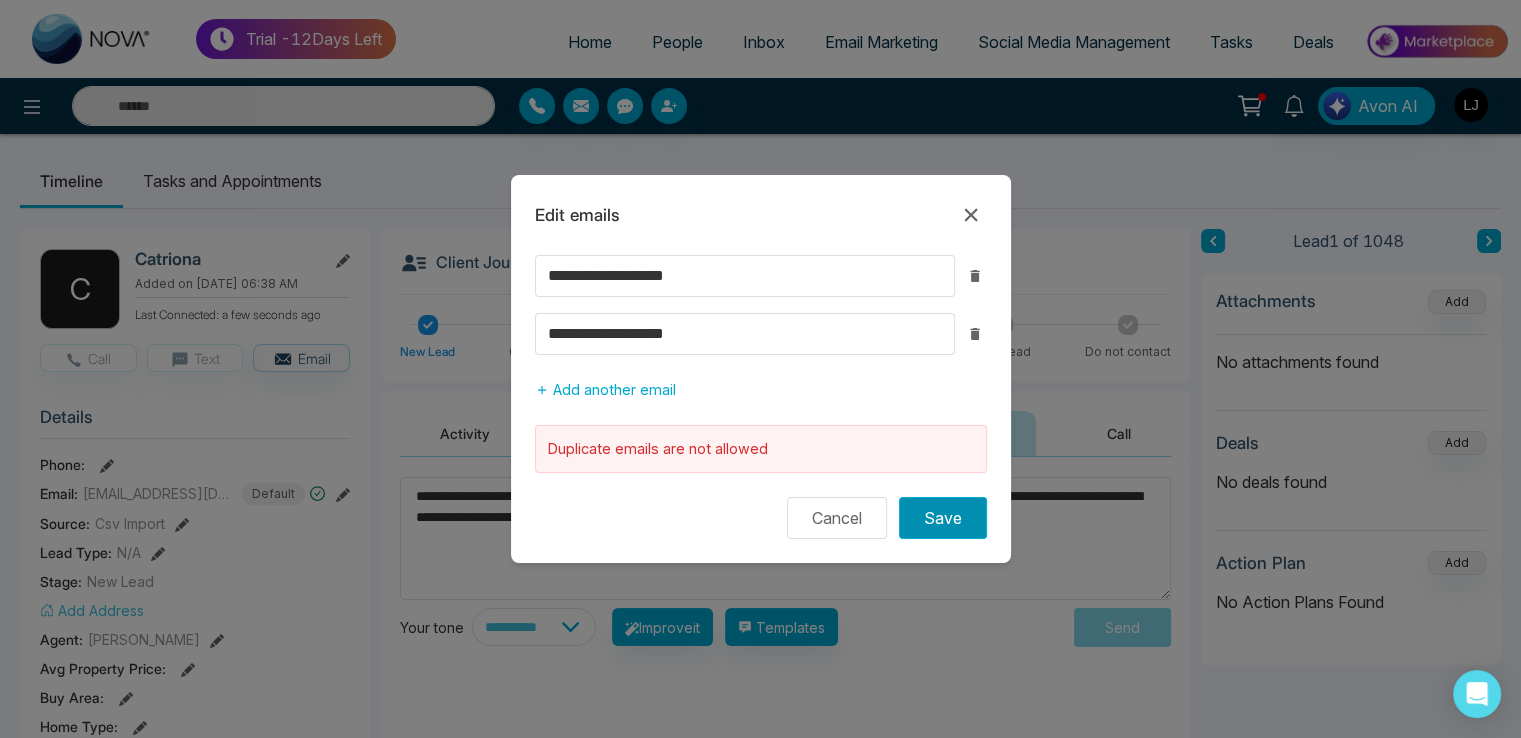 click on "Save" at bounding box center (943, 518) 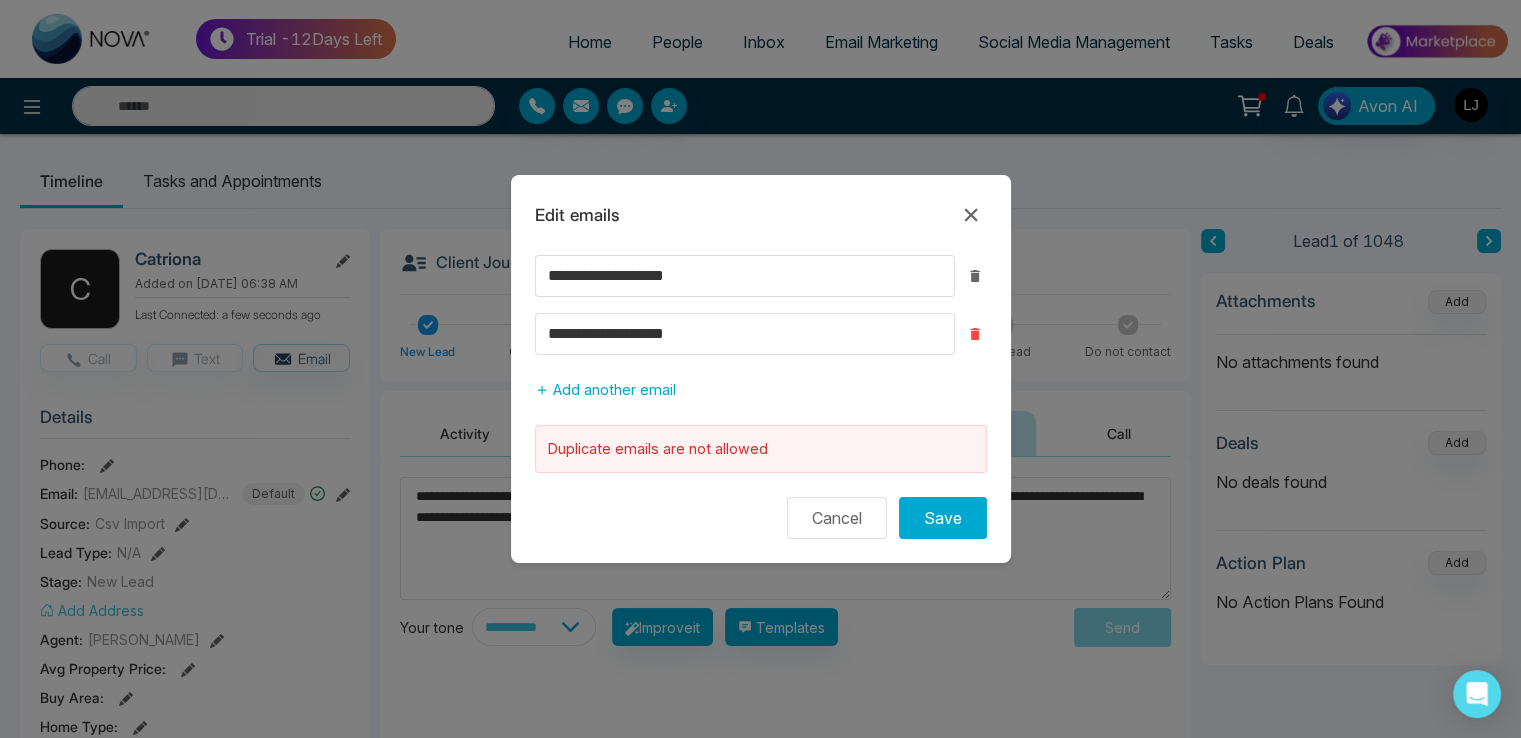 click 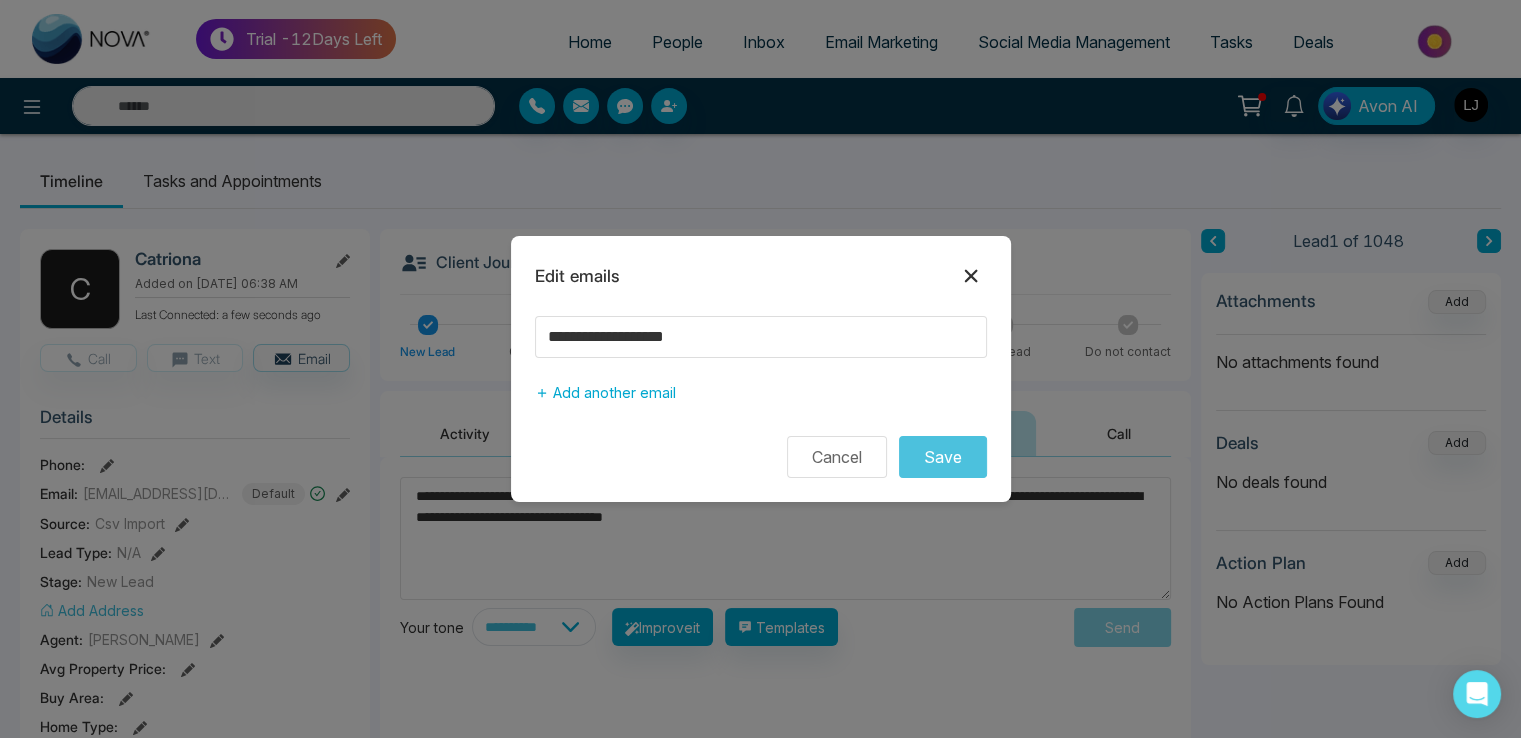 click 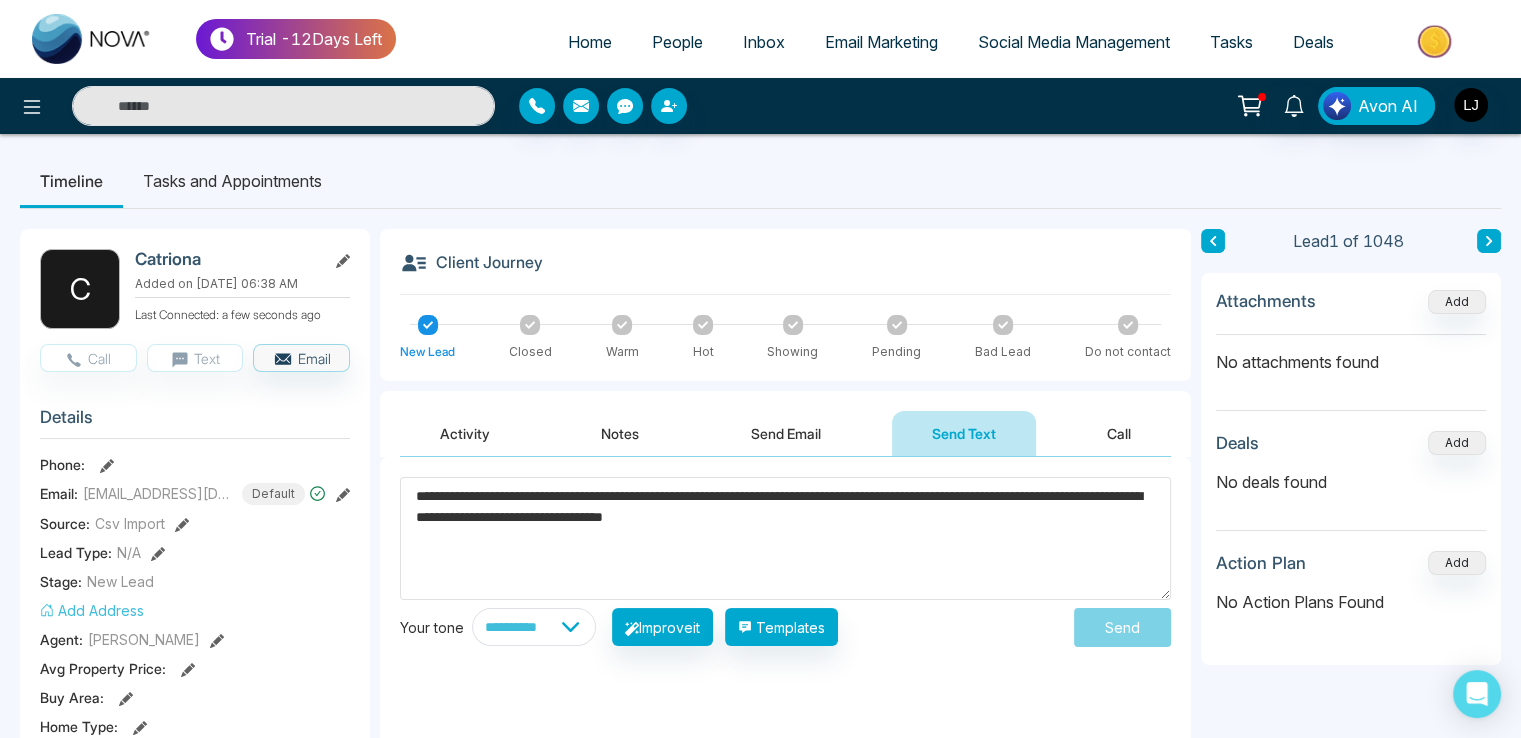 click at bounding box center [107, 464] 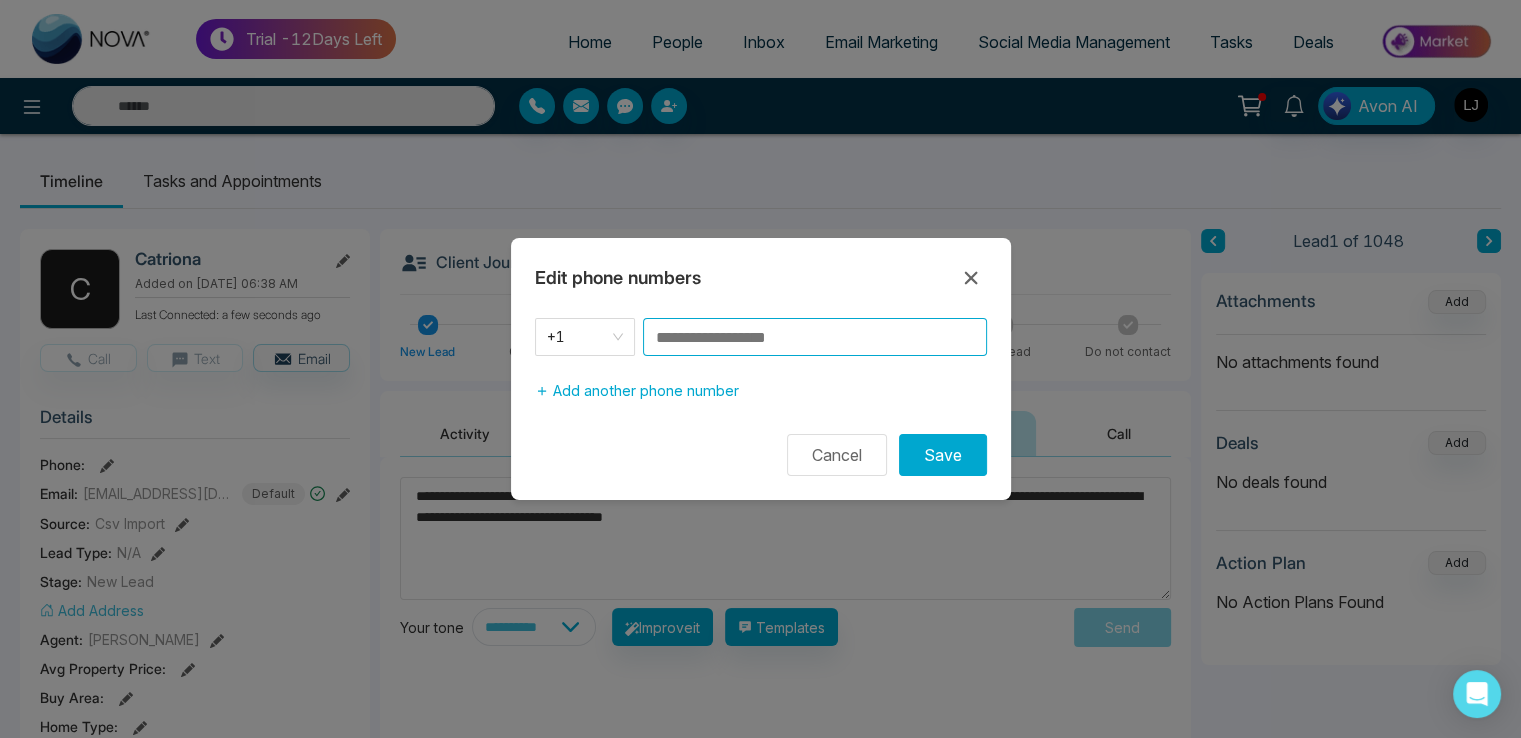 click at bounding box center [815, 337] 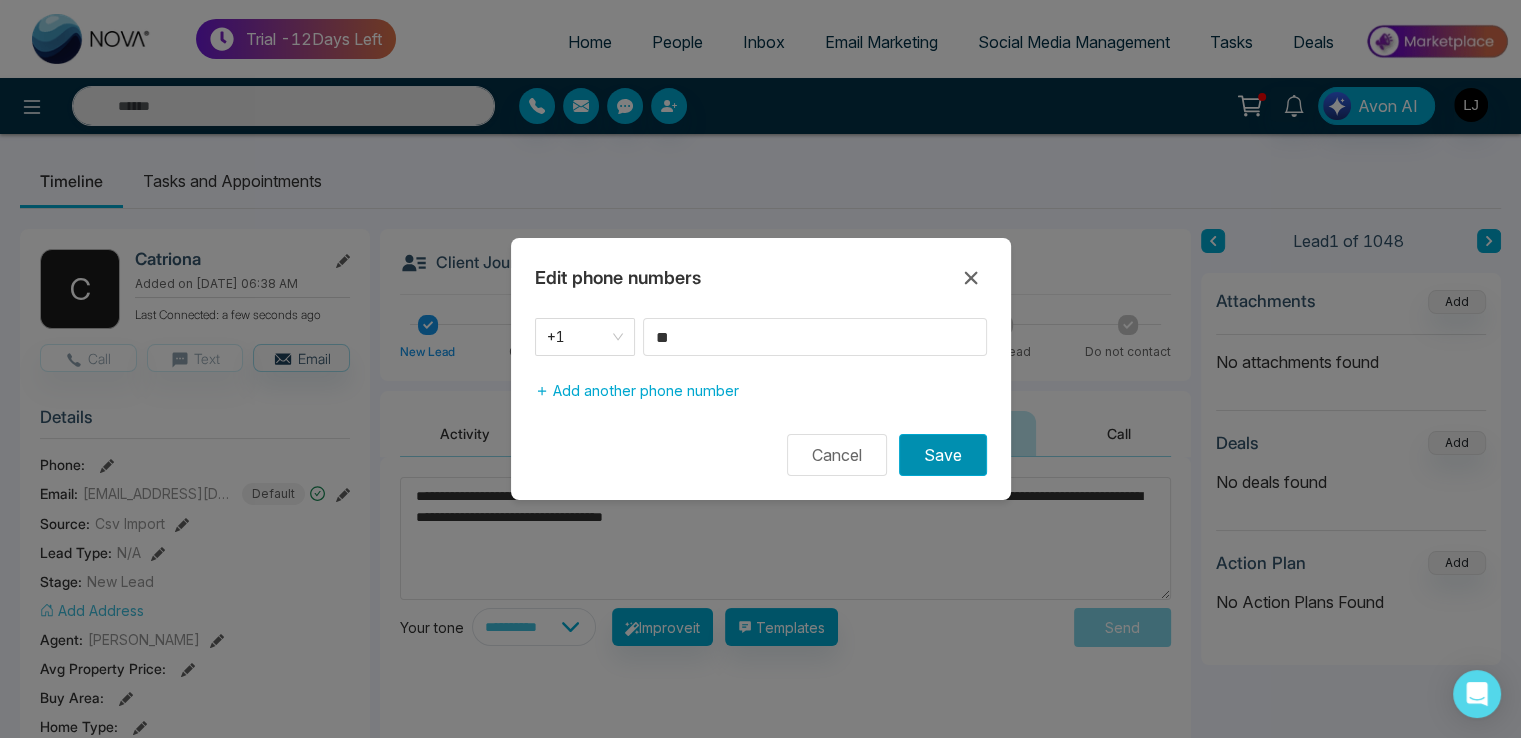 click on "Save" at bounding box center [943, 455] 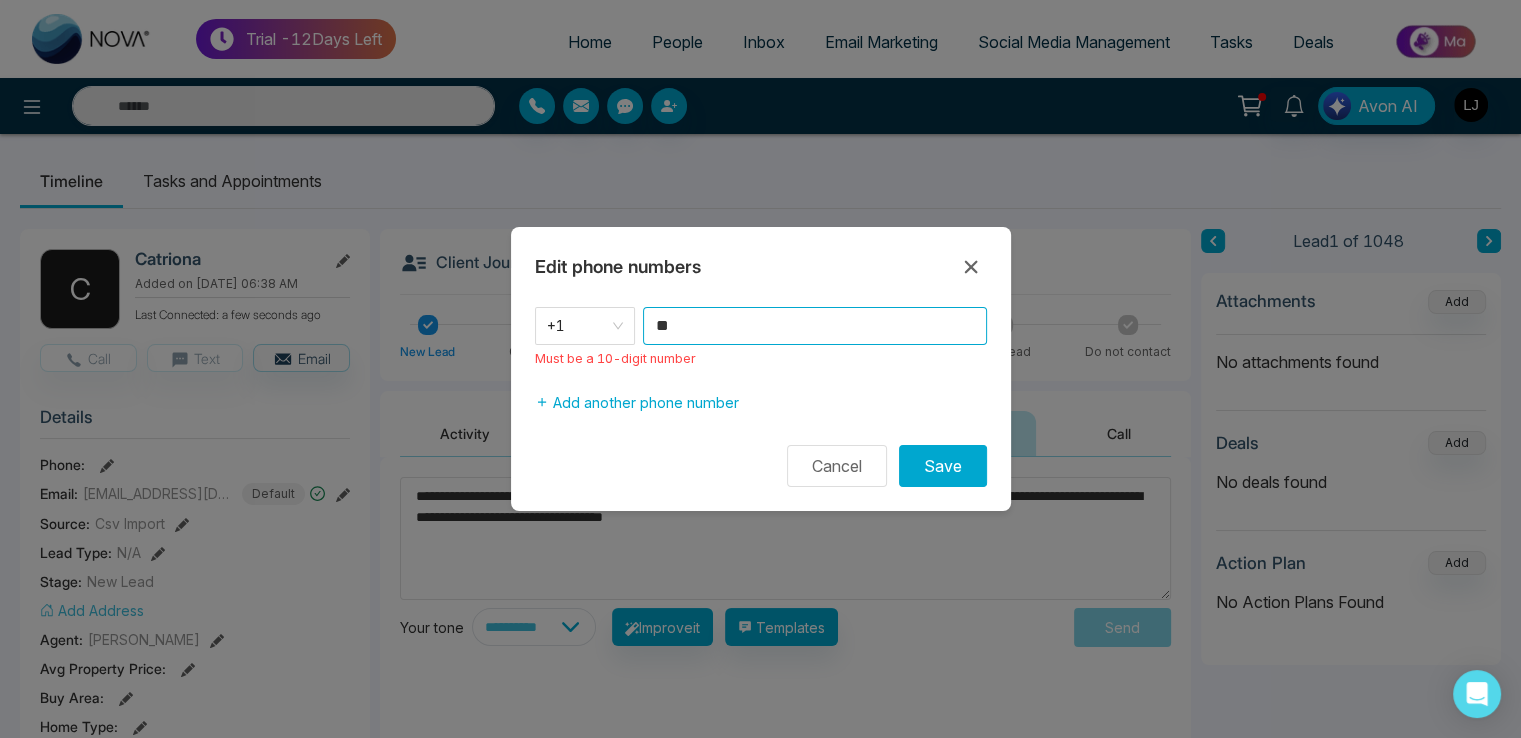 click on "**" at bounding box center (815, 326) 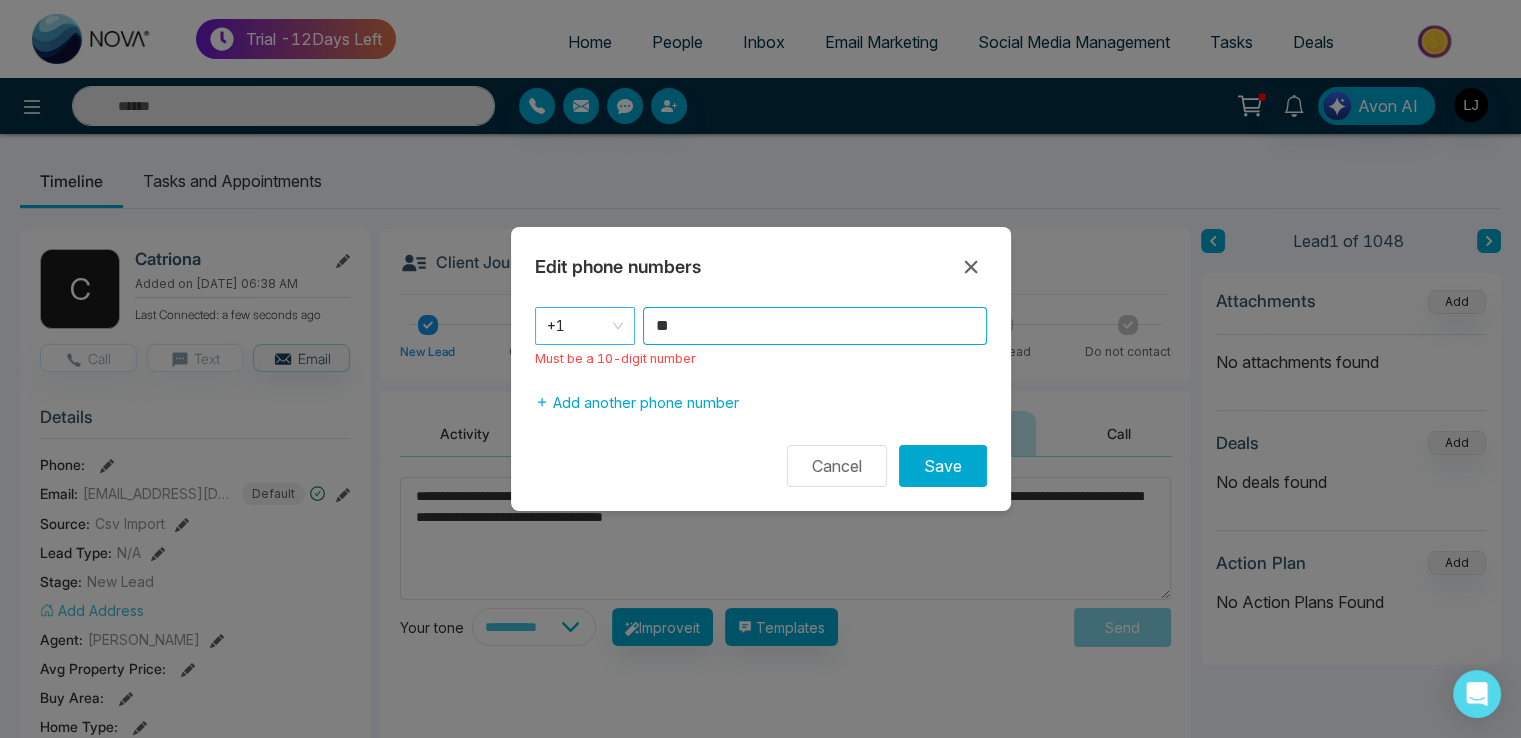 drag, startPoint x: 690, startPoint y: 322, endPoint x: 632, endPoint y: 322, distance: 58 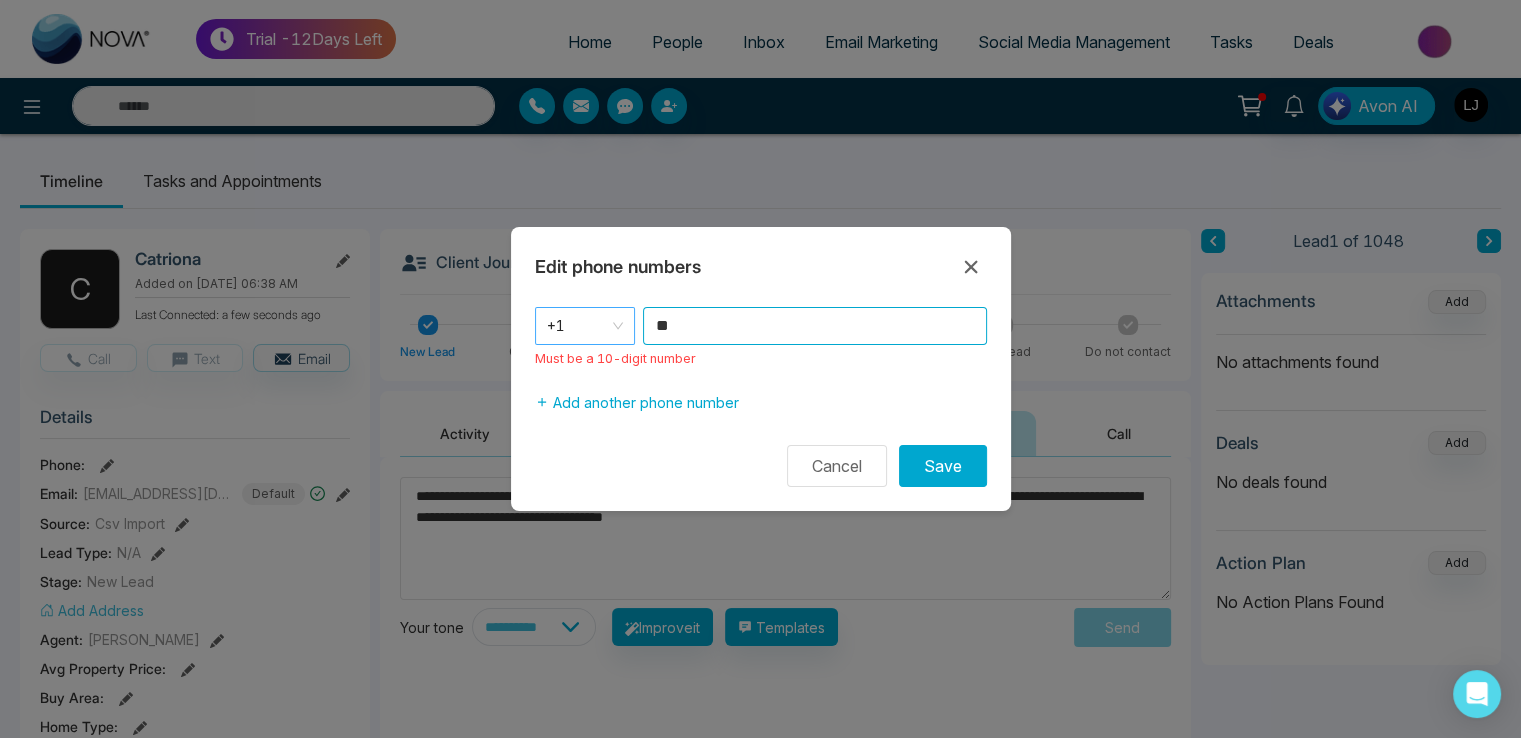 click on "+1 **" at bounding box center [761, 326] 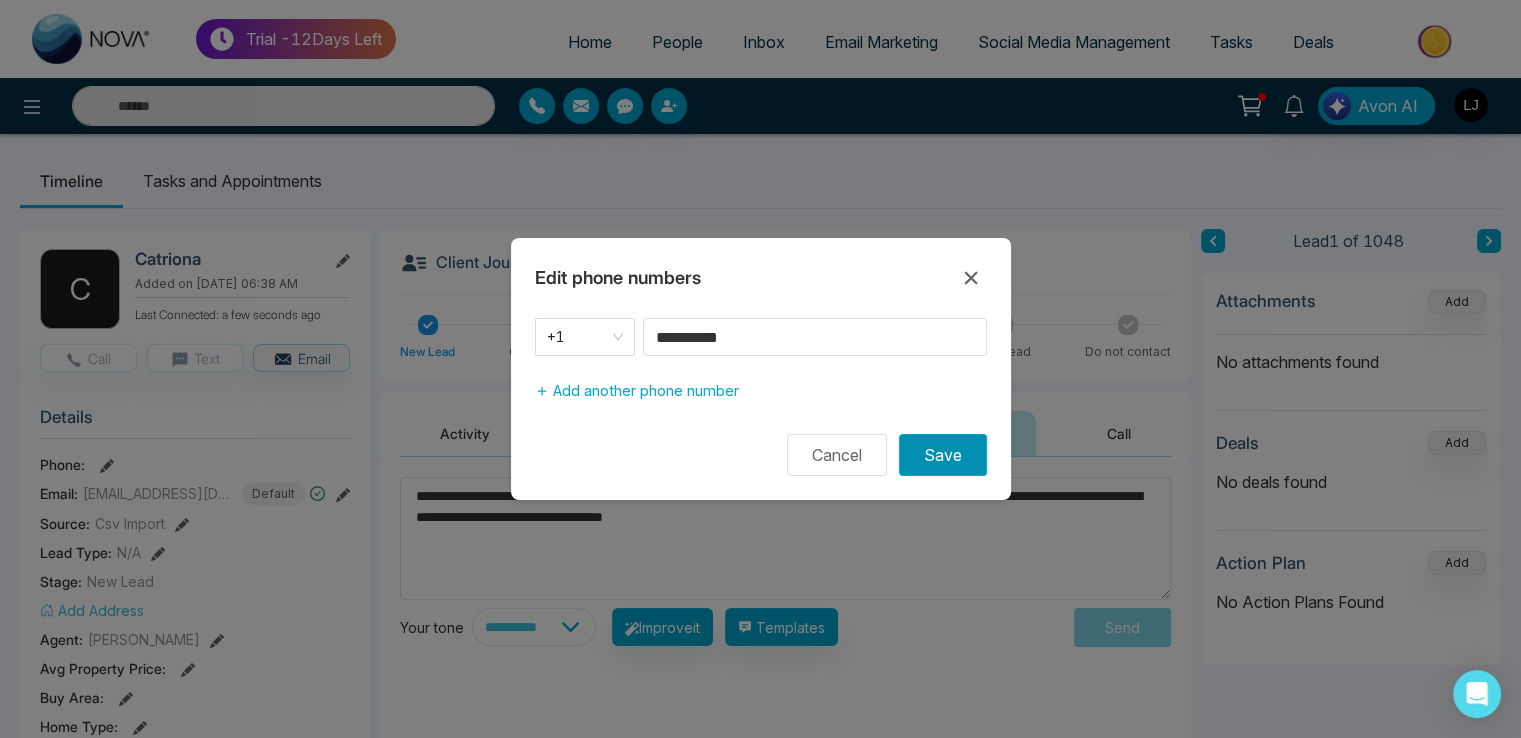 click on "Save" at bounding box center [943, 455] 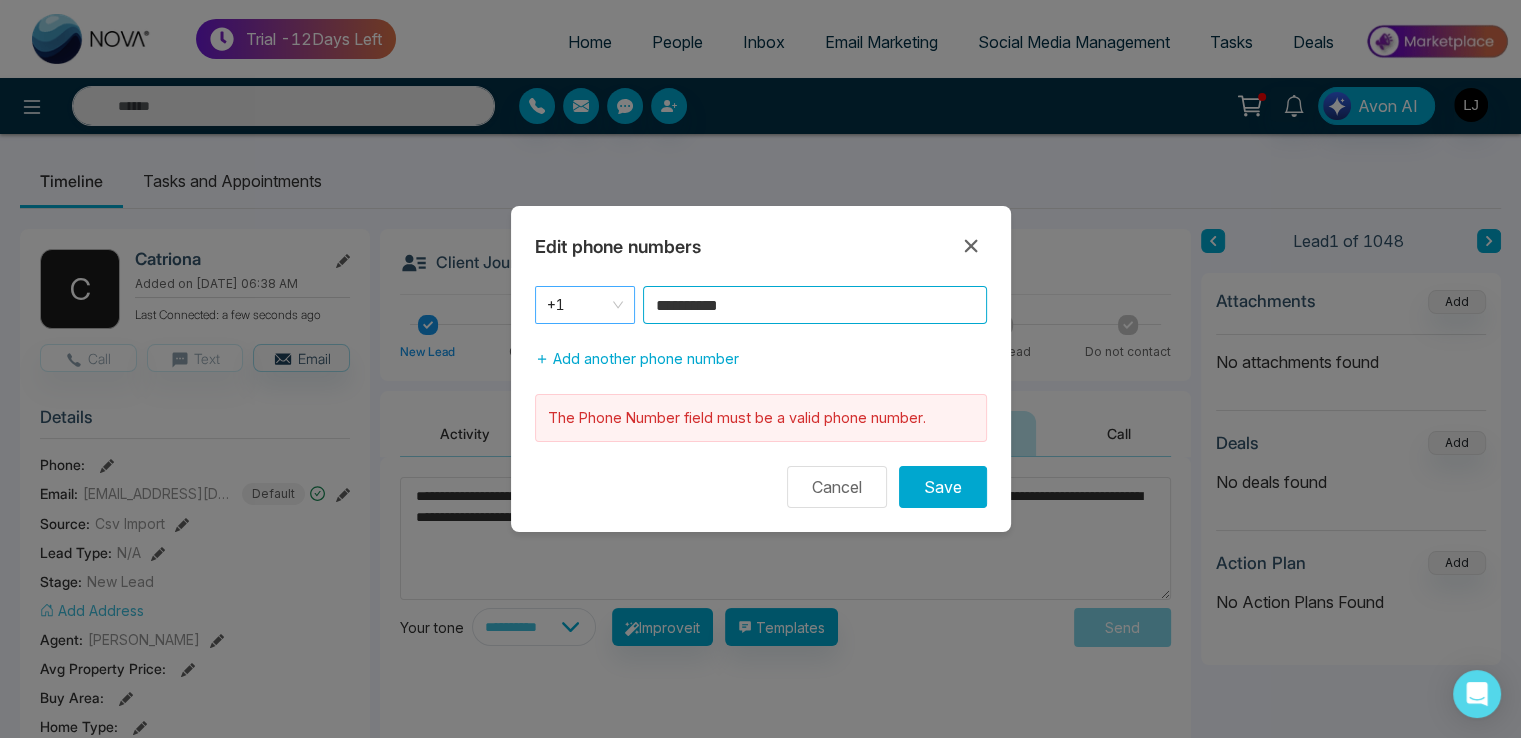 drag, startPoint x: 768, startPoint y: 302, endPoint x: 619, endPoint y: 300, distance: 149.01343 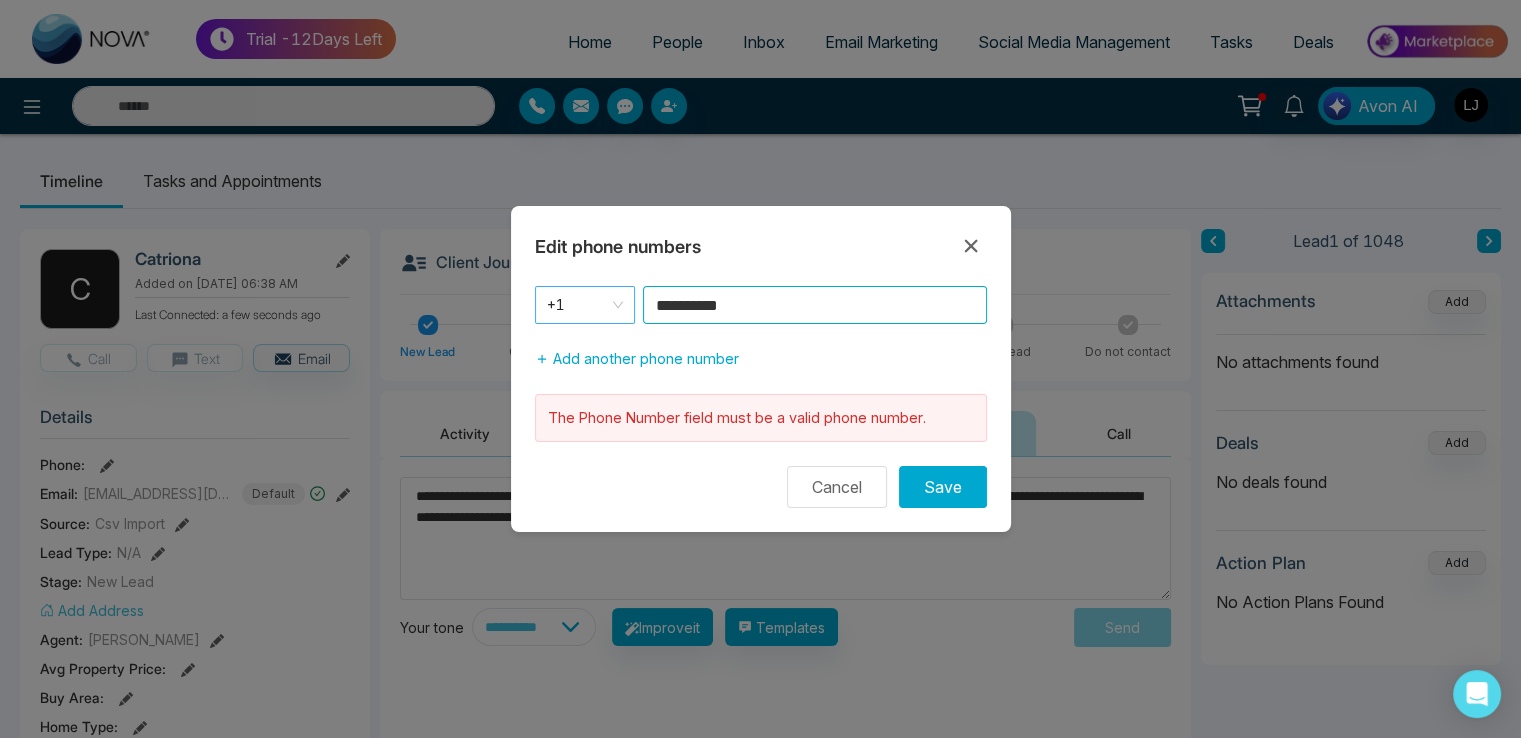 click on "**********" at bounding box center (761, 305) 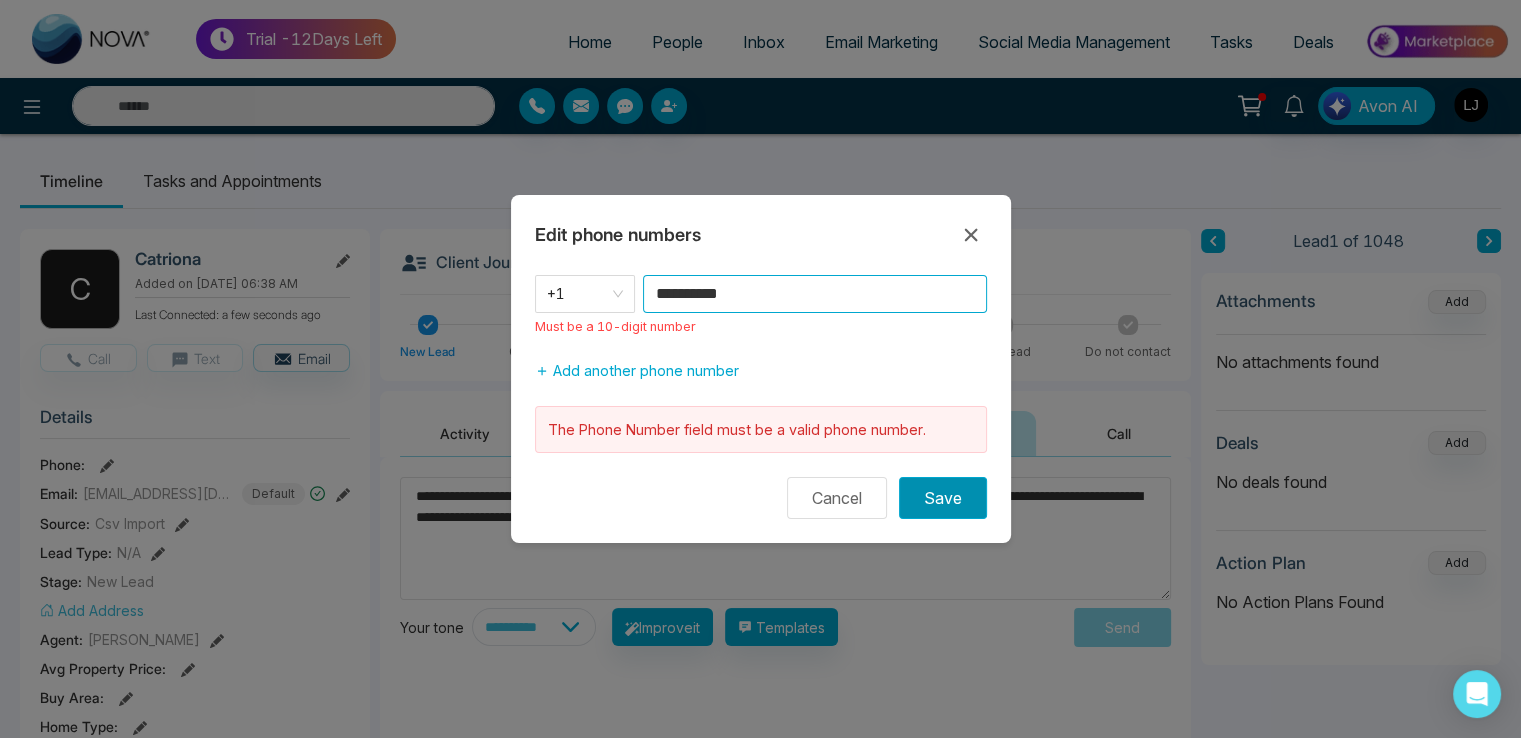 type on "**********" 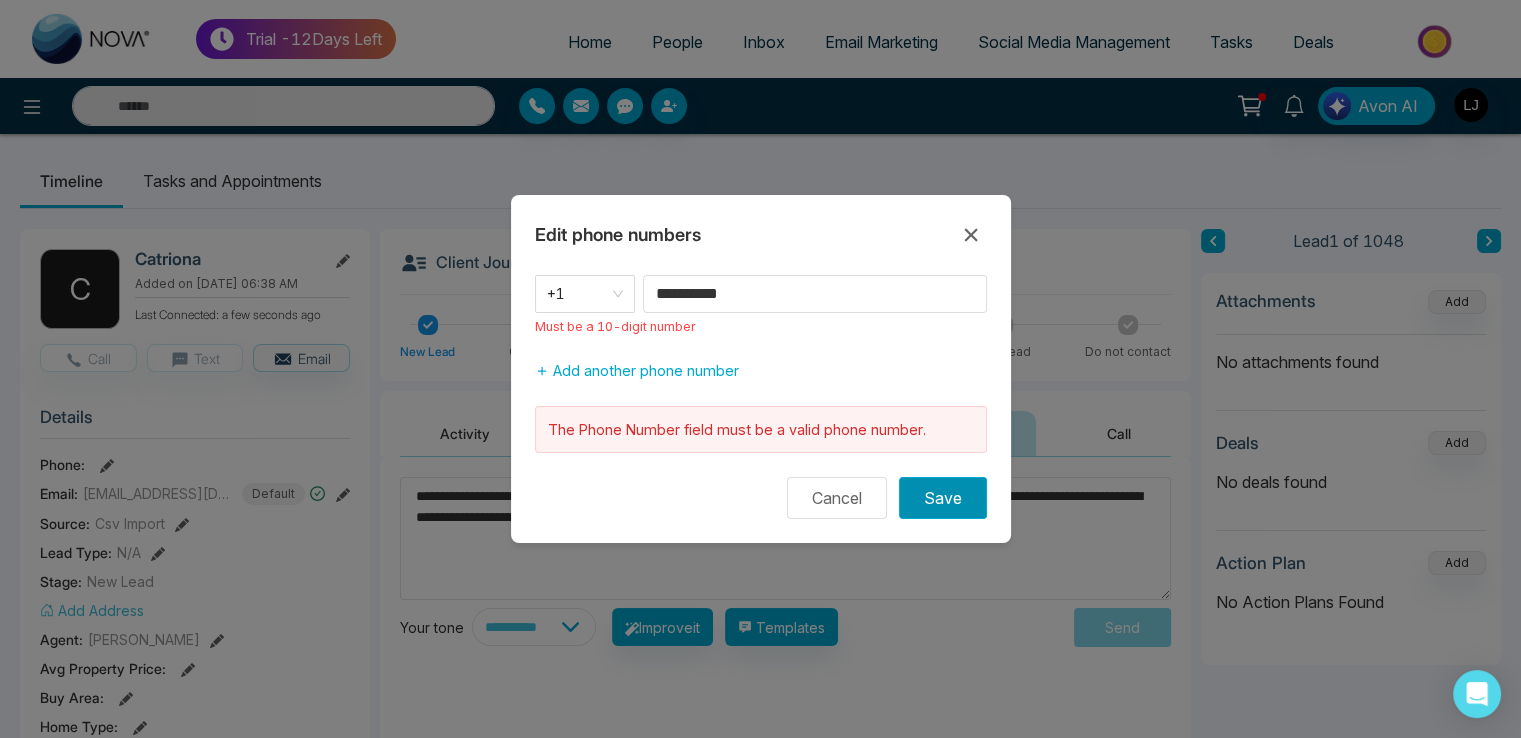 click on "Save" at bounding box center [943, 498] 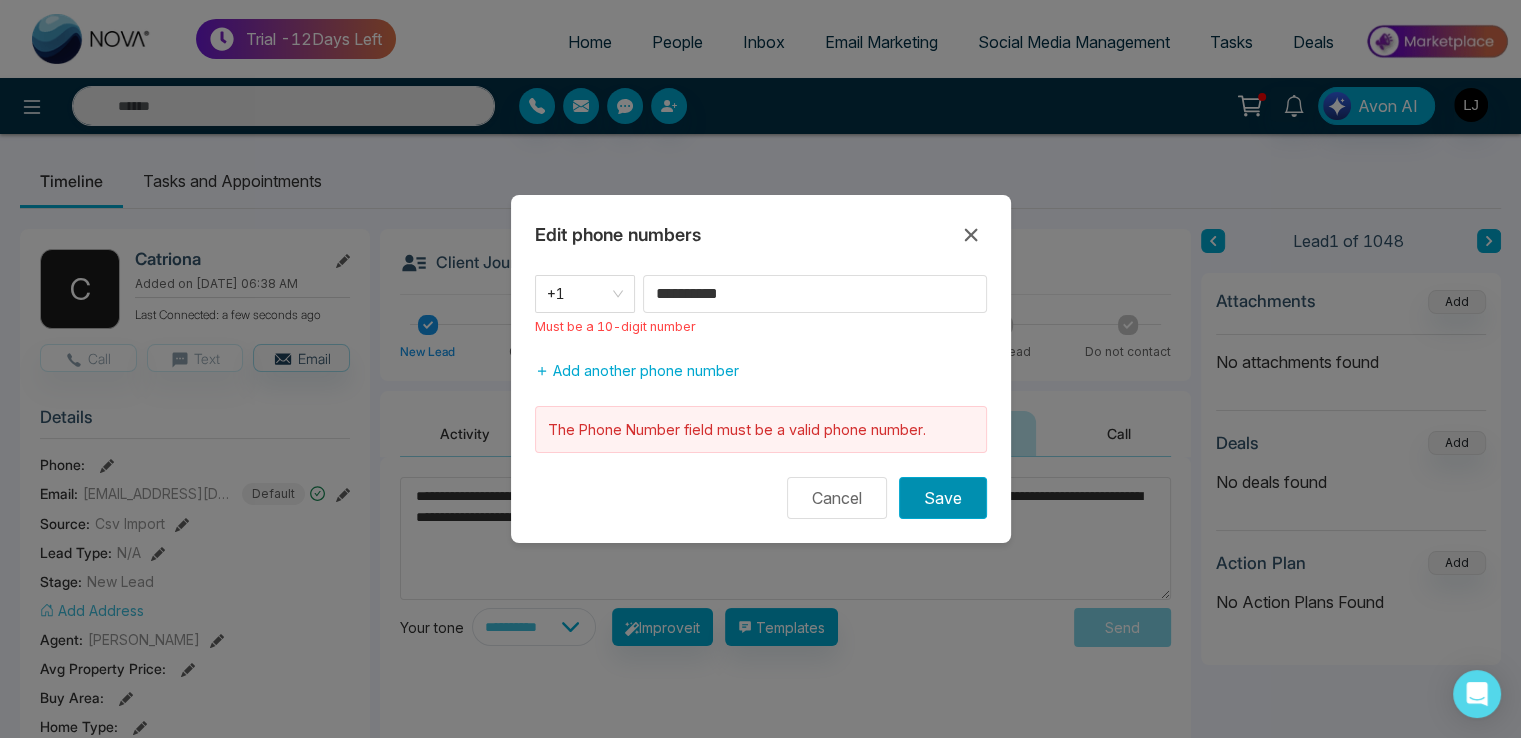 click on "Save" at bounding box center (943, 498) 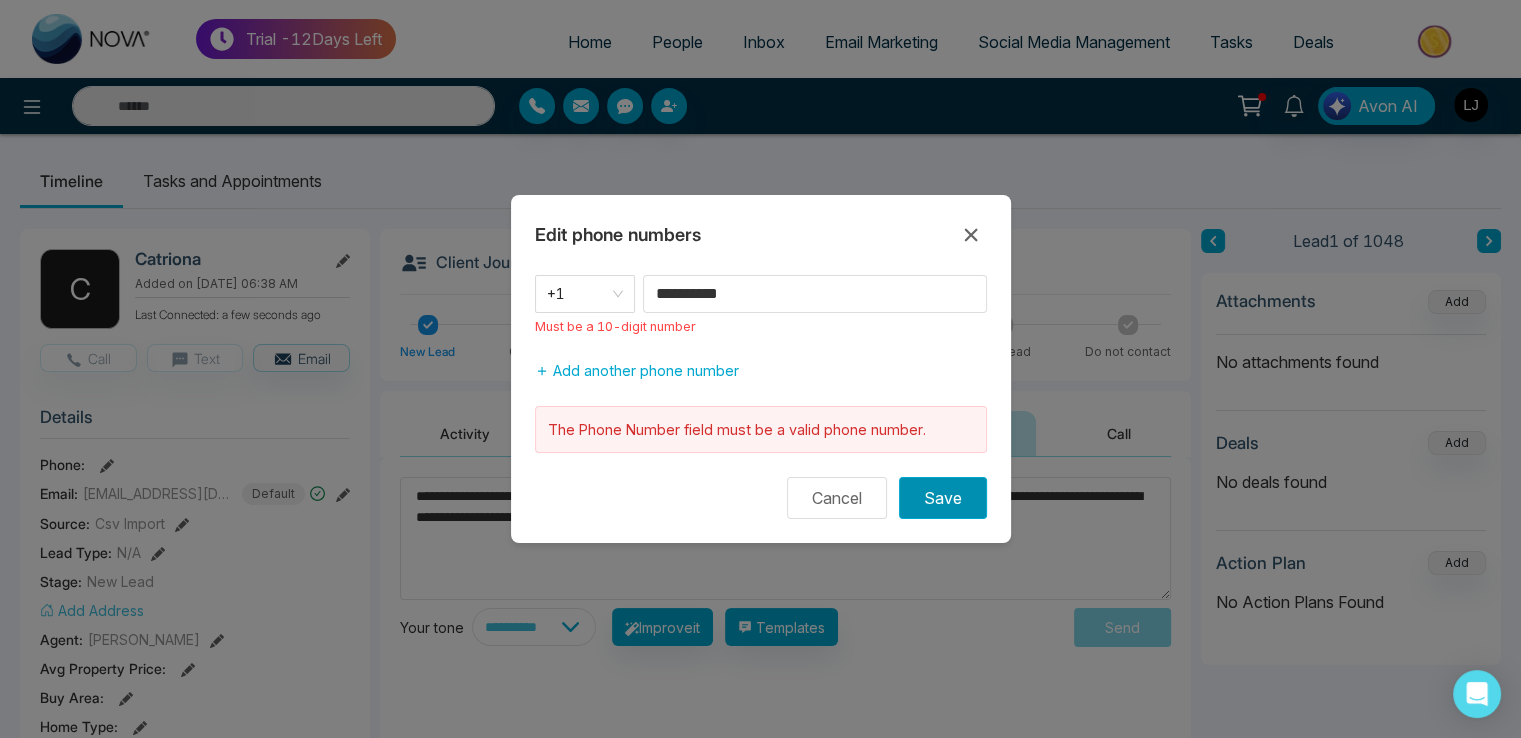 click on "Save" at bounding box center [943, 498] 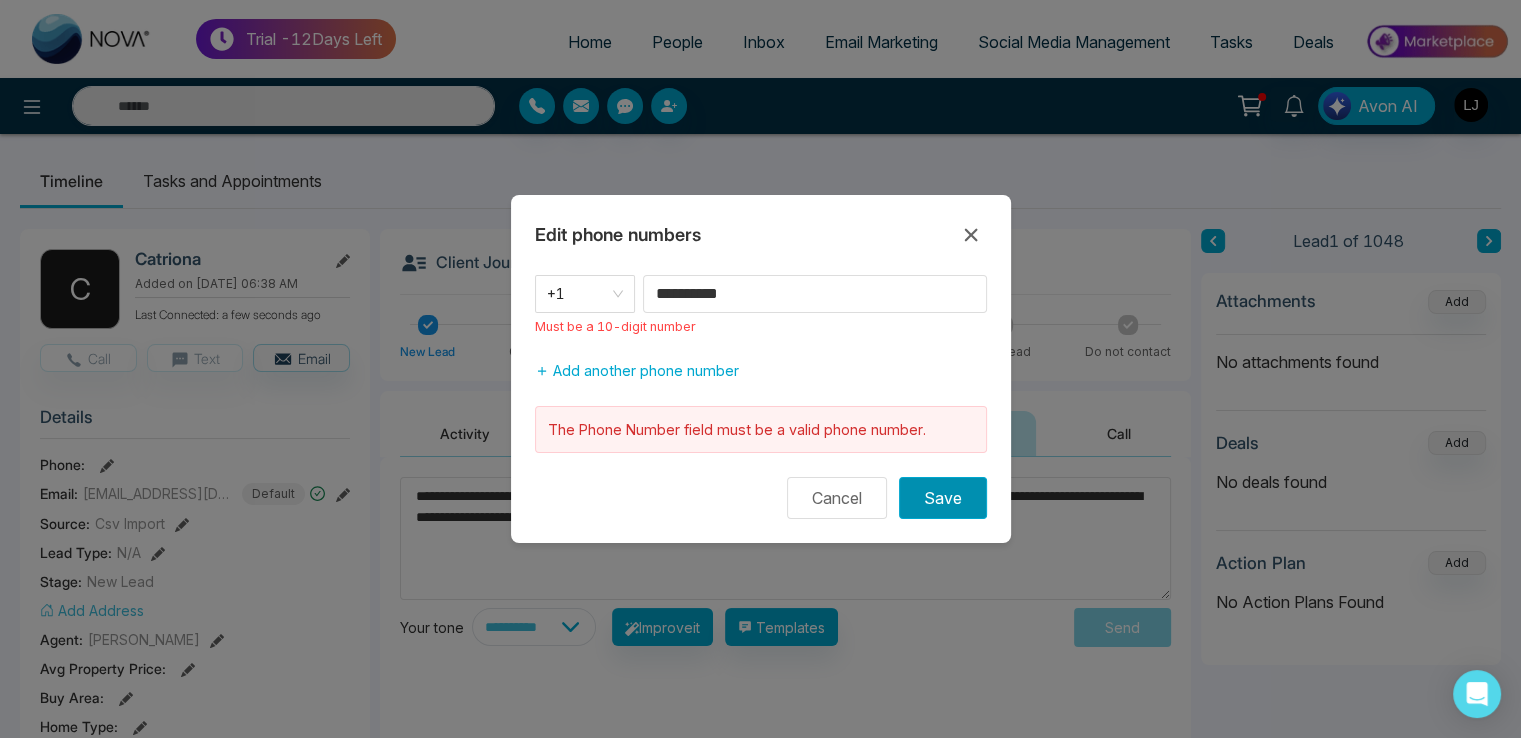click on "Save" at bounding box center [943, 498] 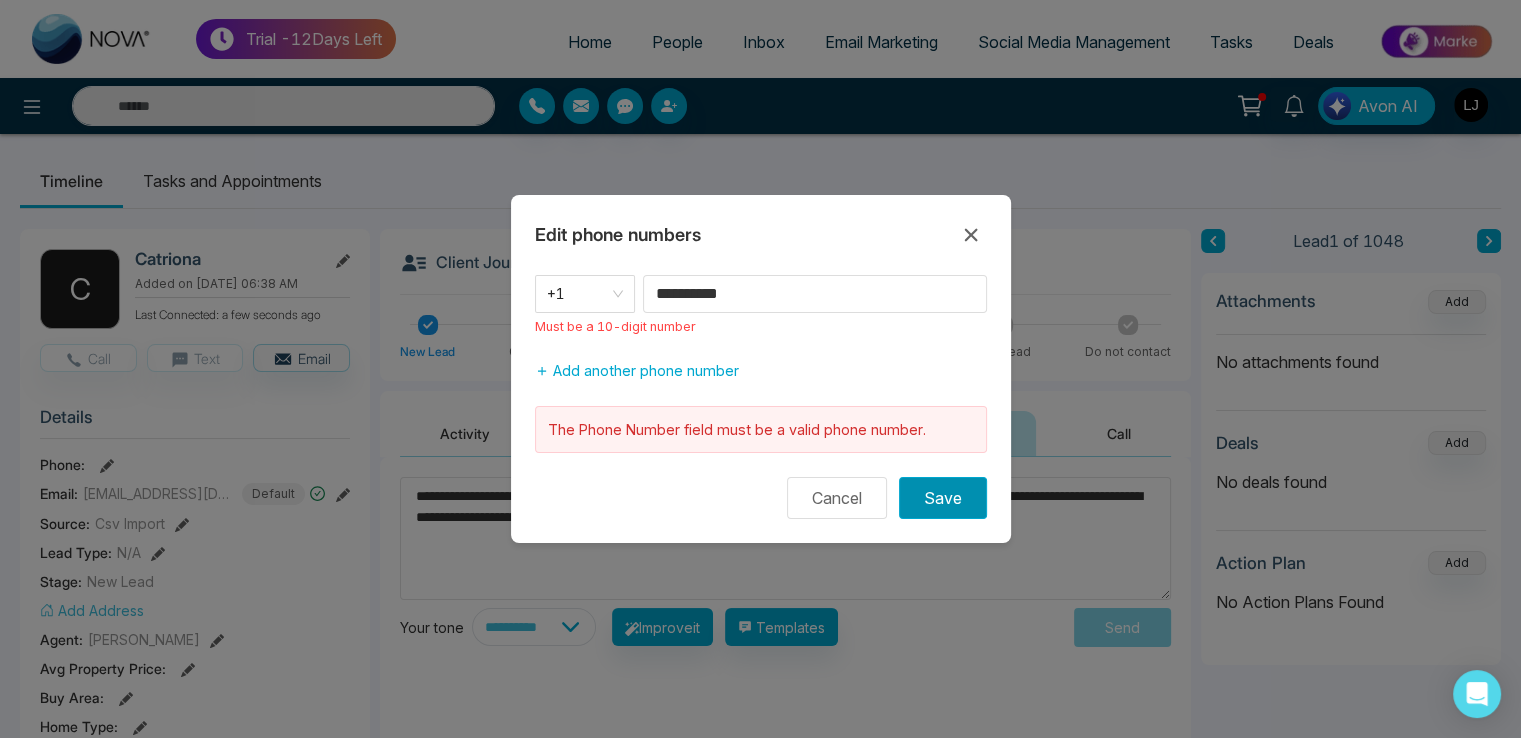click on "Save" at bounding box center (943, 498) 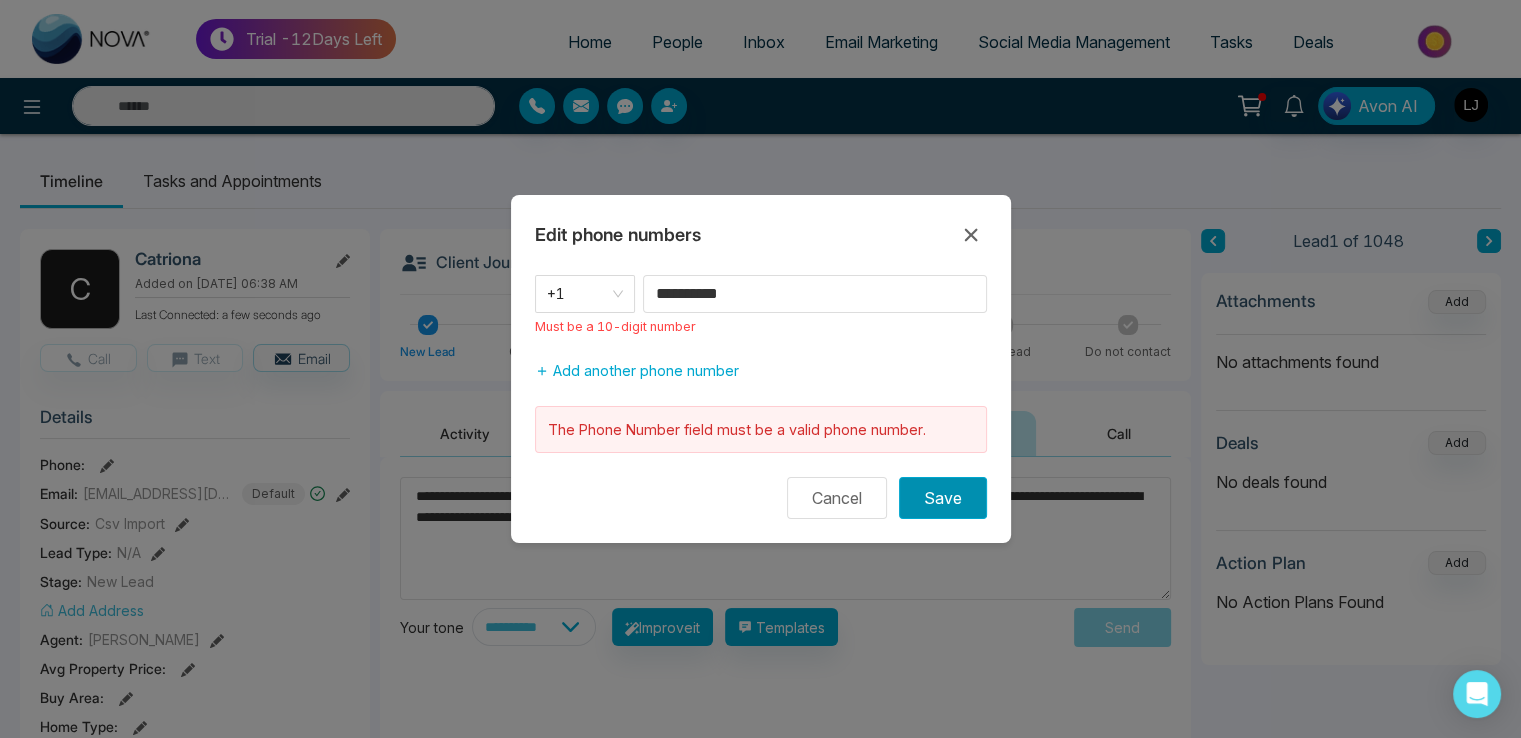click on "Save" at bounding box center [943, 498] 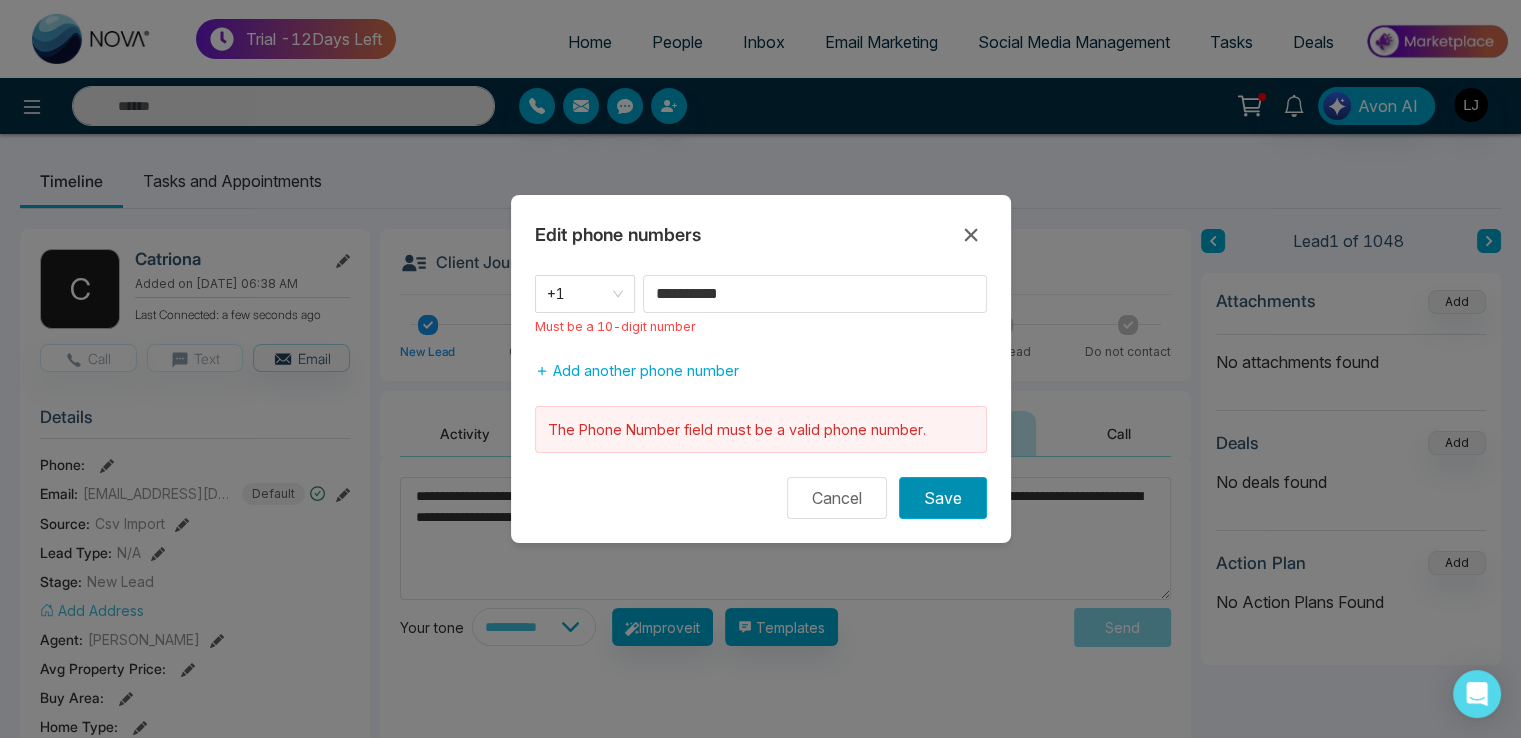 click on "Save" at bounding box center [943, 498] 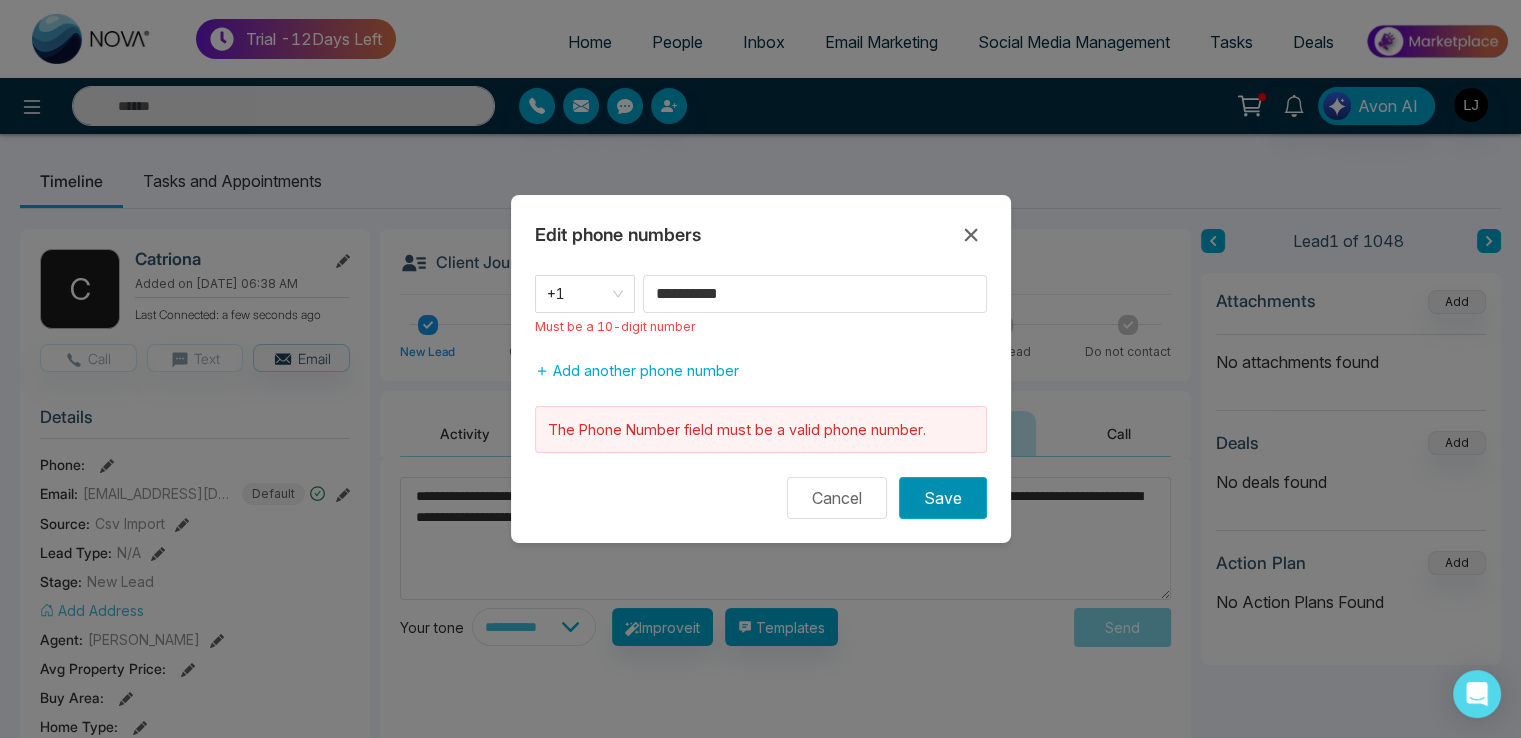 click on "Save" at bounding box center (943, 498) 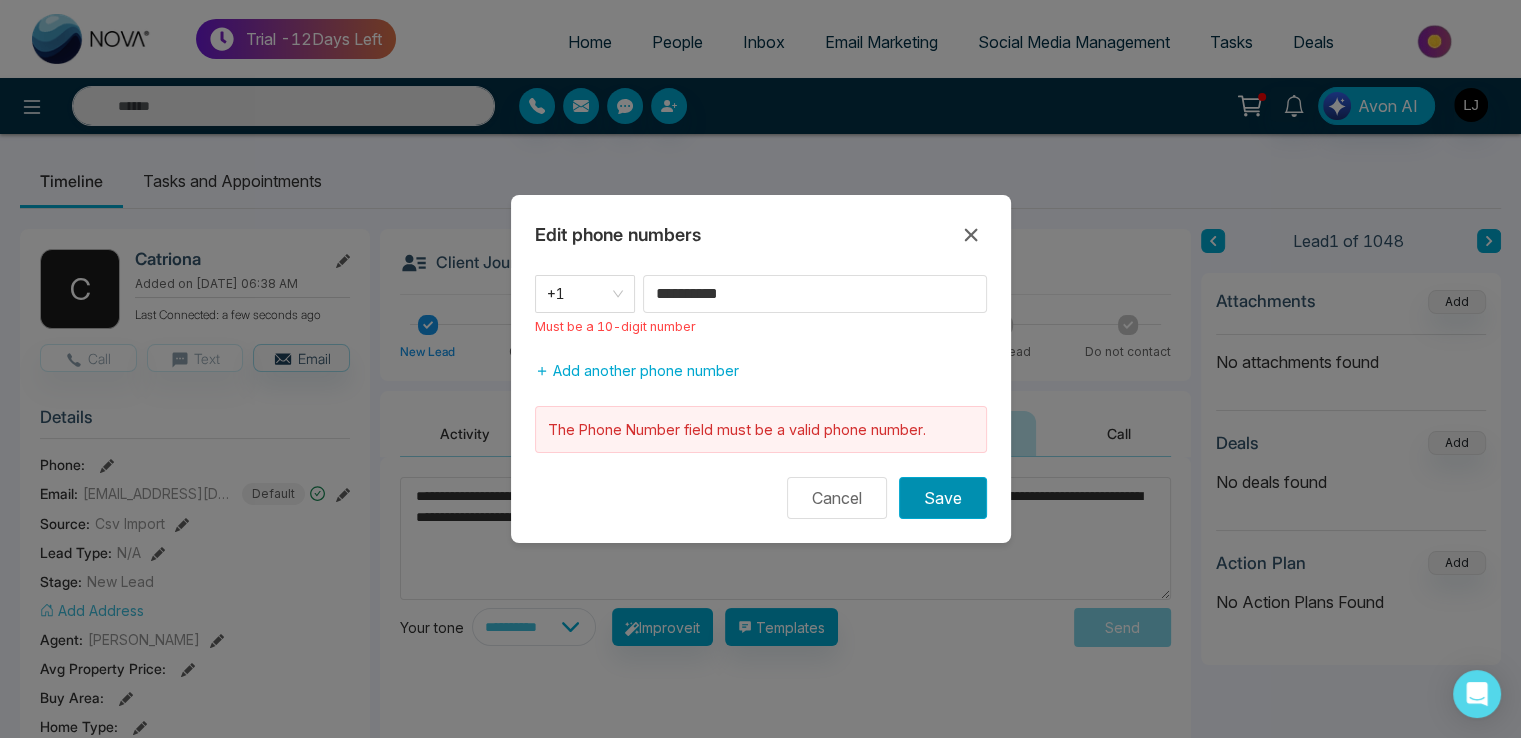 click on "Save" at bounding box center [943, 498] 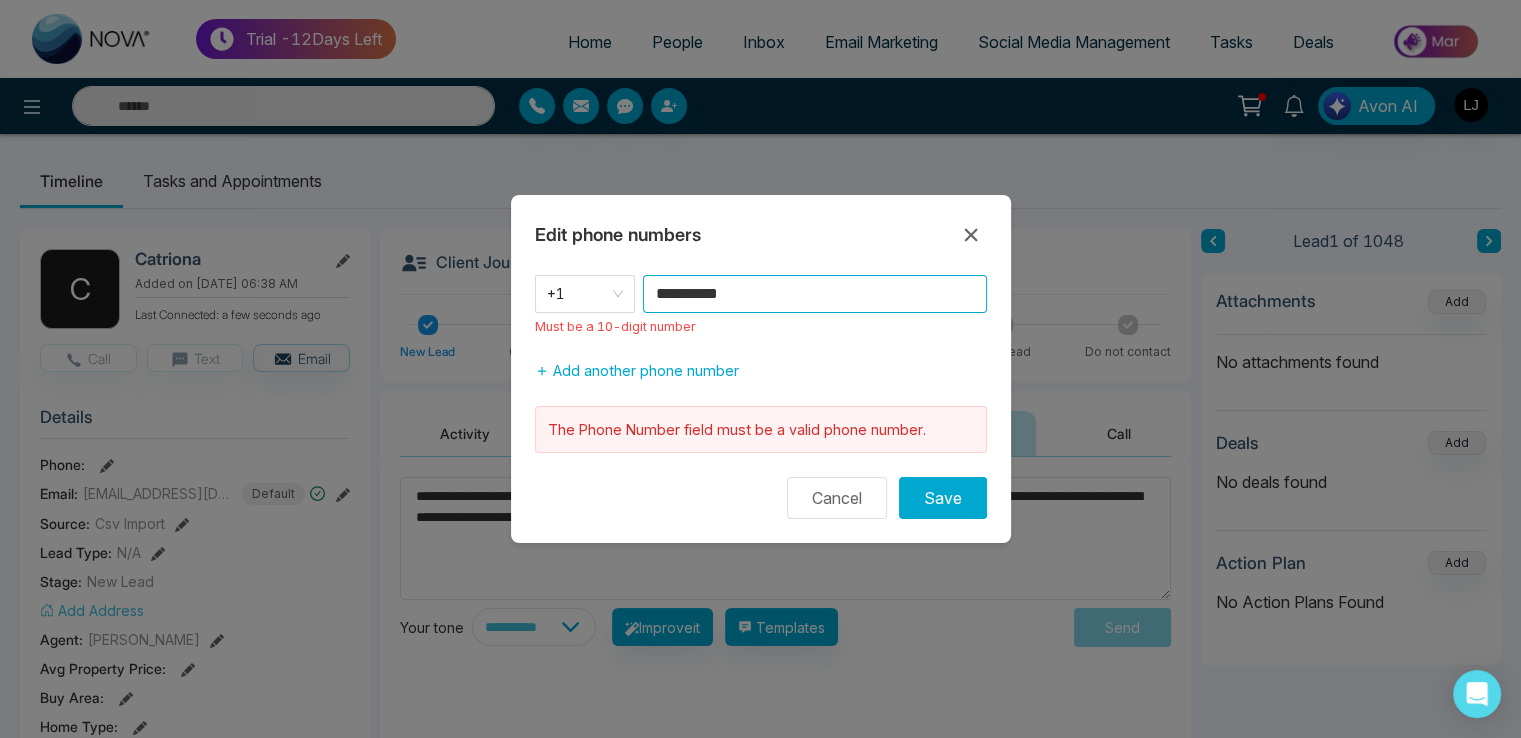 drag, startPoint x: 745, startPoint y: 299, endPoint x: 626, endPoint y: 317, distance: 120.353645 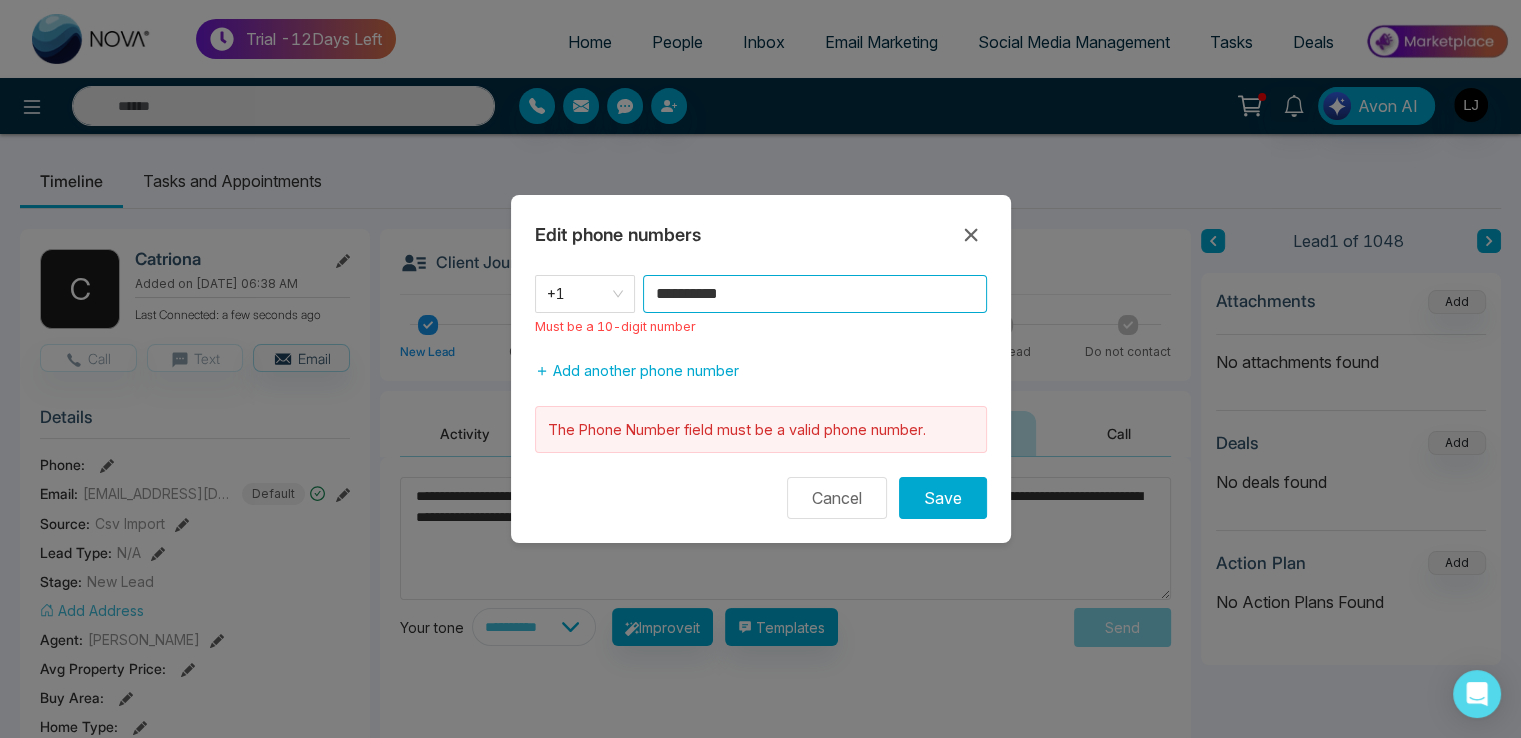 click on "**********" at bounding box center (761, 305) 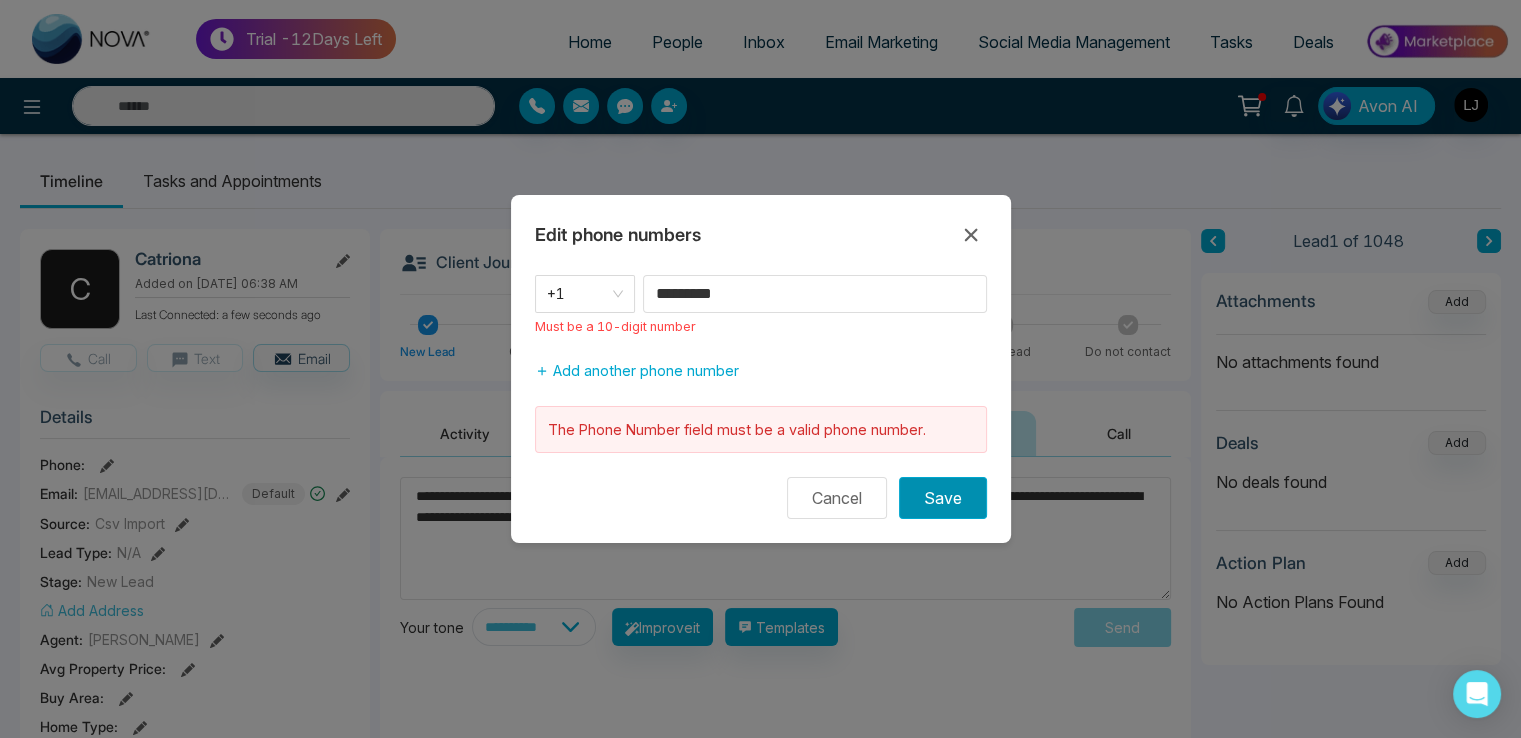click on "Save" at bounding box center (943, 498) 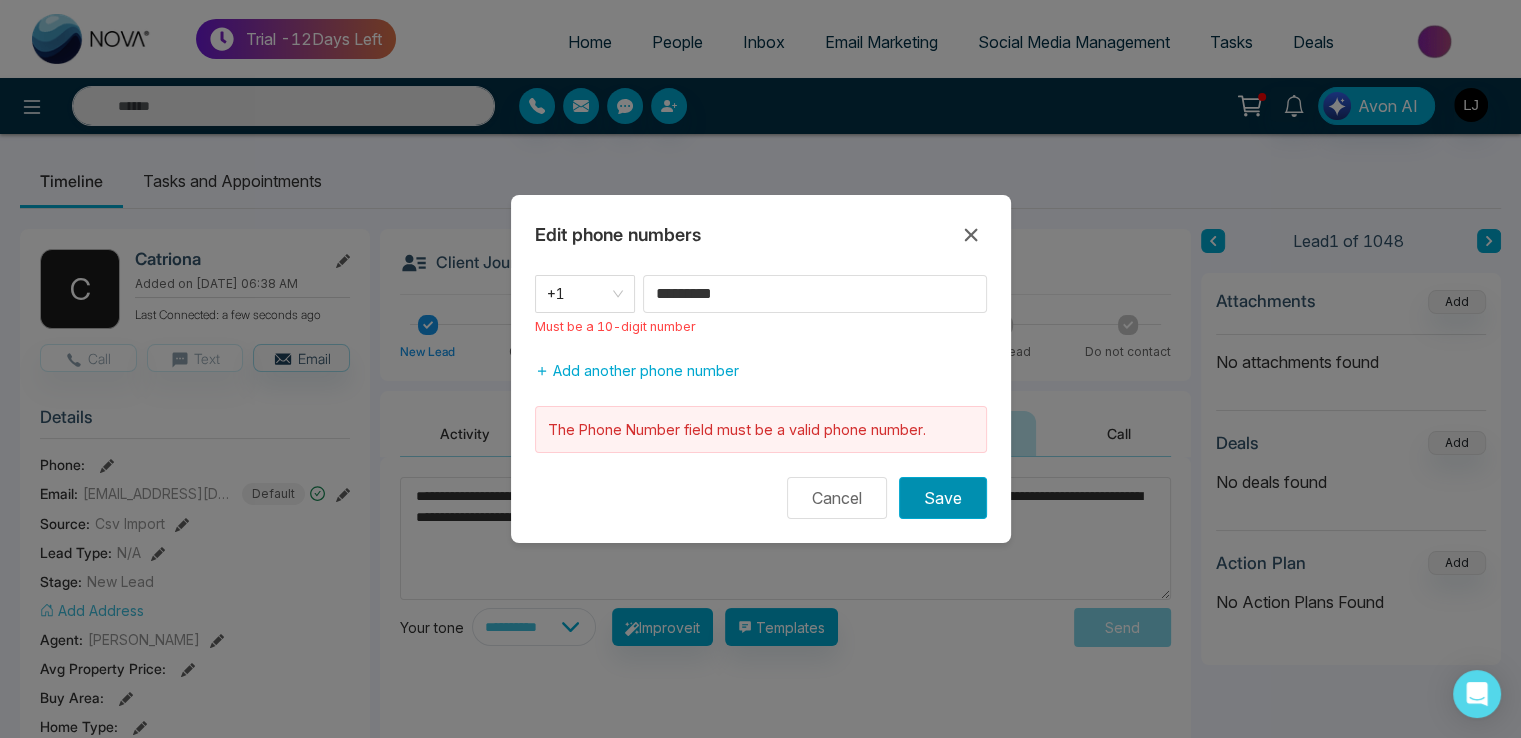 click on "Save" at bounding box center (943, 498) 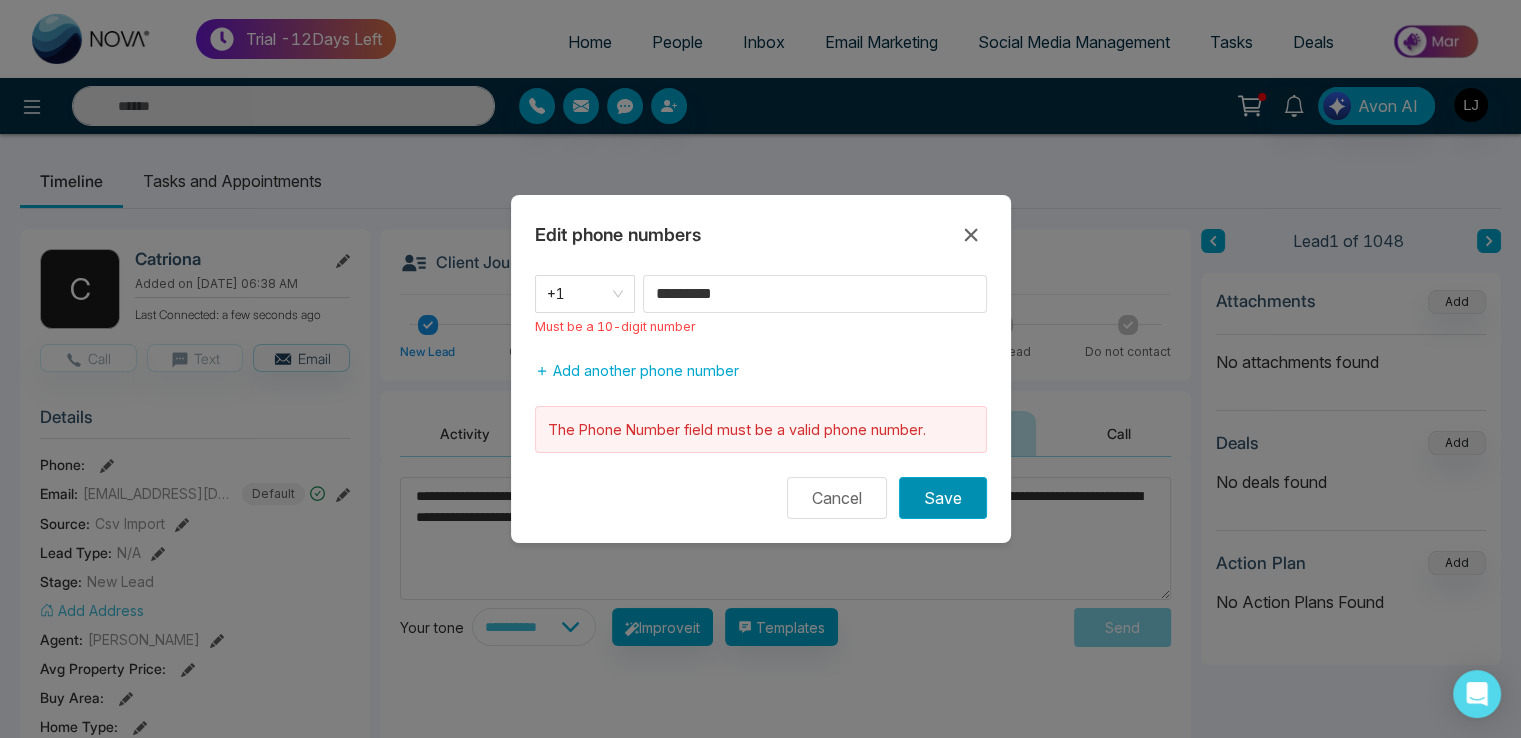 click on "Save" at bounding box center (943, 498) 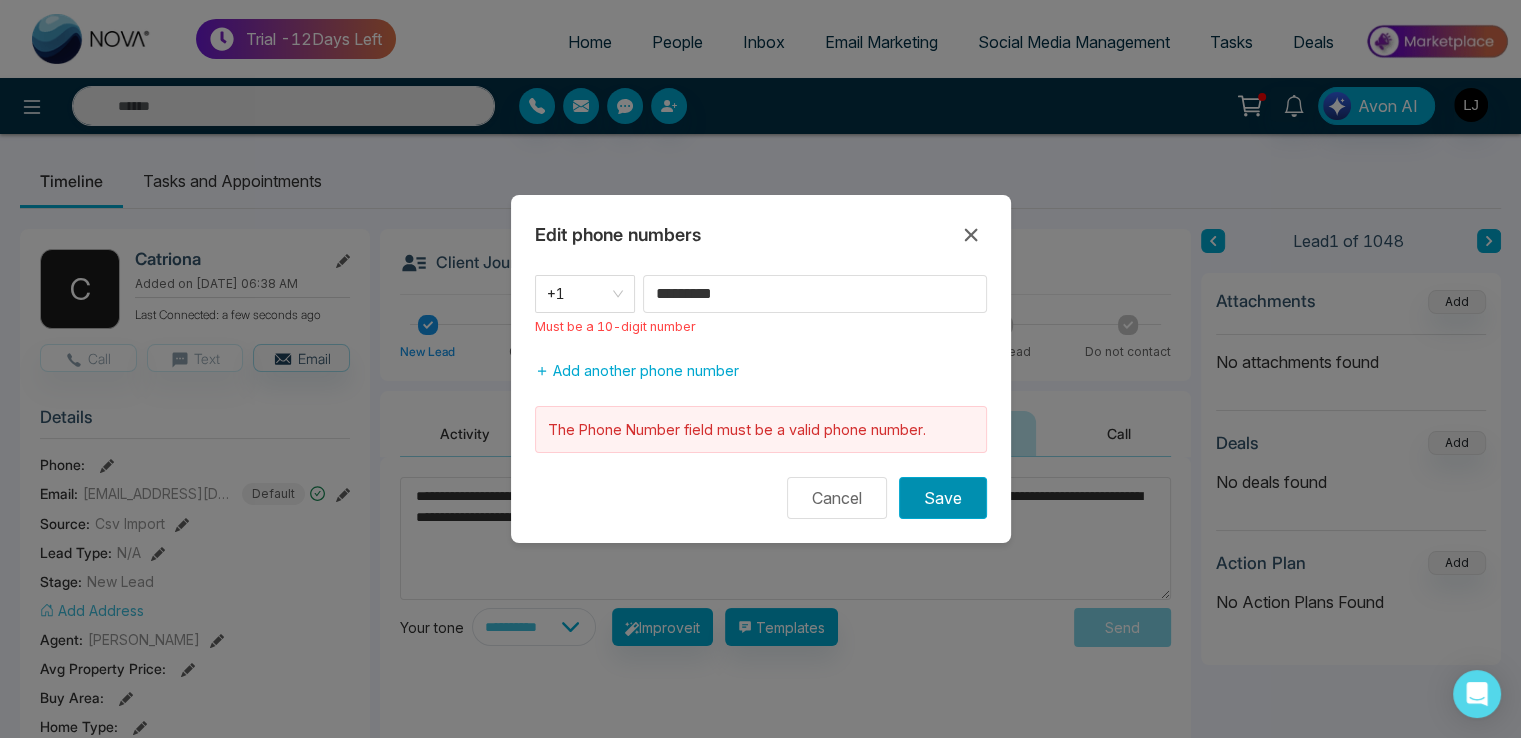click on "Save" at bounding box center (943, 498) 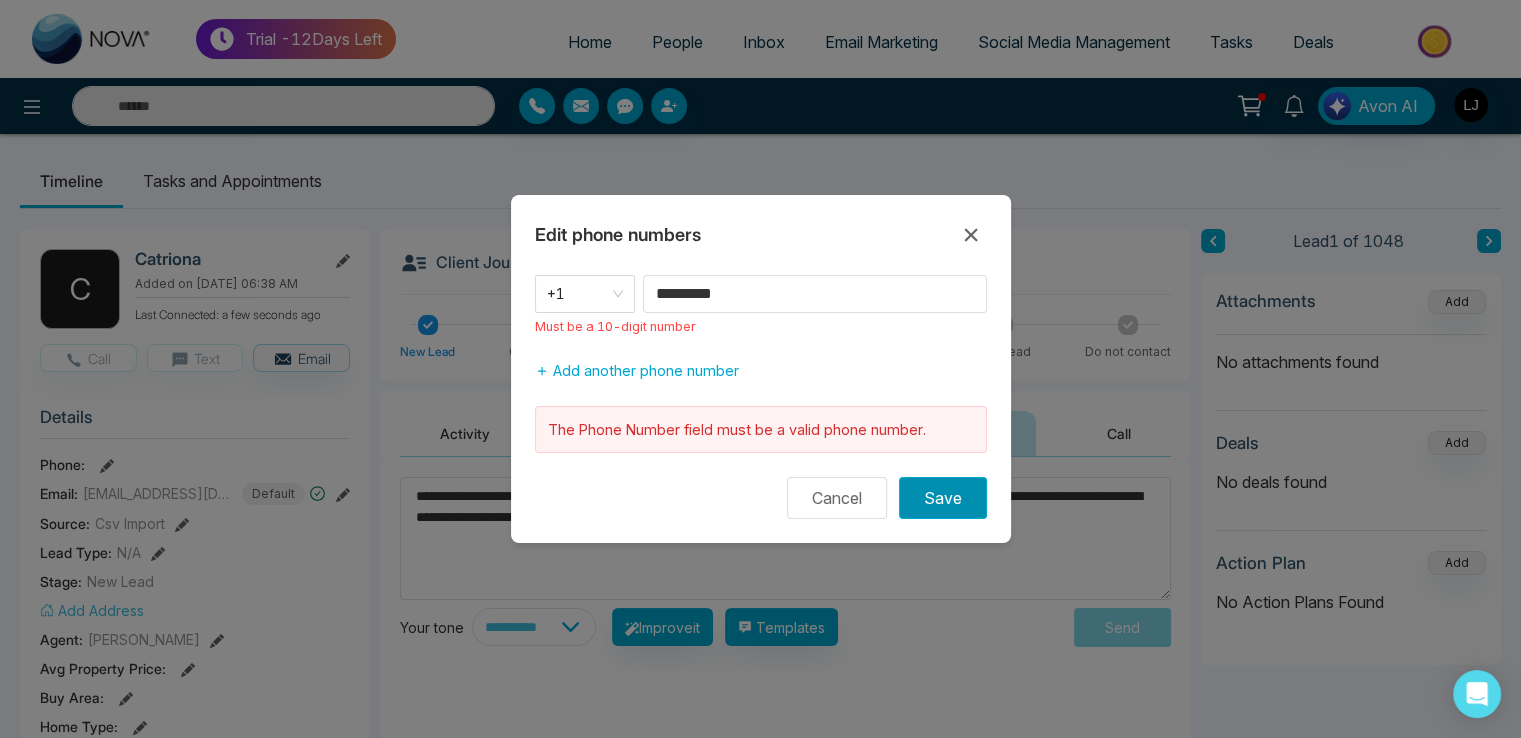 click on "Save" at bounding box center [943, 498] 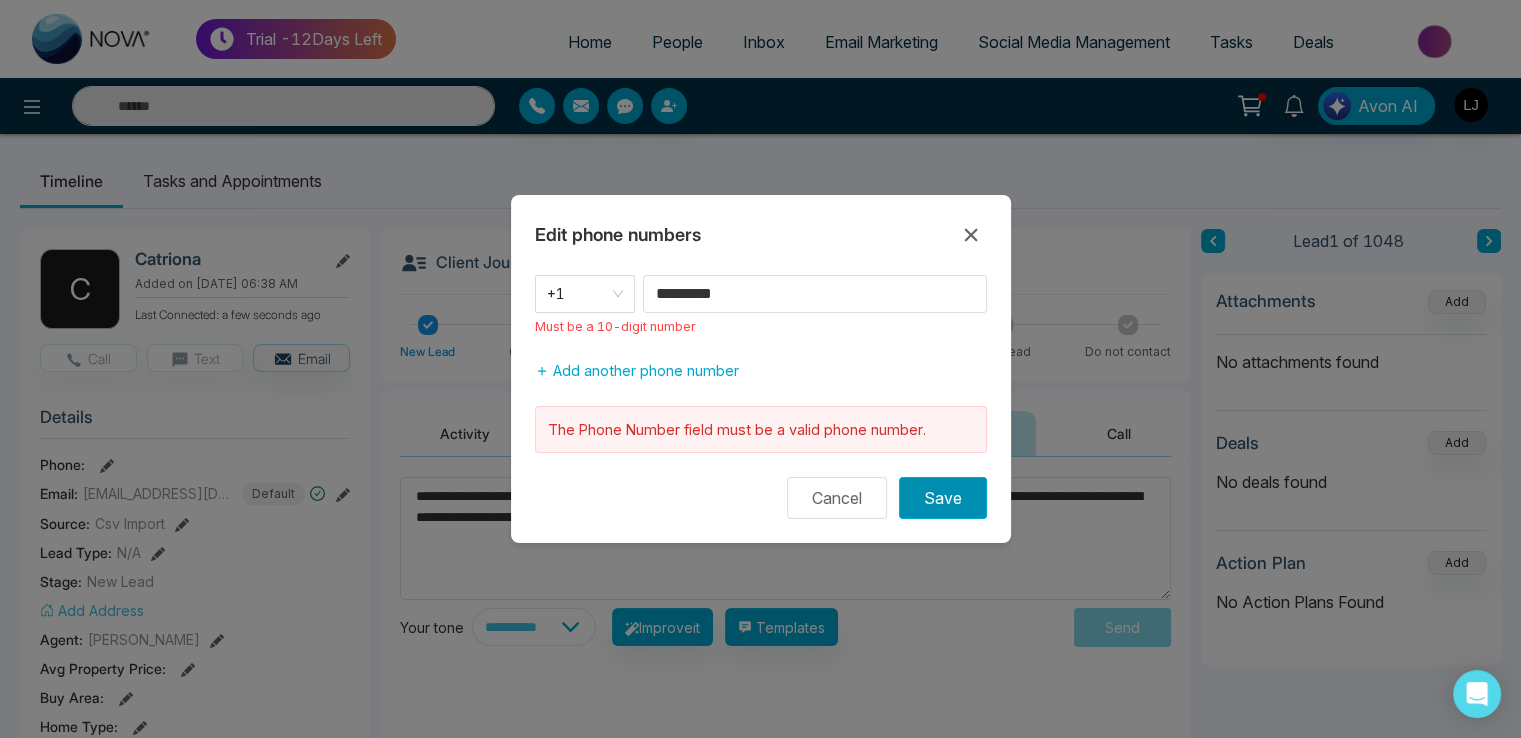 click on "Save" at bounding box center (943, 498) 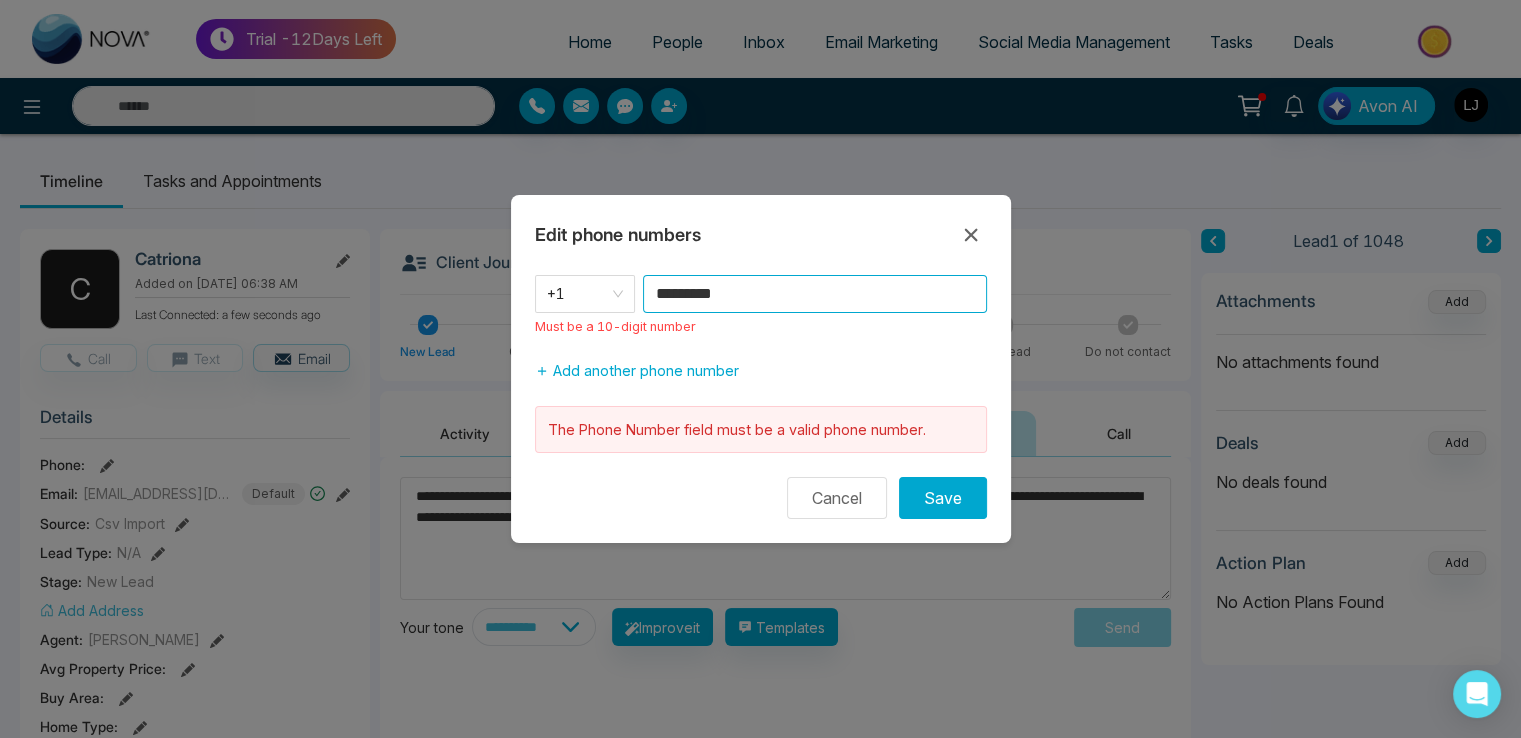 click on "*********" at bounding box center (815, 294) 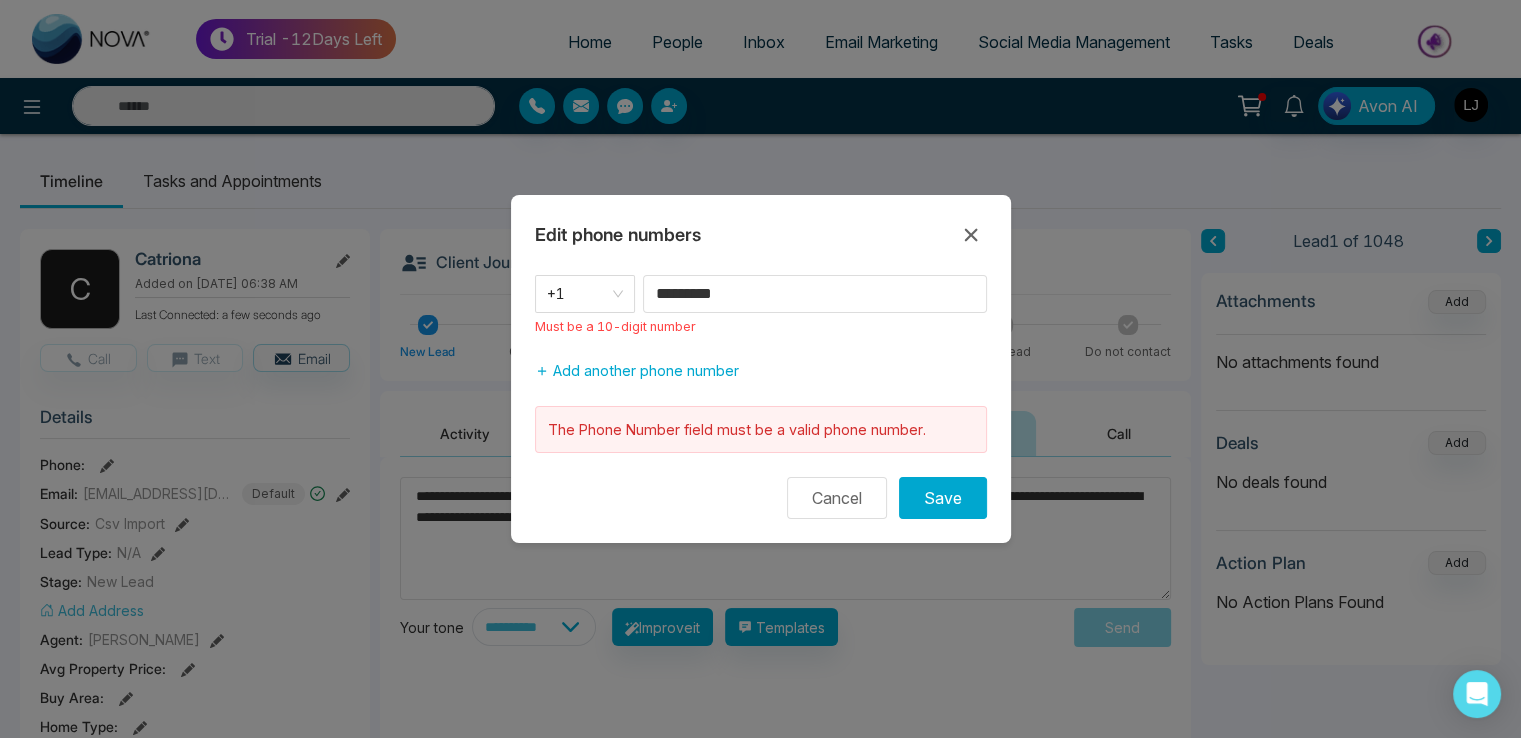 click on "Edit phone numbers +1 ********* Must be a 10-digit number  Add another phone number The Phone Number field must be a valid phone number. Cancel Save" at bounding box center (761, 369) 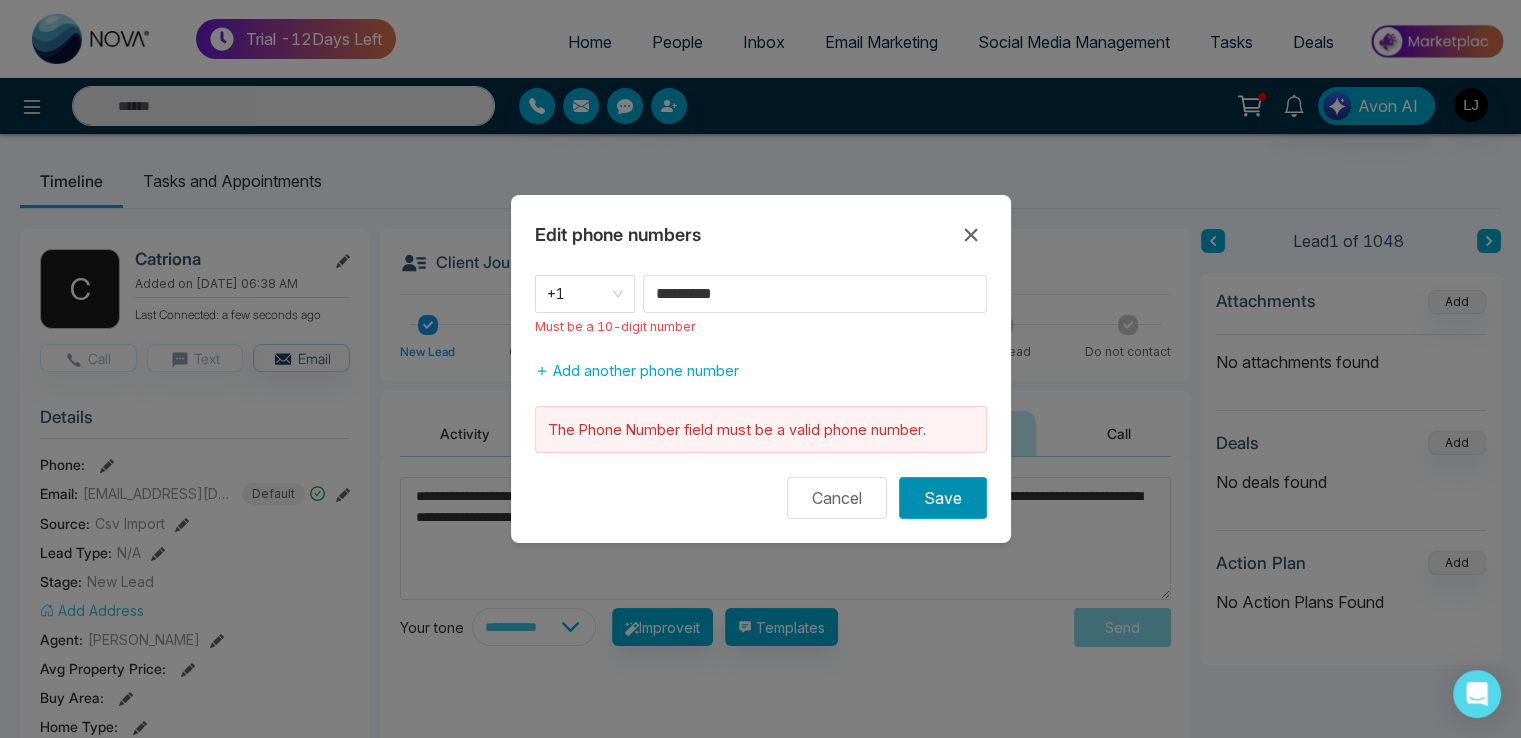 click on "Save" at bounding box center (943, 498) 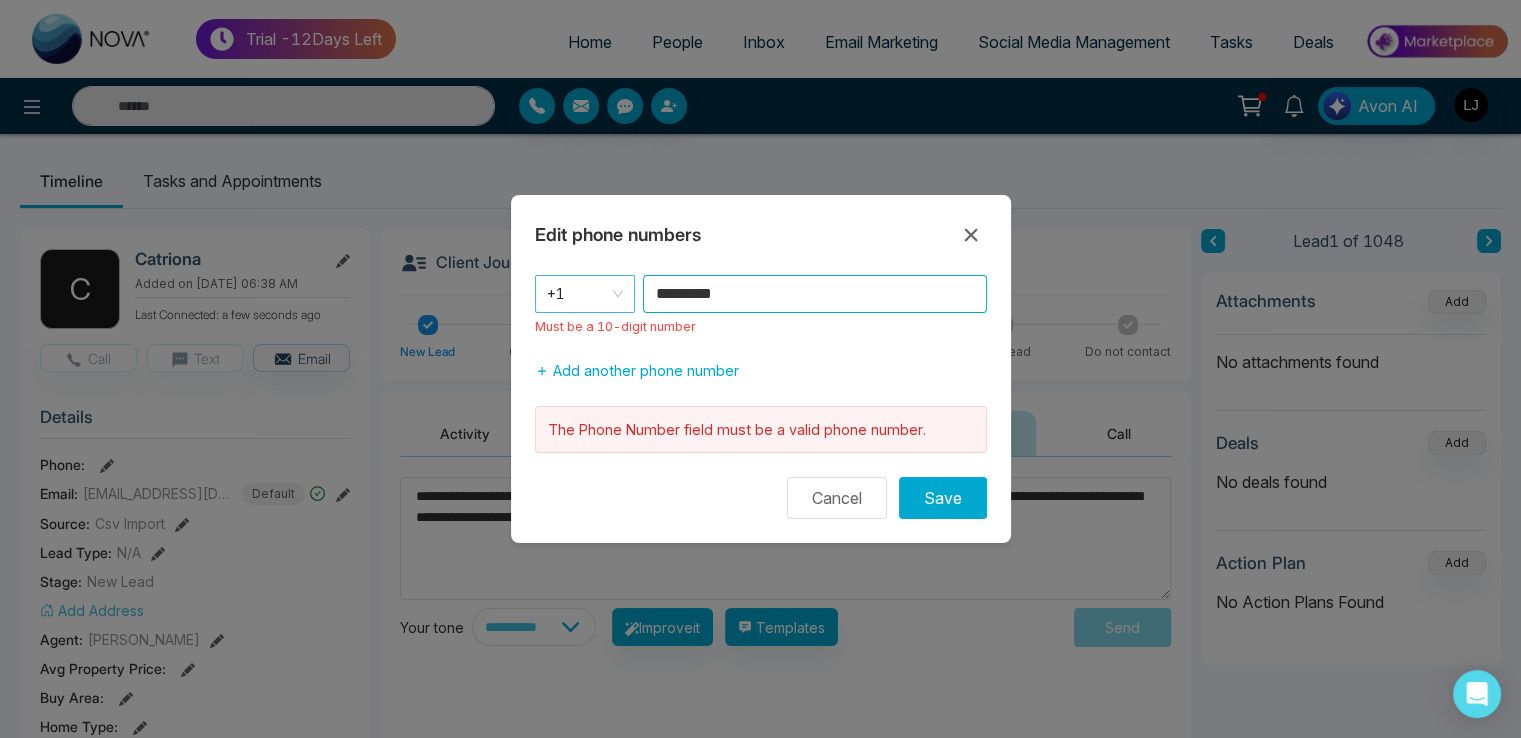 click on "+1" at bounding box center (585, 294) 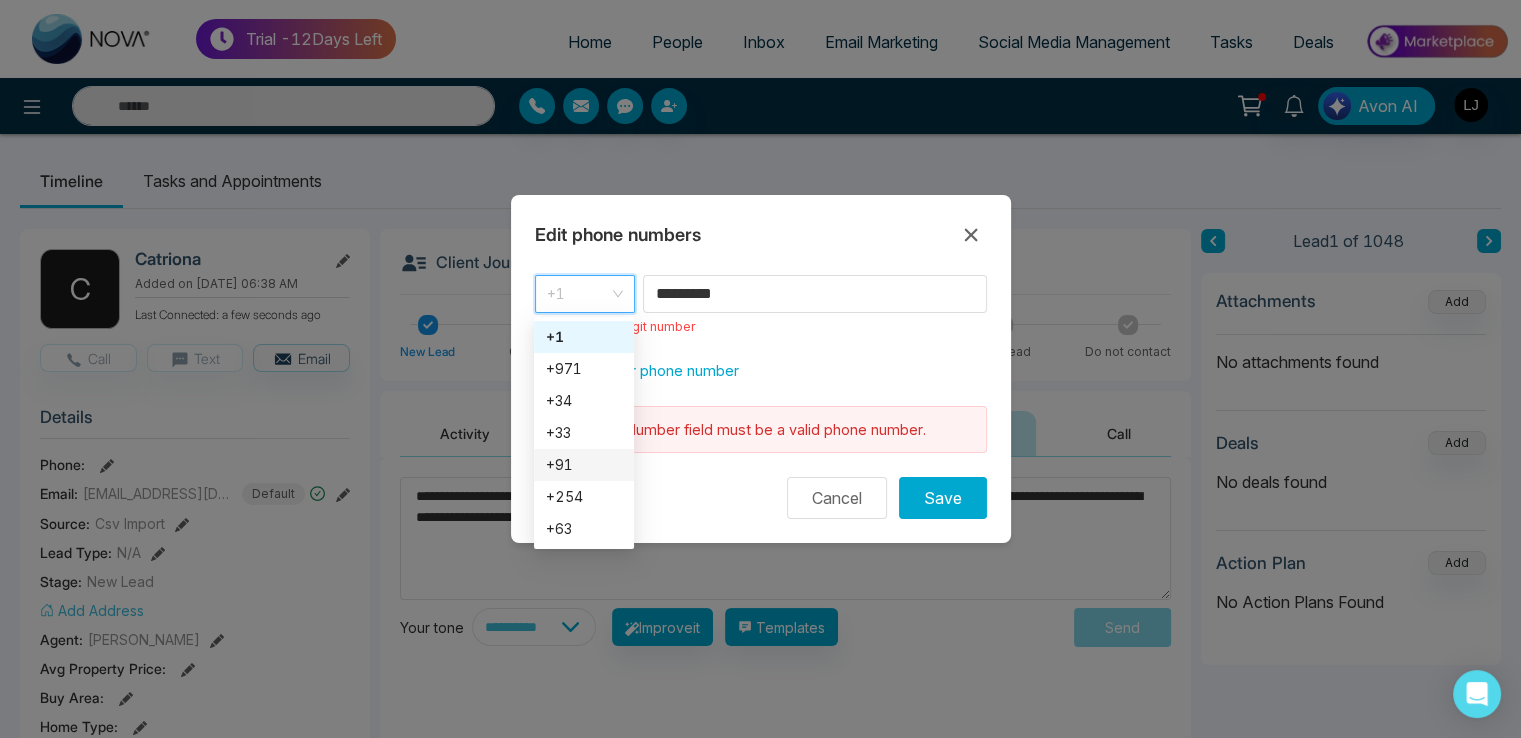 click on "+91" at bounding box center (584, 465) 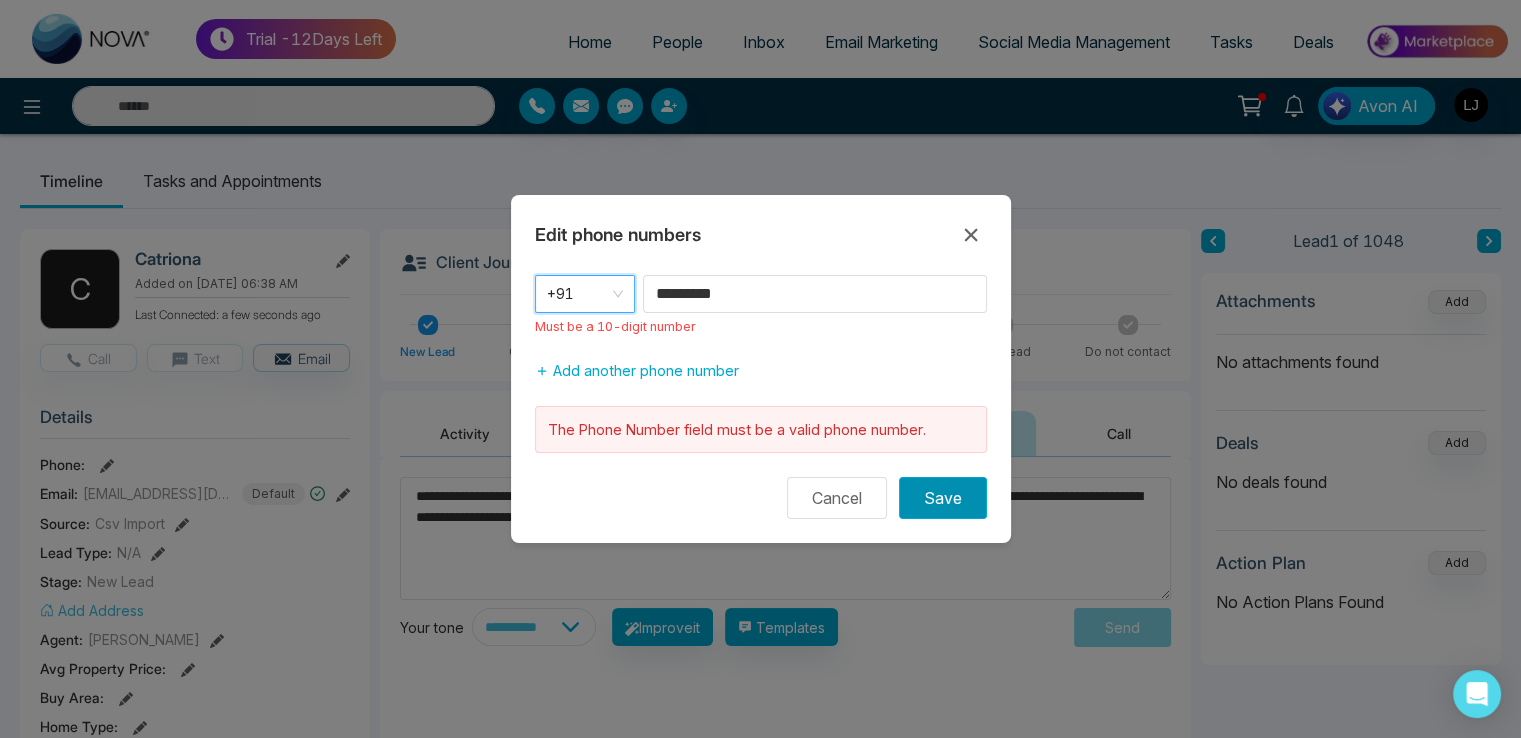 click on "Save" at bounding box center [943, 498] 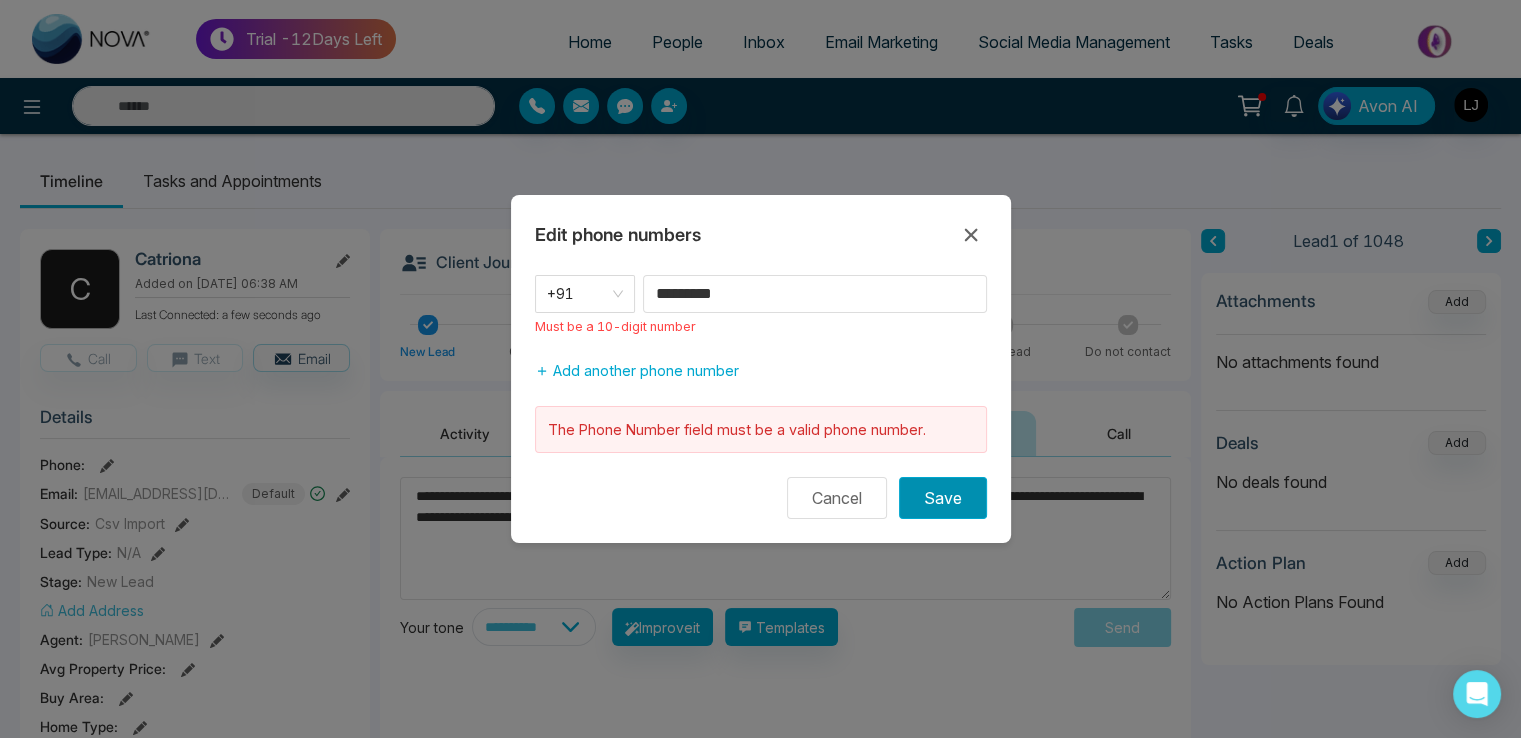 click on "Save" at bounding box center [943, 498] 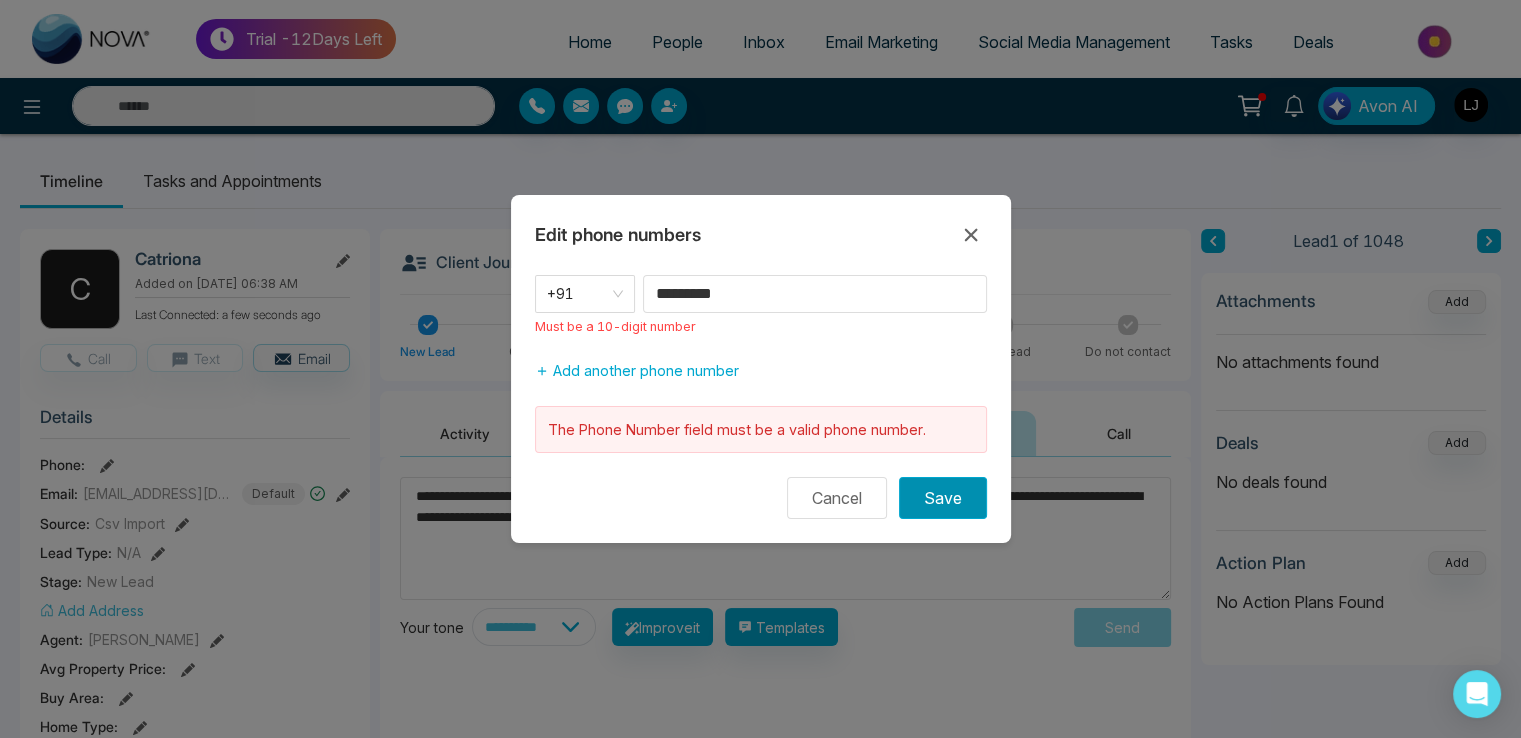 click on "Save" at bounding box center [943, 498] 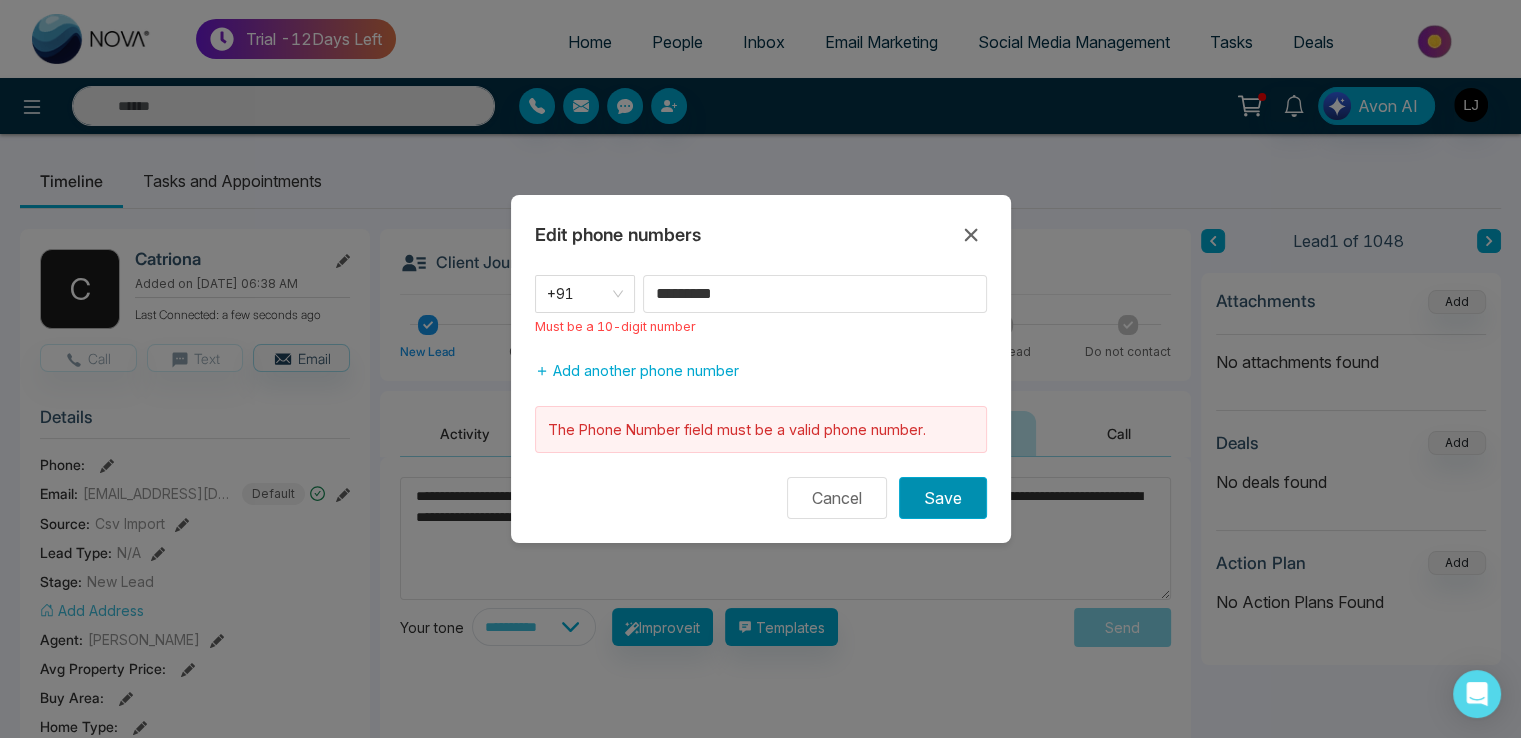 click on "Save" at bounding box center (943, 498) 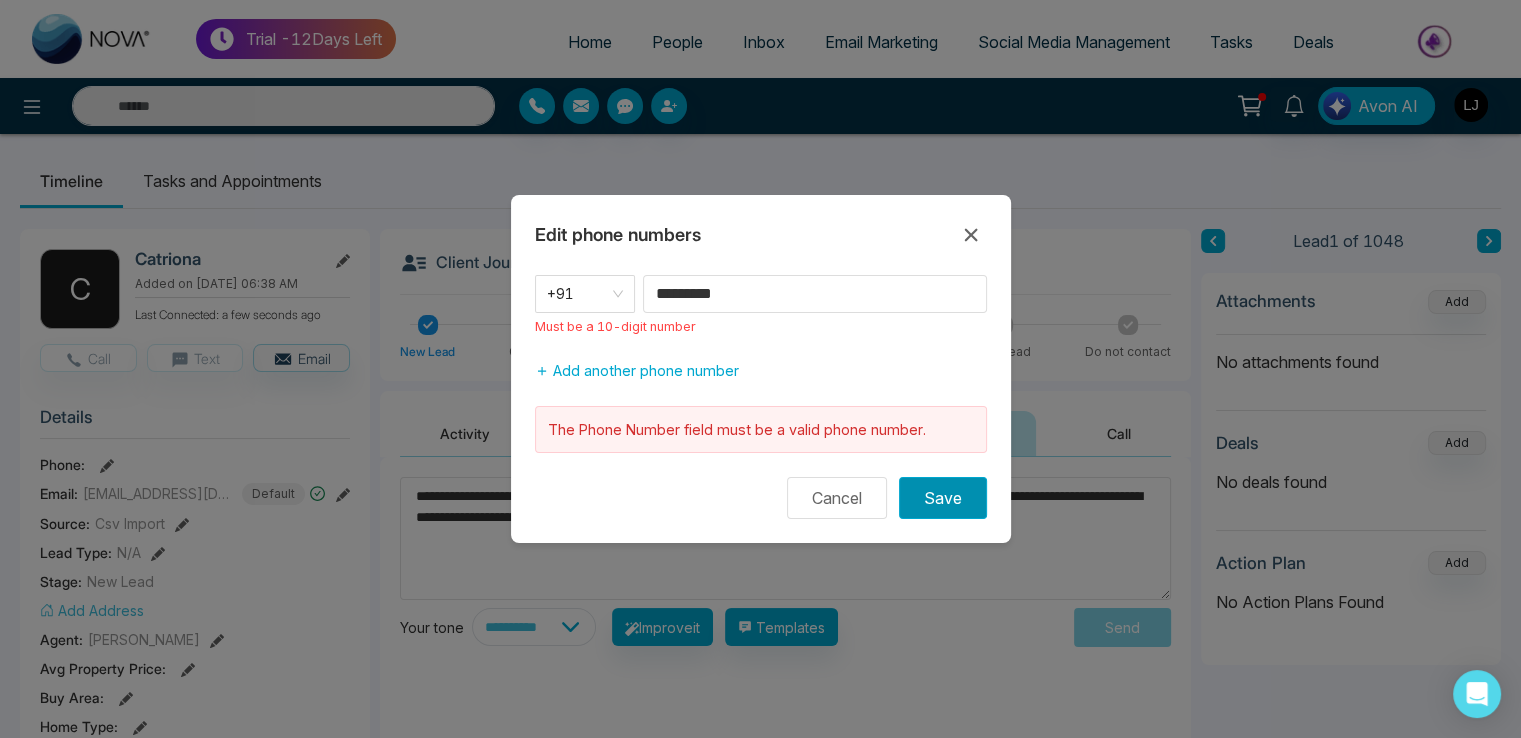 click on "Save" at bounding box center [943, 498] 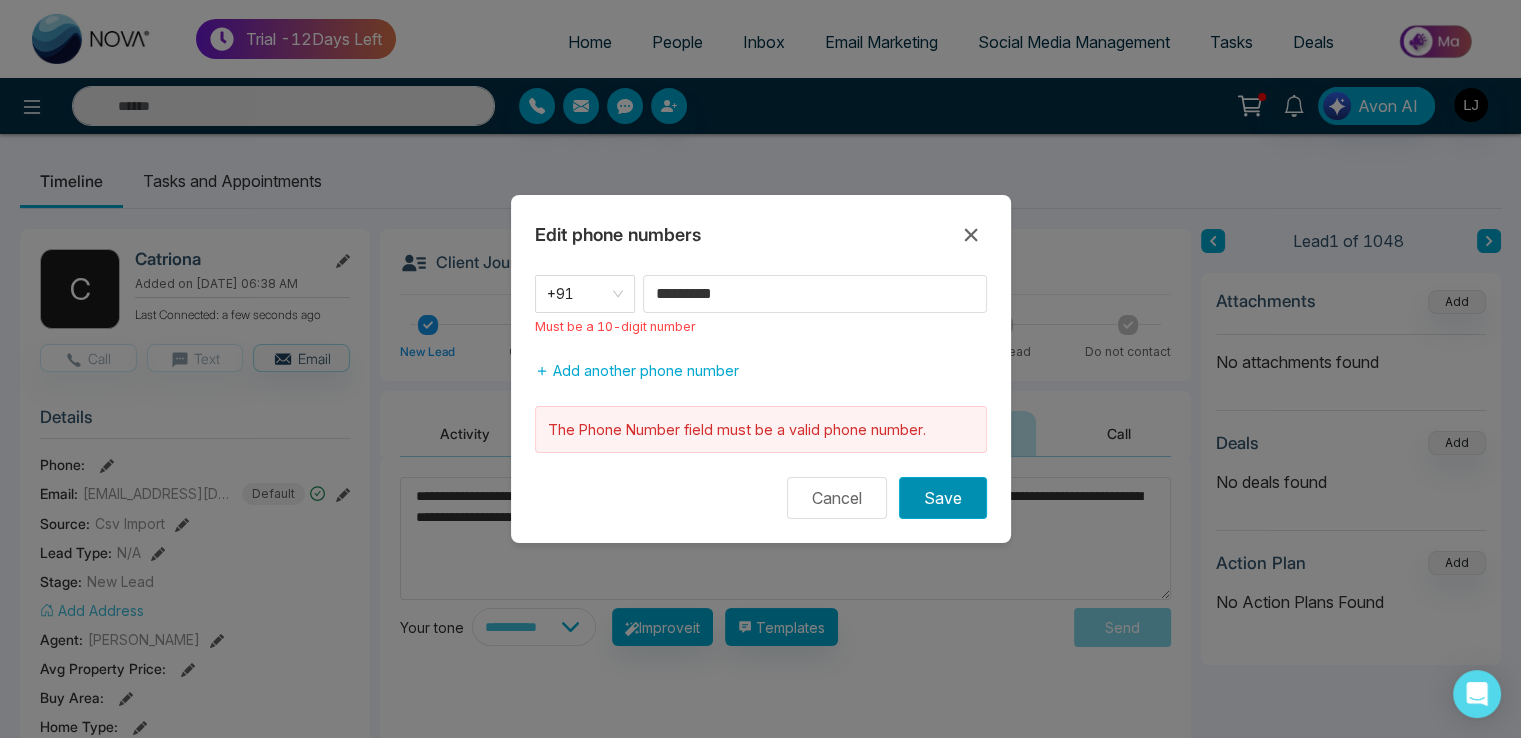 click on "Save" at bounding box center [943, 498] 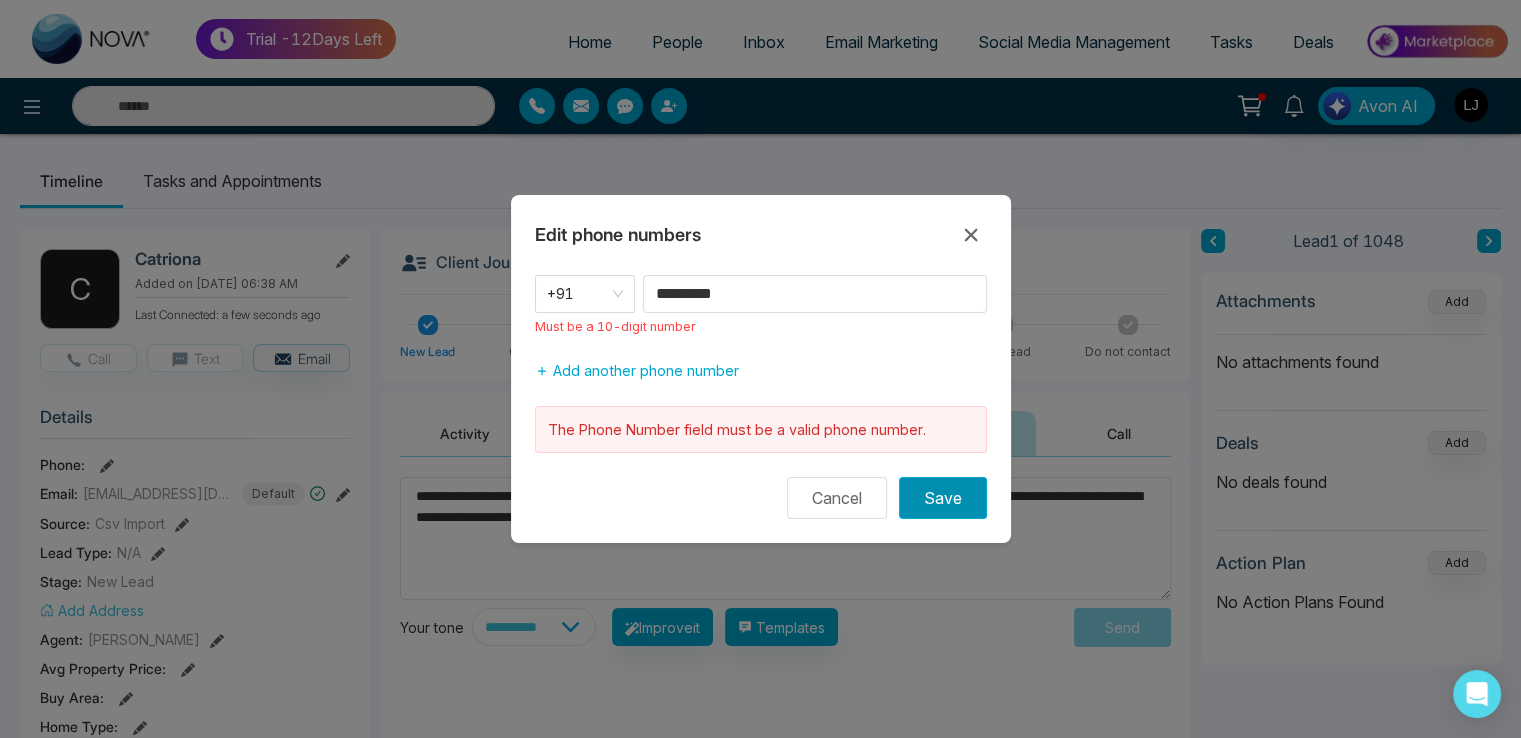 click on "Save" at bounding box center (943, 498) 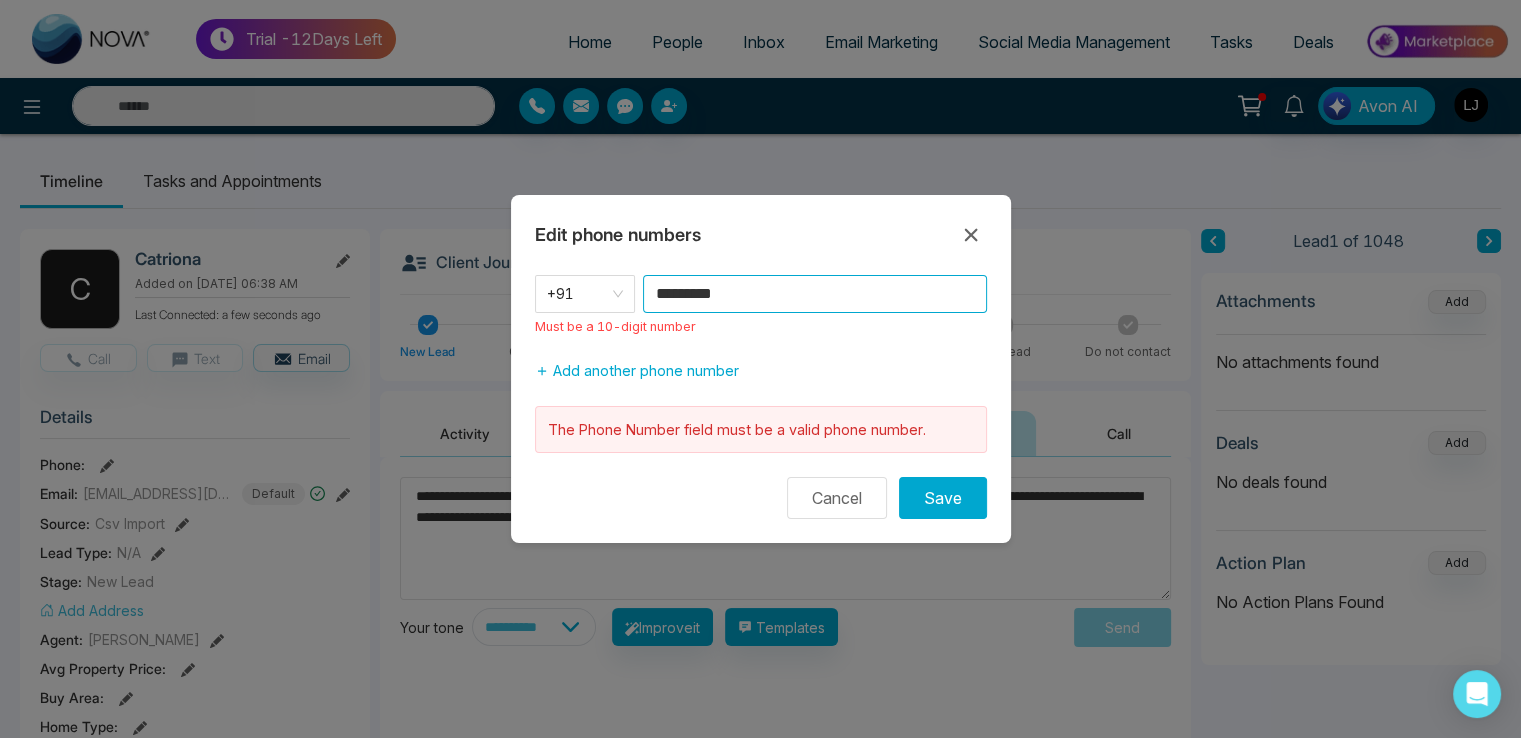 click on "*********" at bounding box center [815, 294] 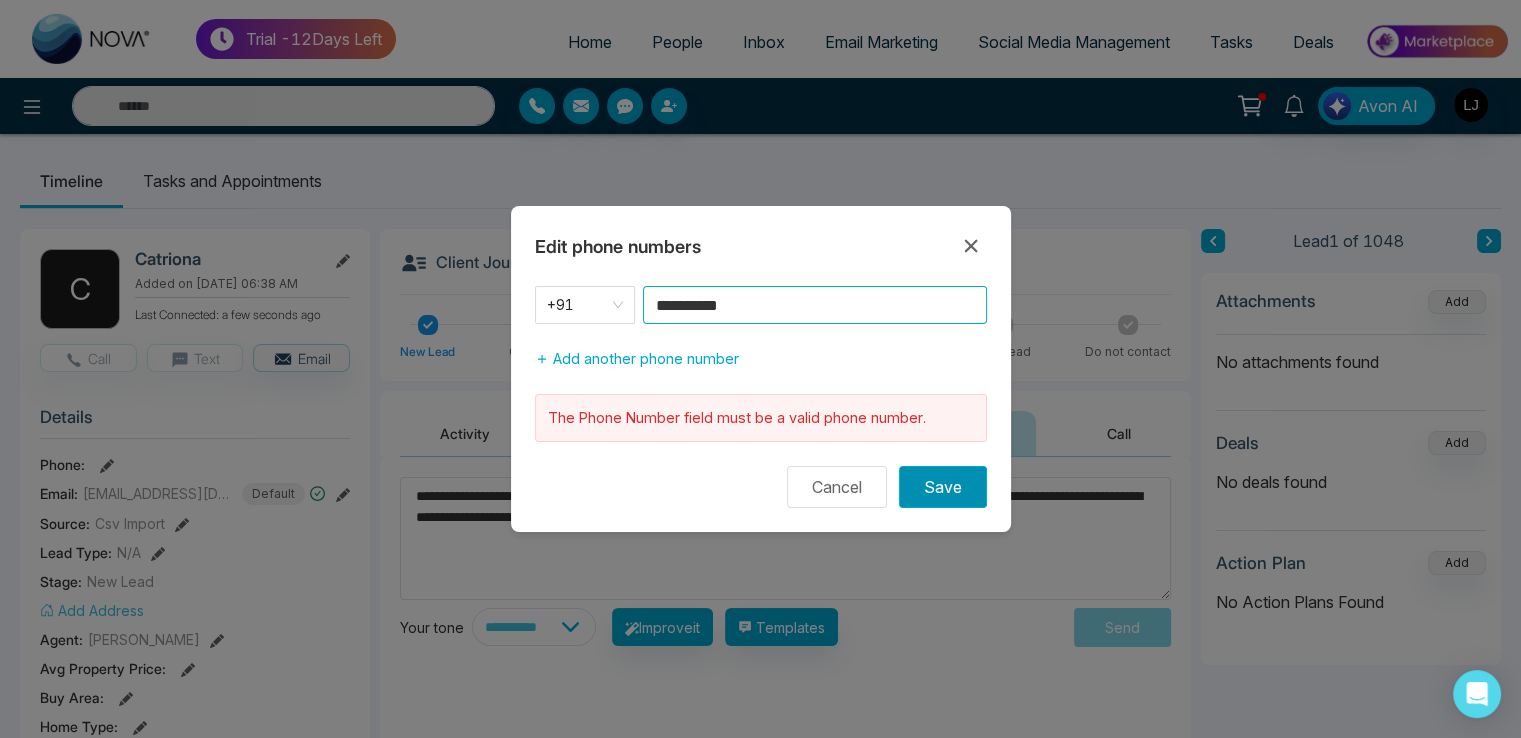 type on "**********" 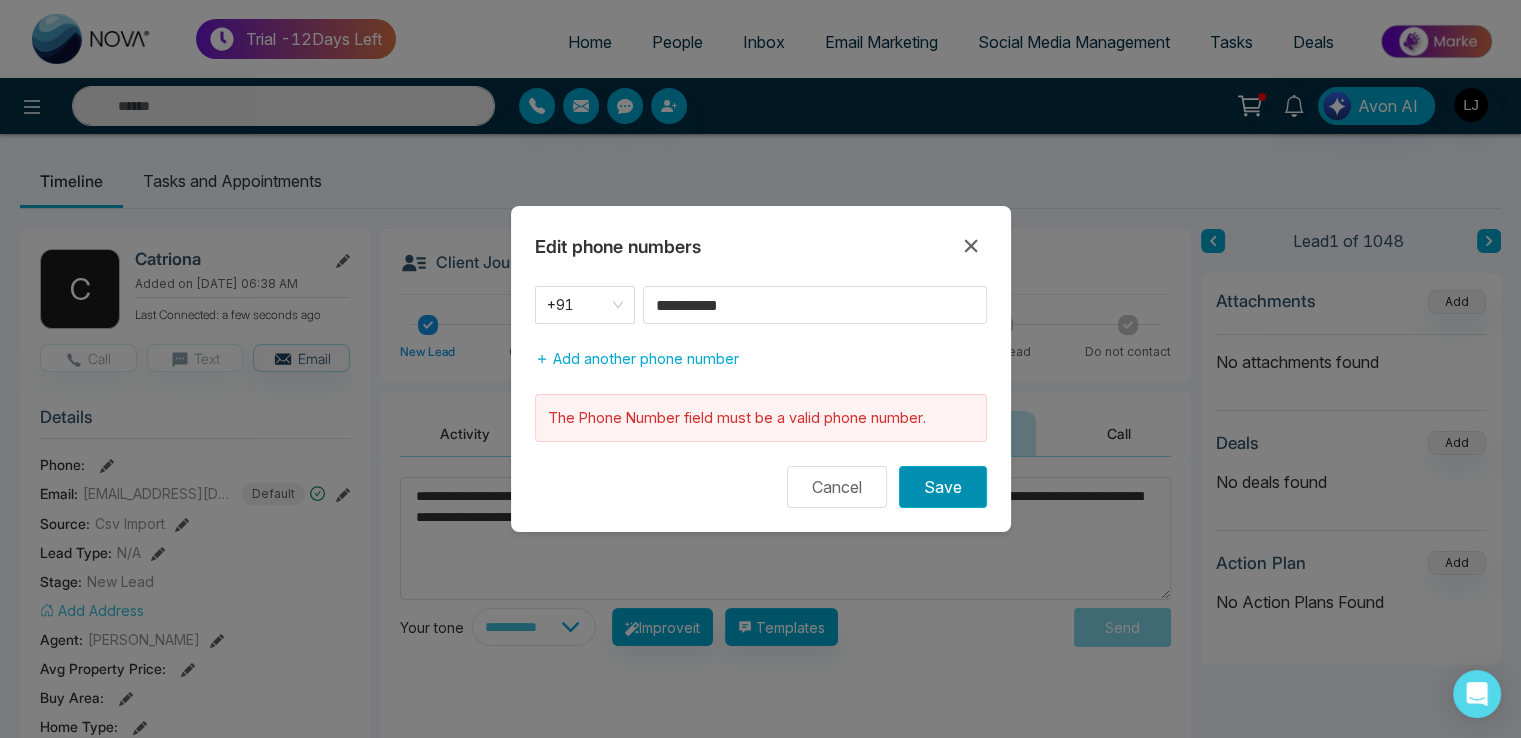 click on "Save" at bounding box center [943, 487] 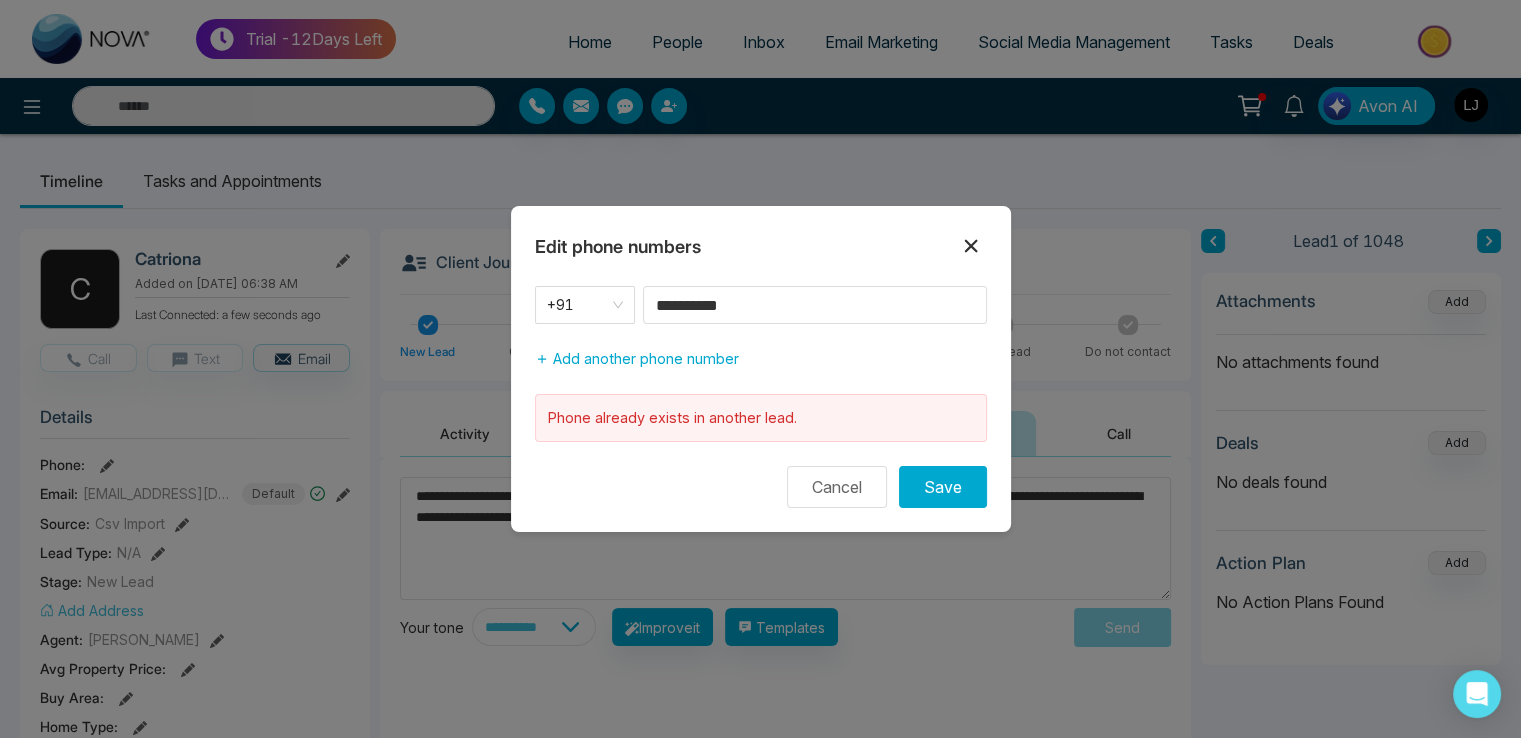 click 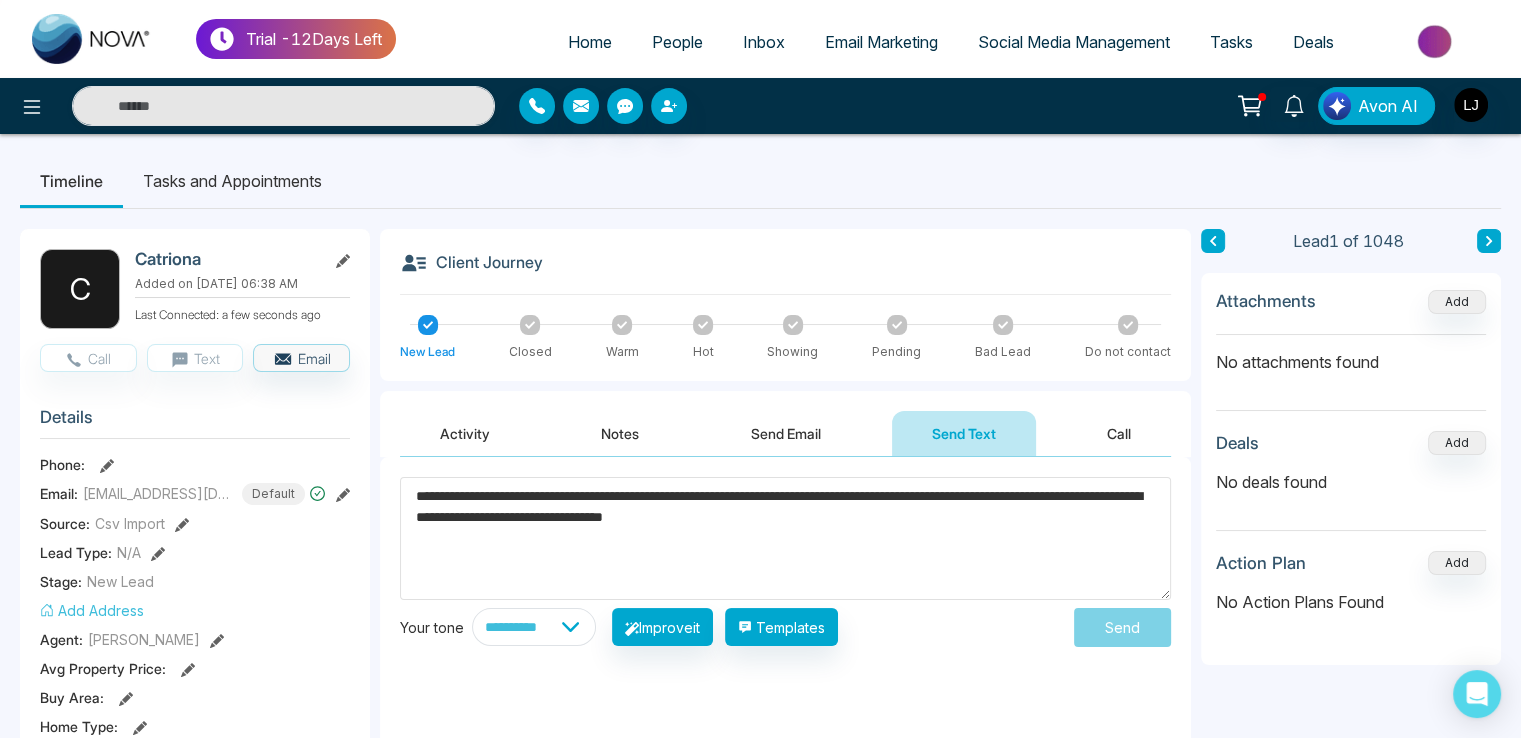 click on "Home" at bounding box center [590, 42] 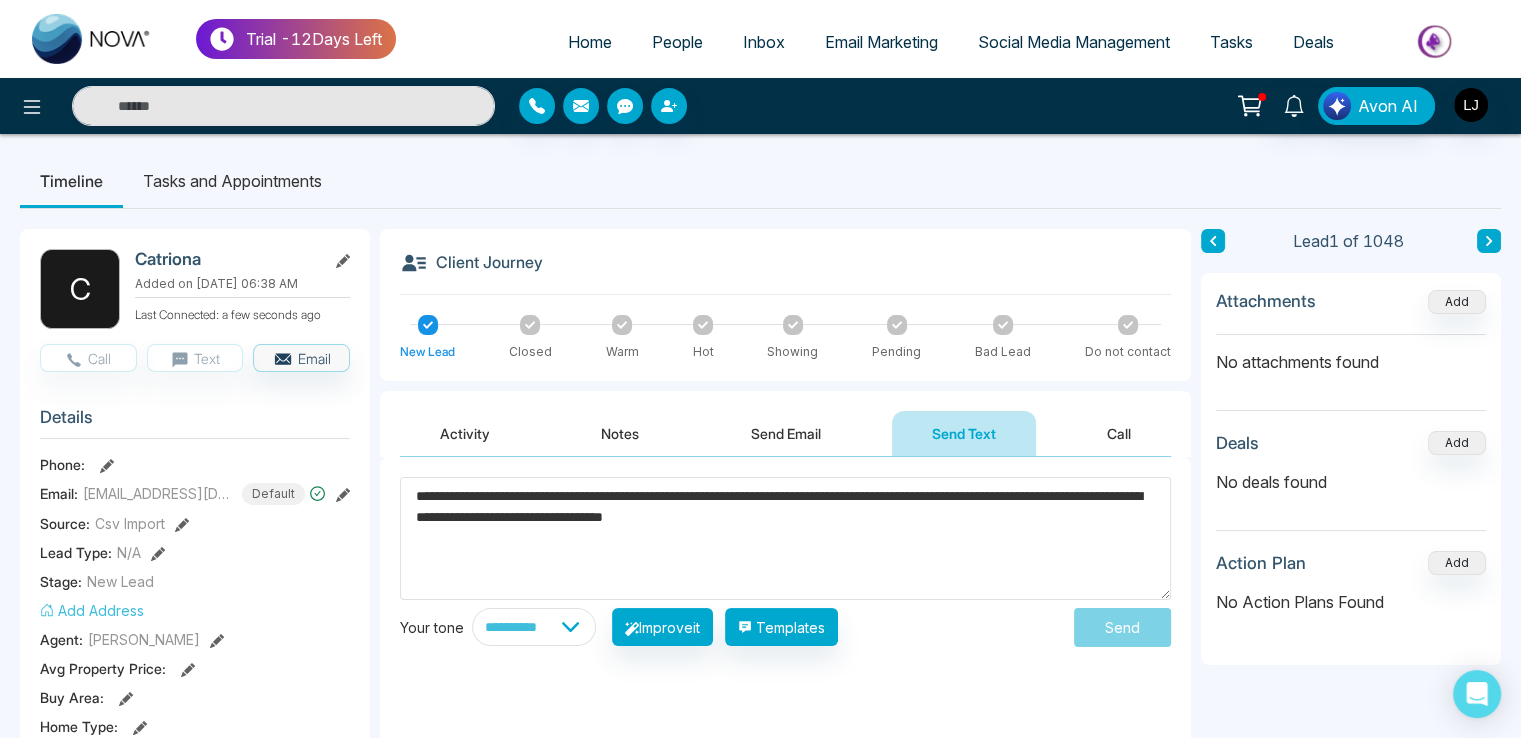 select on "*" 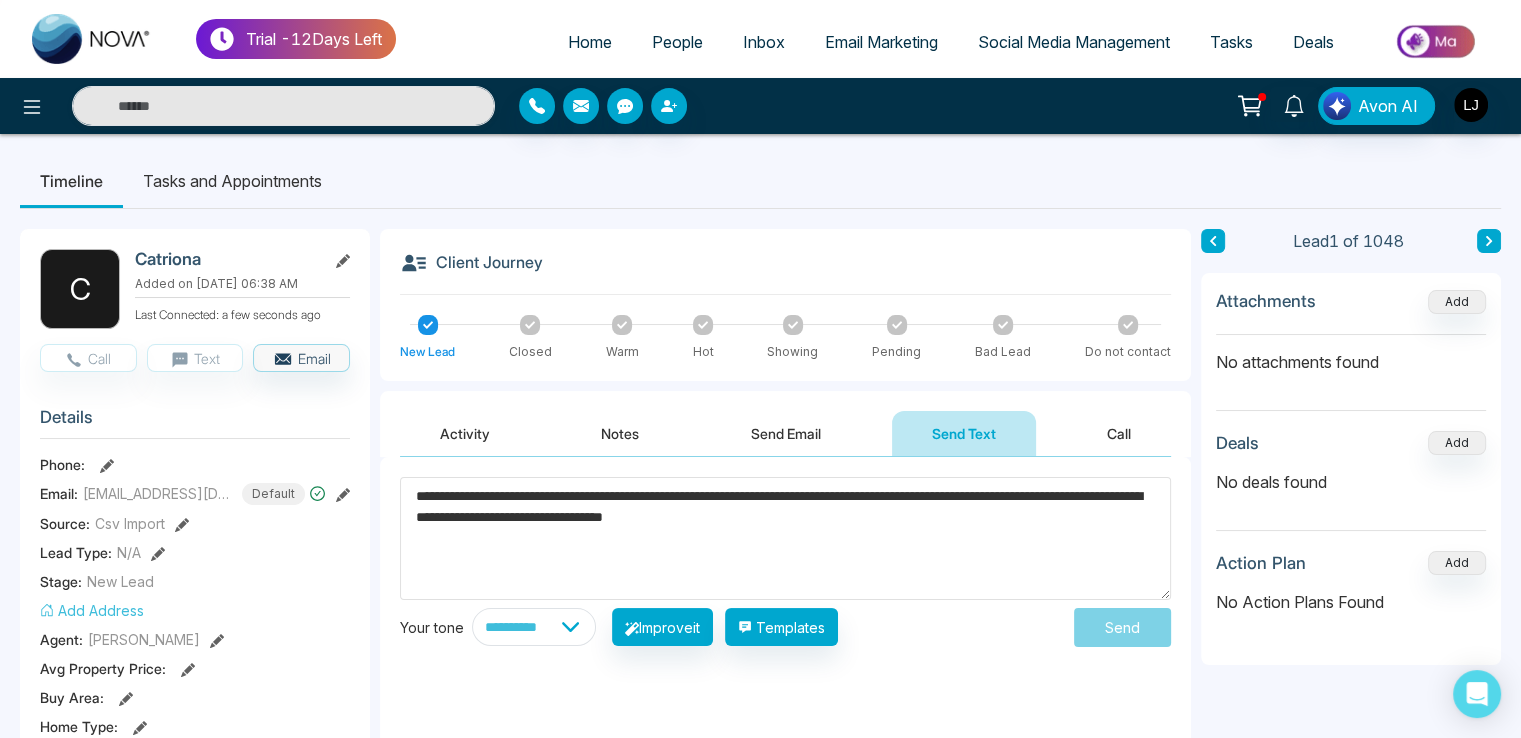 select on "*" 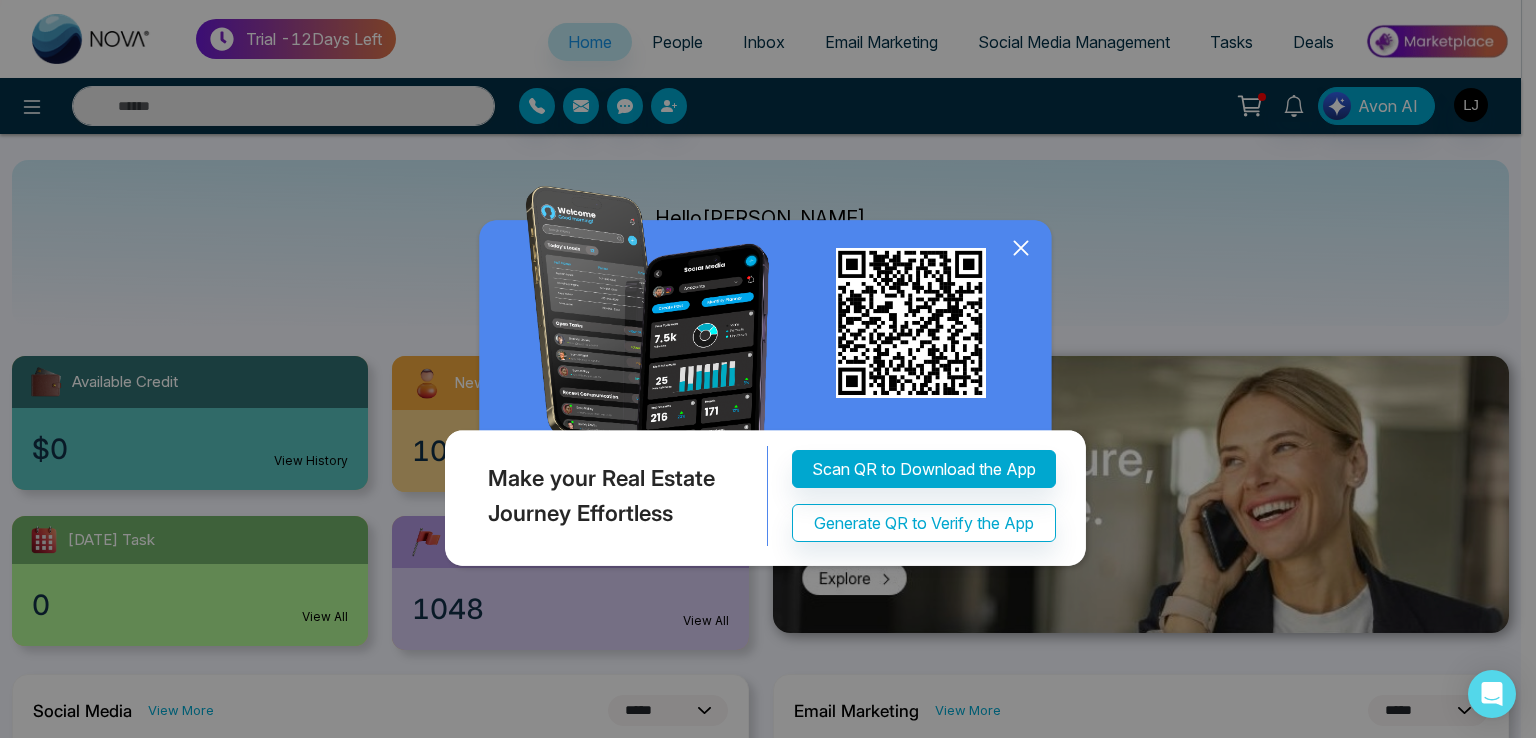click 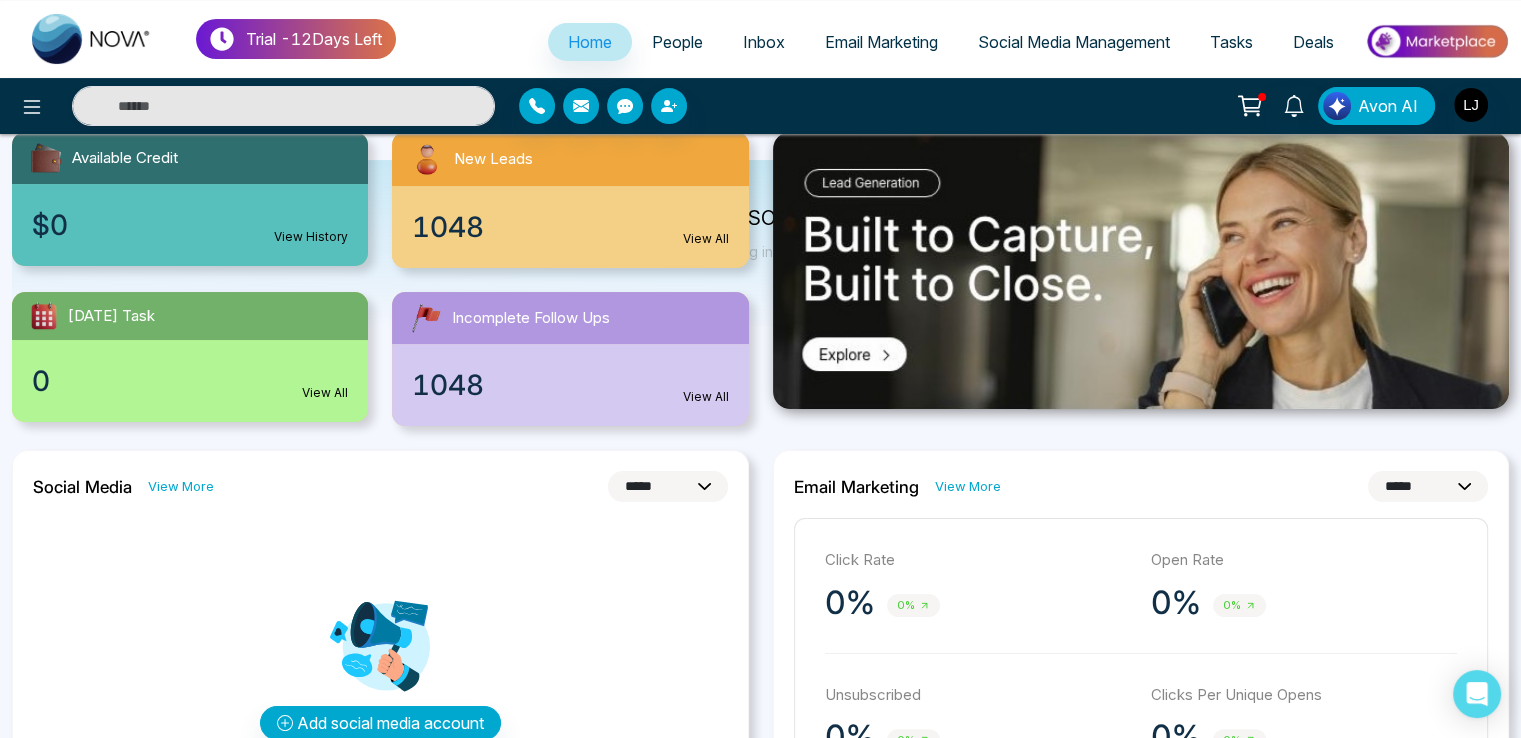 scroll, scrollTop: 0, scrollLeft: 0, axis: both 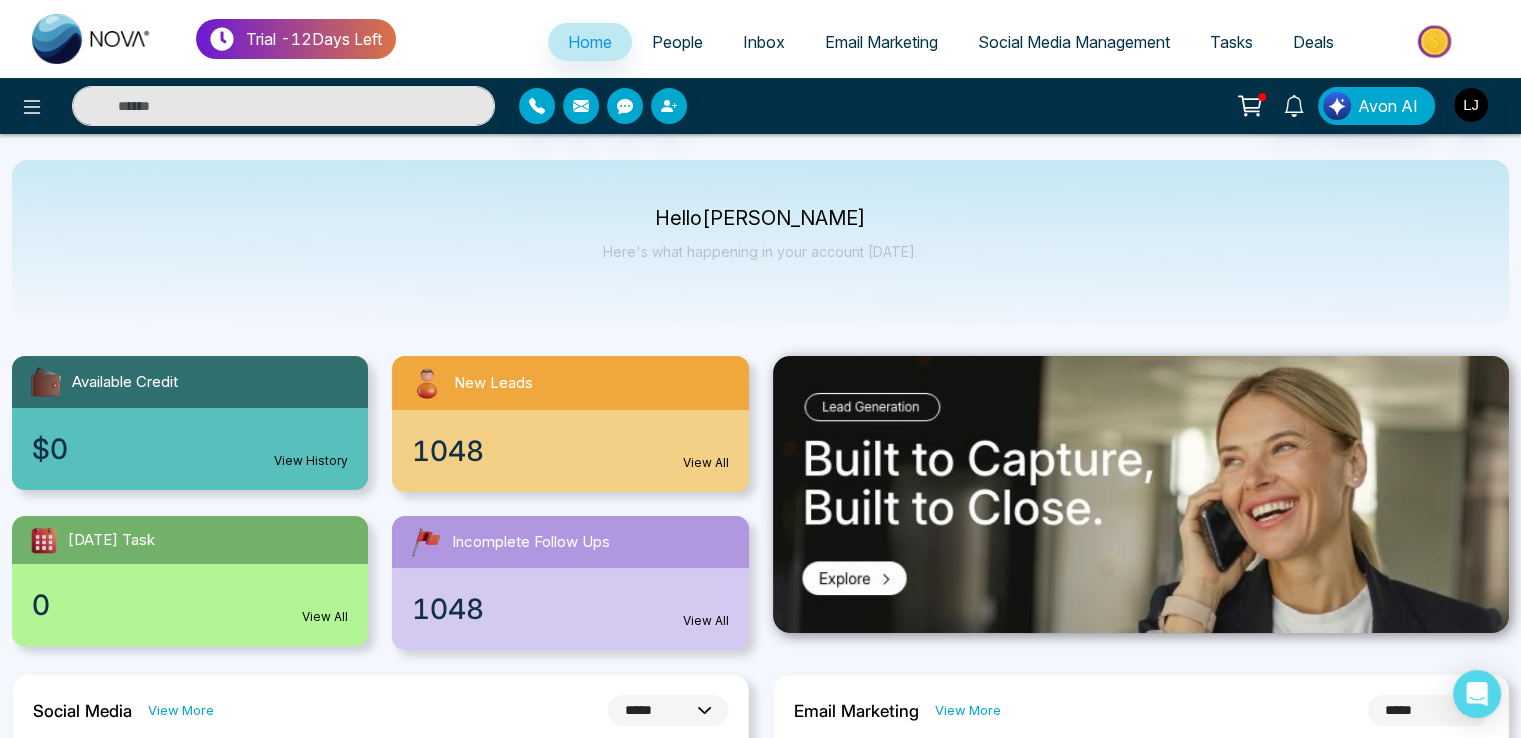 click on "People" at bounding box center (677, 42) 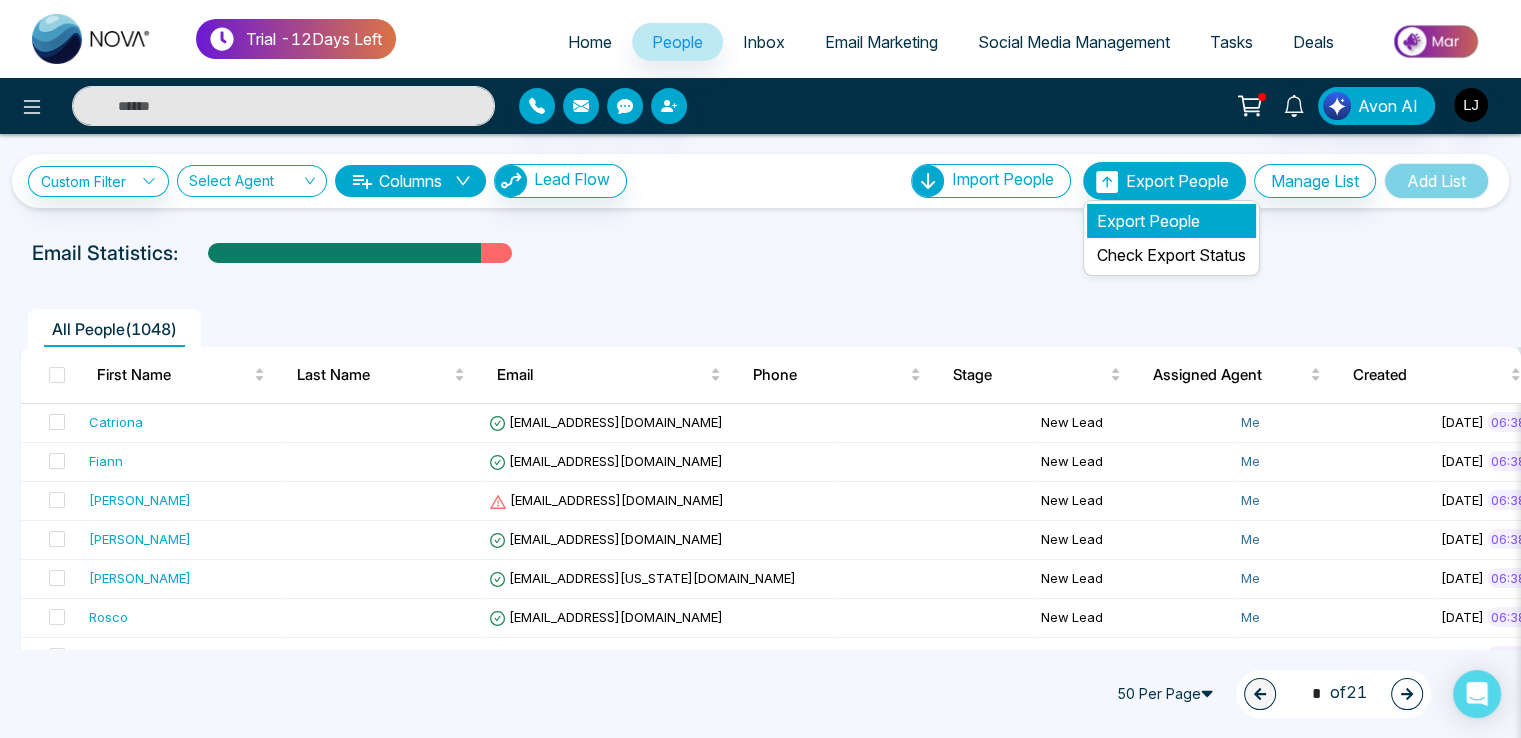 click on "Export People" at bounding box center [1171, 221] 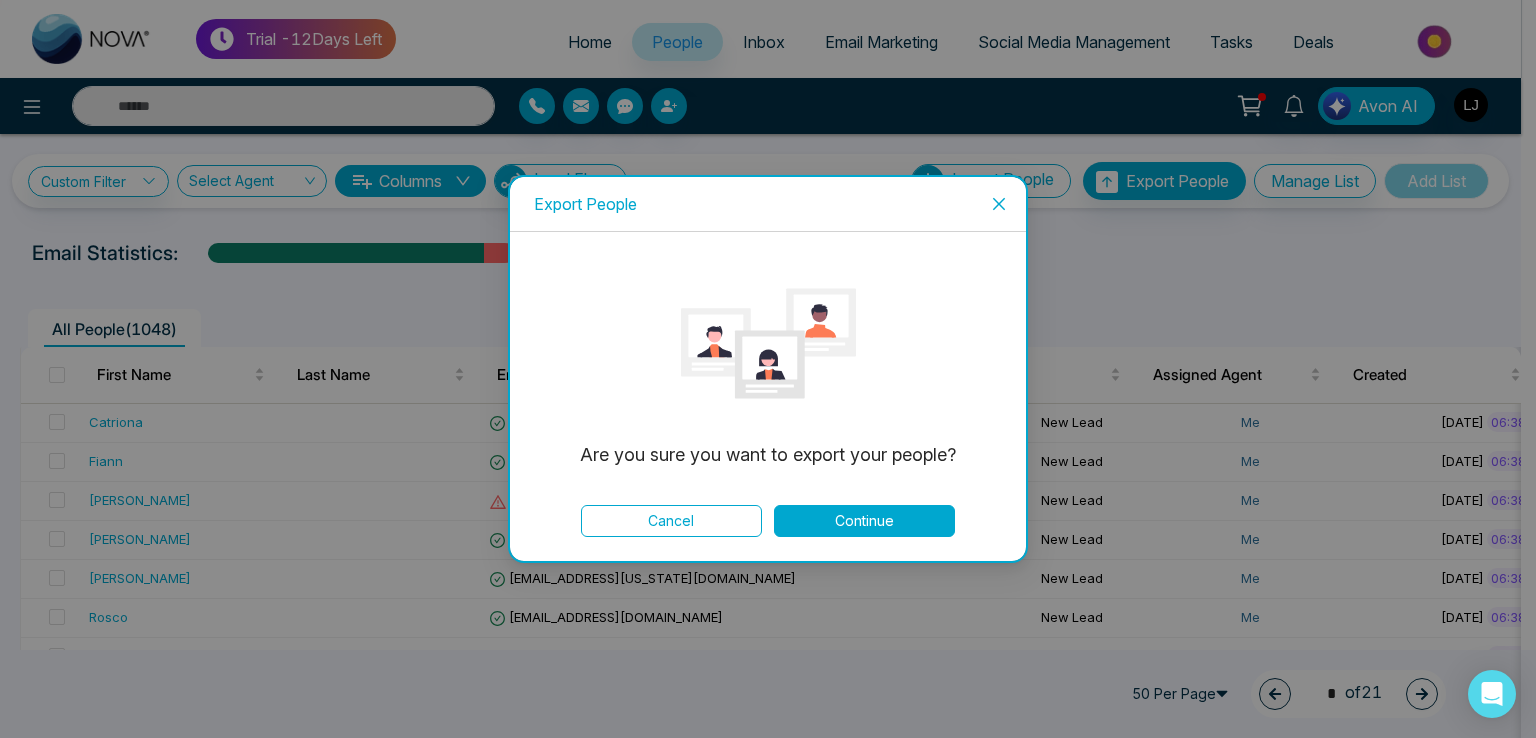 click on "Continue" at bounding box center [864, 521] 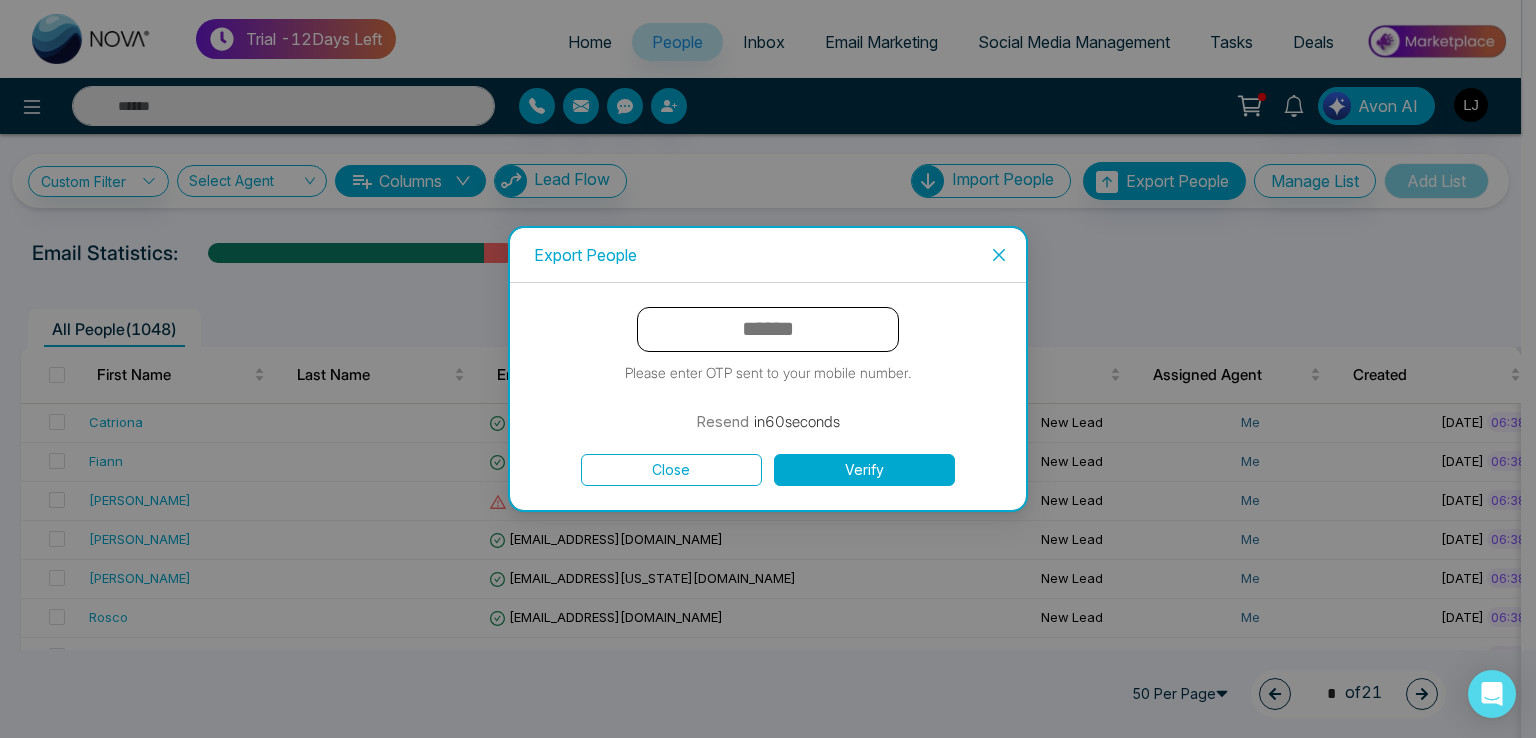 click at bounding box center (768, 329) 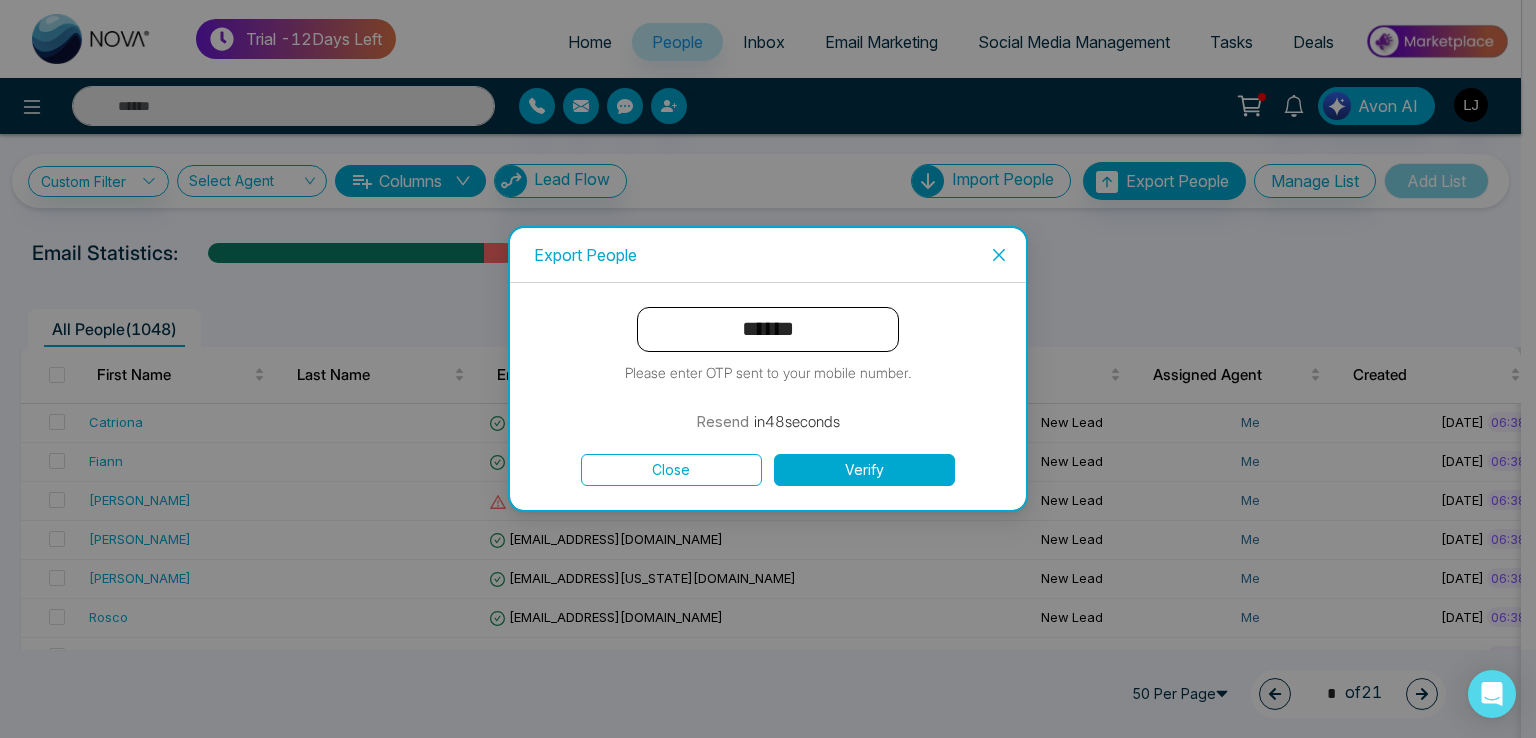 type on "******" 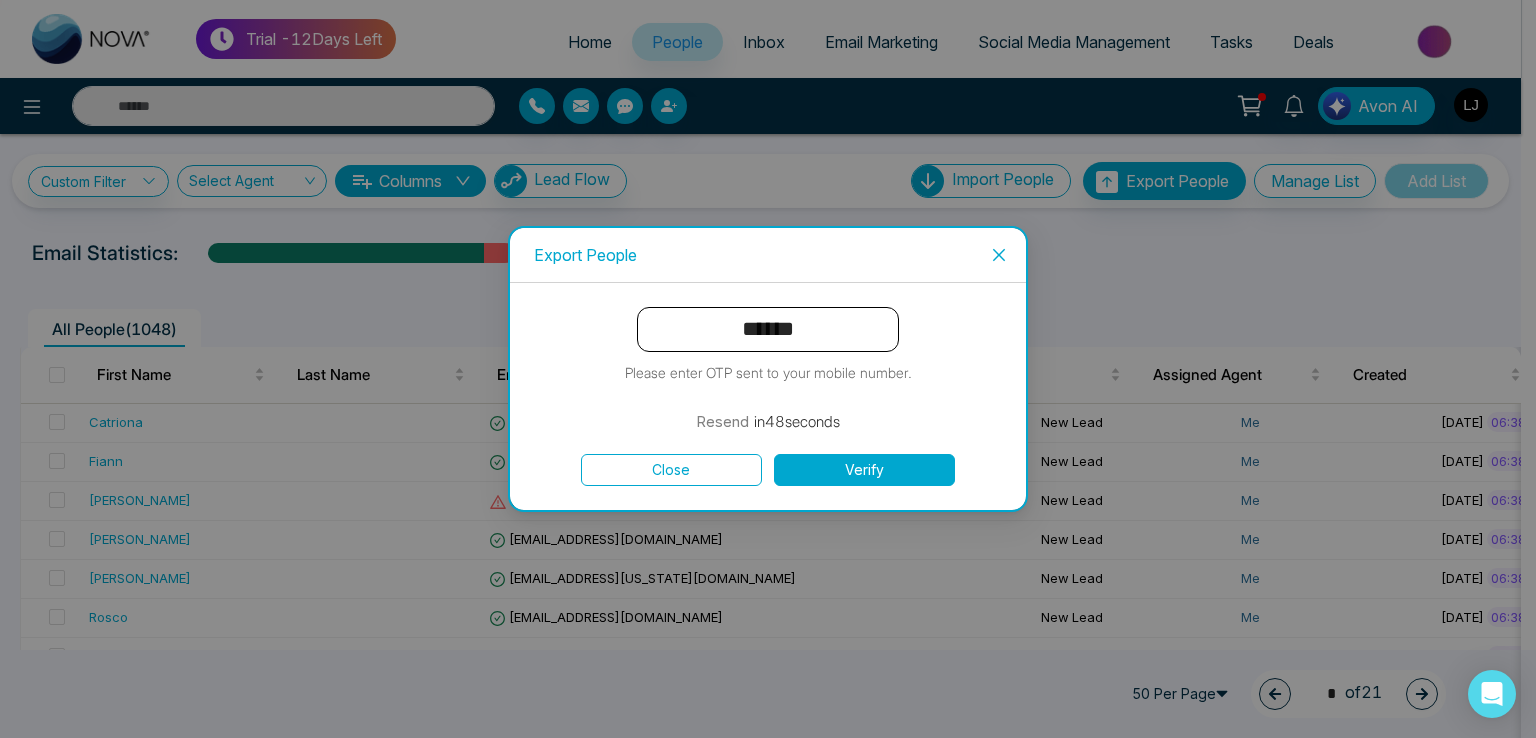 drag, startPoint x: 933, startPoint y: 500, endPoint x: 916, endPoint y: 484, distance: 23.345236 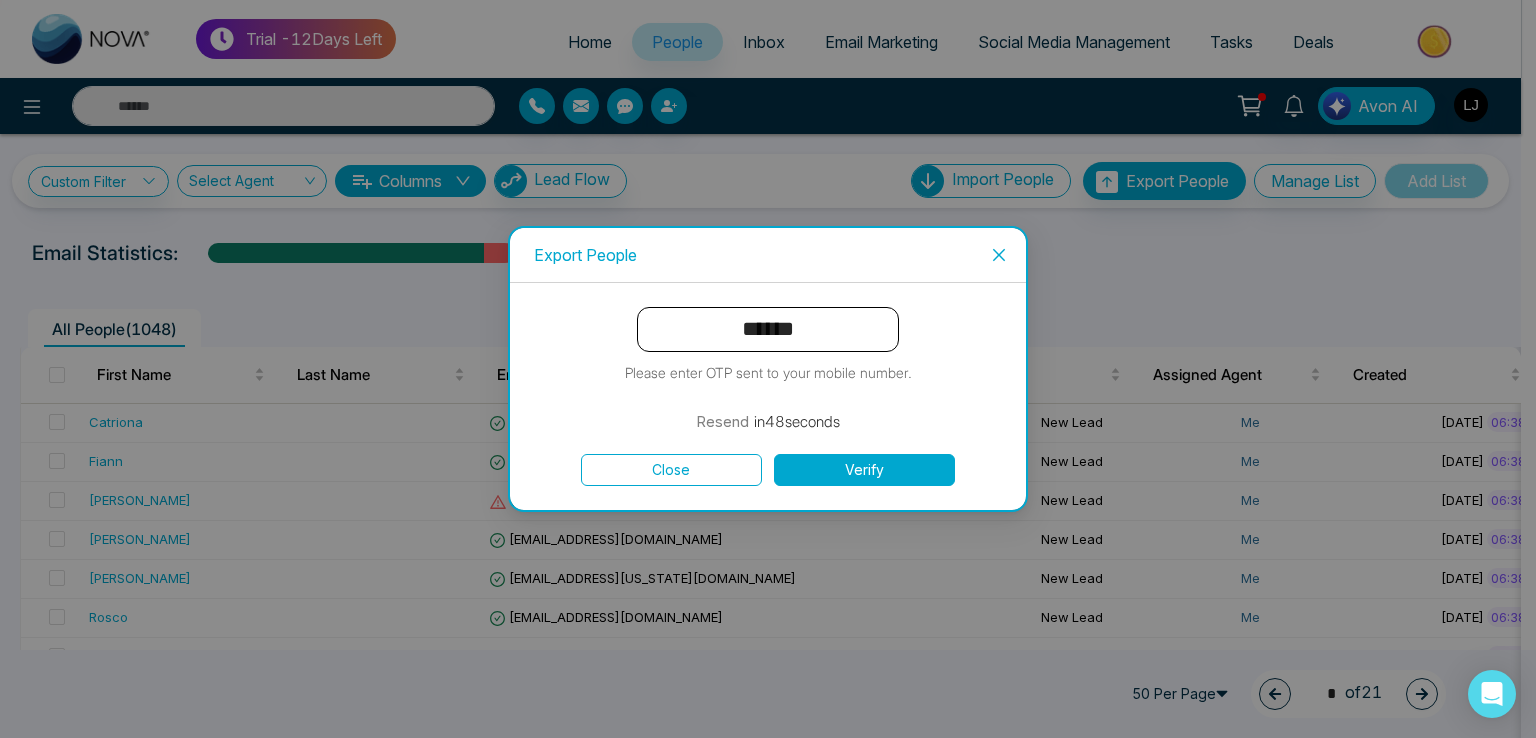 click on "****** Please enter OTP sent to your mobile number. Resend in  48  seconds Close Verify" at bounding box center (768, 396) 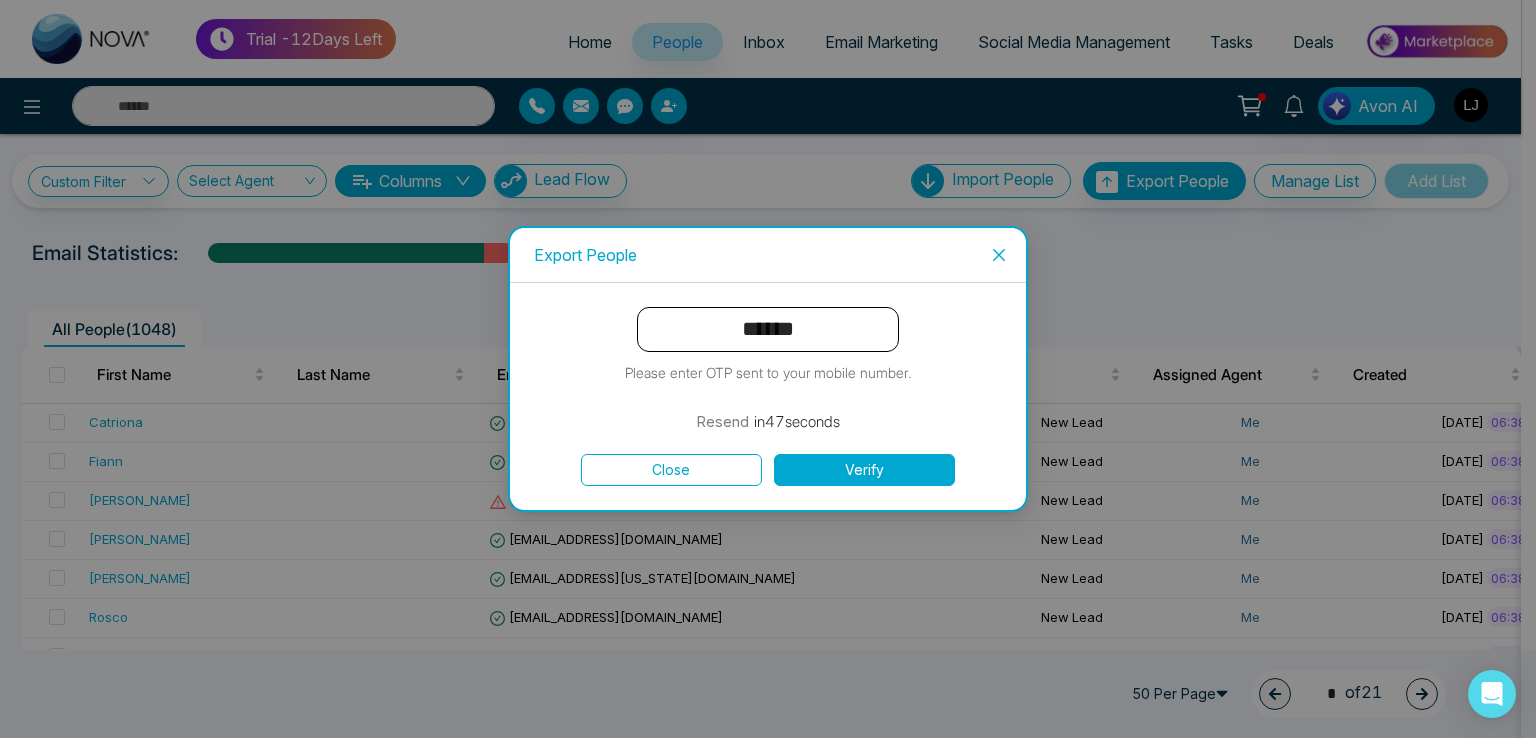 click on "Verify" at bounding box center [864, 470] 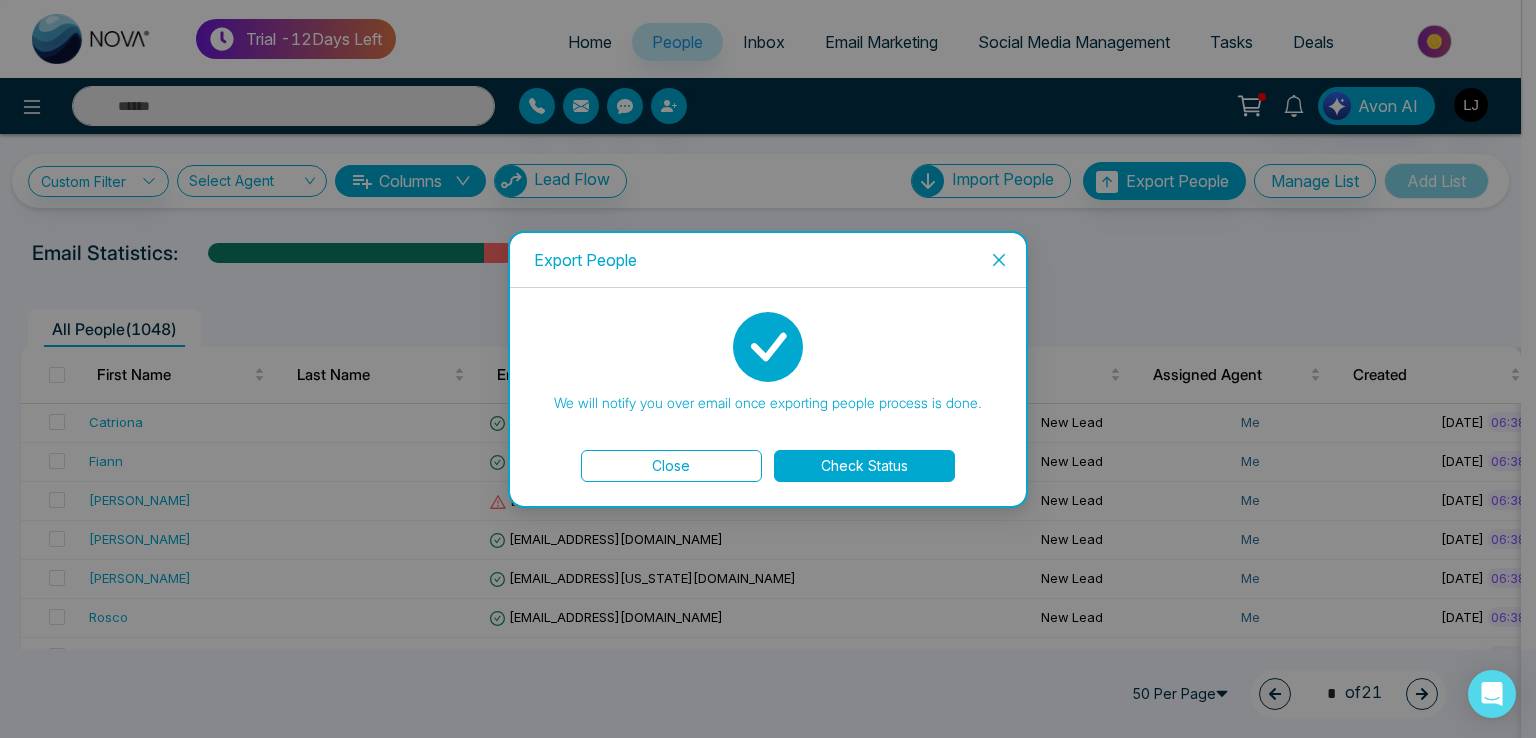 click on "Check Status" at bounding box center (864, 466) 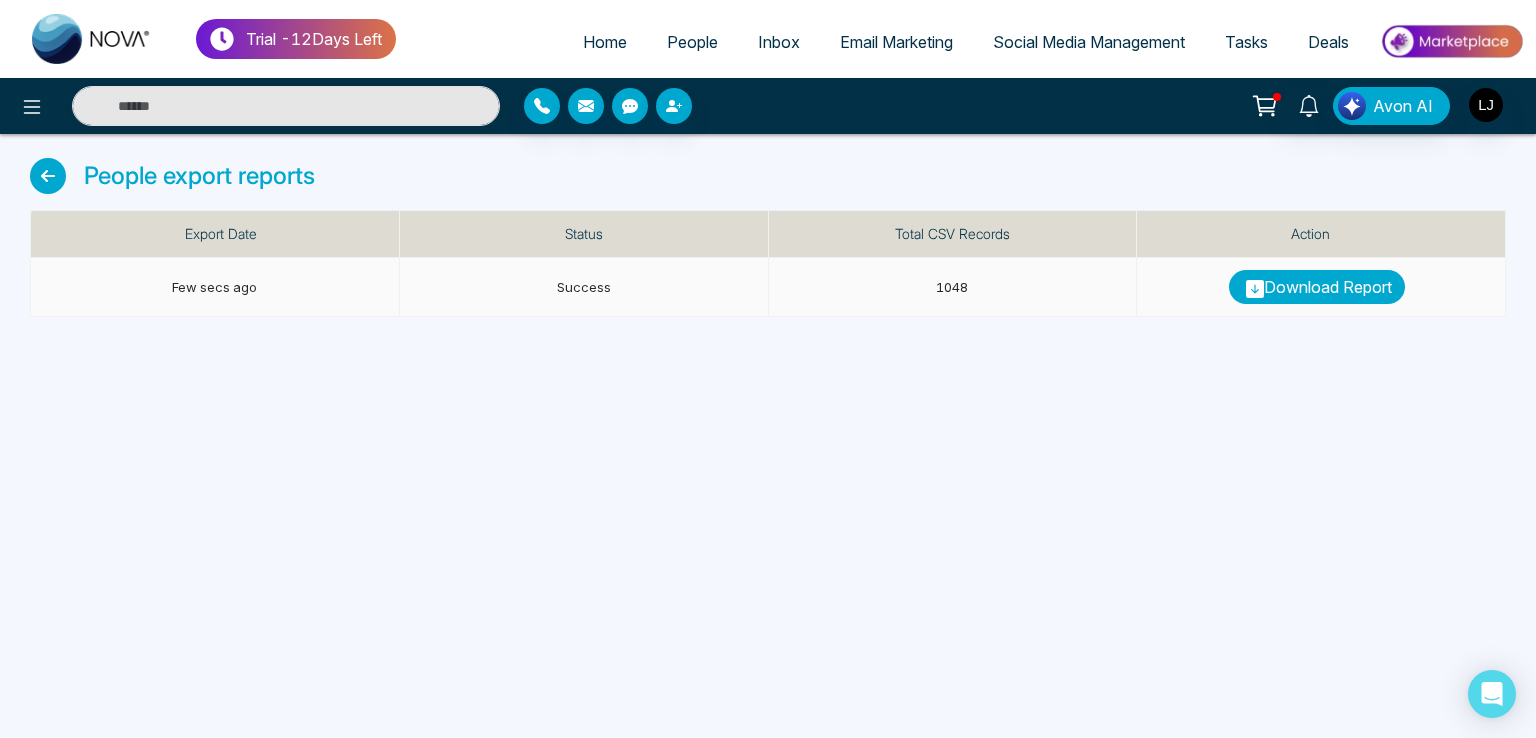 click on "Download Report" at bounding box center [1317, 287] 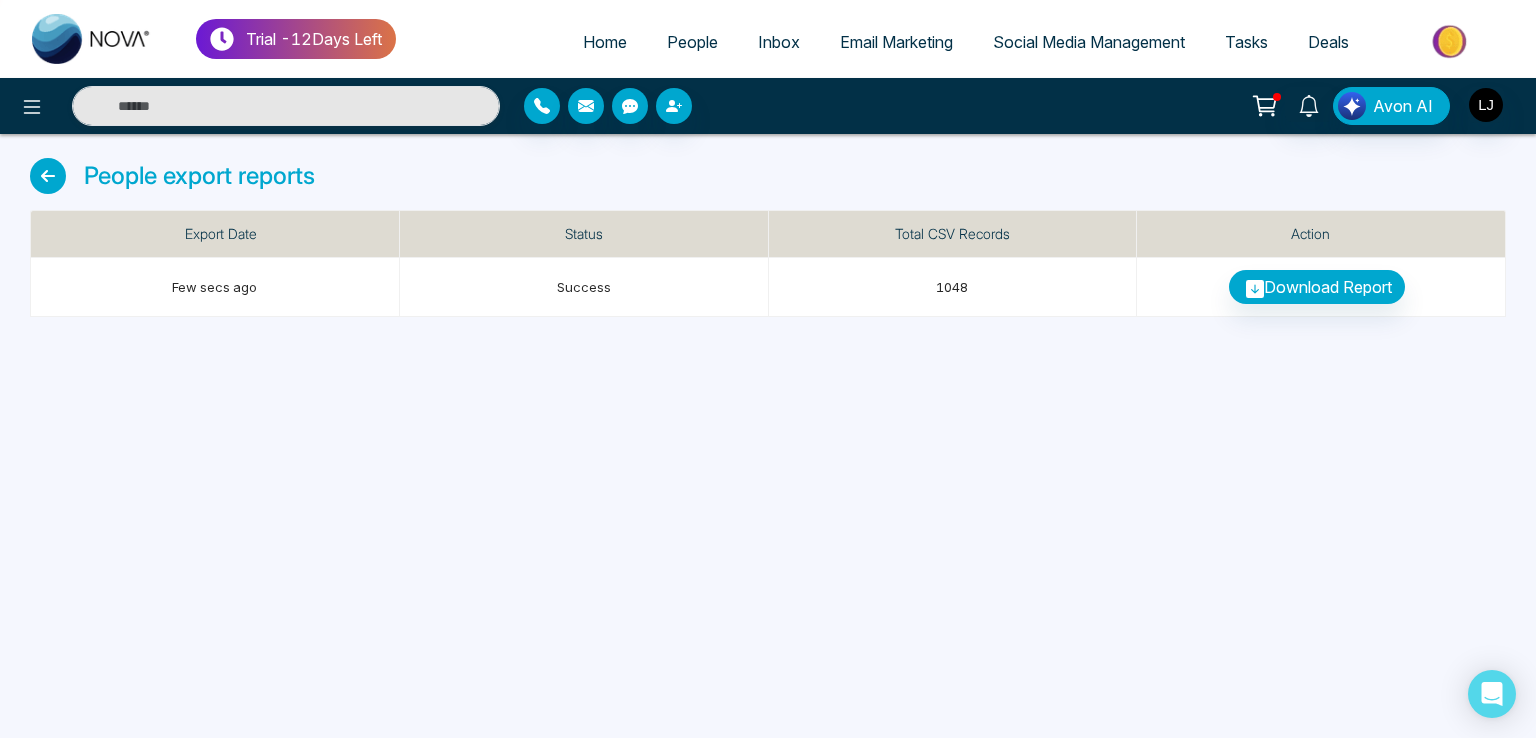 click on "People" at bounding box center [692, 42] 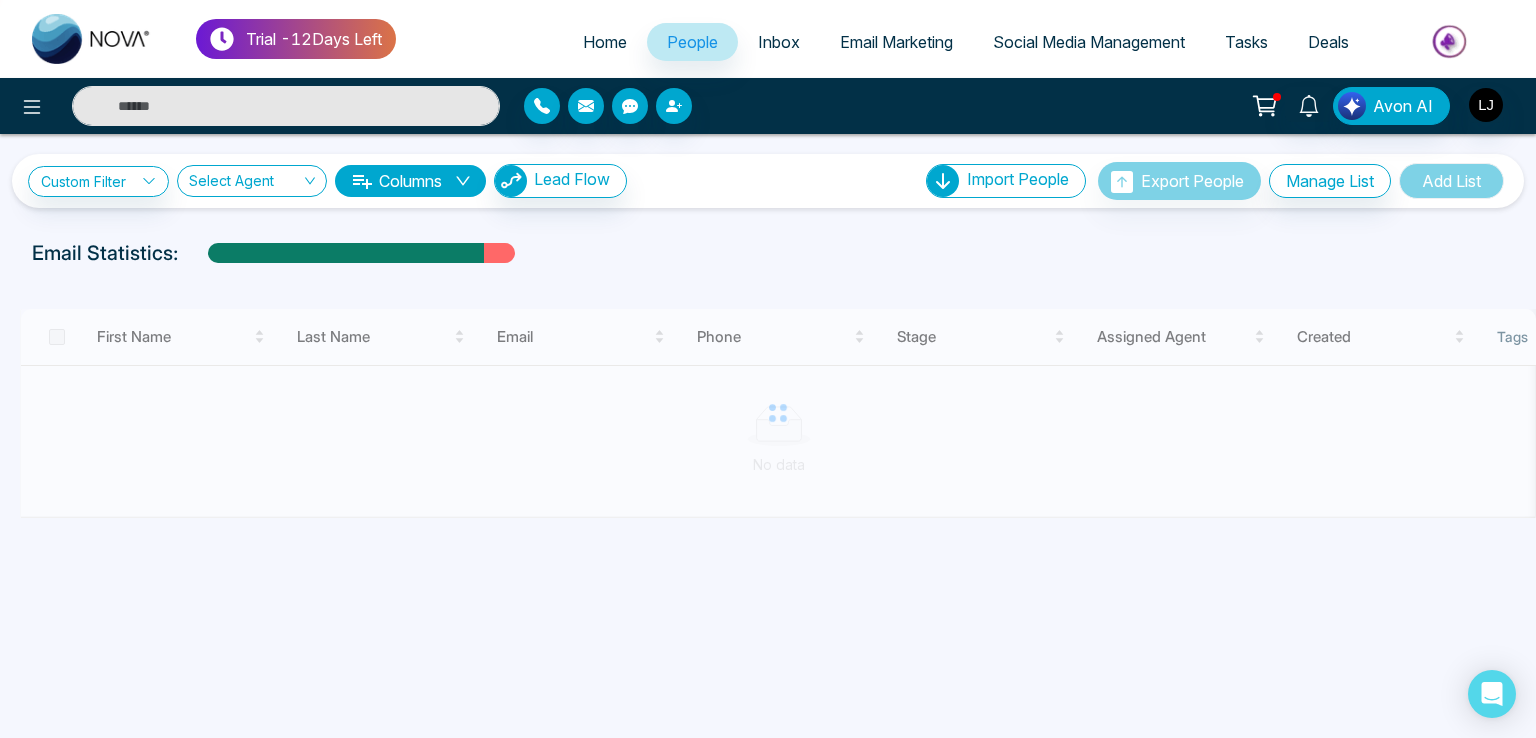 click at bounding box center [286, 106] 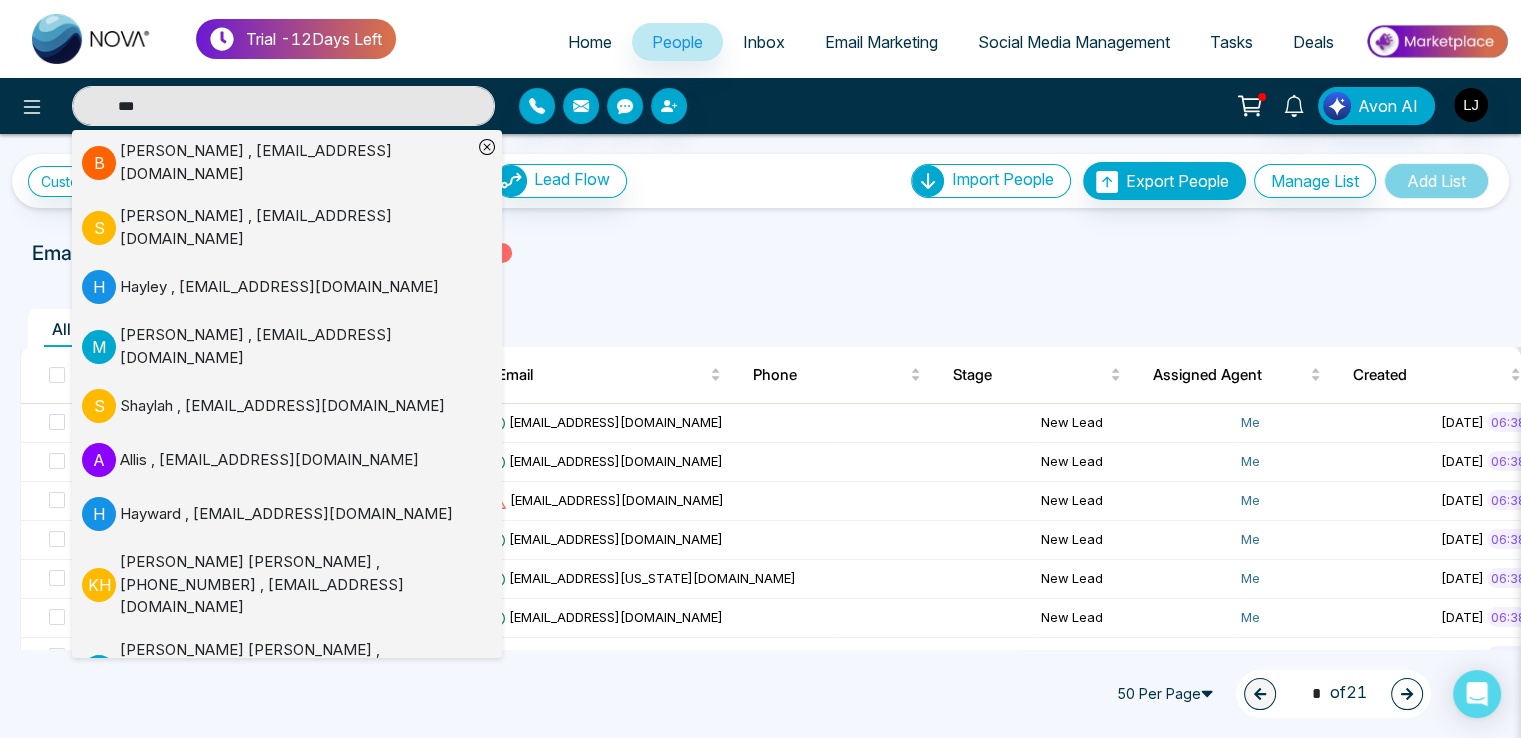 type on "***" 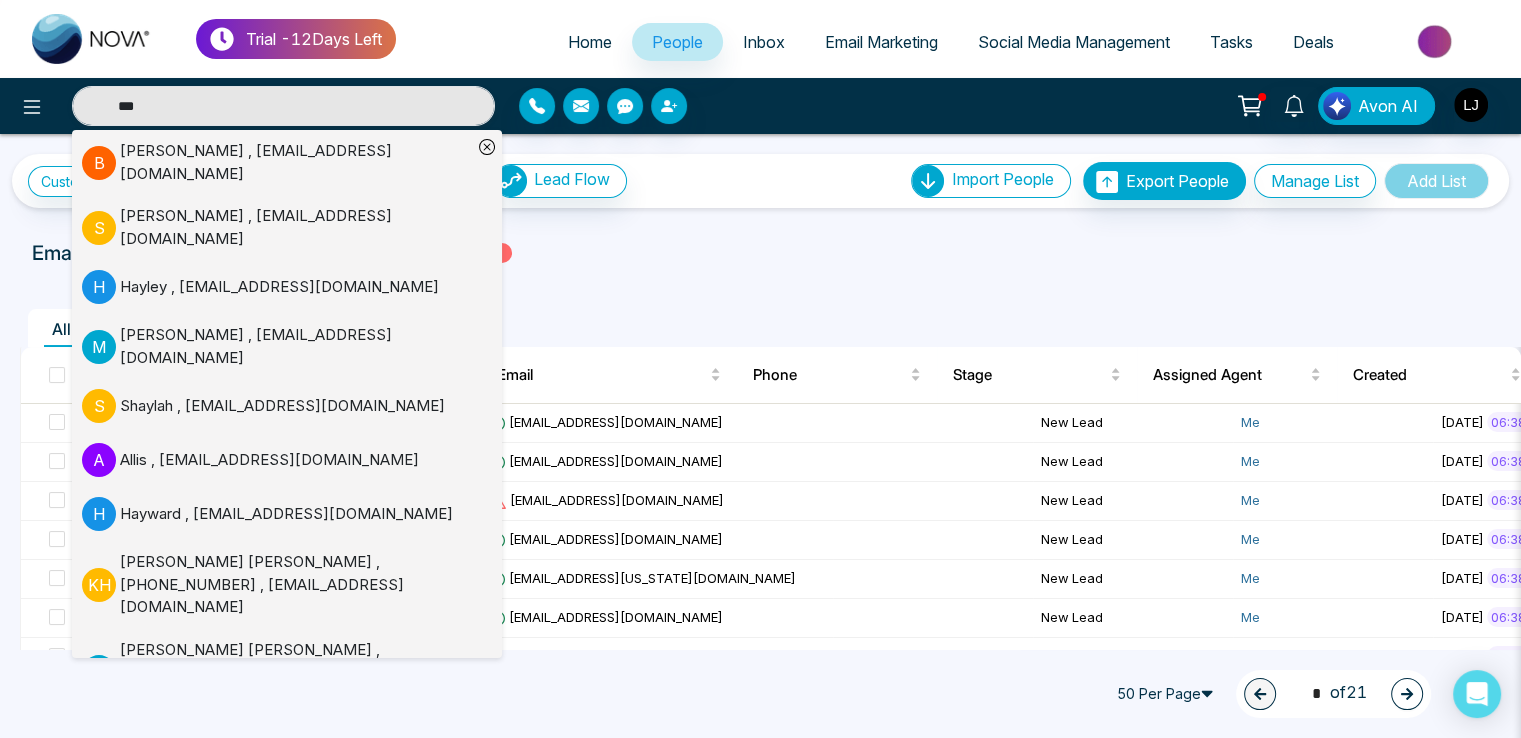 click on "Hayward       , [EMAIL_ADDRESS][DOMAIN_NAME]" at bounding box center [286, 514] 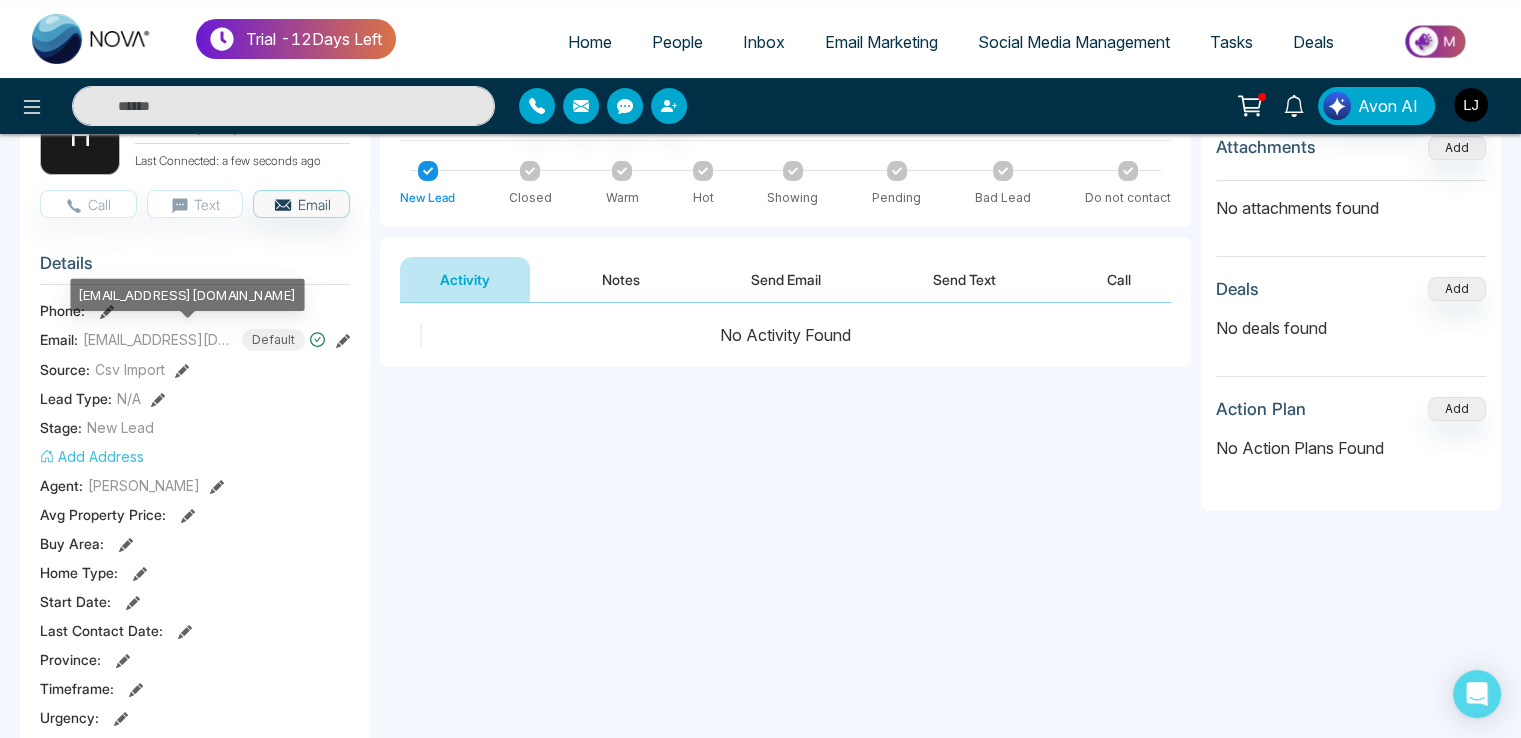 scroll, scrollTop: 200, scrollLeft: 0, axis: vertical 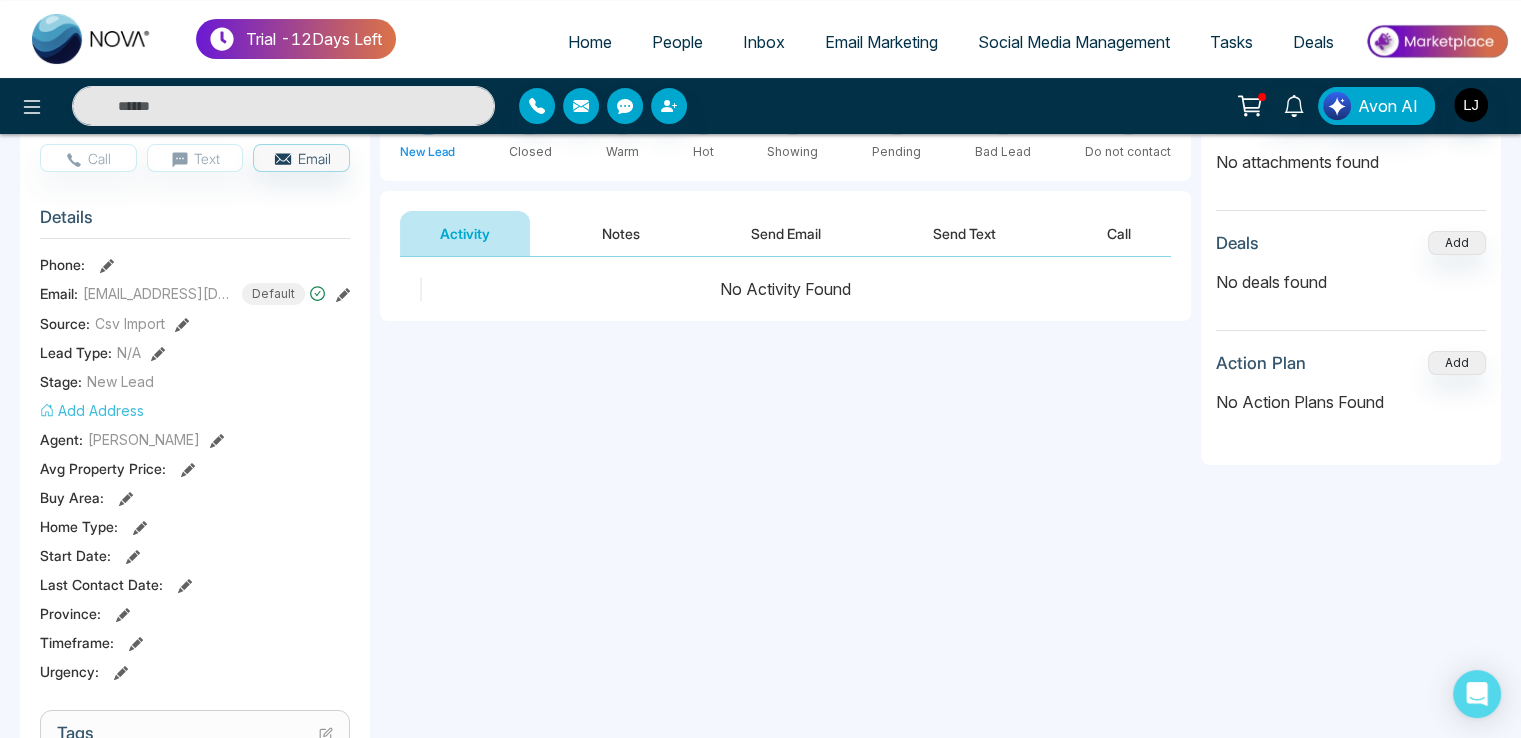 click on "People" at bounding box center (677, 42) 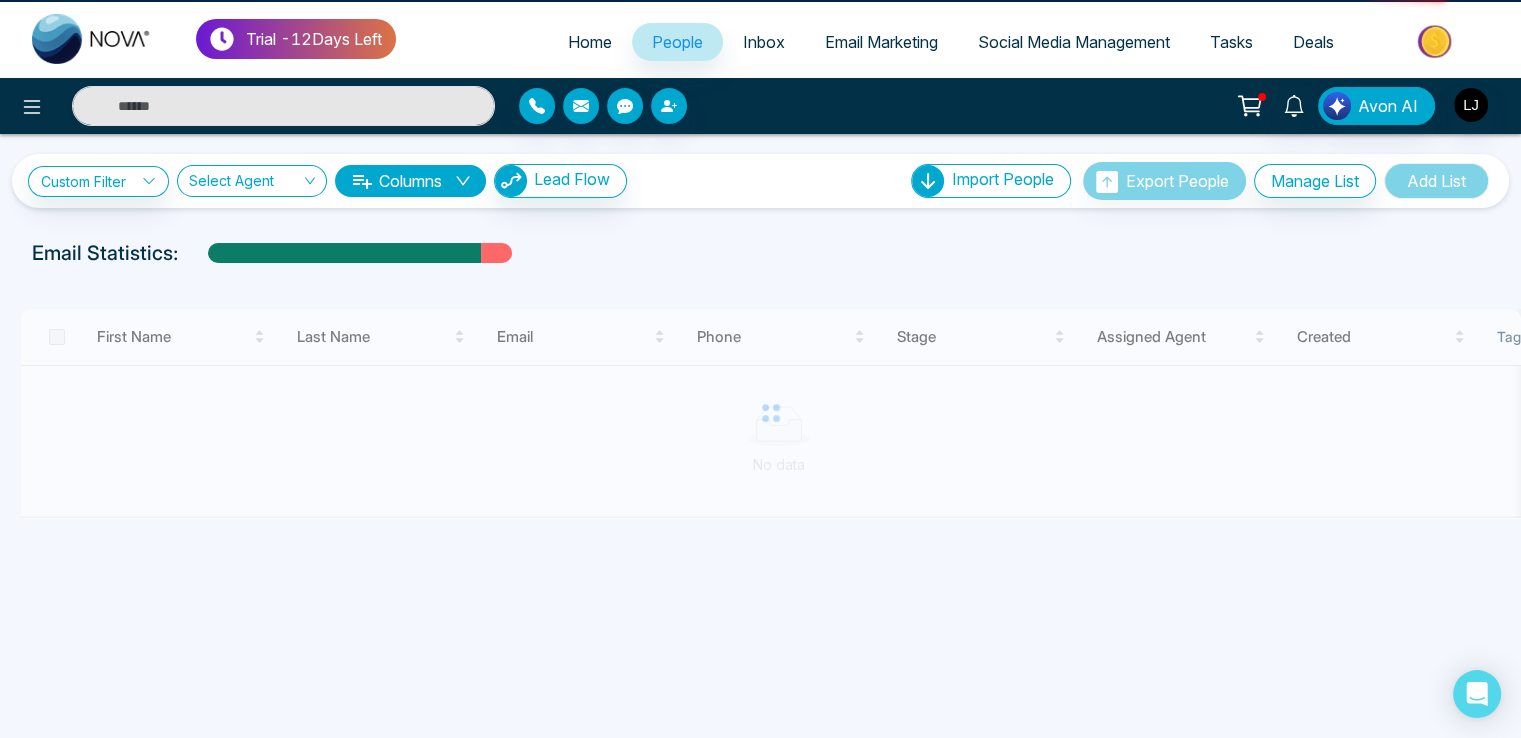 scroll, scrollTop: 0, scrollLeft: 0, axis: both 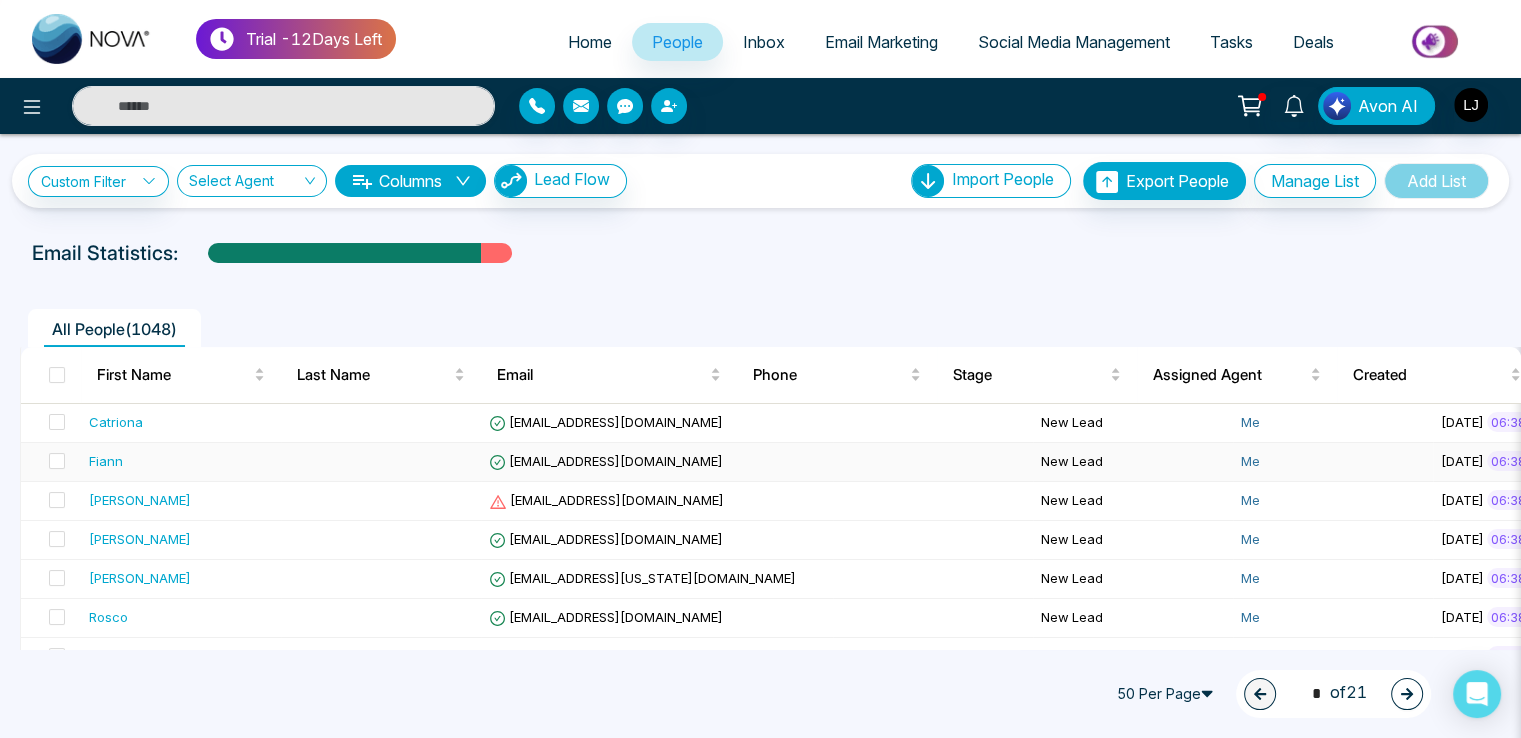 click on "[EMAIL_ADDRESS][DOMAIN_NAME]" at bounding box center (606, 461) 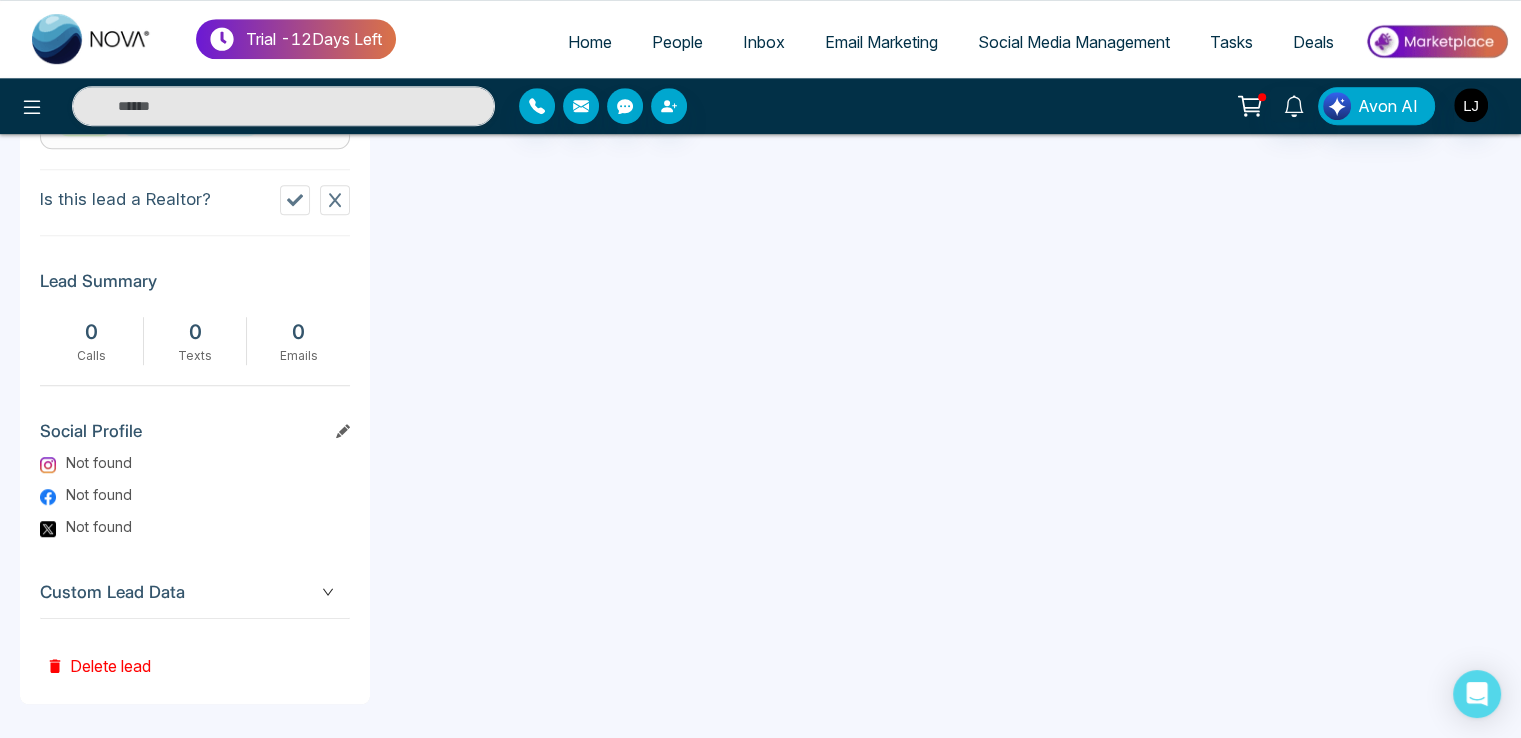 scroll, scrollTop: 1314, scrollLeft: 0, axis: vertical 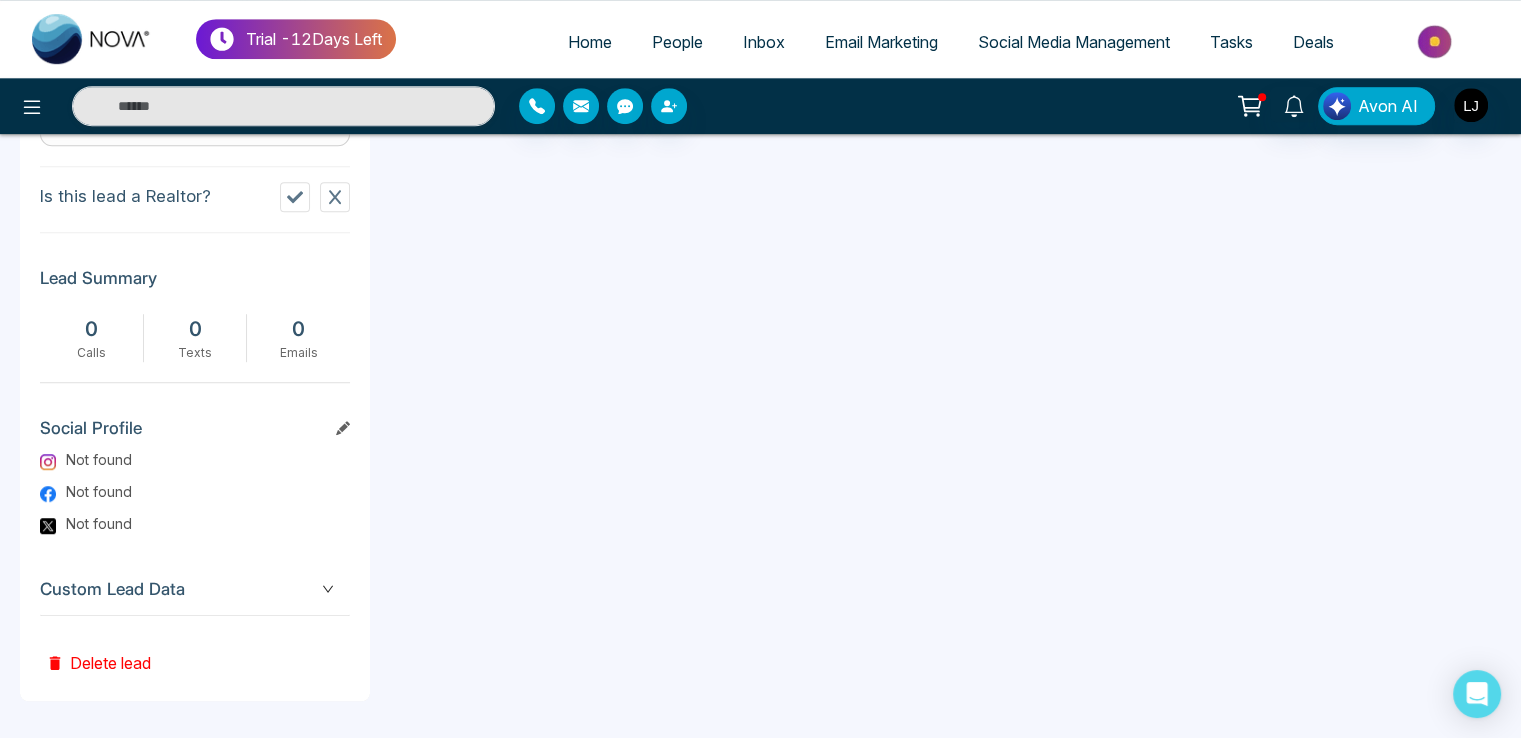click on "Custom Lead Data" at bounding box center [195, 589] 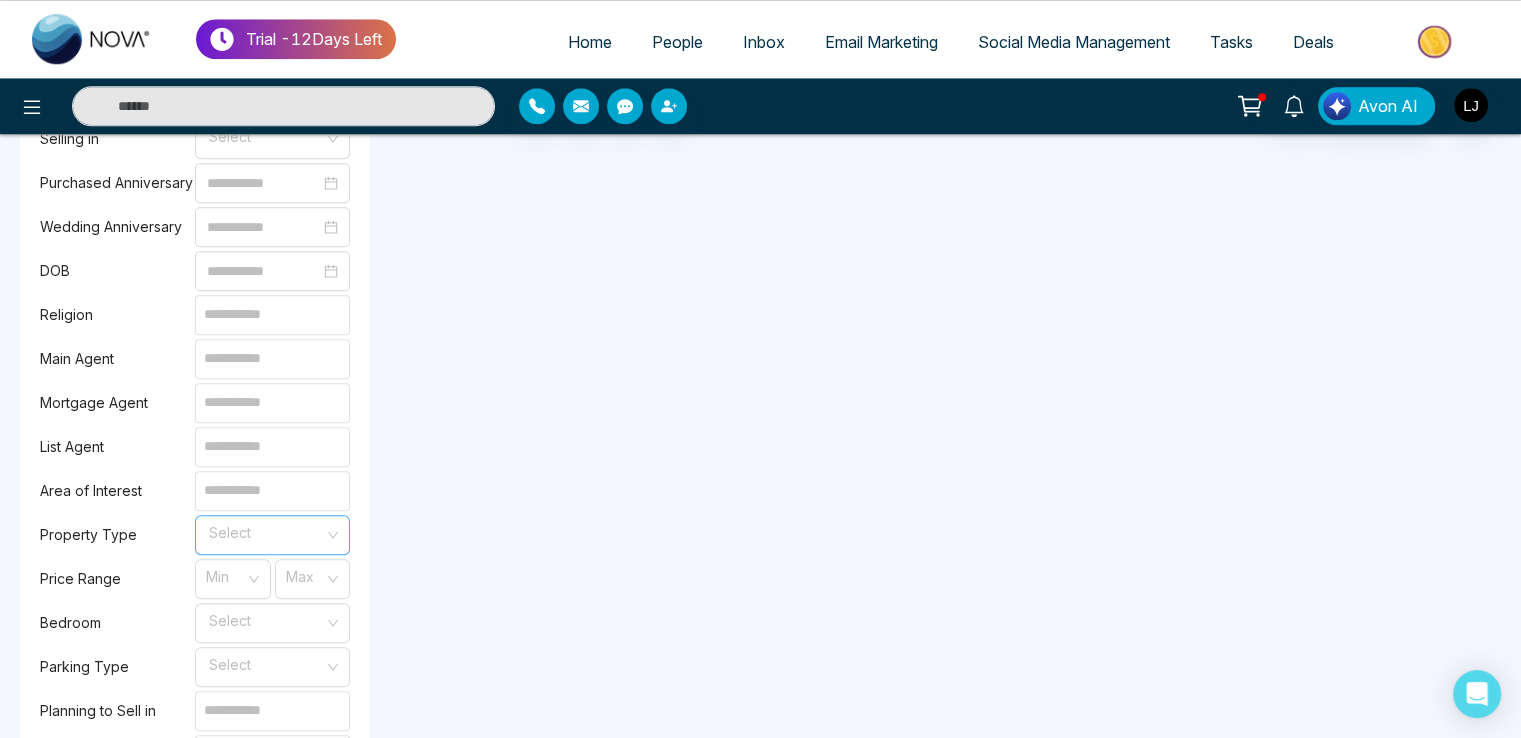 scroll, scrollTop: 2014, scrollLeft: 0, axis: vertical 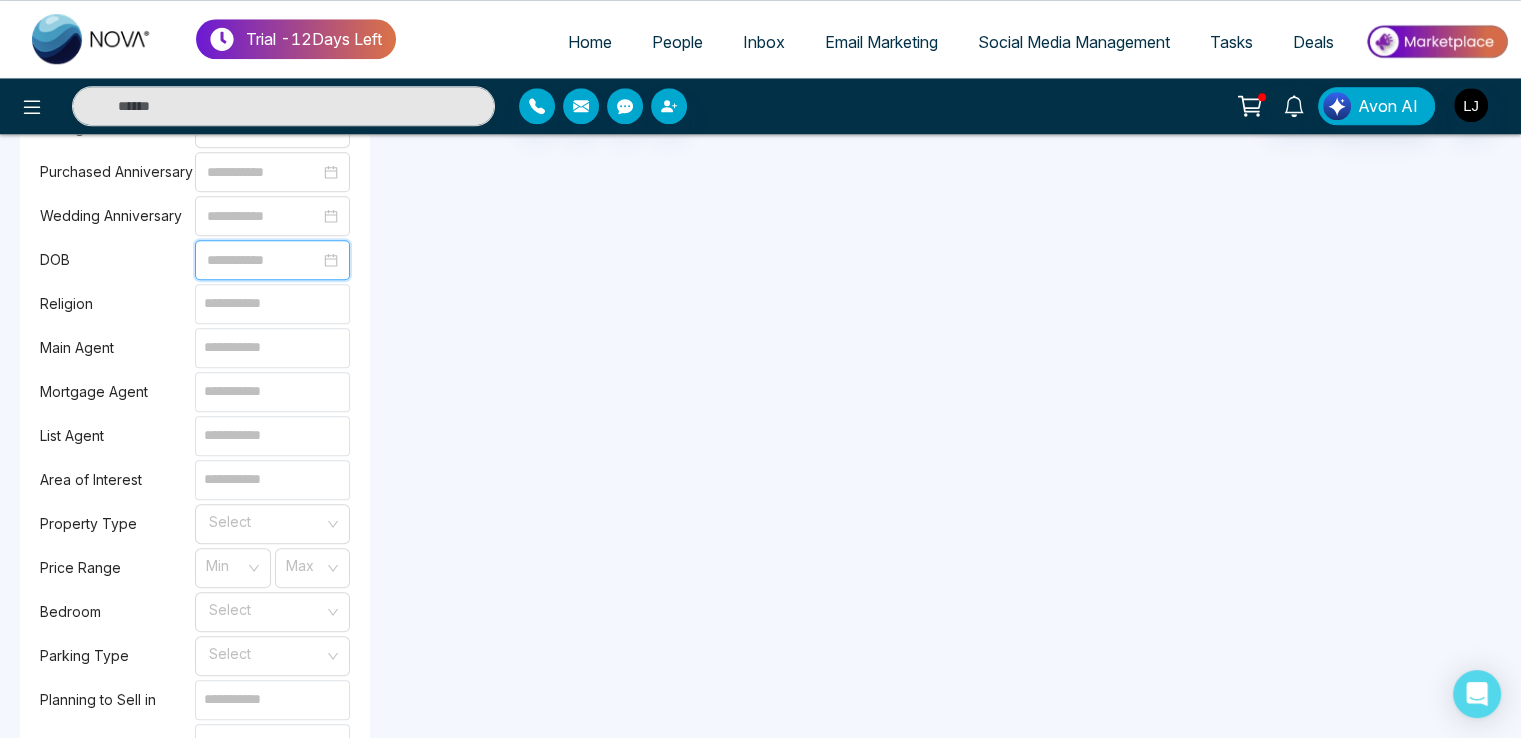click at bounding box center (263, 260) 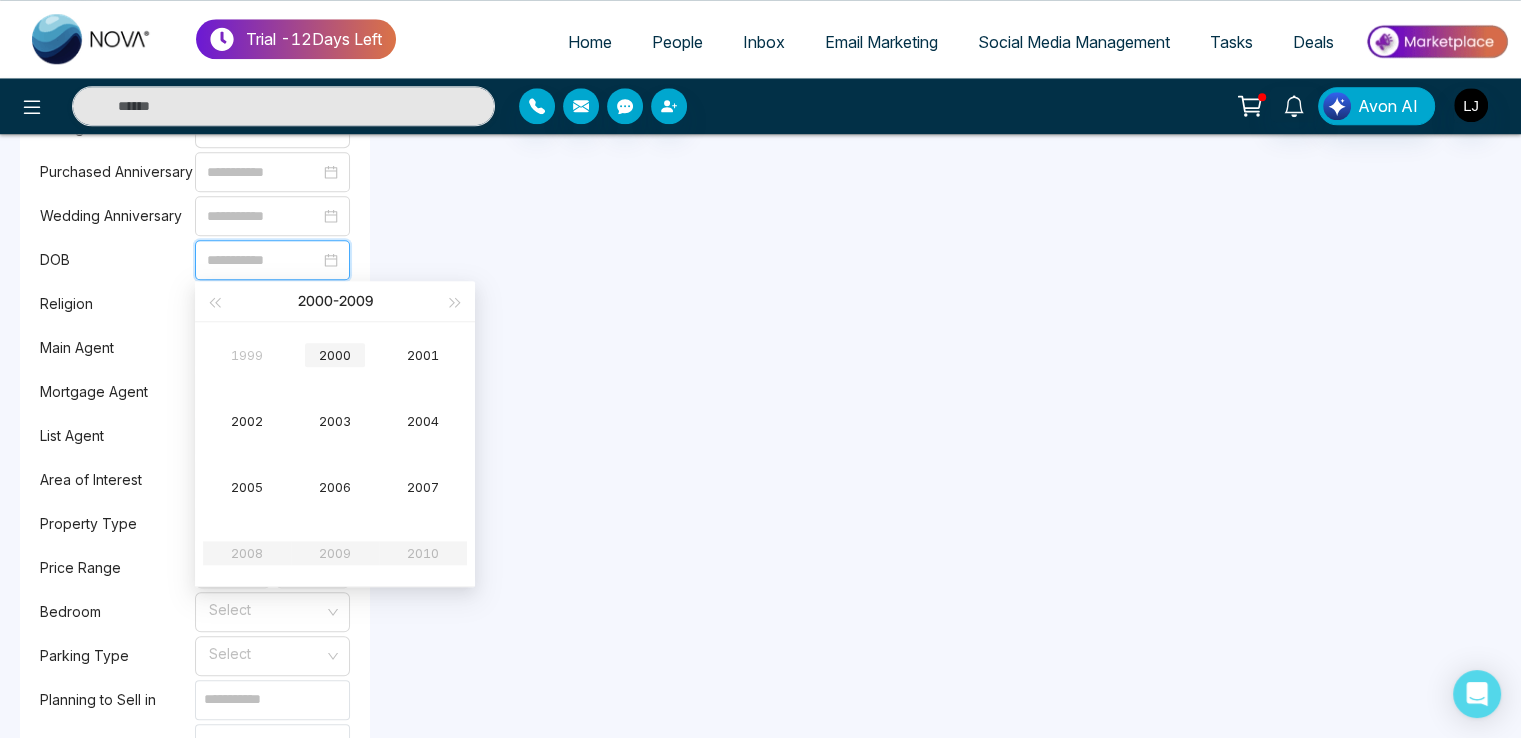 type on "**********" 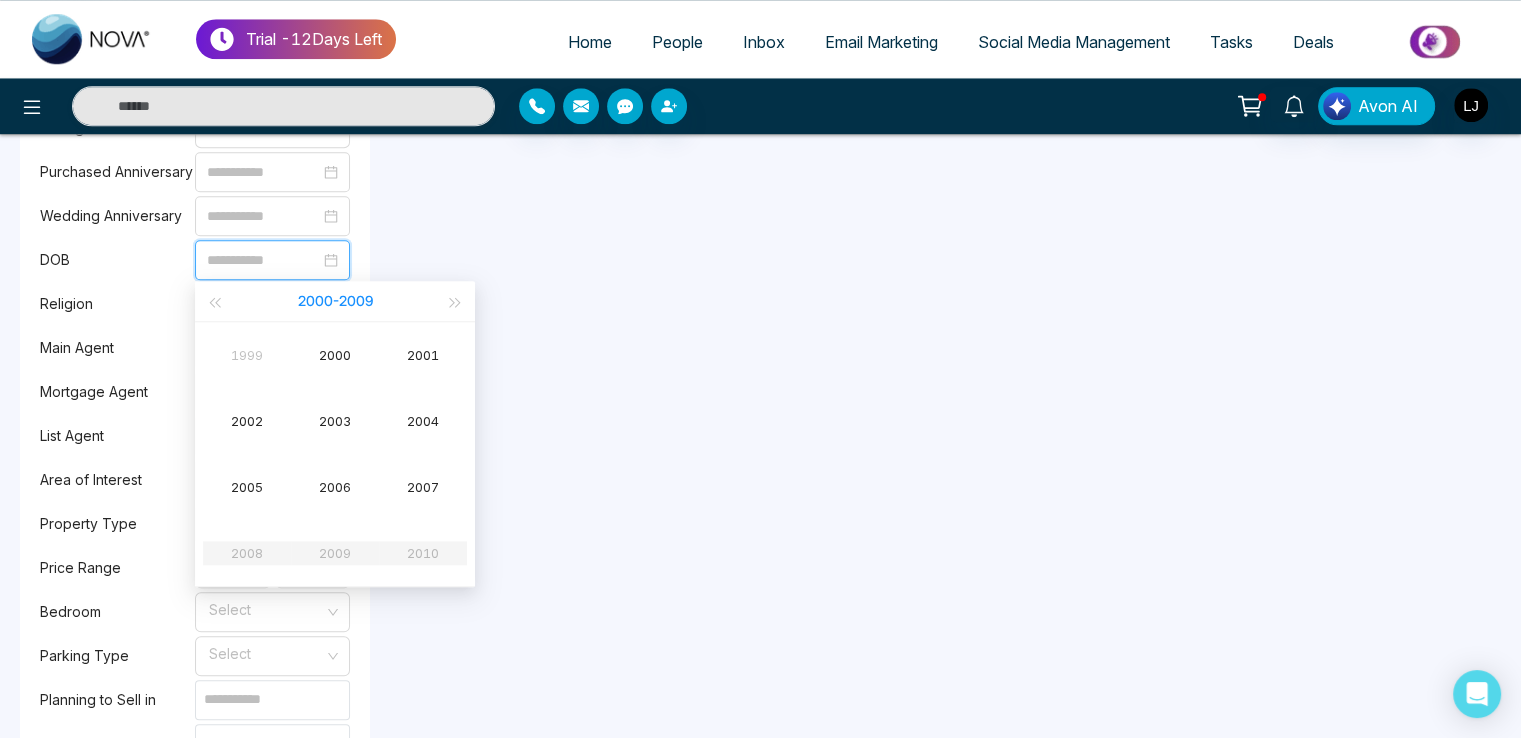 click on "[DATE] - [DATE]" at bounding box center [335, 301] 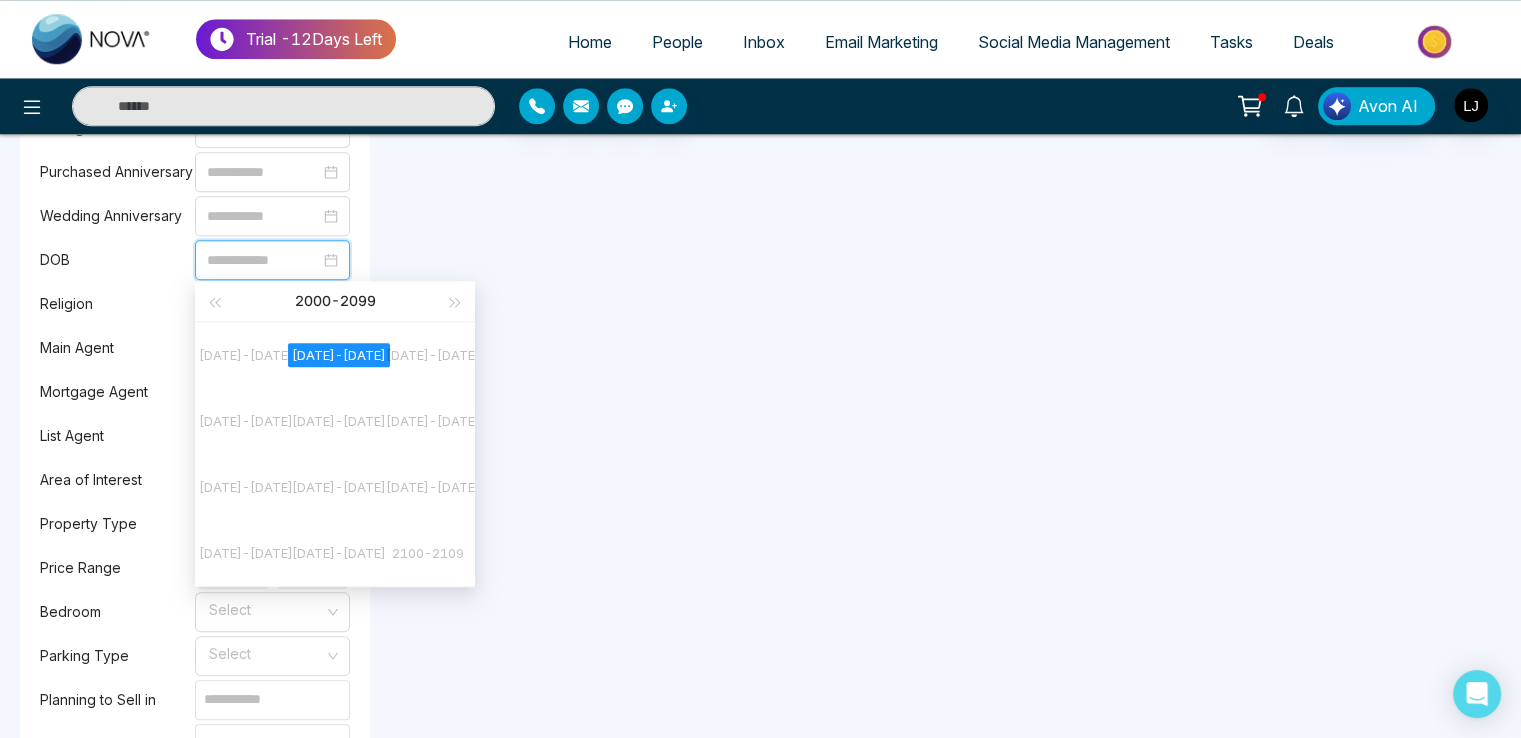 click on "[DATE]-[DATE]" at bounding box center [339, 355] 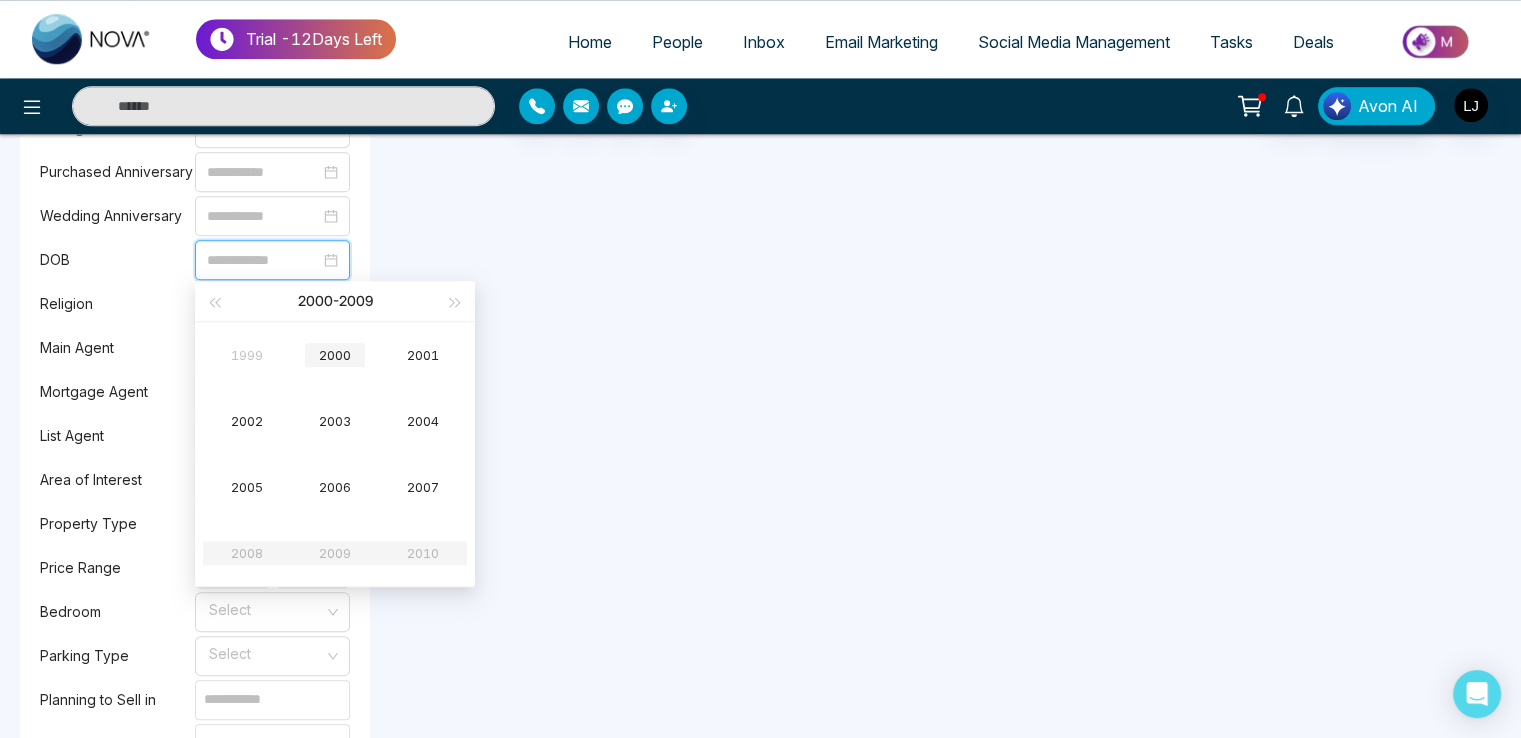 click on "2000" at bounding box center (335, 355) 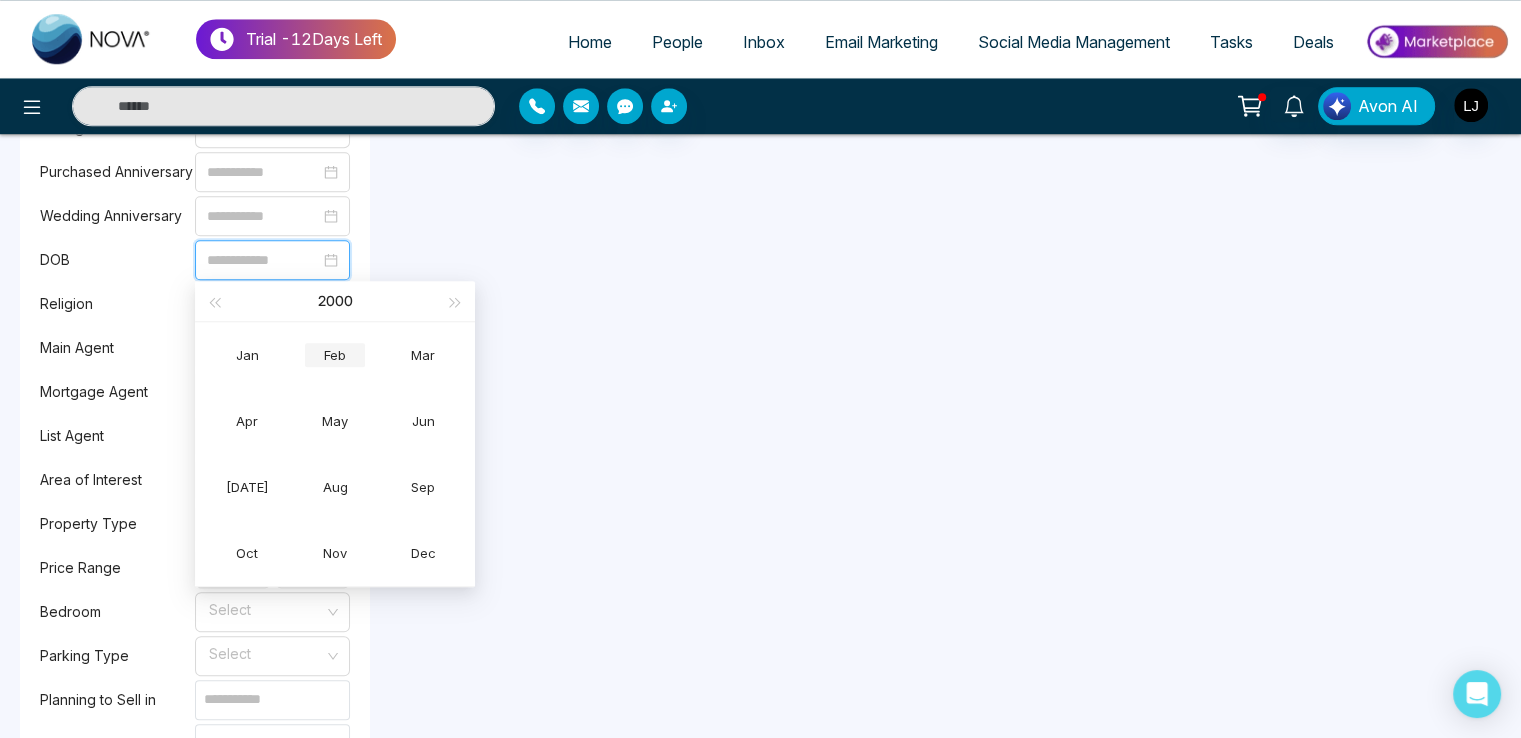 click on "Feb" at bounding box center (335, 355) 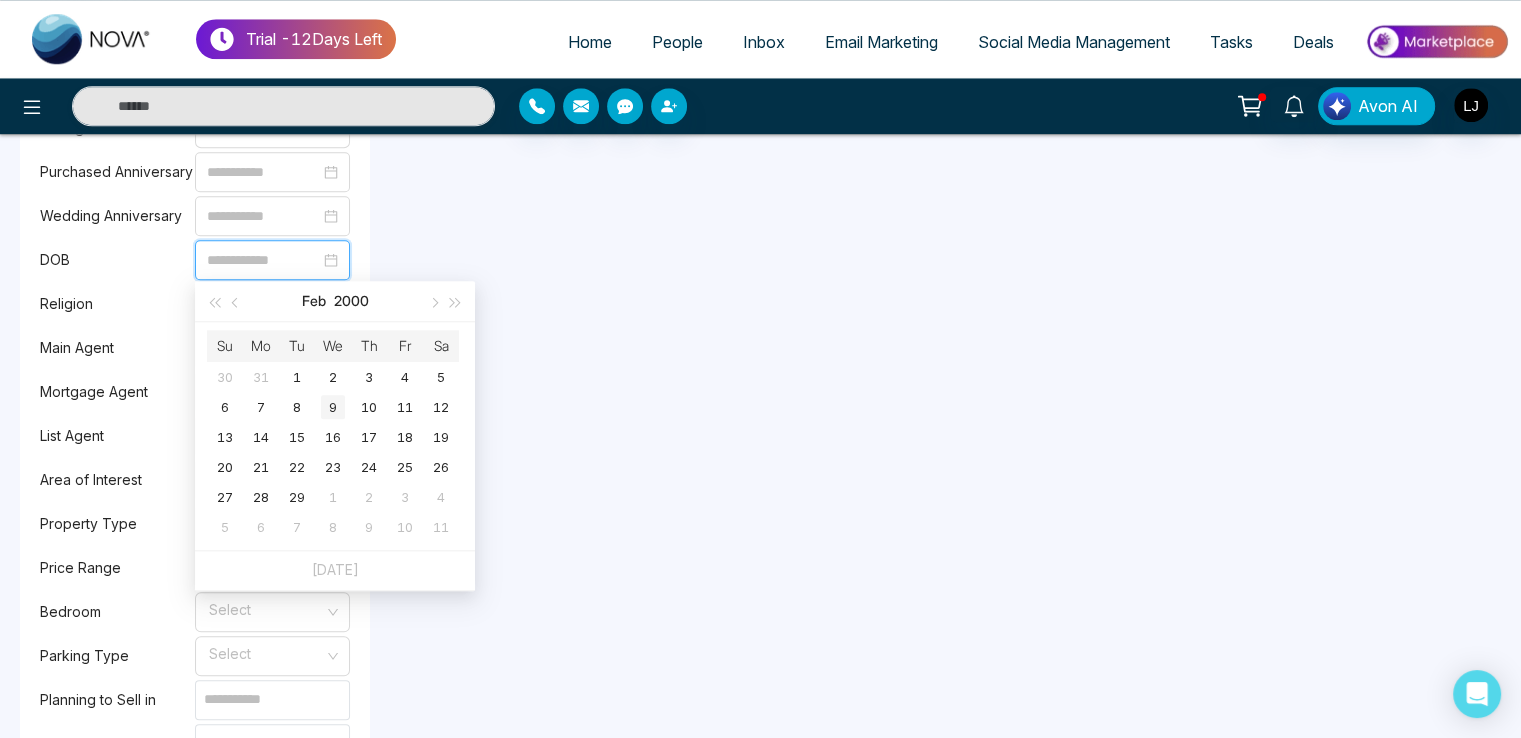 type on "**********" 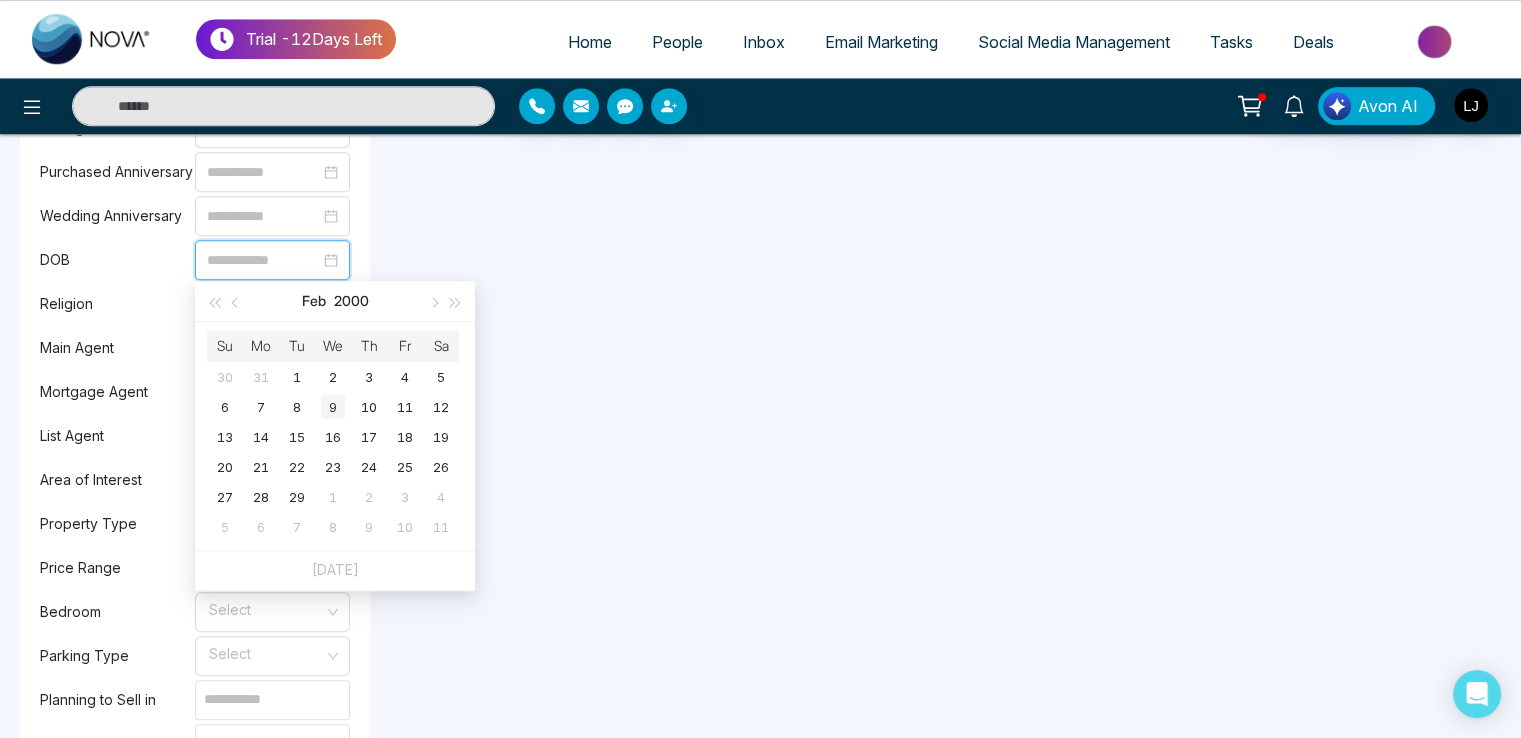 click on "9" at bounding box center [333, 407] 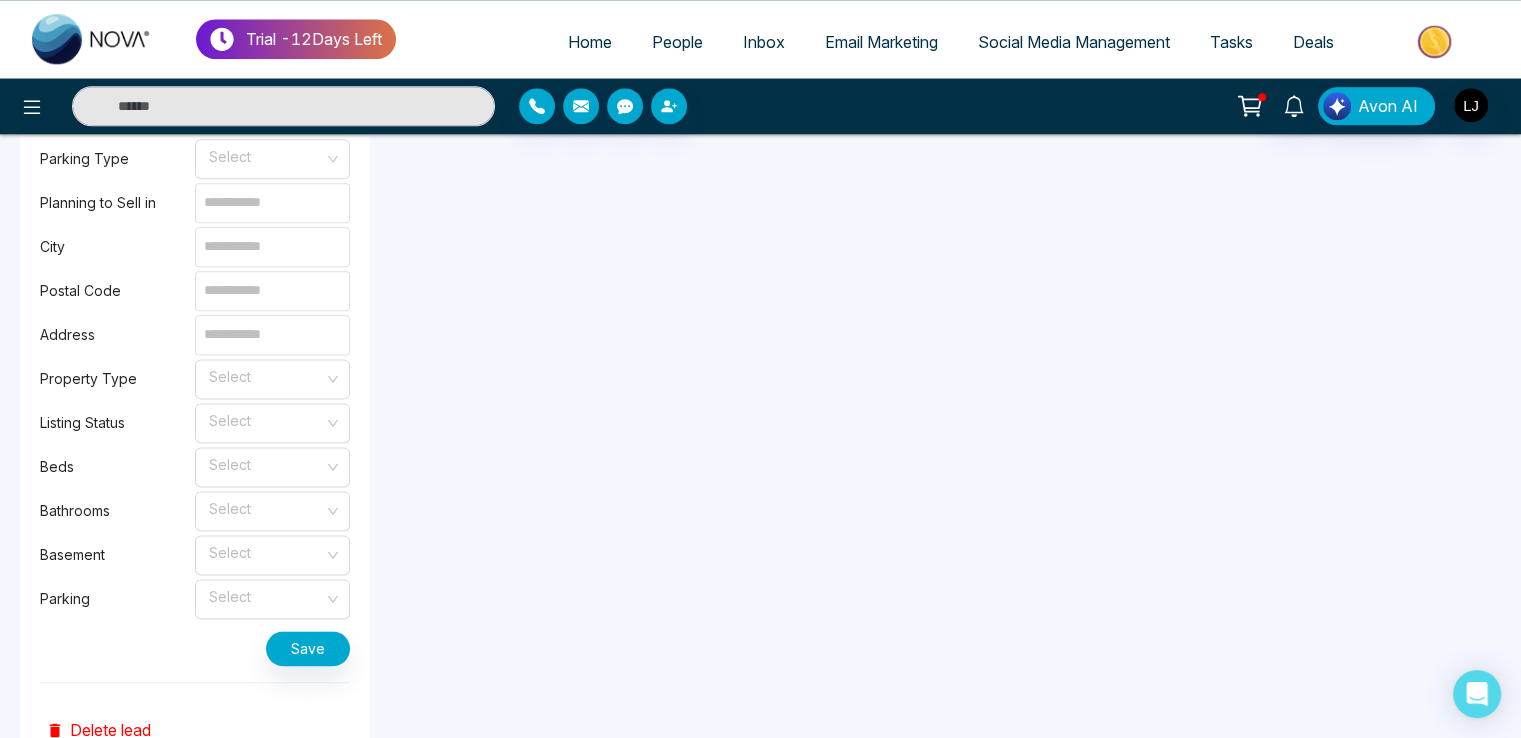 scroll, scrollTop: 2514, scrollLeft: 0, axis: vertical 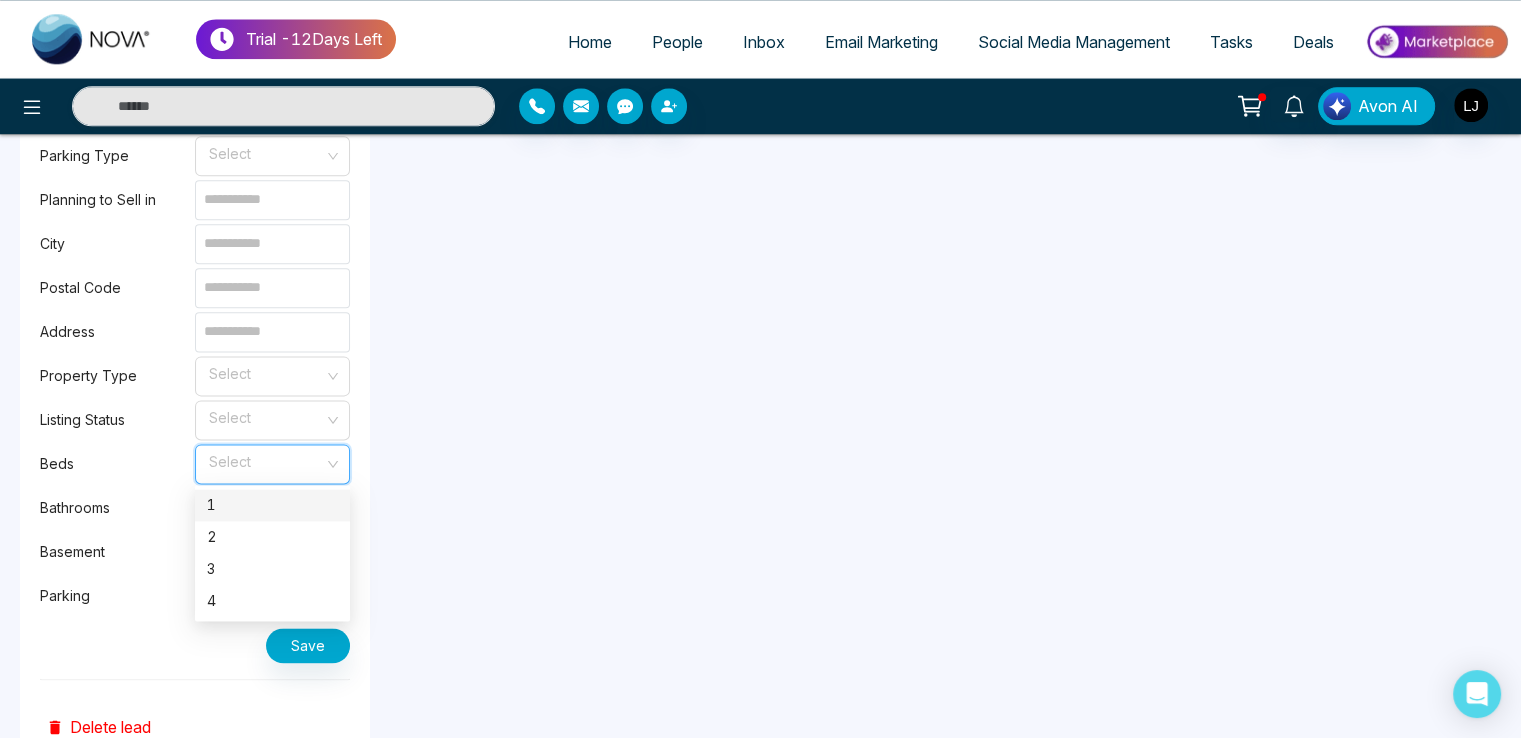 click at bounding box center [265, 460] 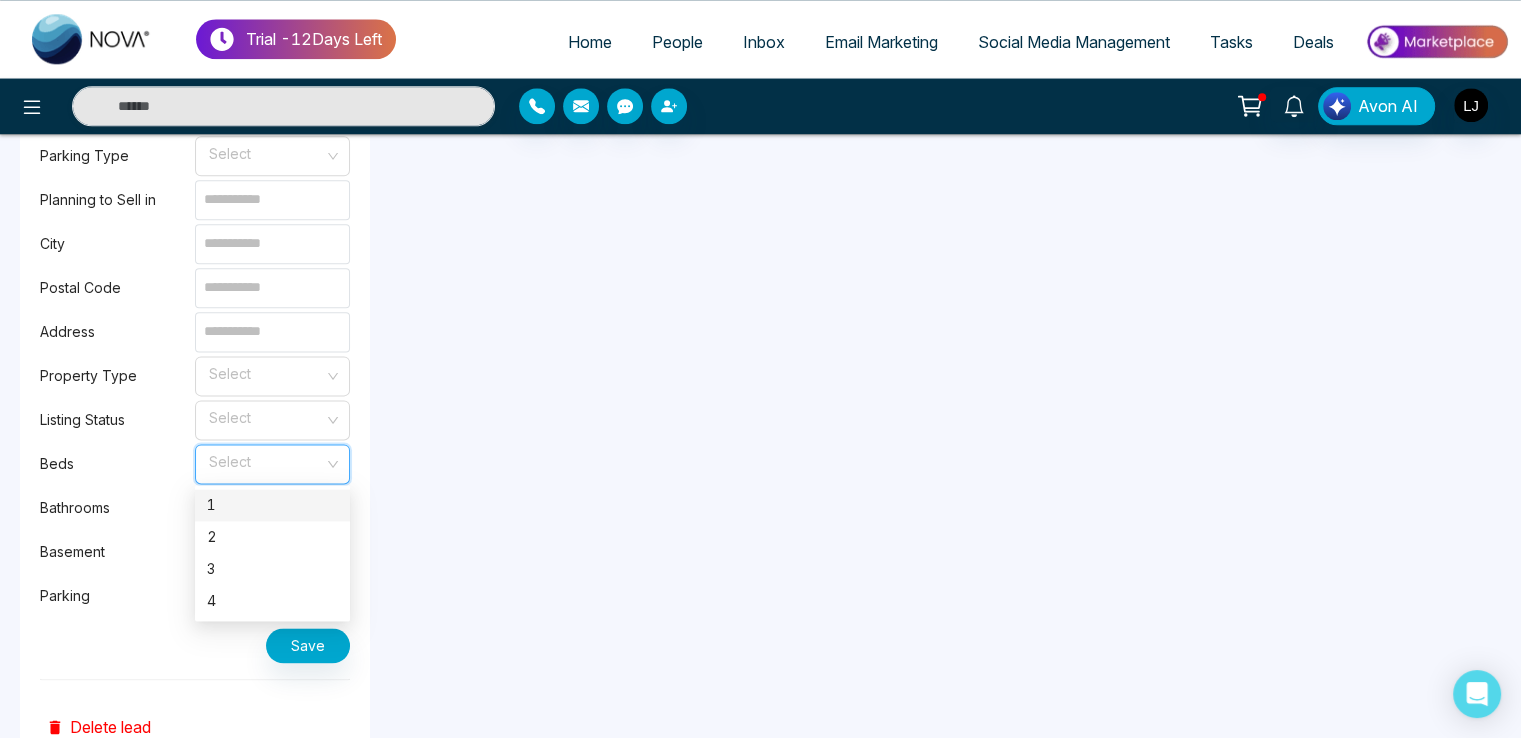 click on "1" at bounding box center [272, 505] 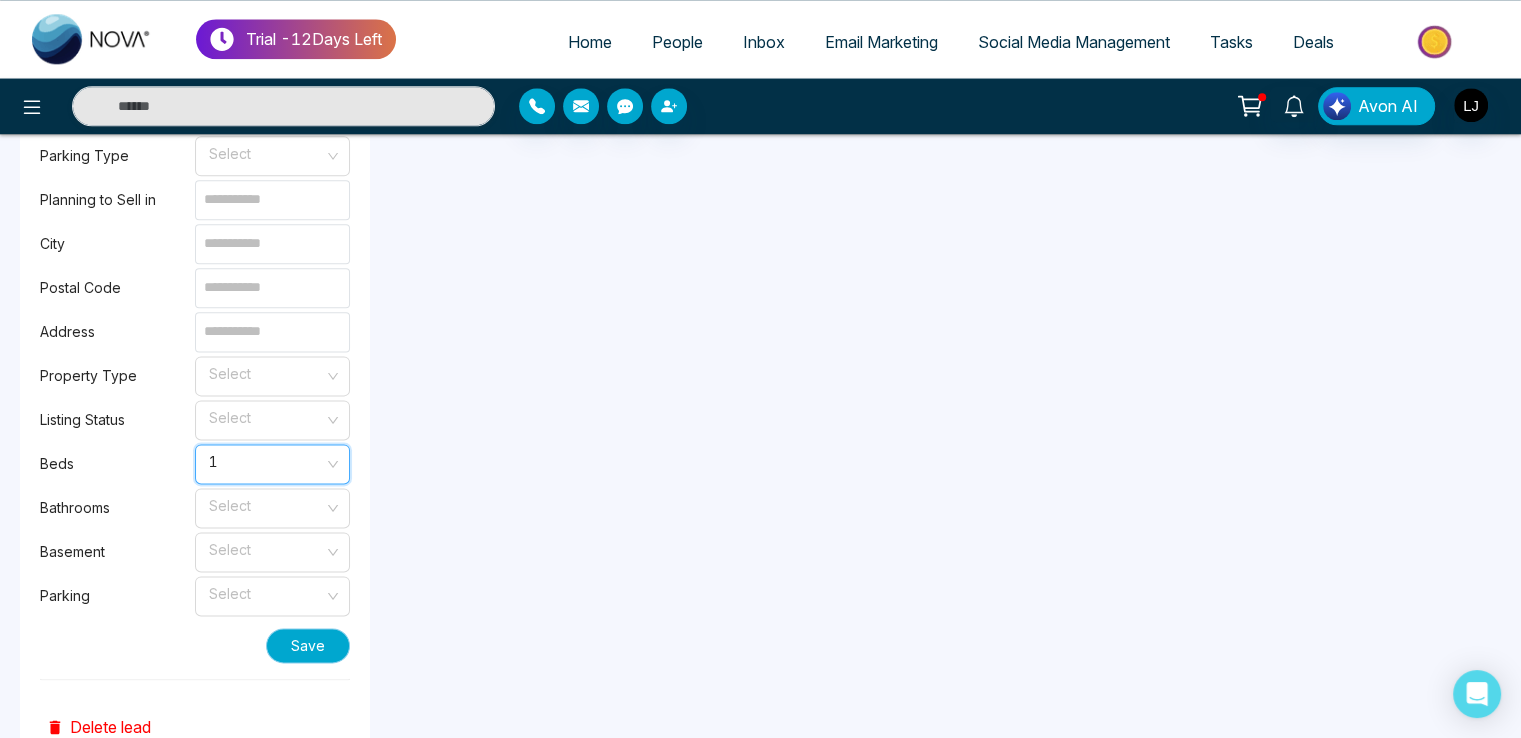 click on "Save" at bounding box center (308, 645) 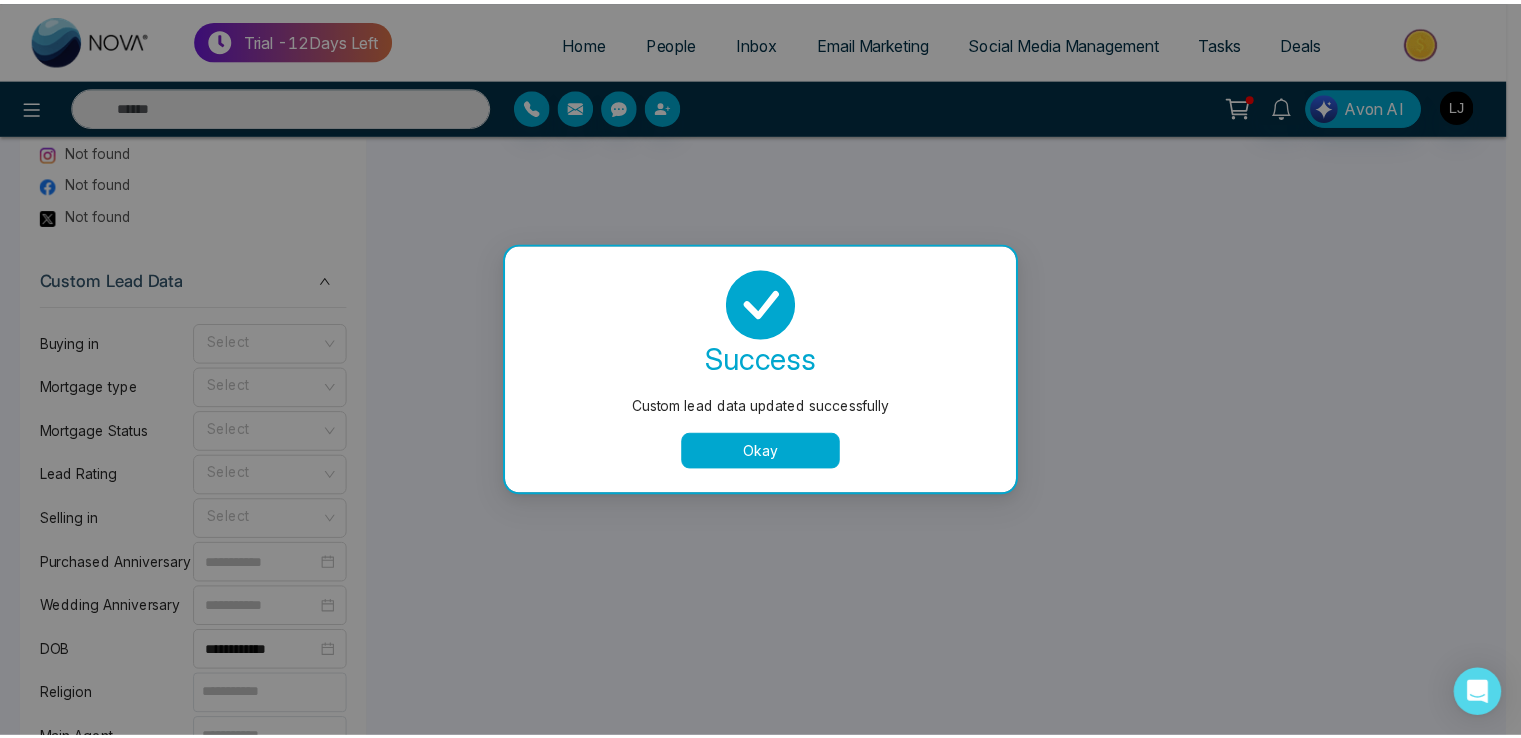 scroll, scrollTop: 1614, scrollLeft: 0, axis: vertical 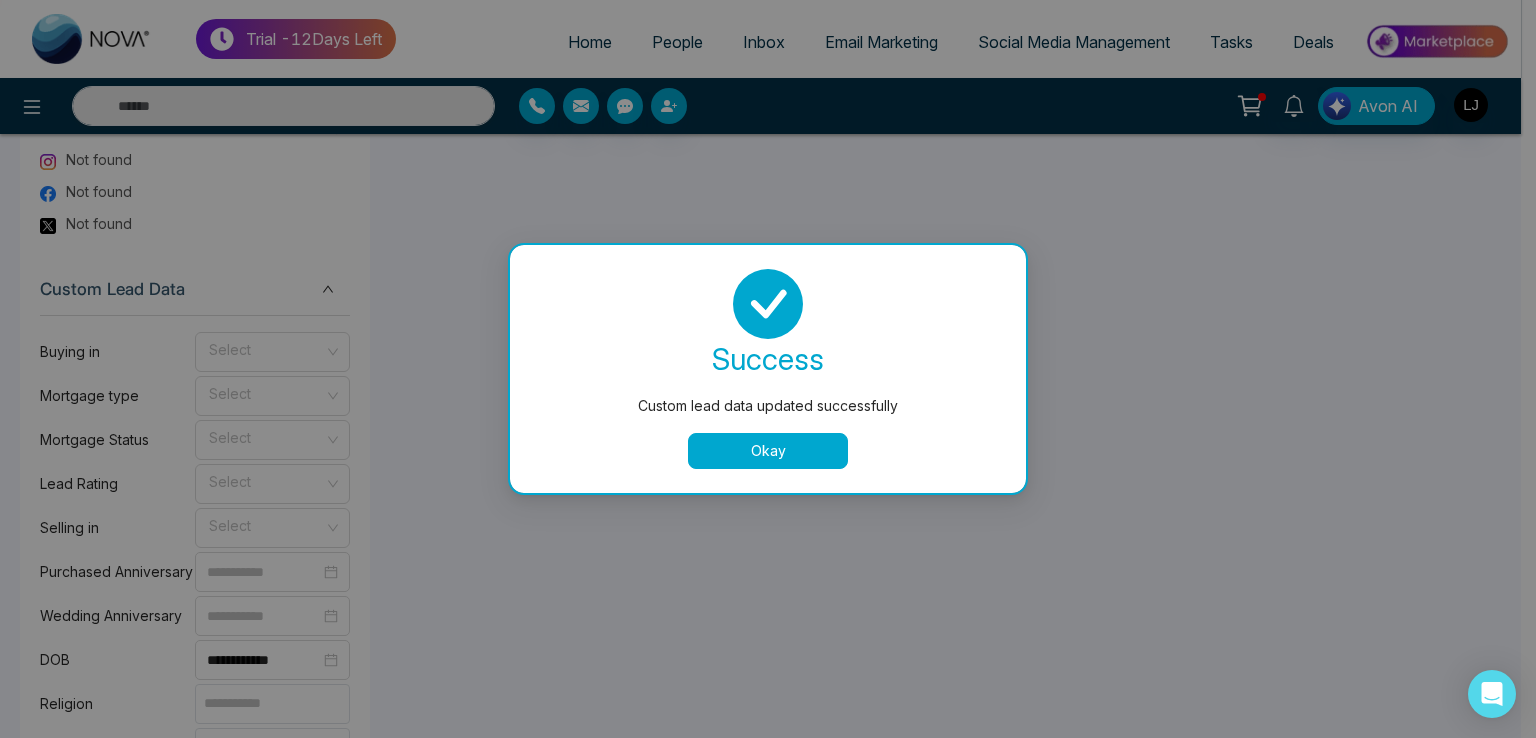 click on "Okay" at bounding box center [768, 451] 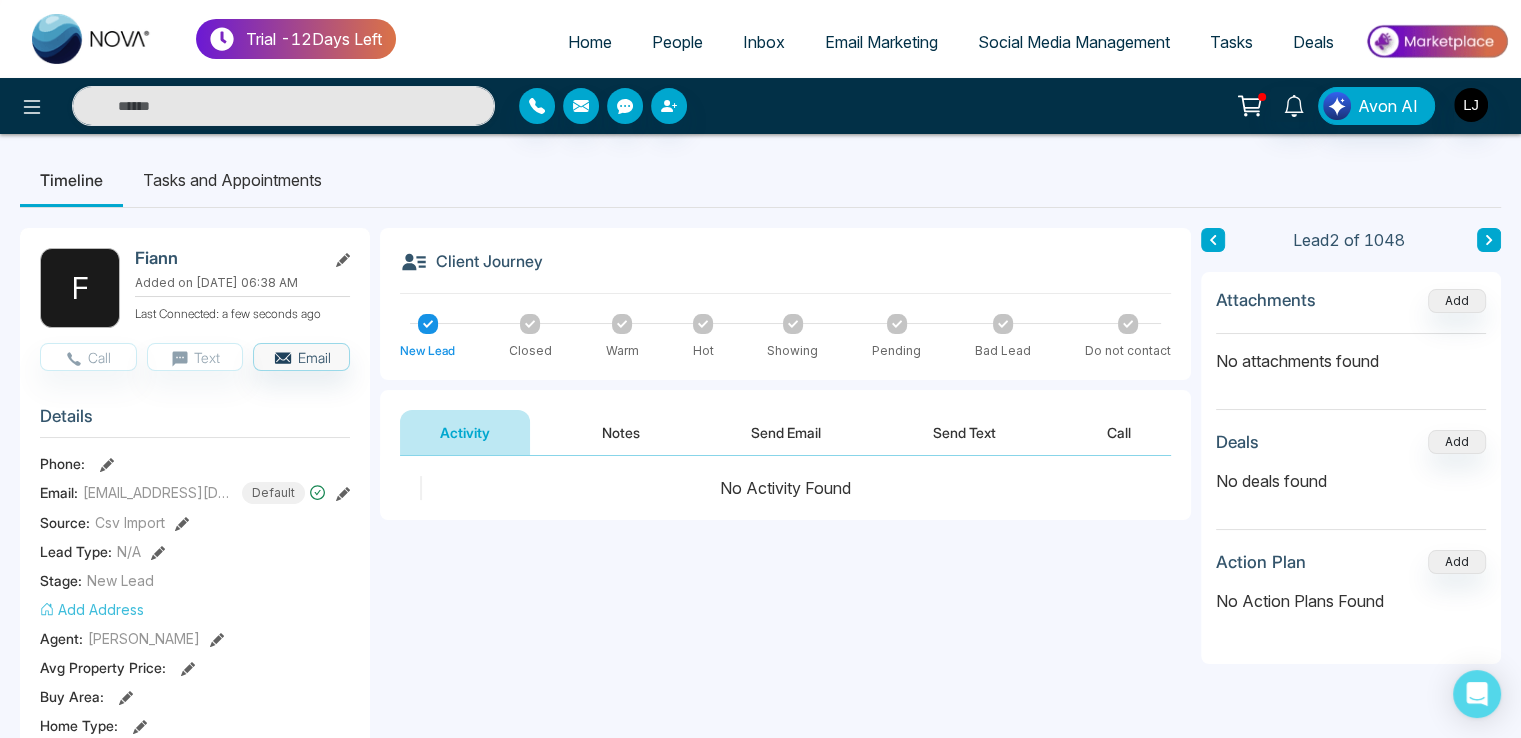 scroll, scrollTop: 0, scrollLeft: 0, axis: both 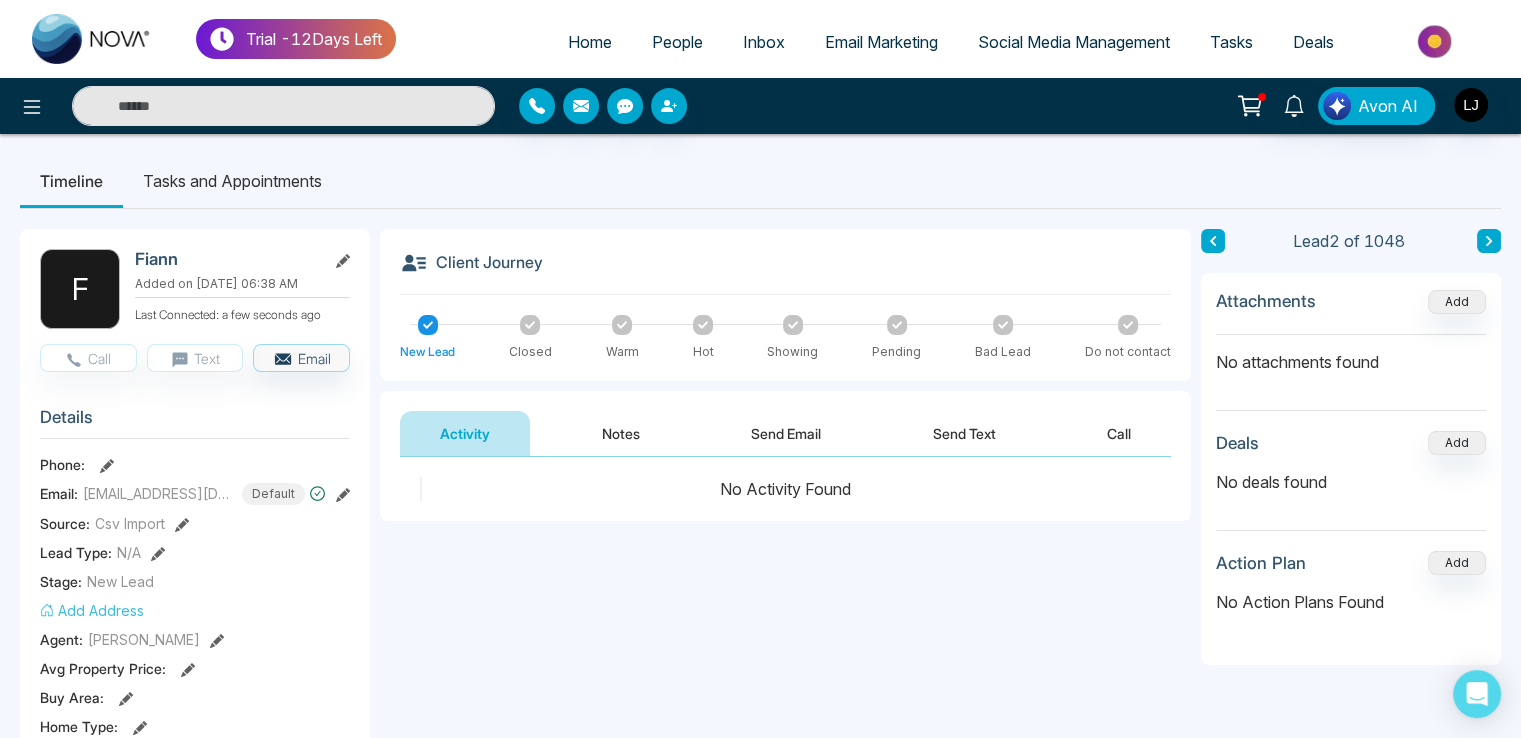 click on "Notes" at bounding box center (621, 433) 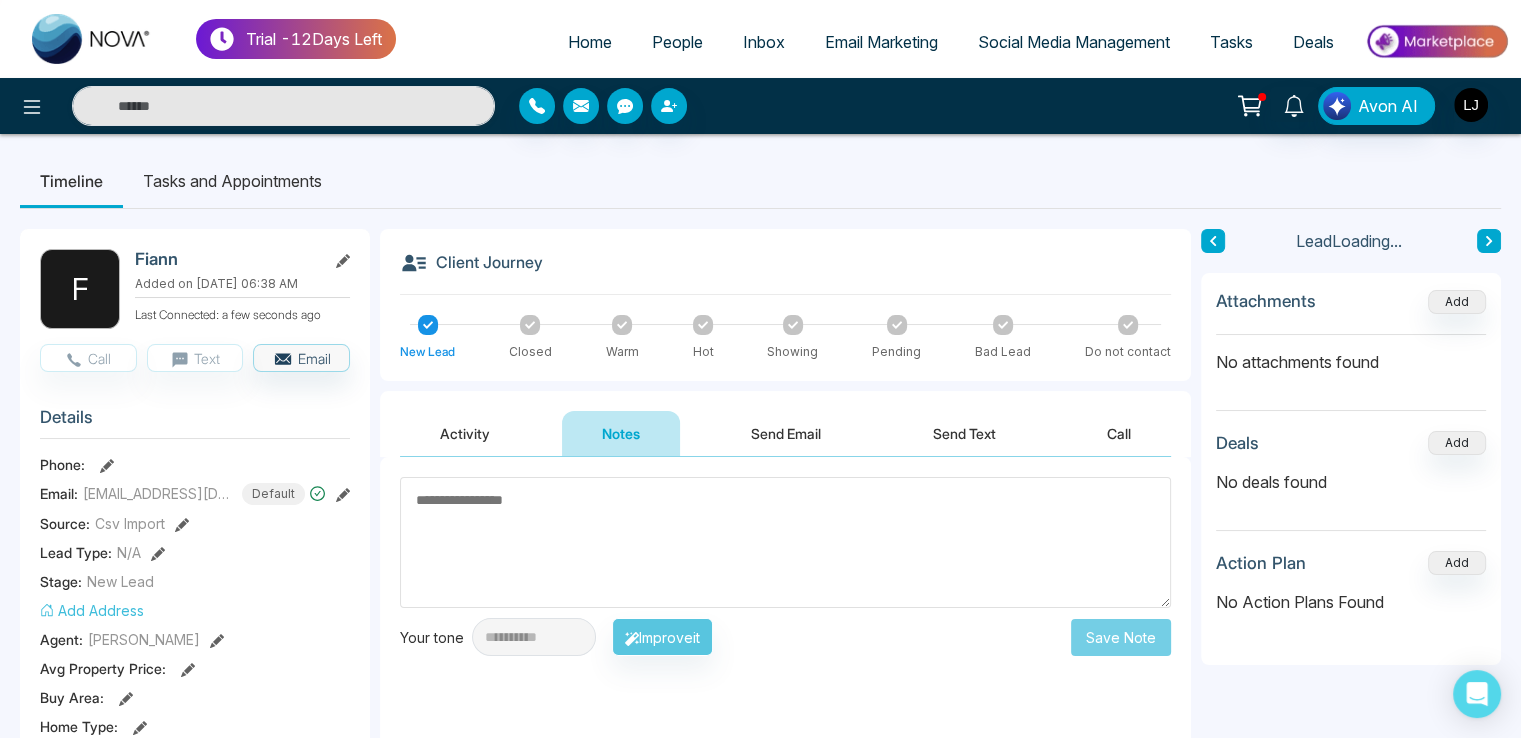 click on "Activity" at bounding box center (465, 433) 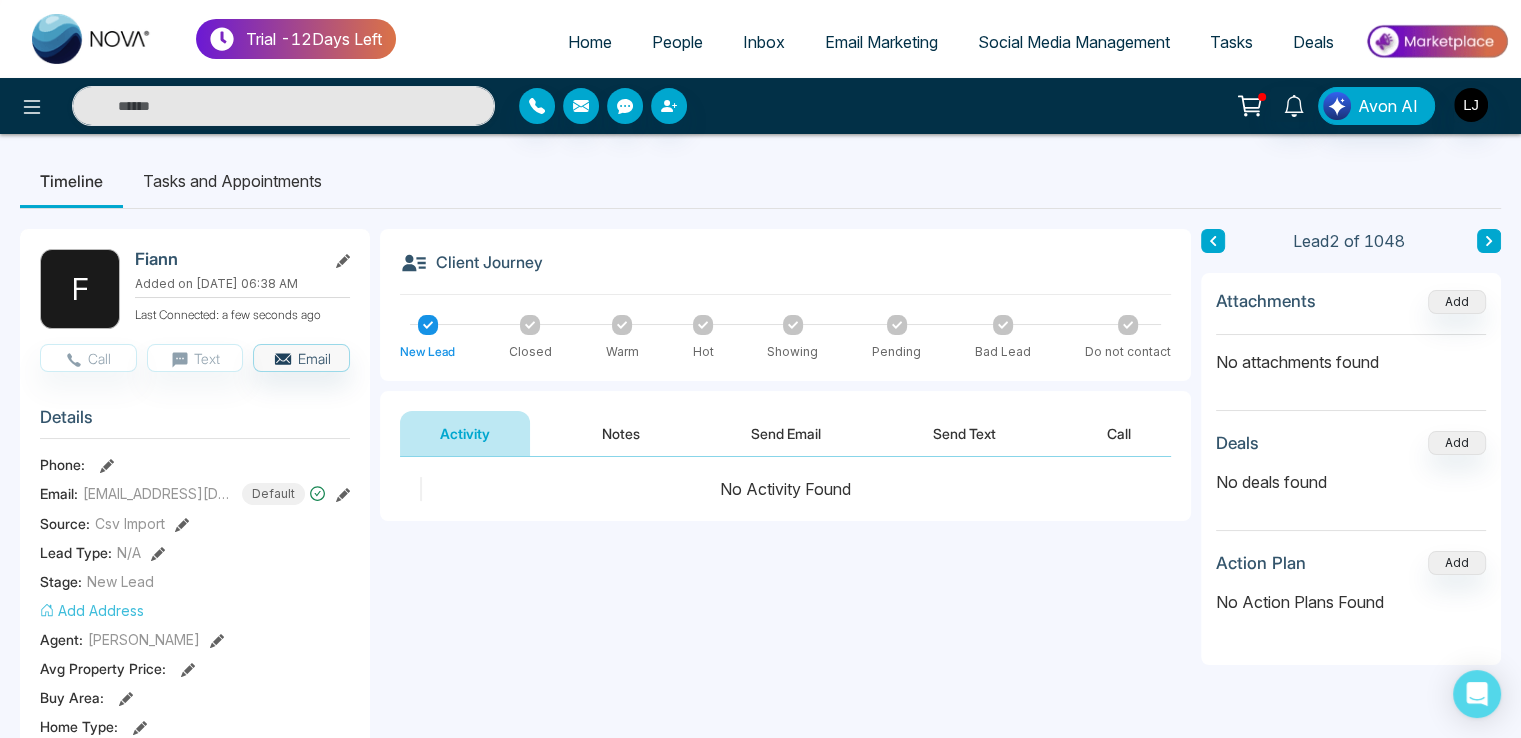 click on "Activity Notes Send Email Send Text Call" at bounding box center (785, 434) 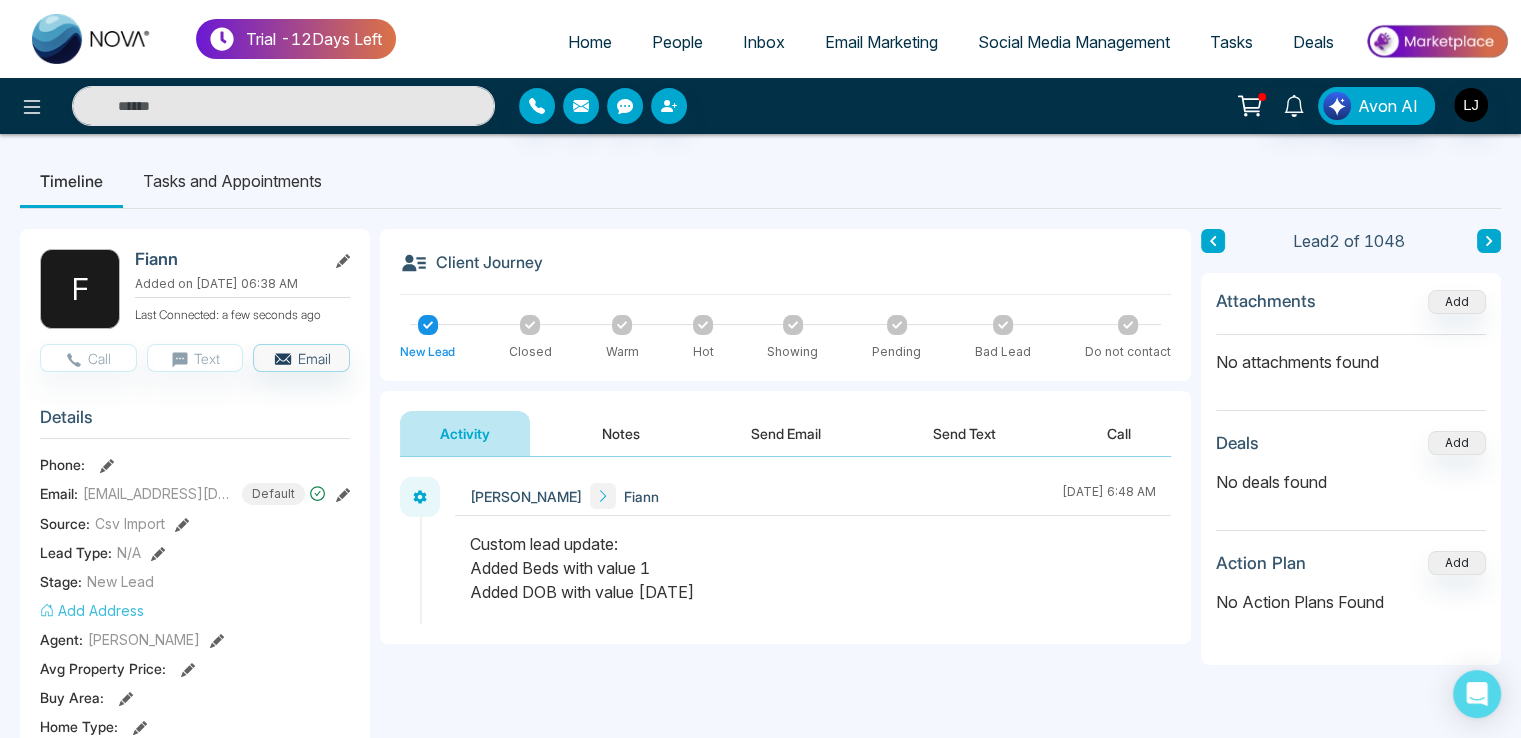 drag, startPoint x: 479, startPoint y: 547, endPoint x: 616, endPoint y: 537, distance: 137.36447 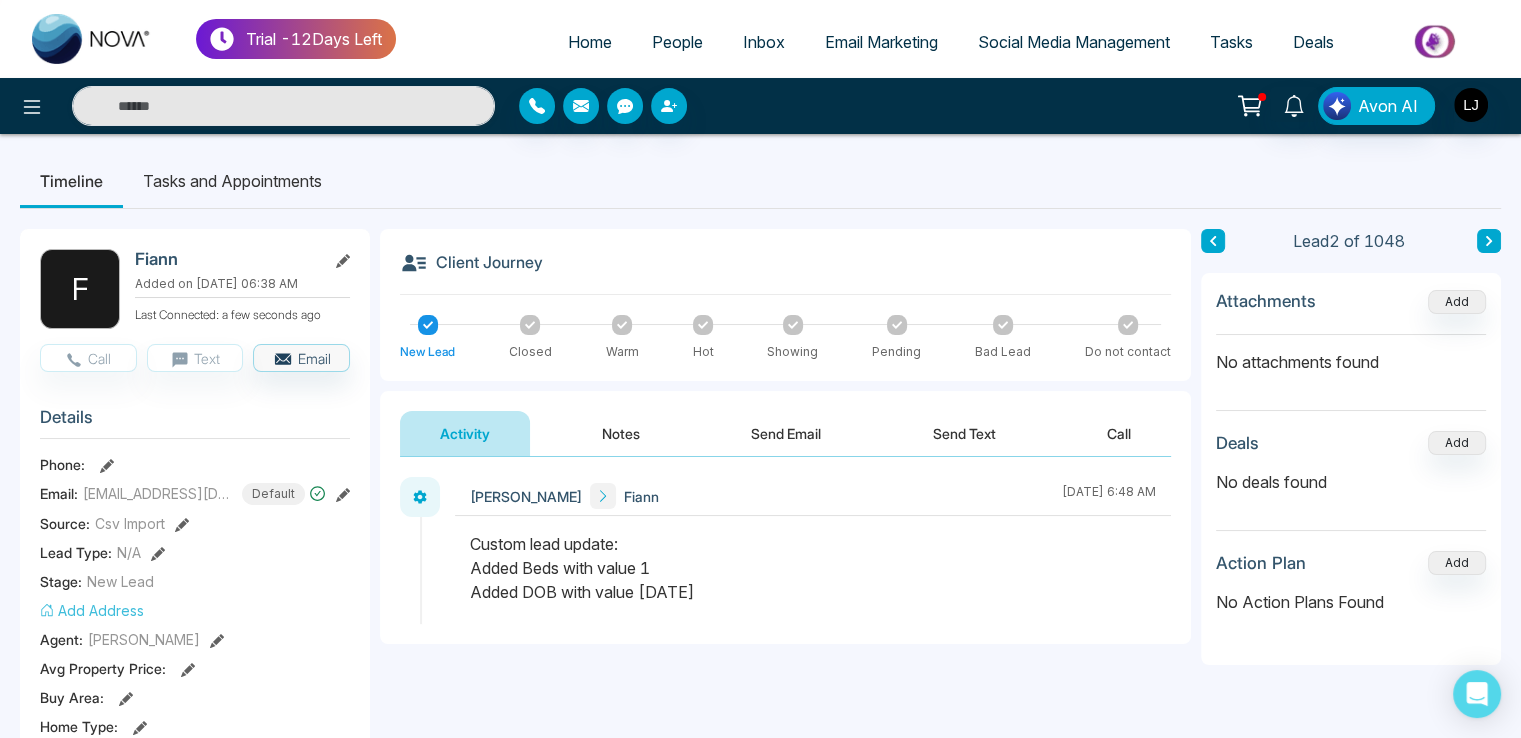 click on "Custom lead update:   Added Beds with value 1  Added DOB with value [DATE]" at bounding box center (813, 568) 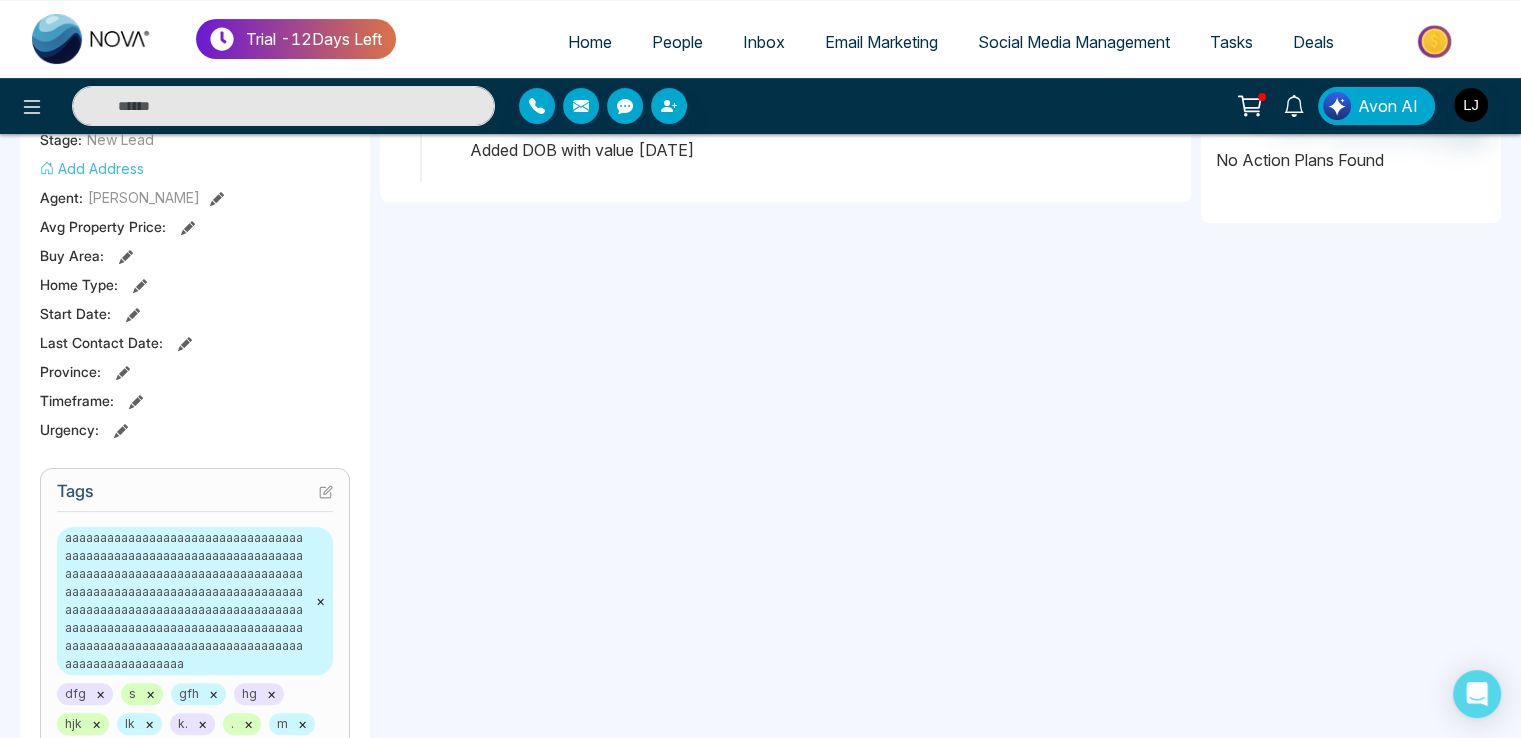 scroll, scrollTop: 100, scrollLeft: 0, axis: vertical 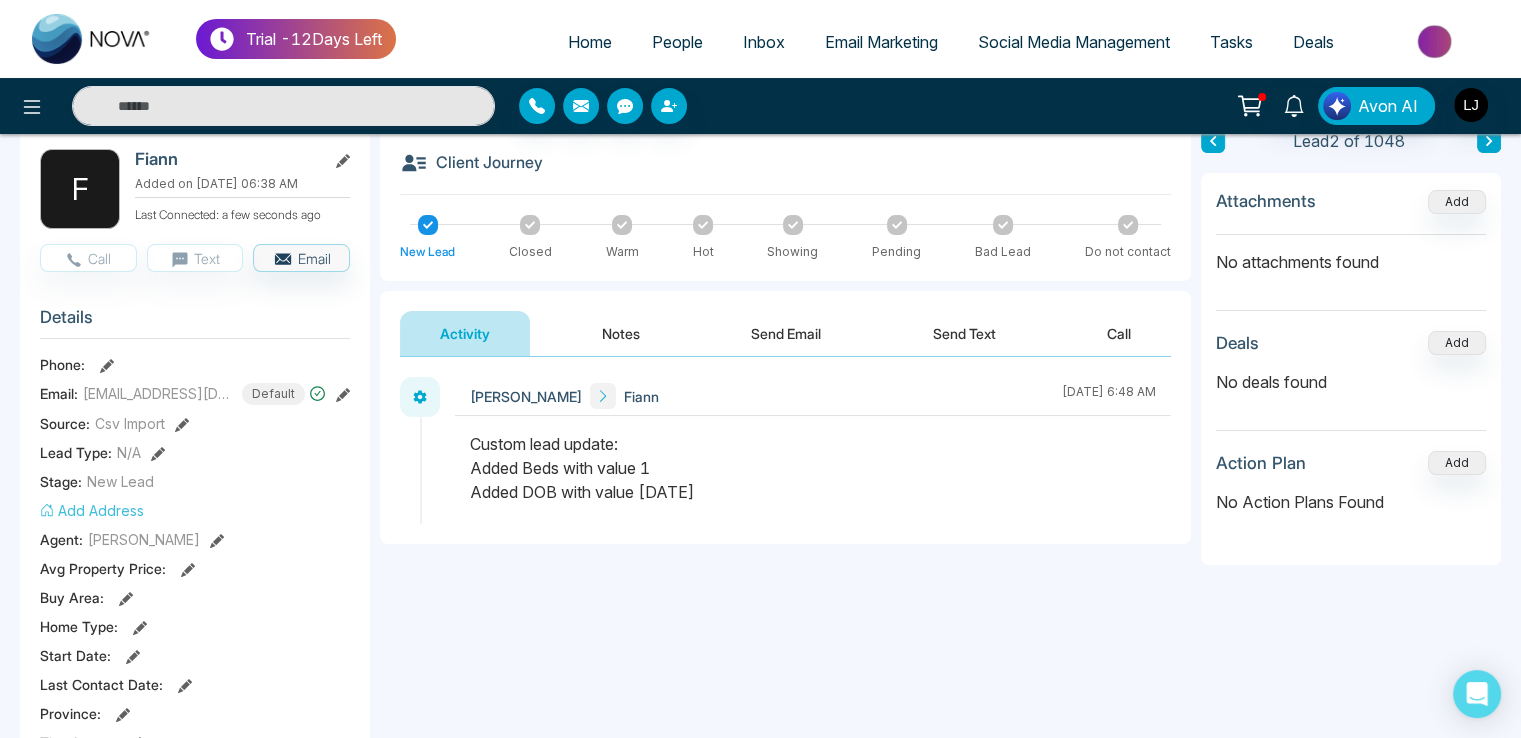 click on "Custom lead update:   Added Beds with value 1  Added DOB with value [DATE]" at bounding box center (813, 468) 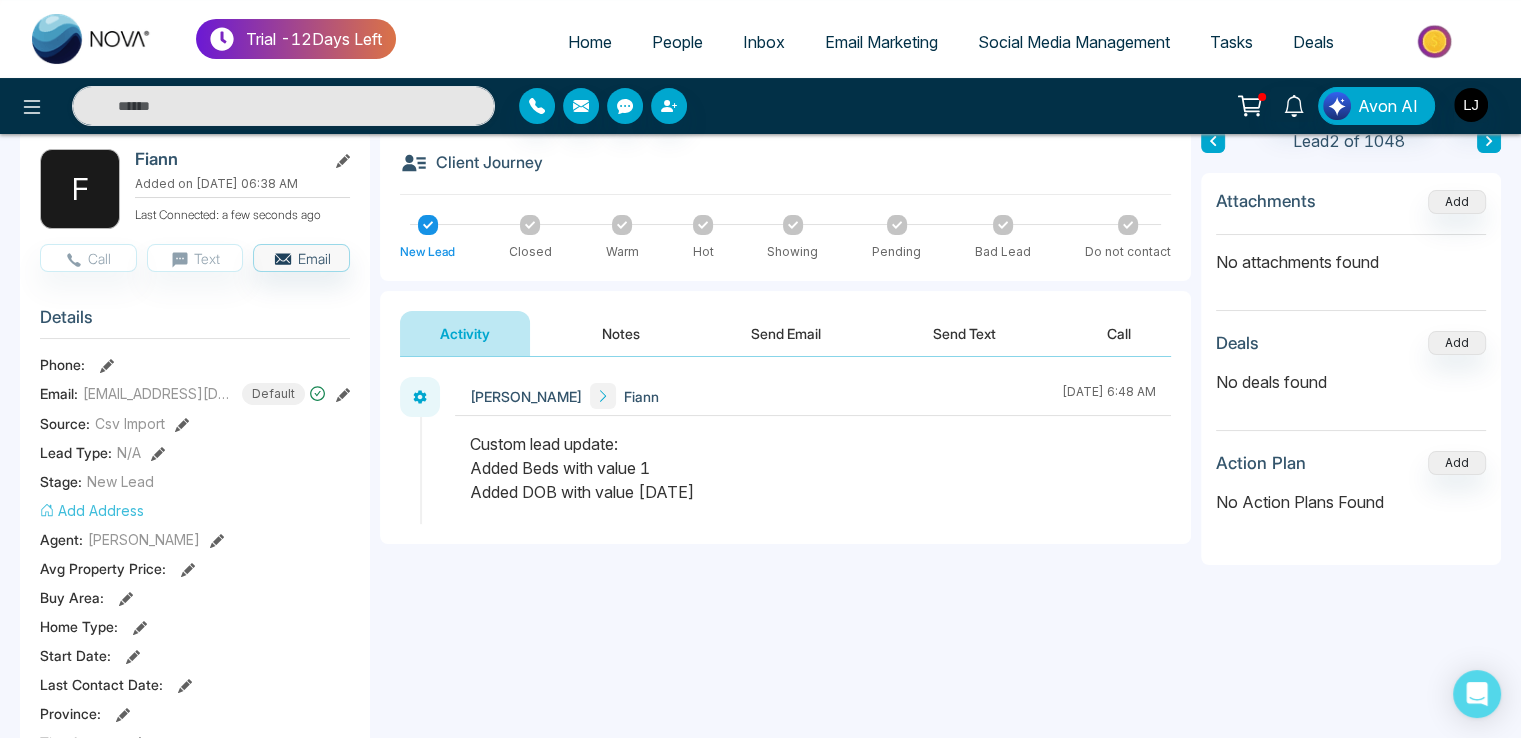 drag, startPoint x: 486, startPoint y: 463, endPoint x: 648, endPoint y: 457, distance: 162.11107 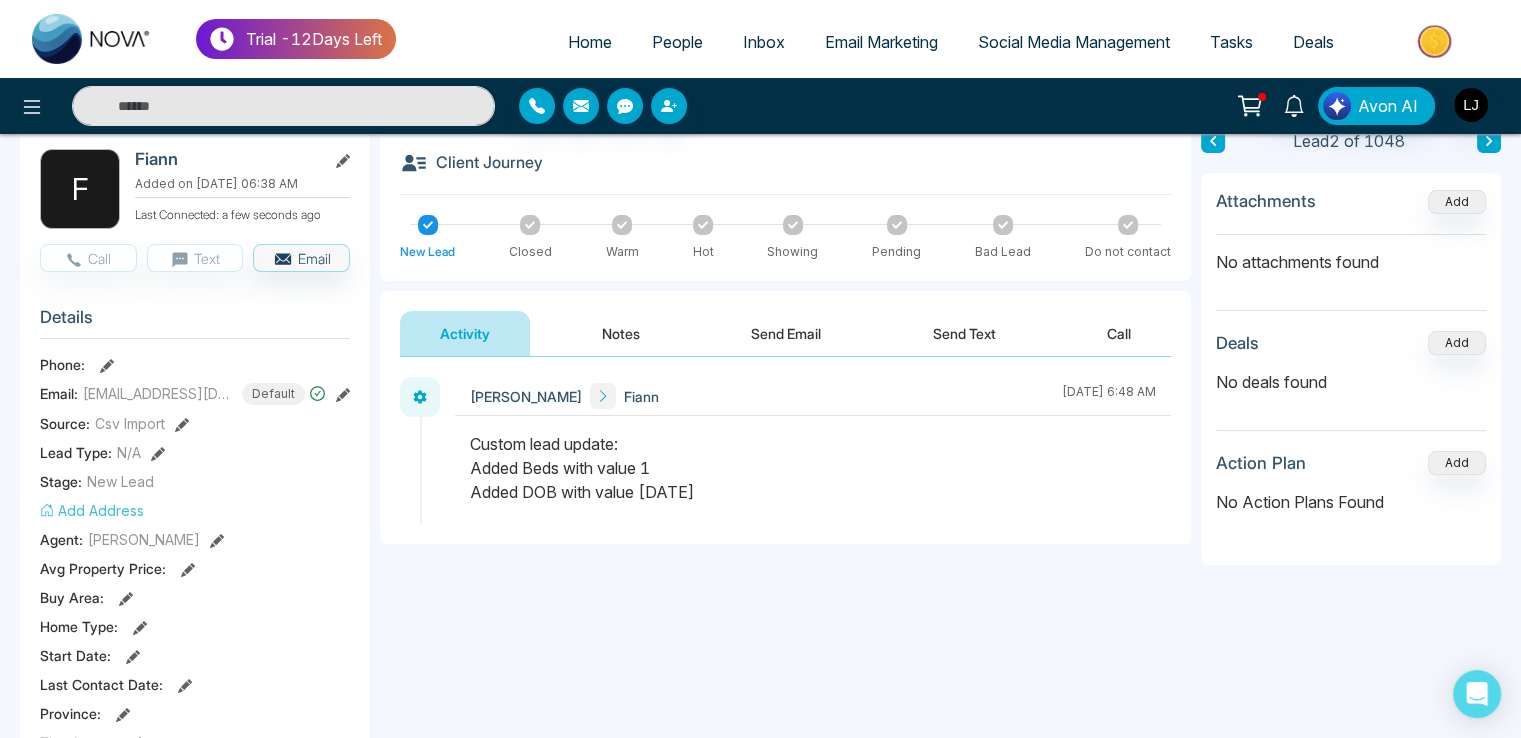 click on "Custom lead update:   Added Beds with value 1  Added DOB with value [DATE]" at bounding box center (813, 468) 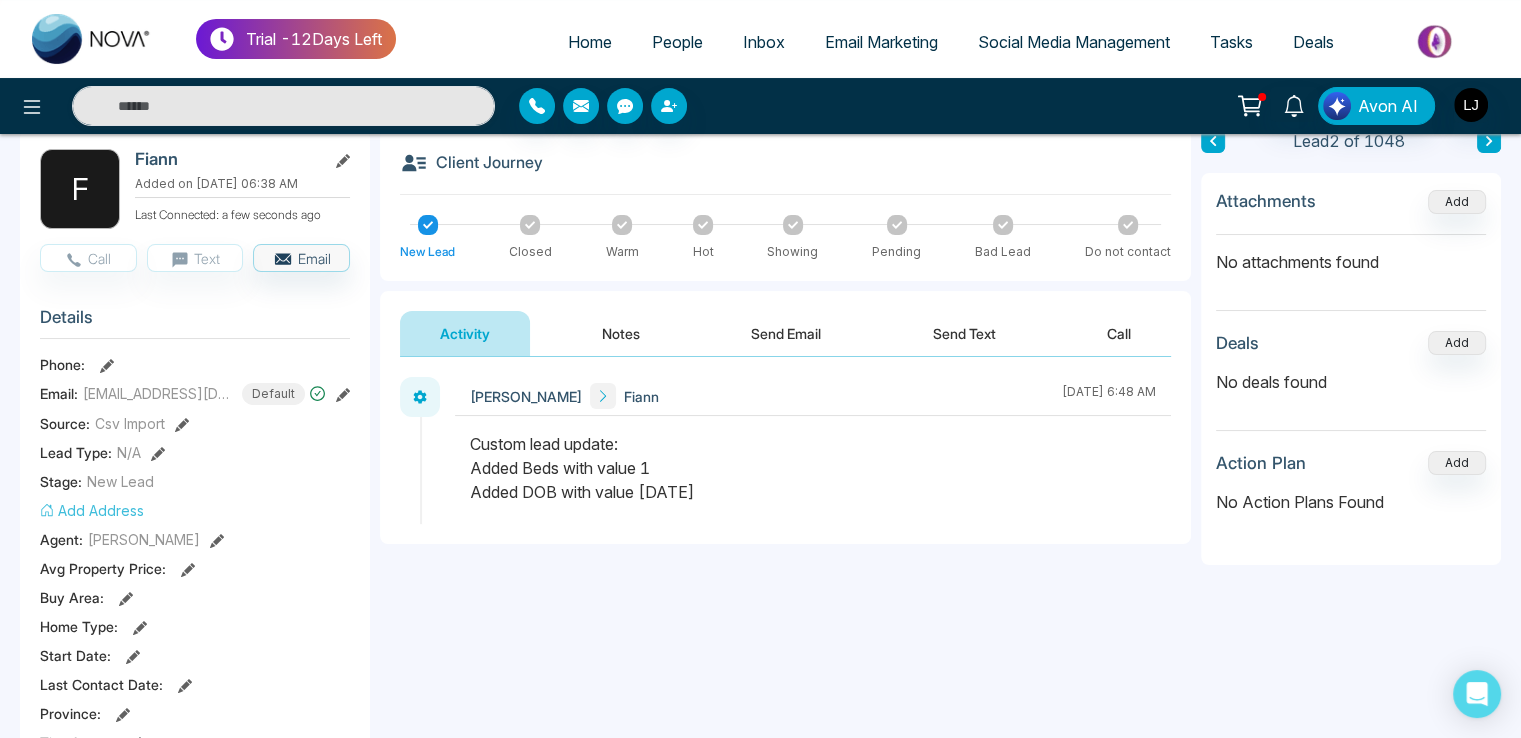 drag, startPoint x: 532, startPoint y: 489, endPoint x: 854, endPoint y: 489, distance: 322 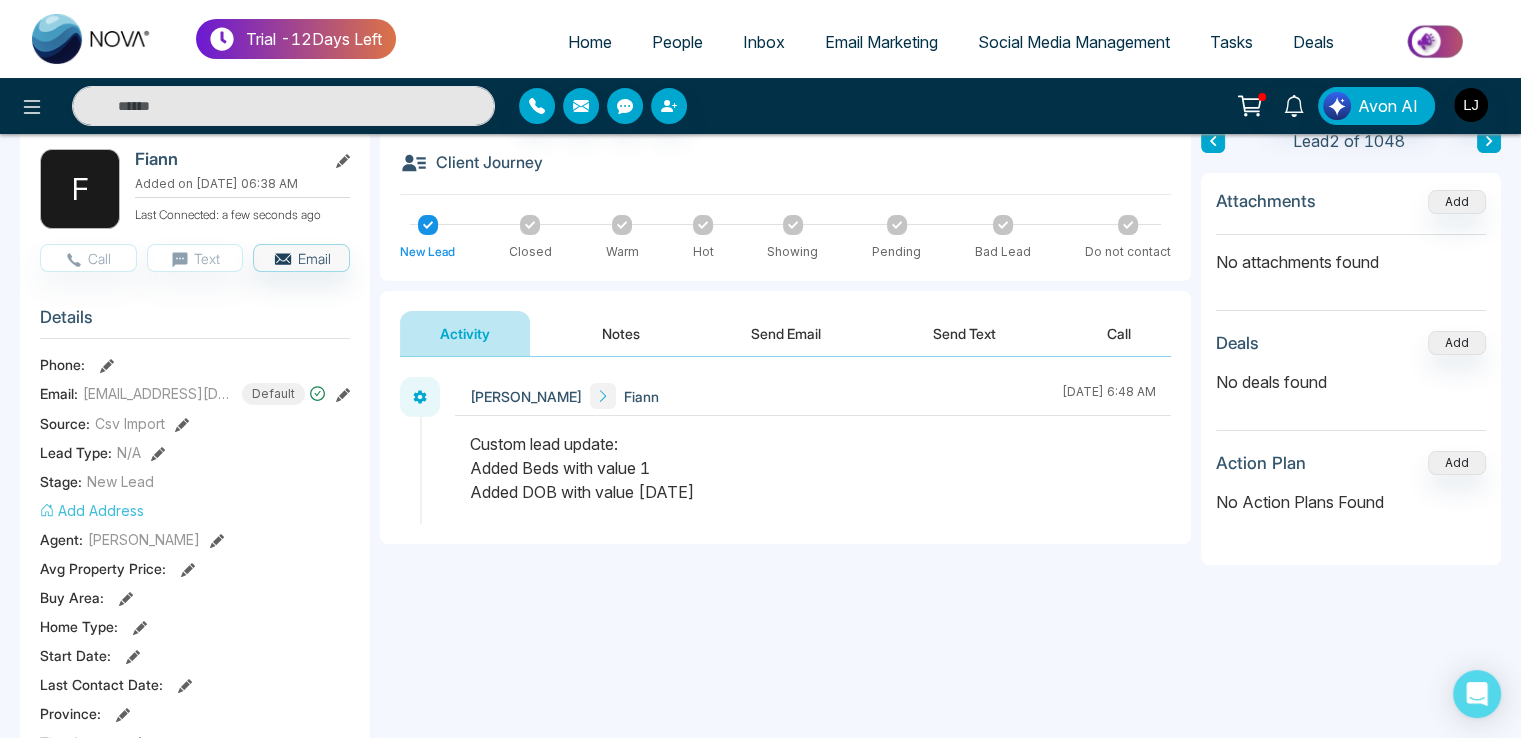 click on "Custom lead update:   Added Beds with value 1  Added DOB with value [DATE]" at bounding box center [813, 468] 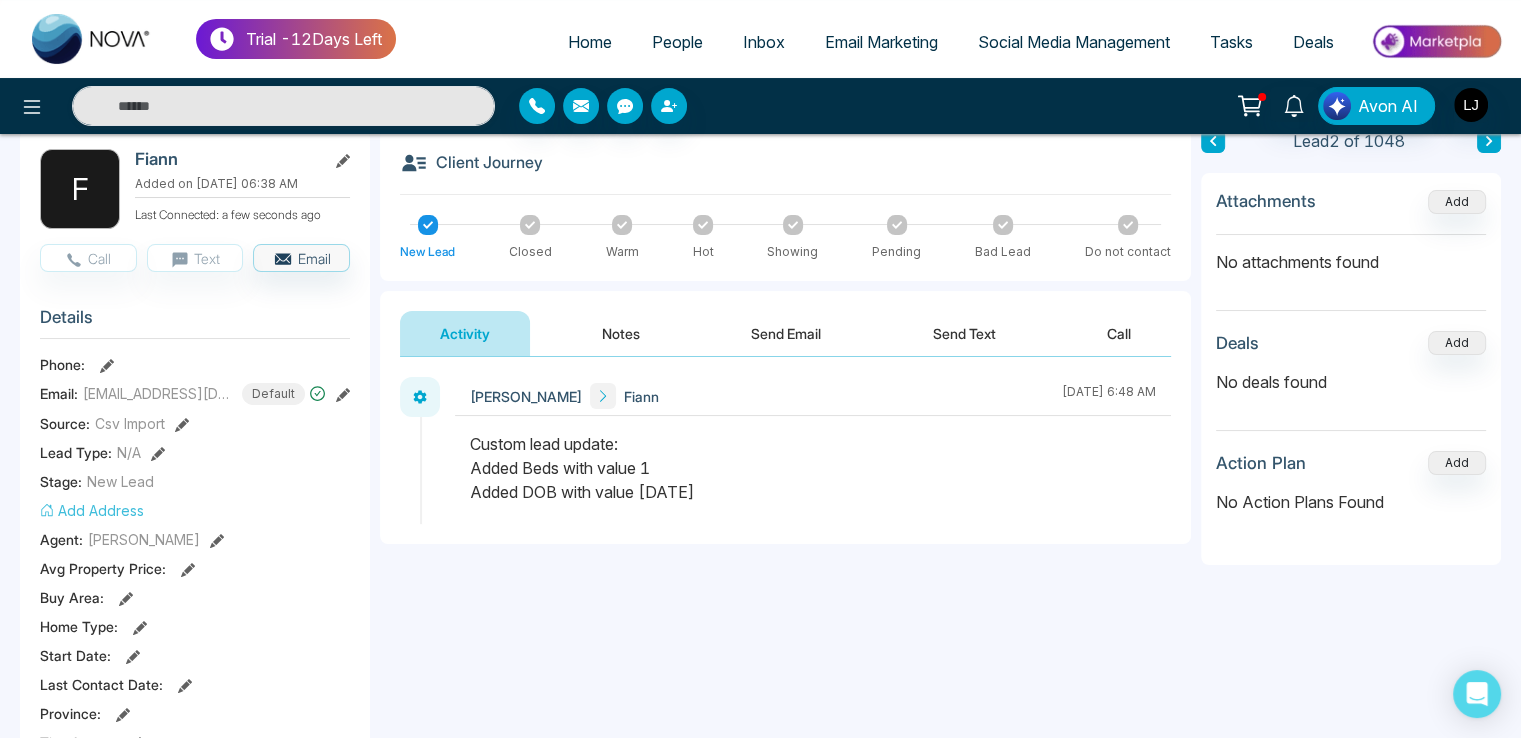 click on "Custom lead update:   Added Beds with value 1  Added DOB with value [DATE]" at bounding box center (813, 468) 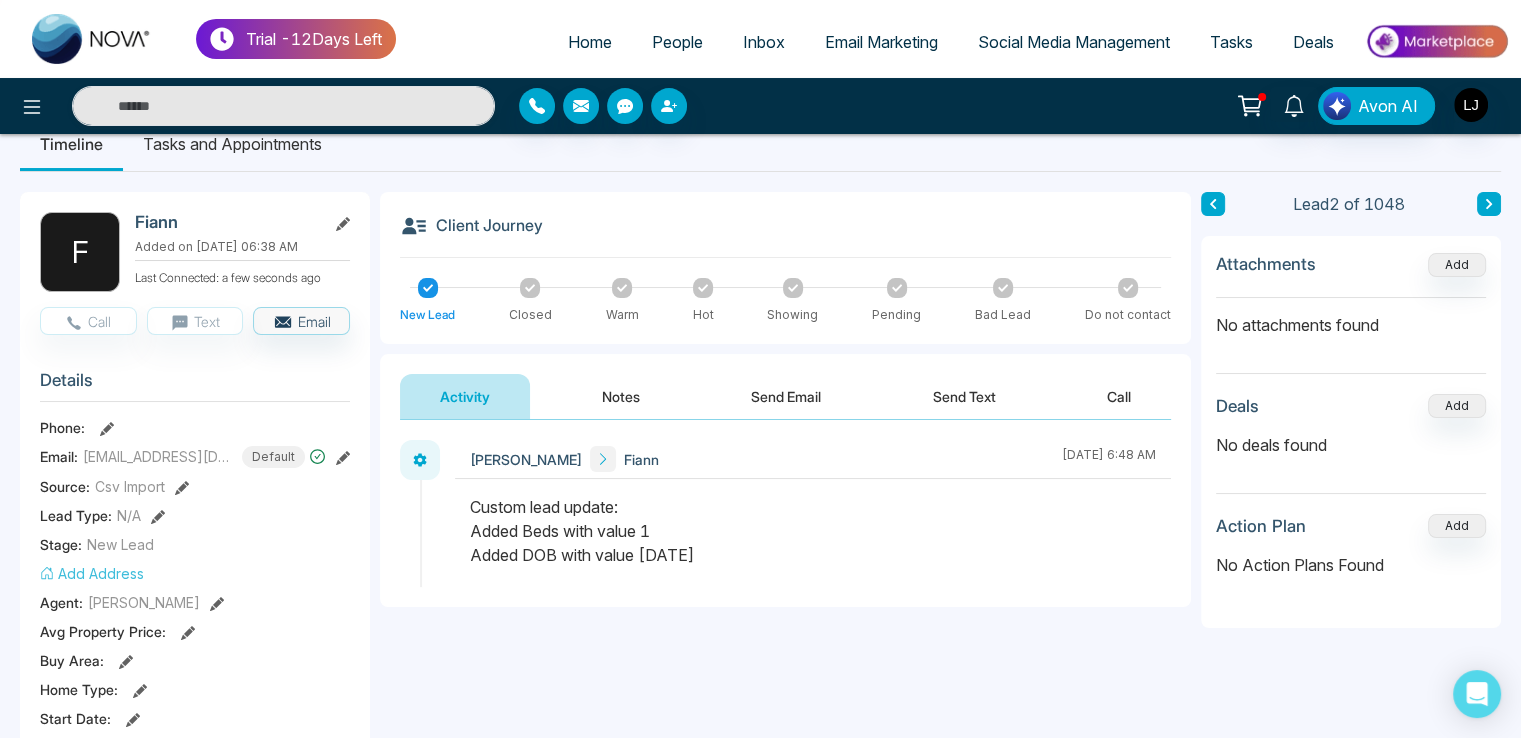scroll, scrollTop: 100, scrollLeft: 0, axis: vertical 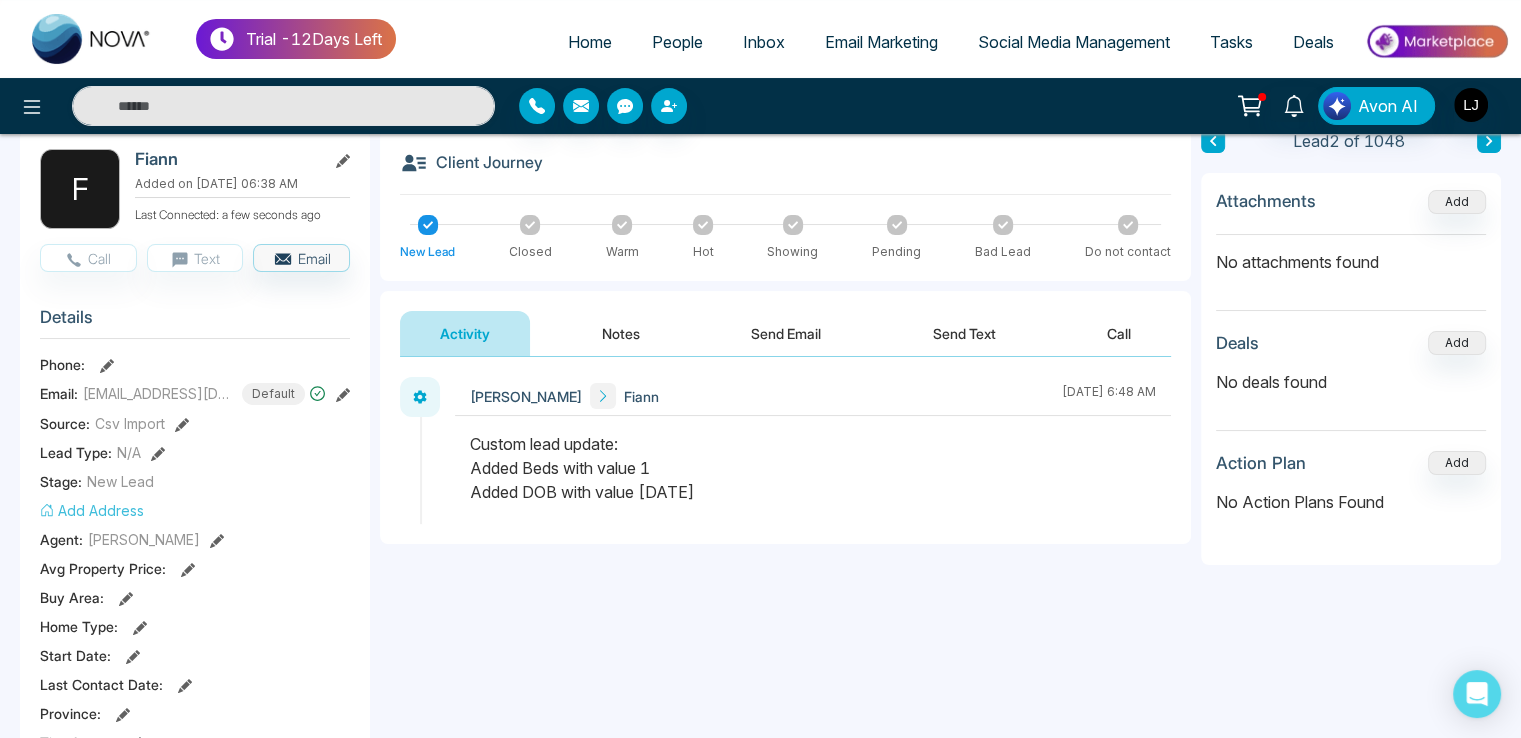 drag, startPoint x: 490, startPoint y: 449, endPoint x: 608, endPoint y: 447, distance: 118.016945 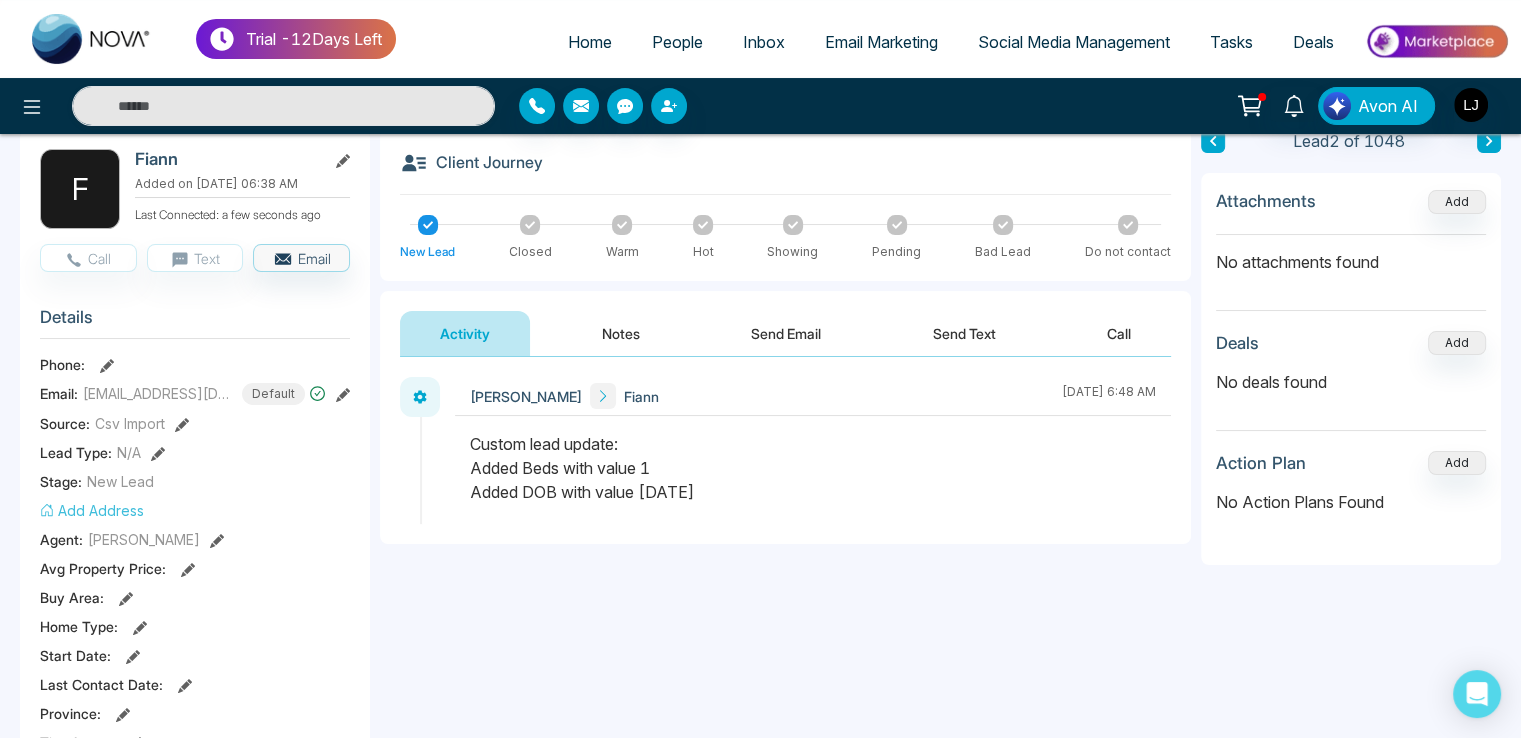 click on "Custom lead update:   Added Beds with value 1  Added DOB with value [DATE]" at bounding box center (813, 468) 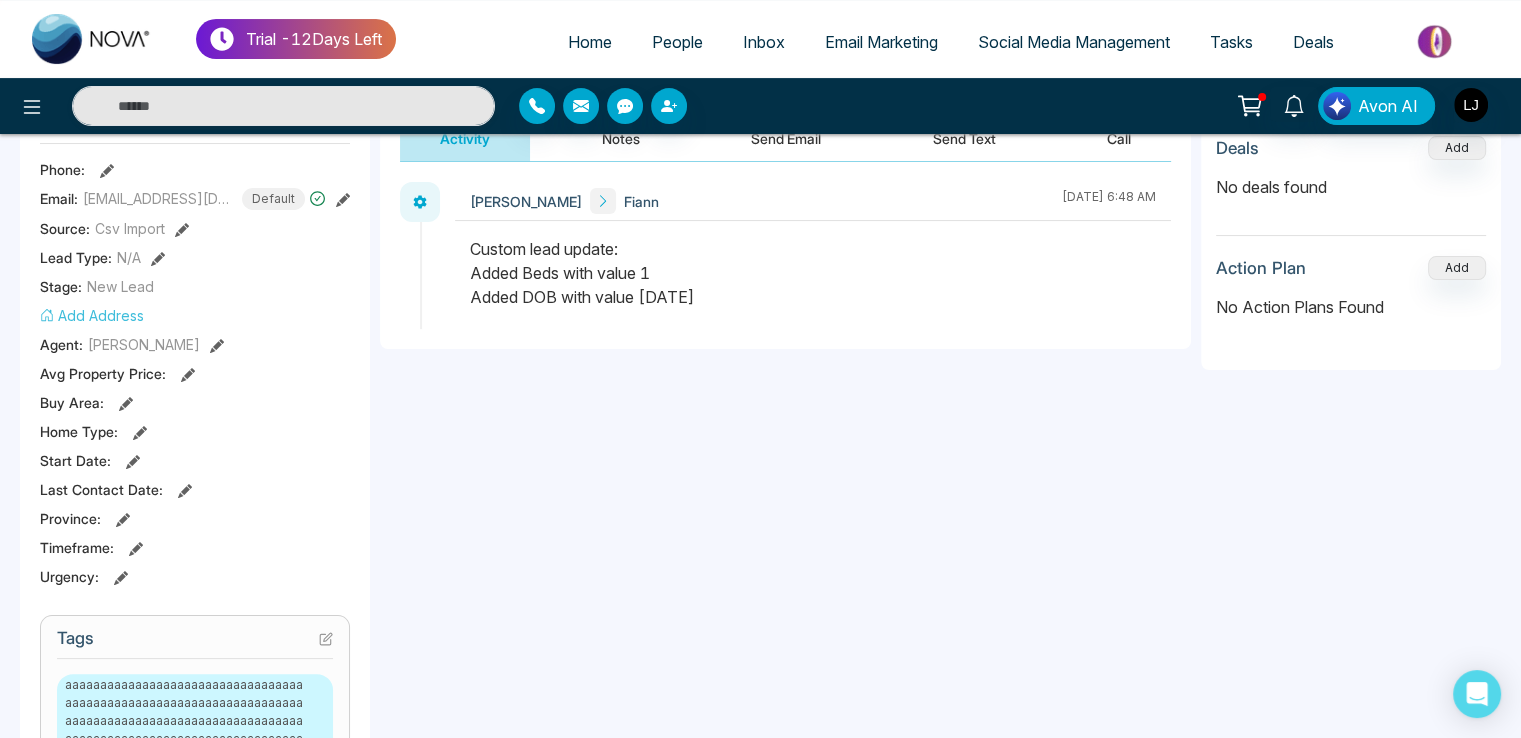 scroll, scrollTop: 300, scrollLeft: 0, axis: vertical 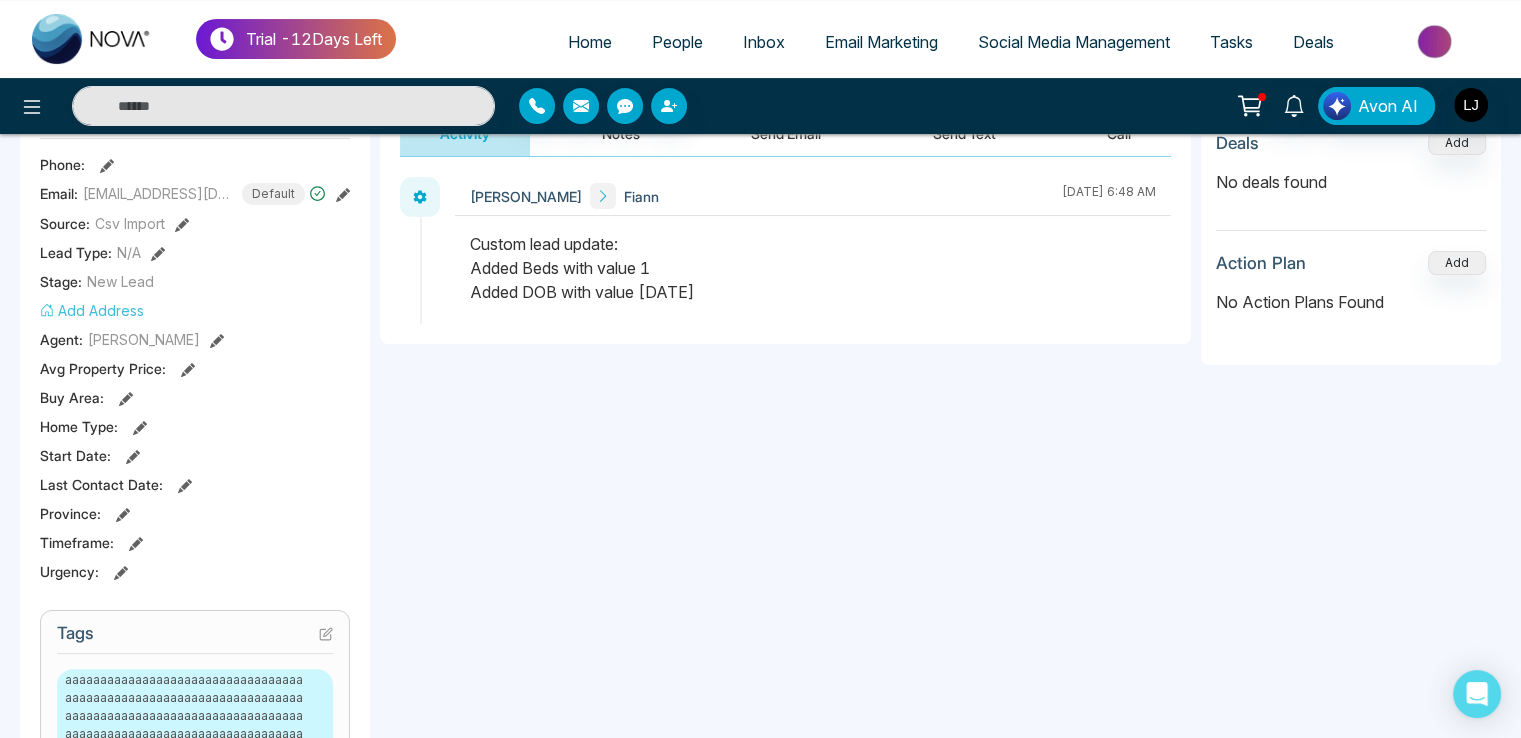 click 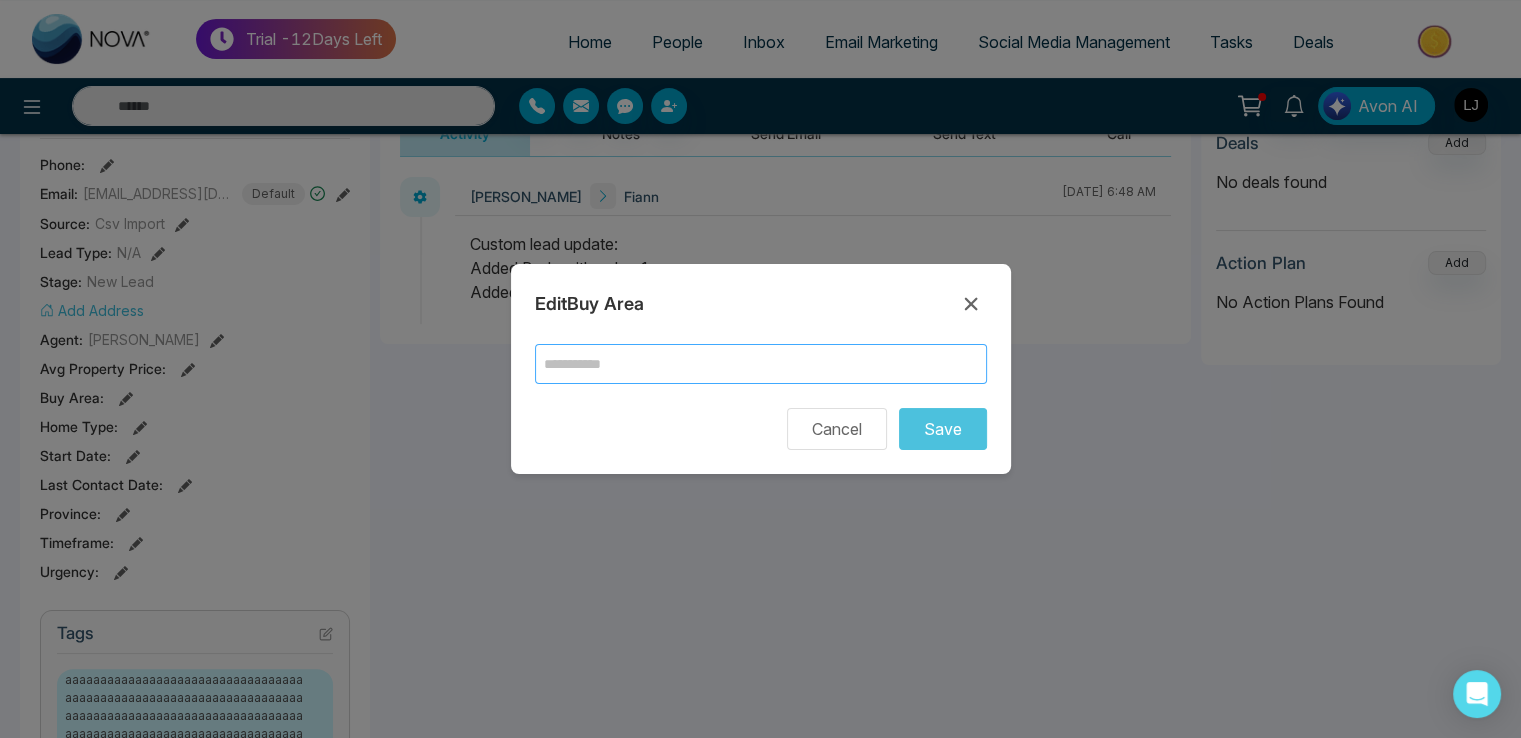 click at bounding box center (761, 364) 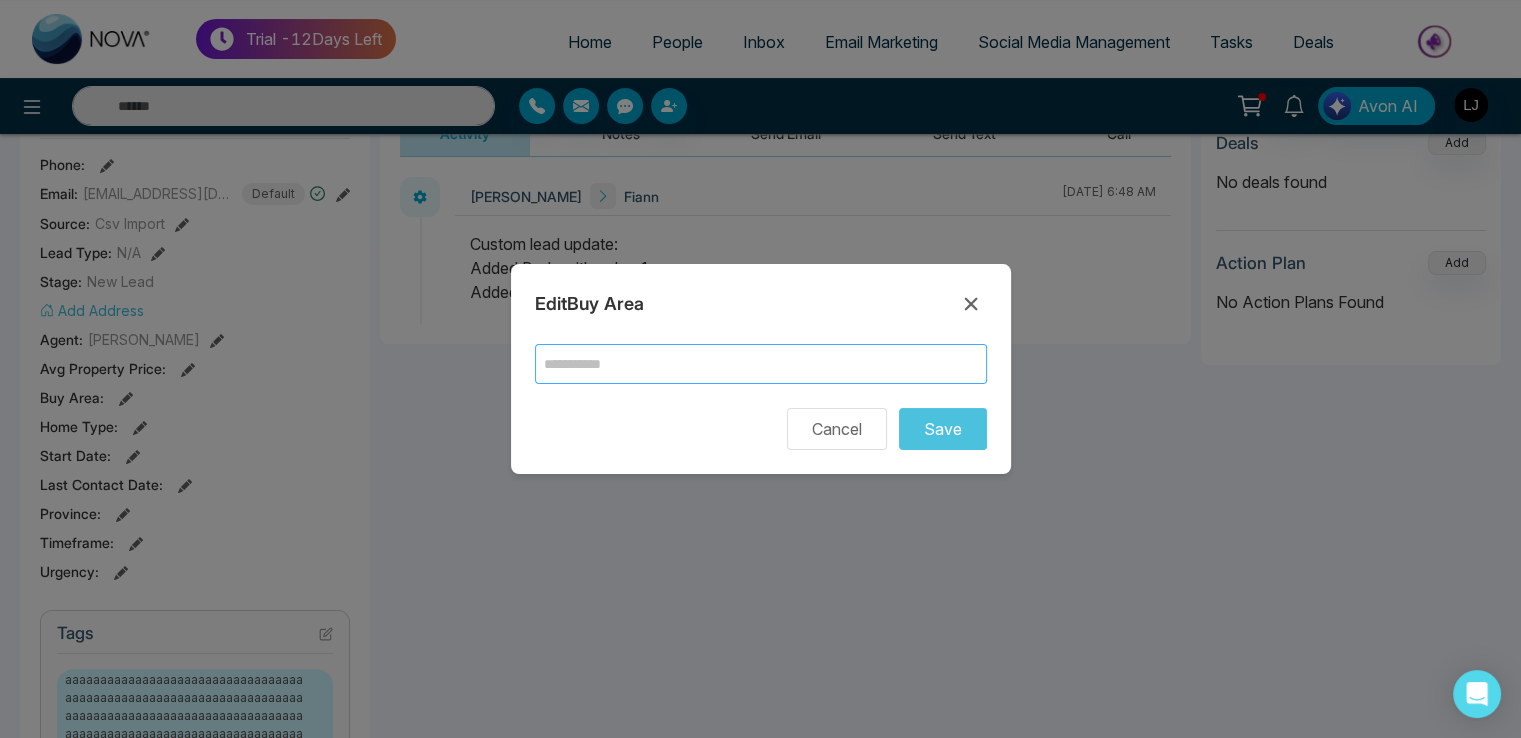 type on "*" 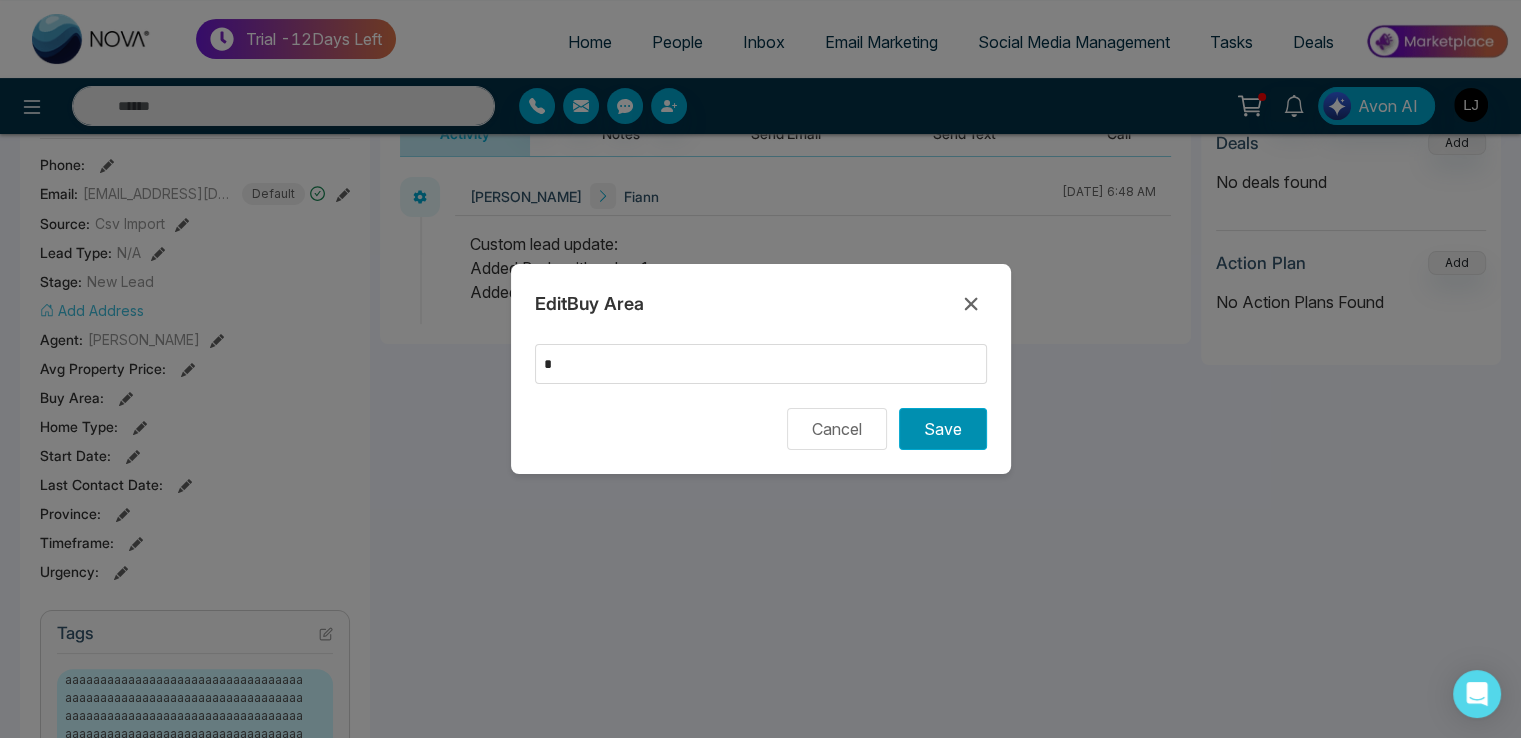 click on "Save" at bounding box center (943, 429) 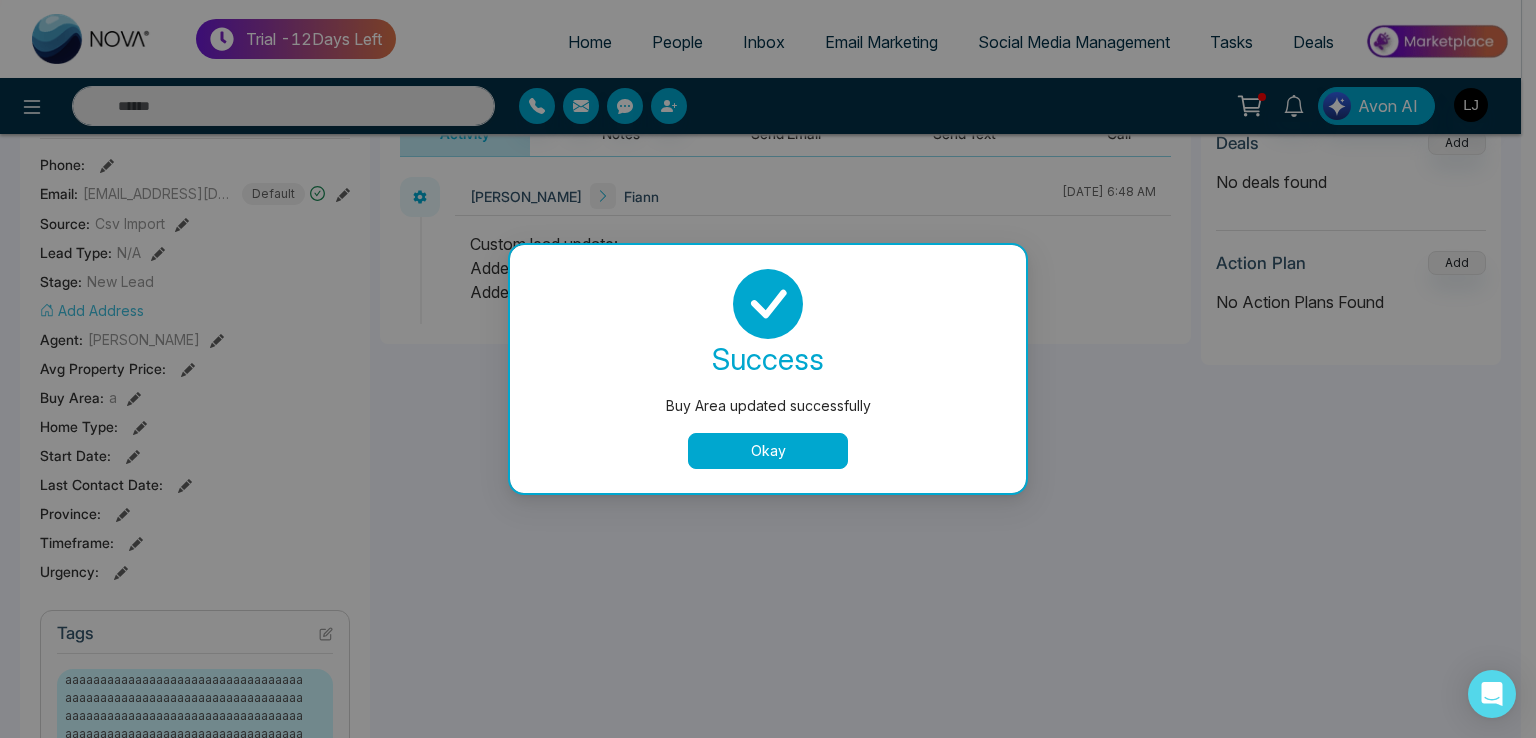 click on "Okay" at bounding box center (768, 451) 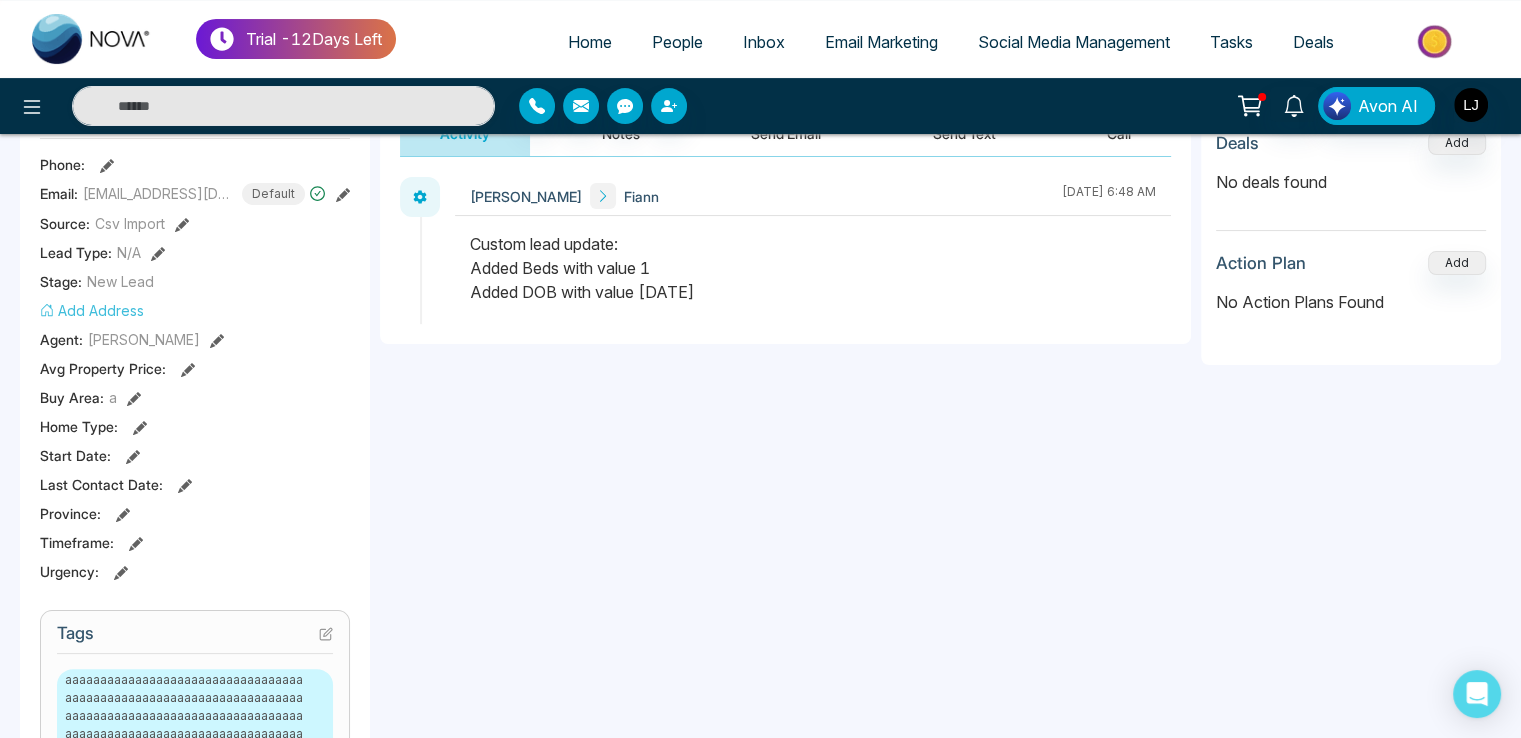 click 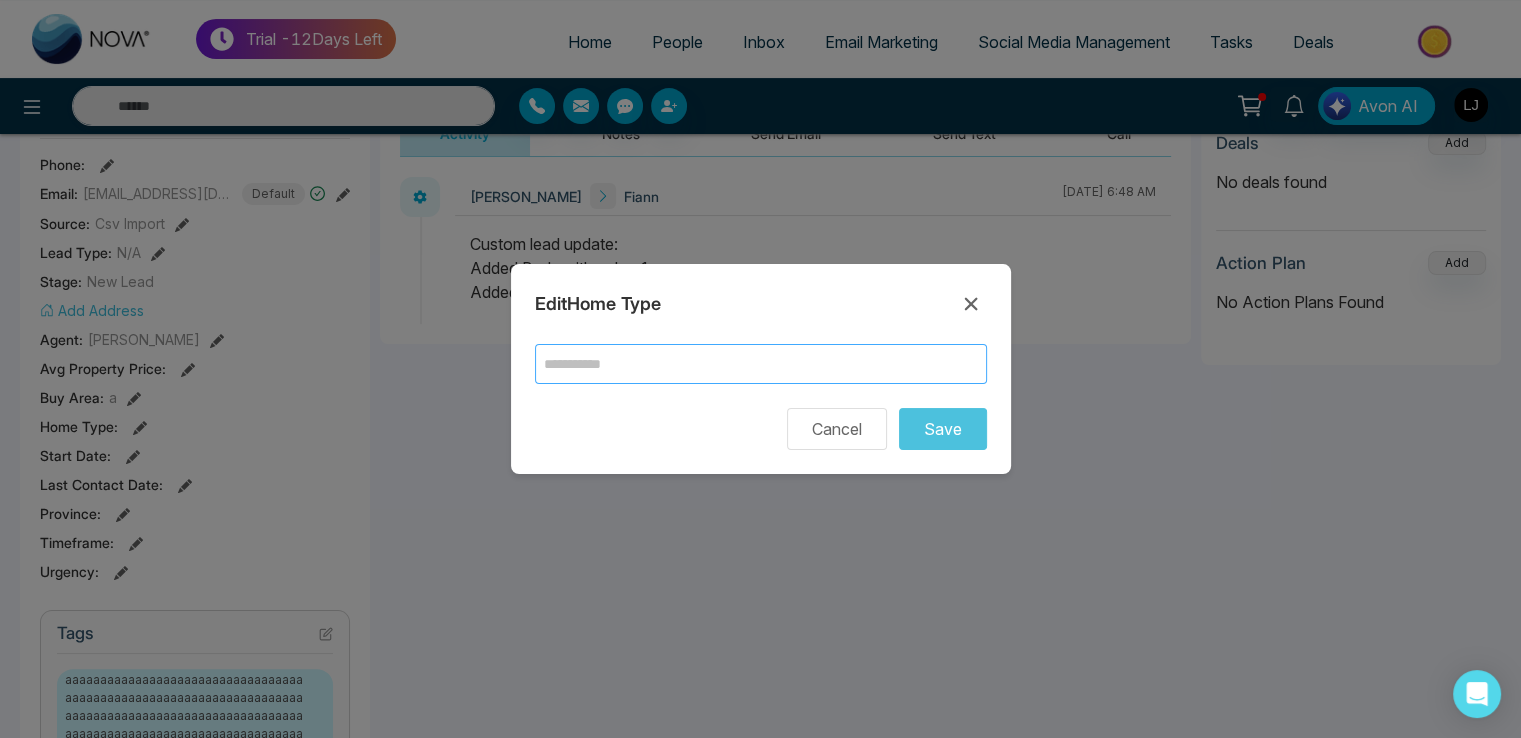 click at bounding box center (761, 364) 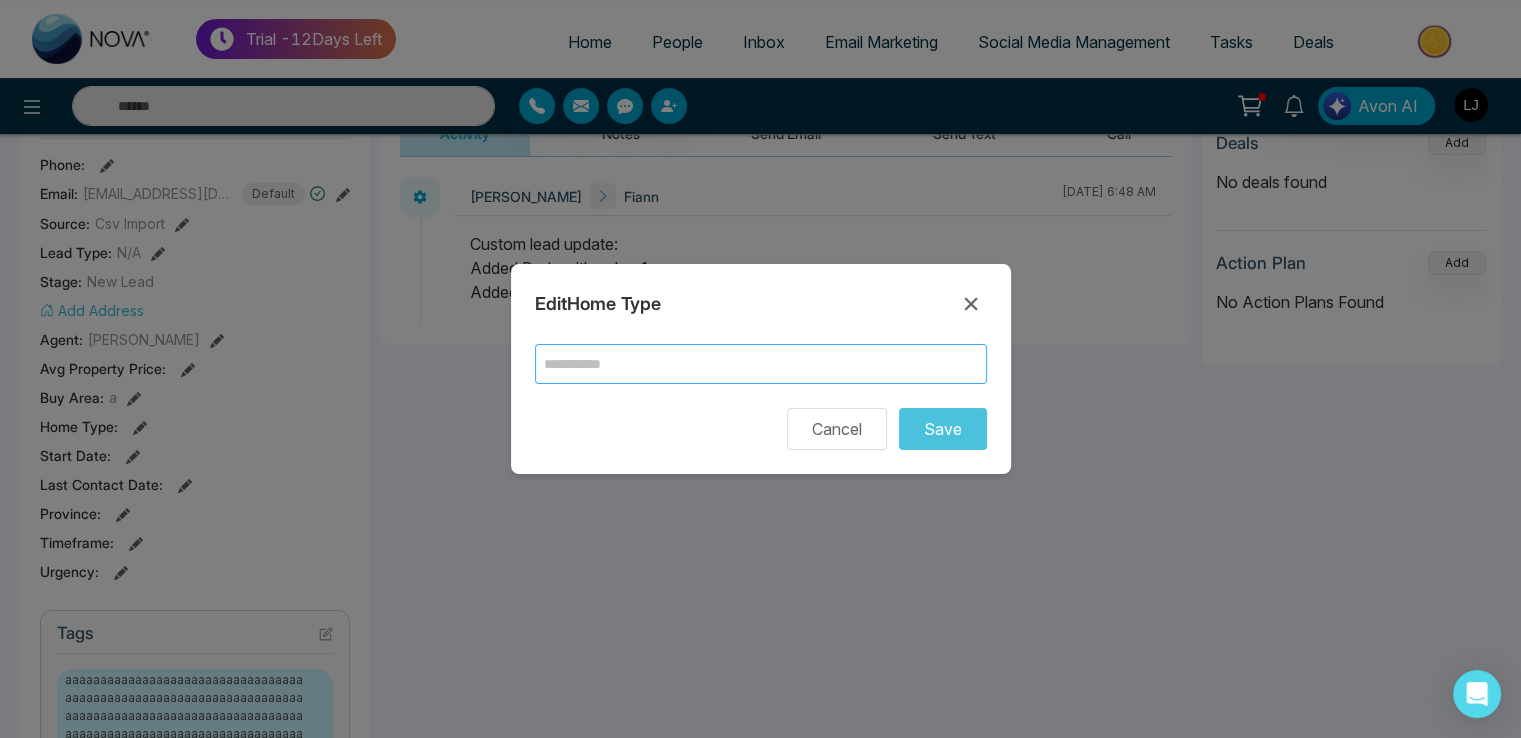 type on "*" 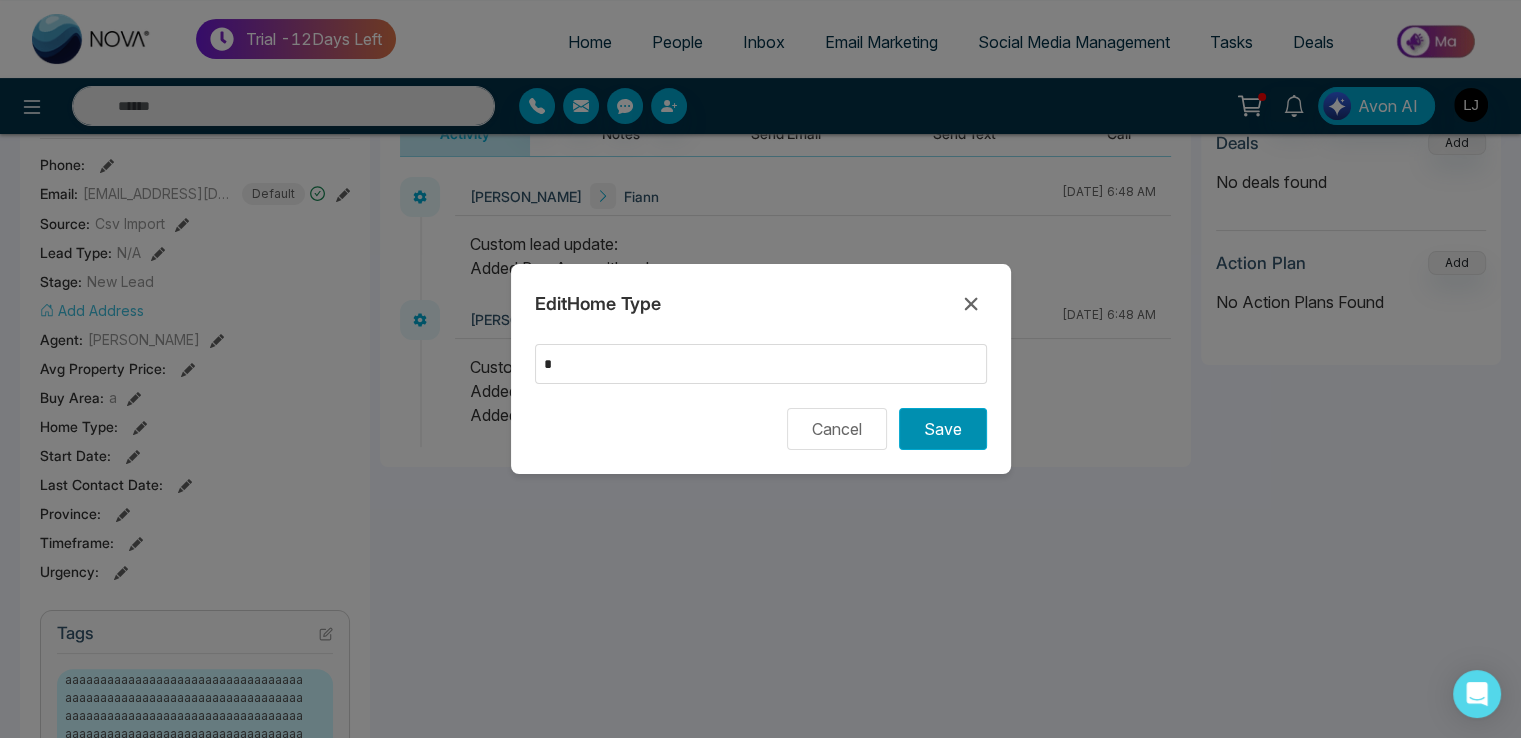 click on "Save" at bounding box center [943, 429] 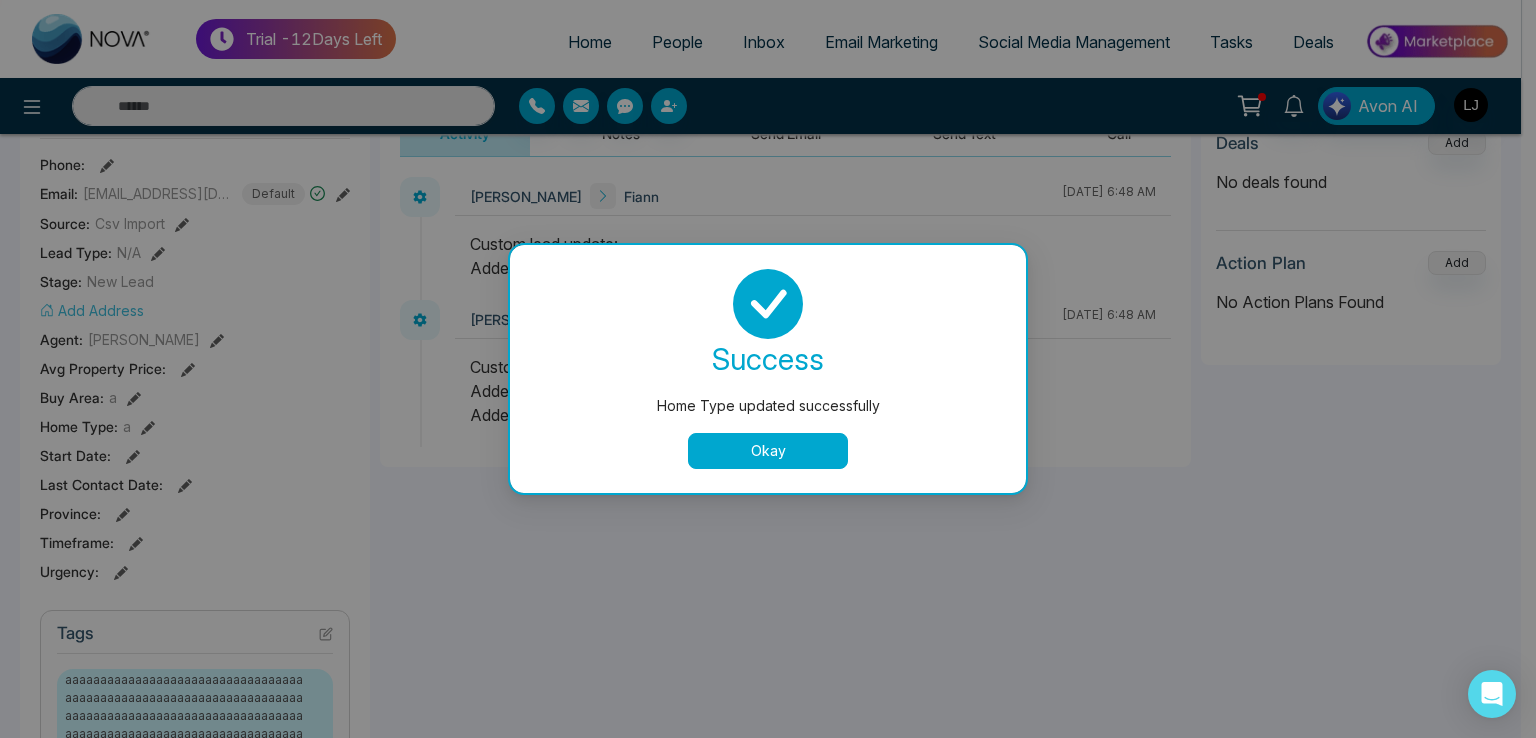 click on "Okay" at bounding box center [768, 451] 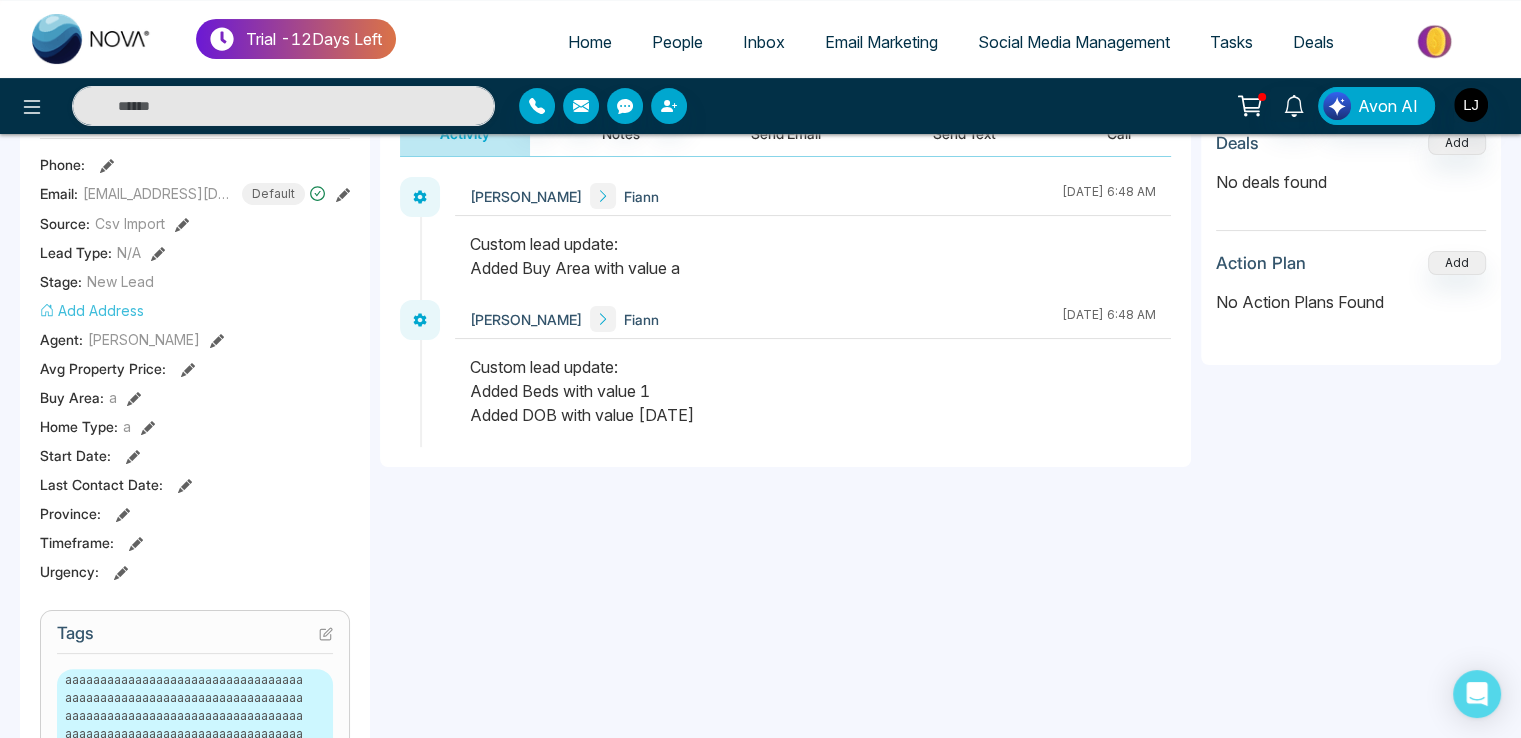 click 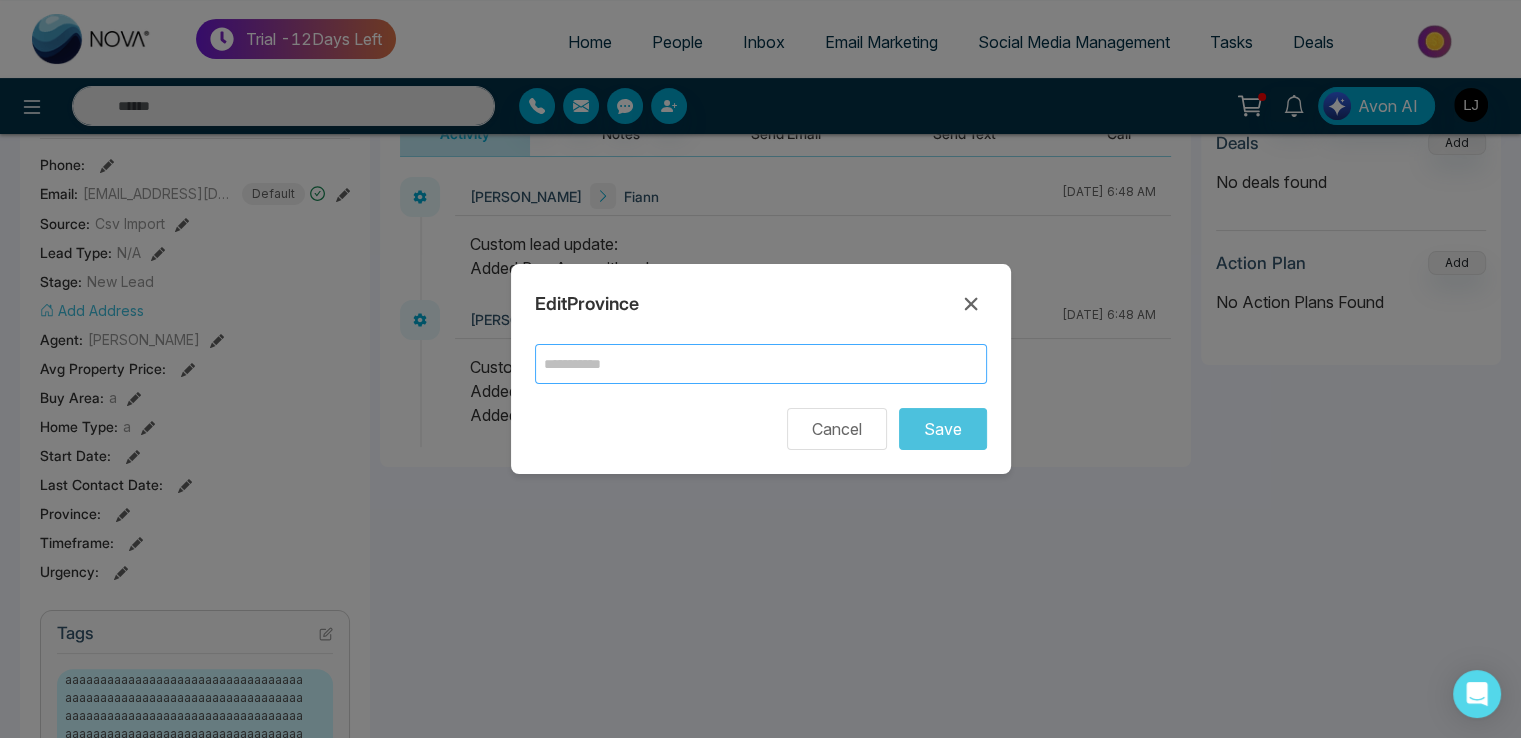 click at bounding box center [761, 364] 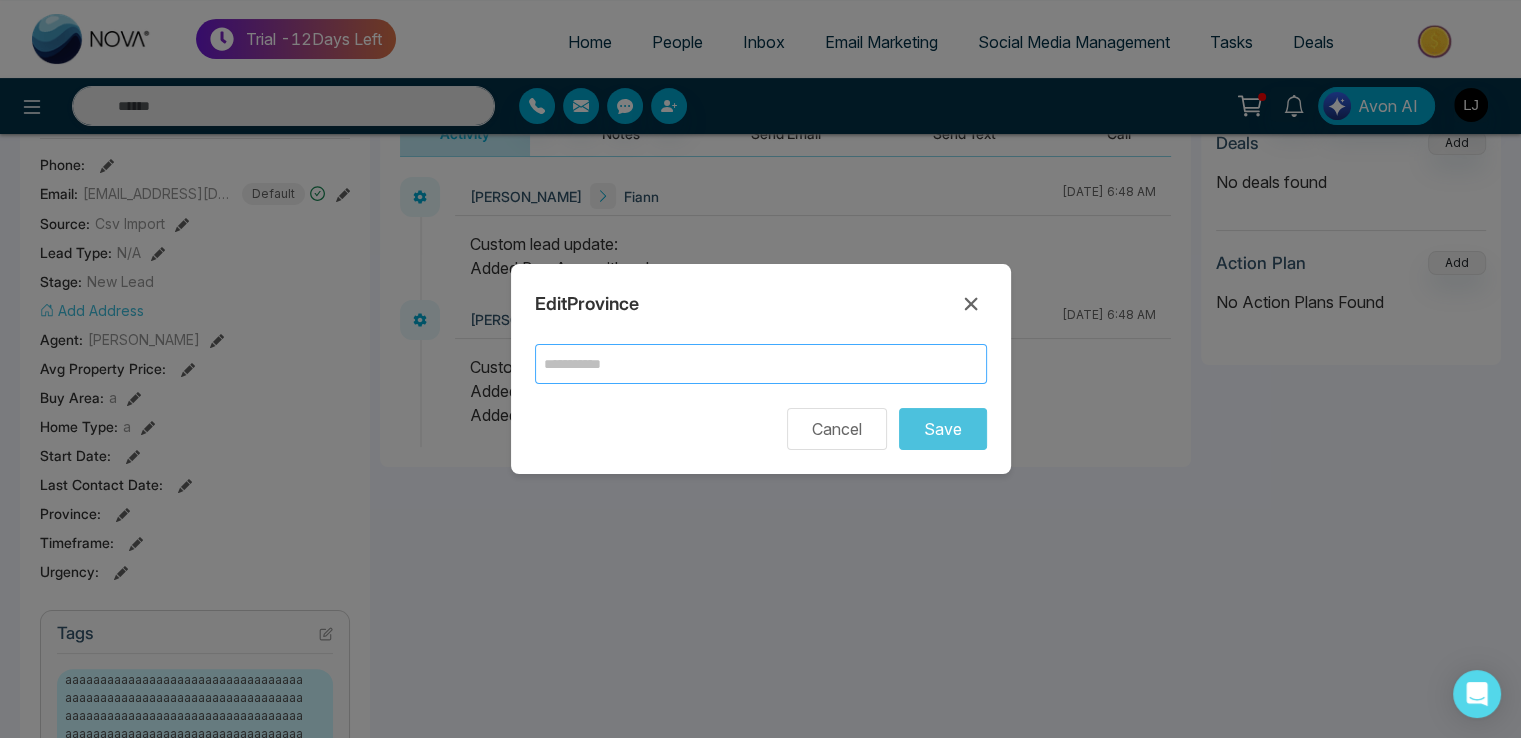 type on "*" 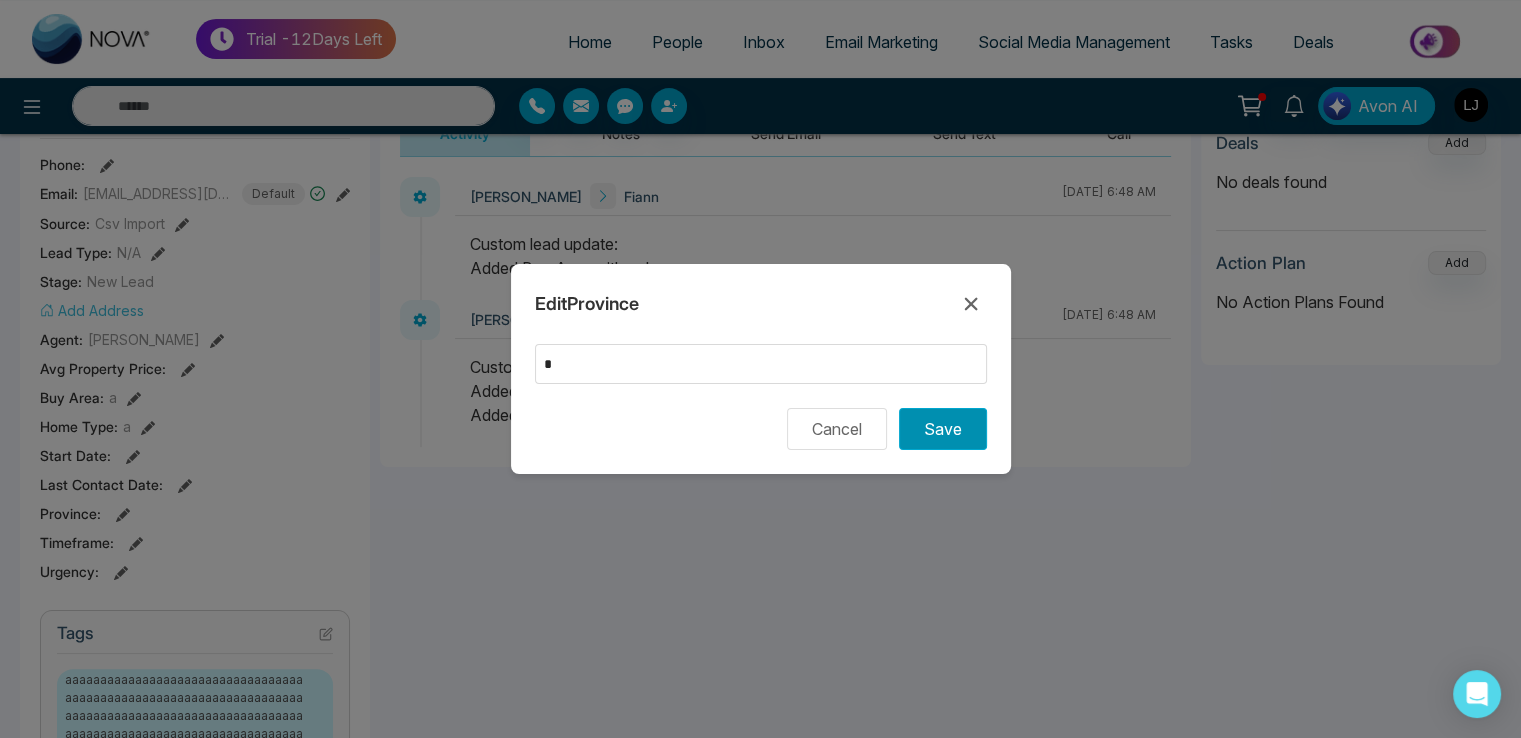 click on "Save" at bounding box center [943, 429] 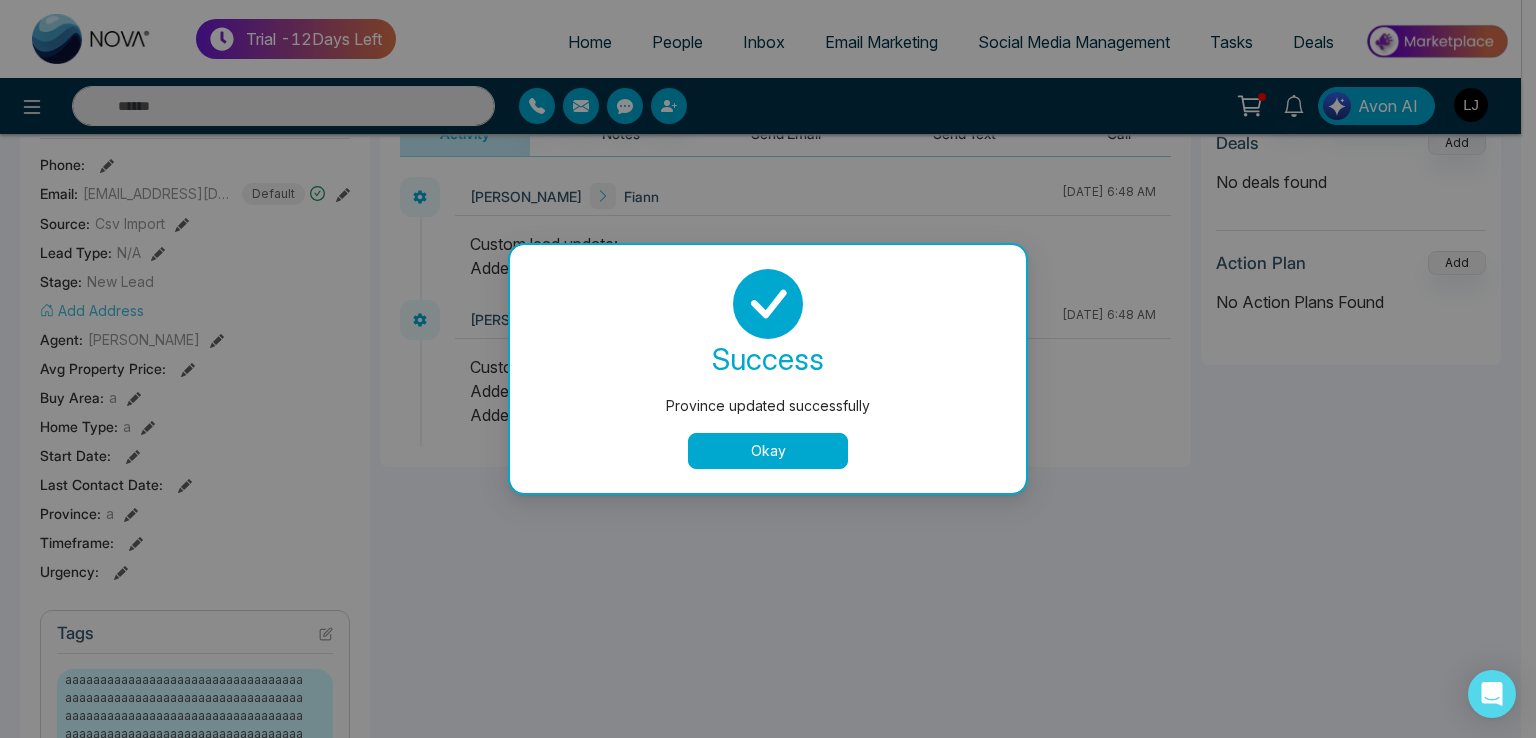 click on "Okay" at bounding box center (768, 451) 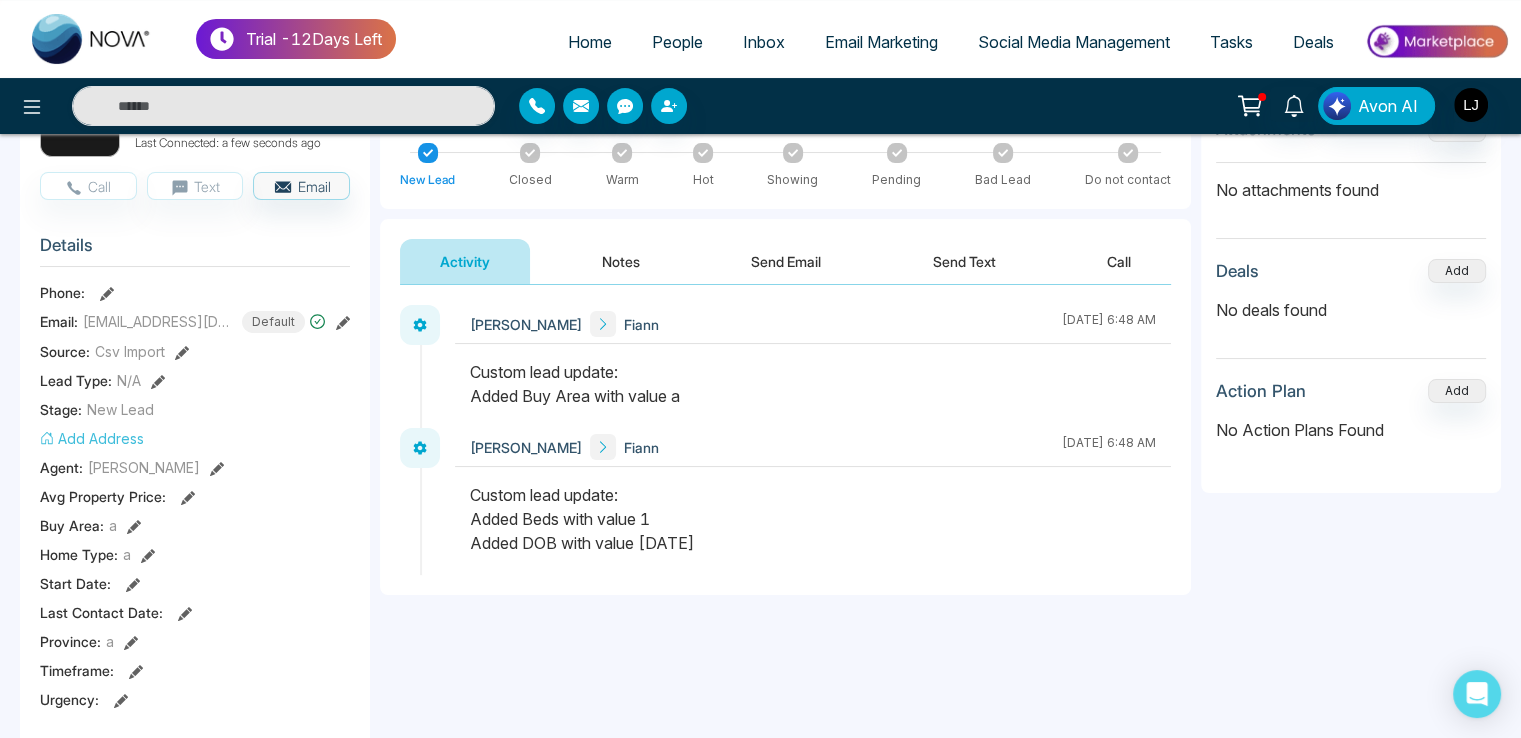 scroll, scrollTop: 300, scrollLeft: 0, axis: vertical 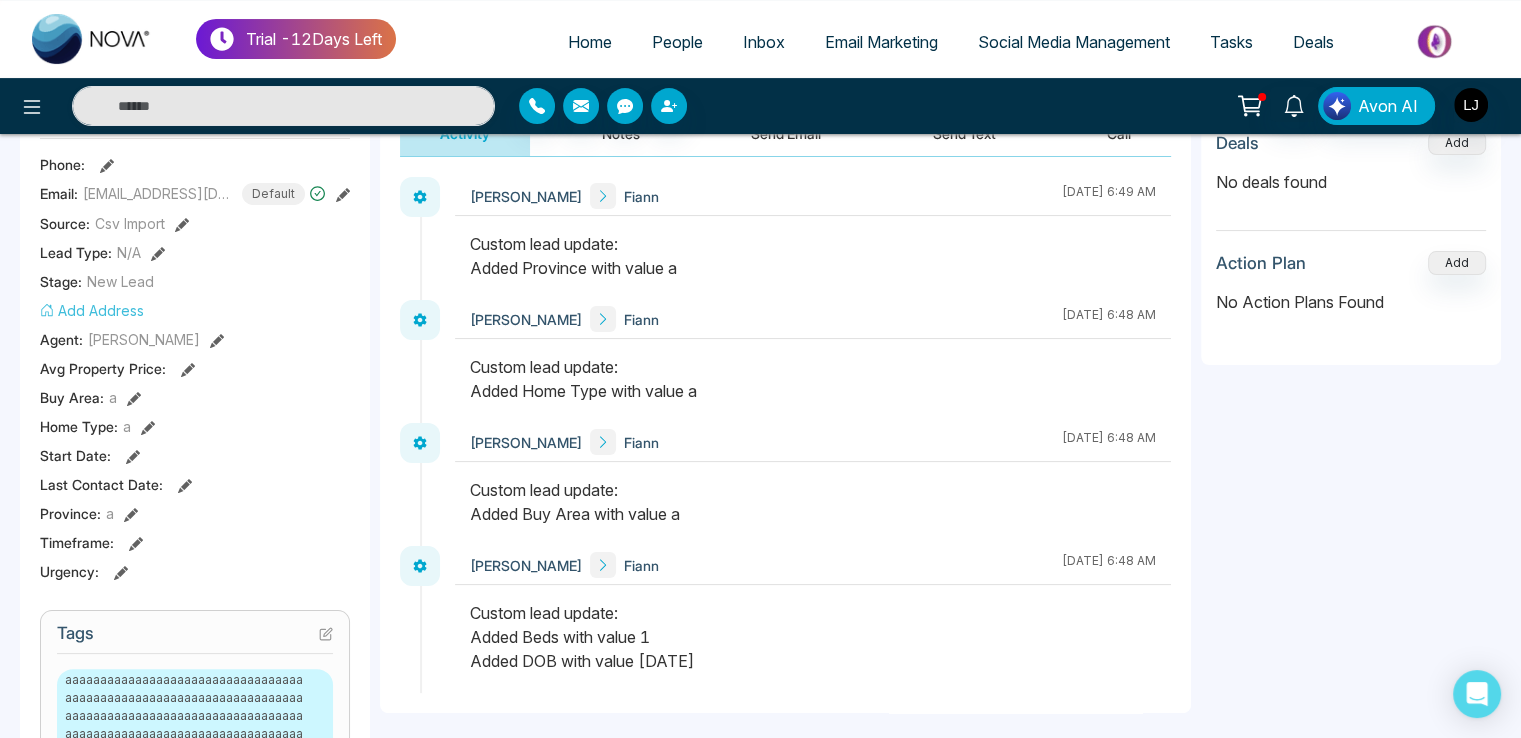 drag, startPoint x: 502, startPoint y: 238, endPoint x: 680, endPoint y: 253, distance: 178.6309 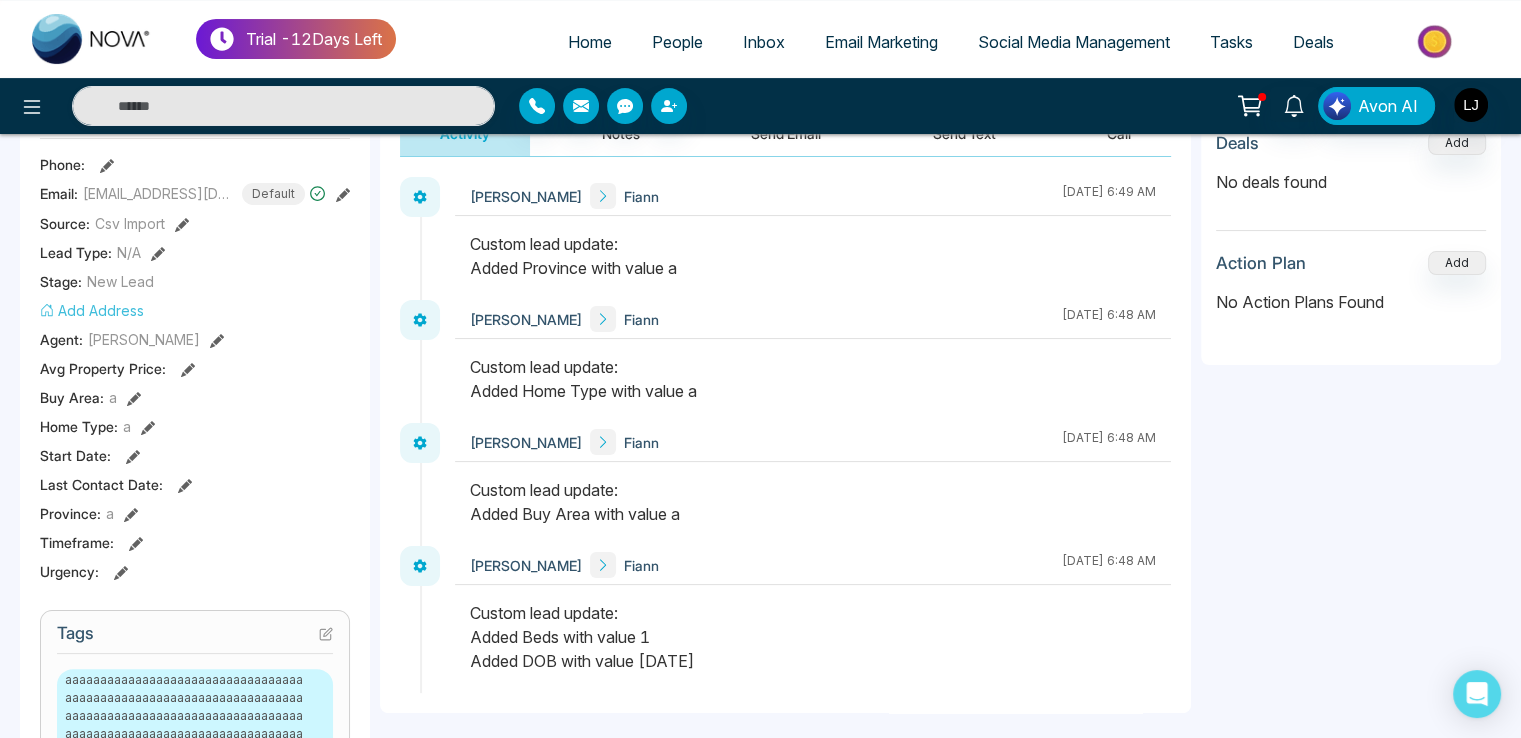 click on "Custom lead update:   Added Province with value a" at bounding box center [813, 256] 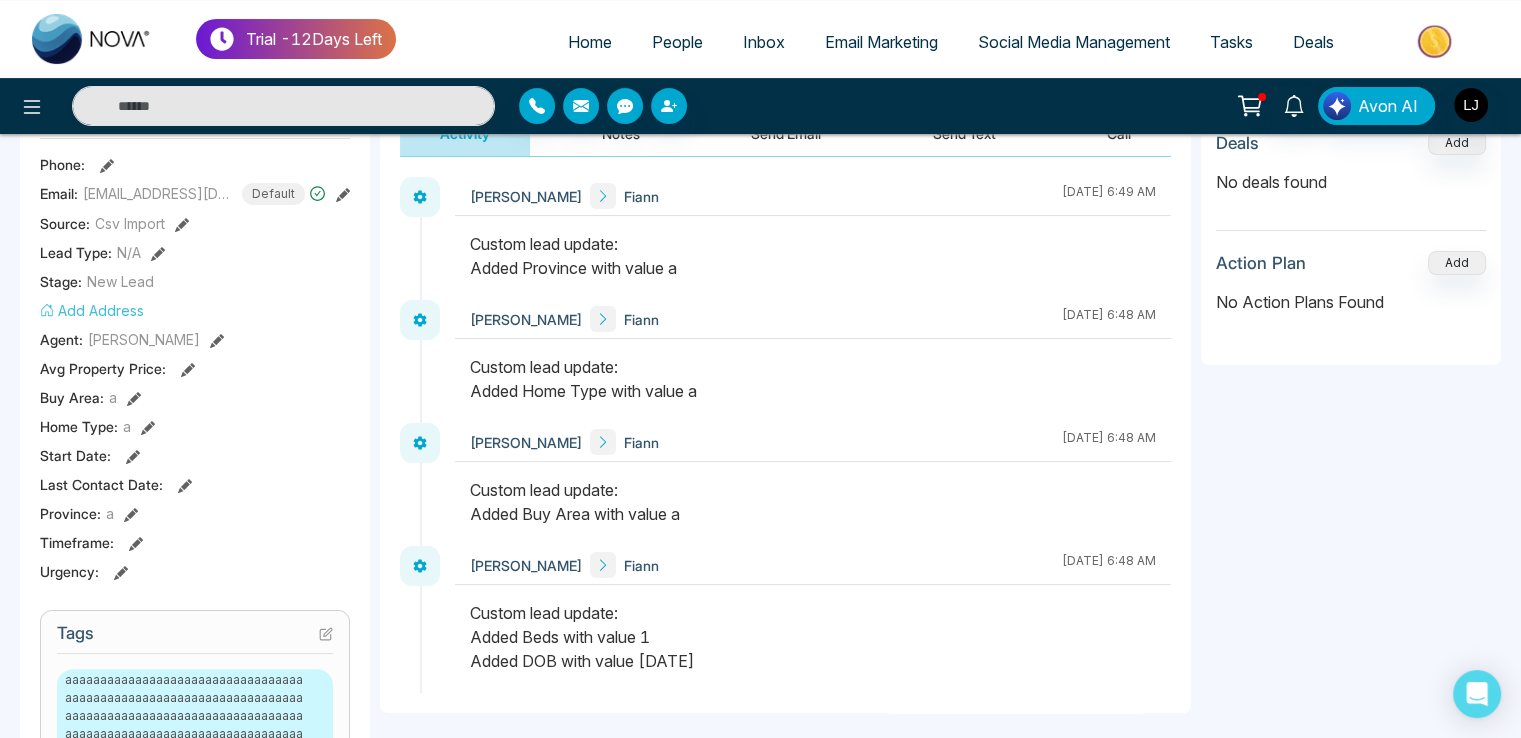 click 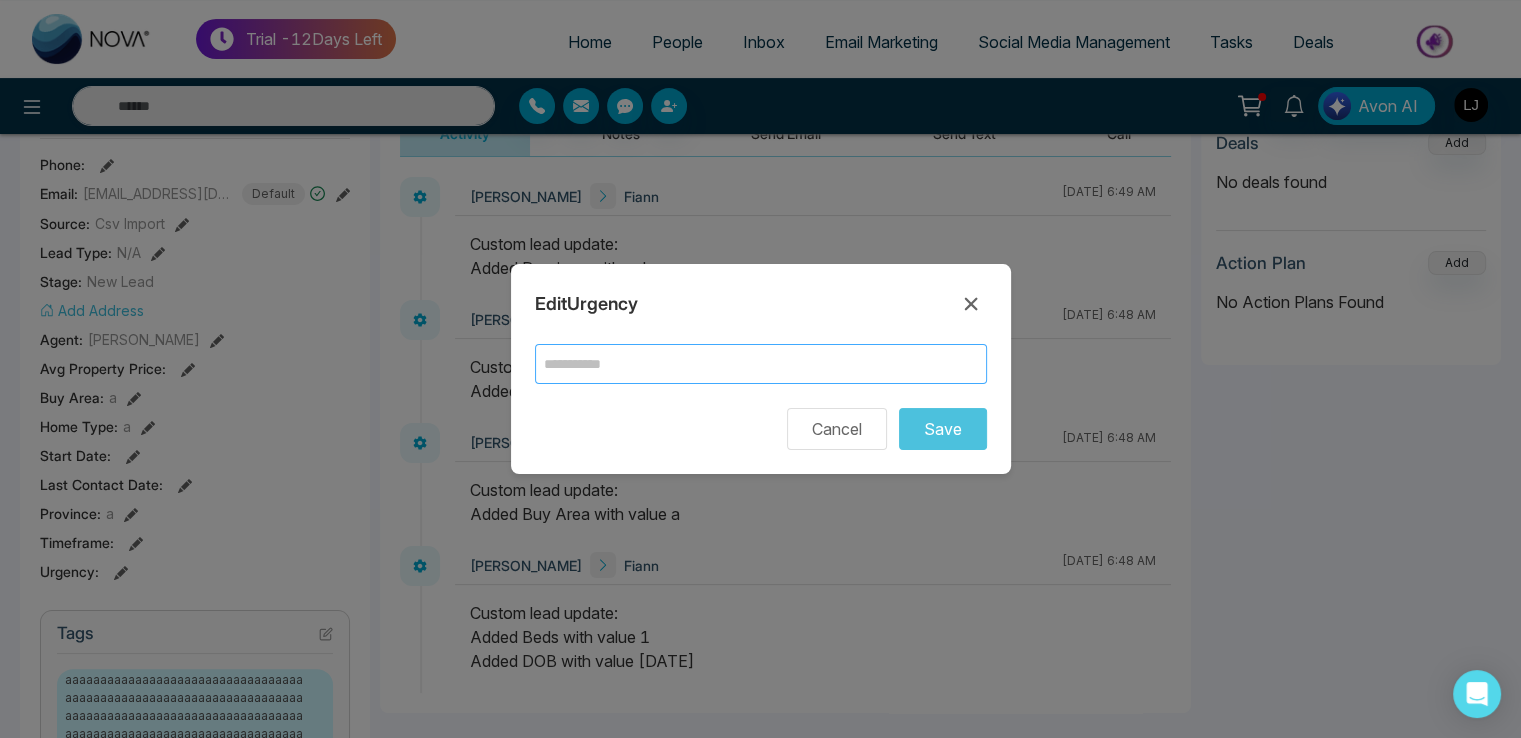click at bounding box center [761, 364] 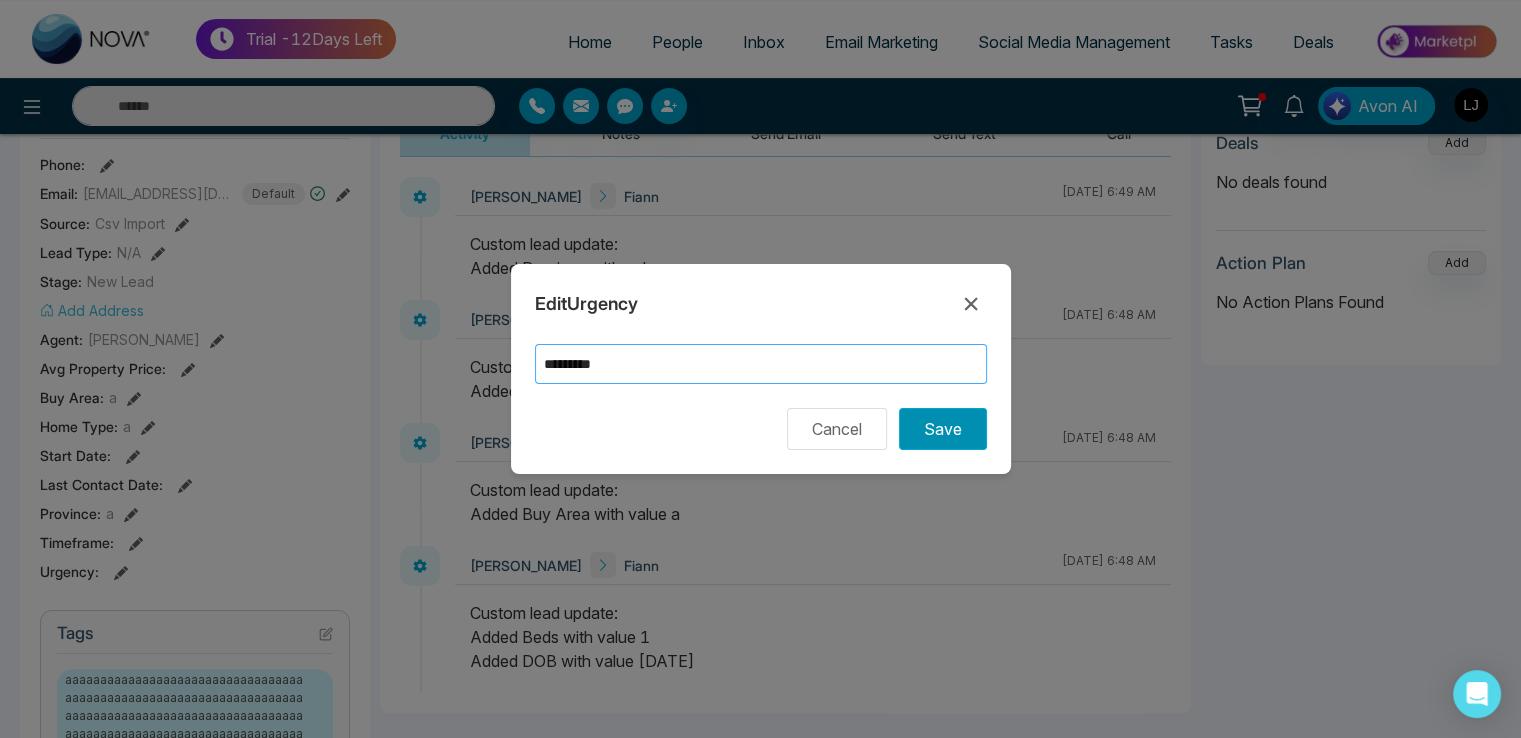 type on "*" 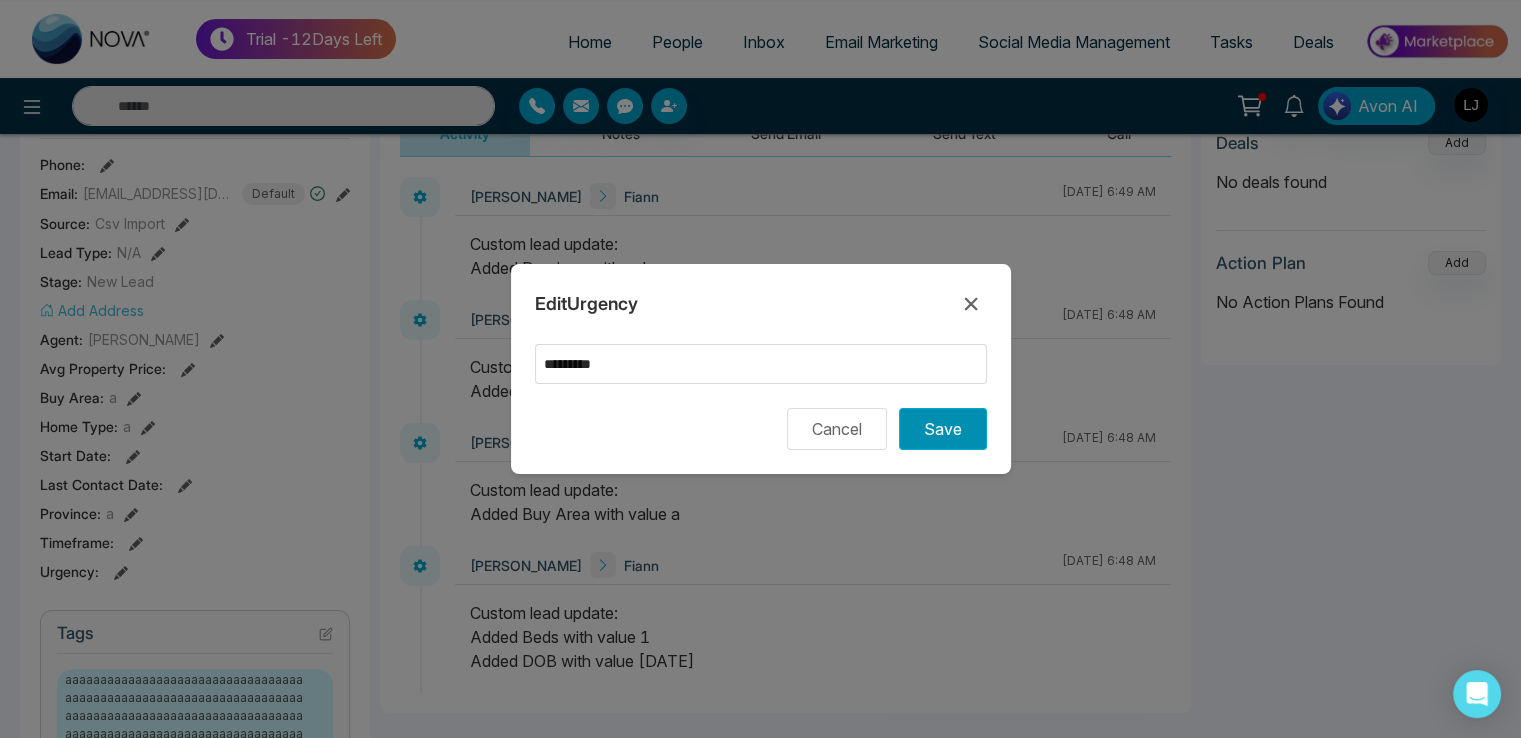 click on "Save" at bounding box center [943, 429] 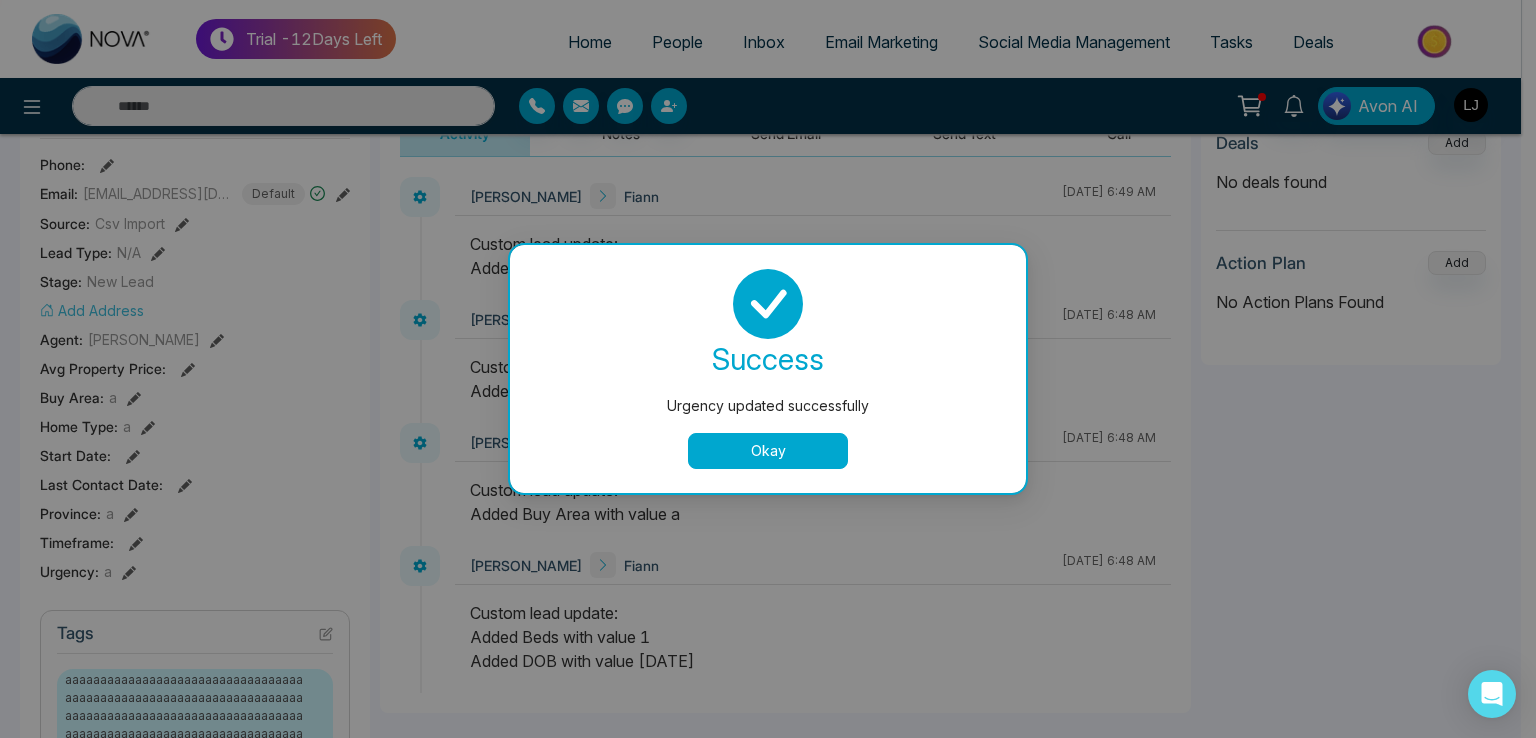 click on "Okay" at bounding box center (768, 451) 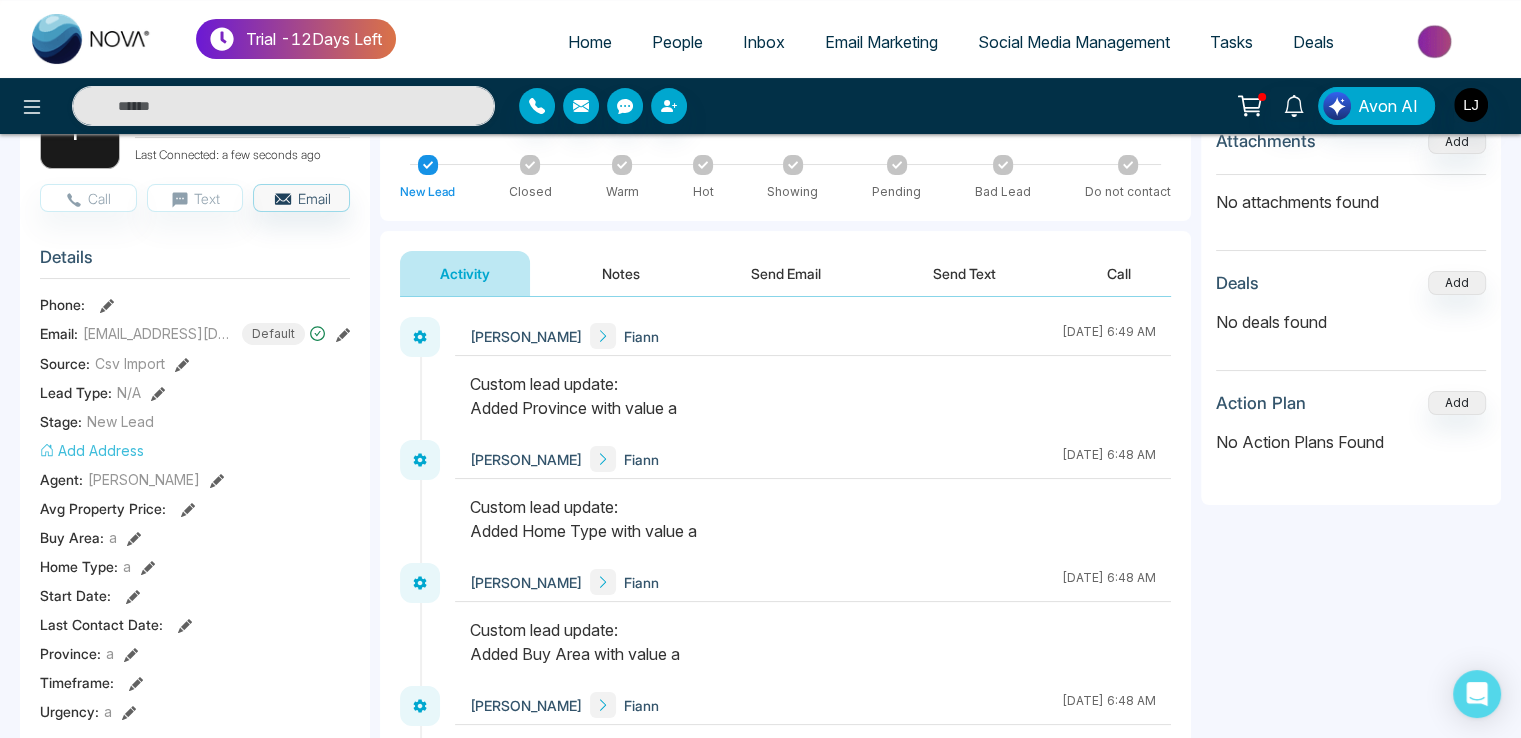 scroll, scrollTop: 300, scrollLeft: 0, axis: vertical 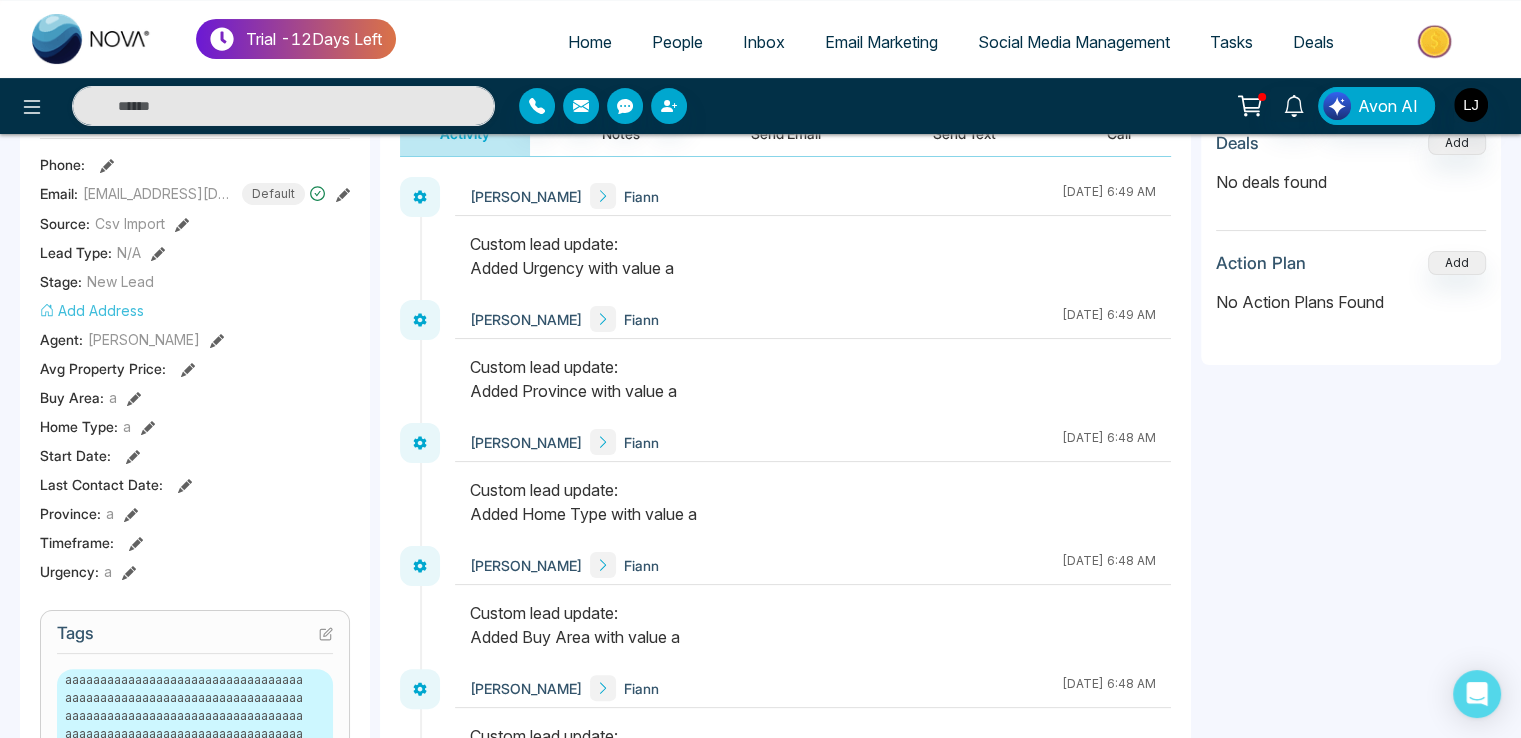 click 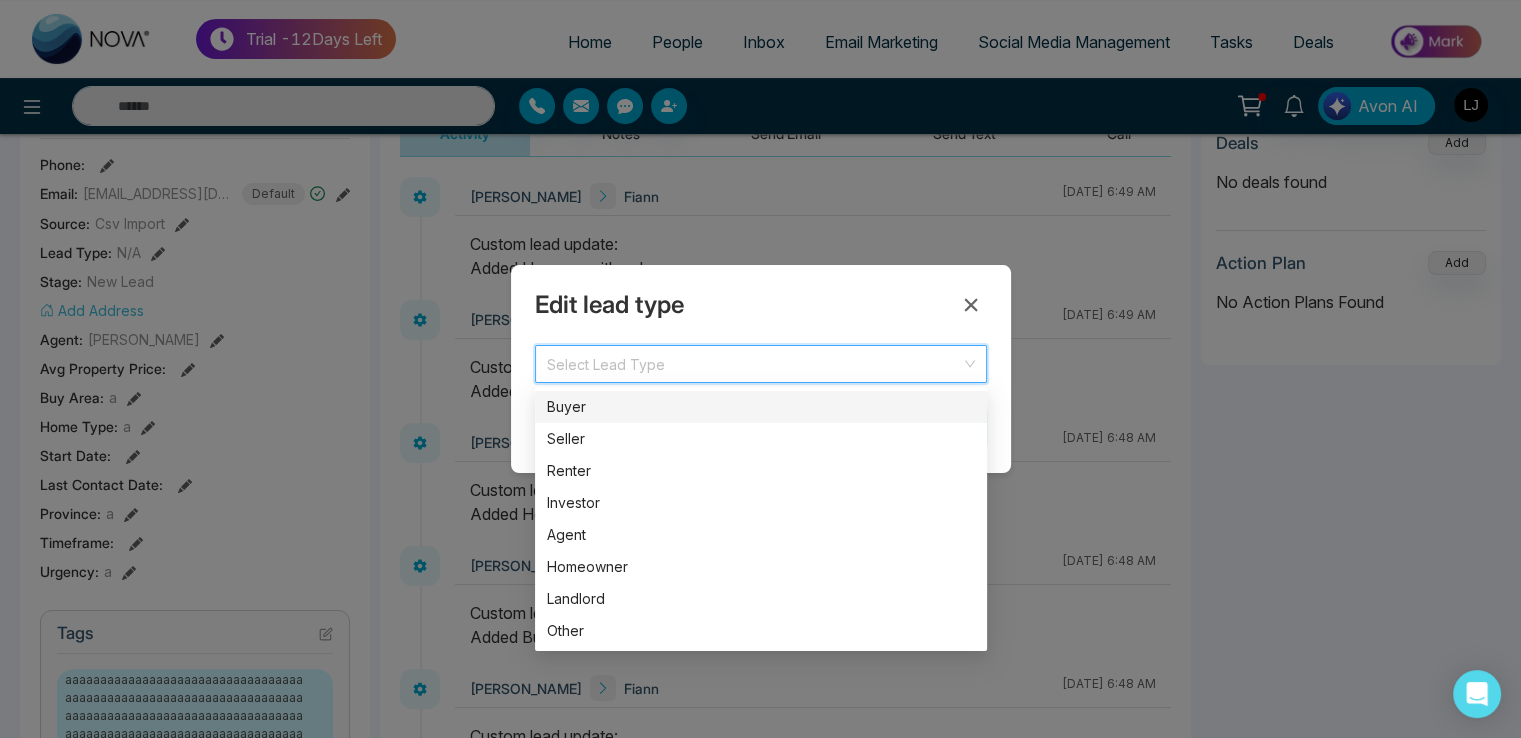 click at bounding box center (754, 361) 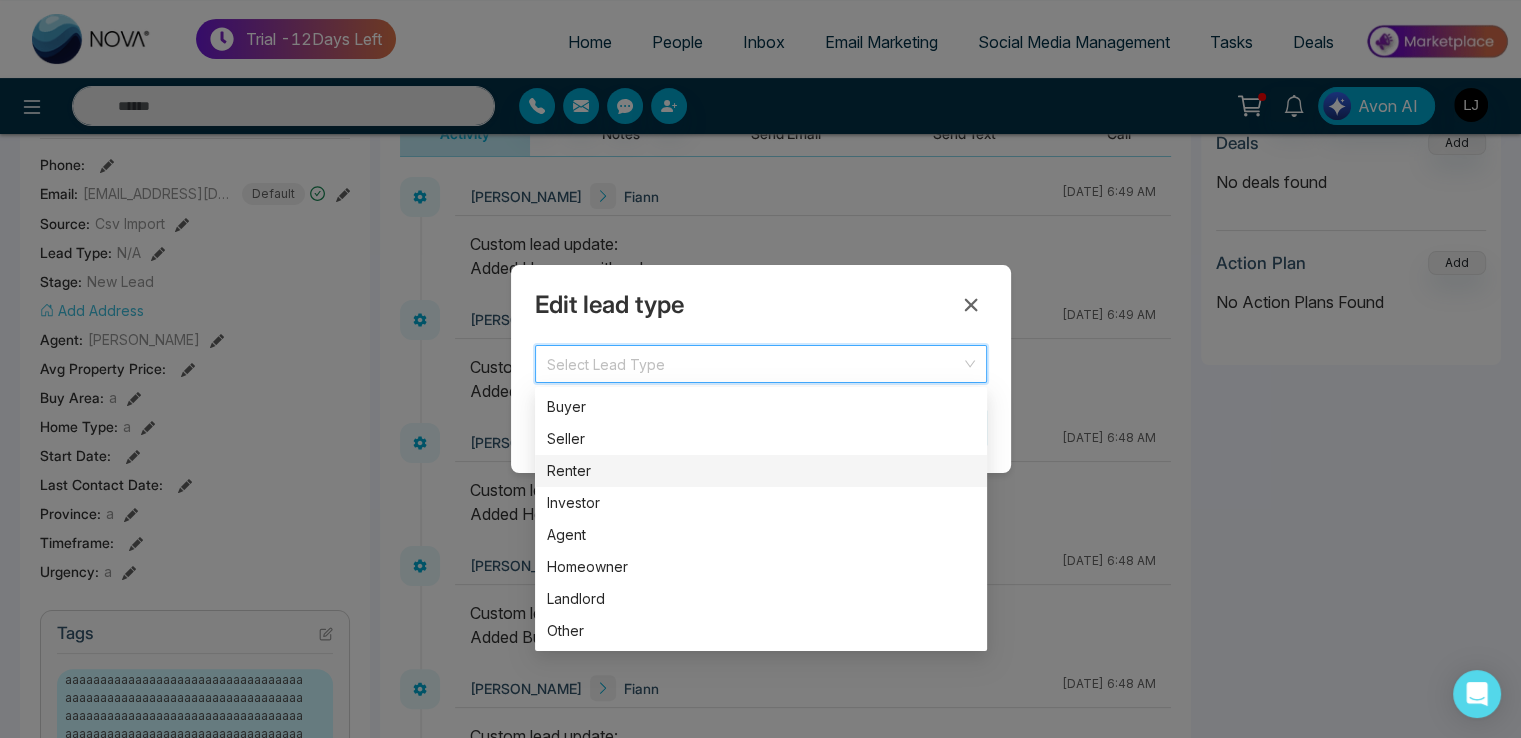 click on "Renter" at bounding box center [761, 471] 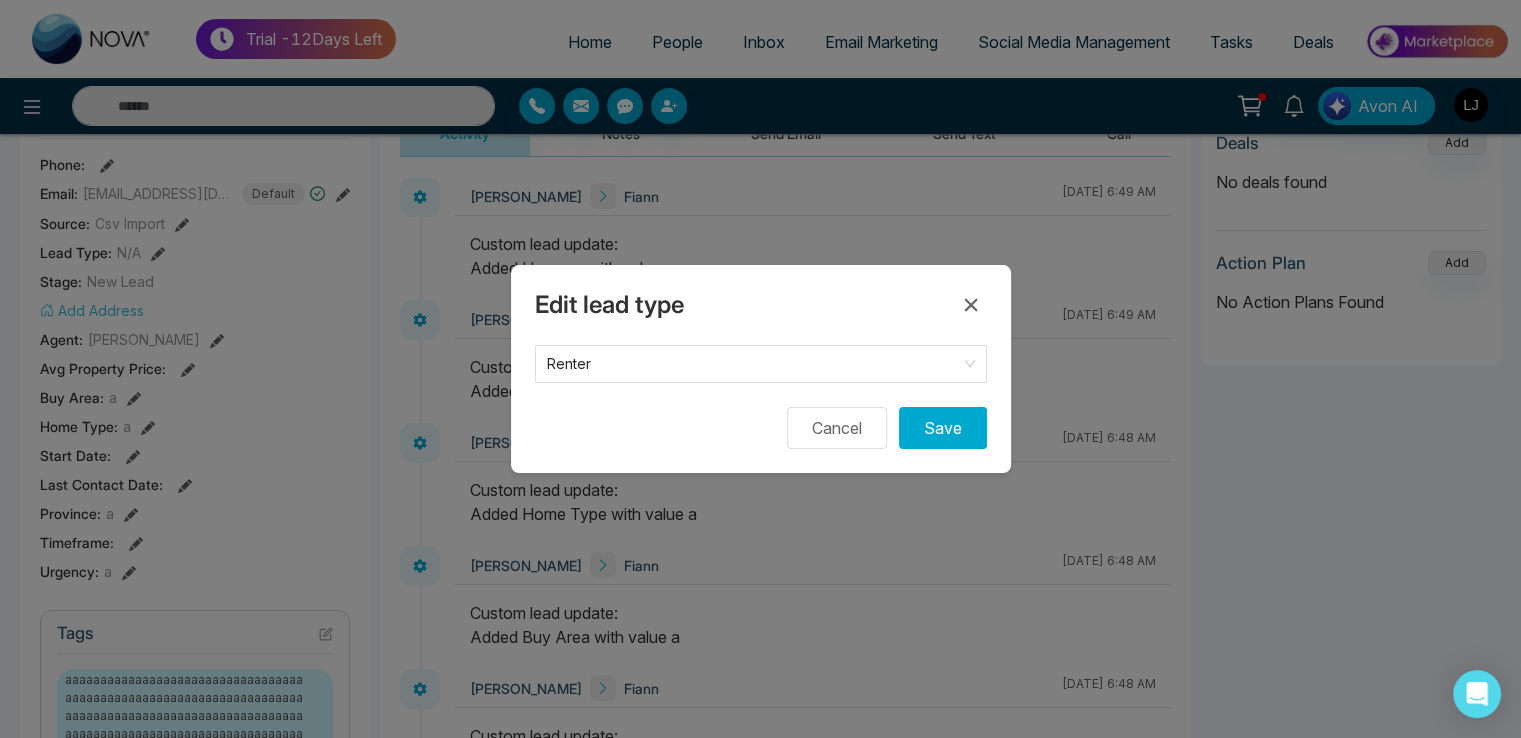 drag, startPoint x: 936, startPoint y: 426, endPoint x: 933, endPoint y: 449, distance: 23.194826 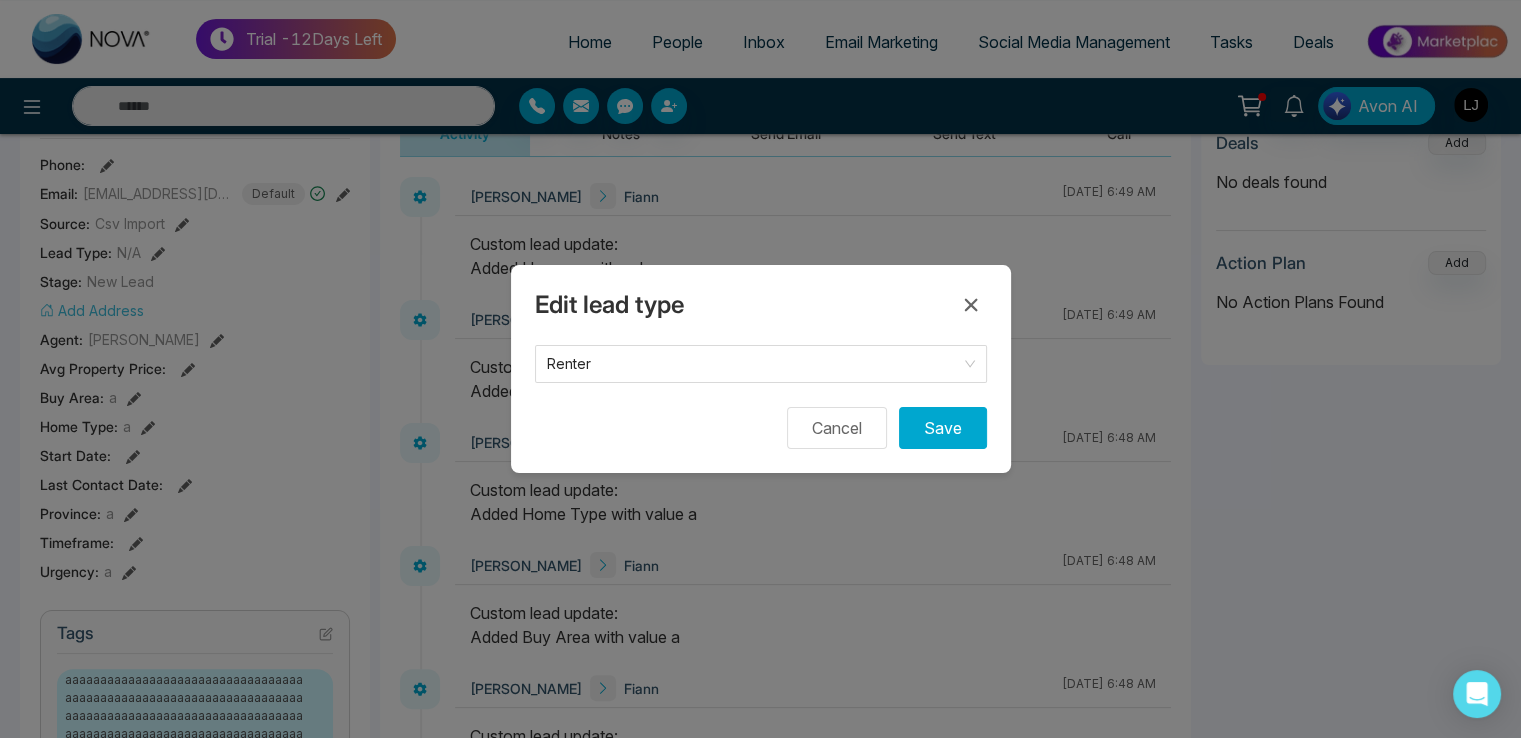 click on "Save" at bounding box center [943, 428] 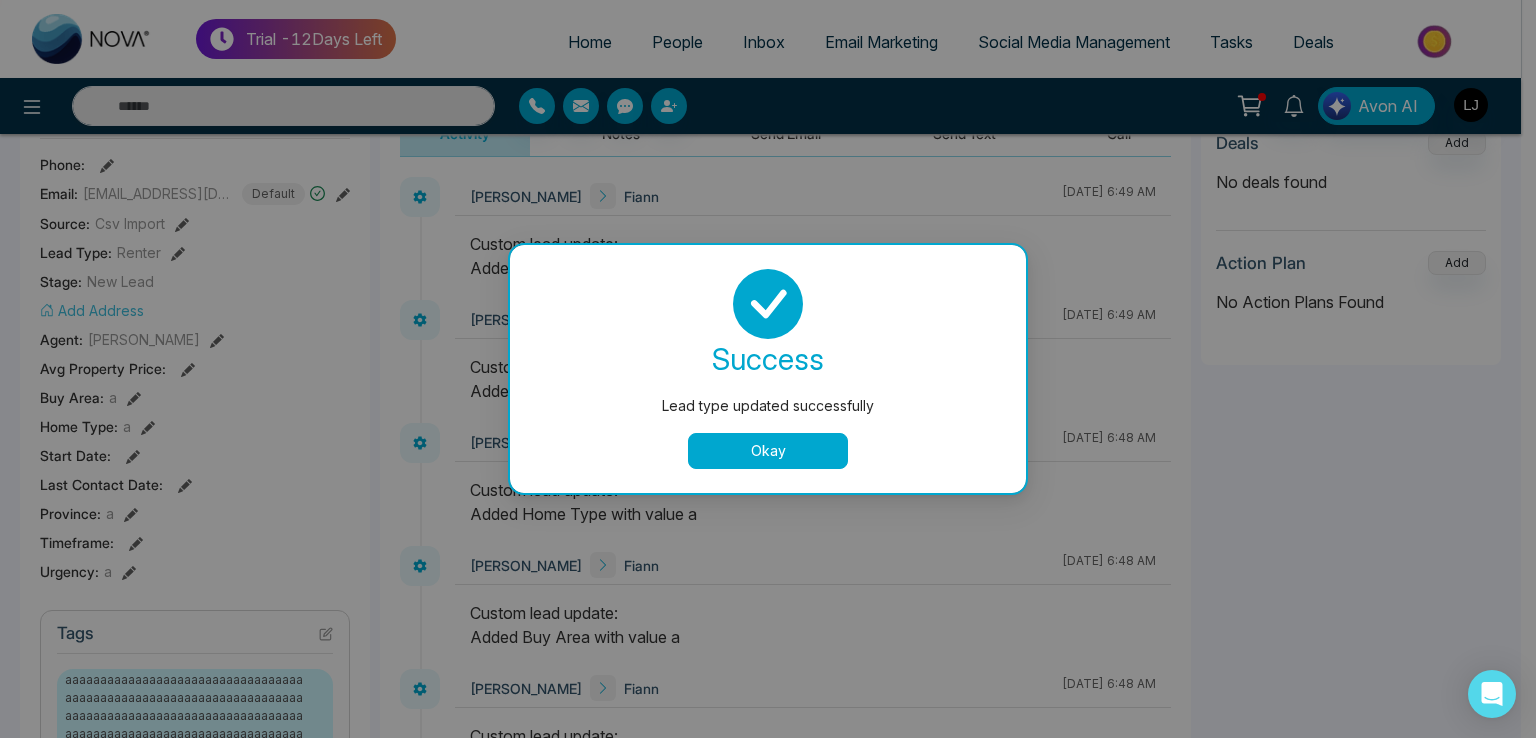 click on "Okay" at bounding box center [768, 451] 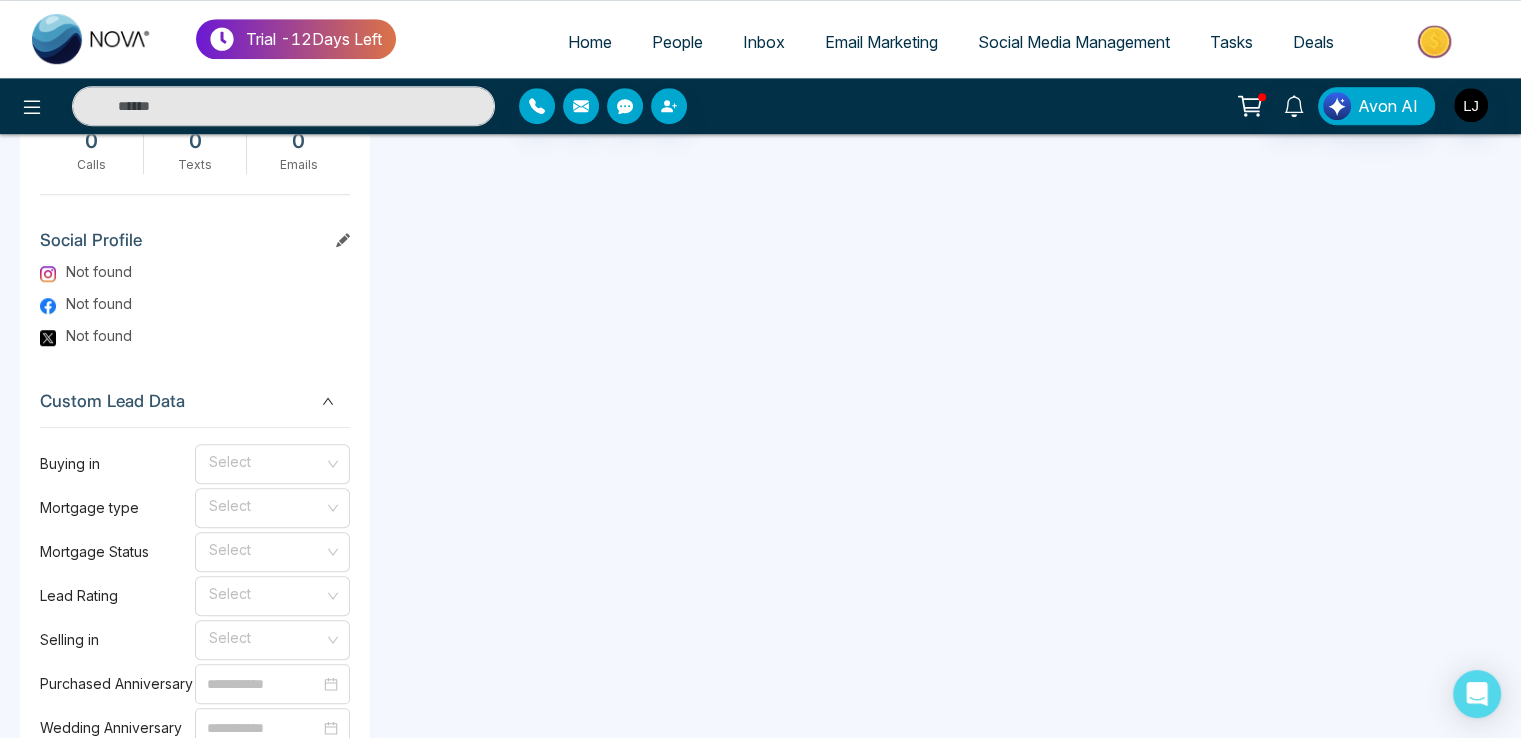 scroll, scrollTop: 1500, scrollLeft: 0, axis: vertical 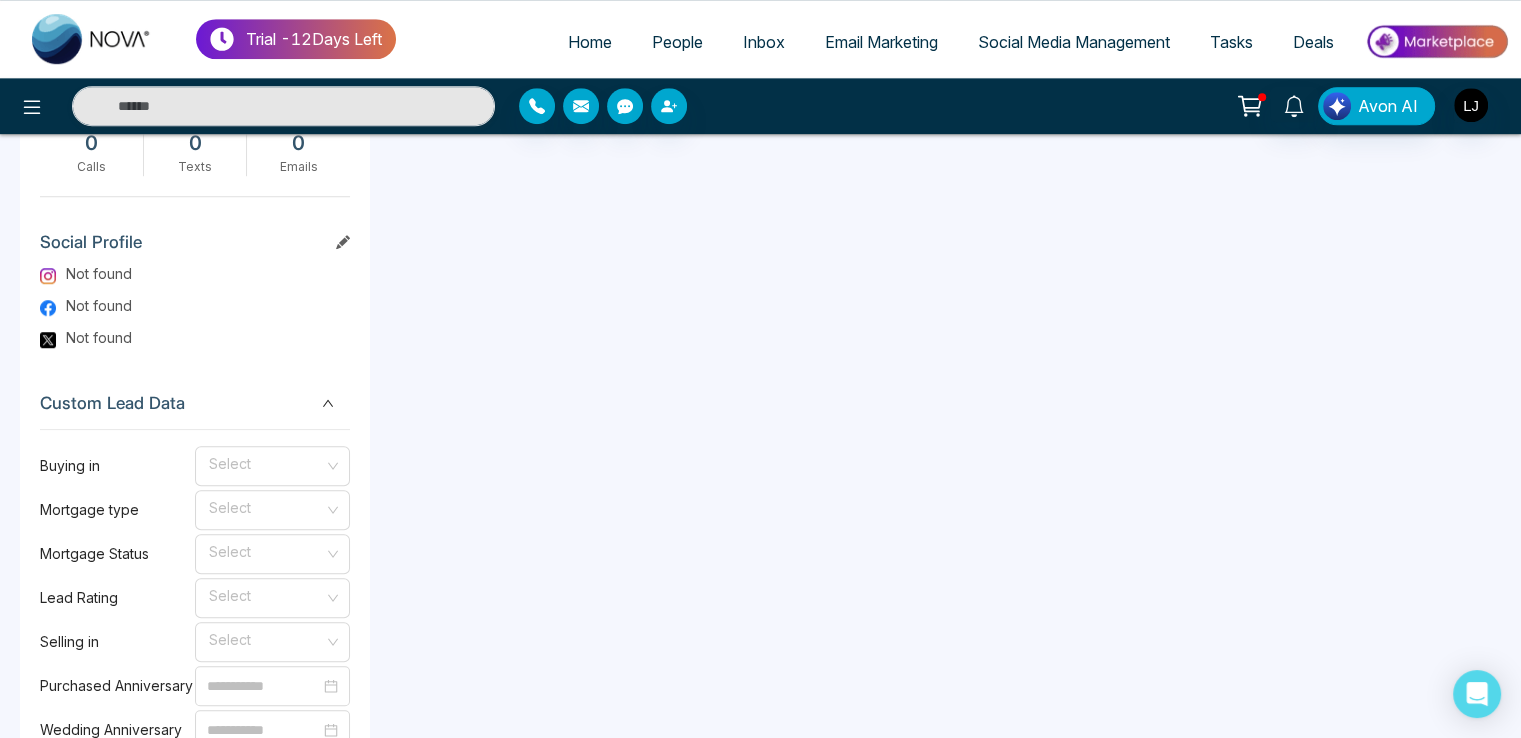 click on "People" at bounding box center [677, 42] 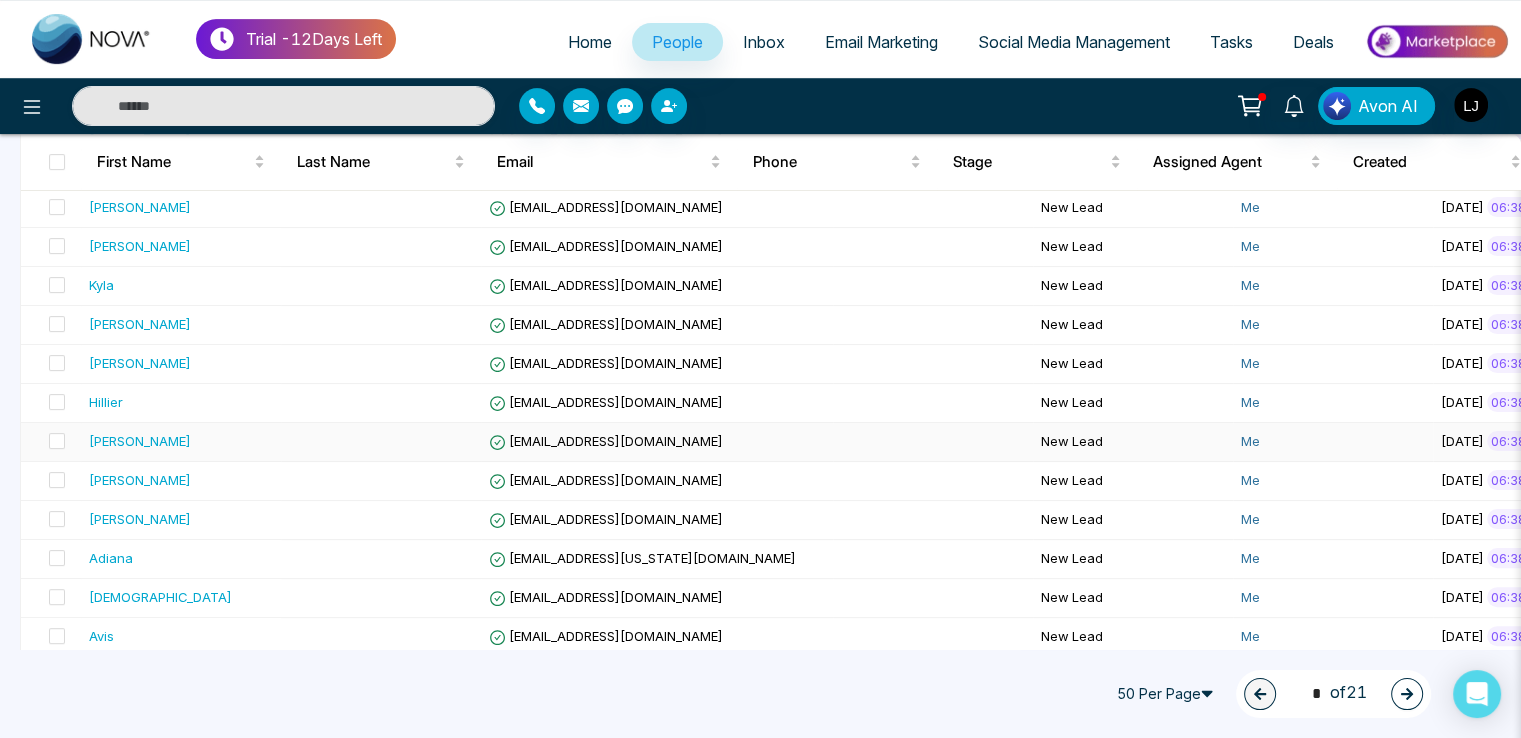 scroll, scrollTop: 1600, scrollLeft: 0, axis: vertical 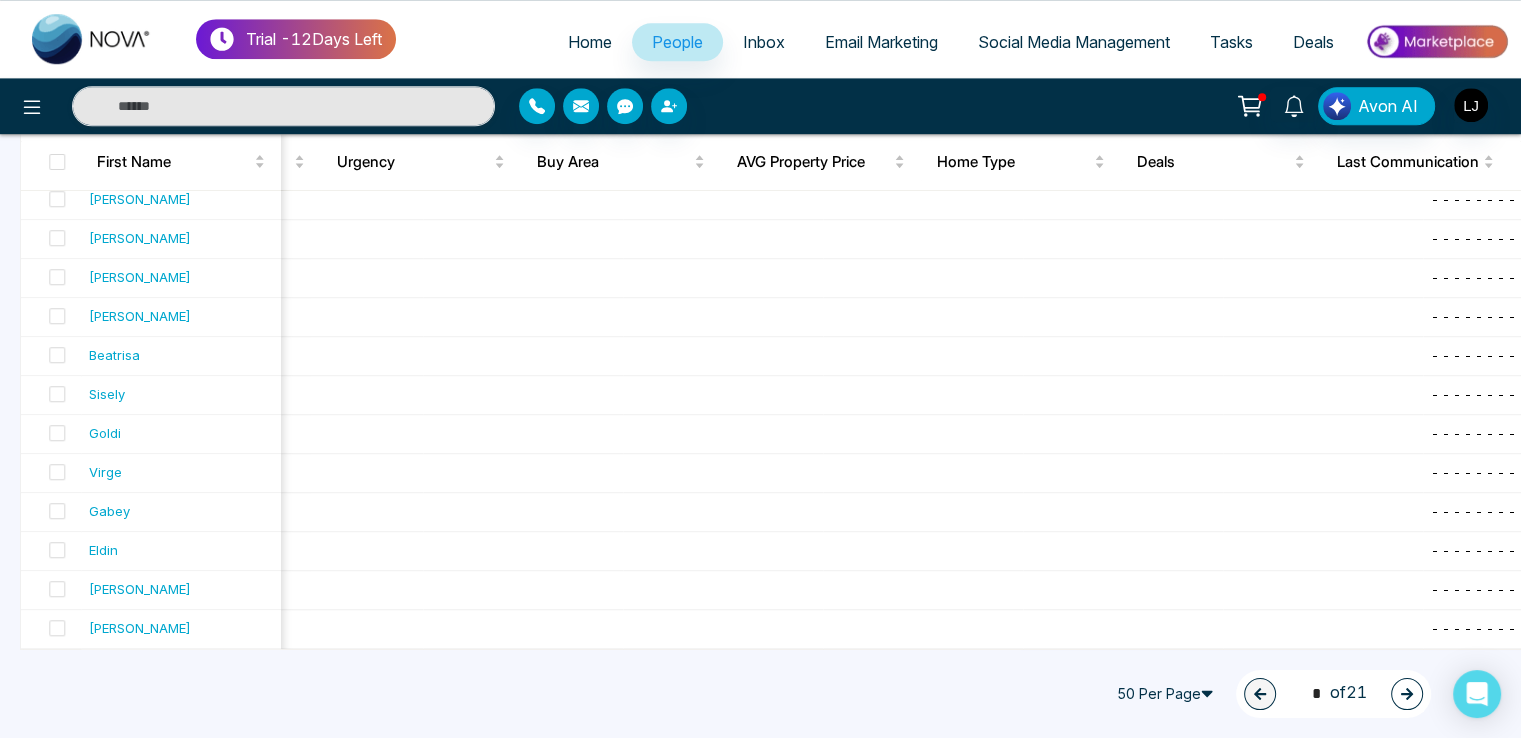 click at bounding box center [1407, 694] 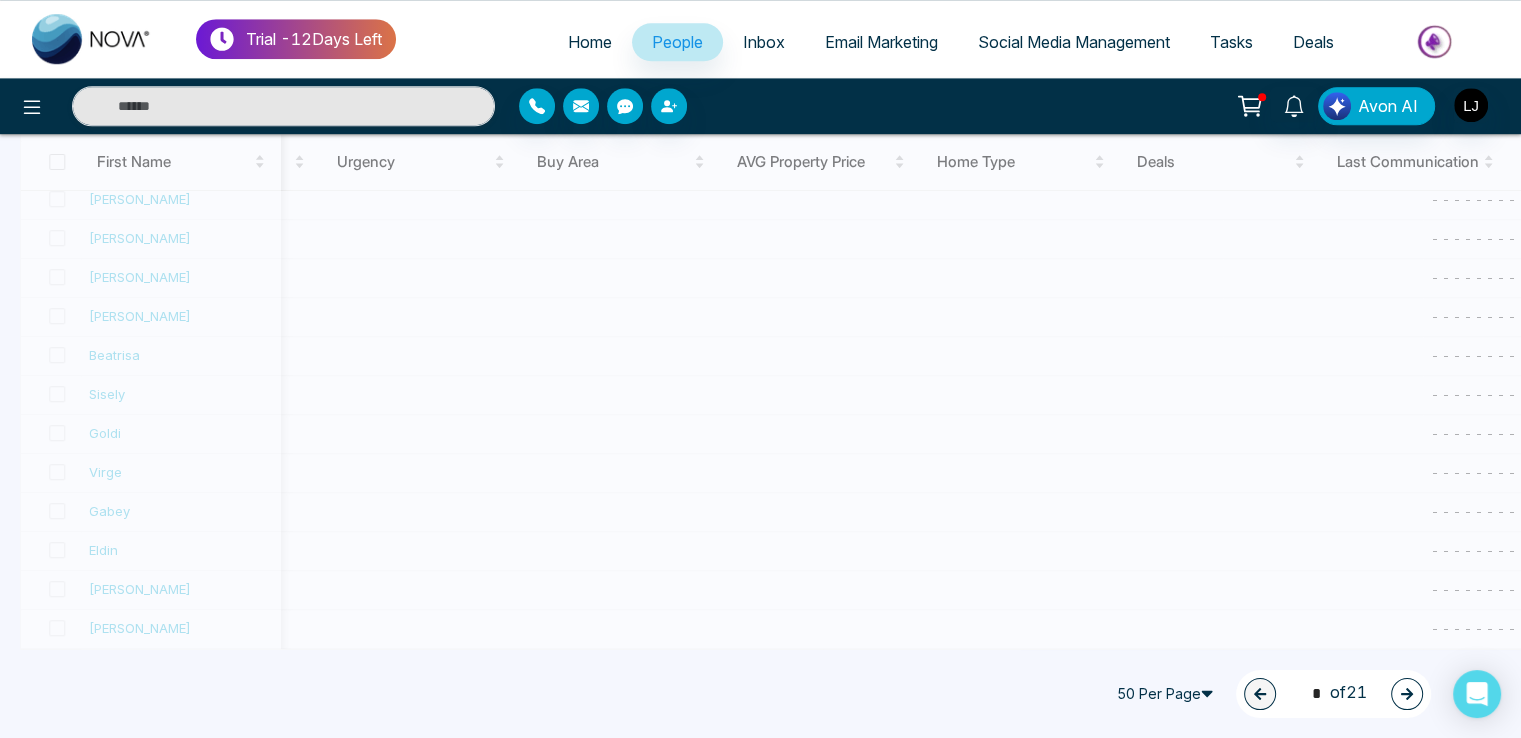 click at bounding box center (1407, 694) 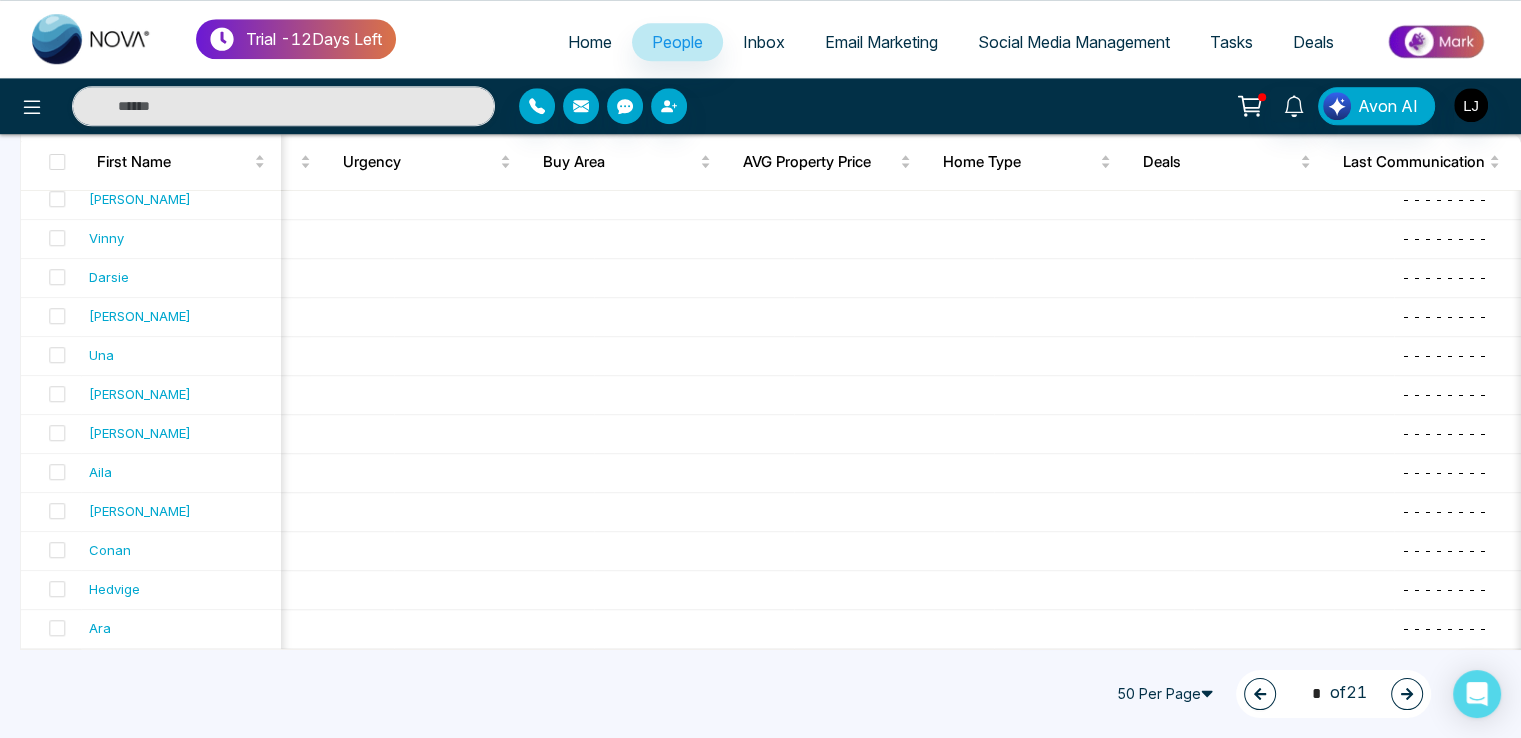 click at bounding box center (1407, 694) 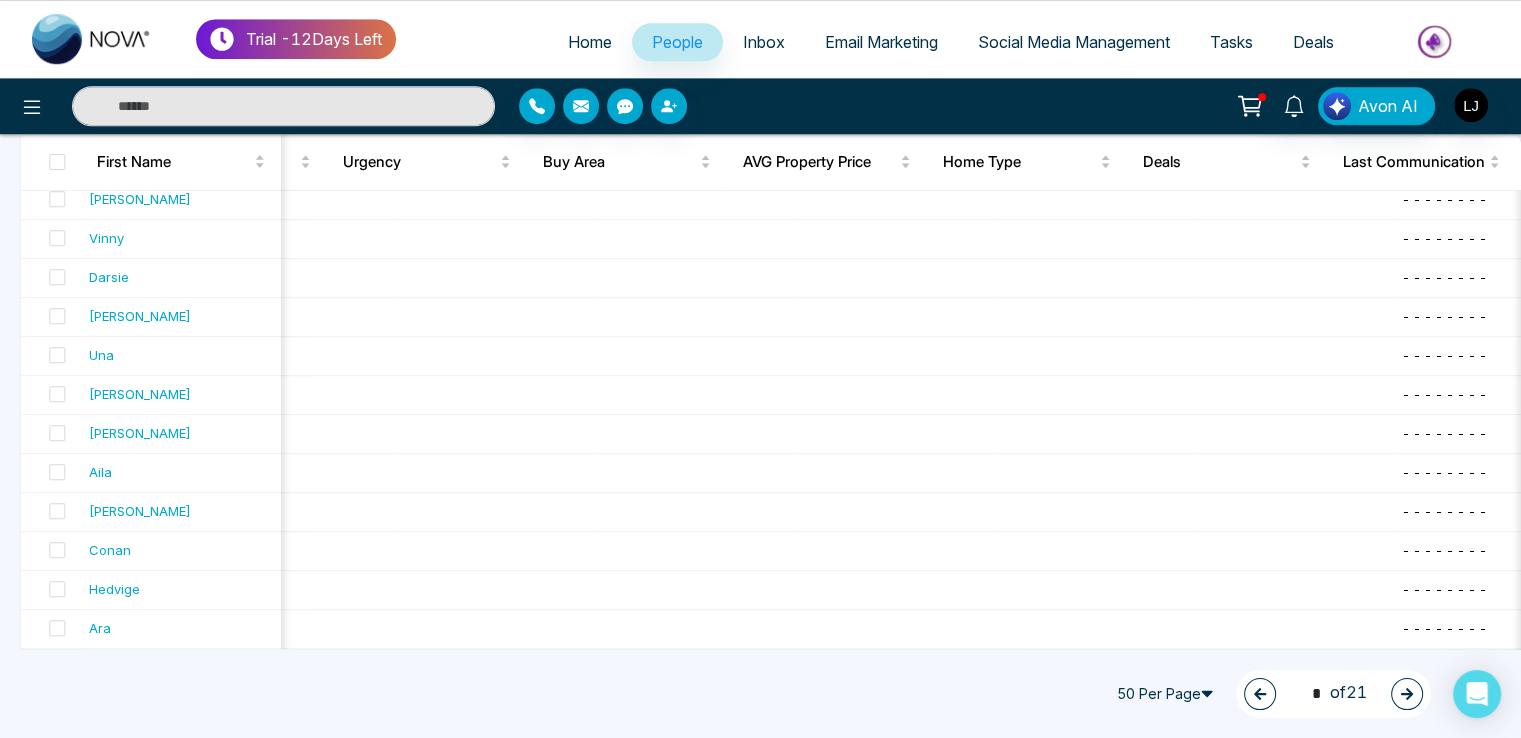 click at bounding box center [1407, 694] 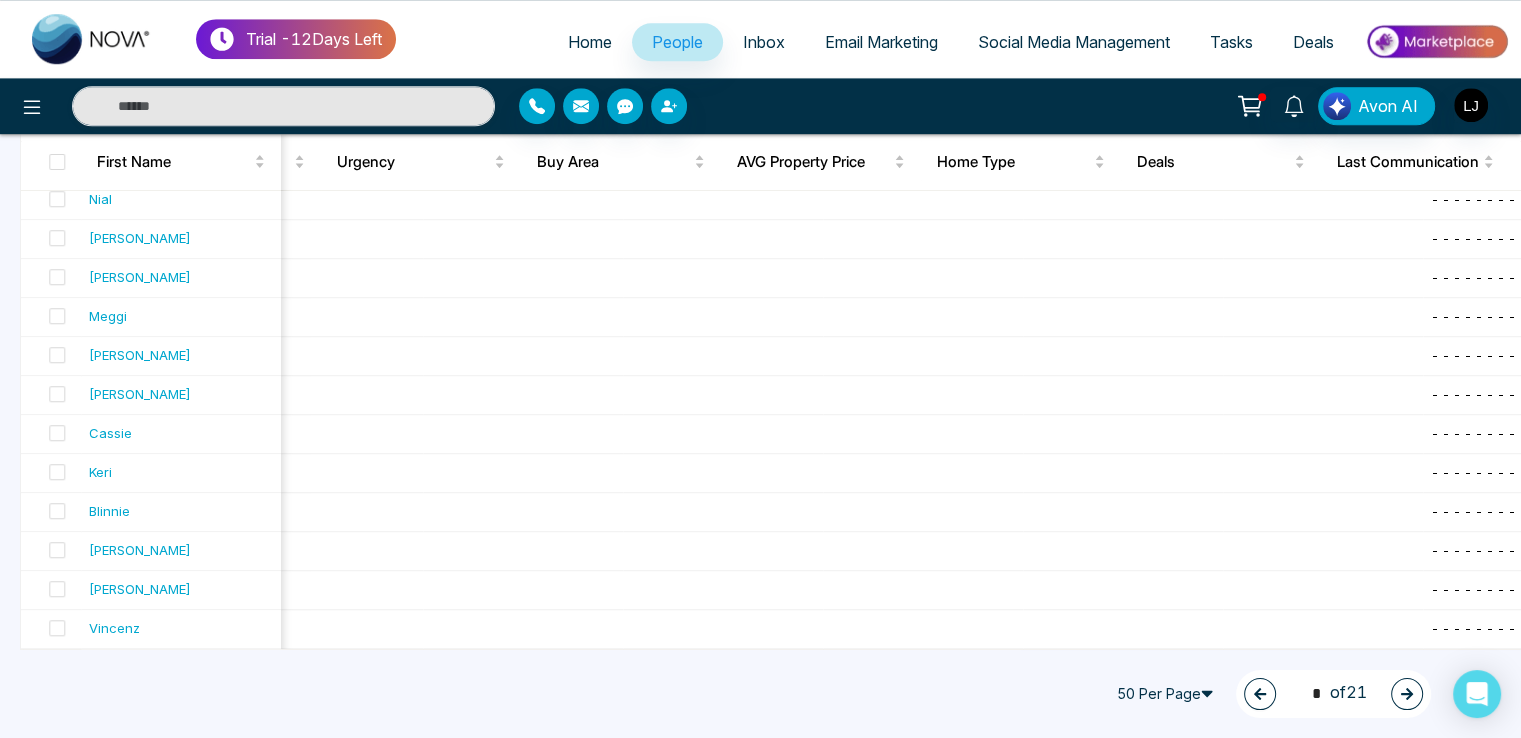 scroll, scrollTop: 0, scrollLeft: 2031, axis: horizontal 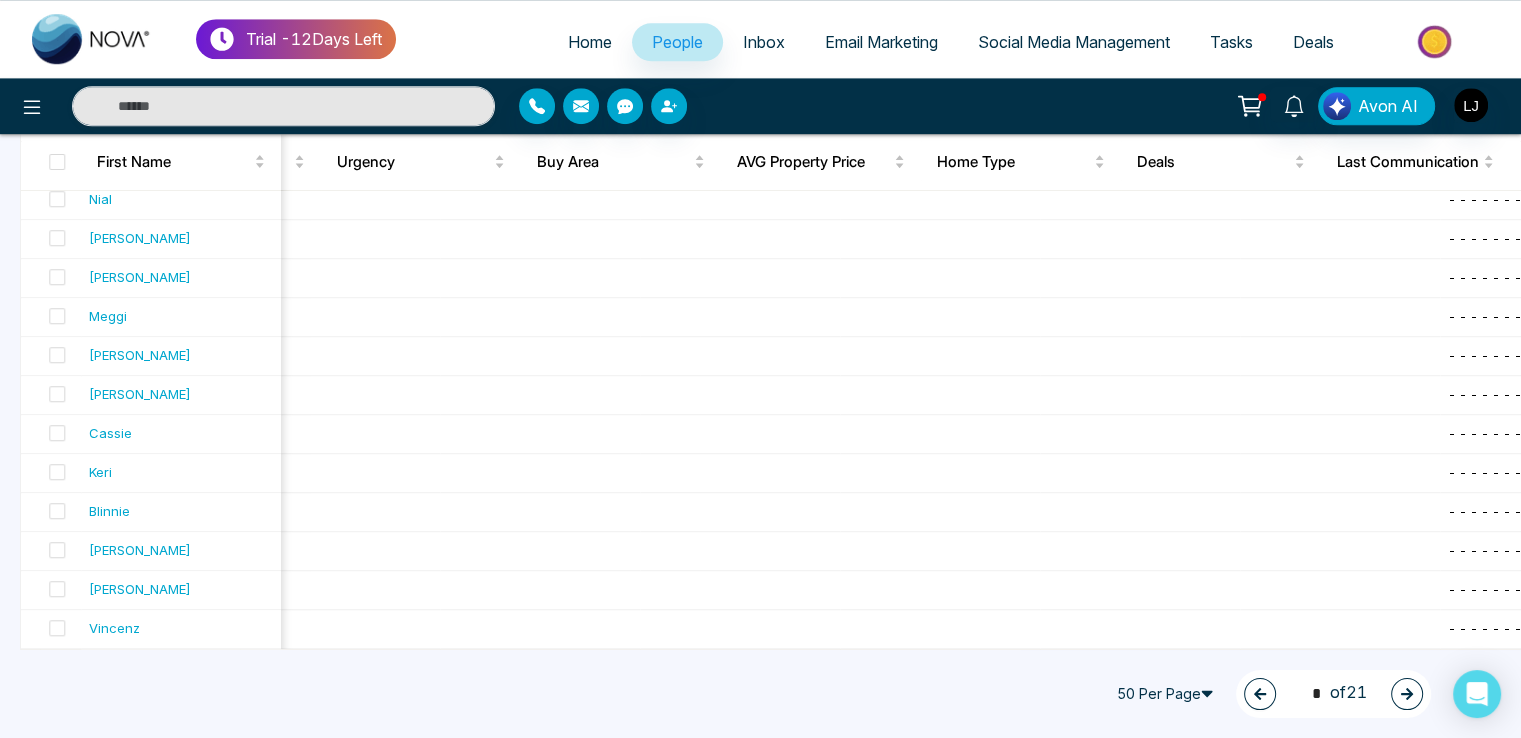click at bounding box center (1407, 694) 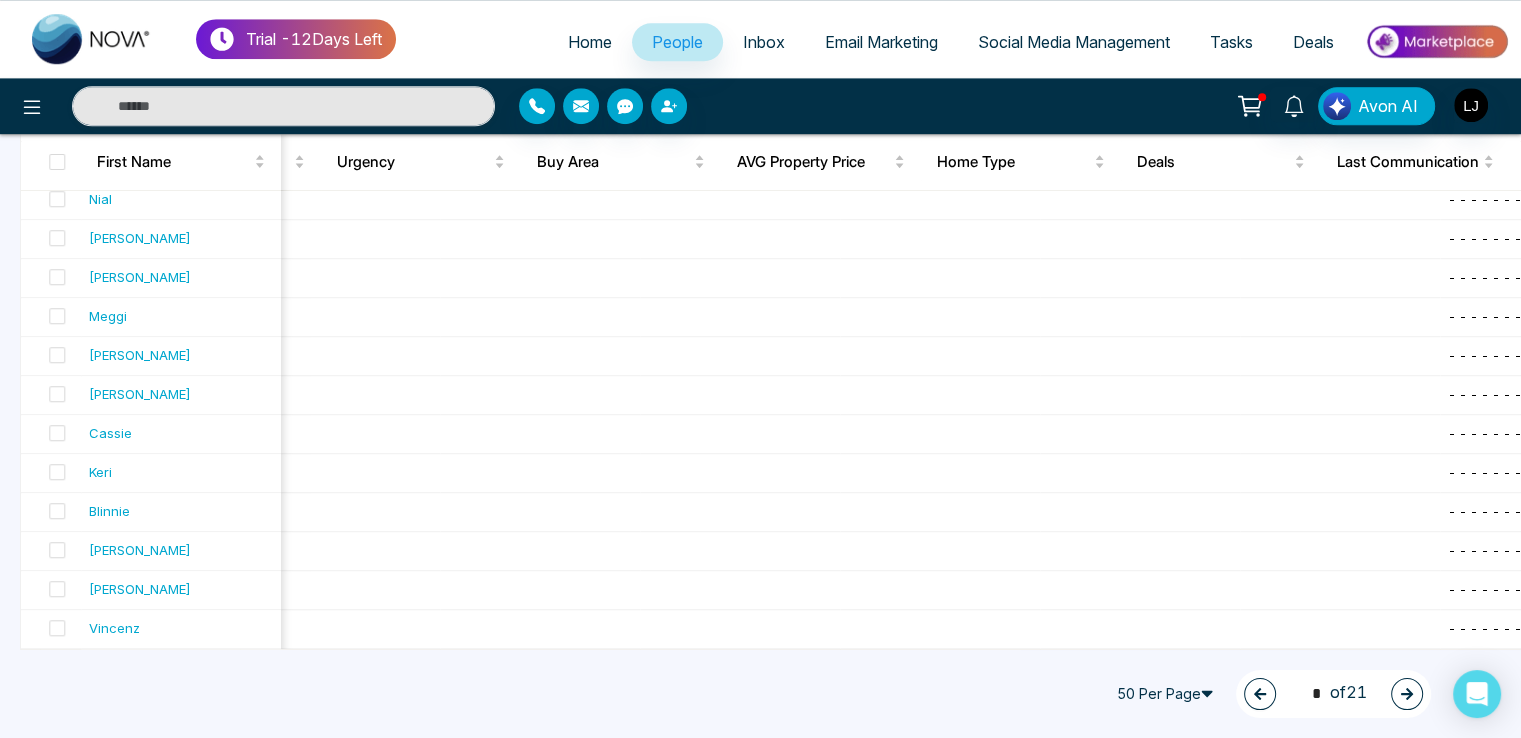 click at bounding box center (1407, 694) 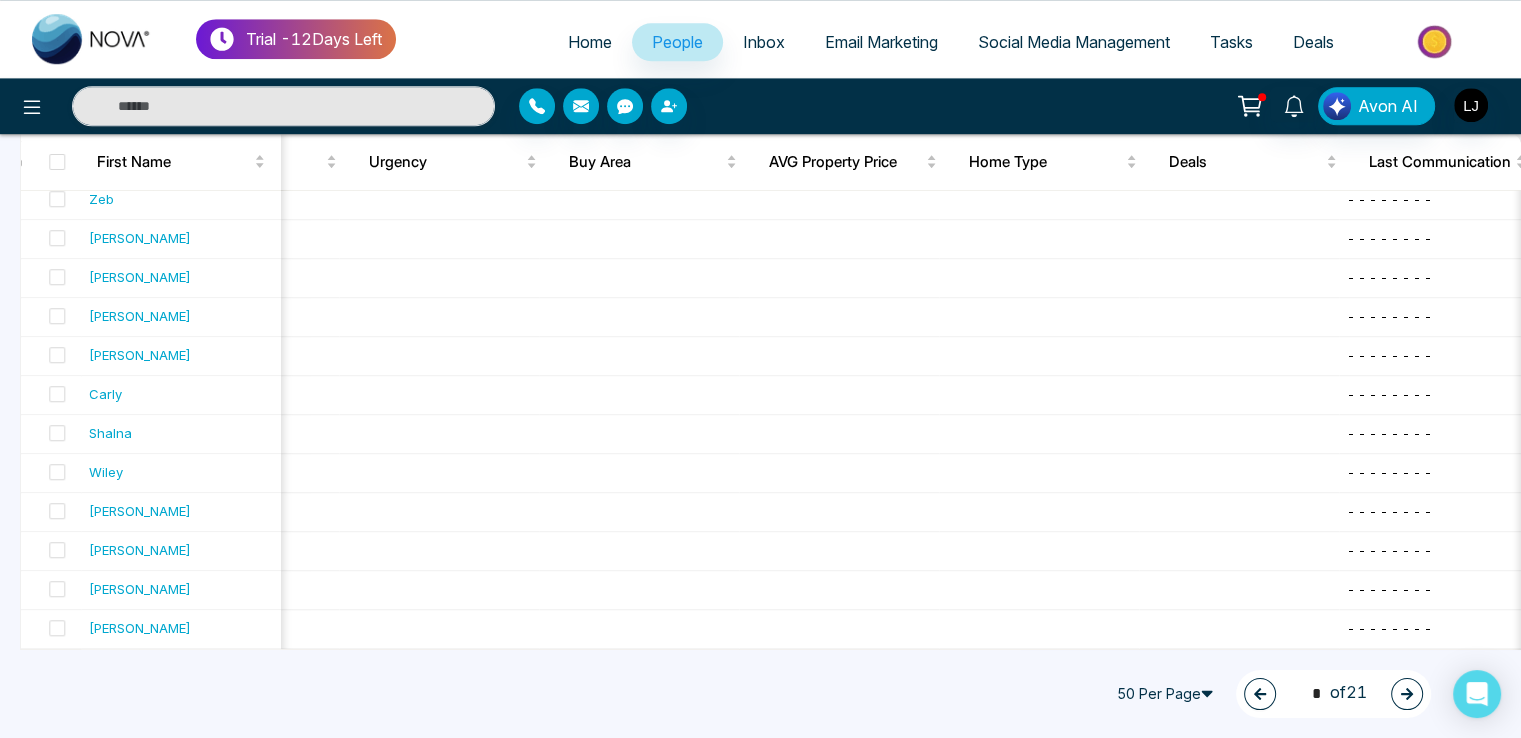 click 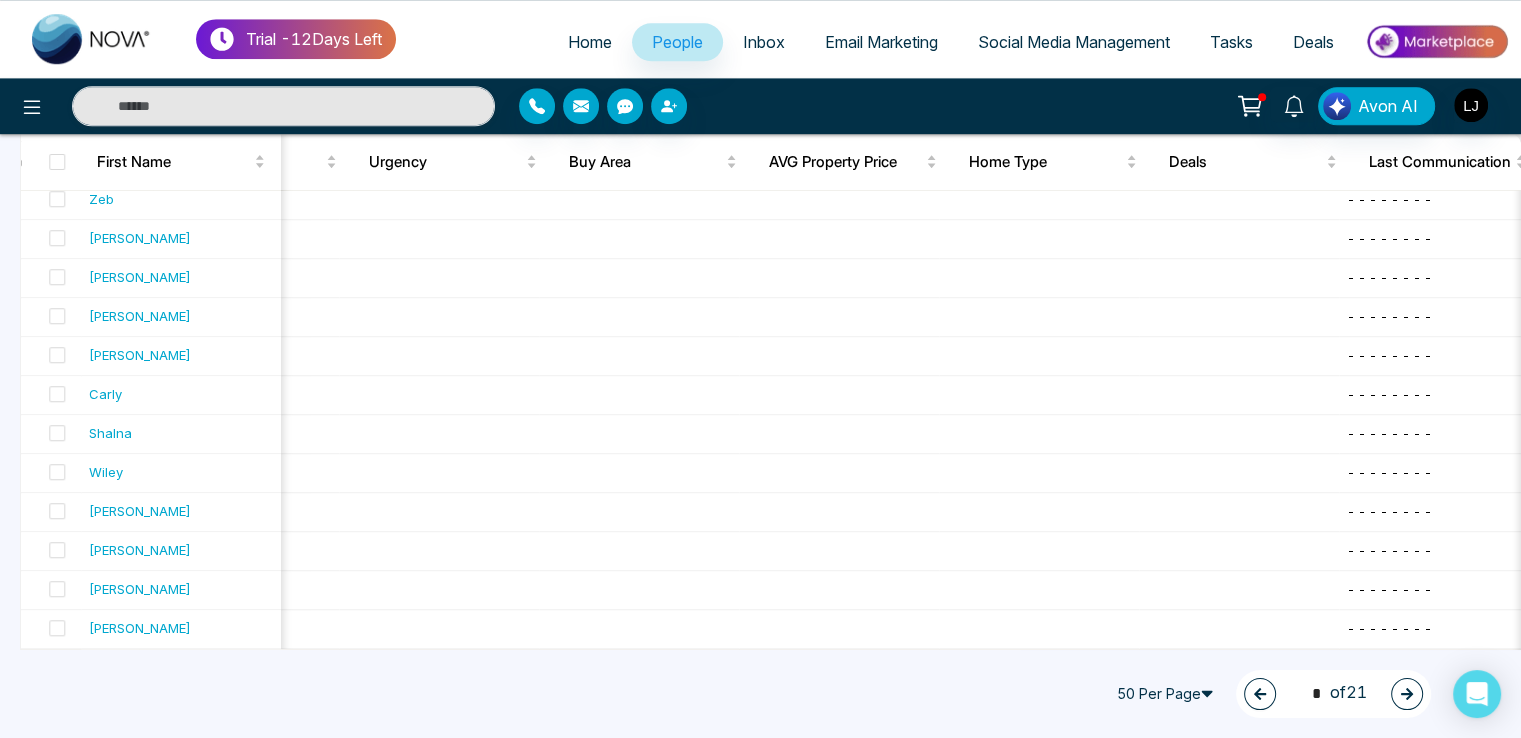 click 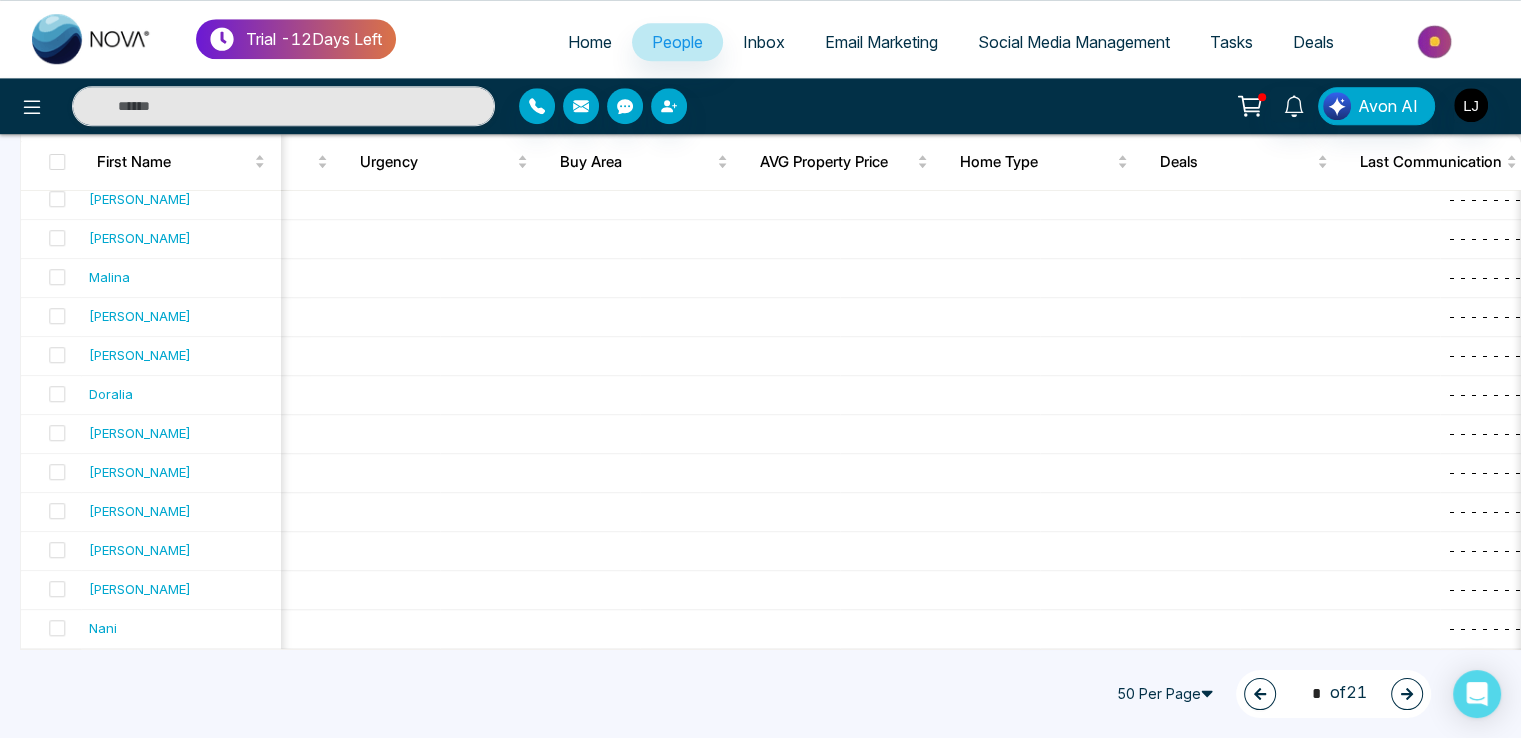 click 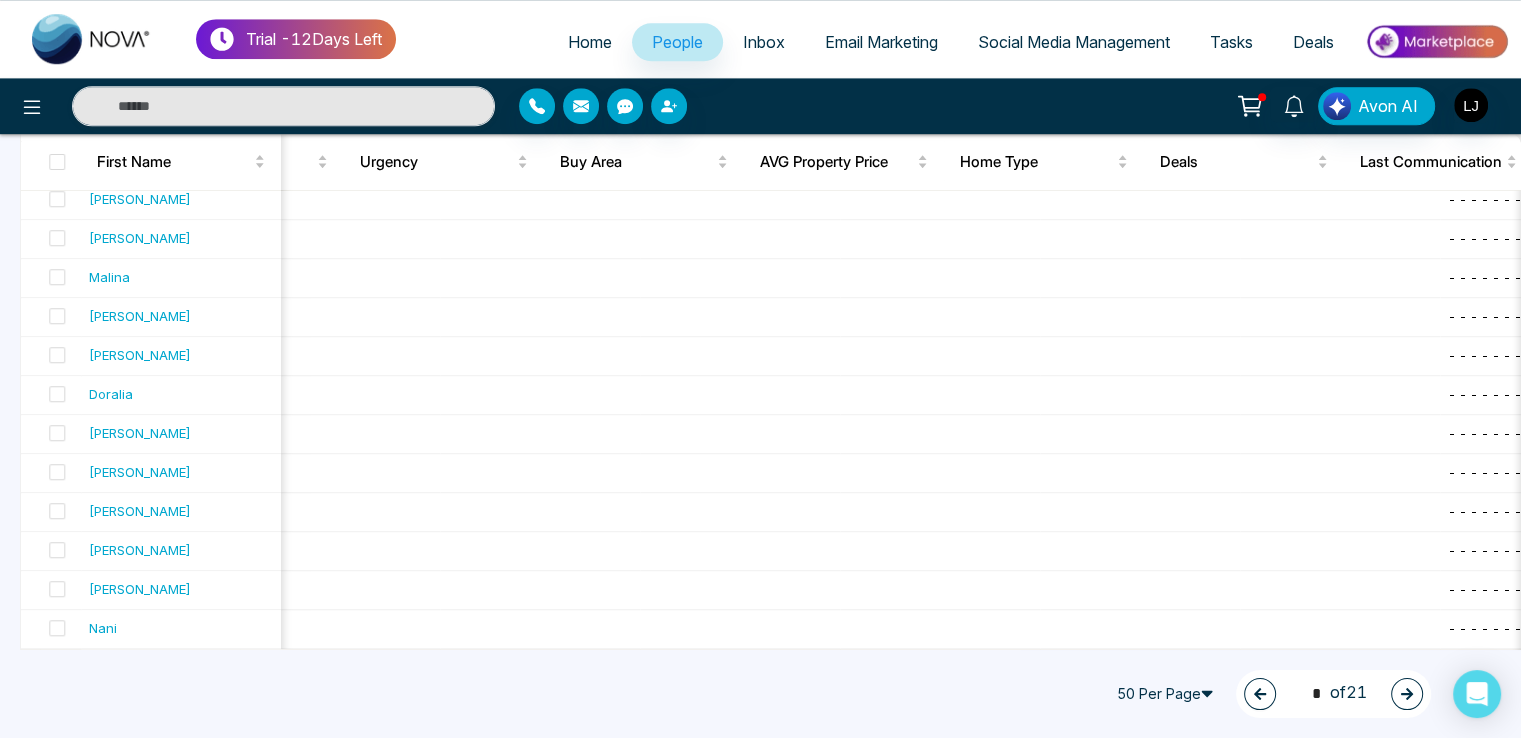 click 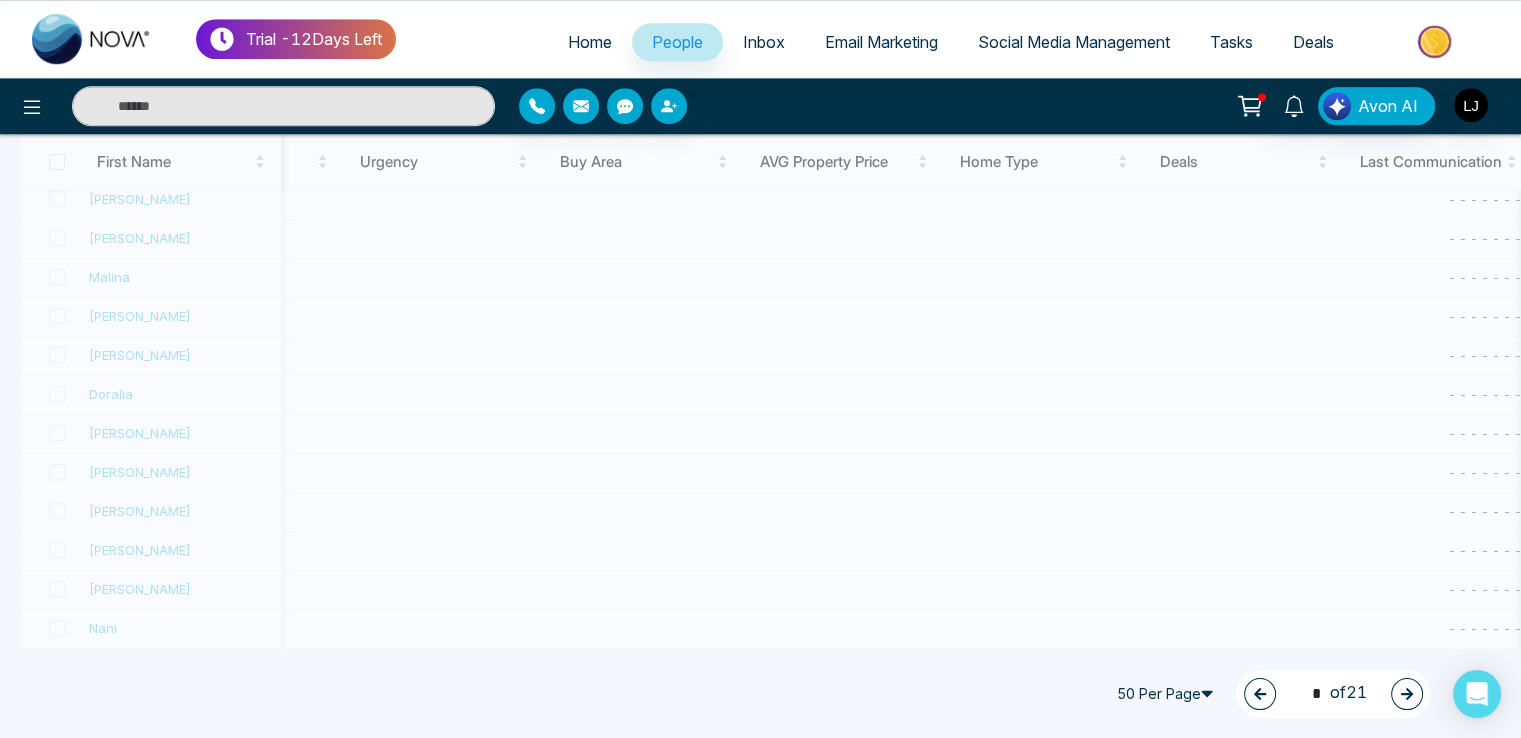 click 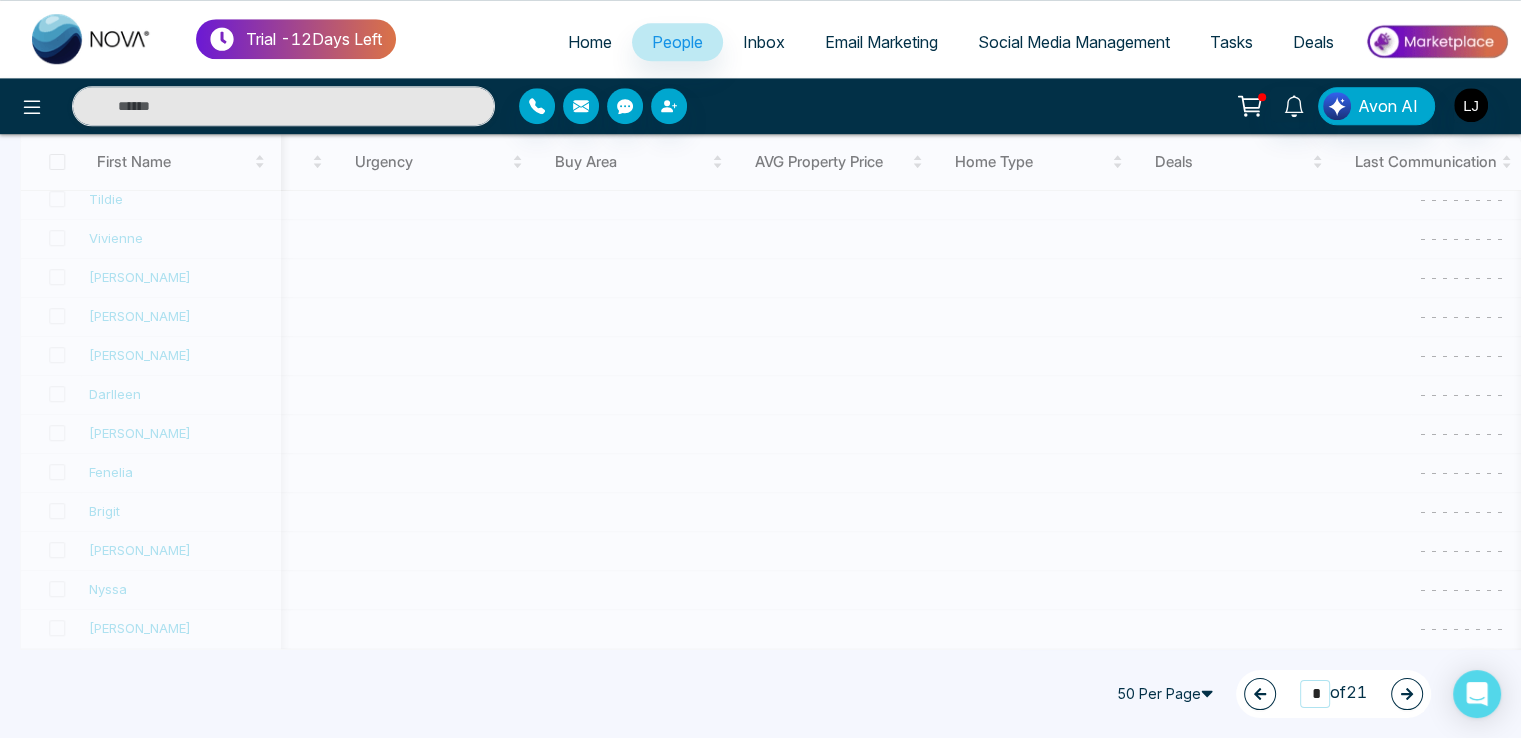type on "*" 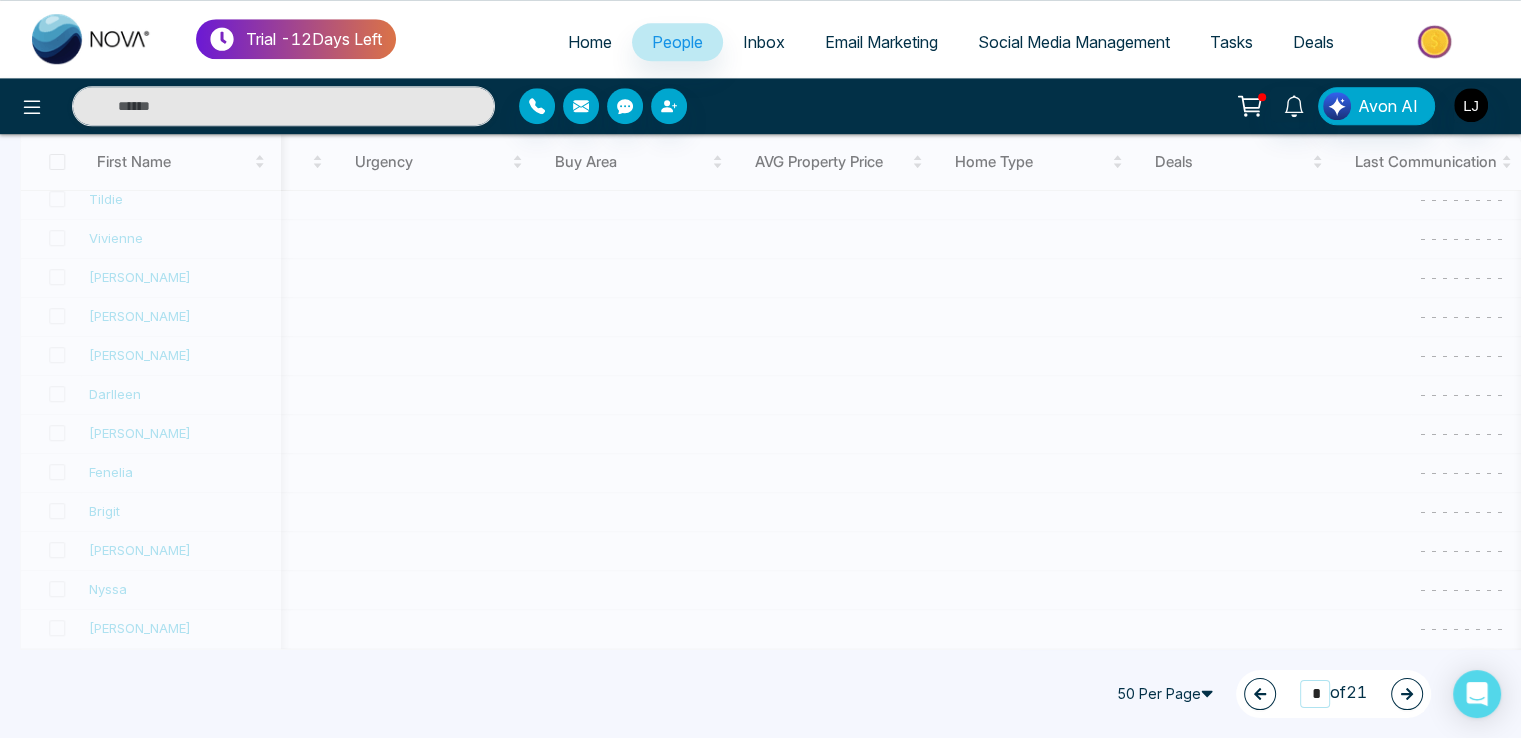 click on "*" at bounding box center [1315, 693] 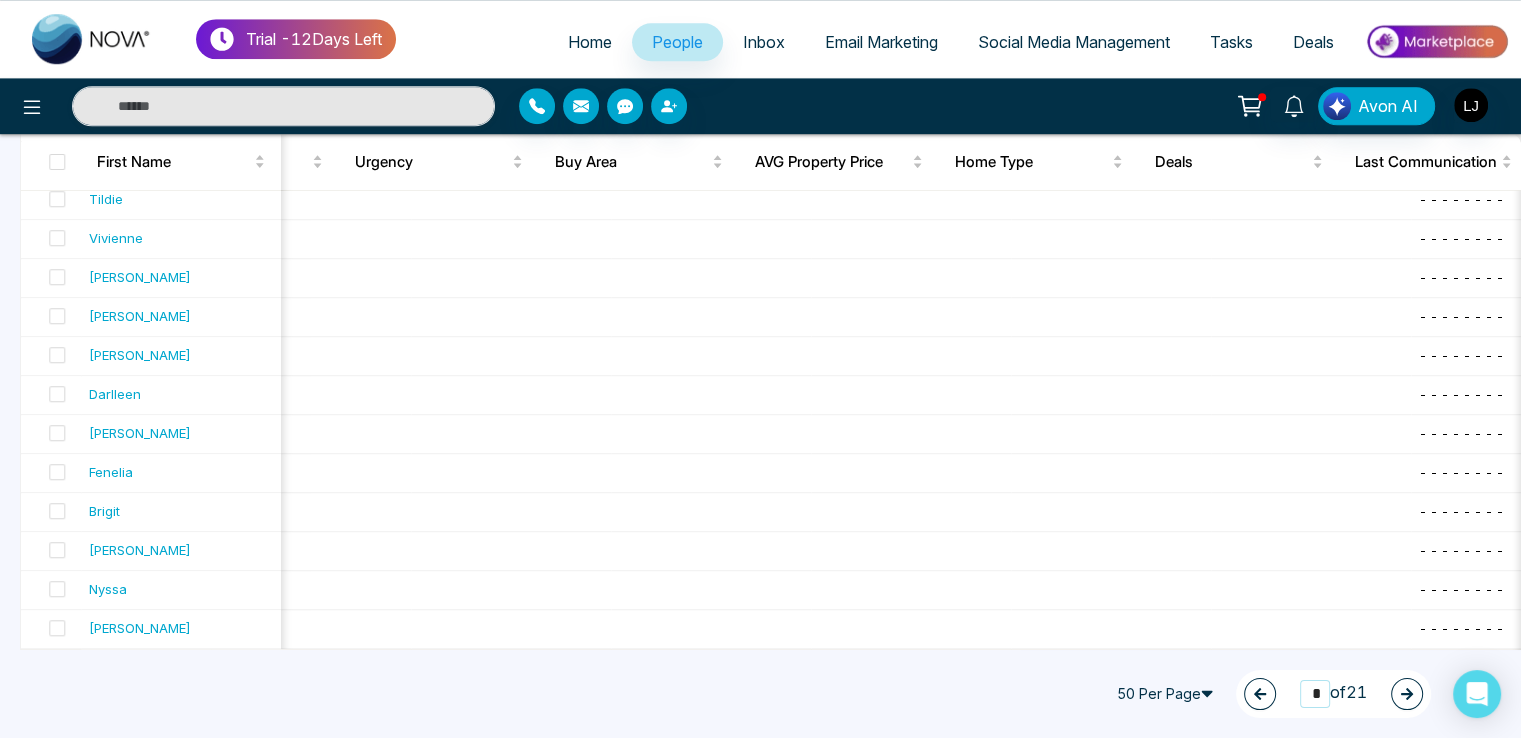 click on "*" at bounding box center (1315, 693) 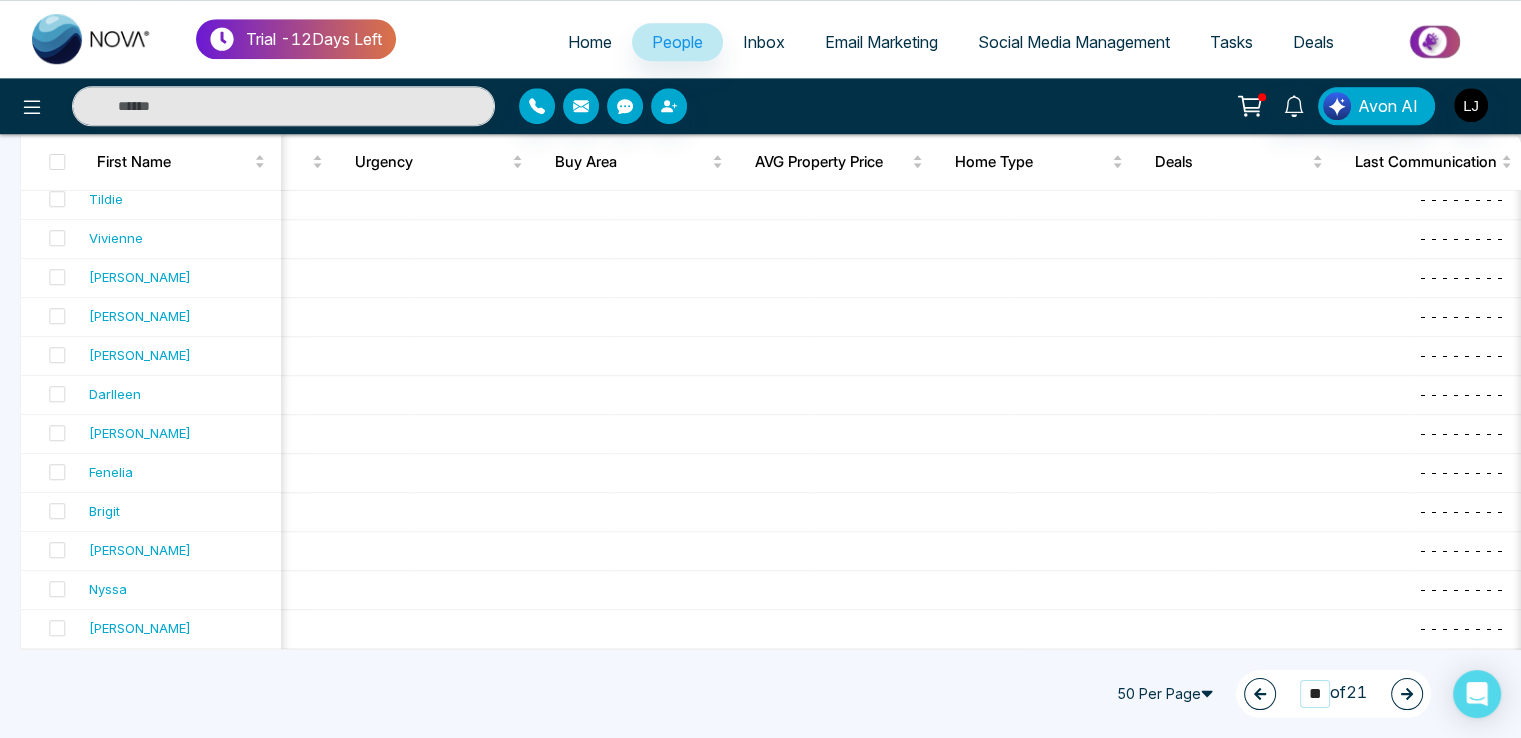 scroll, scrollTop: 0, scrollLeft: 0, axis: both 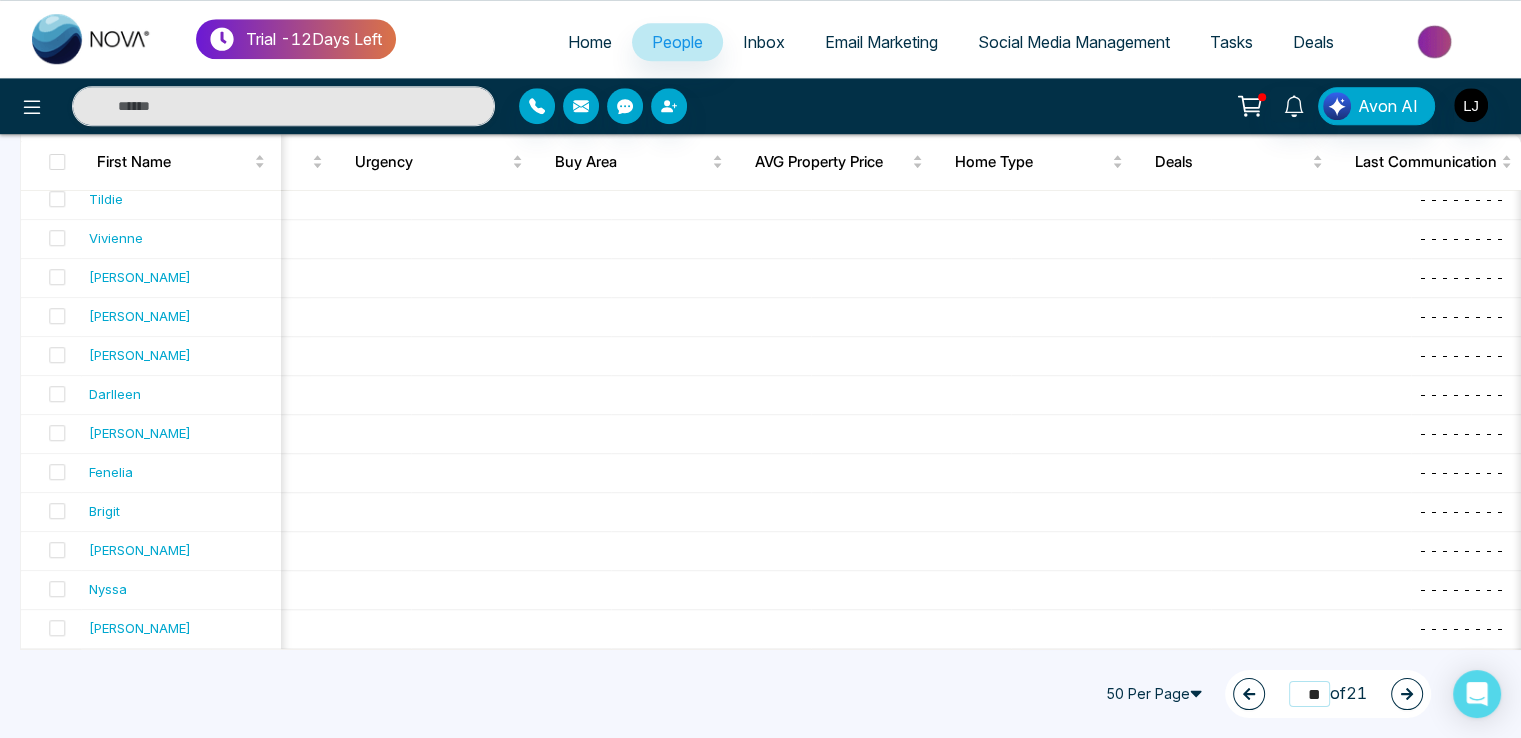 type on "**" 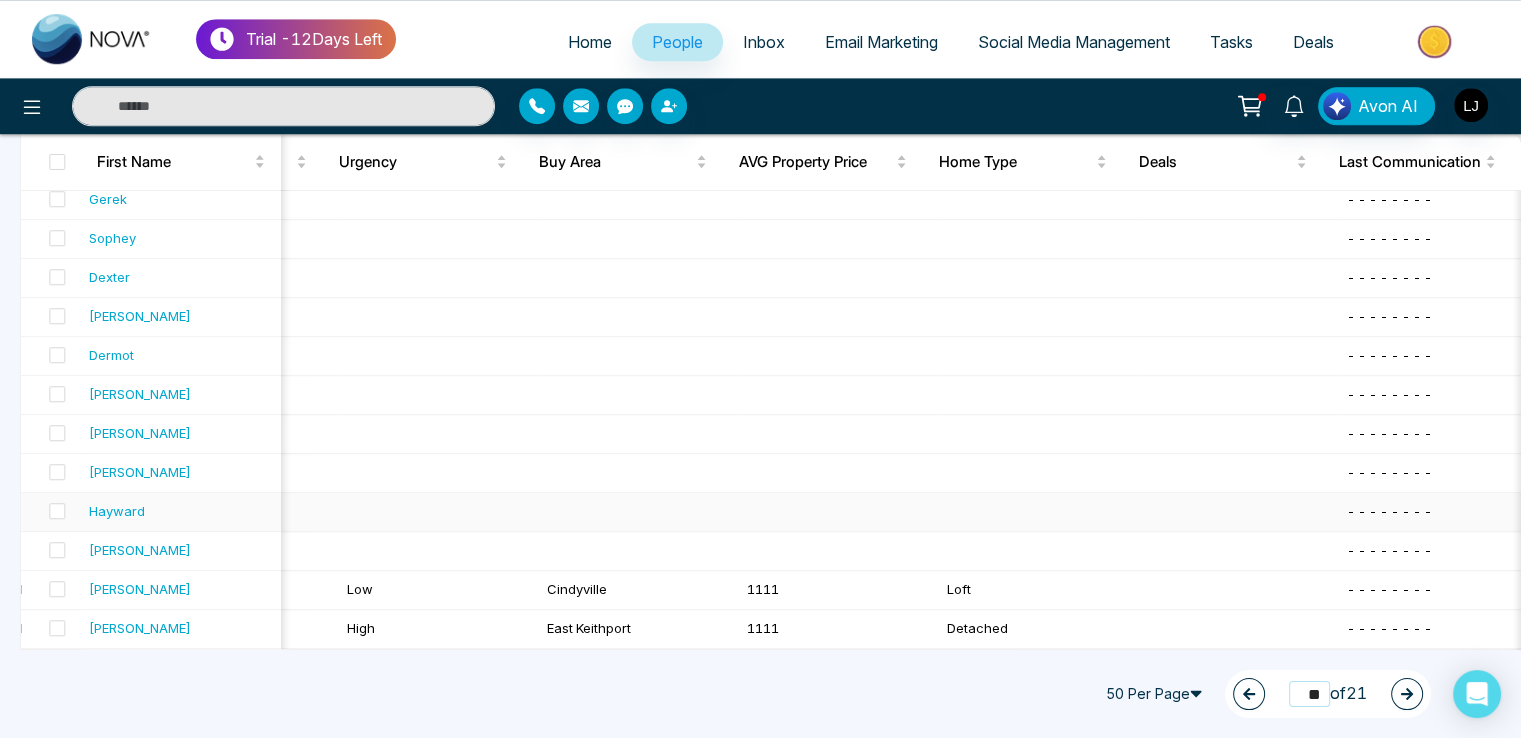 scroll, scrollTop: 0, scrollLeft: 1979, axis: horizontal 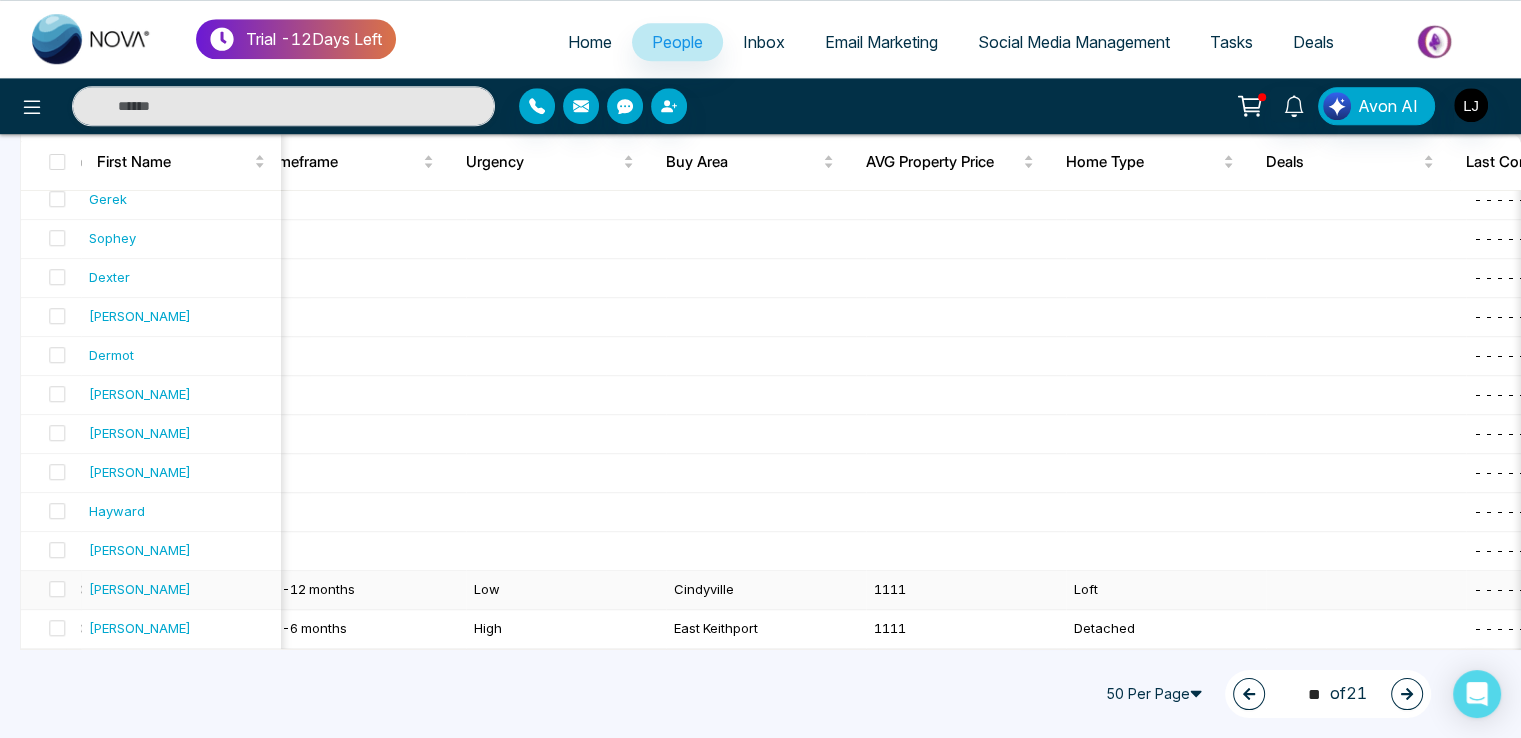 click on "Cindyville" at bounding box center (766, 590) 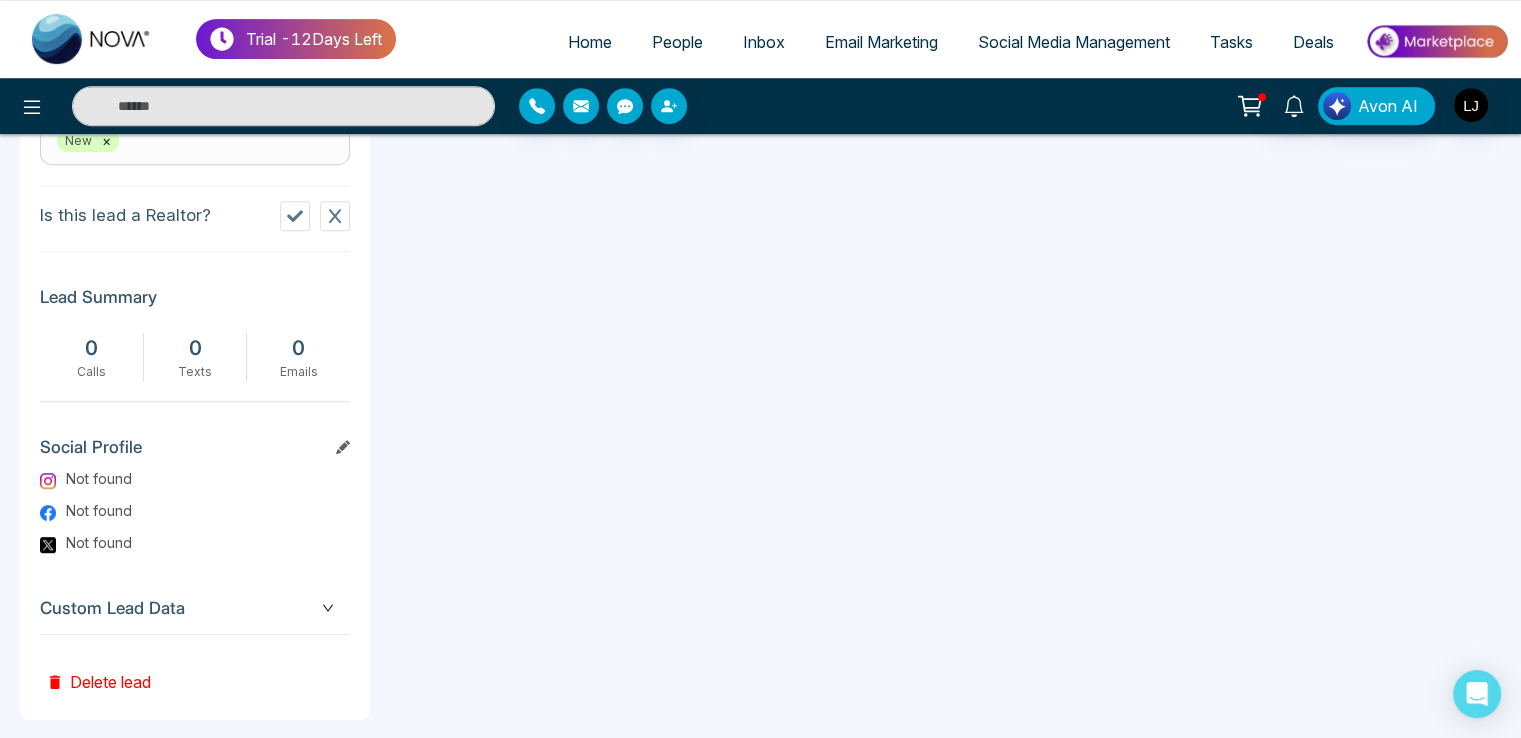 scroll, scrollTop: 919, scrollLeft: 0, axis: vertical 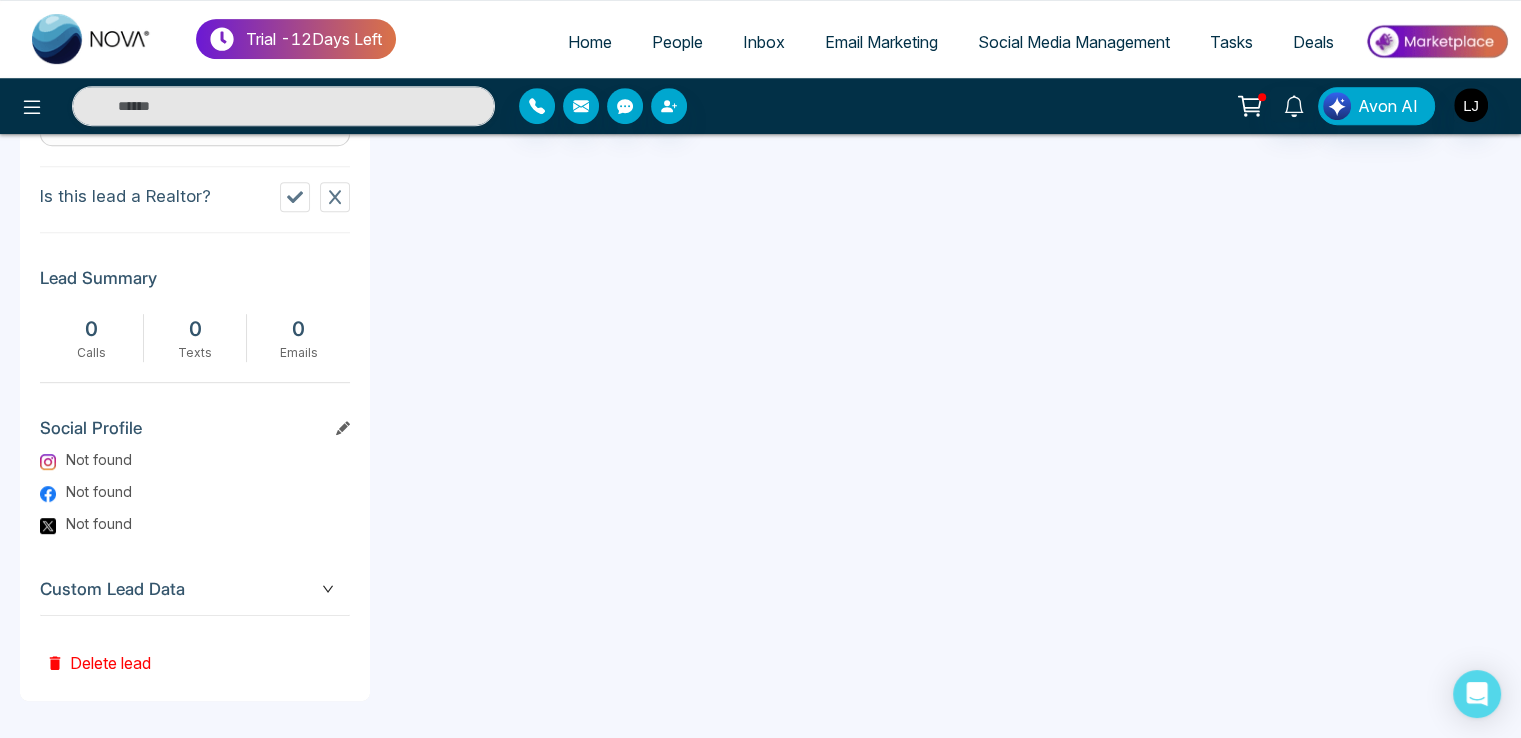 click on "Custom Lead Data" at bounding box center [195, 589] 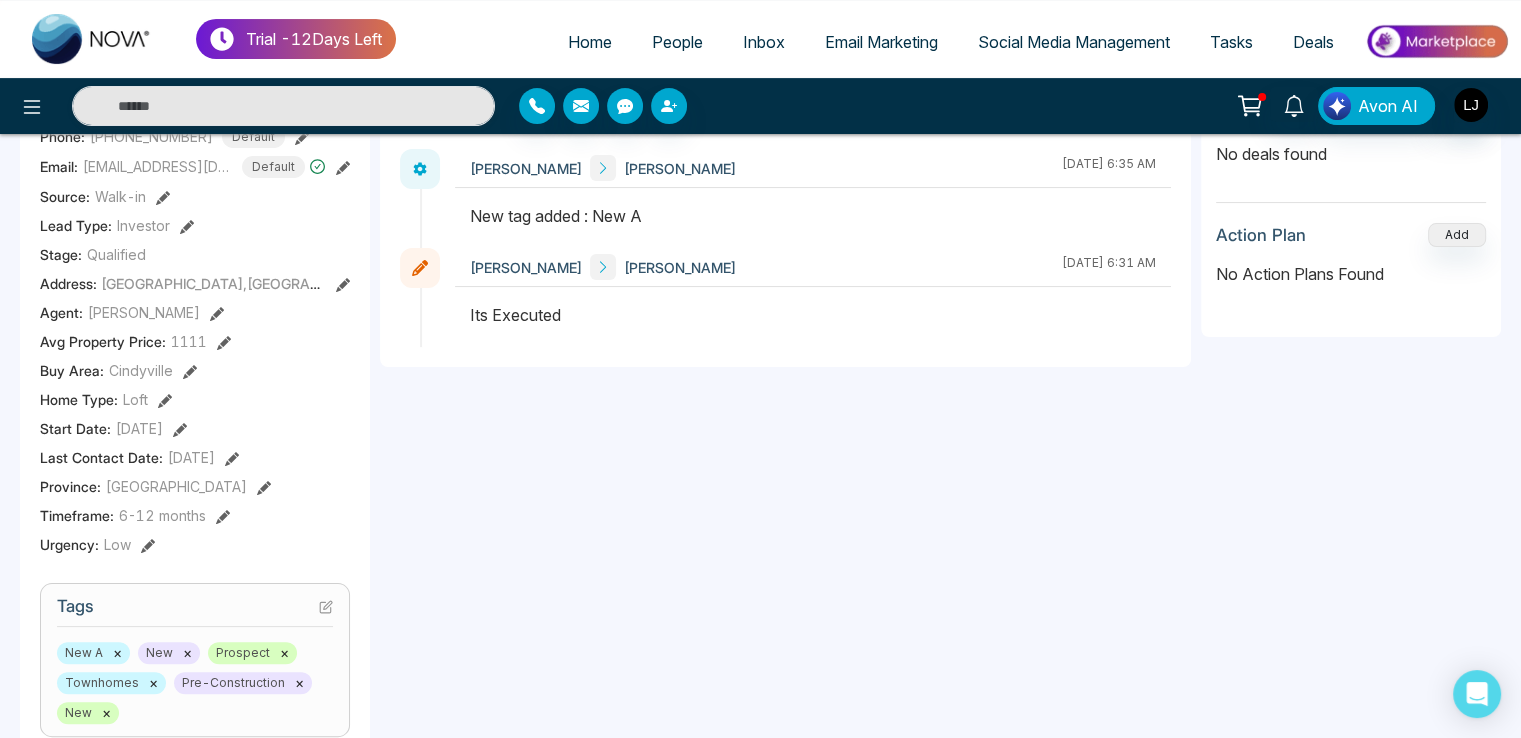 scroll, scrollTop: 282, scrollLeft: 0, axis: vertical 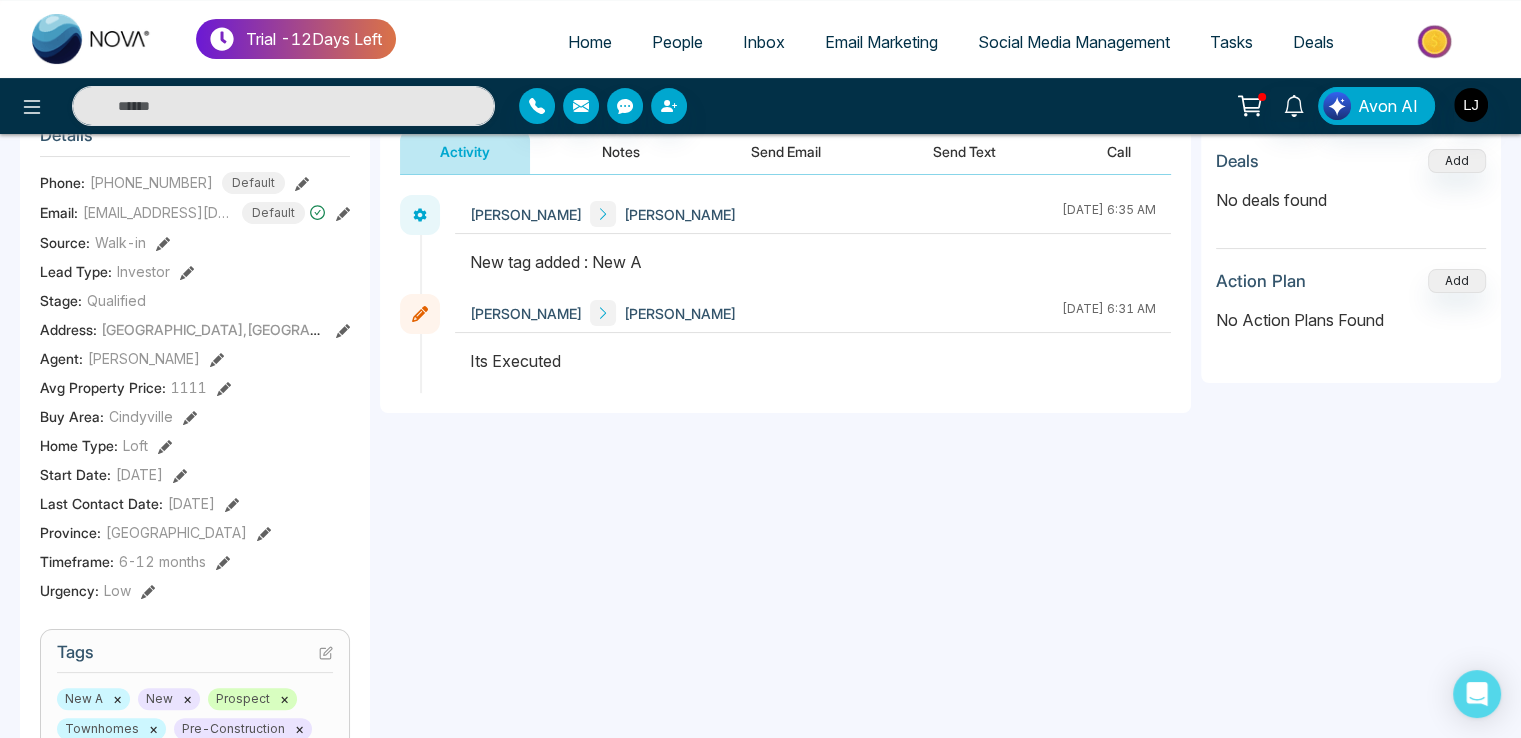 click 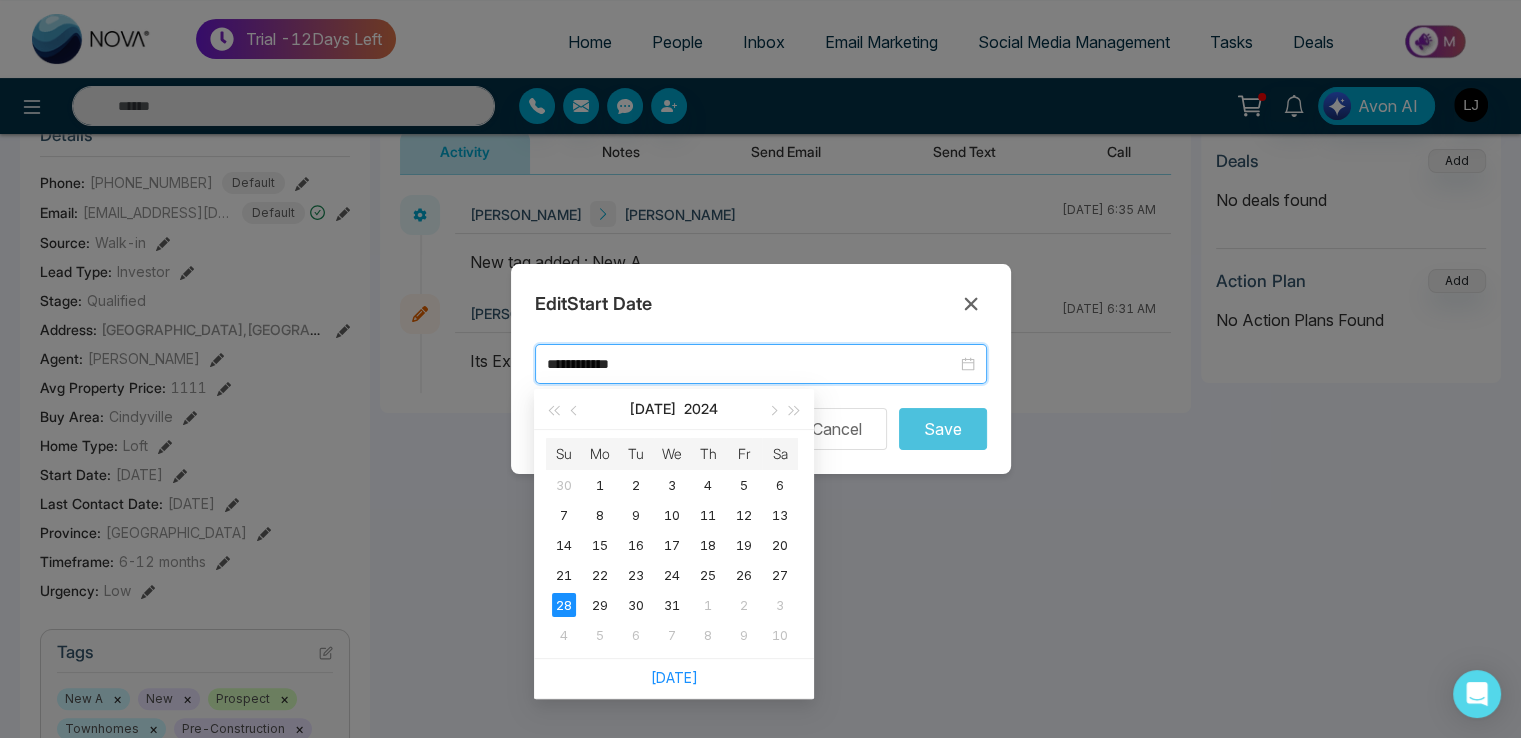 drag, startPoint x: 682, startPoint y: 365, endPoint x: 525, endPoint y: 367, distance: 157.01274 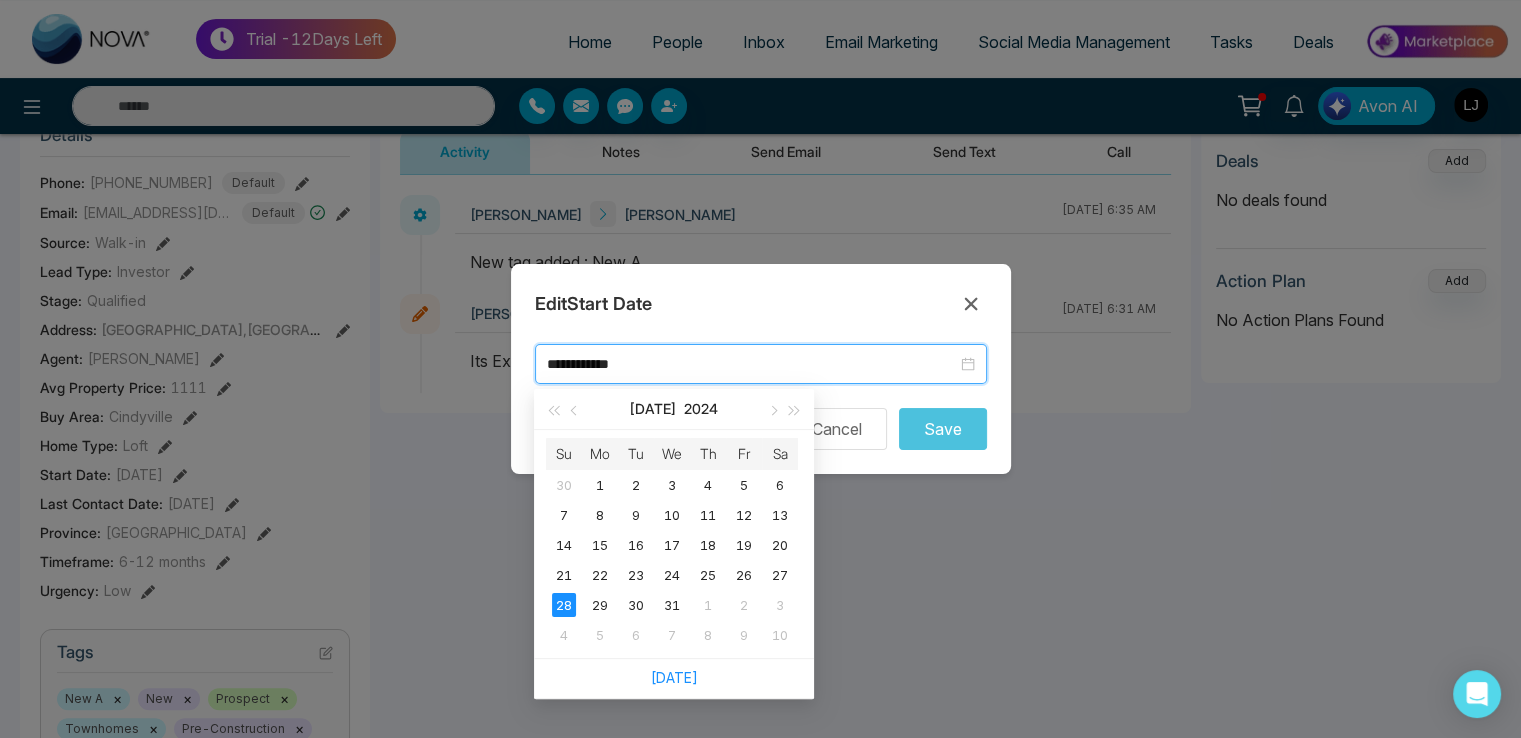 click on "**********" at bounding box center [761, 369] 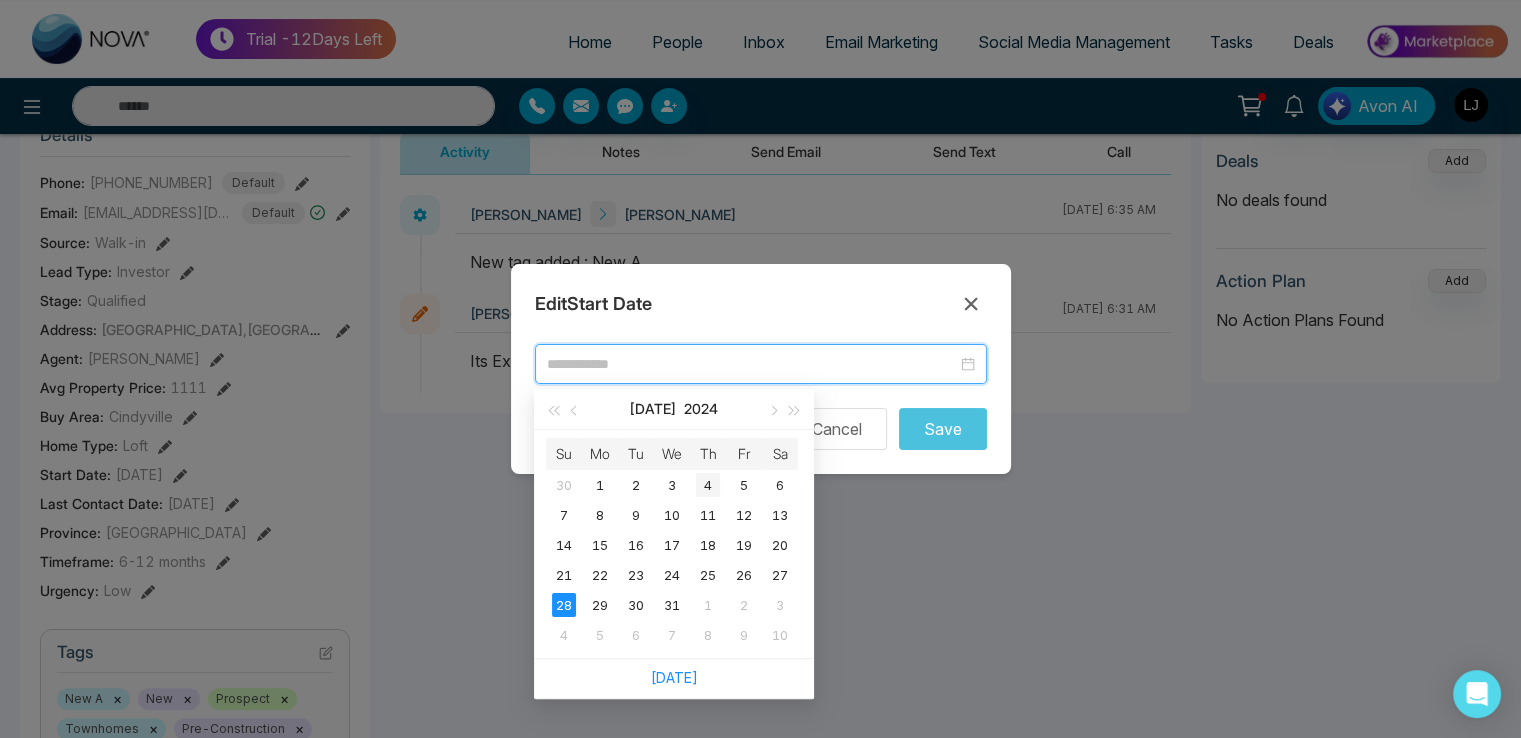 type on "**********" 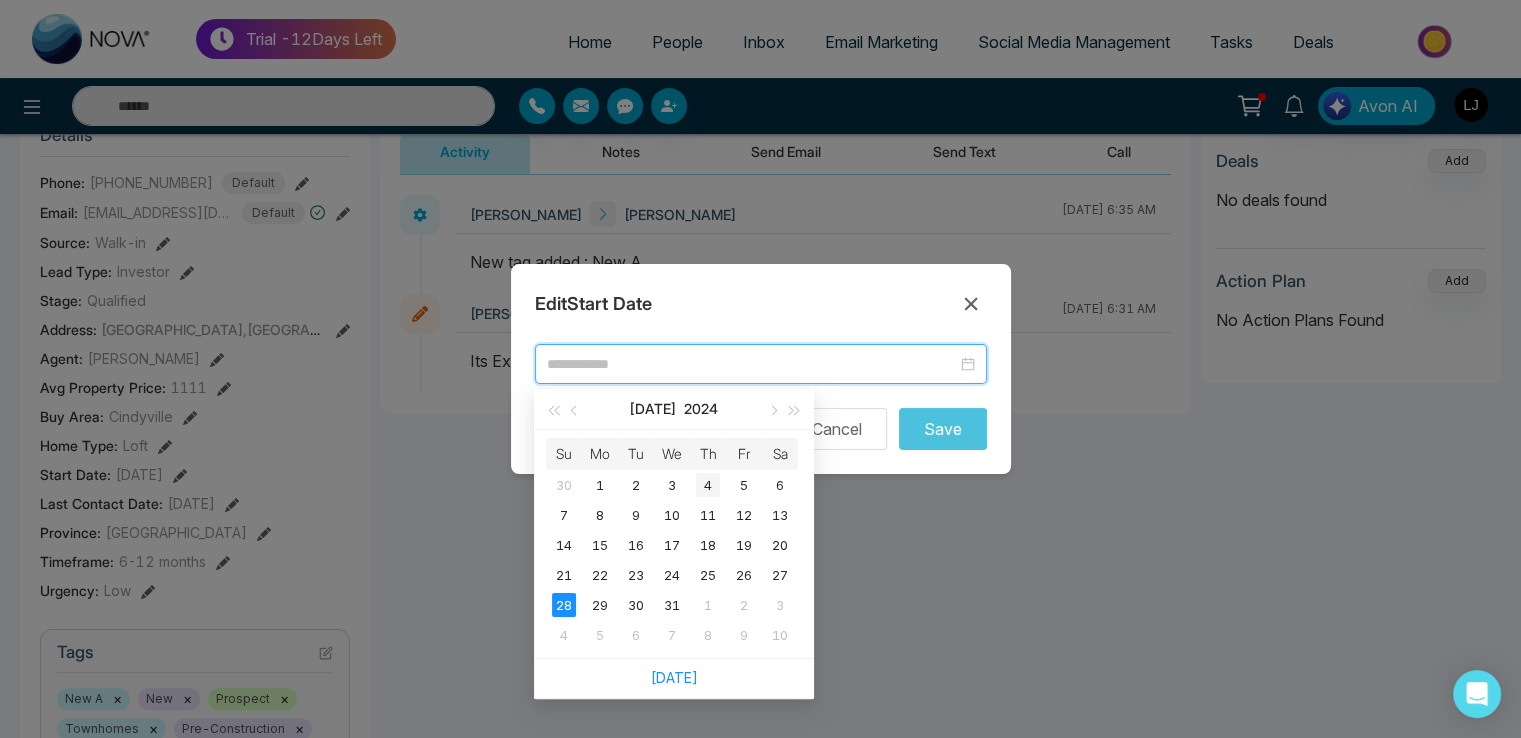 click on "4" at bounding box center (708, 485) 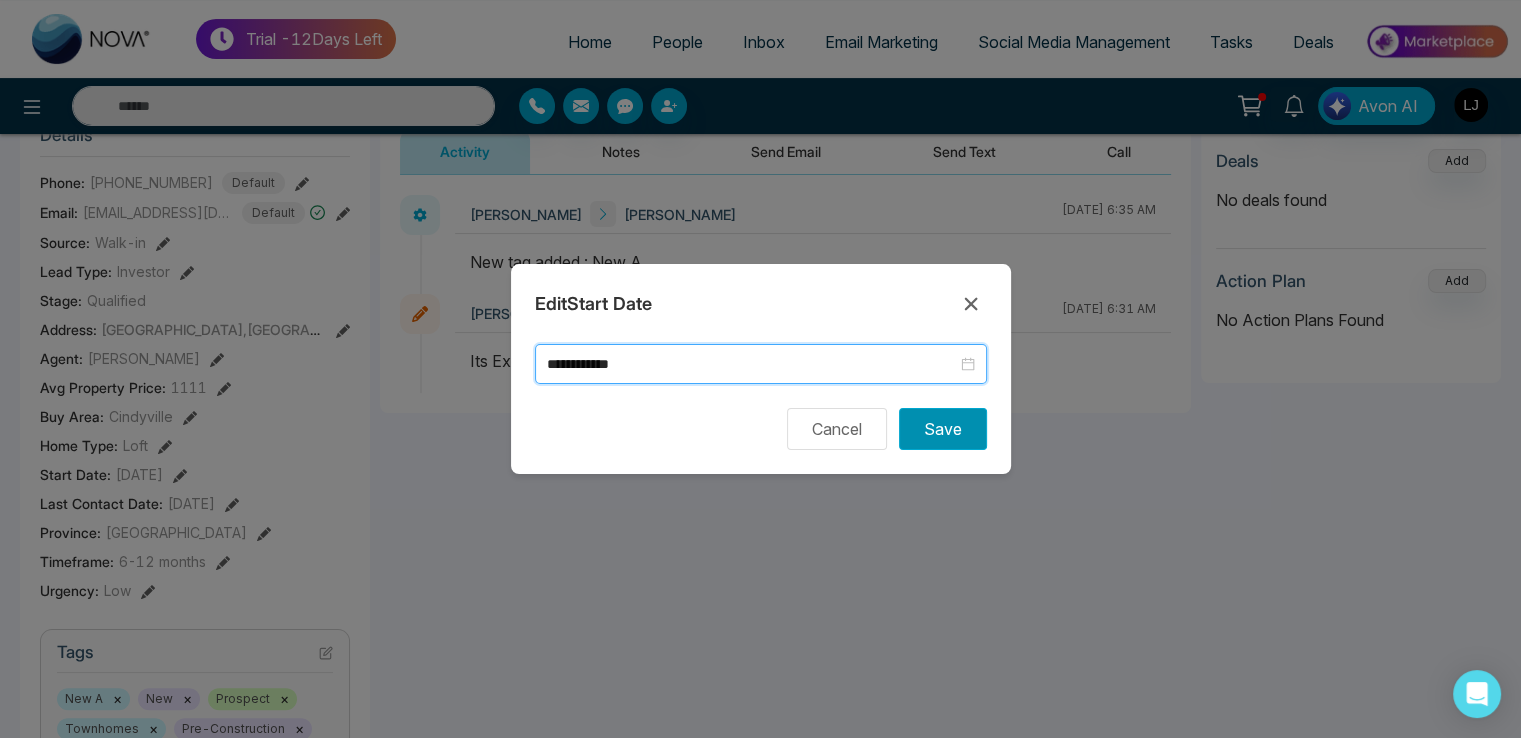 click on "Save" at bounding box center [943, 429] 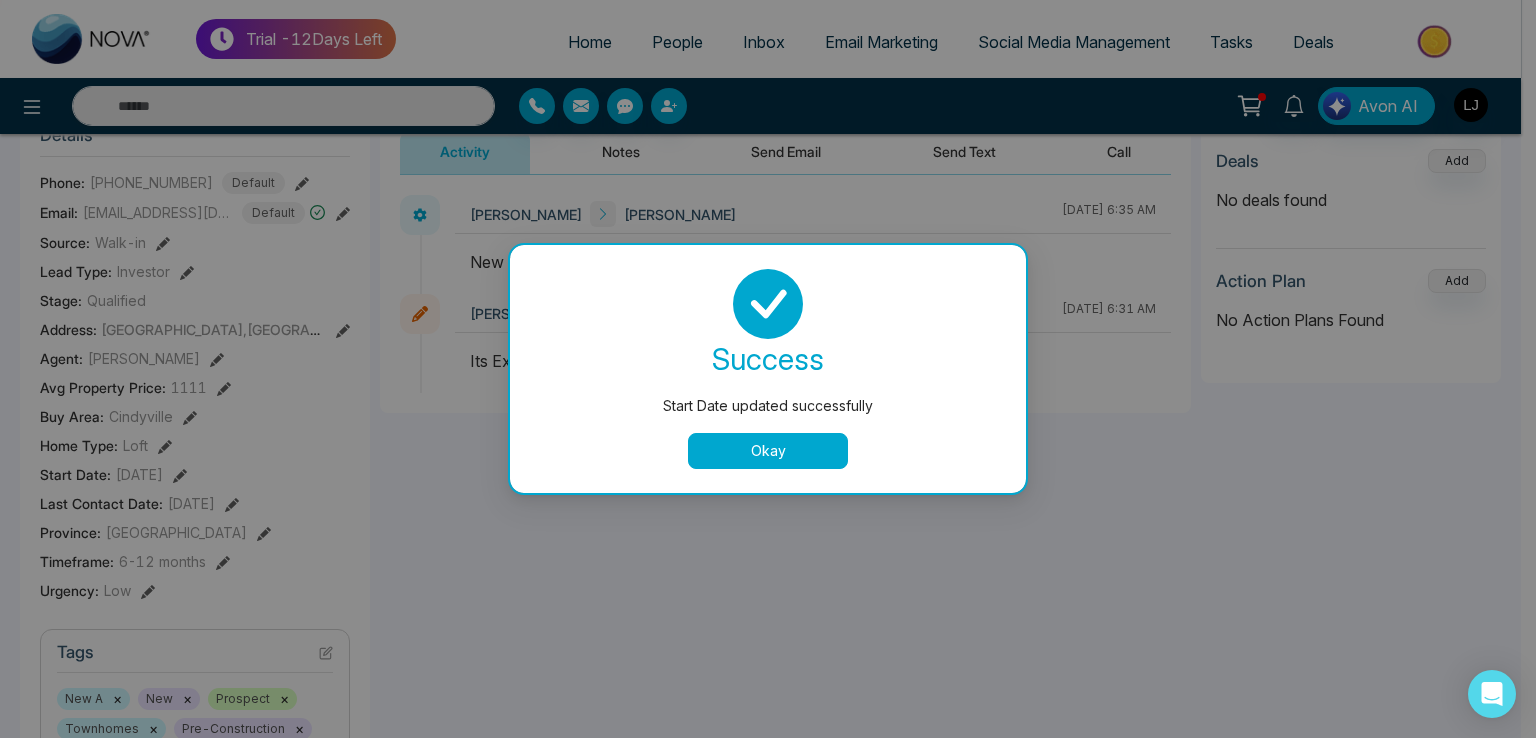 click on "Okay" at bounding box center [768, 451] 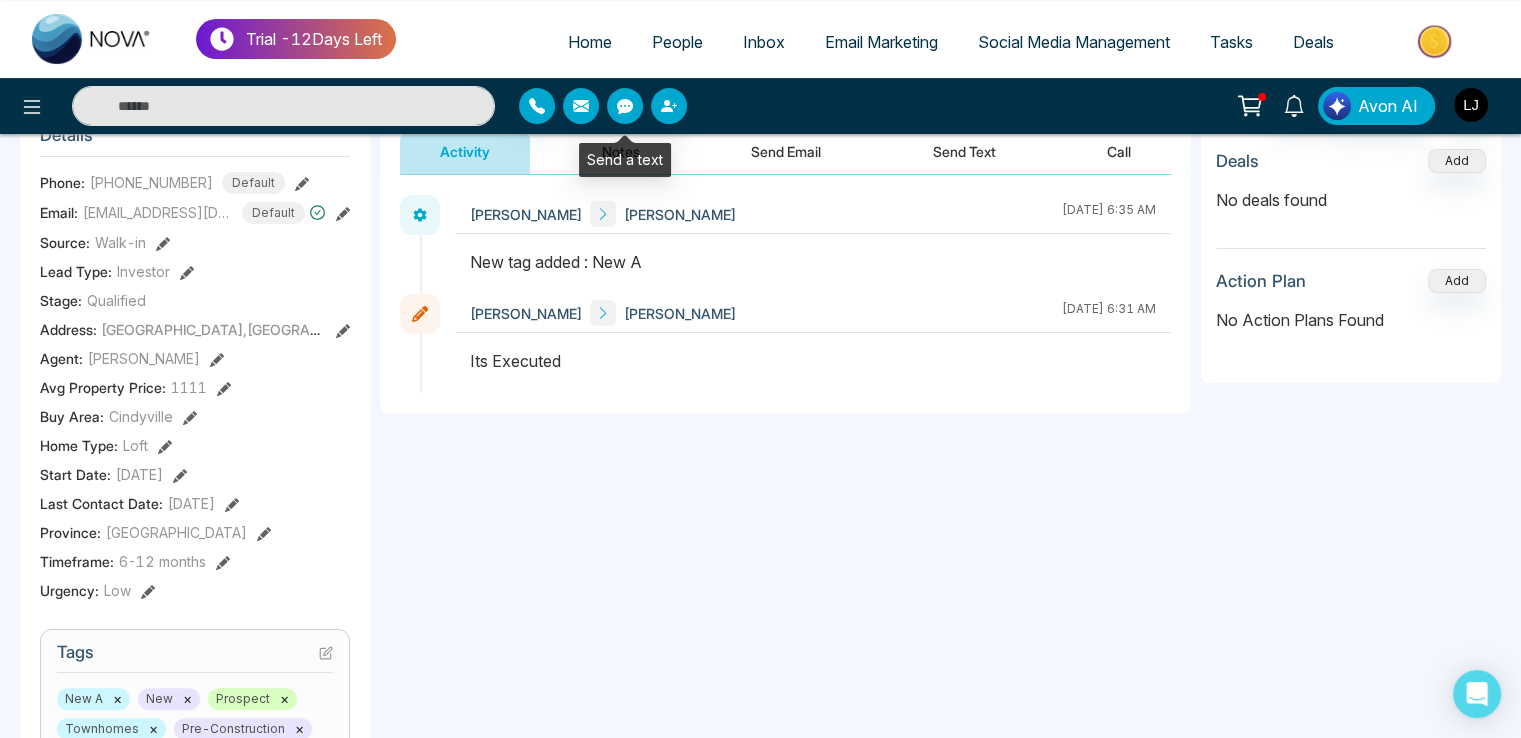 click on "Send a text" at bounding box center (625, 160) 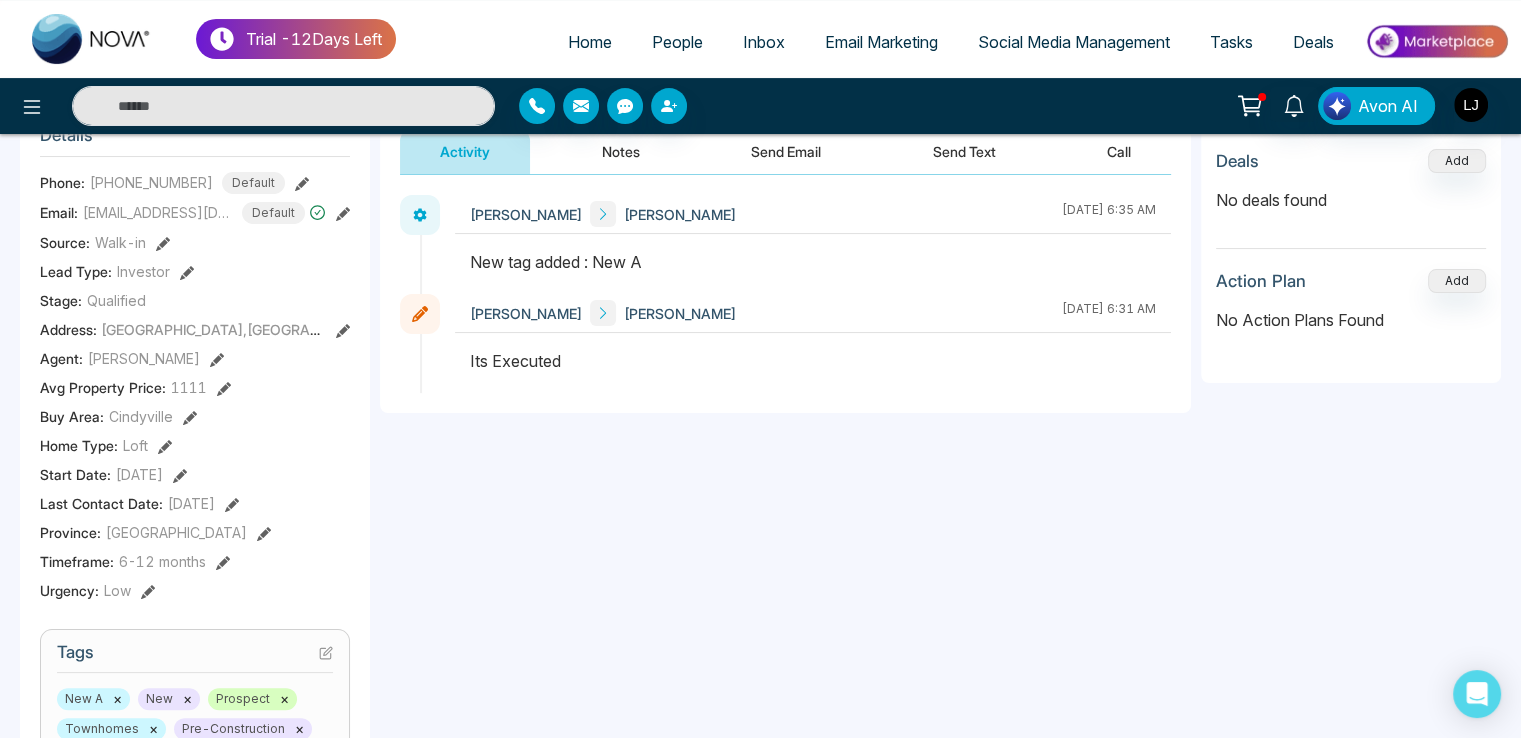 click on "Notes" at bounding box center [621, 151] 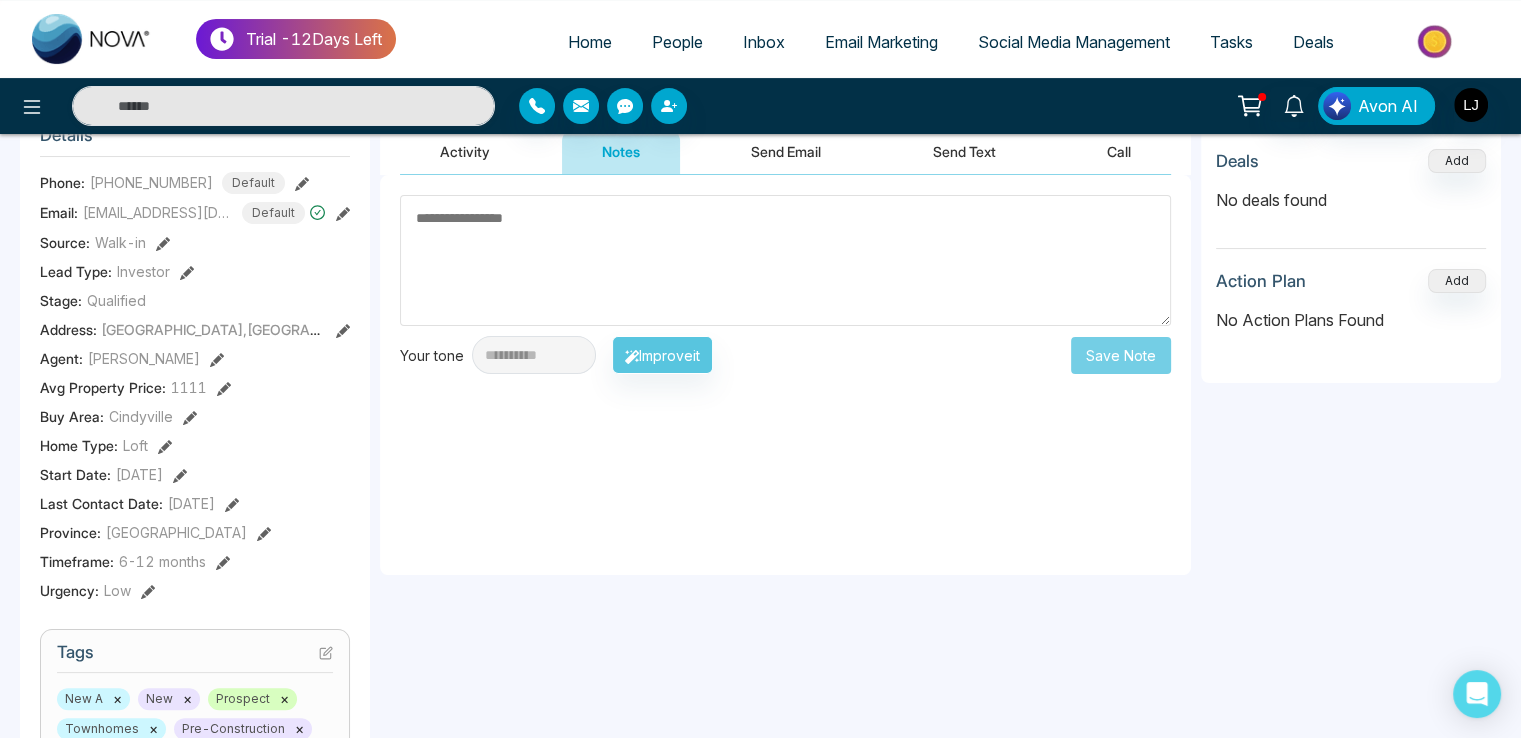click on "Activity" at bounding box center (465, 151) 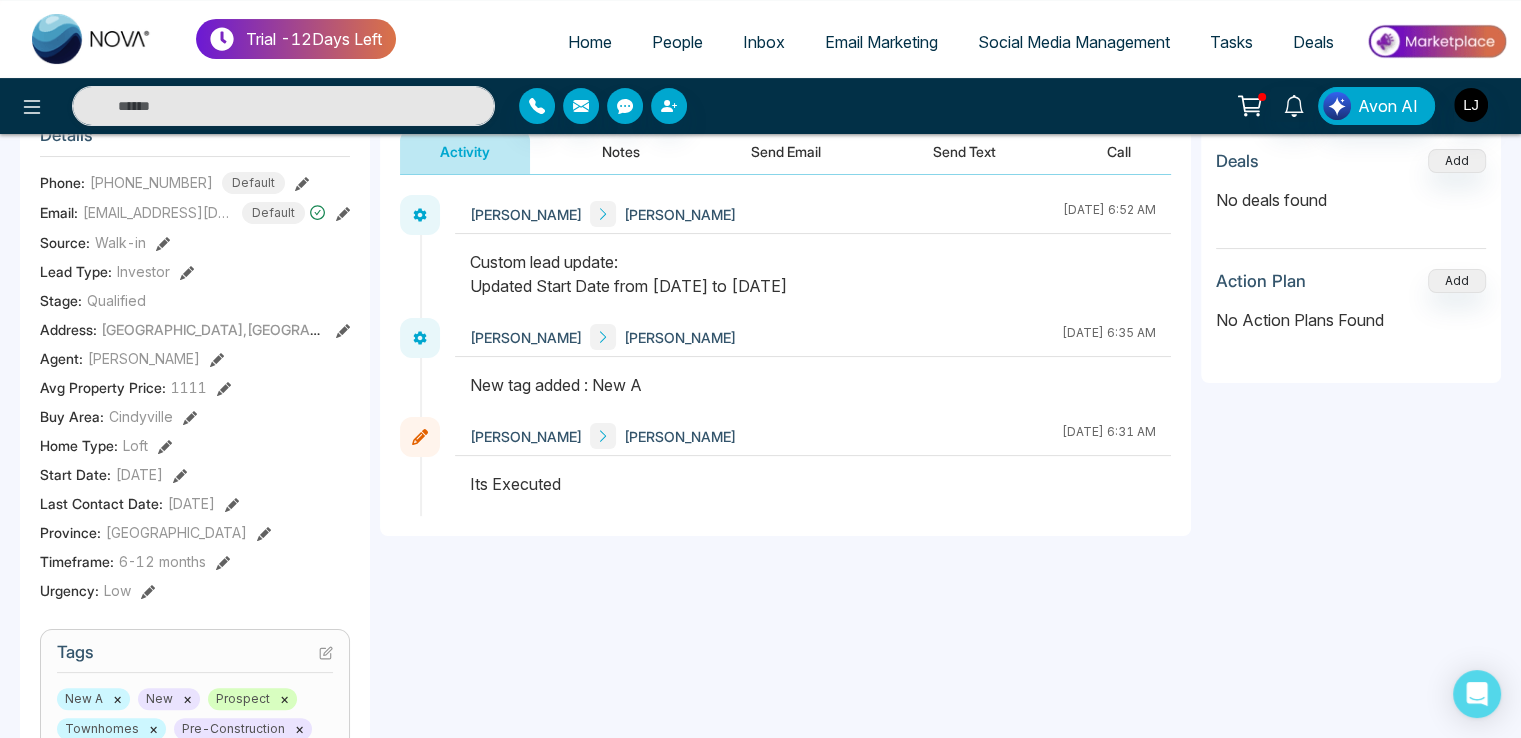 click 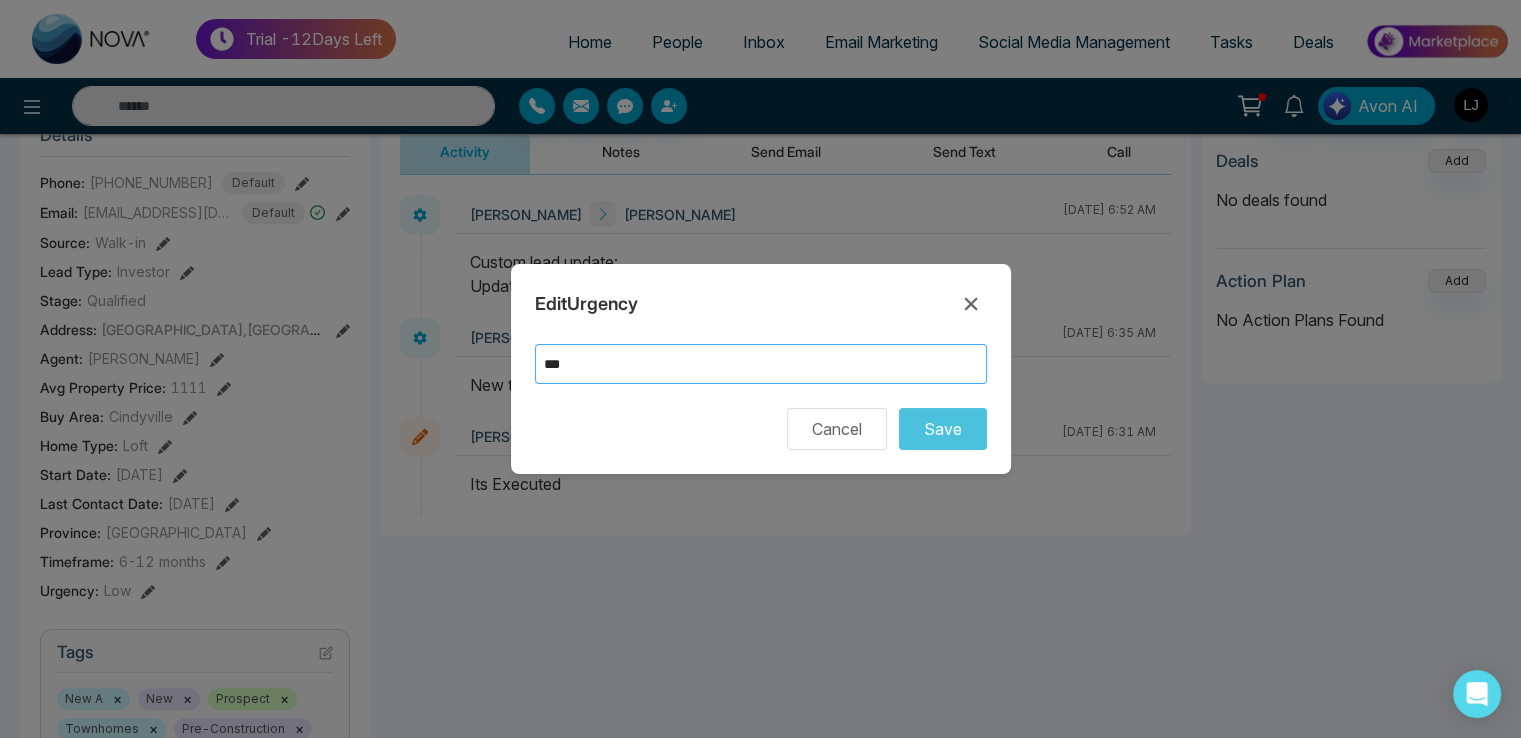 click on "***" at bounding box center [761, 364] 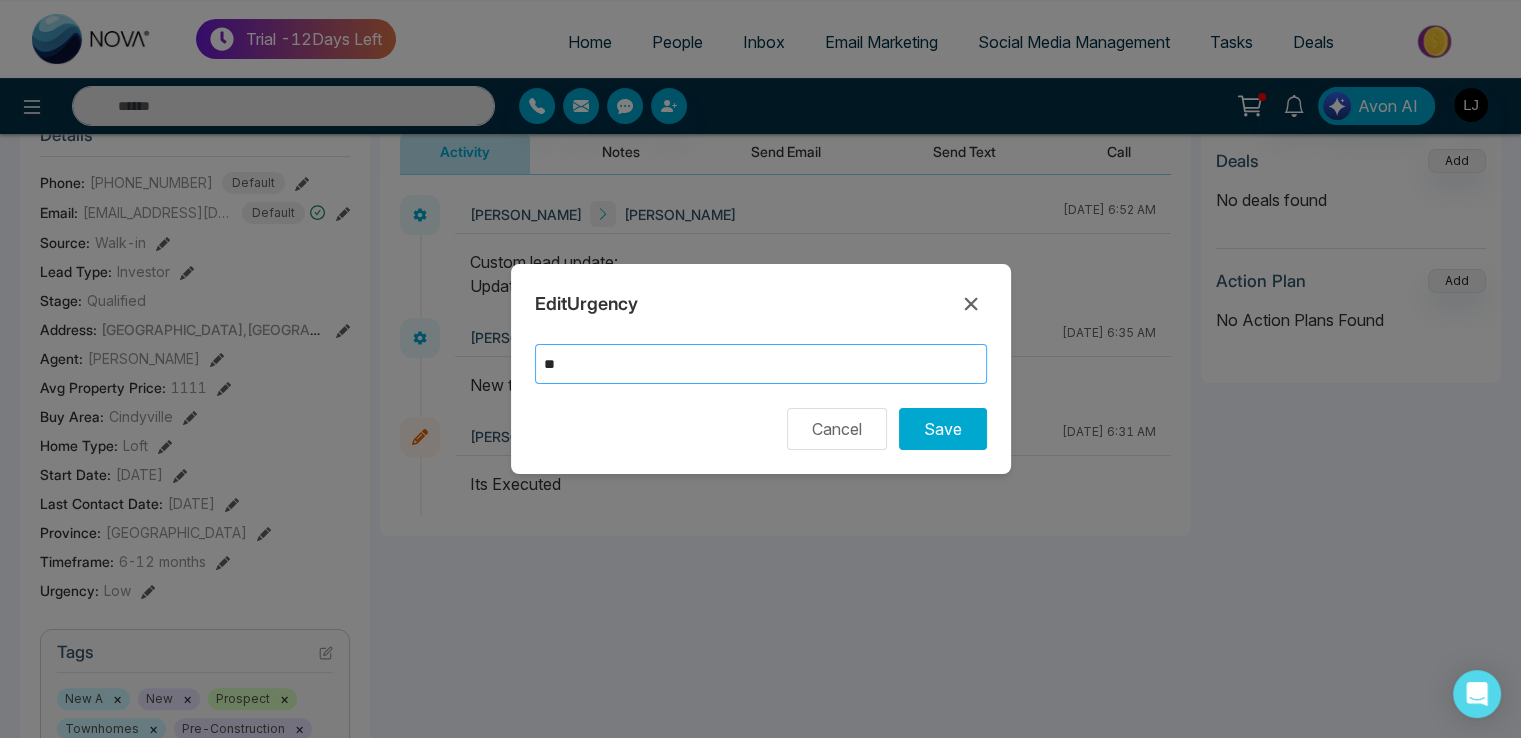 type on "*" 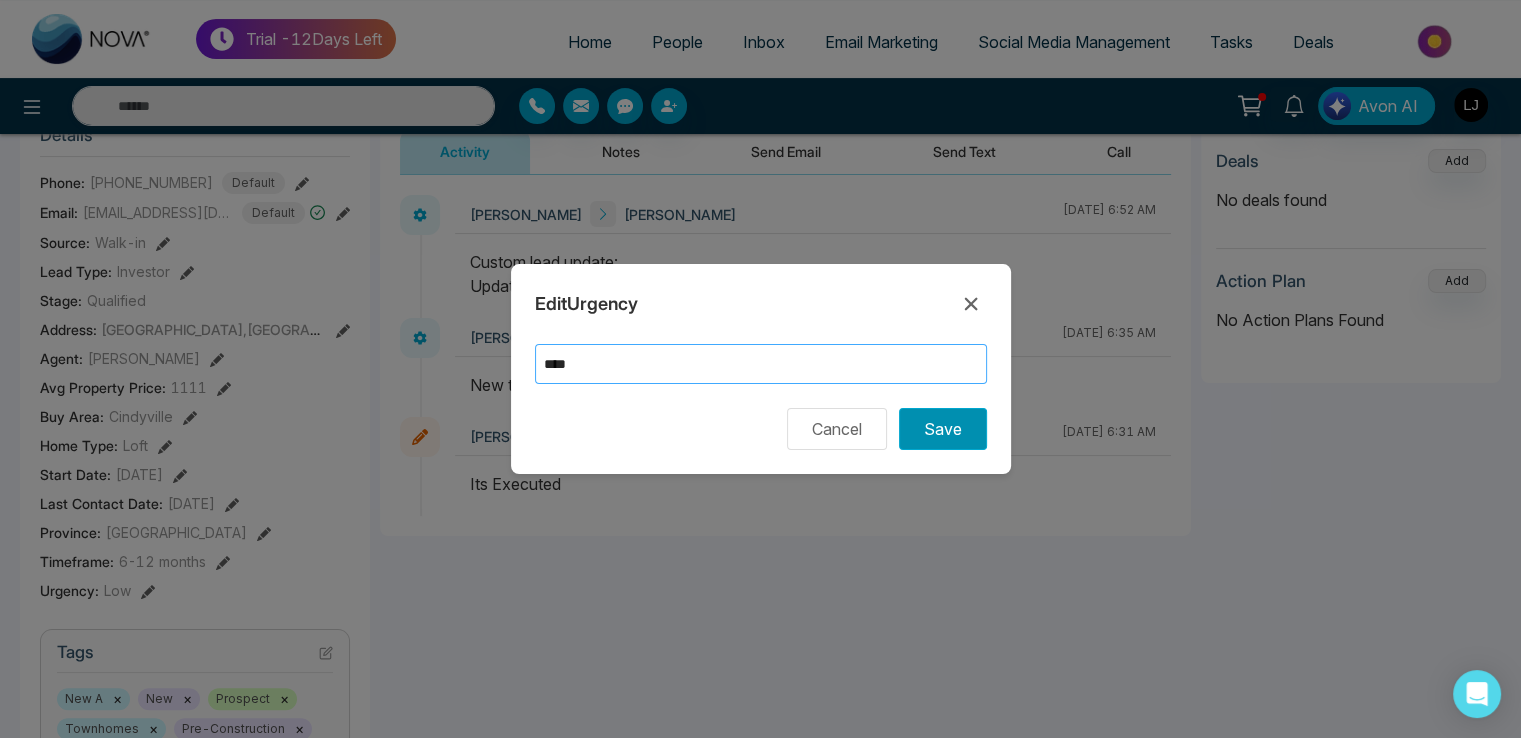 type on "****" 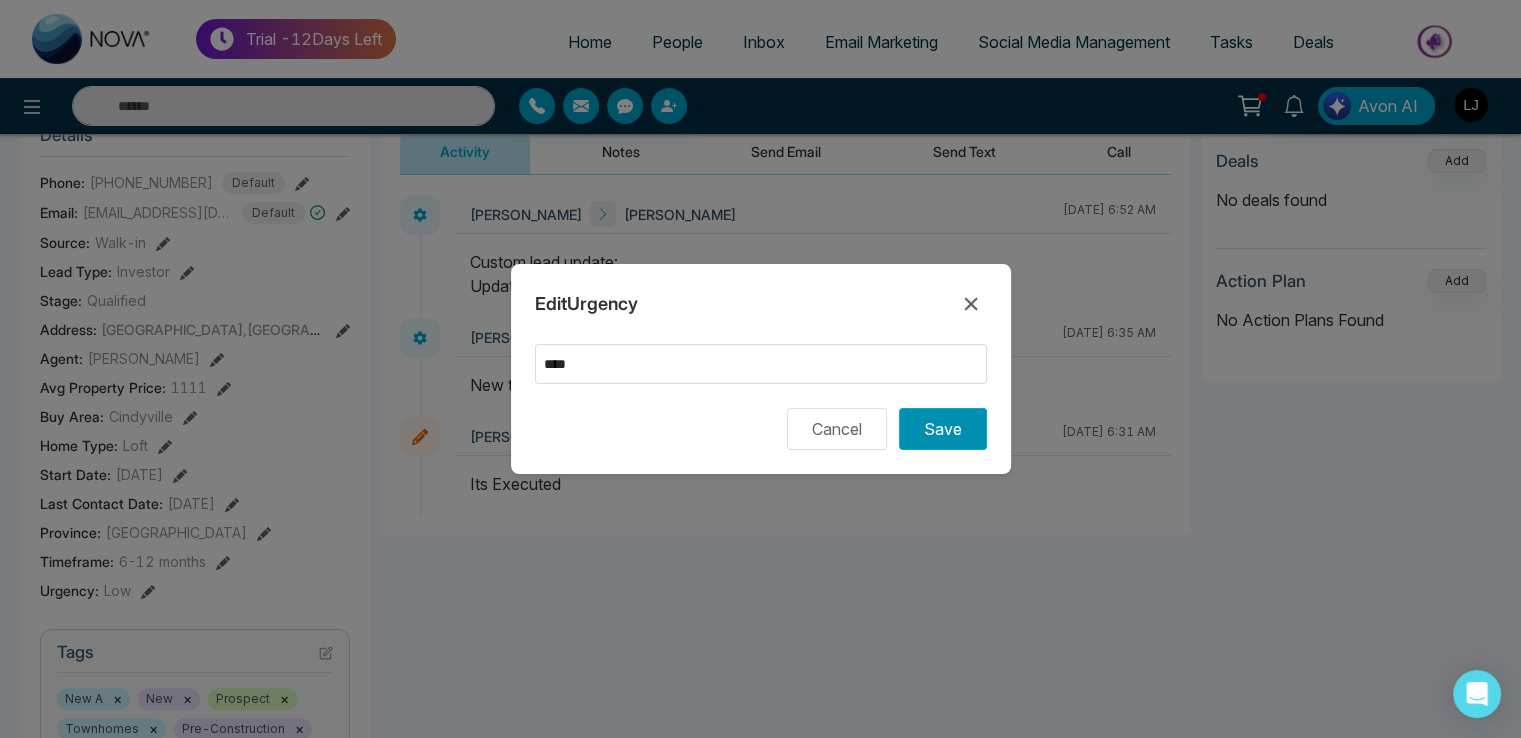 click on "Save" at bounding box center [943, 429] 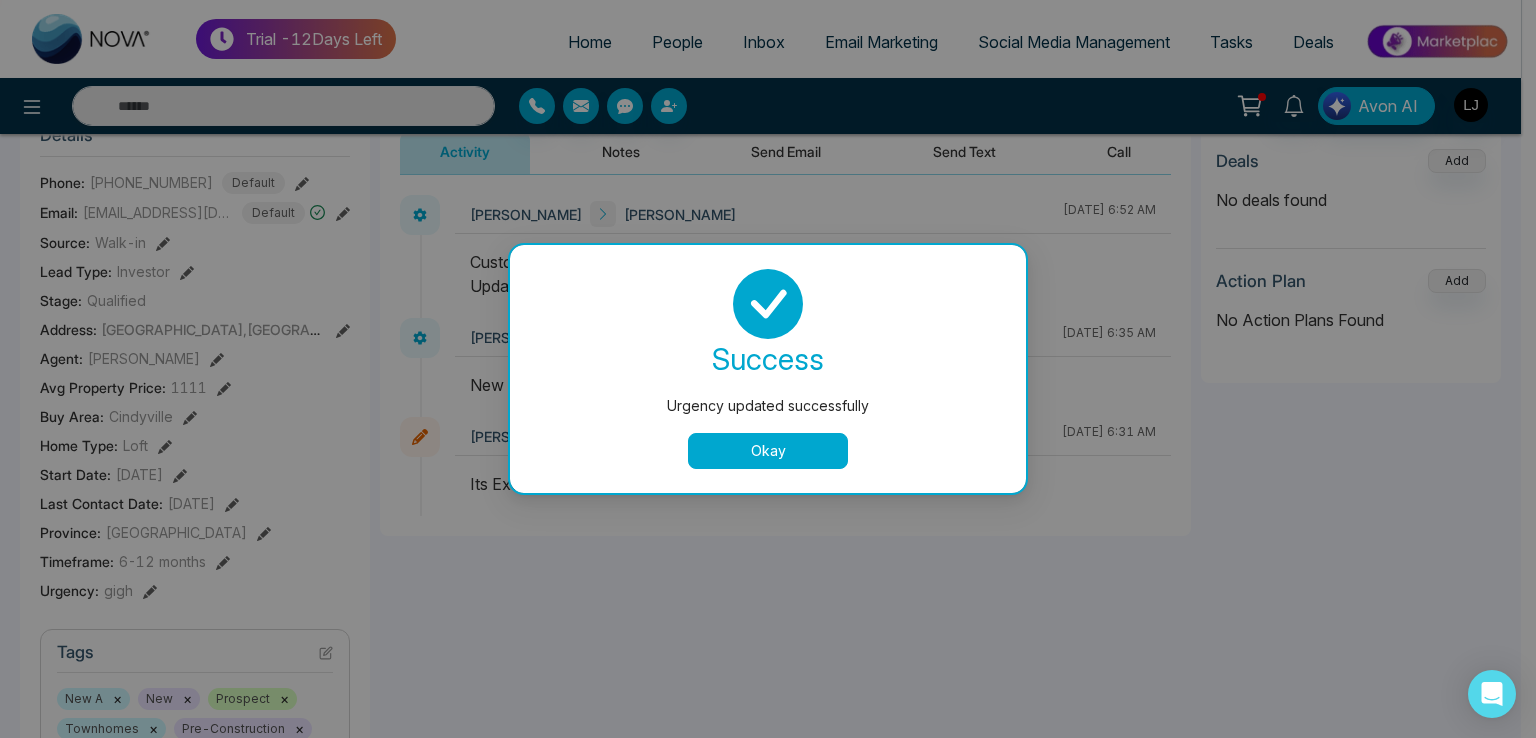 click on "success [PERSON_NAME] updated successfully   Okay" at bounding box center (768, 369) 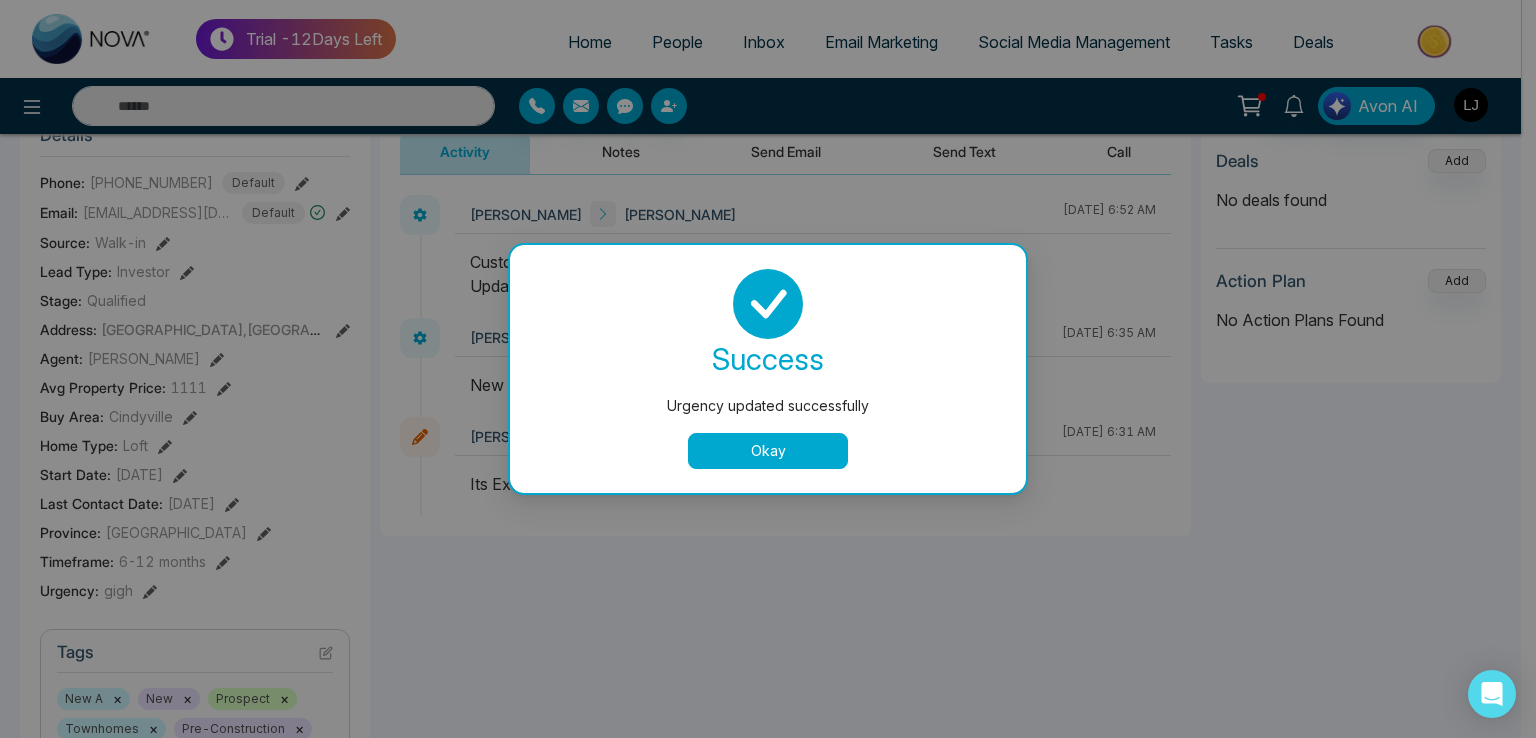 click on "Okay" at bounding box center [768, 451] 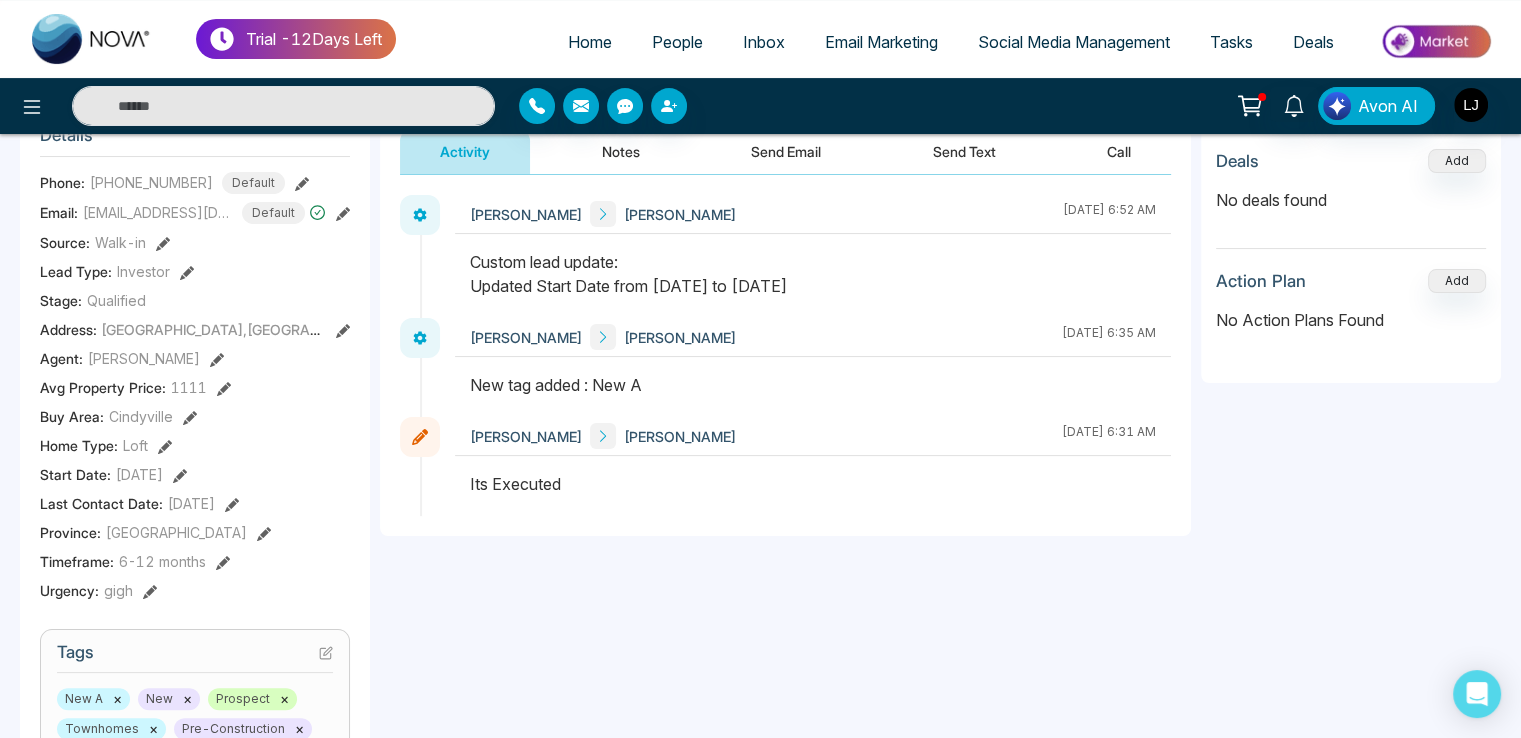 click on "Timeframe : 6-12 months" at bounding box center [195, 561] 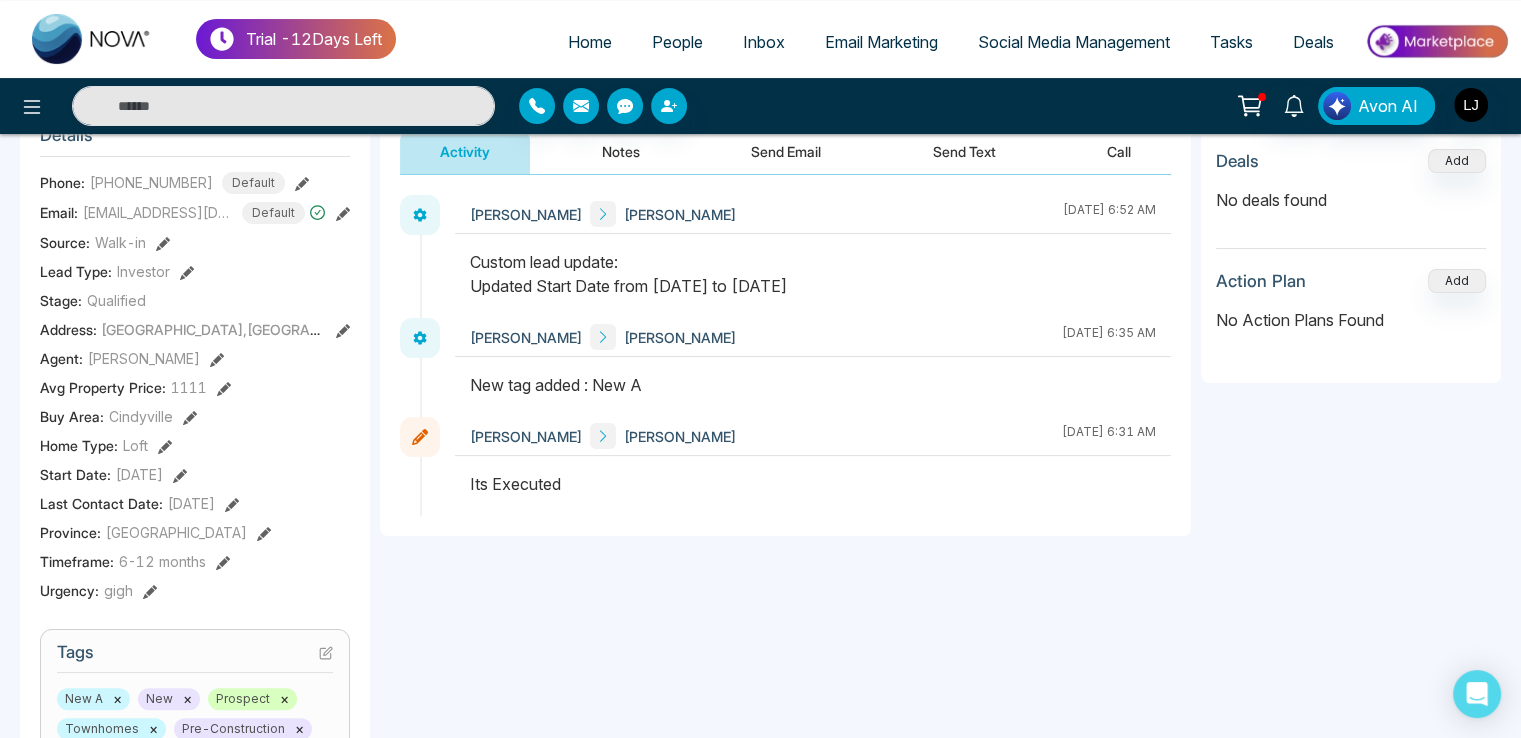 click on "Timeframe : 6-12 months" at bounding box center [195, 561] 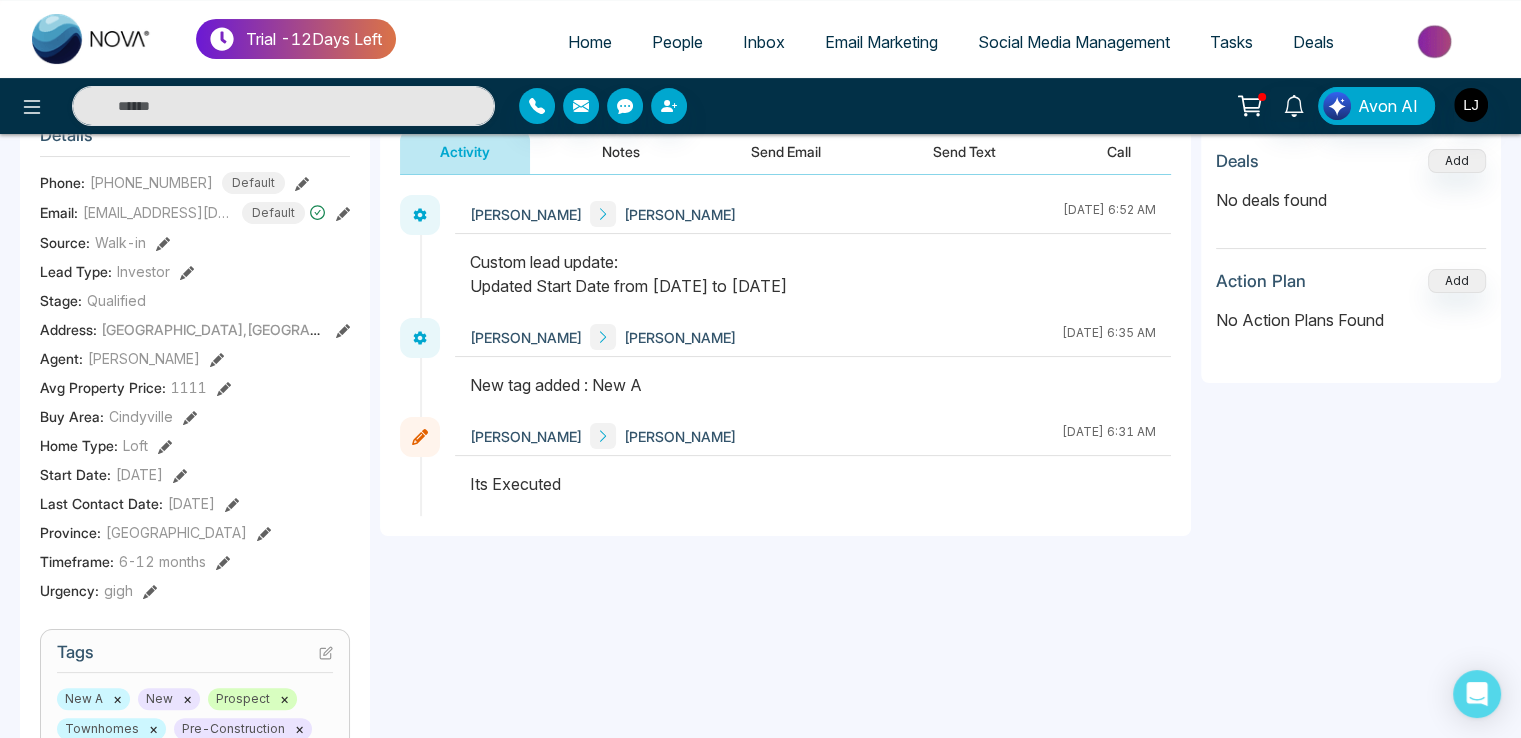 click 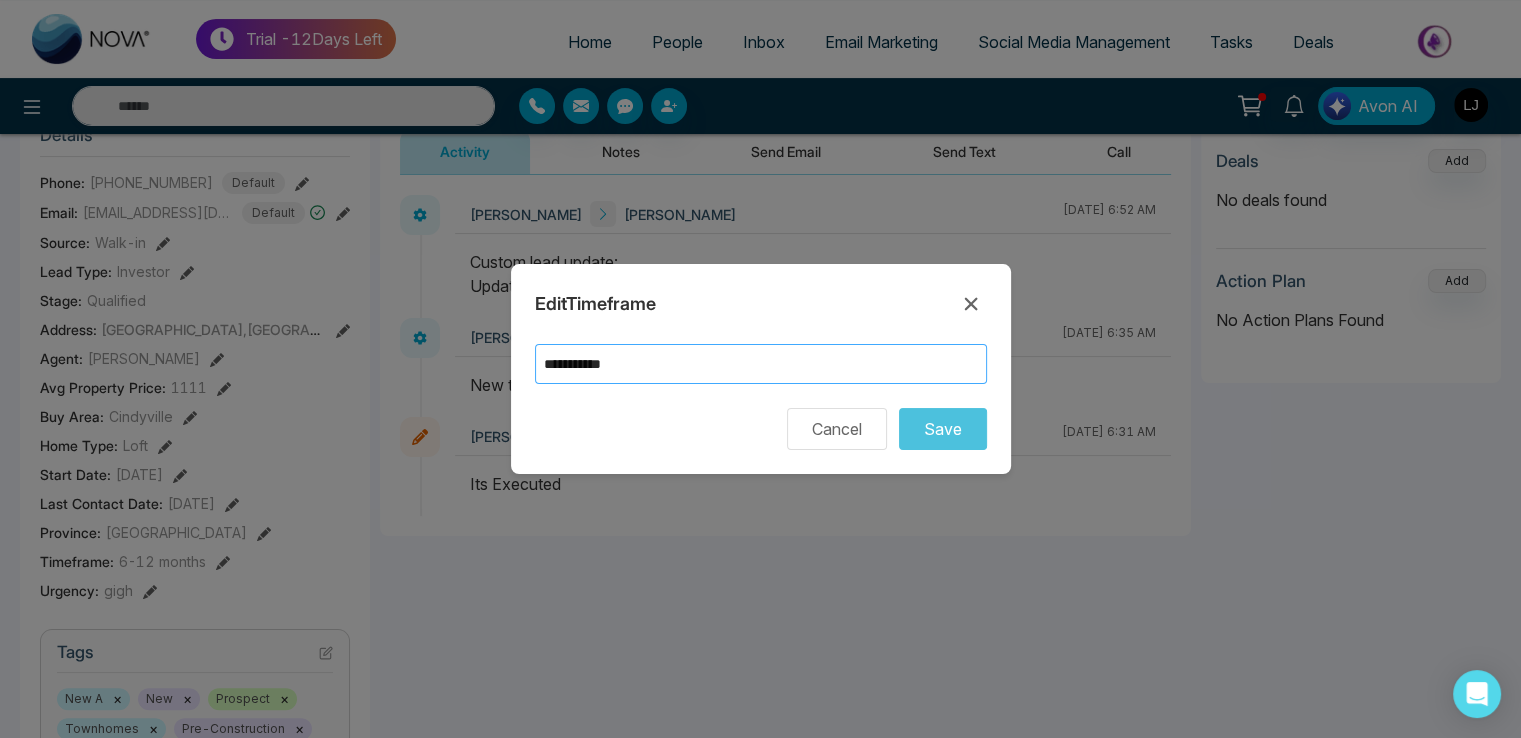 drag, startPoint x: 667, startPoint y: 353, endPoint x: 494, endPoint y: 368, distance: 173.64908 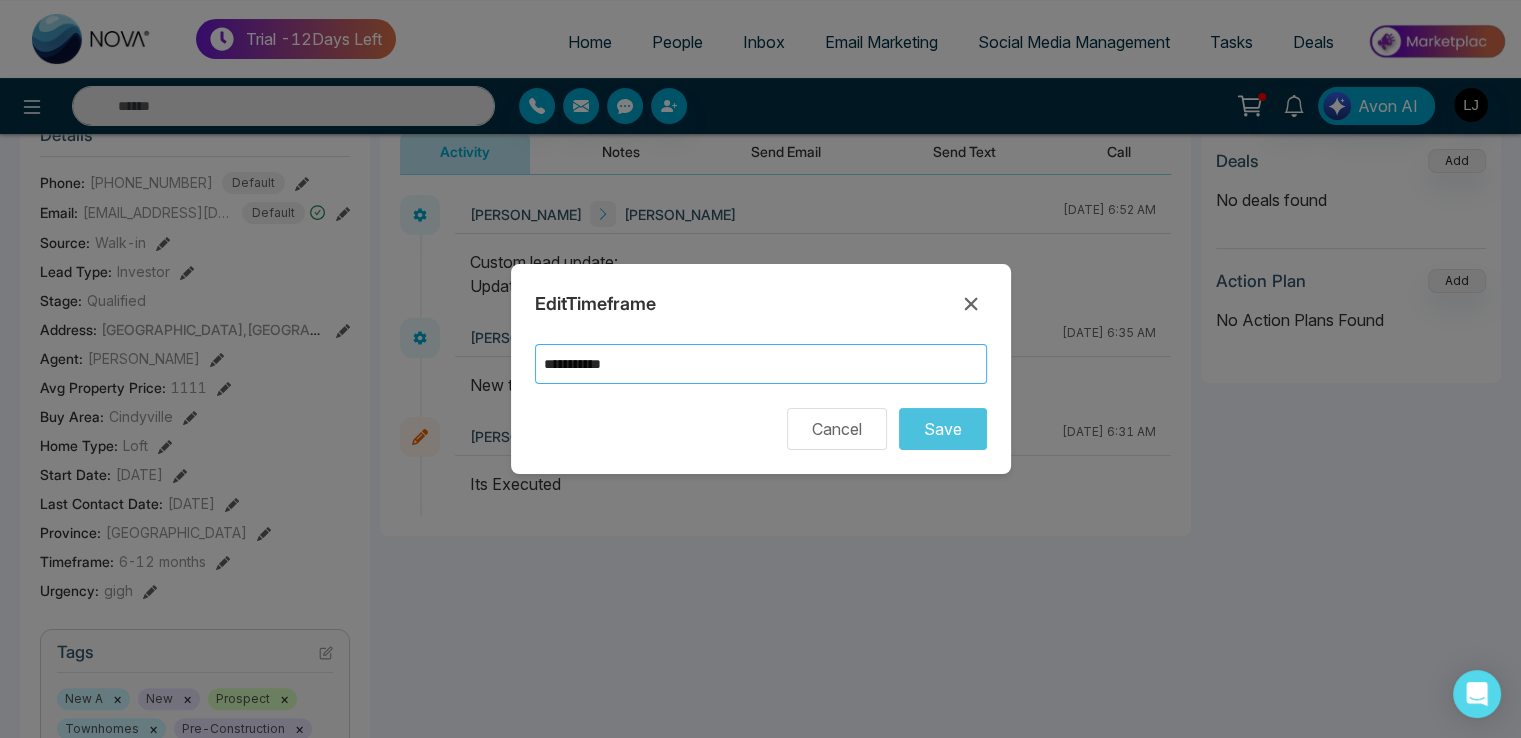 click on "**********" at bounding box center (760, 369) 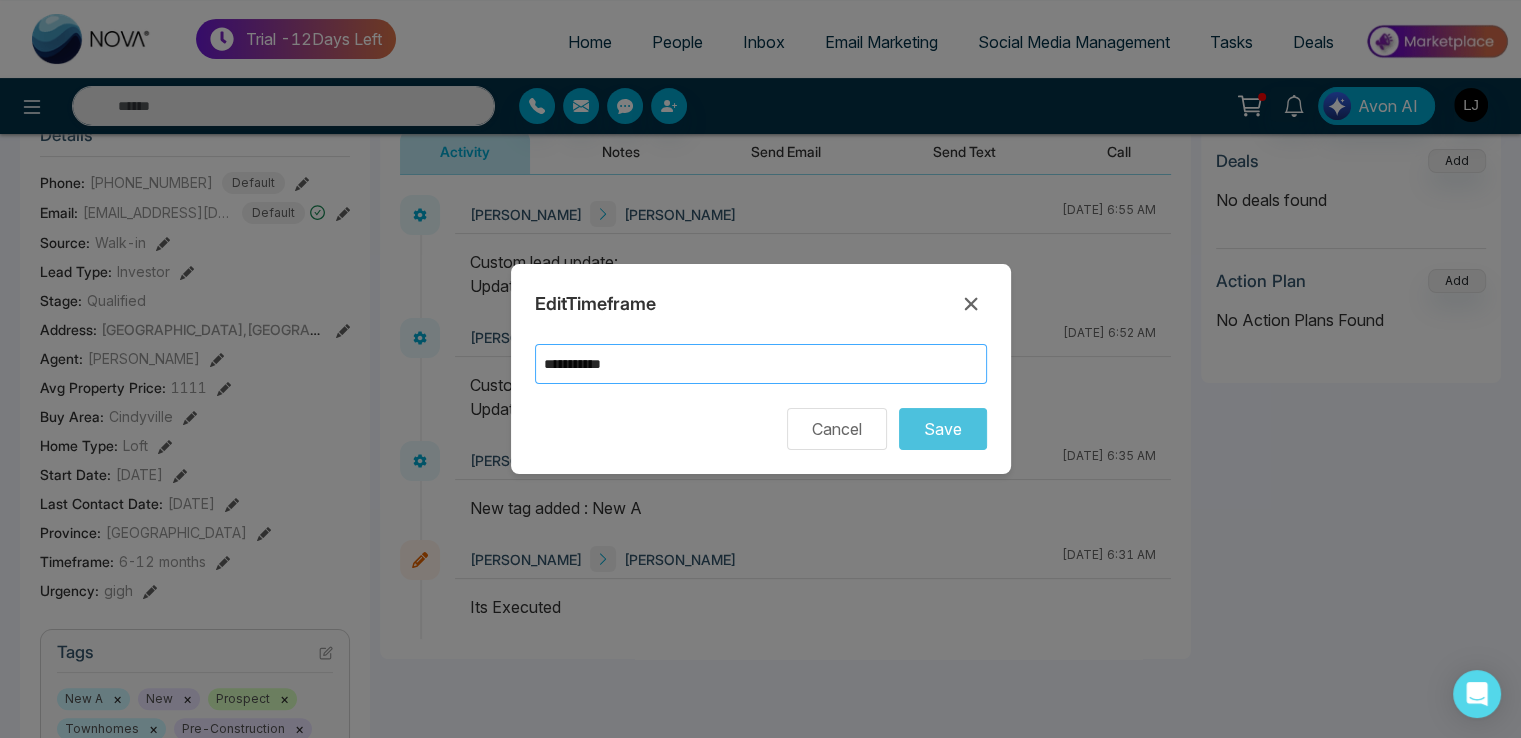 paste on "**********" 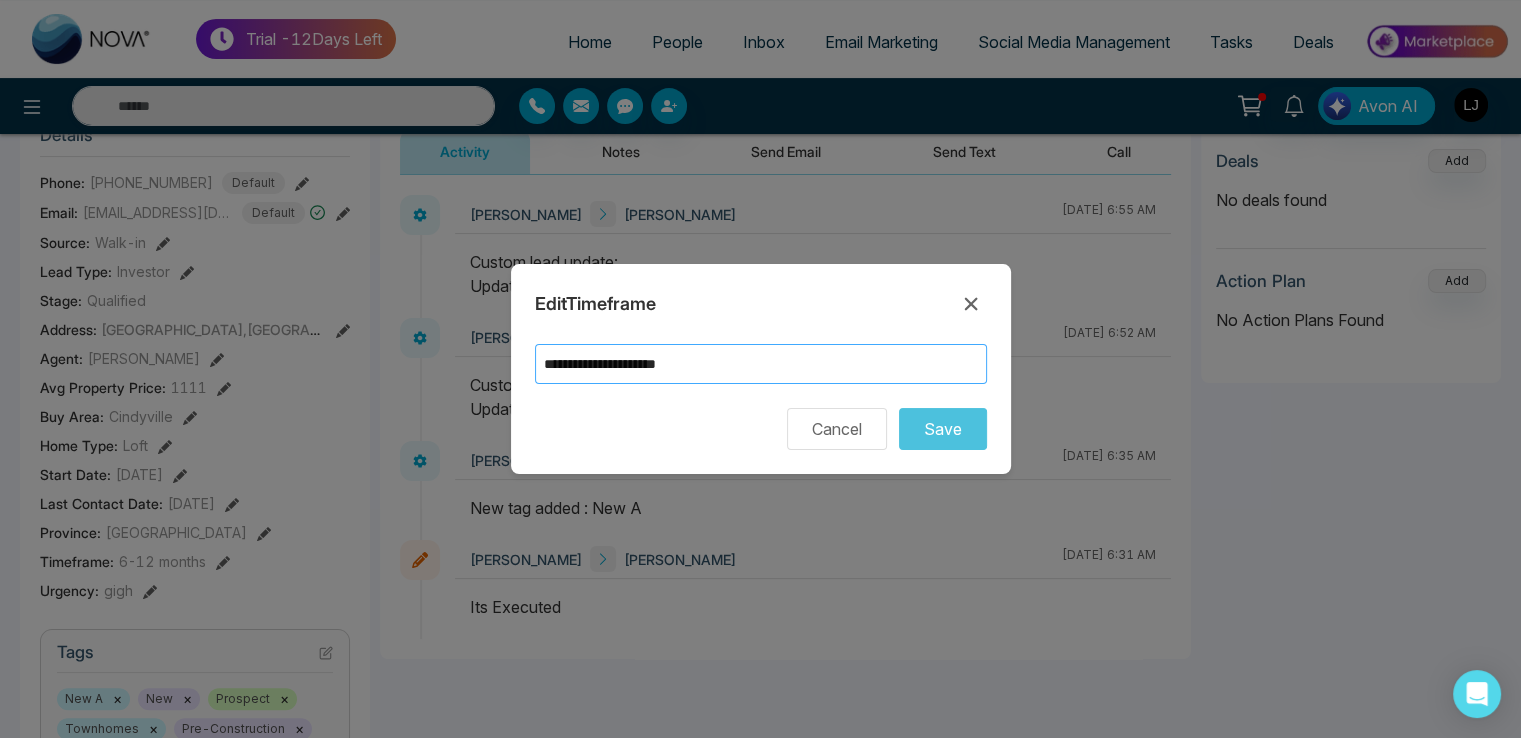 paste 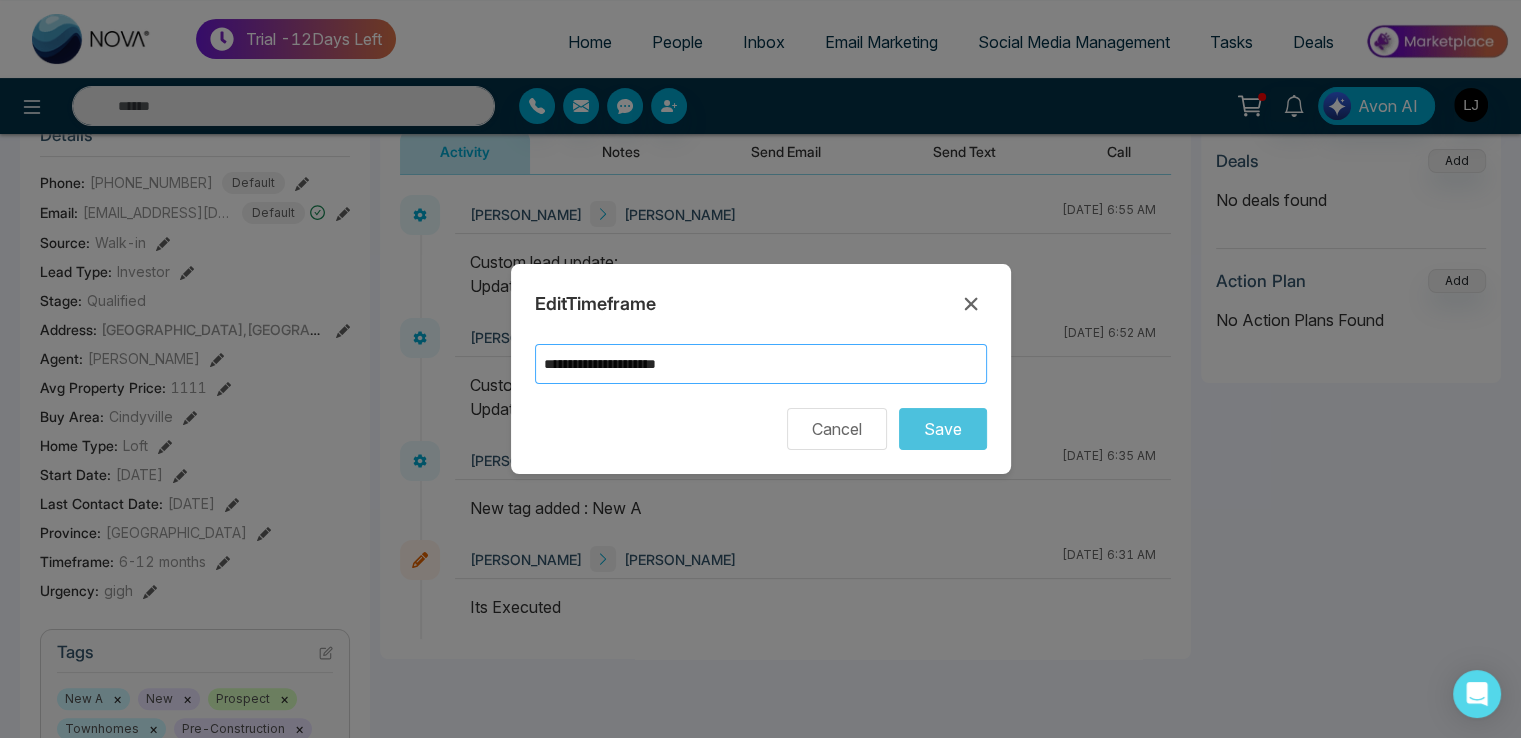 paste 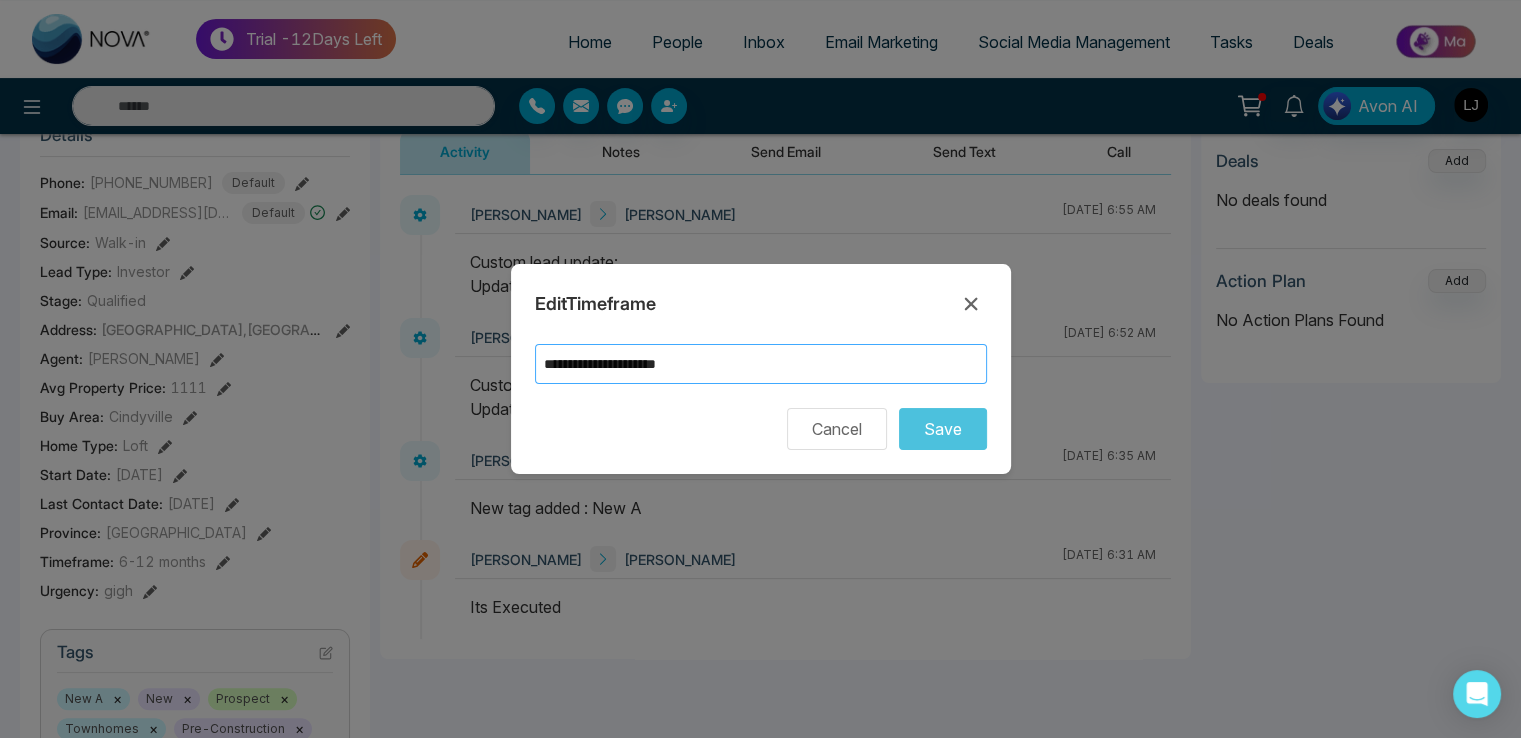 paste 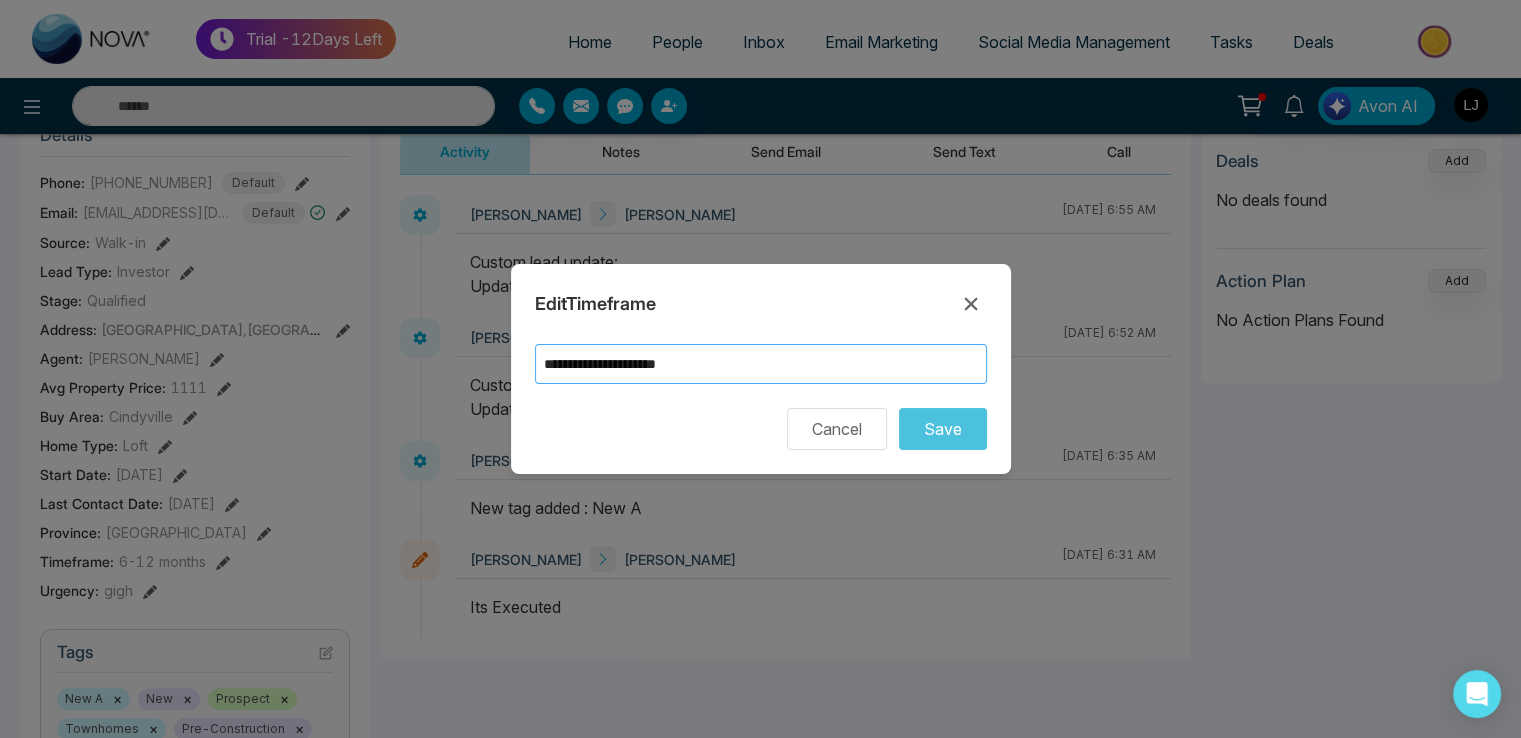 paste 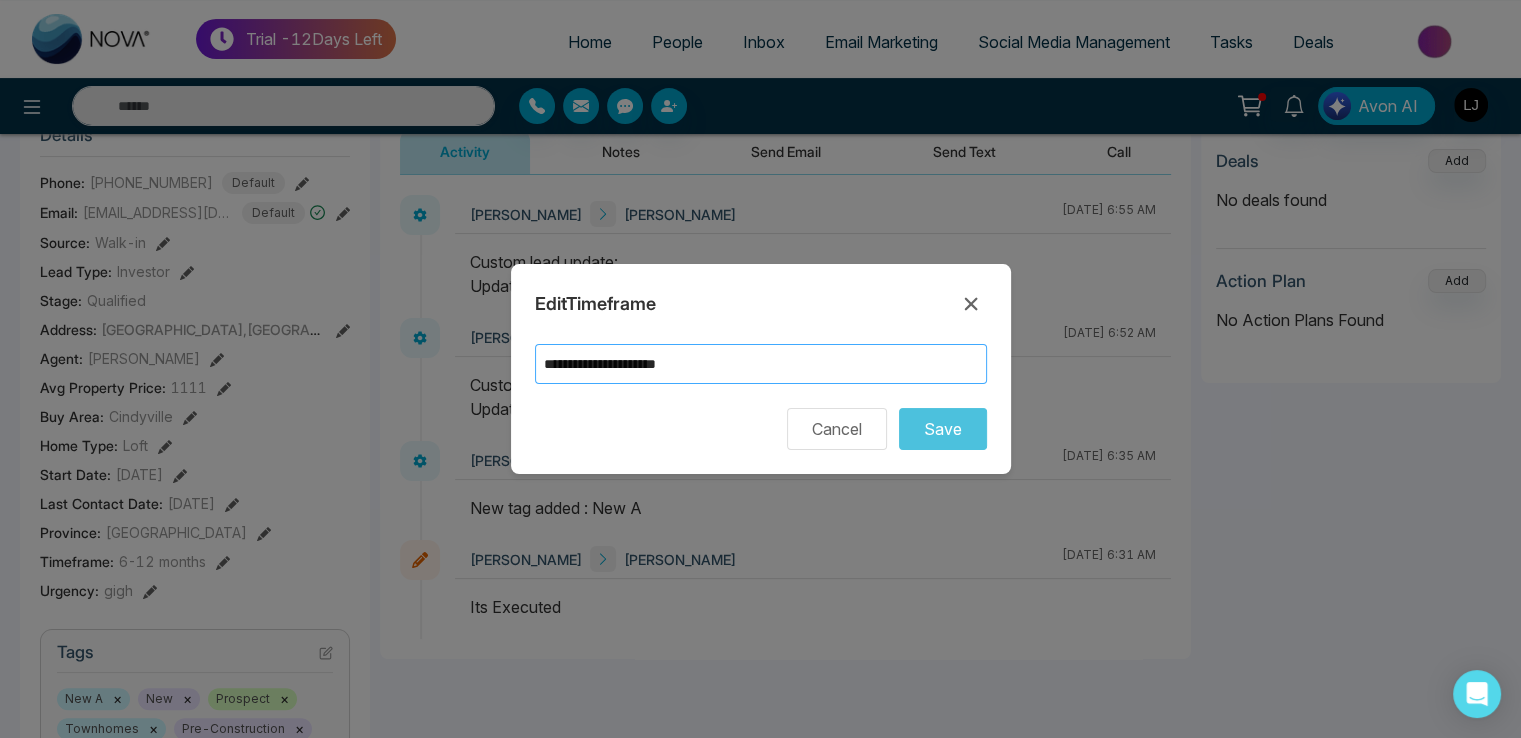 paste 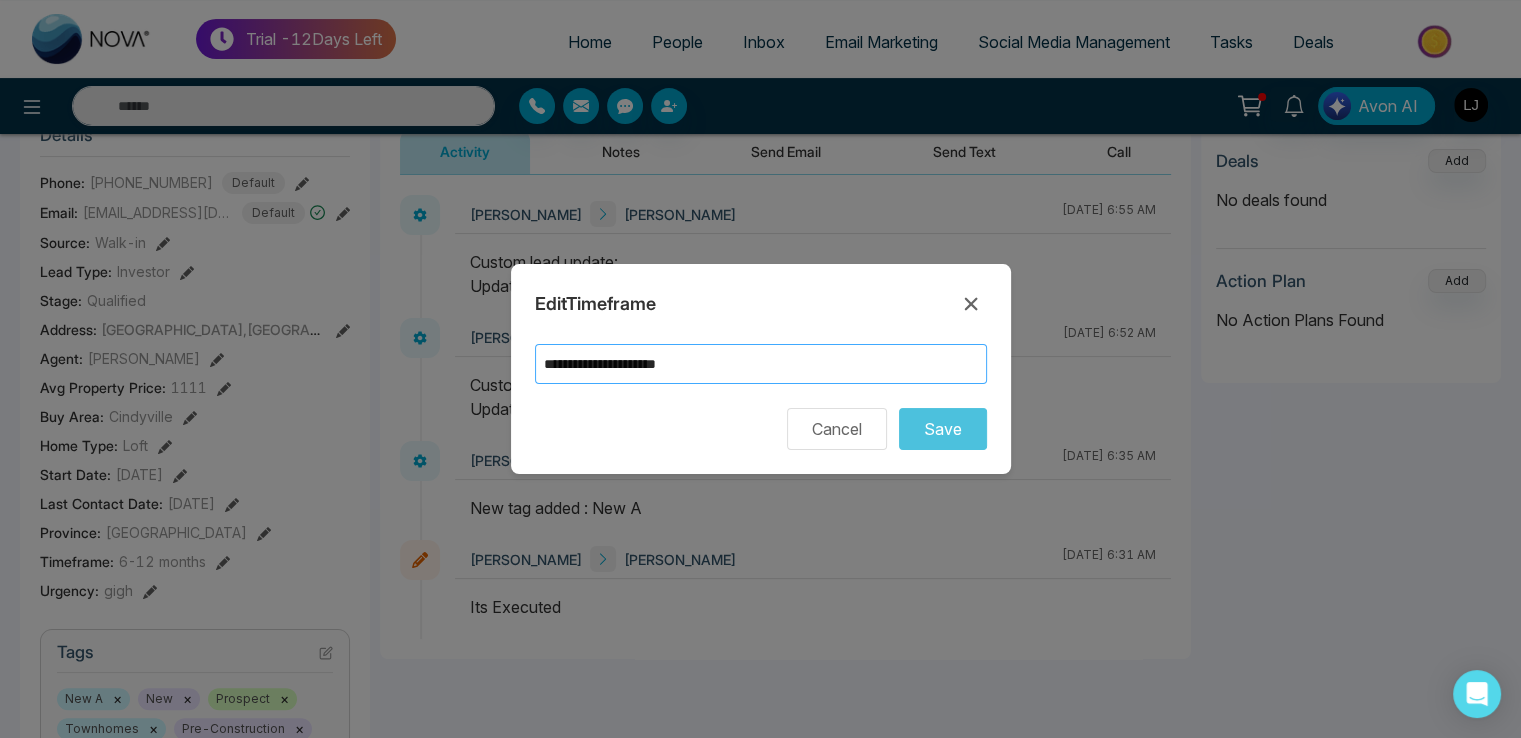 paste 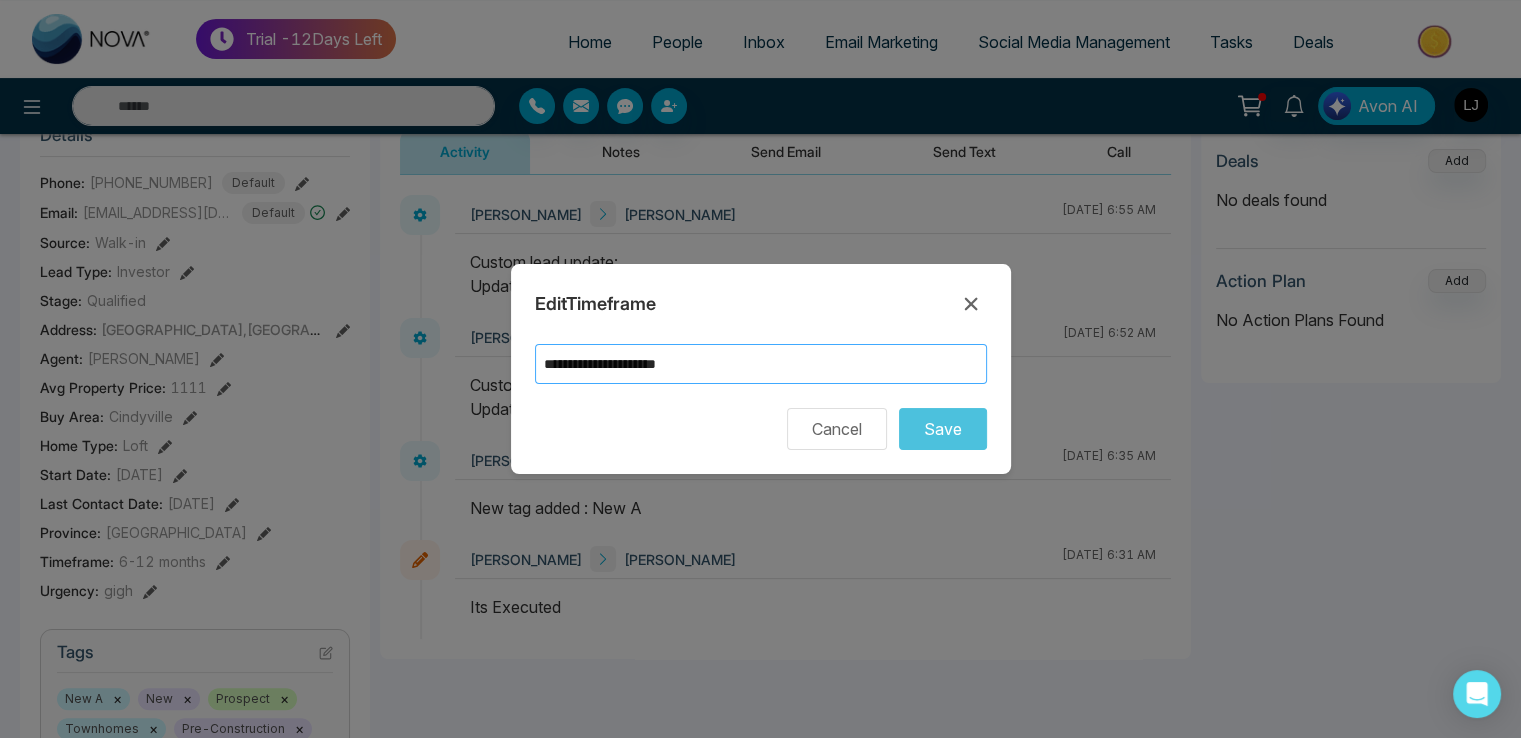 paste 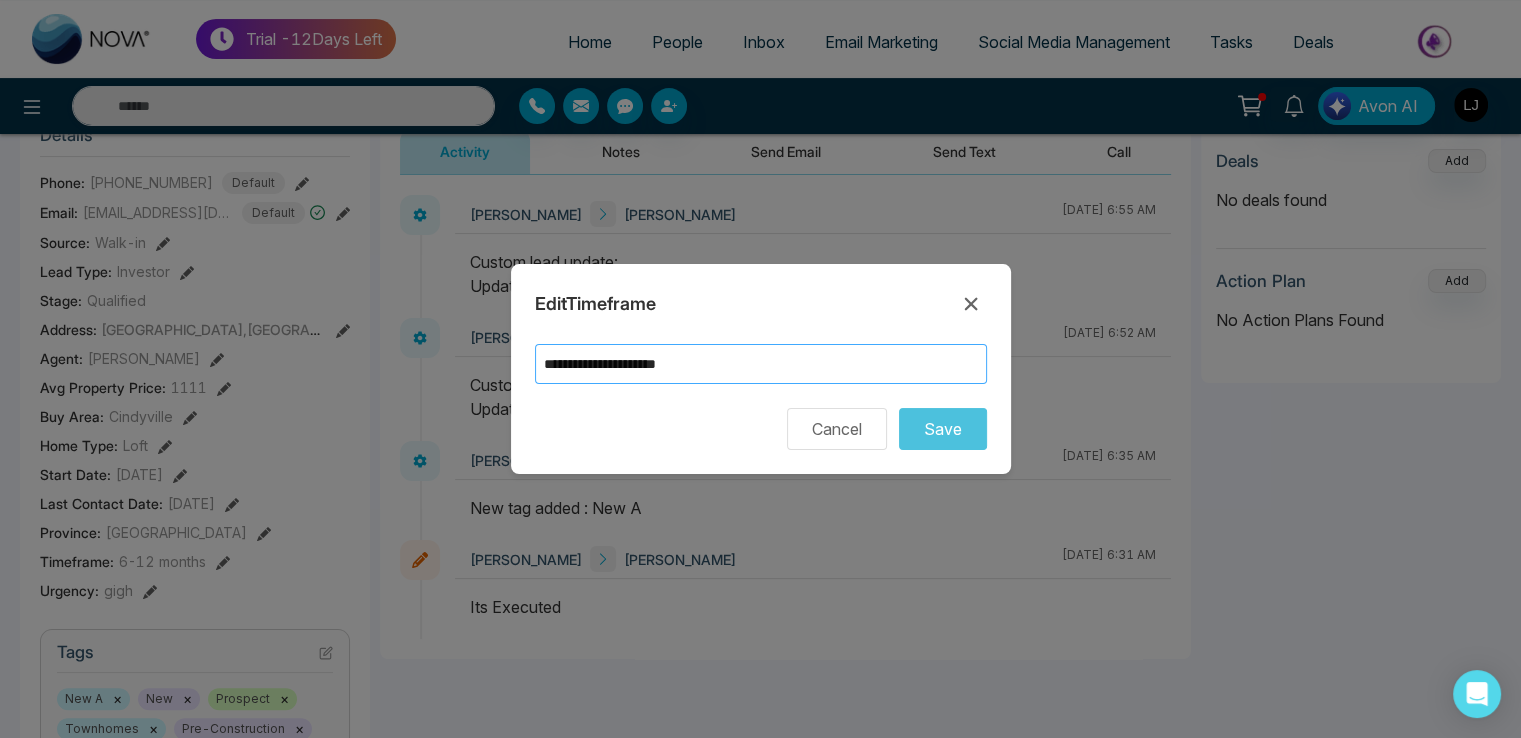paste 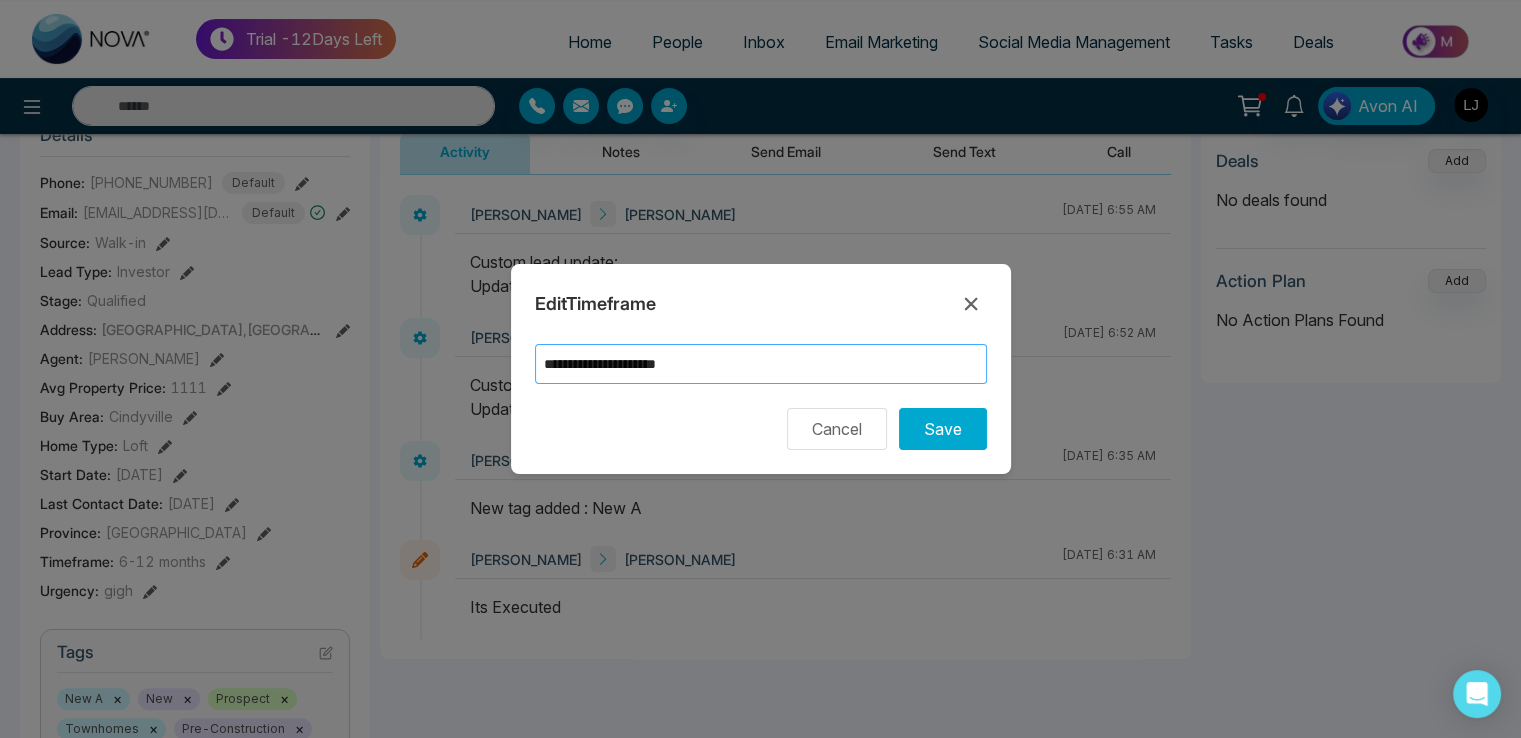 paste 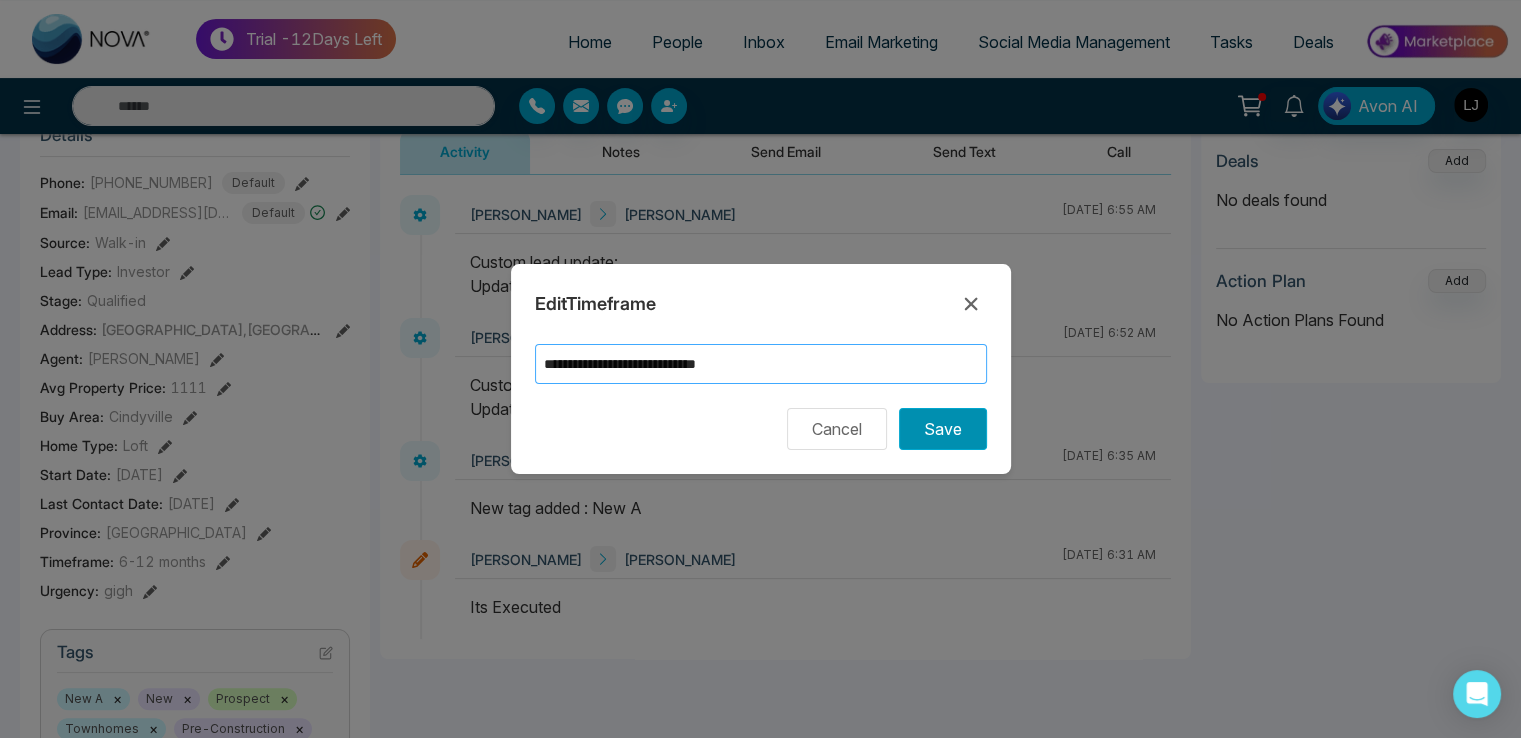 type on "**********" 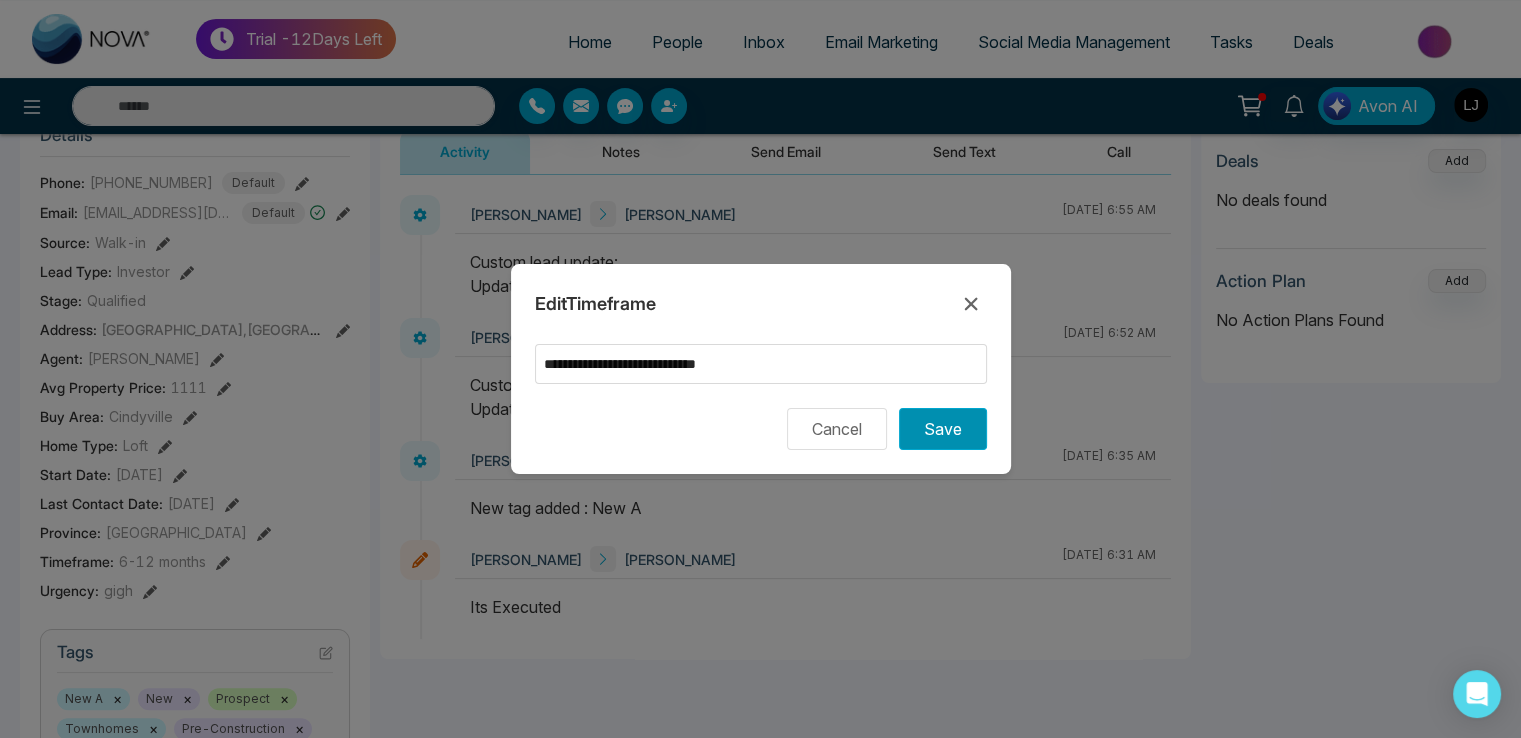 click on "Save" at bounding box center (943, 429) 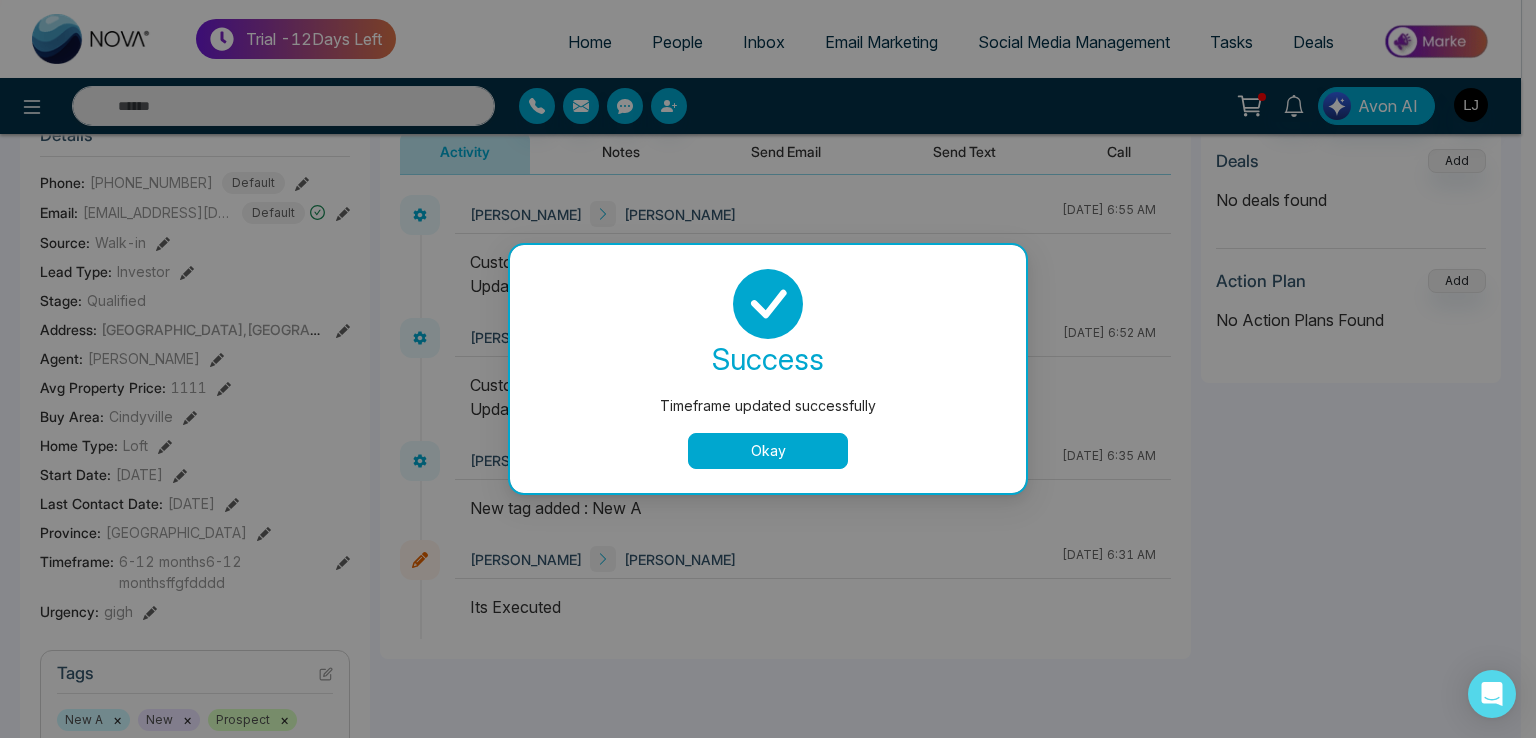 click on "Okay" at bounding box center (768, 451) 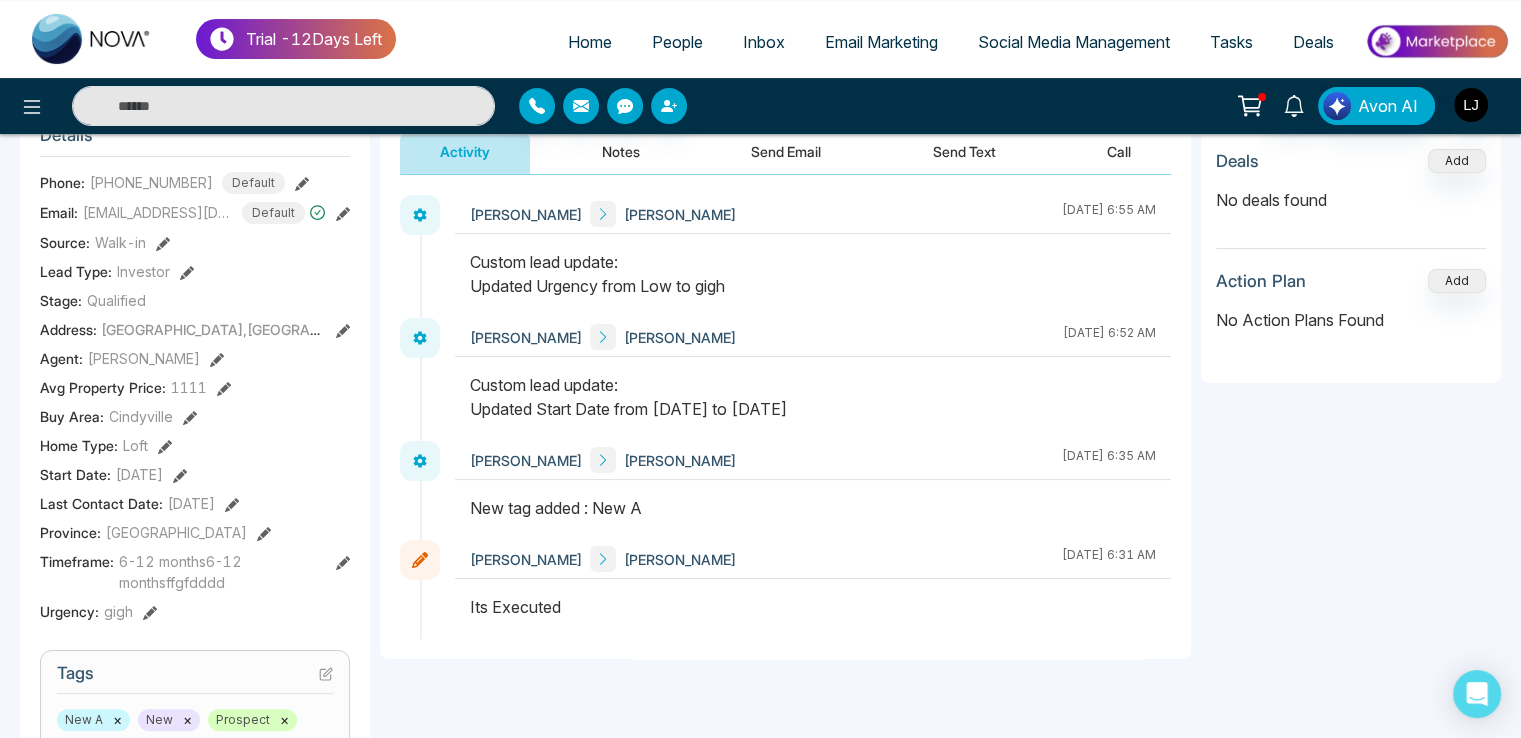 click on "Notes" at bounding box center (621, 151) 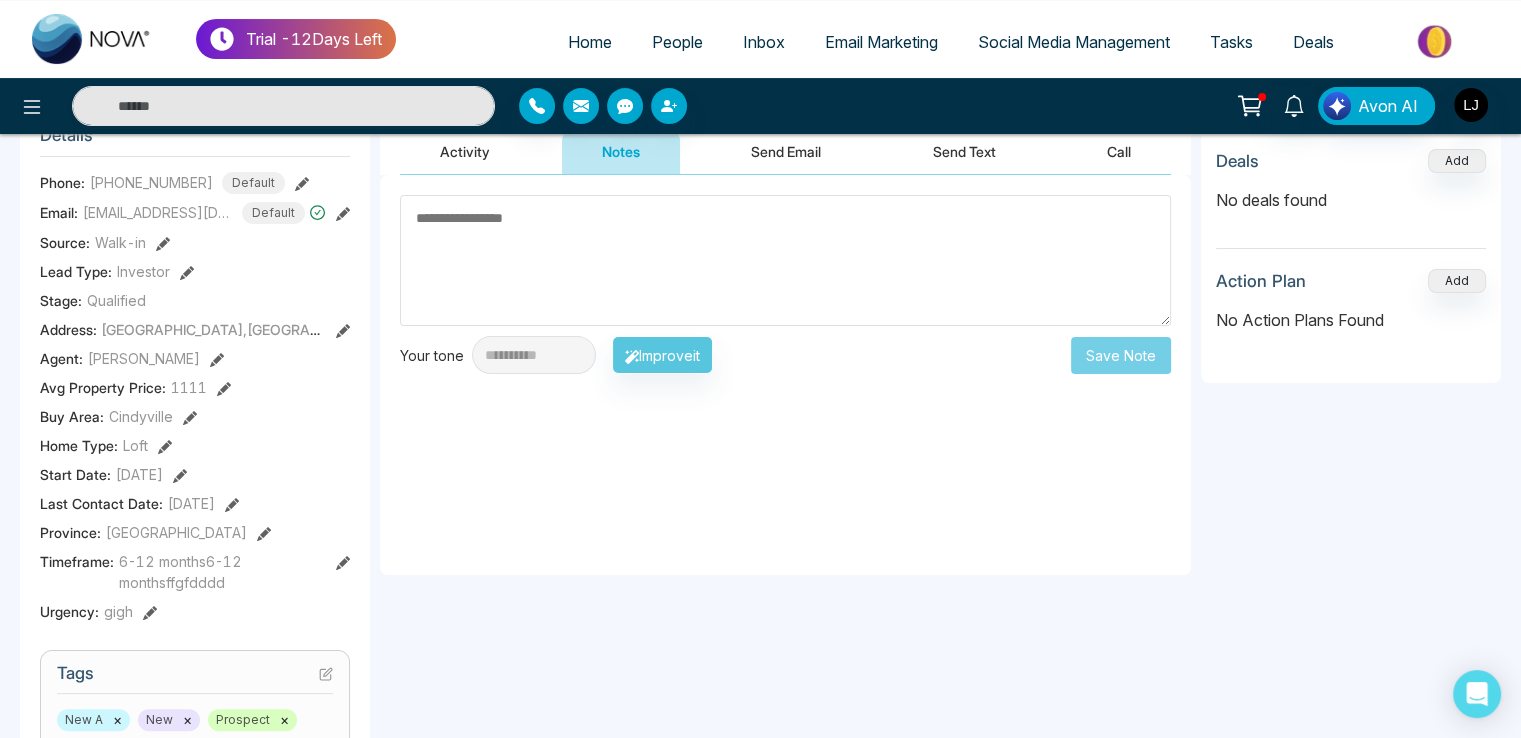 click on "Activity" at bounding box center [465, 151] 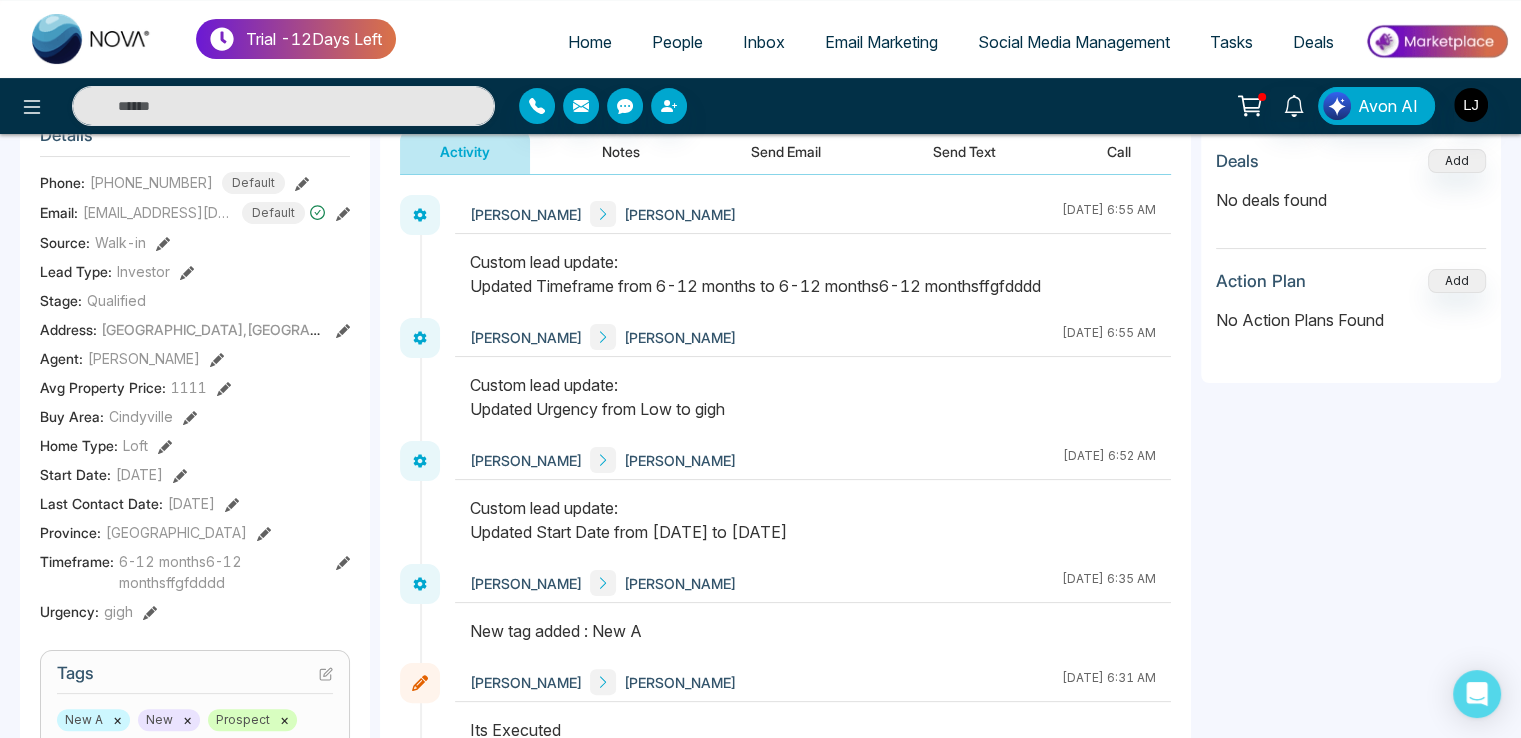click 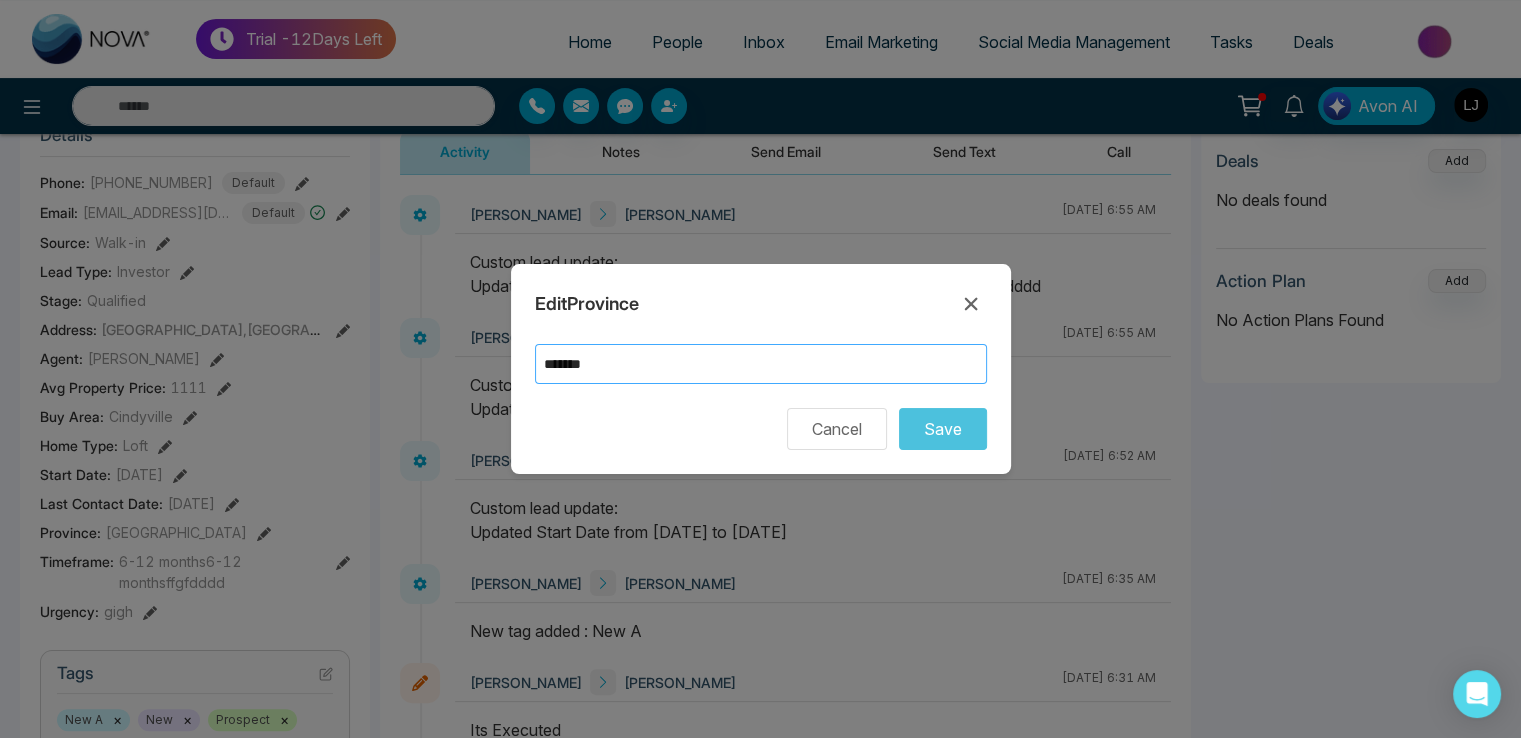 drag, startPoint x: 602, startPoint y: 369, endPoint x: 447, endPoint y: 369, distance: 155 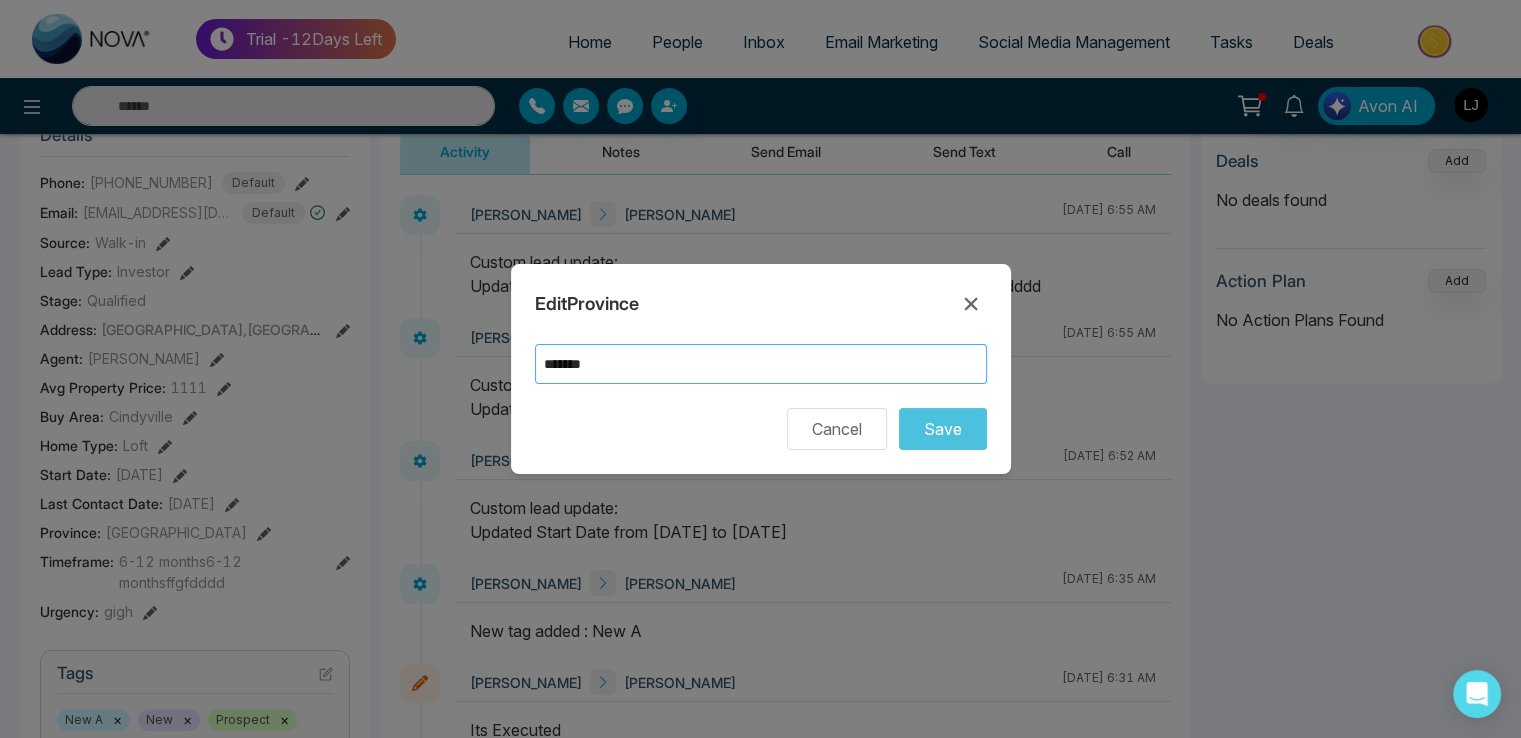 click on "Edit  Province ******* Cancel Save" at bounding box center [760, 369] 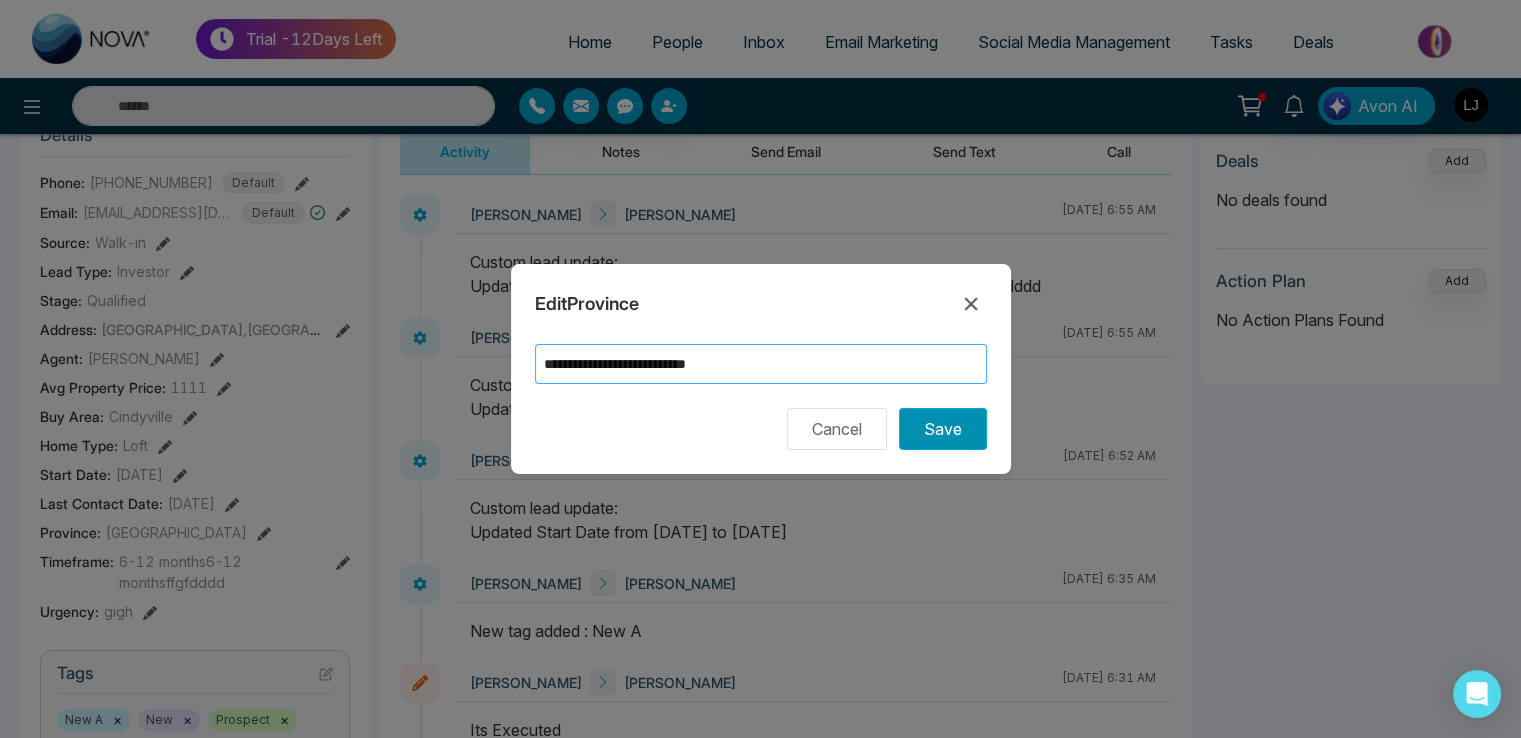 type on "**********" 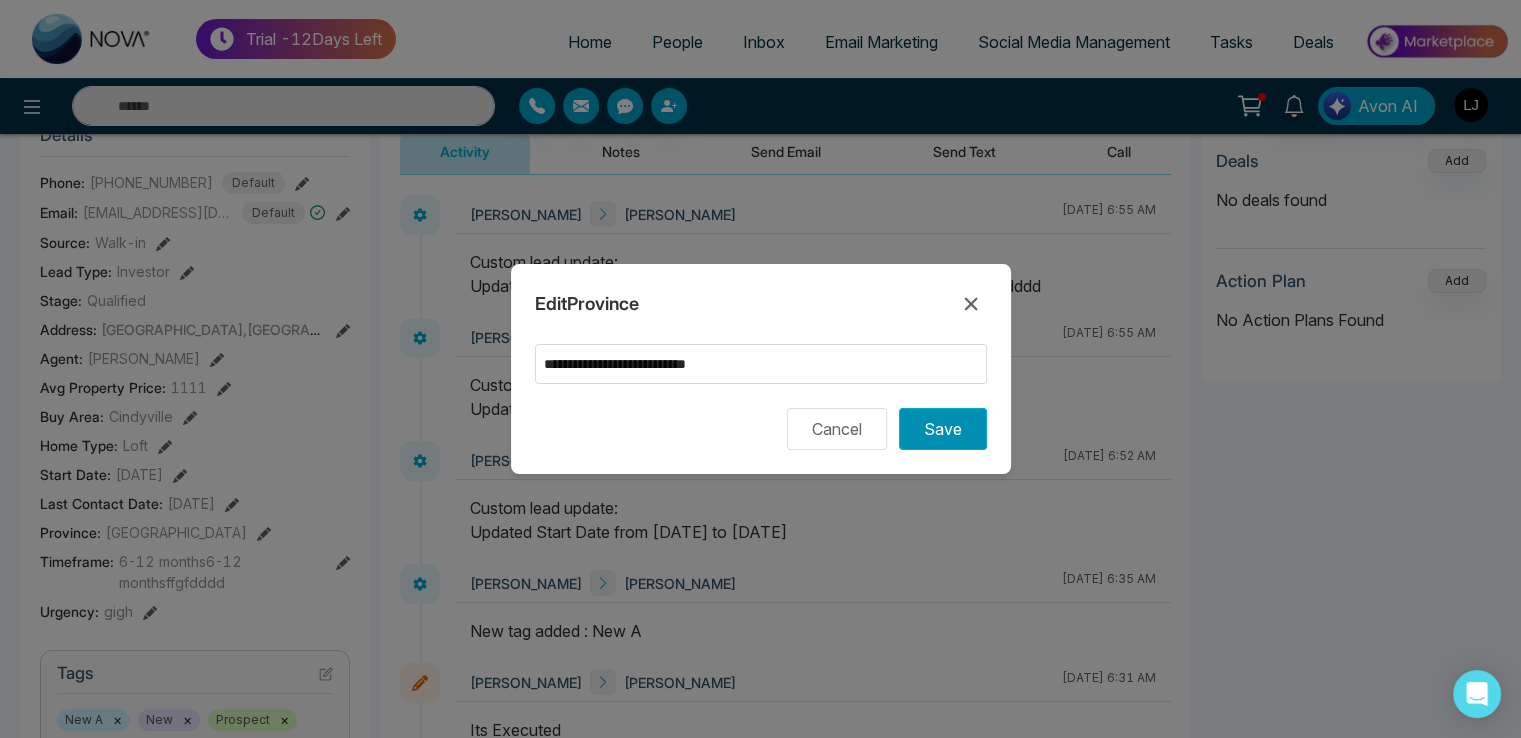 click on "Save" at bounding box center [943, 429] 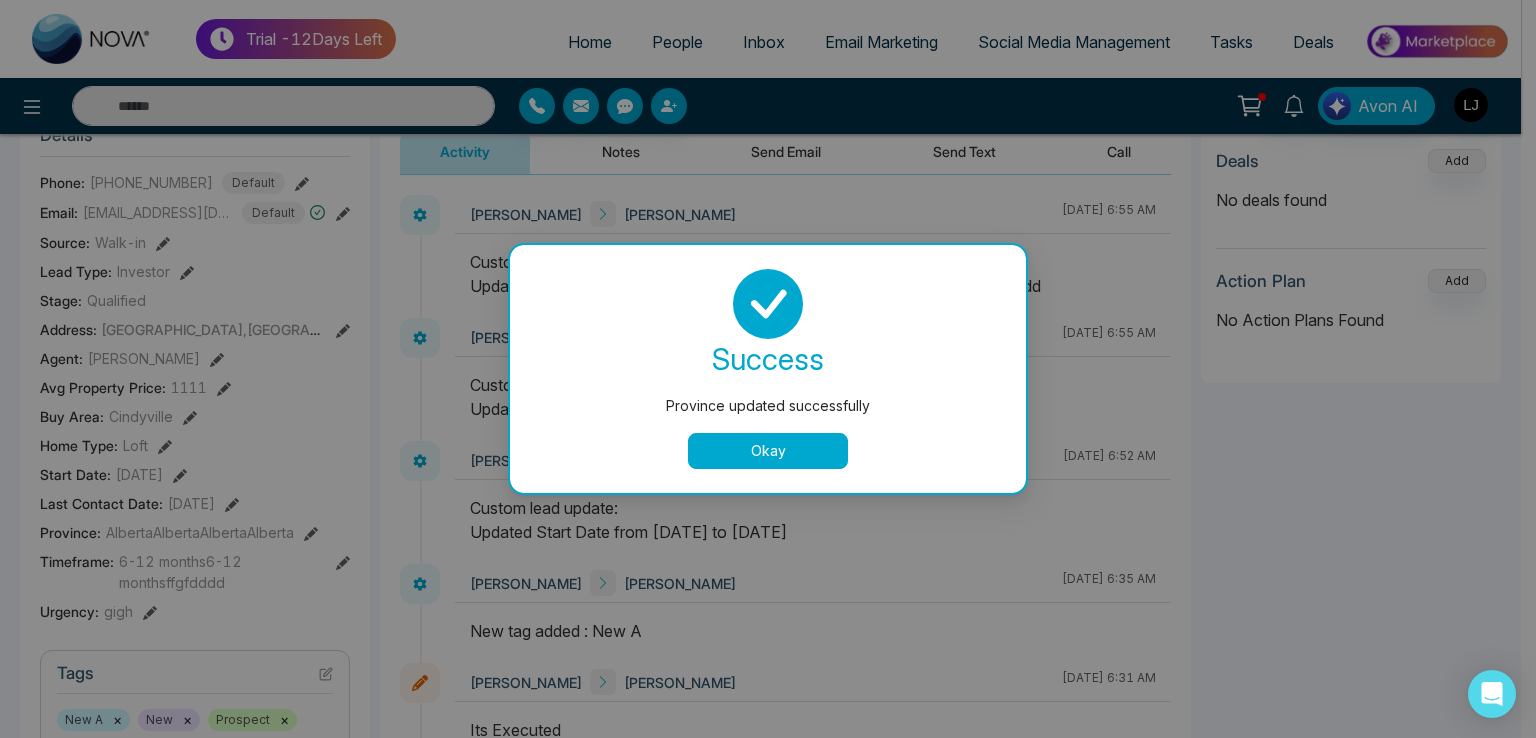 click on "Okay" at bounding box center [768, 451] 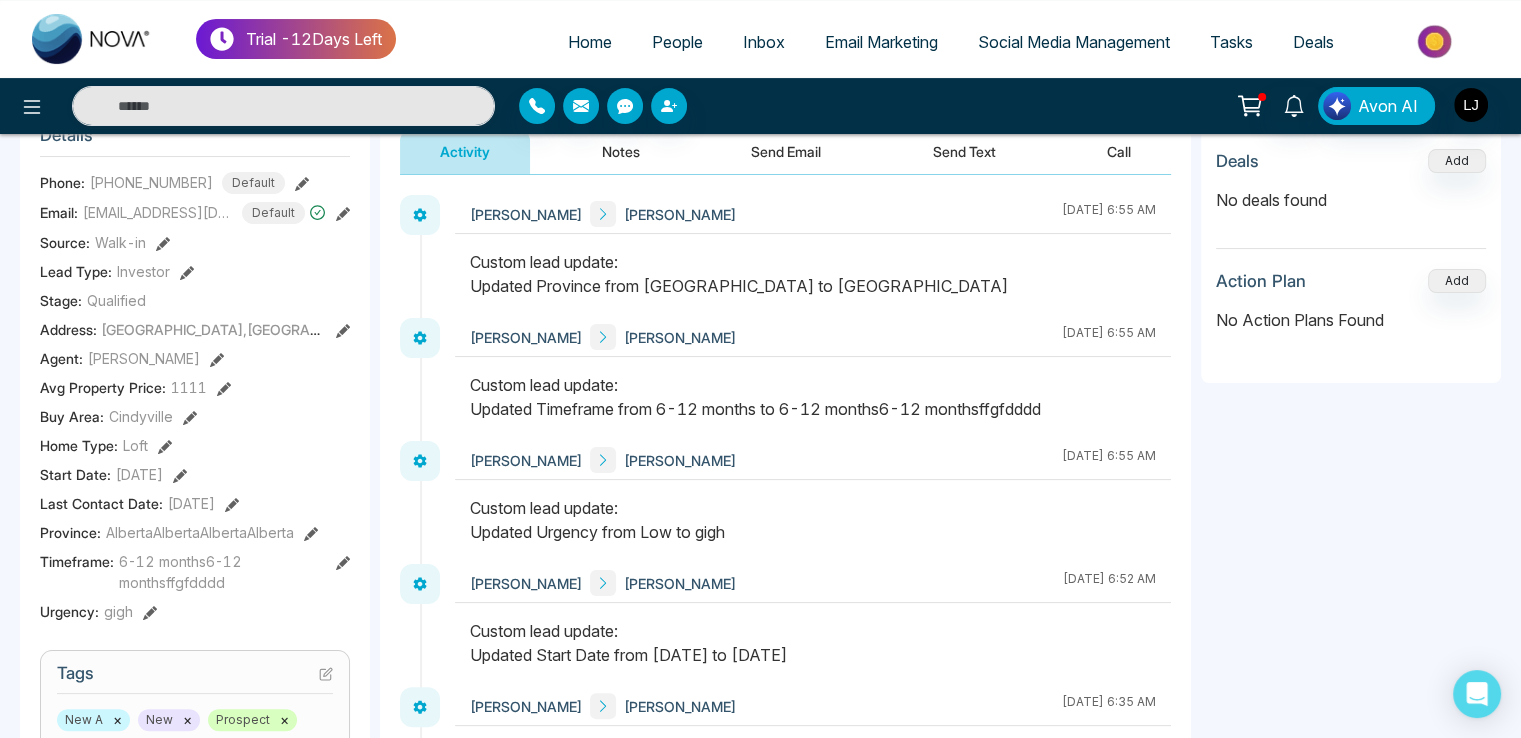 click 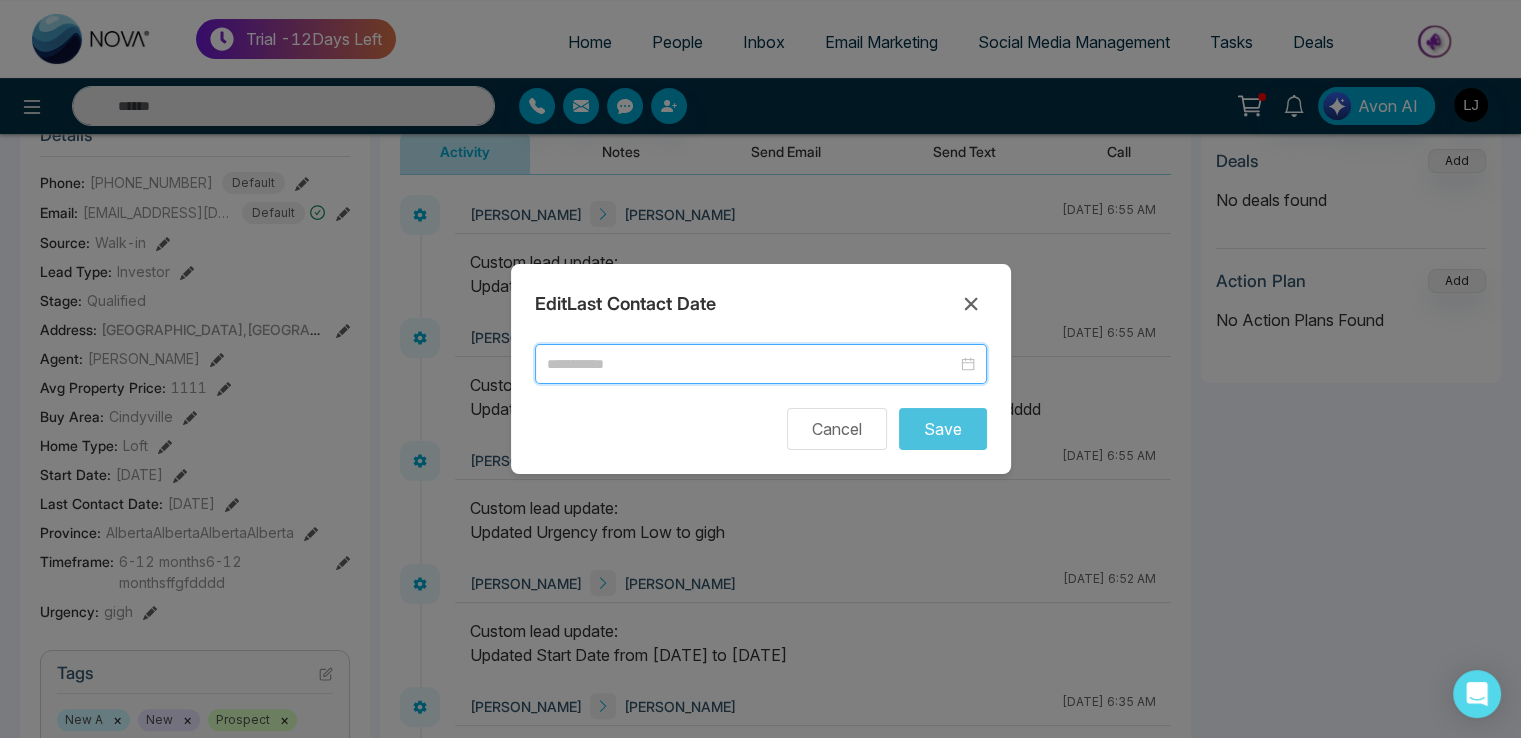 click at bounding box center [752, 364] 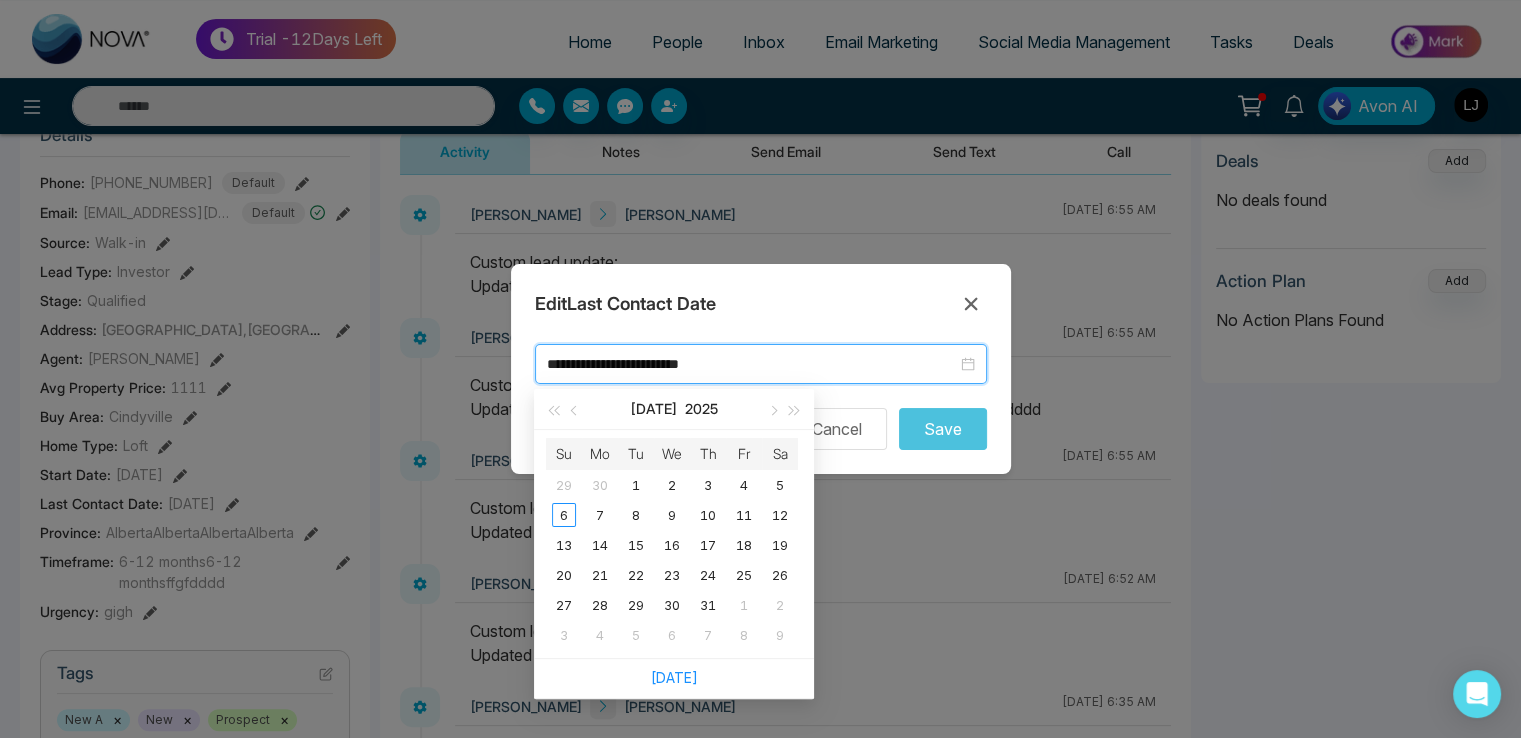 type on "**********" 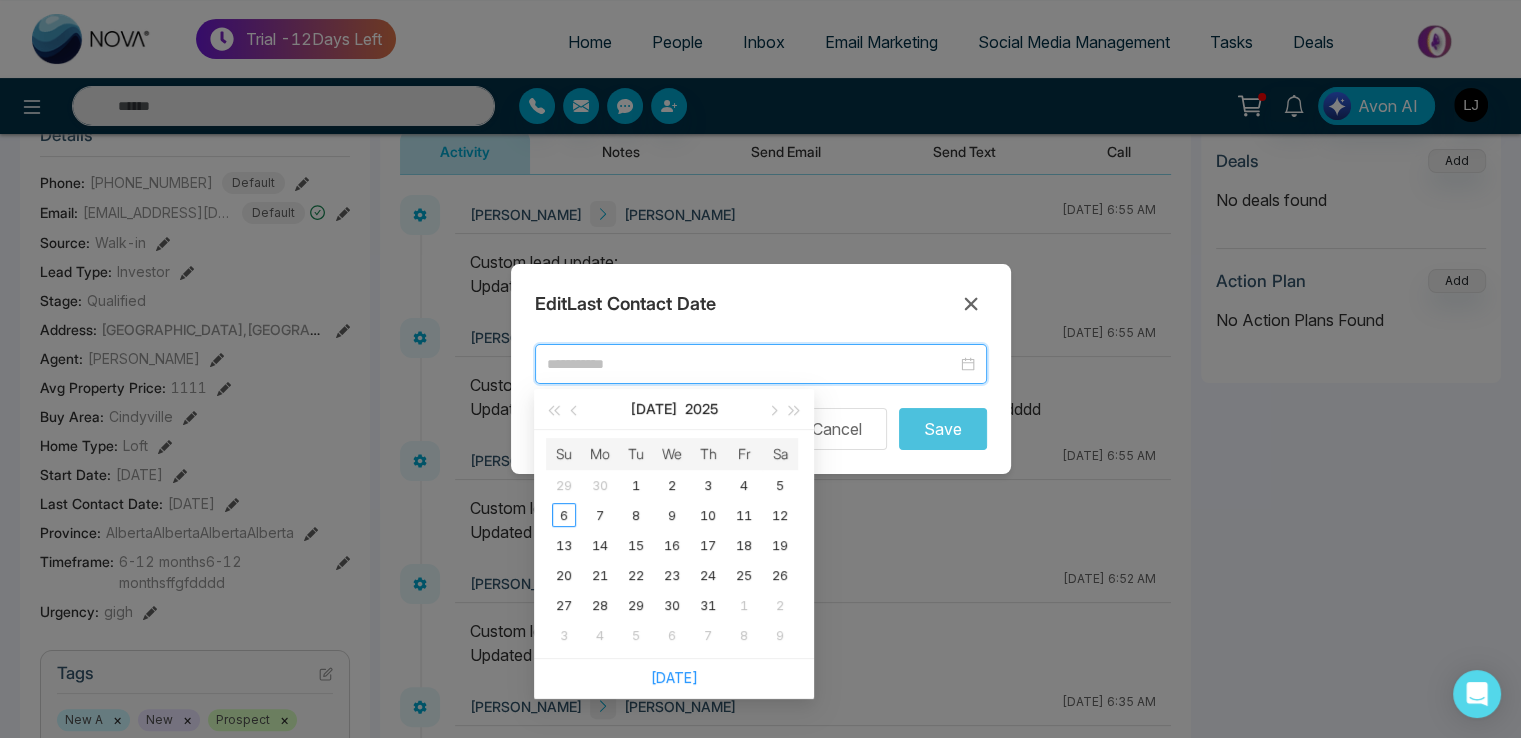 click at bounding box center [752, 364] 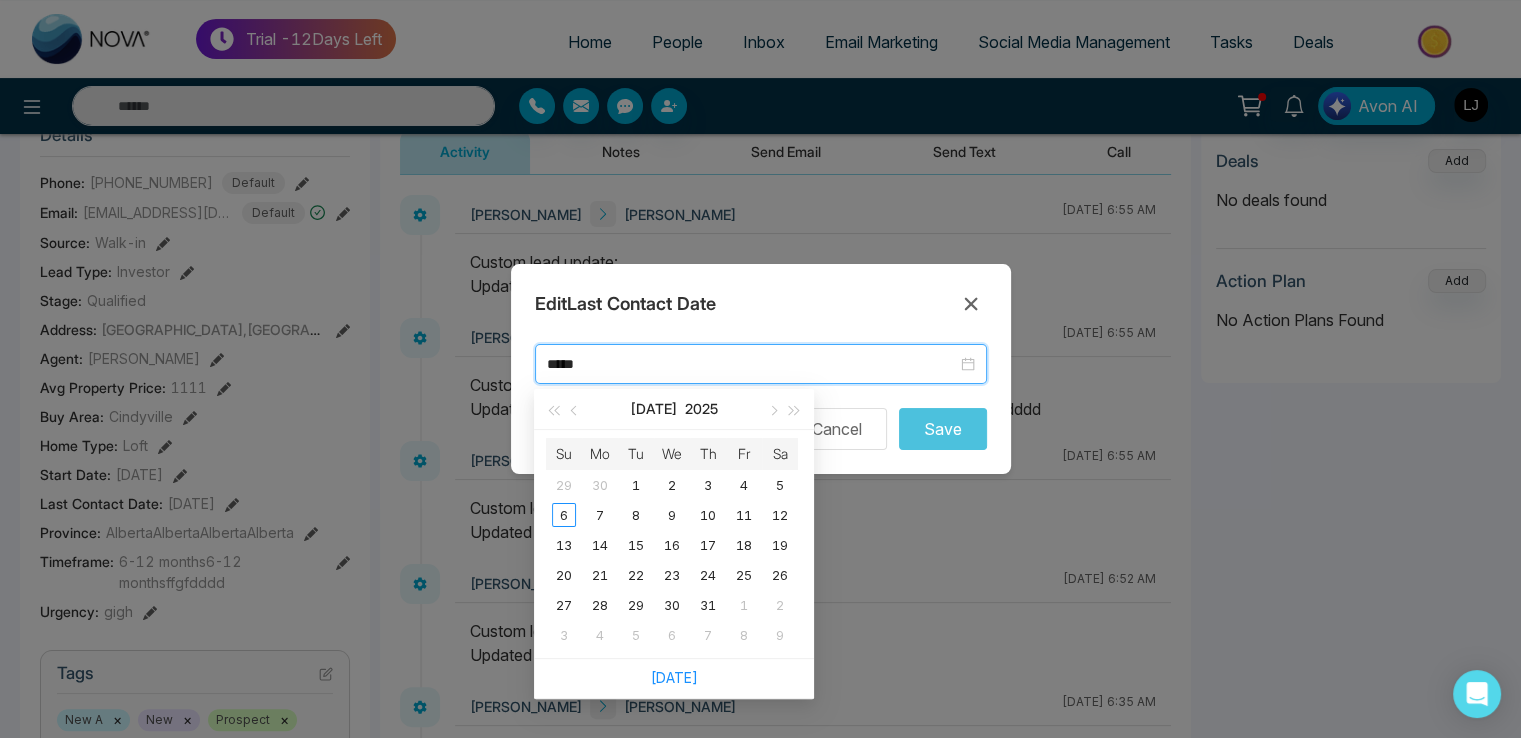 type on "*****" 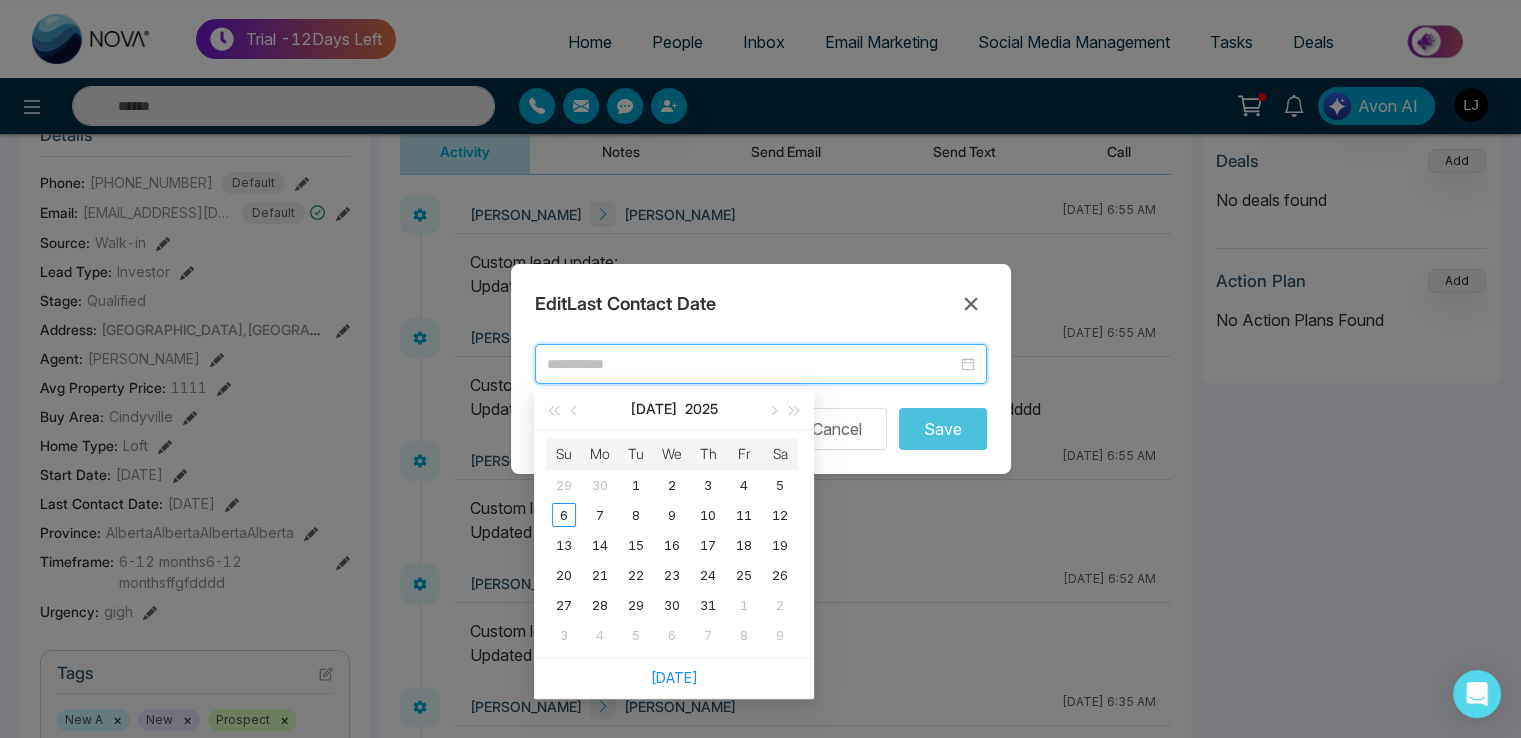 click on "Cancel Save" at bounding box center [761, 397] 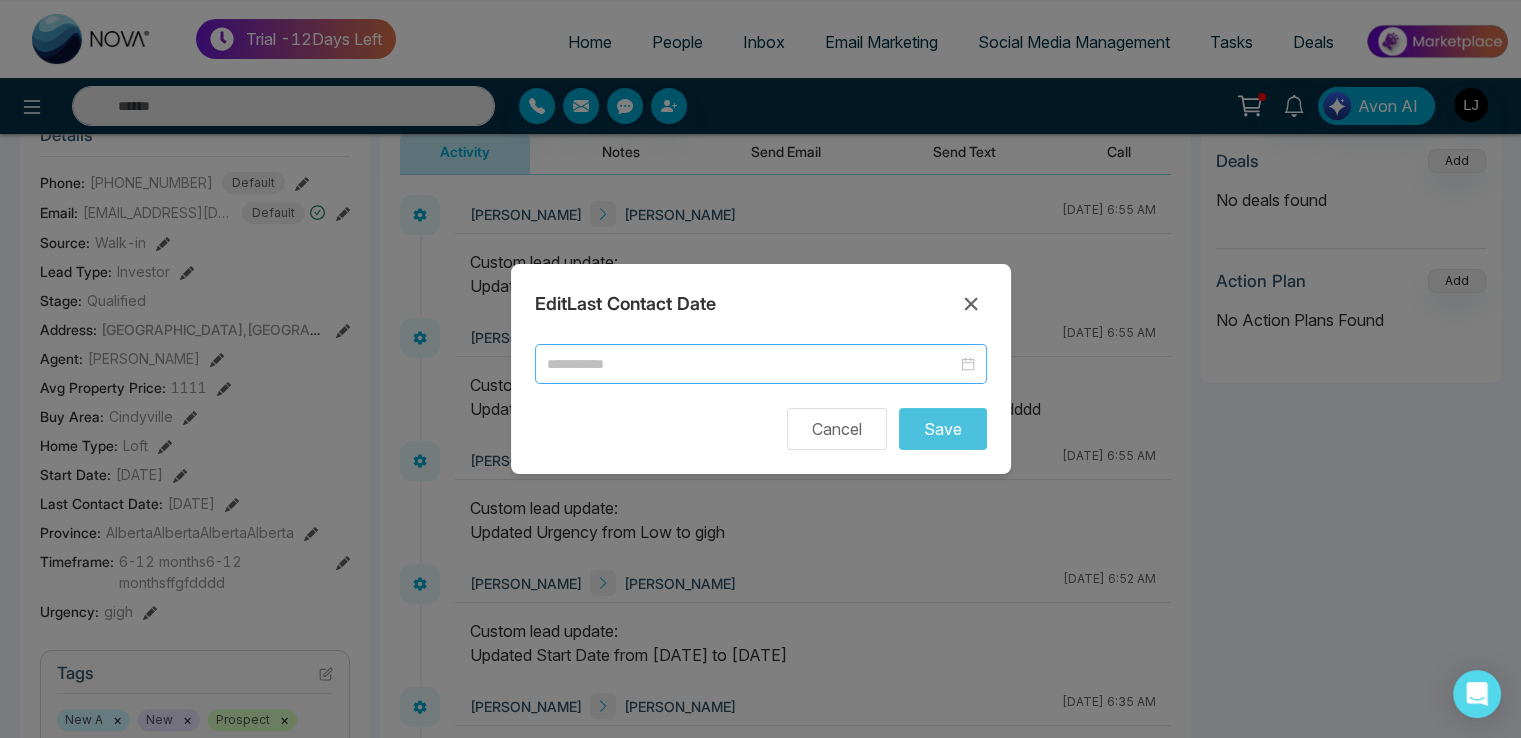 click at bounding box center [752, 364] 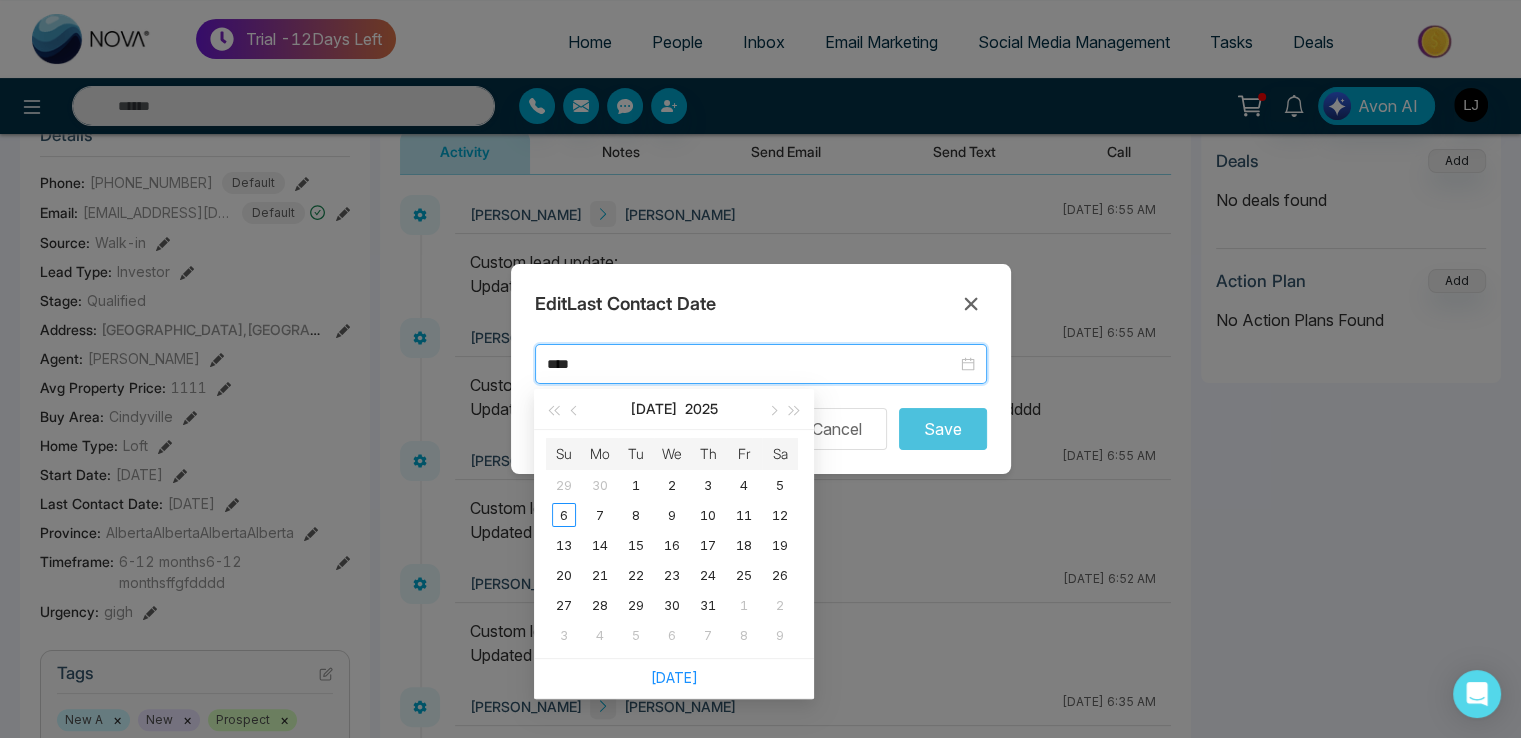 type on "****" 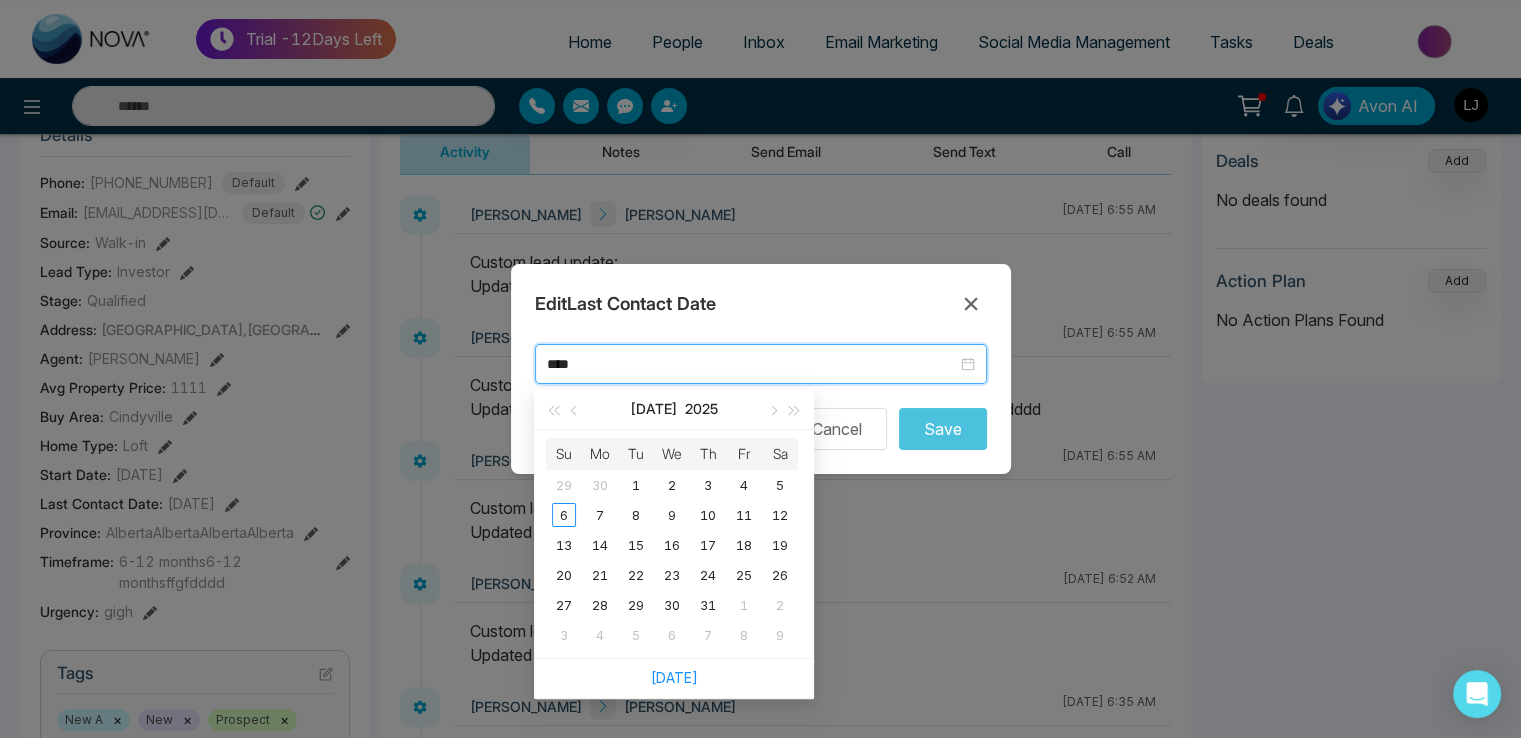 type 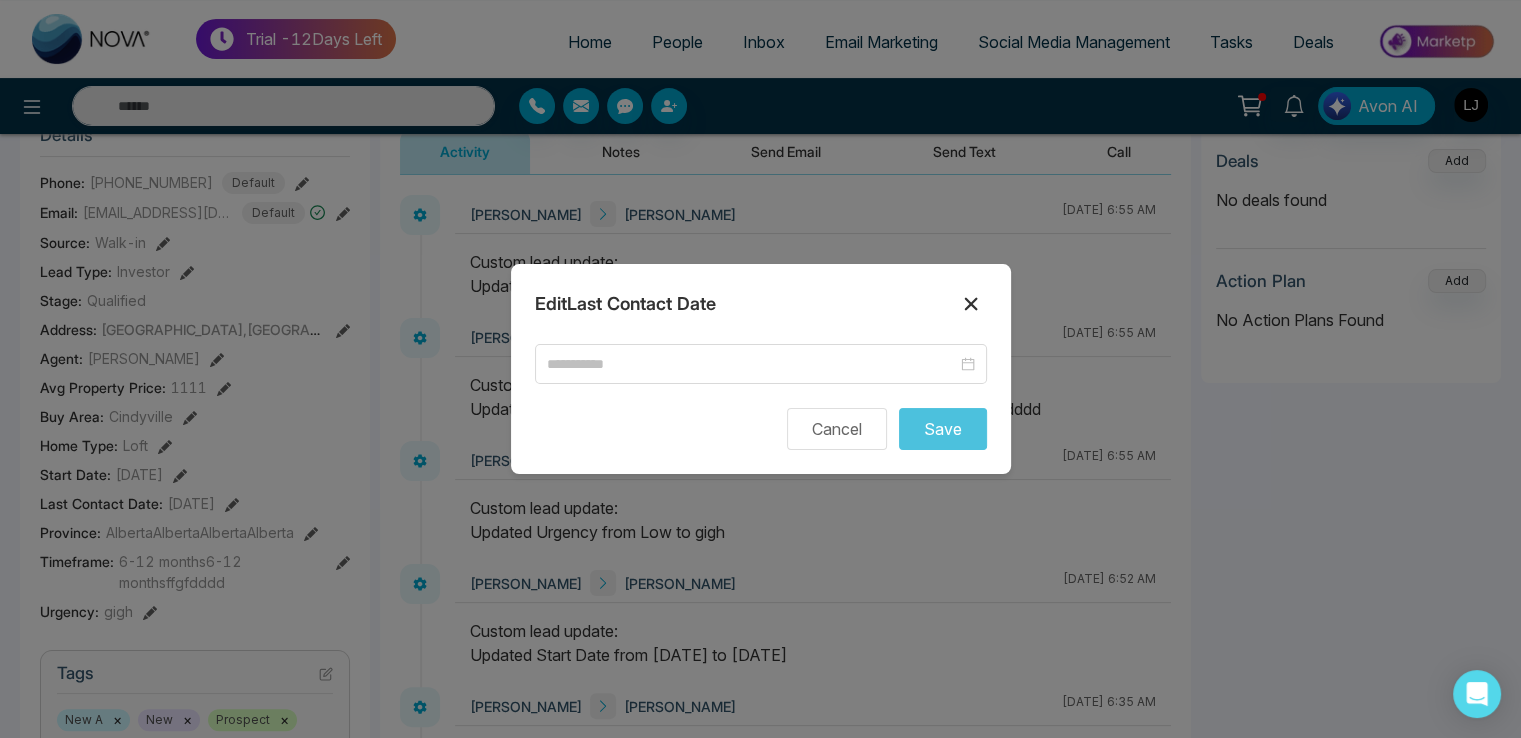 click 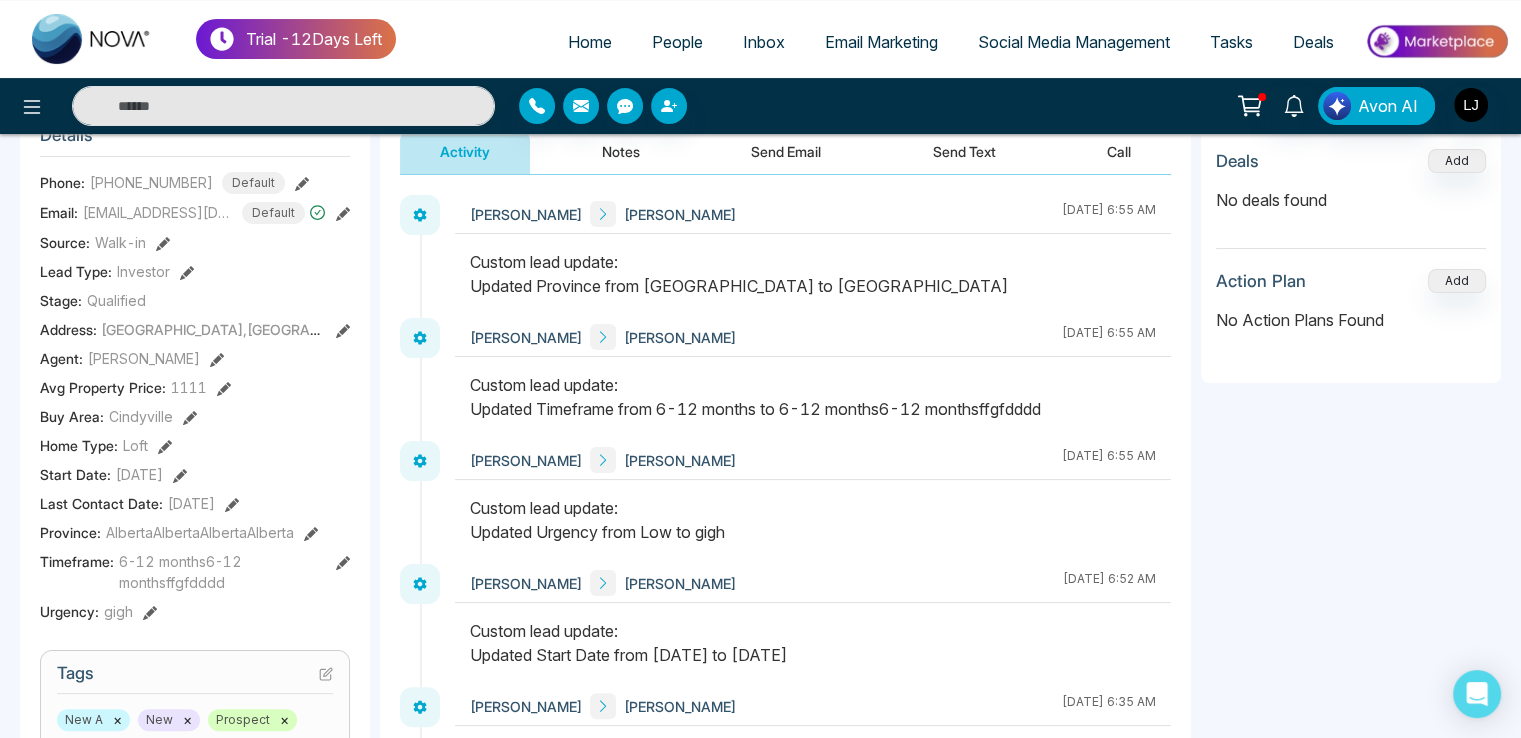 click 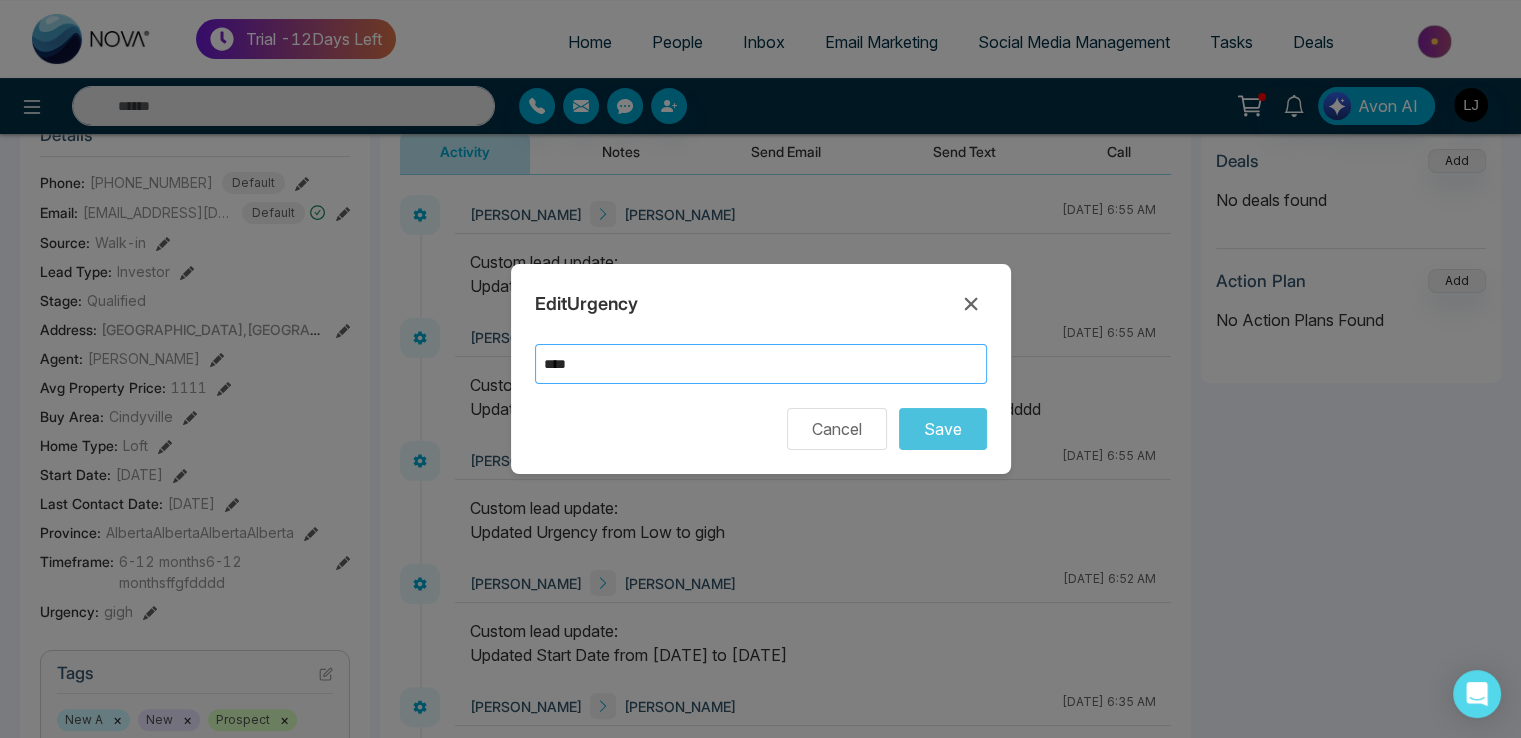 drag, startPoint x: 612, startPoint y: 364, endPoint x: 450, endPoint y: 369, distance: 162.07715 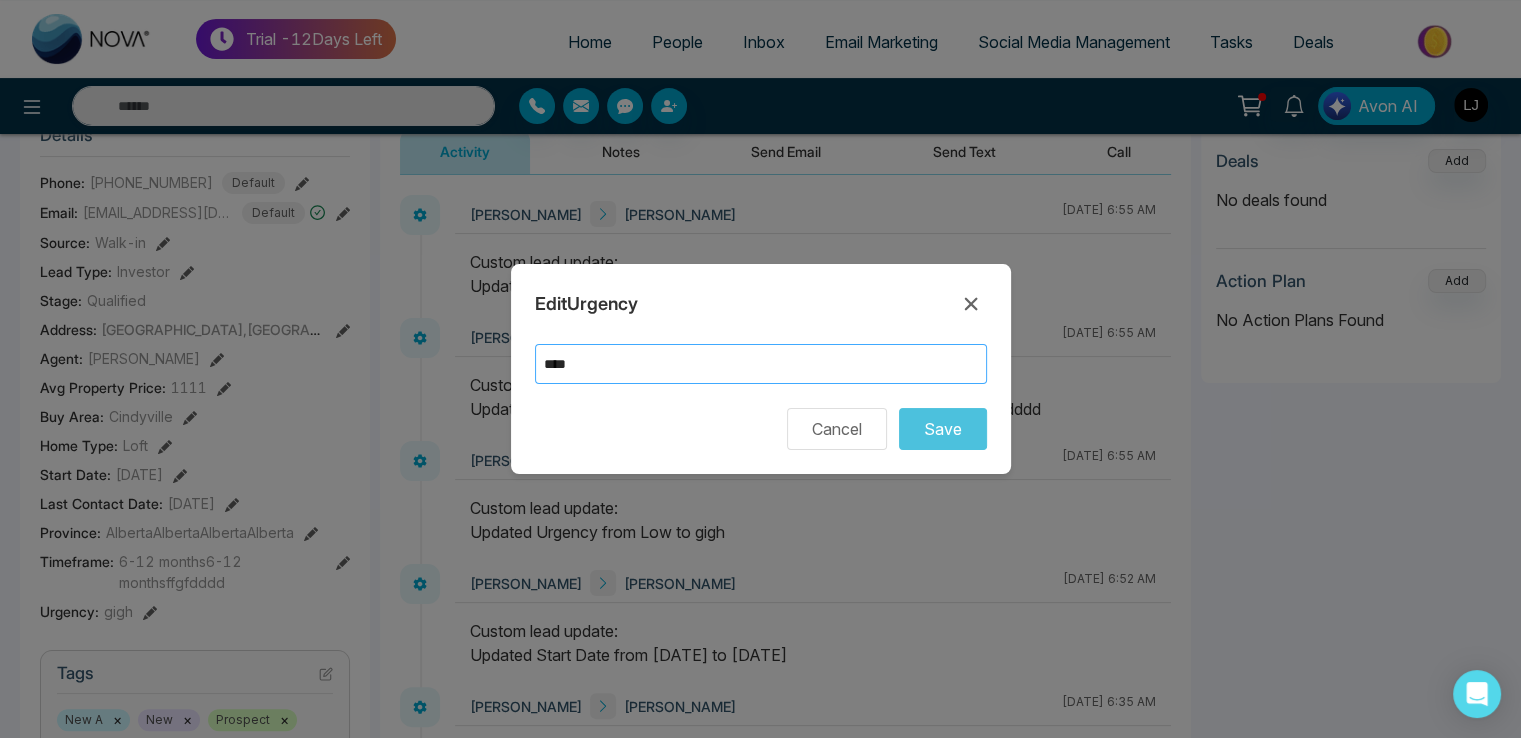 click on "Edit  Urgency **** Cancel Save" at bounding box center [760, 369] 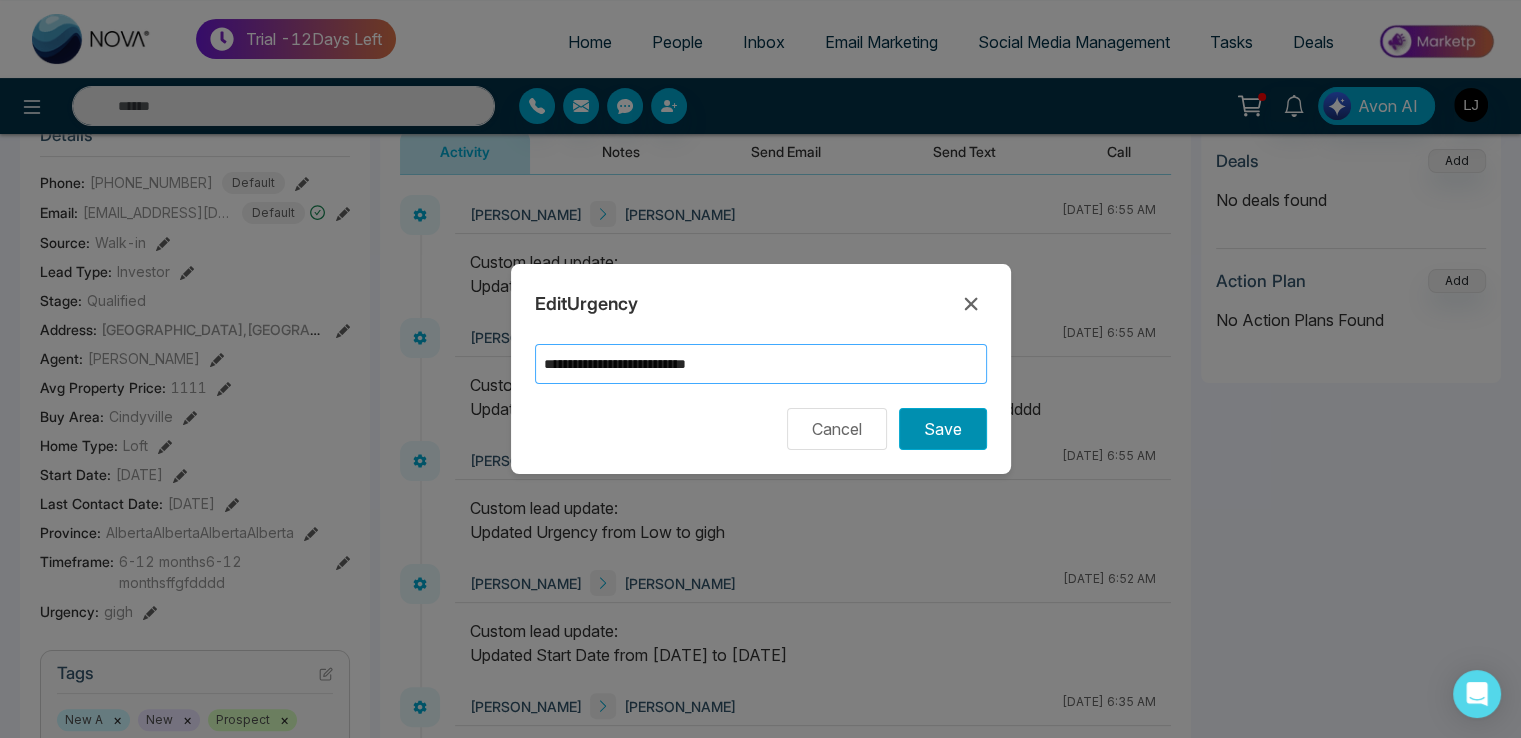 type on "**********" 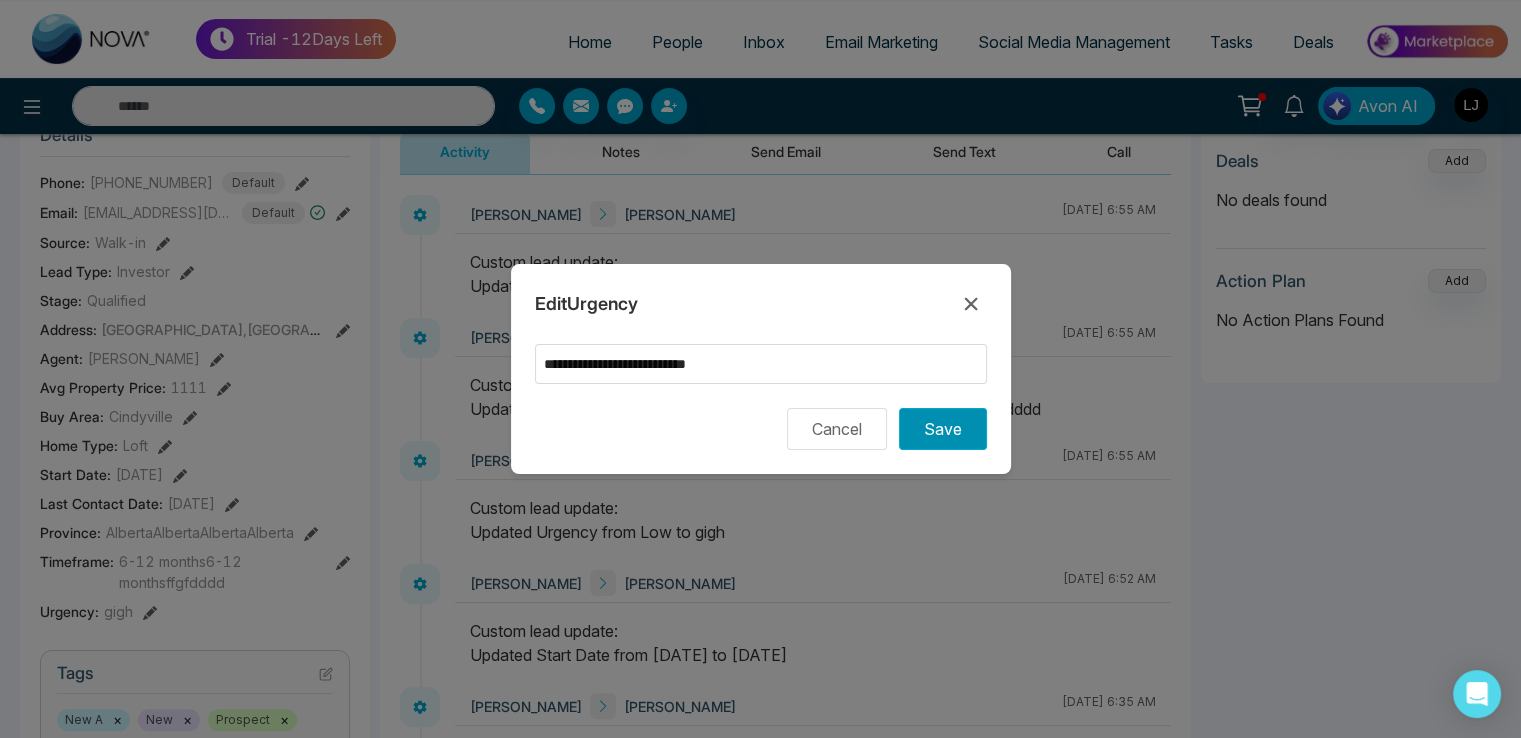 click on "Save" at bounding box center (943, 429) 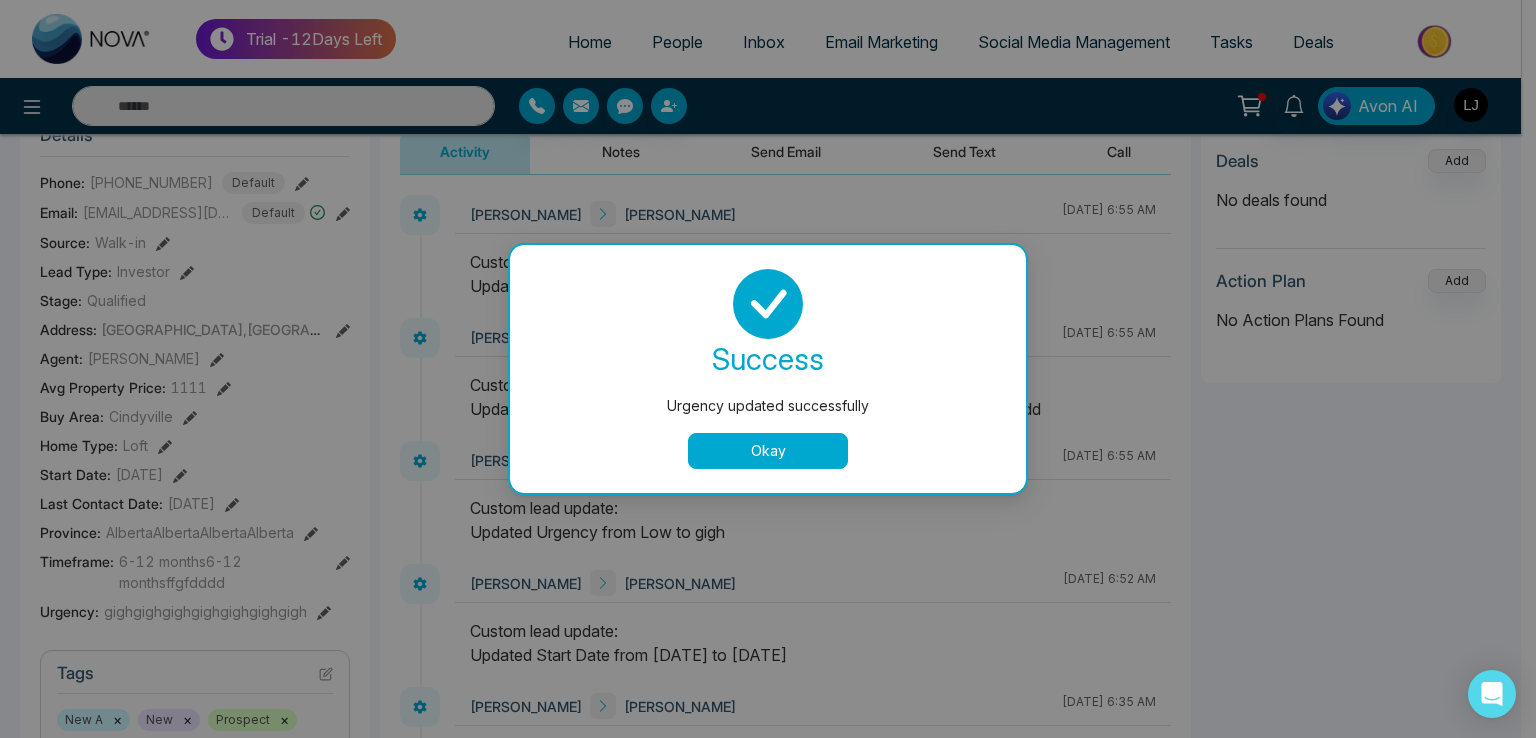 click on "Okay" at bounding box center [768, 451] 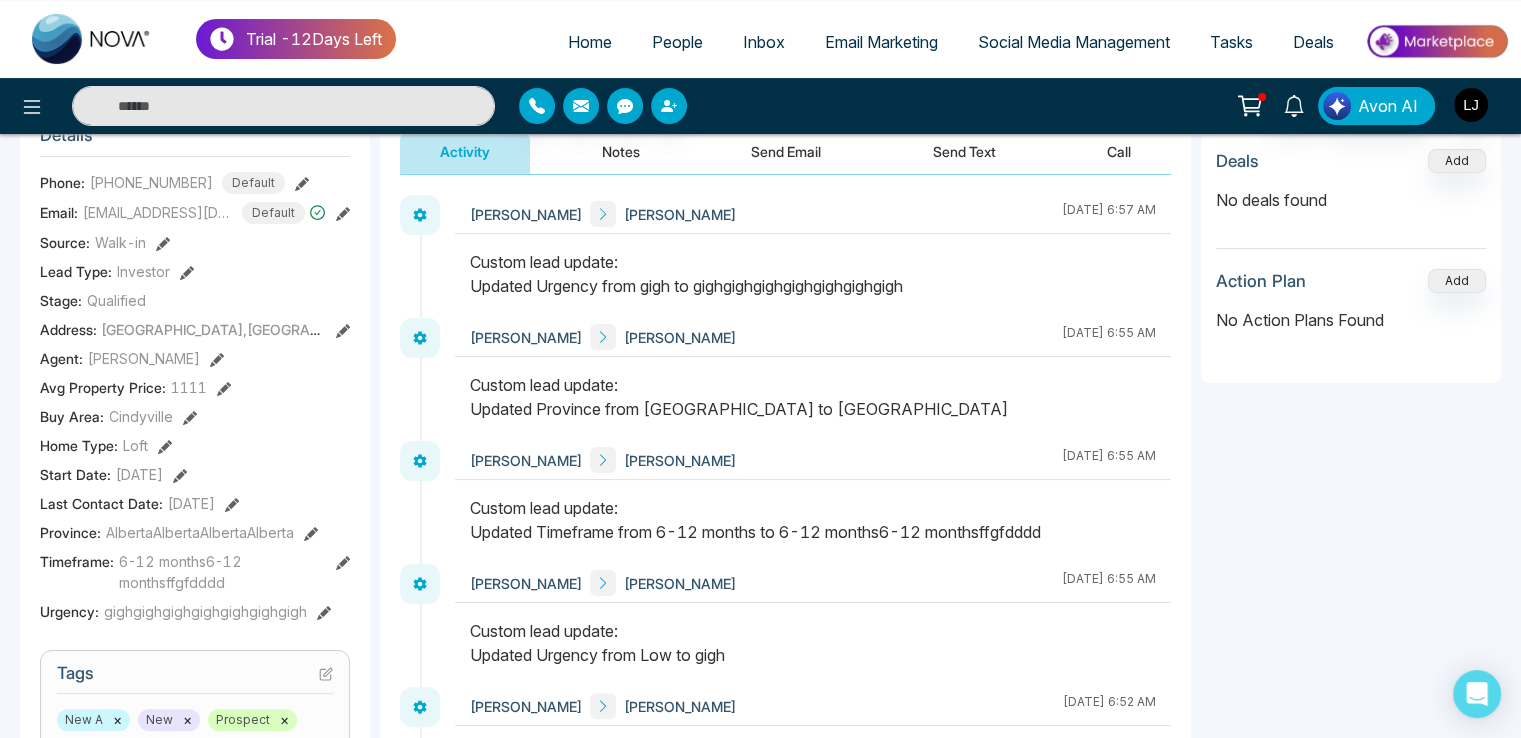 click 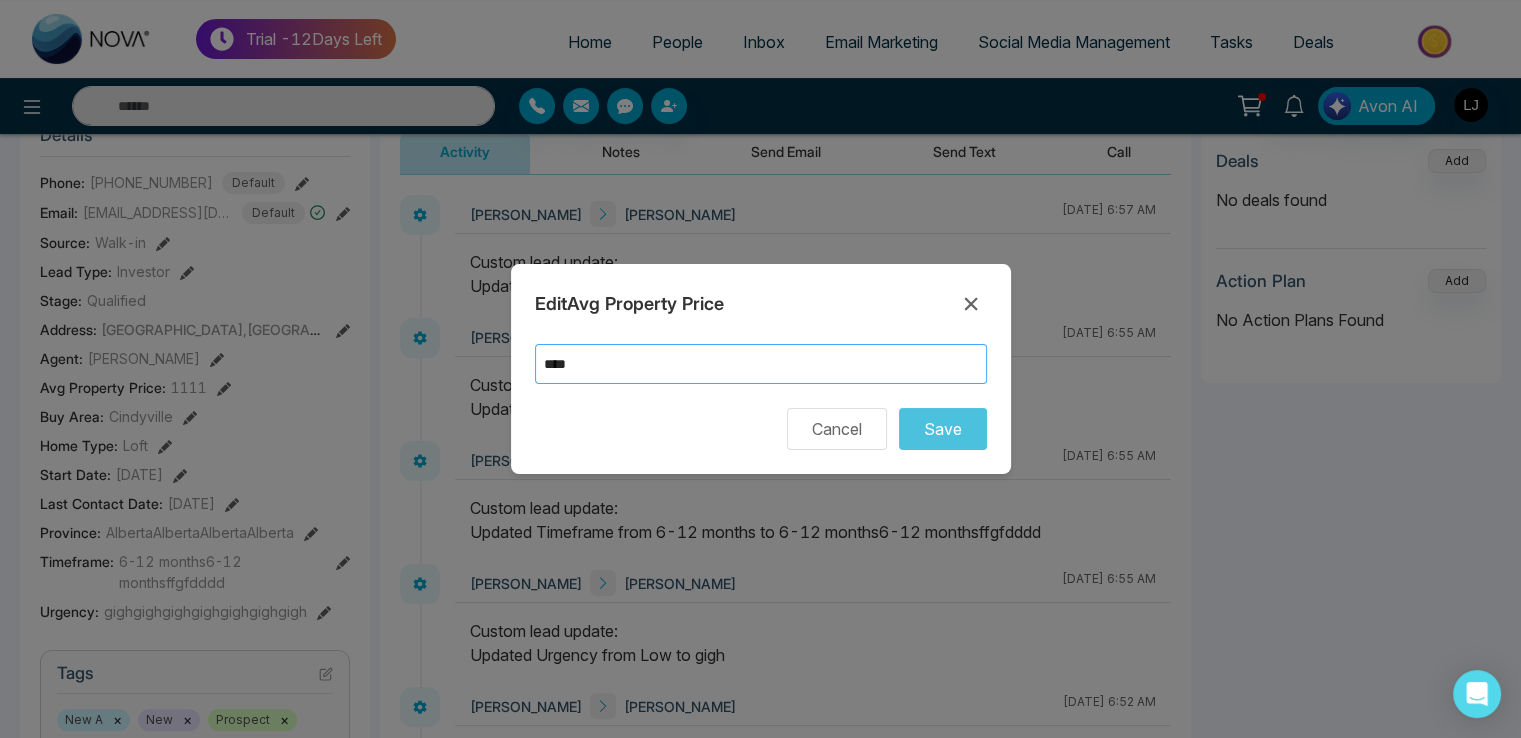 drag, startPoint x: 578, startPoint y: 373, endPoint x: 454, endPoint y: 363, distance: 124.40257 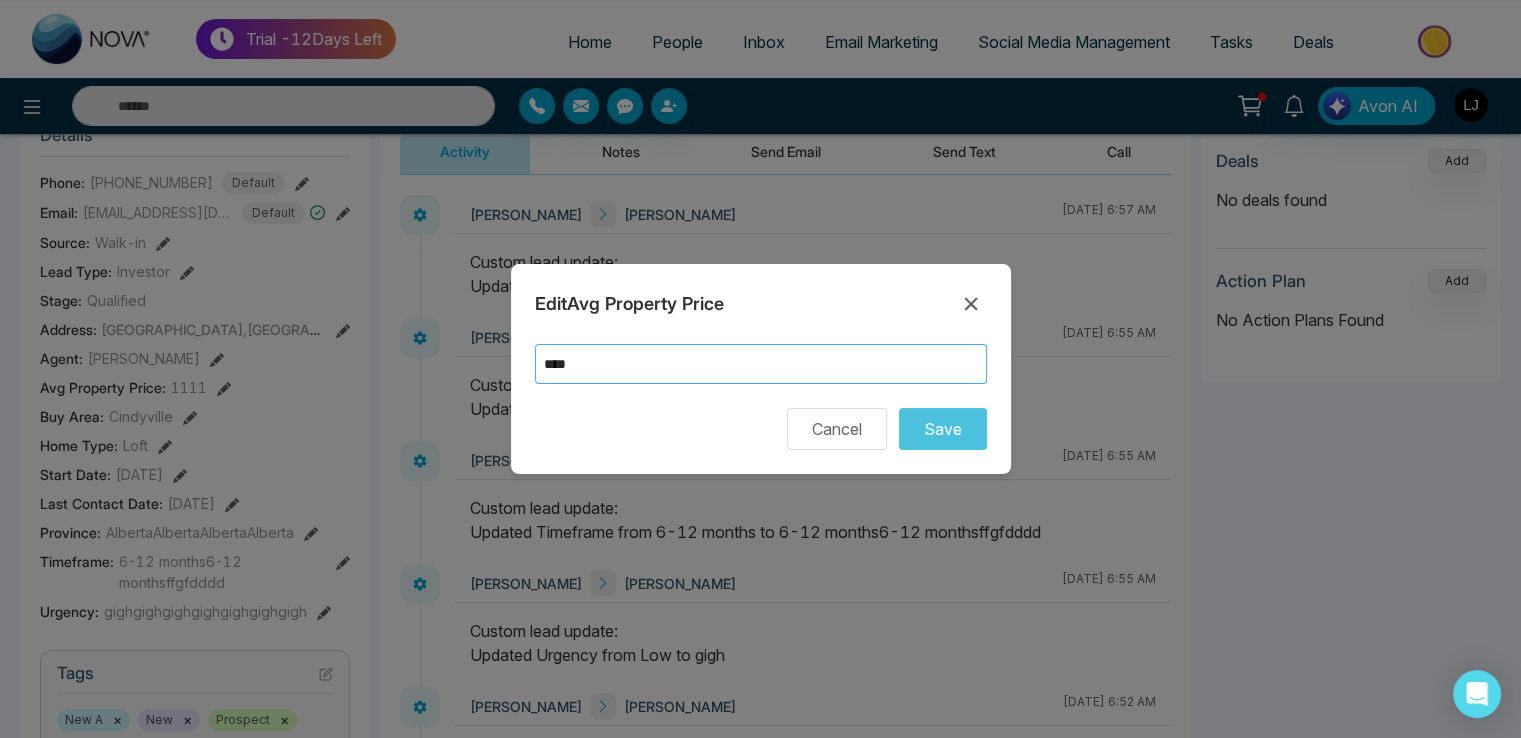click on "Edit  Avg Property Price **** Cancel Save" at bounding box center [760, 369] 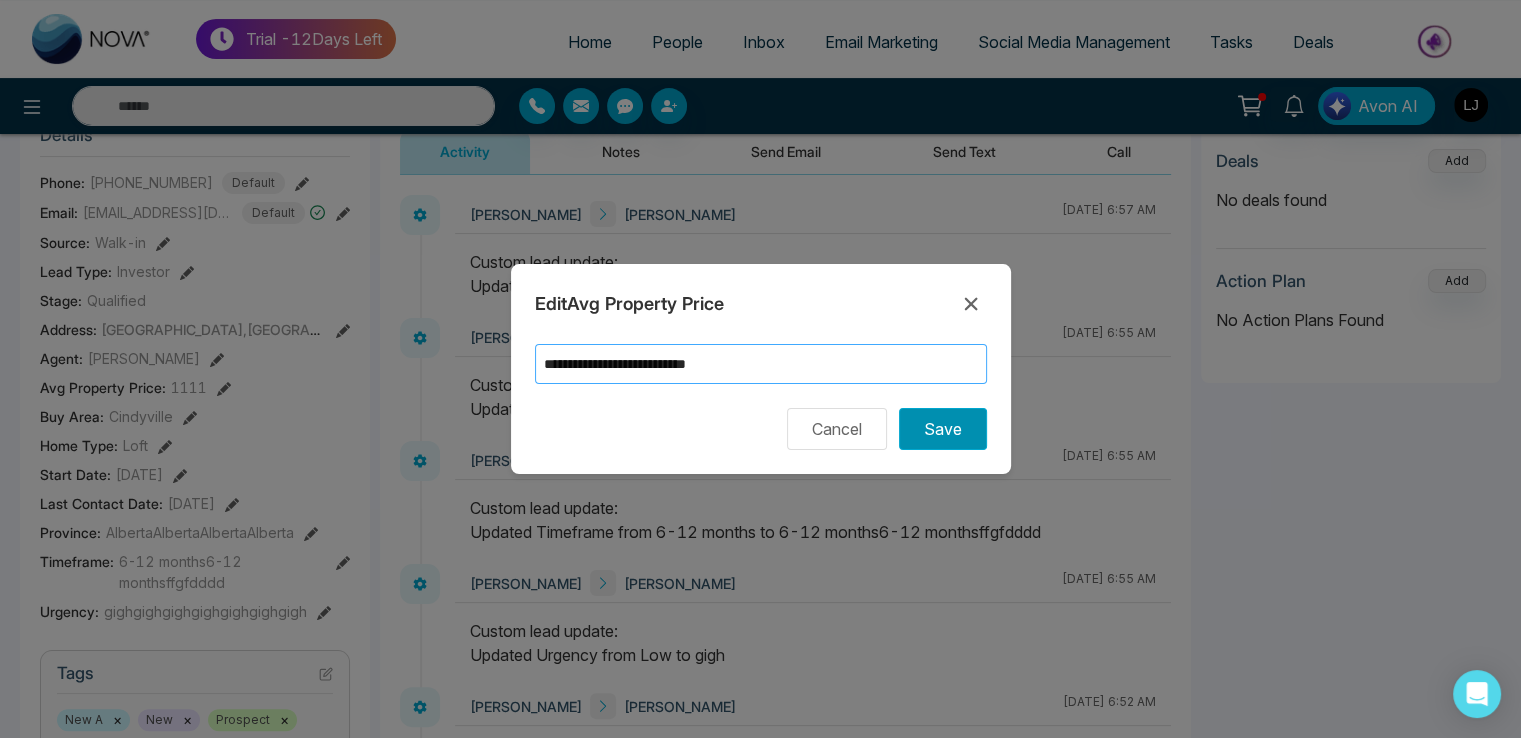 type on "**********" 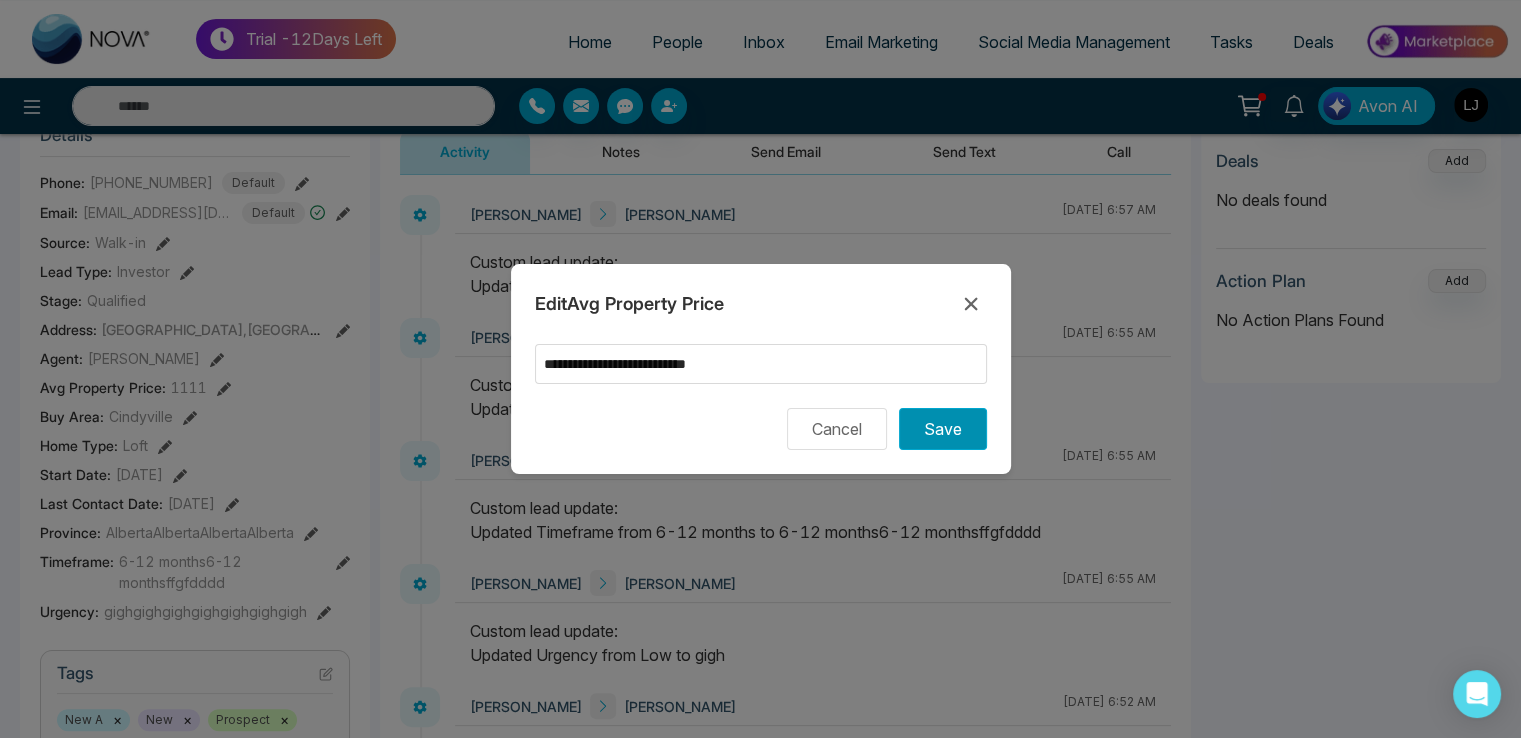 click on "Save" at bounding box center (943, 429) 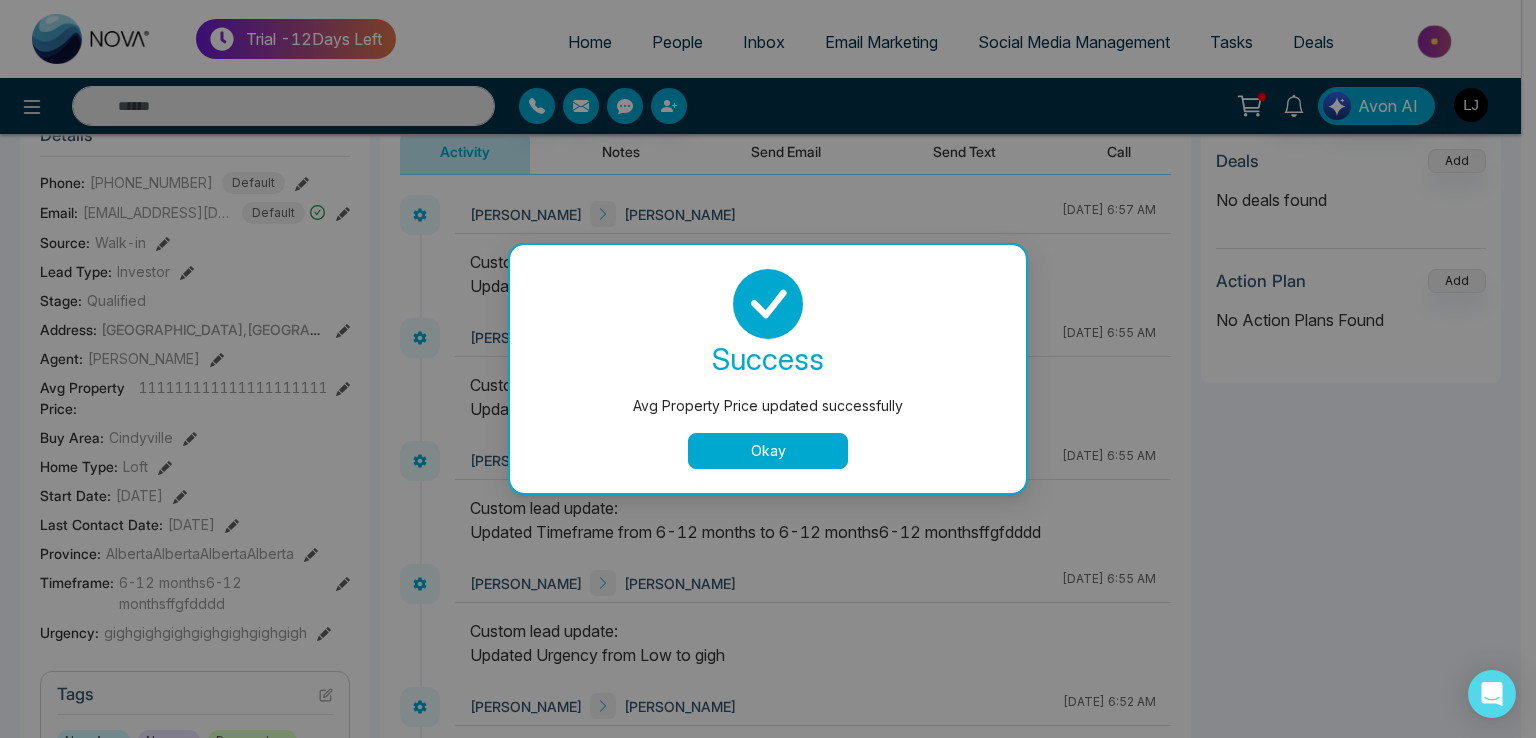 click on "success Avg Property Price updated successfully   Okay" at bounding box center [768, 369] 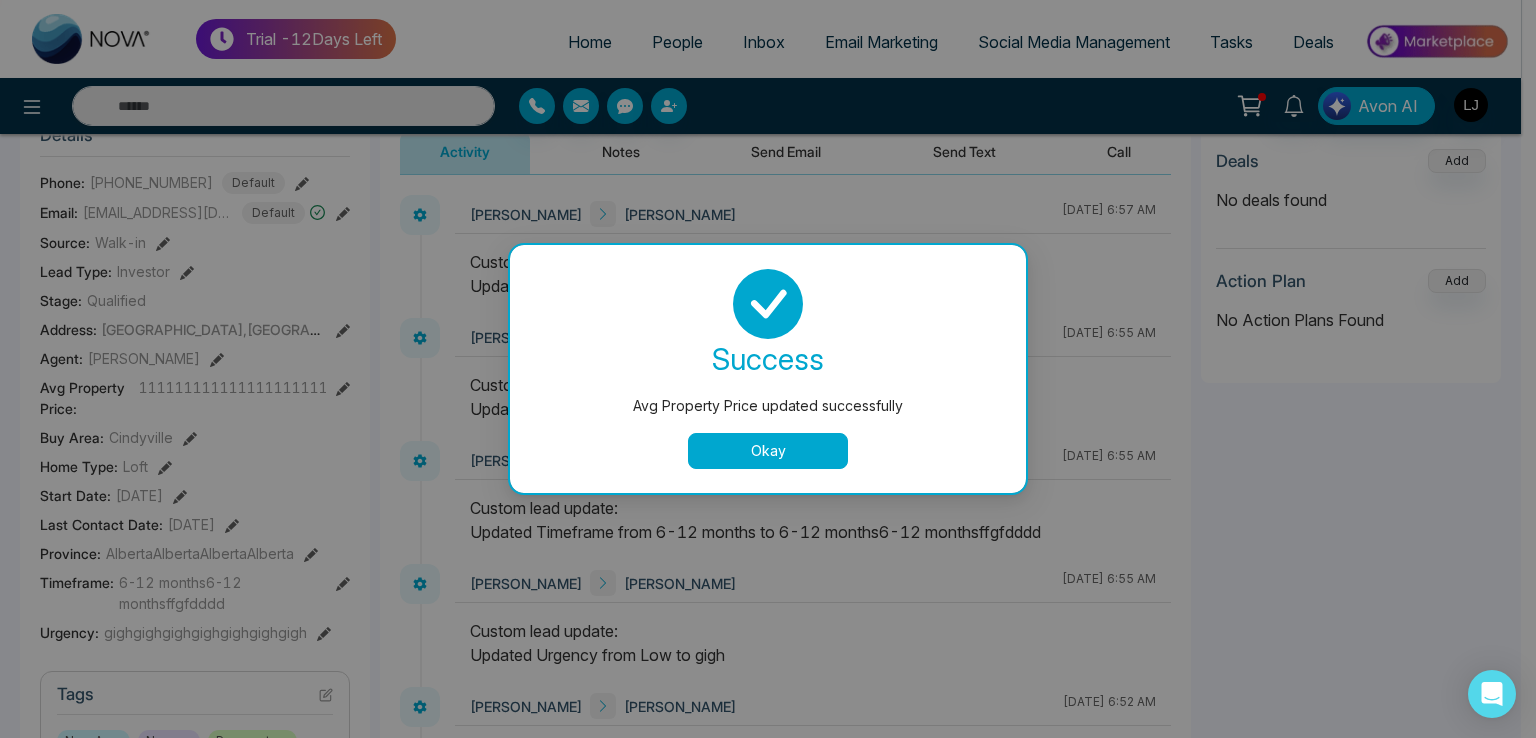 click on "Okay" at bounding box center [768, 451] 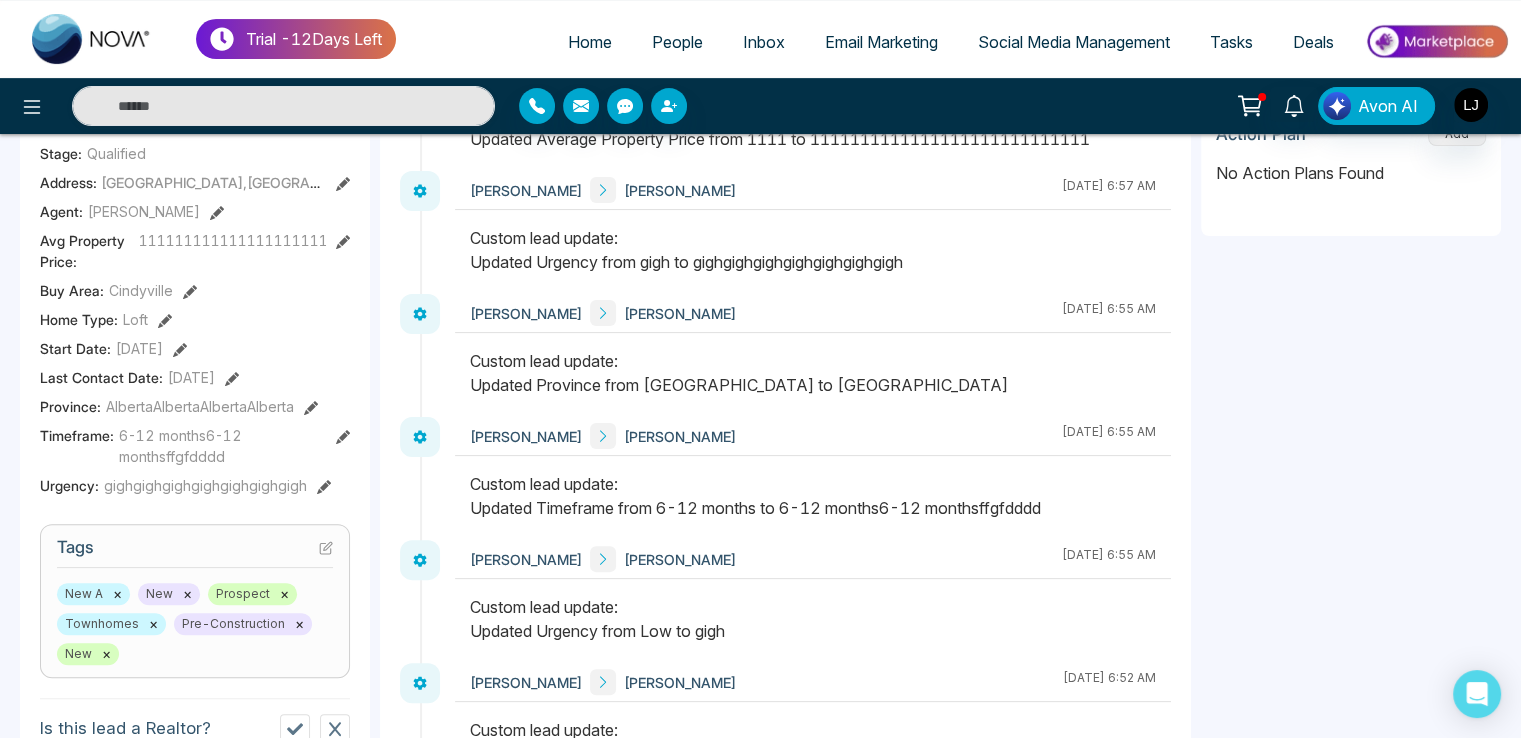 scroll, scrollTop: 382, scrollLeft: 0, axis: vertical 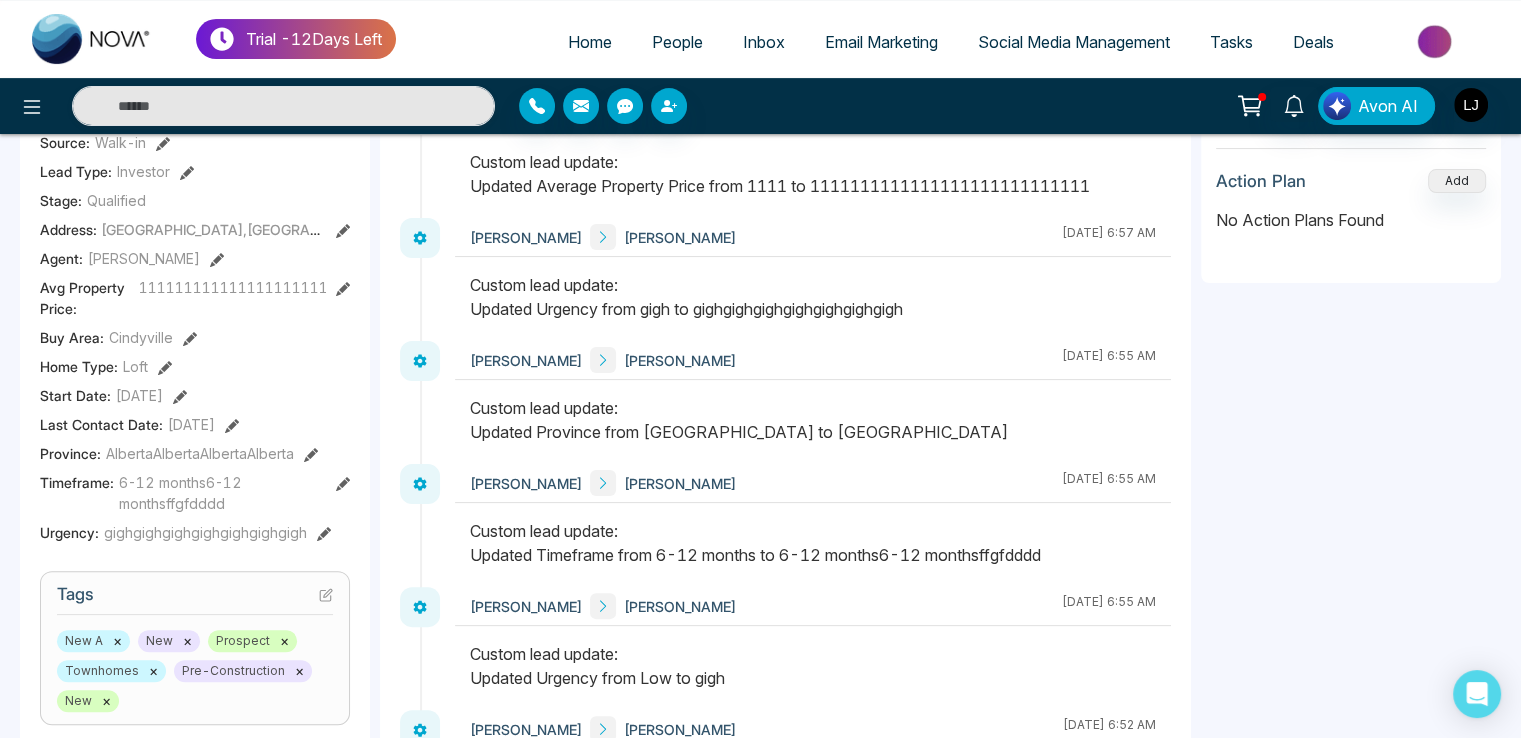 click 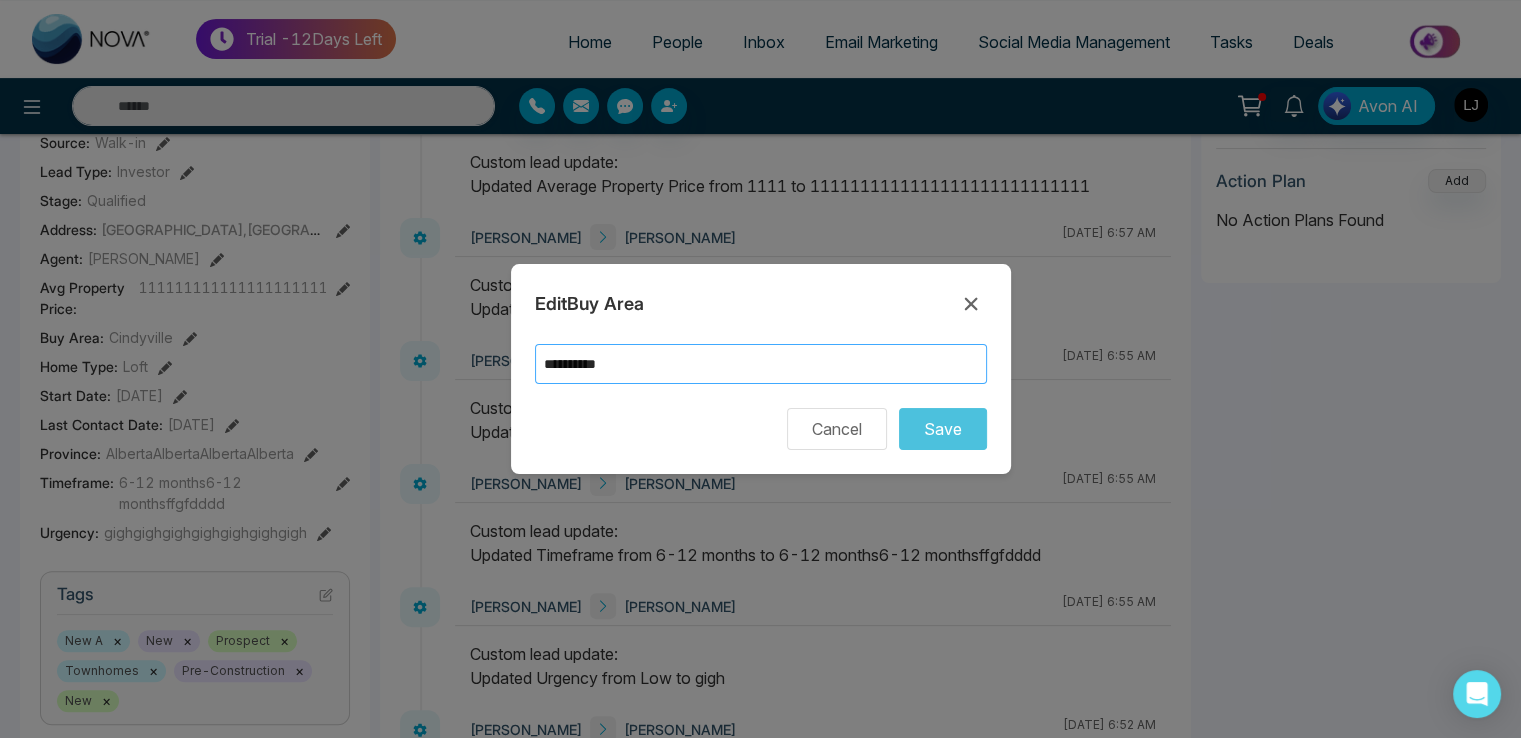 drag, startPoint x: 618, startPoint y: 361, endPoint x: 510, endPoint y: 365, distance: 108.07405 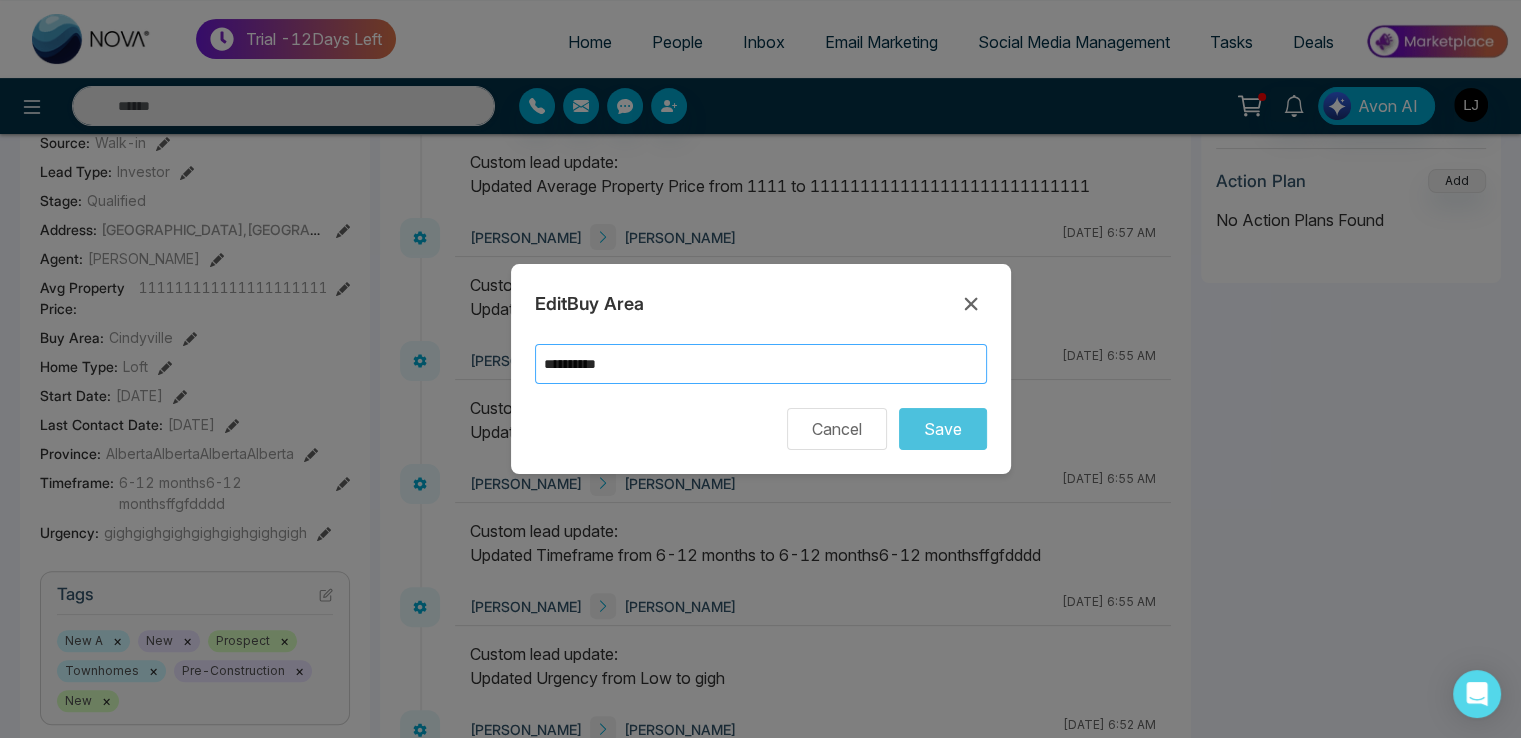 click on "**********" at bounding box center (761, 369) 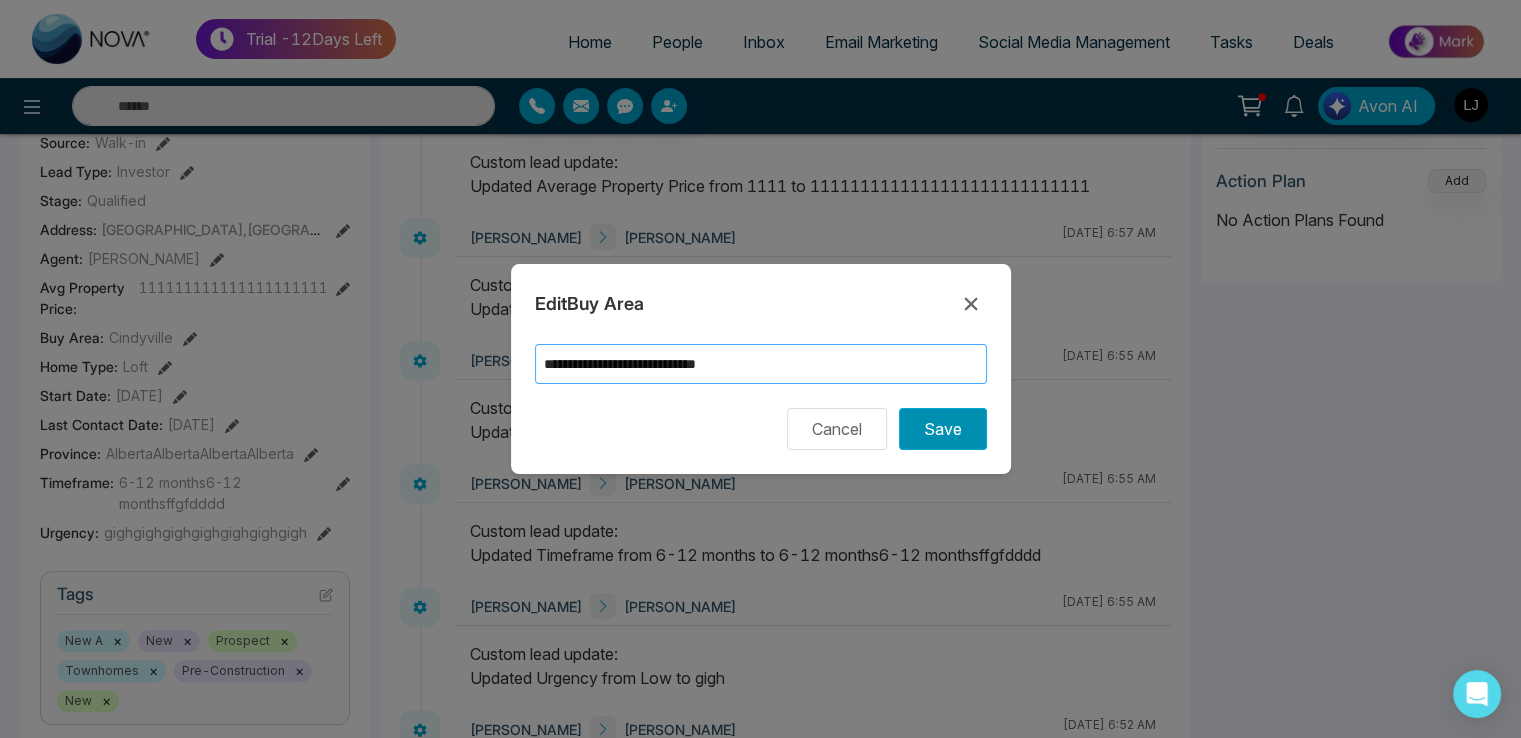 type on "**********" 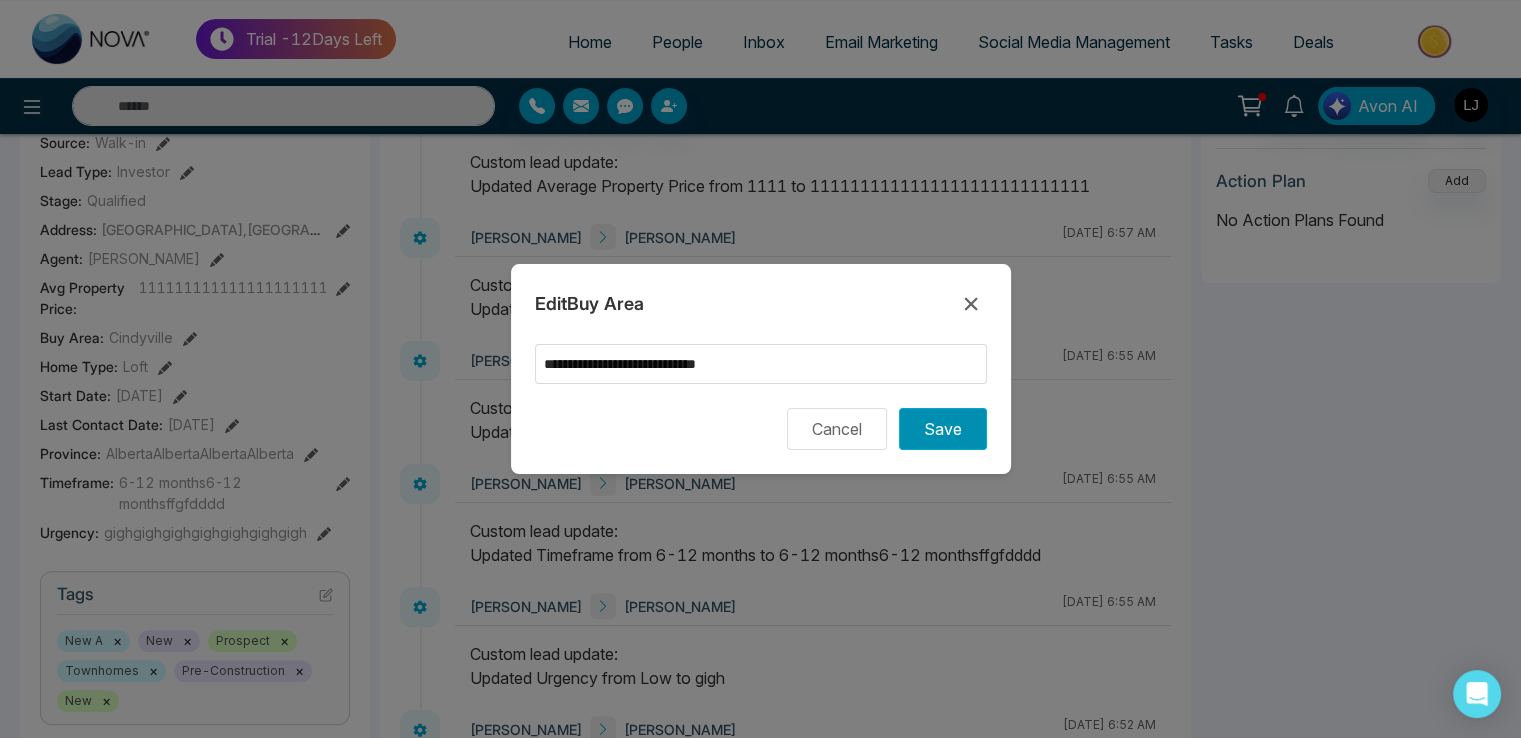 click on "Save" at bounding box center (943, 429) 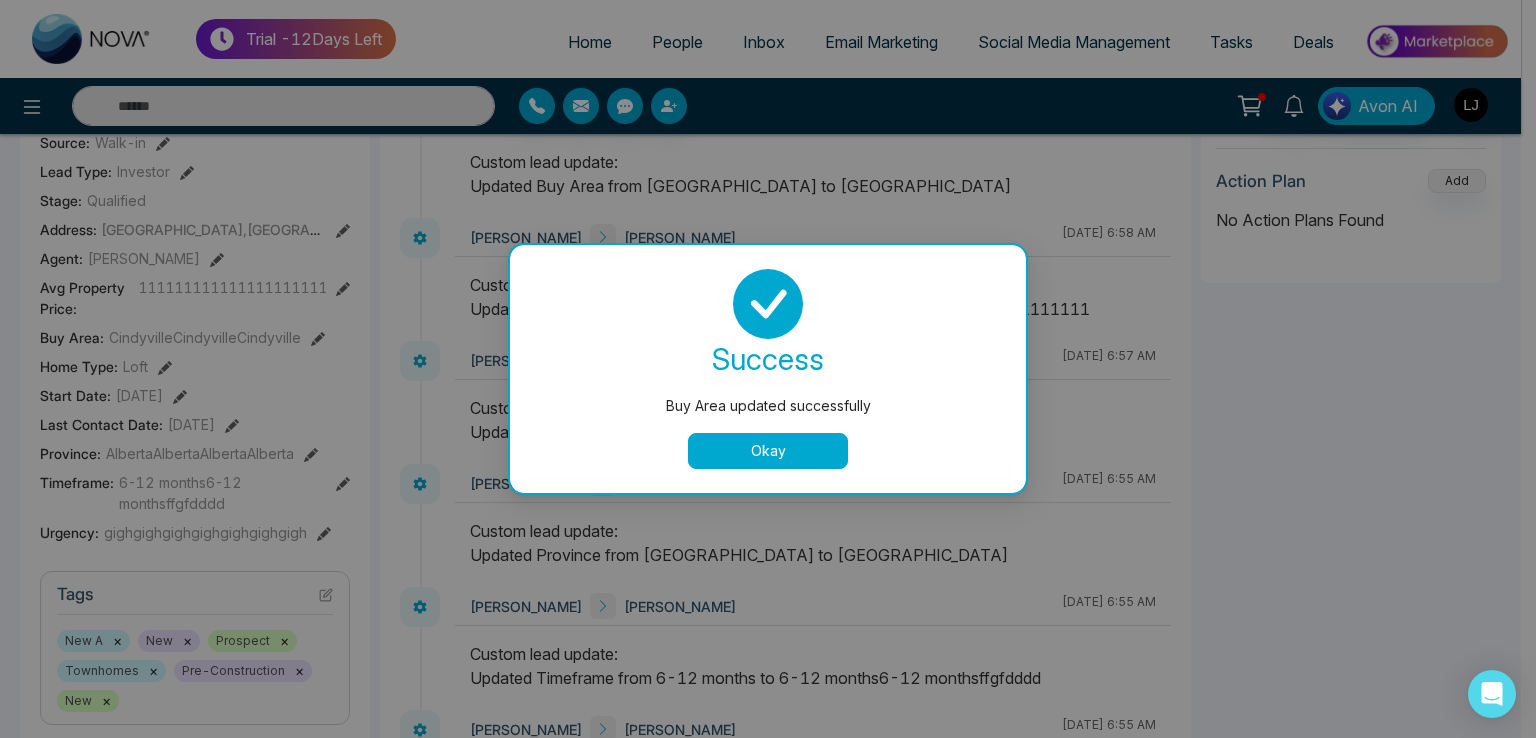 drag, startPoint x: 786, startPoint y: 431, endPoint x: 366, endPoint y: 453, distance: 420.5758 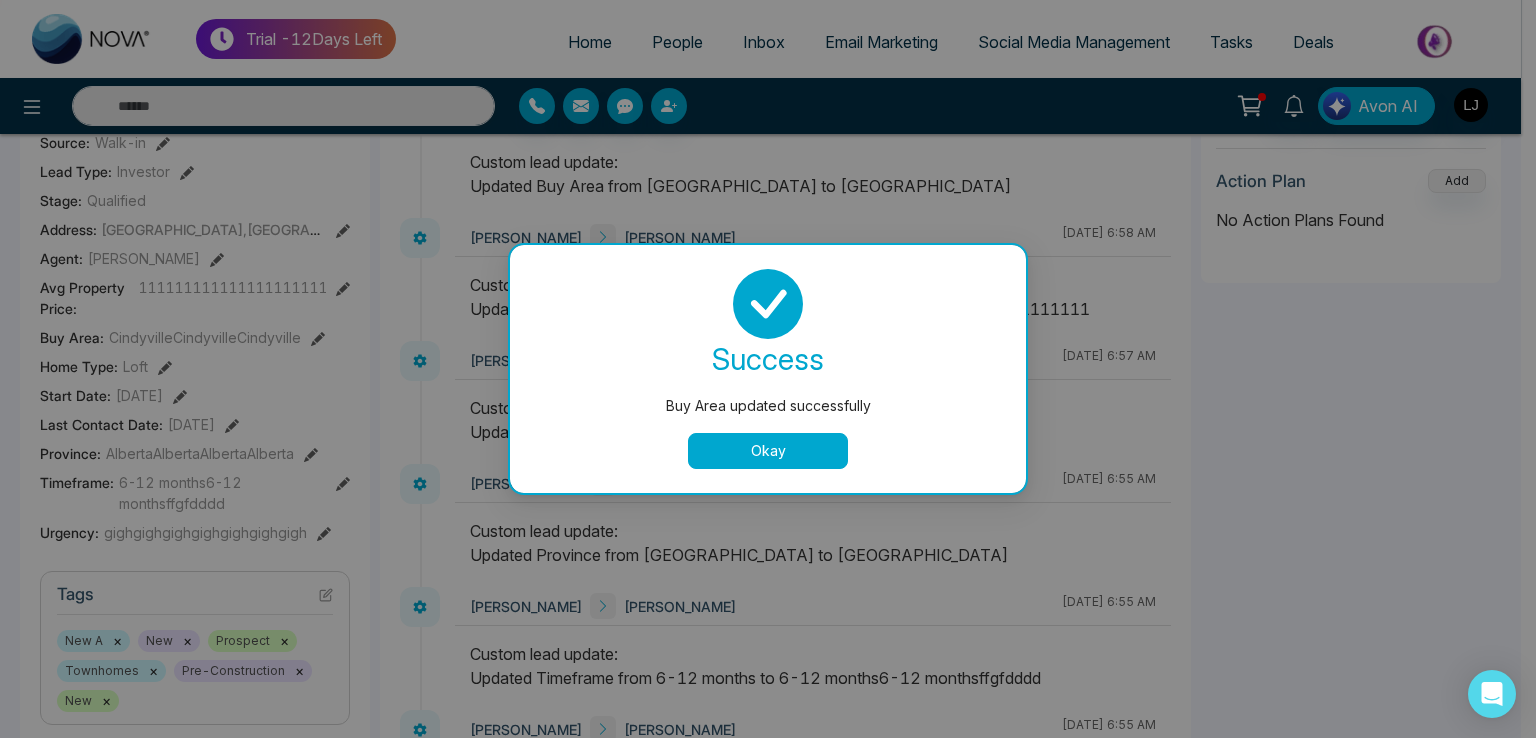 click on "success Buy Area updated successfully   Okay" at bounding box center [768, 369] 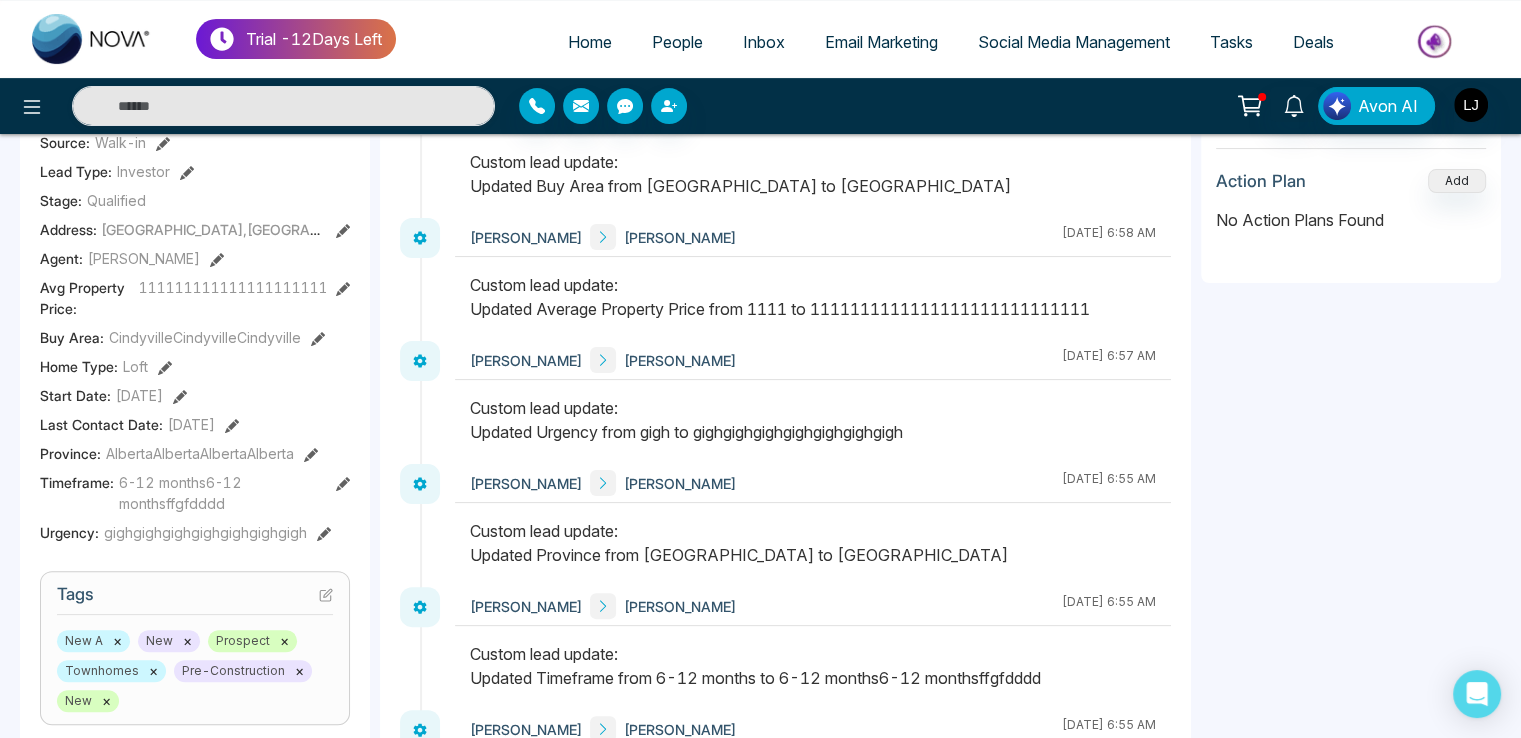 click 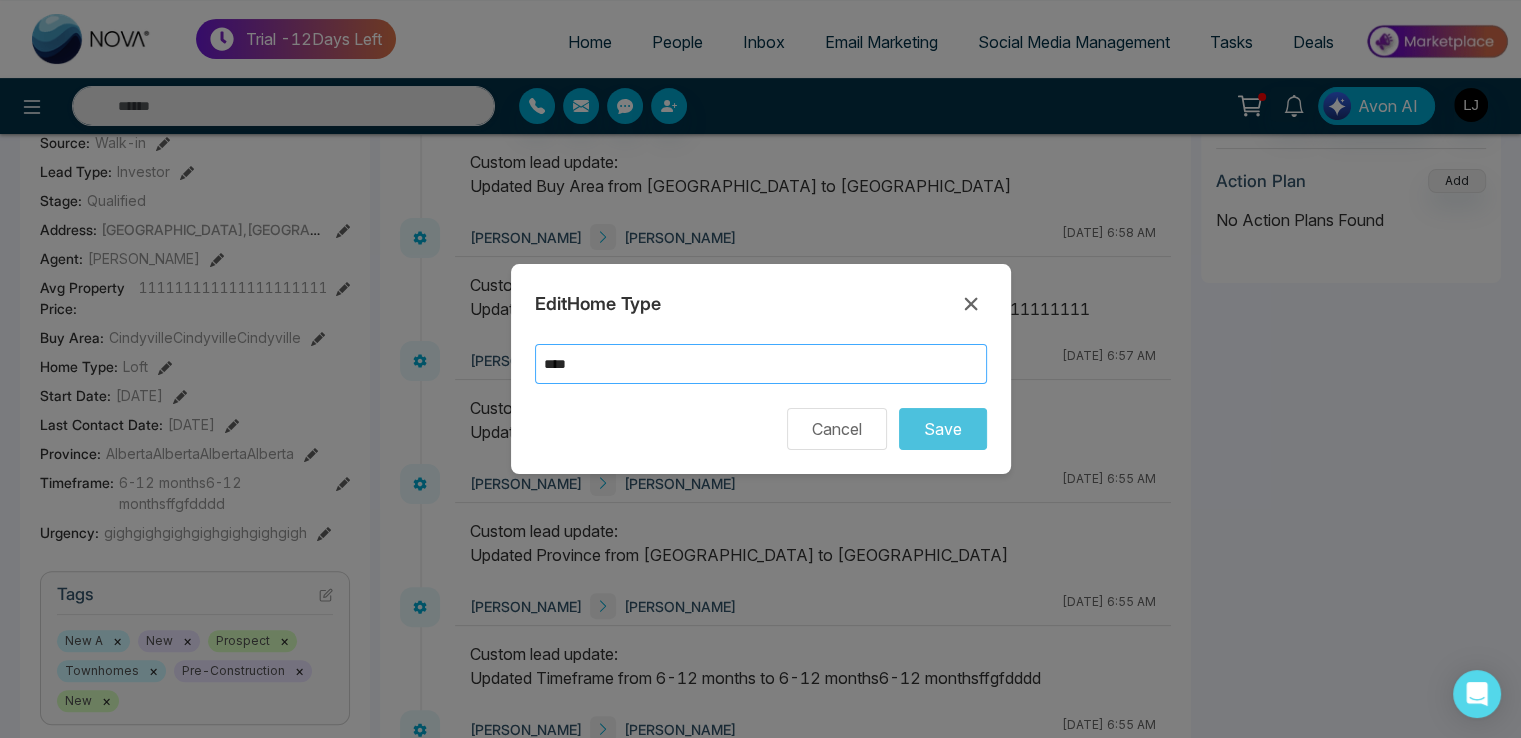 drag, startPoint x: 570, startPoint y: 360, endPoint x: 480, endPoint y: 360, distance: 90 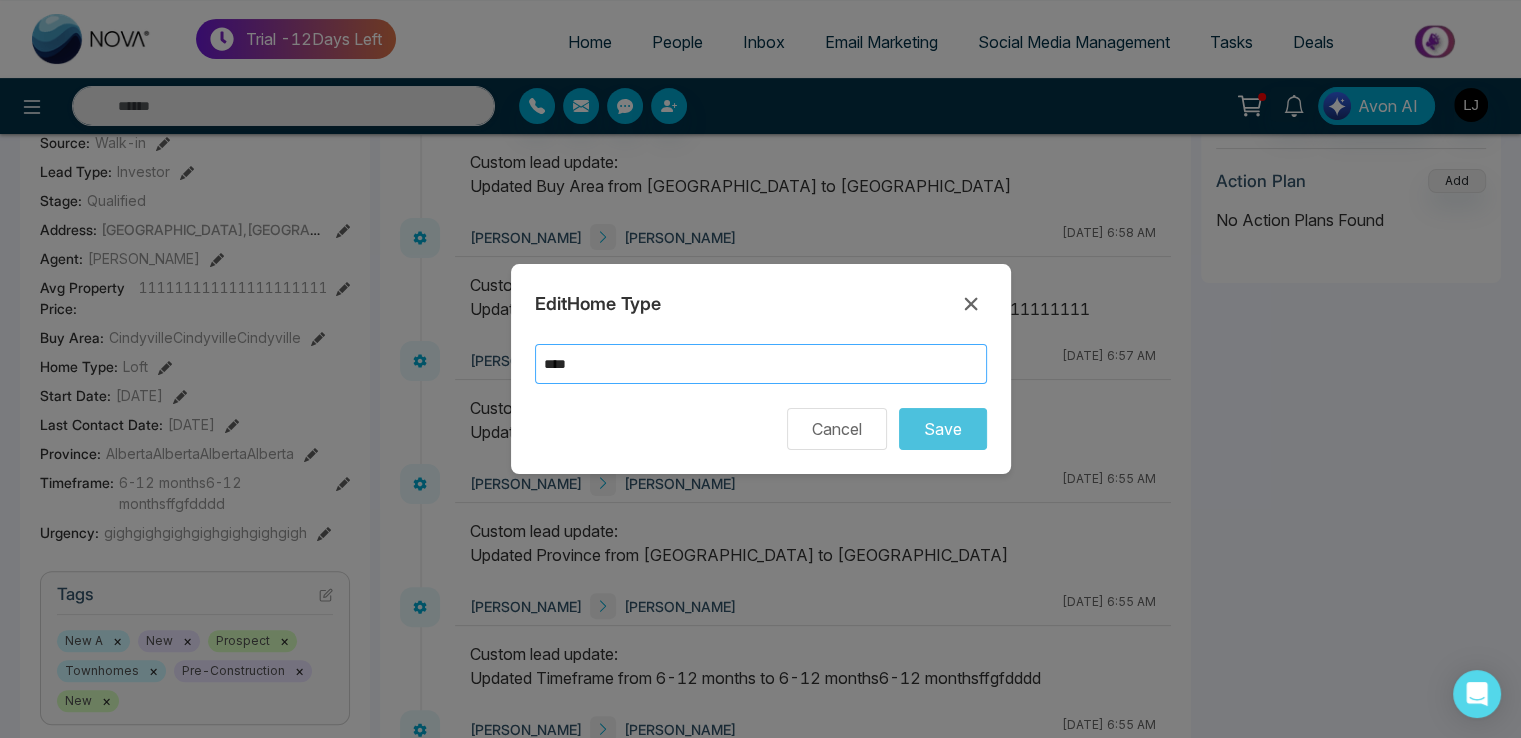 click on "Edit  Home Type **** Cancel Save" at bounding box center (760, 369) 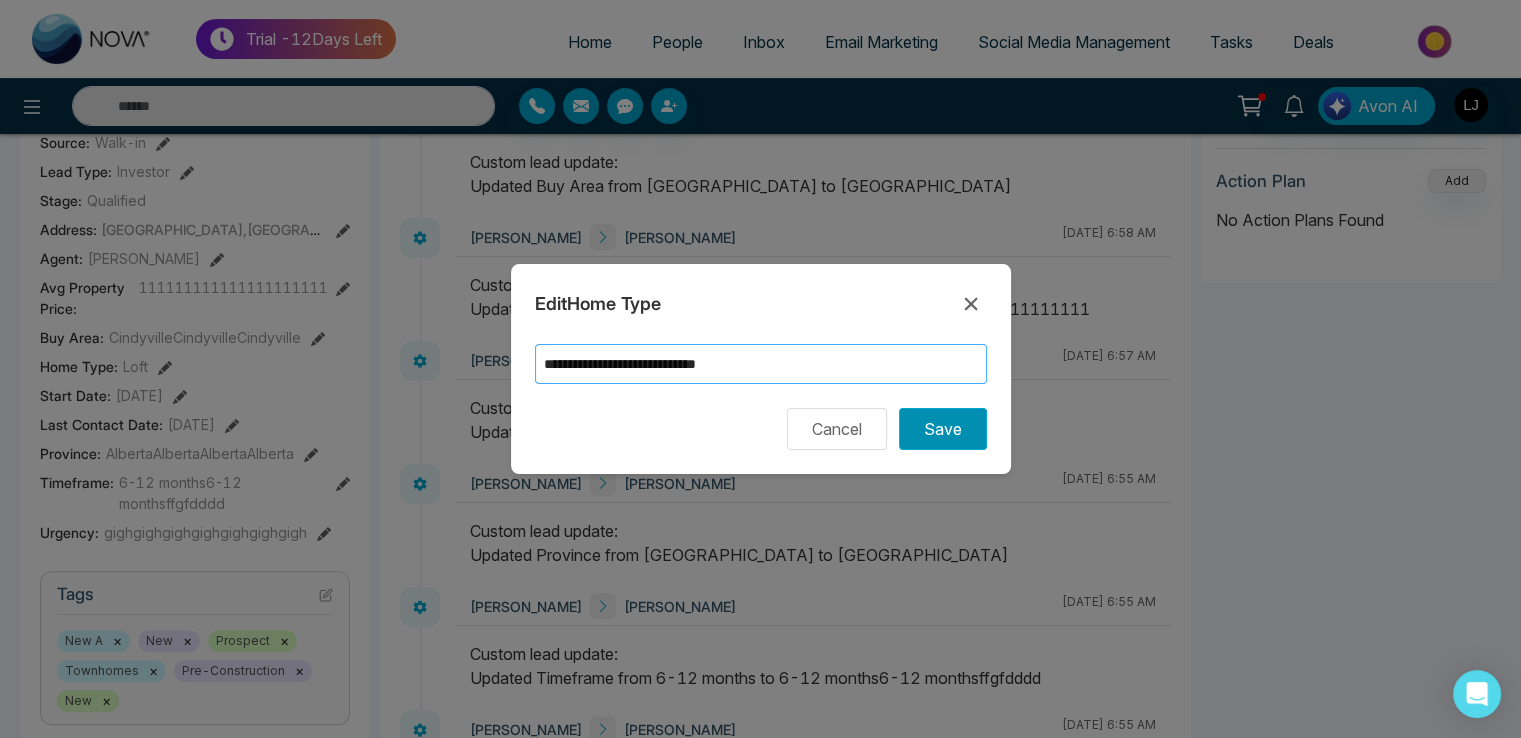 type on "**********" 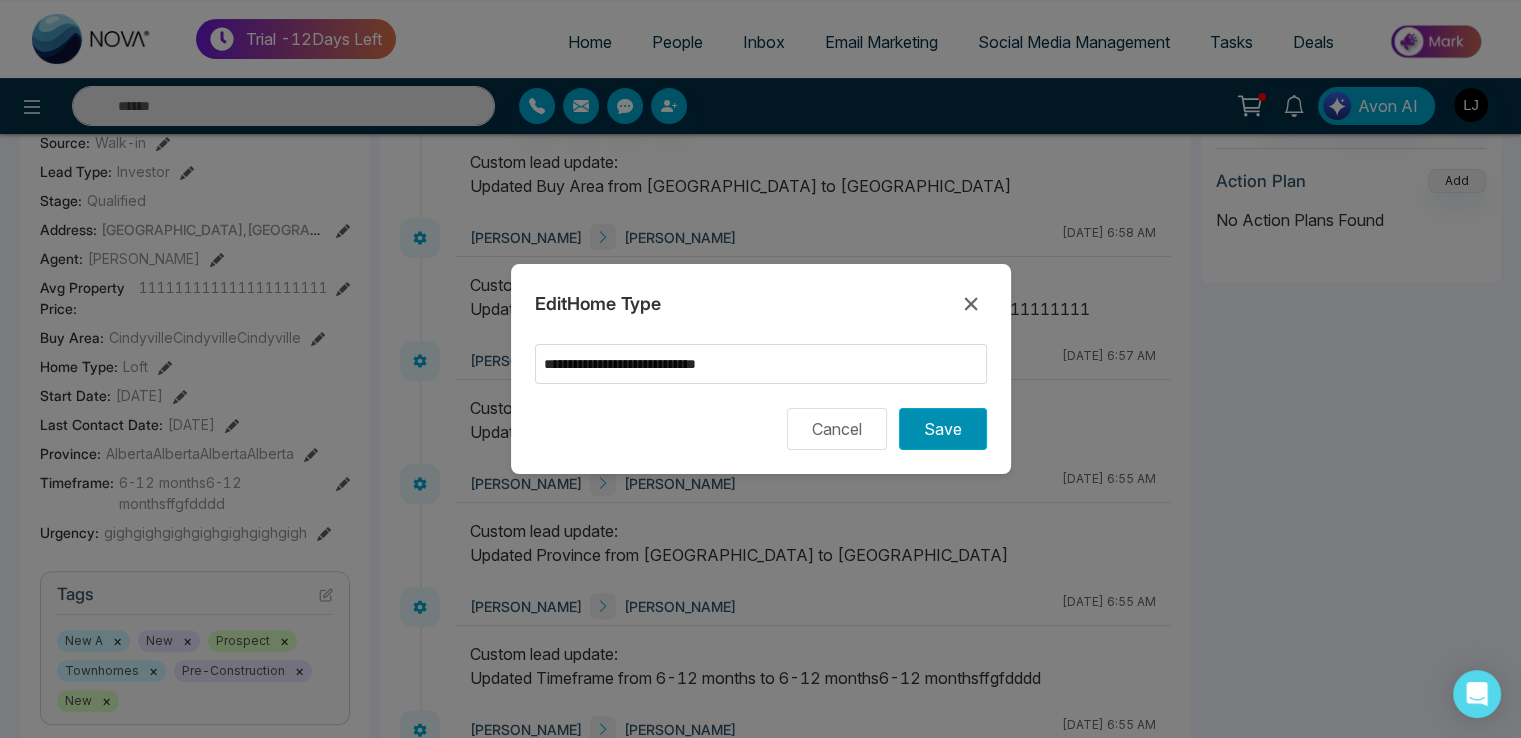 click on "Save" at bounding box center [943, 429] 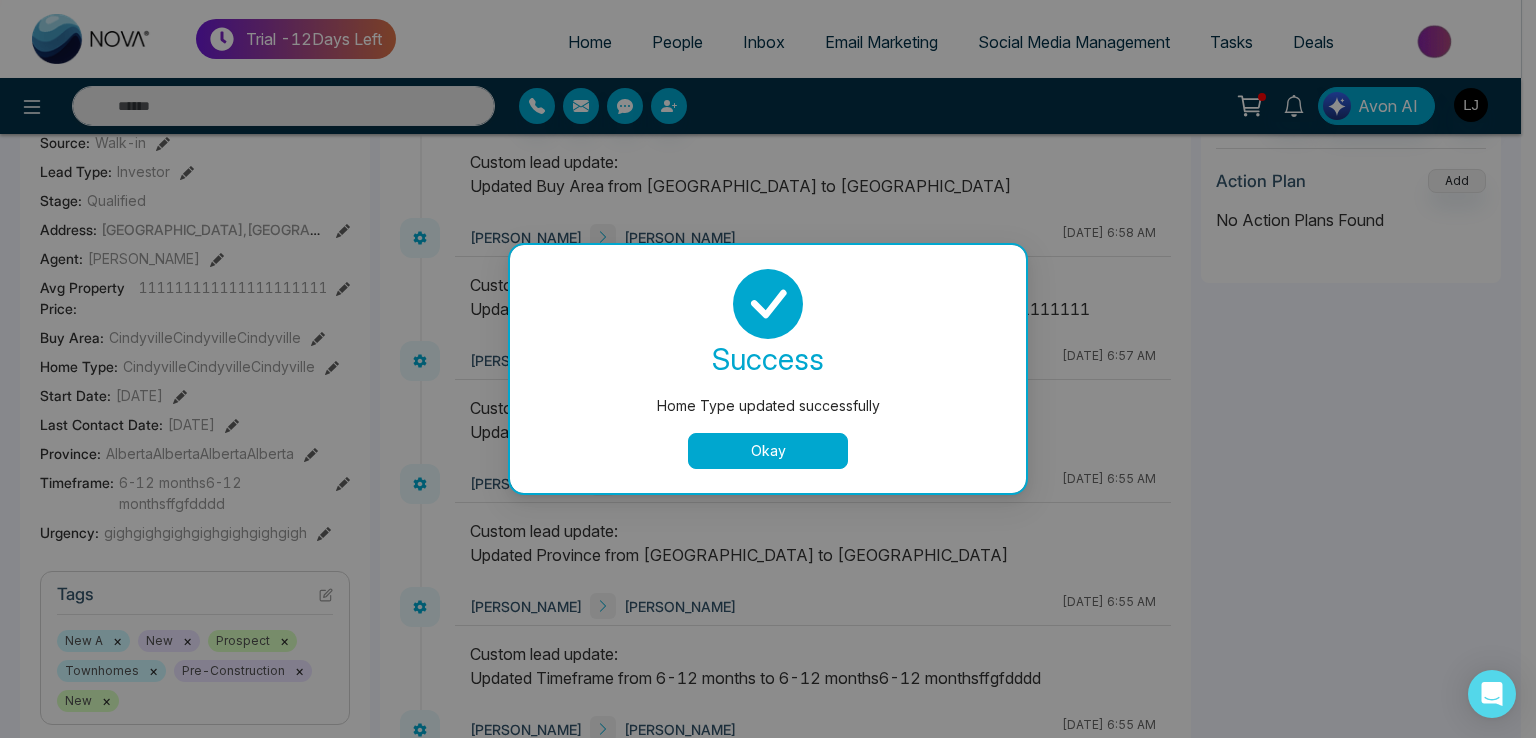 click on "Okay" at bounding box center (768, 451) 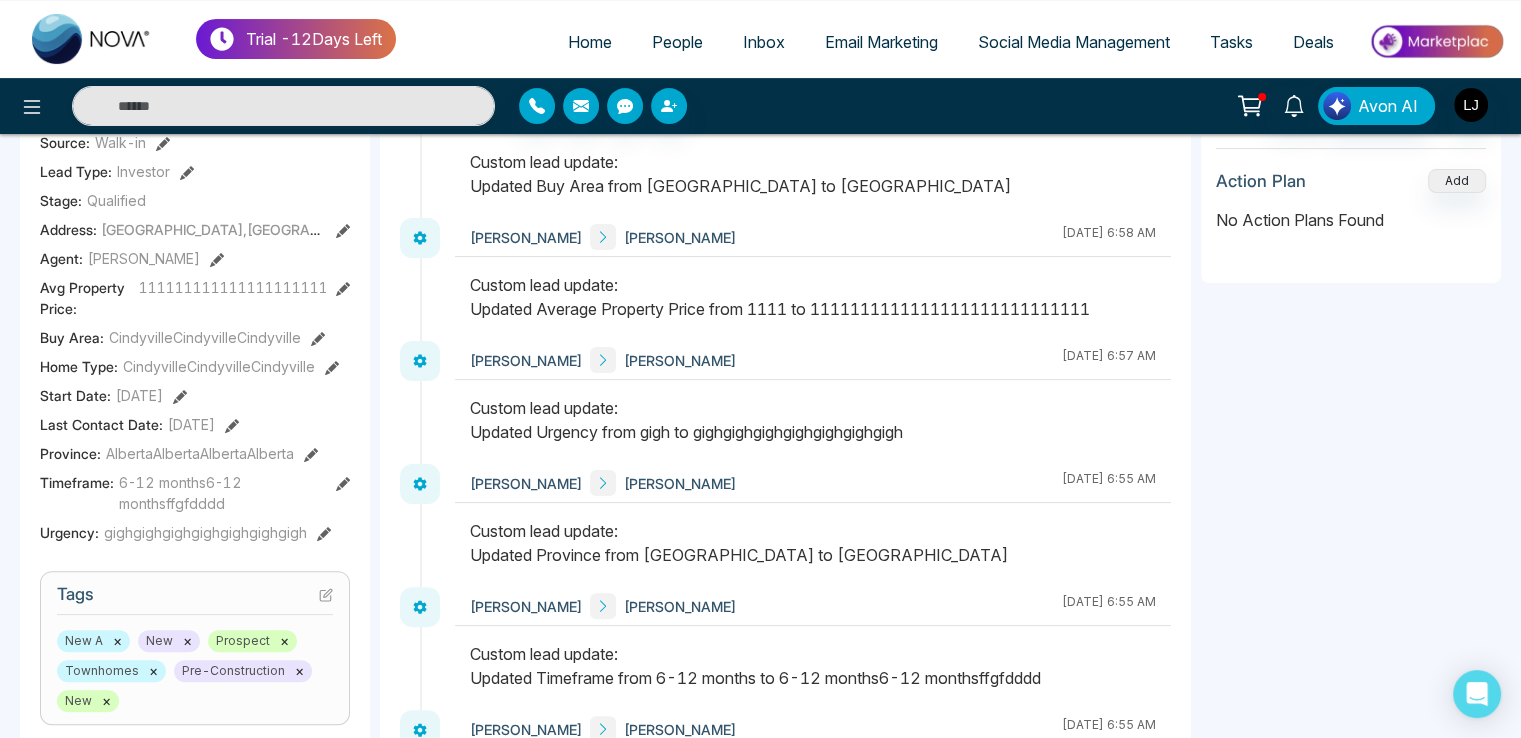 click 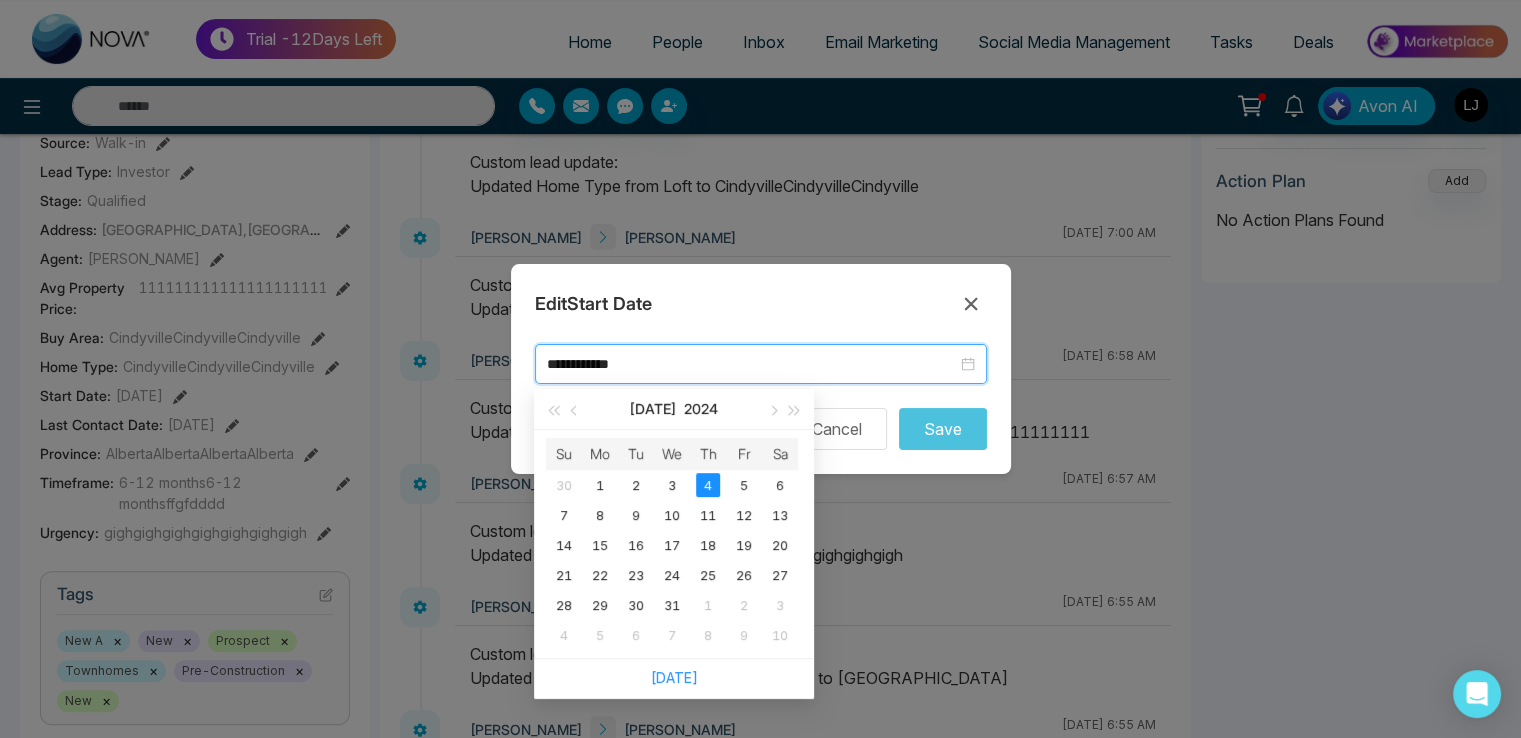 drag, startPoint x: 632, startPoint y: 361, endPoint x: 435, endPoint y: 373, distance: 197.36514 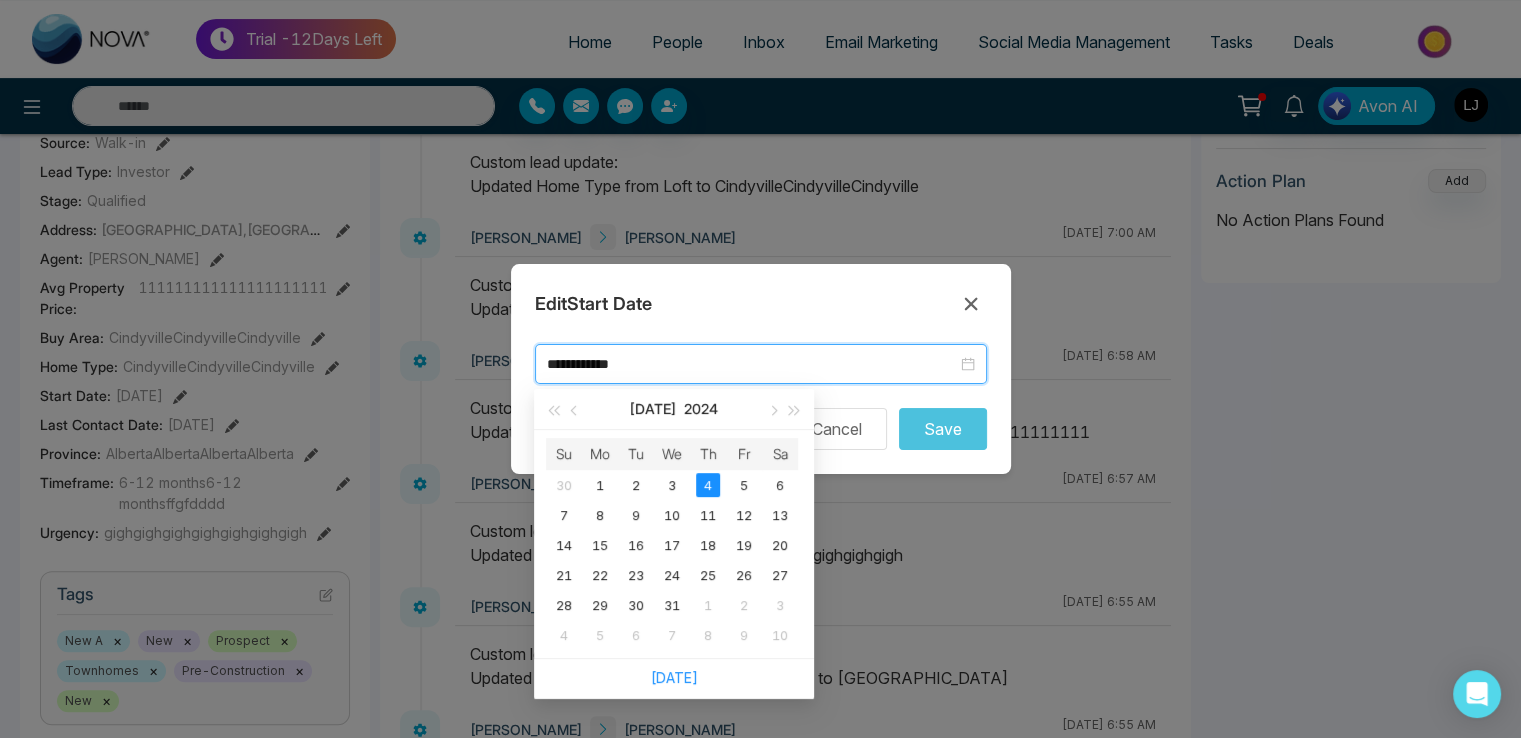 click on "**********" at bounding box center [760, 369] 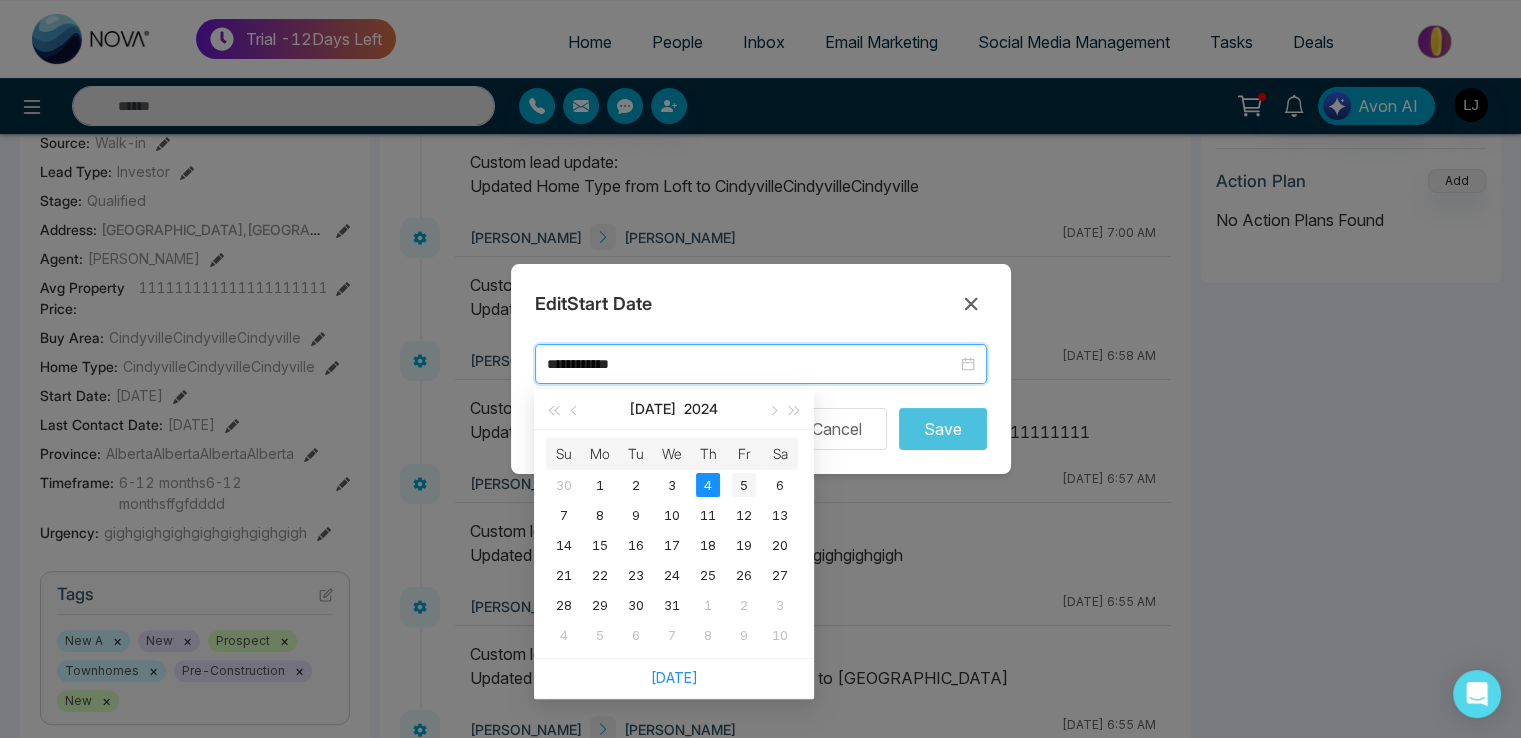 scroll, scrollTop: 0, scrollLeft: 0, axis: both 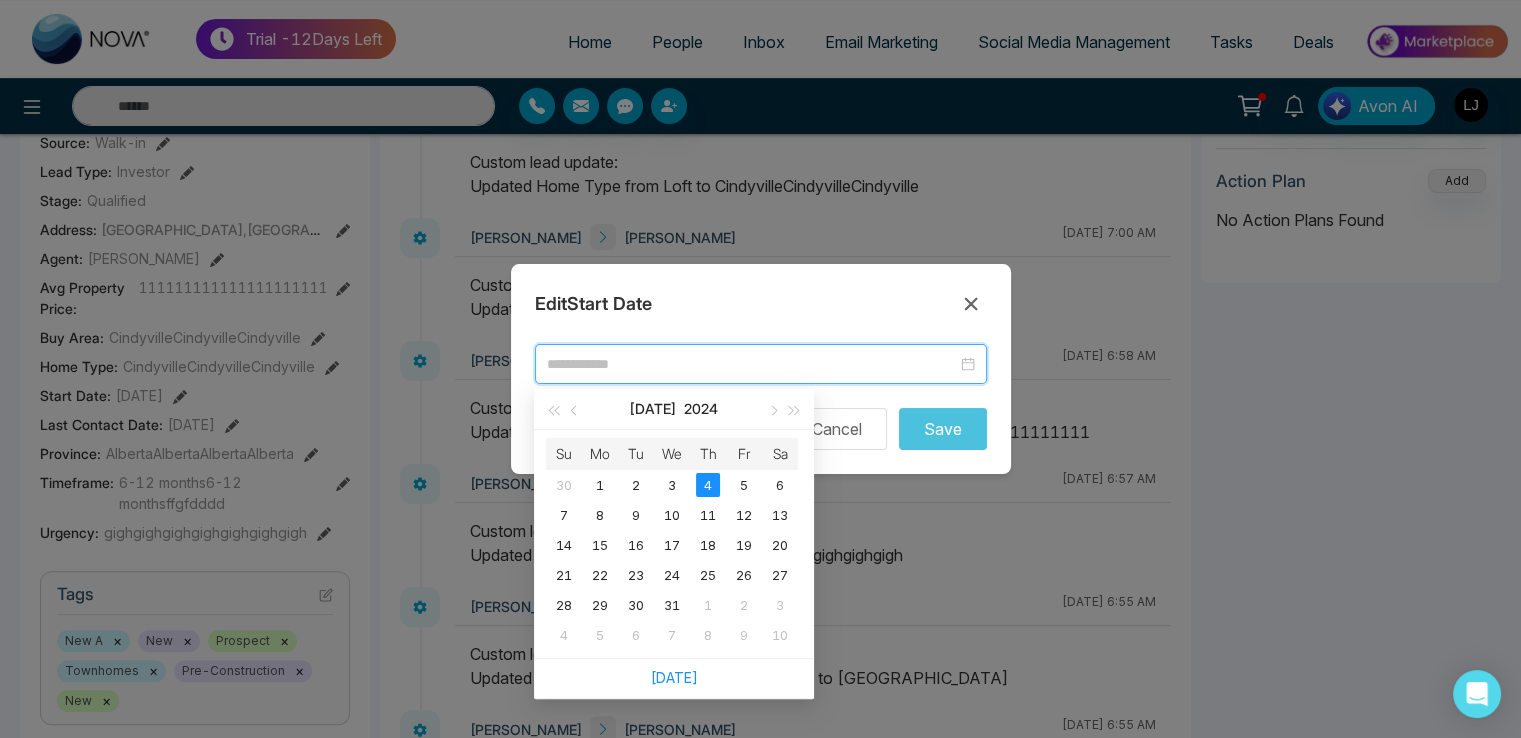 click on "4" at bounding box center [708, 485] 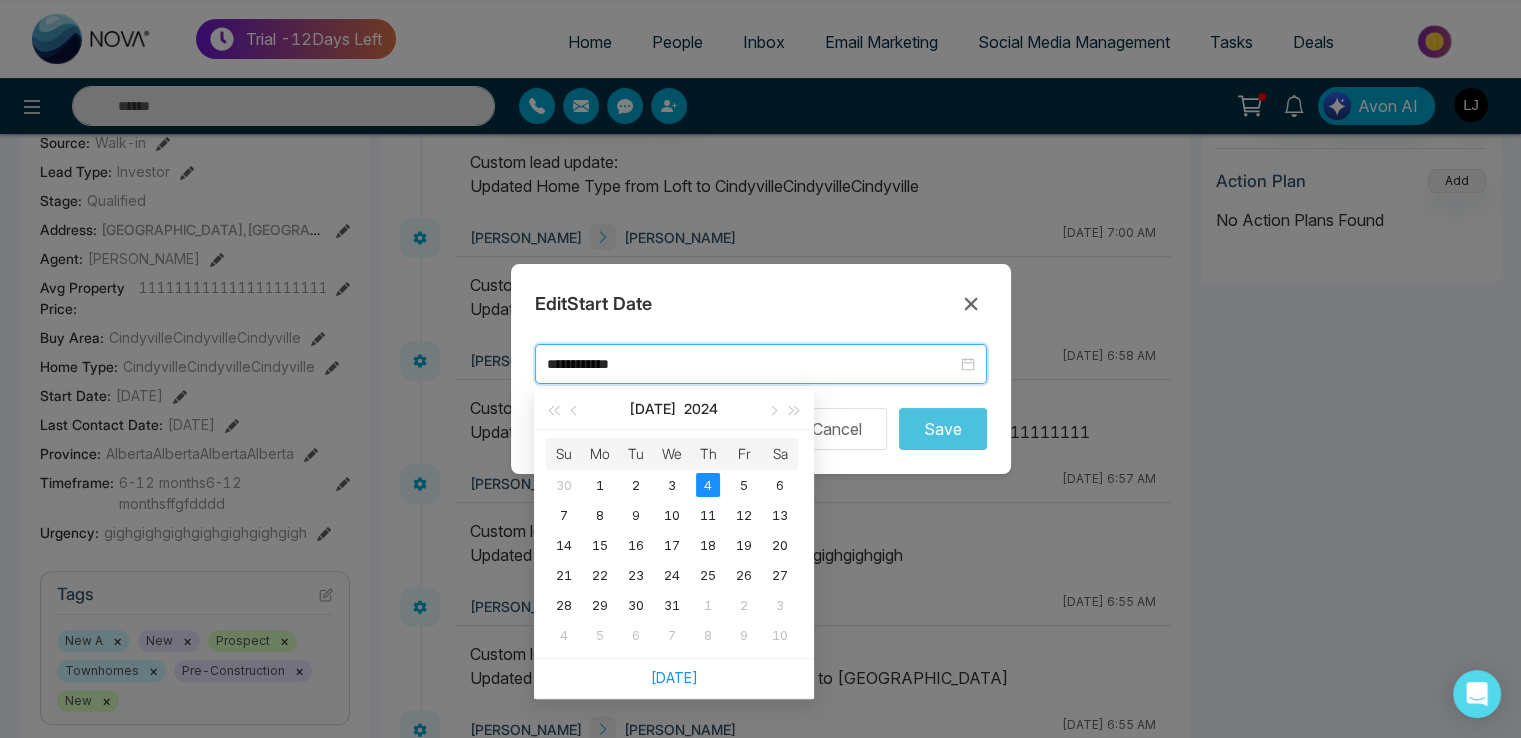 drag, startPoint x: 627, startPoint y: 363, endPoint x: 485, endPoint y: 366, distance: 142.0317 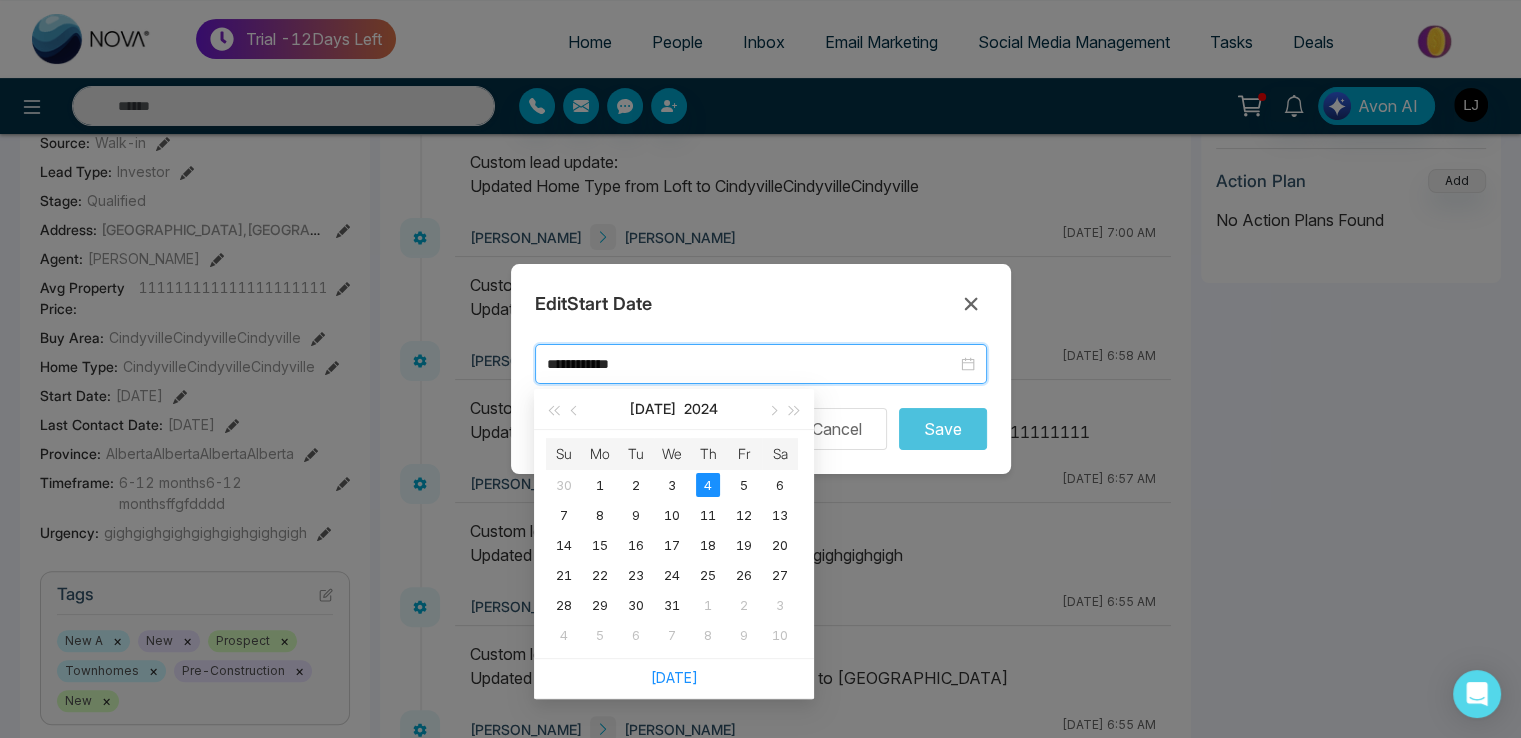 click on "**********" at bounding box center (760, 369) 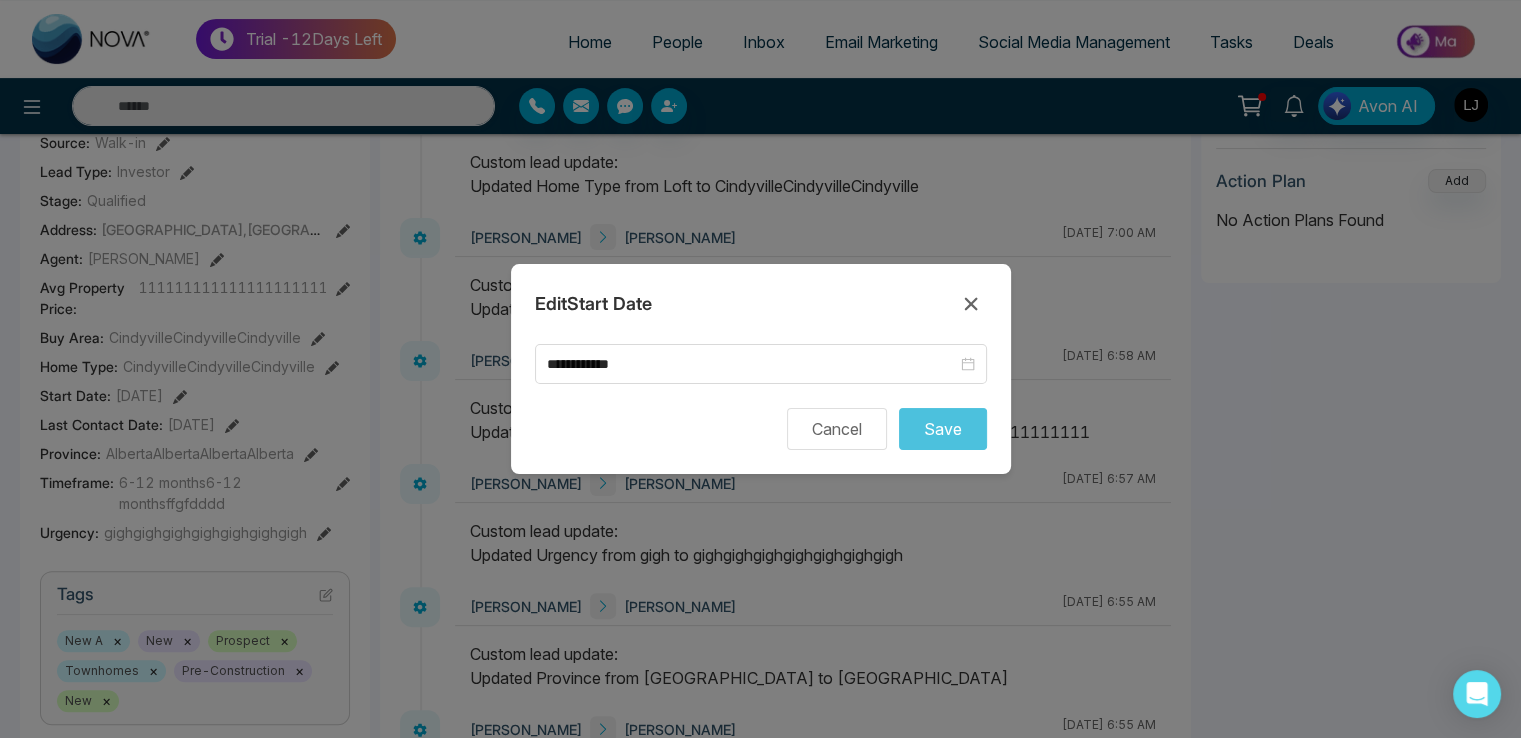 scroll, scrollTop: 0, scrollLeft: 0, axis: both 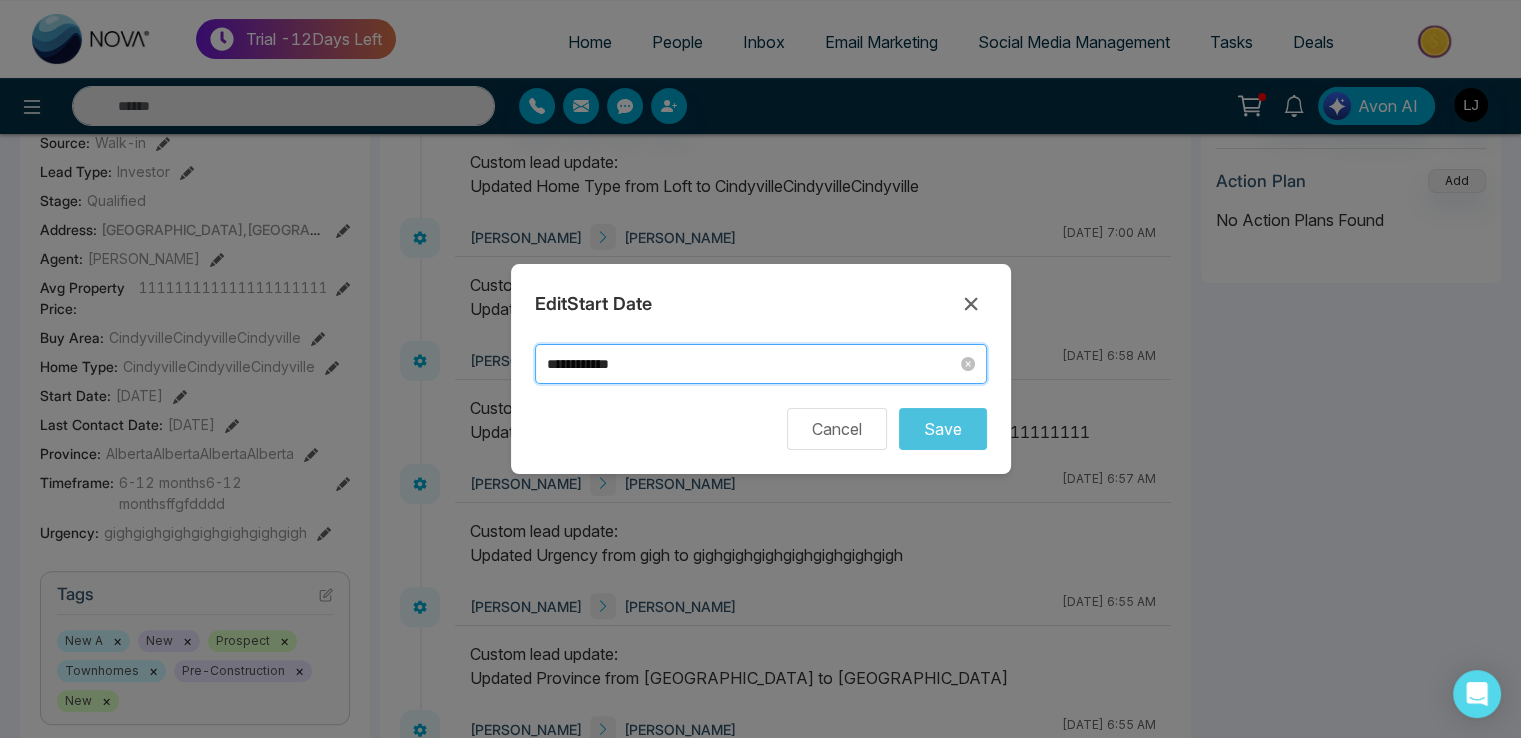 click on "**********" at bounding box center [752, 364] 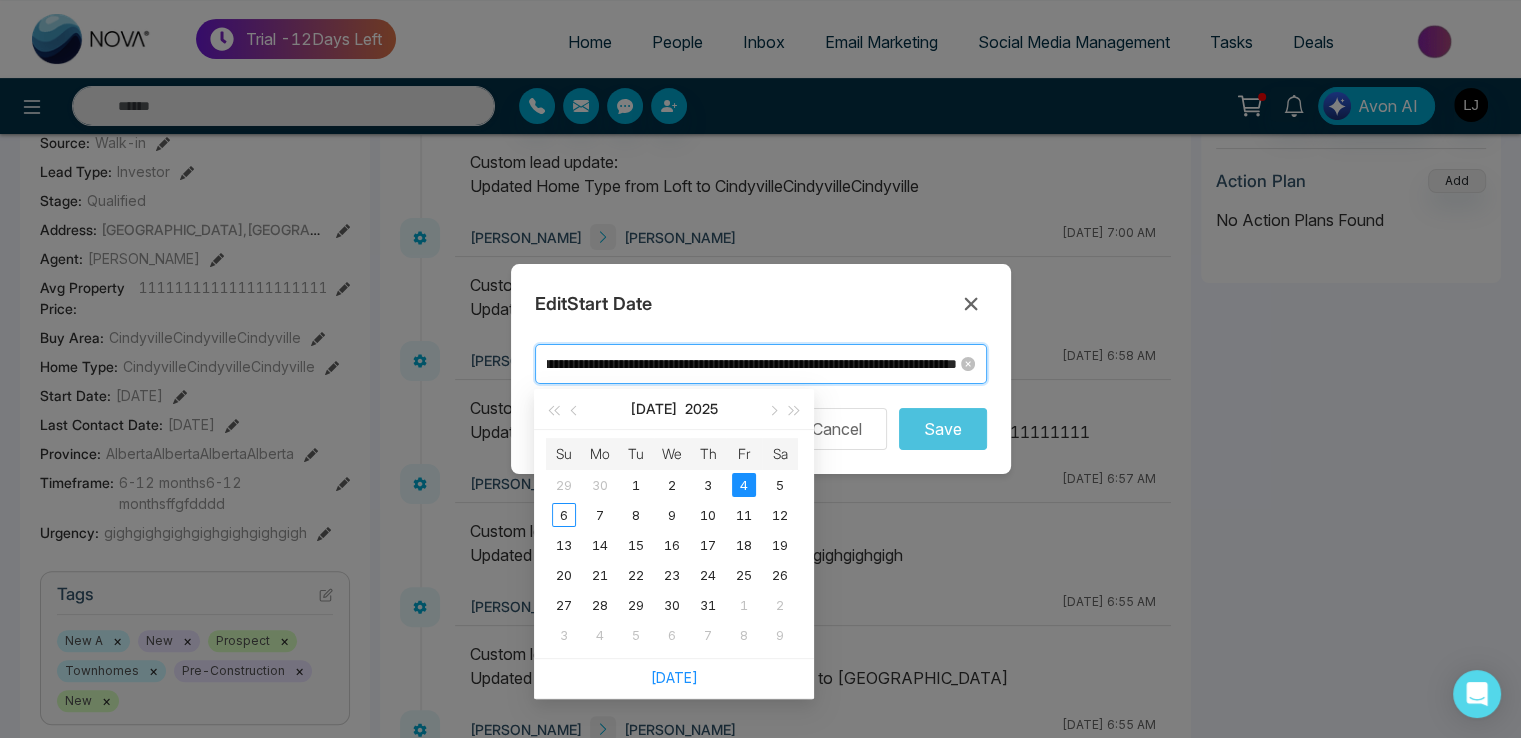scroll, scrollTop: 0, scrollLeft: 1419, axis: horizontal 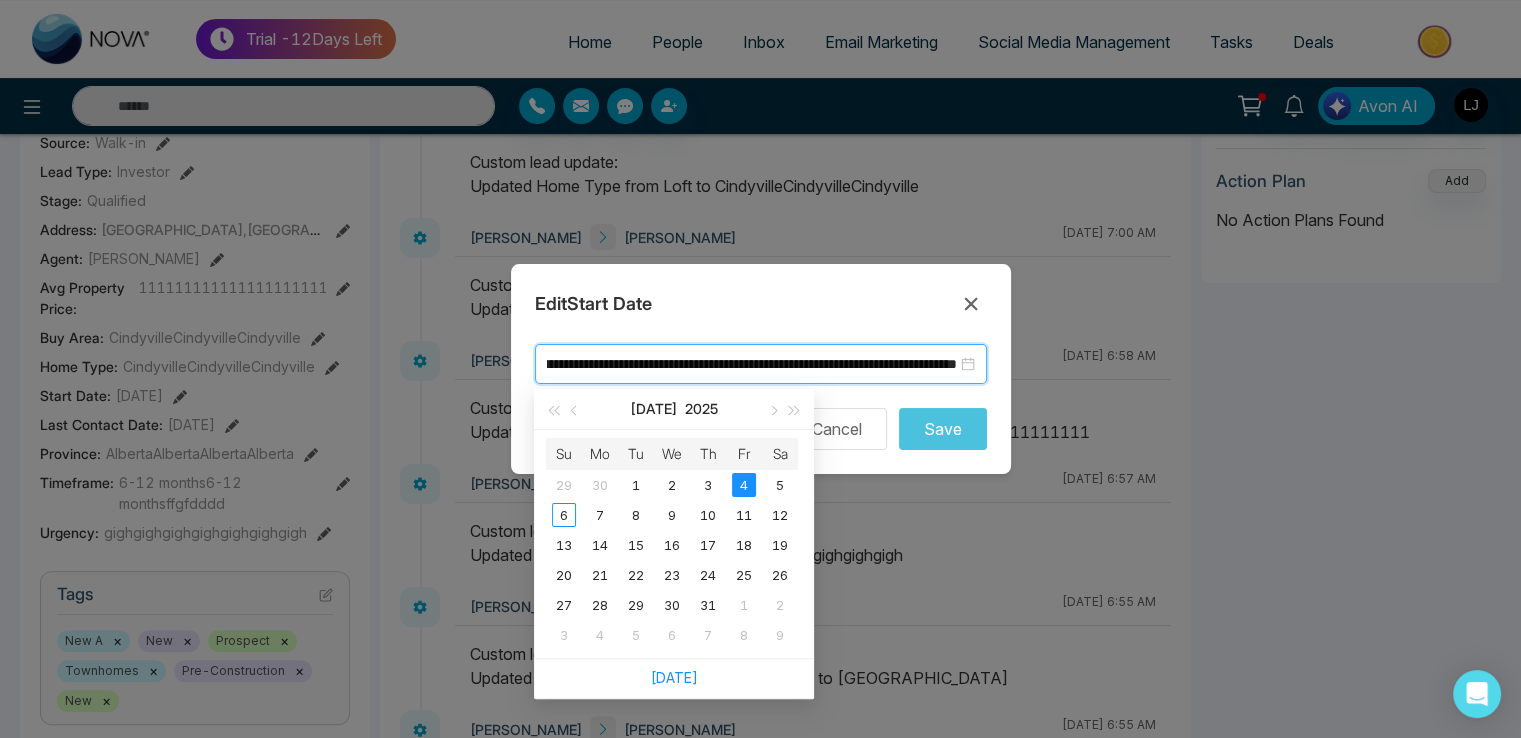 type on "**********" 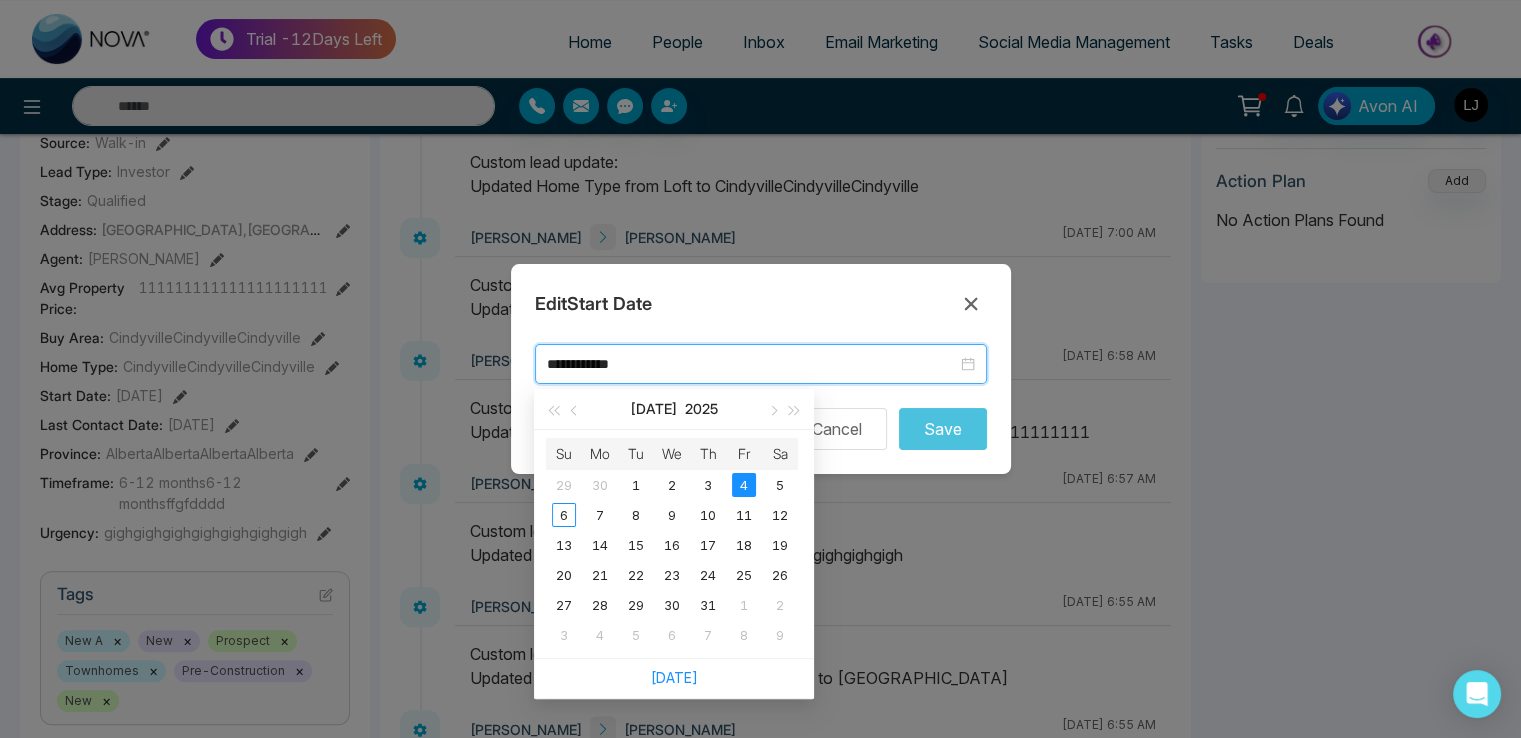 scroll, scrollTop: 0, scrollLeft: 0, axis: both 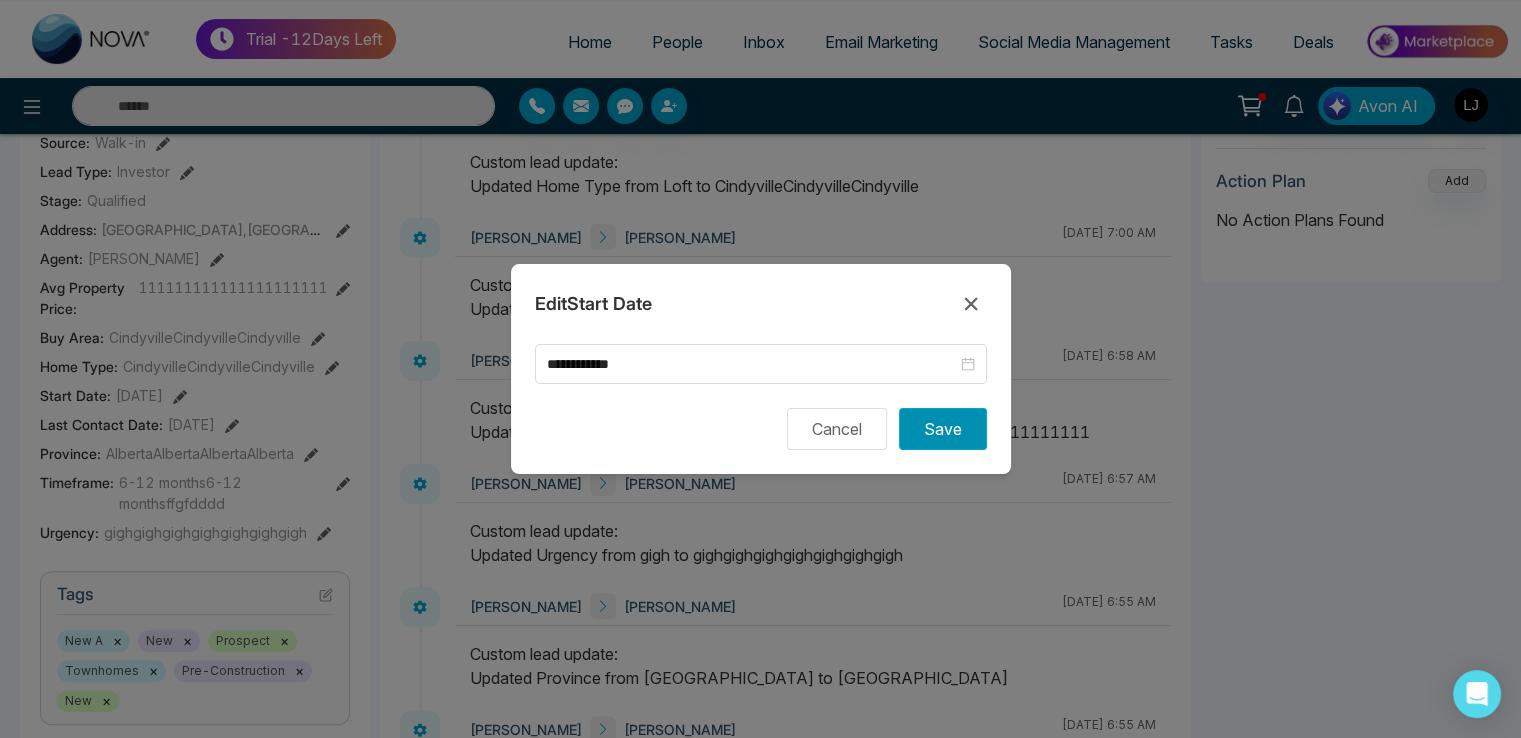 click on "Save" at bounding box center (943, 429) 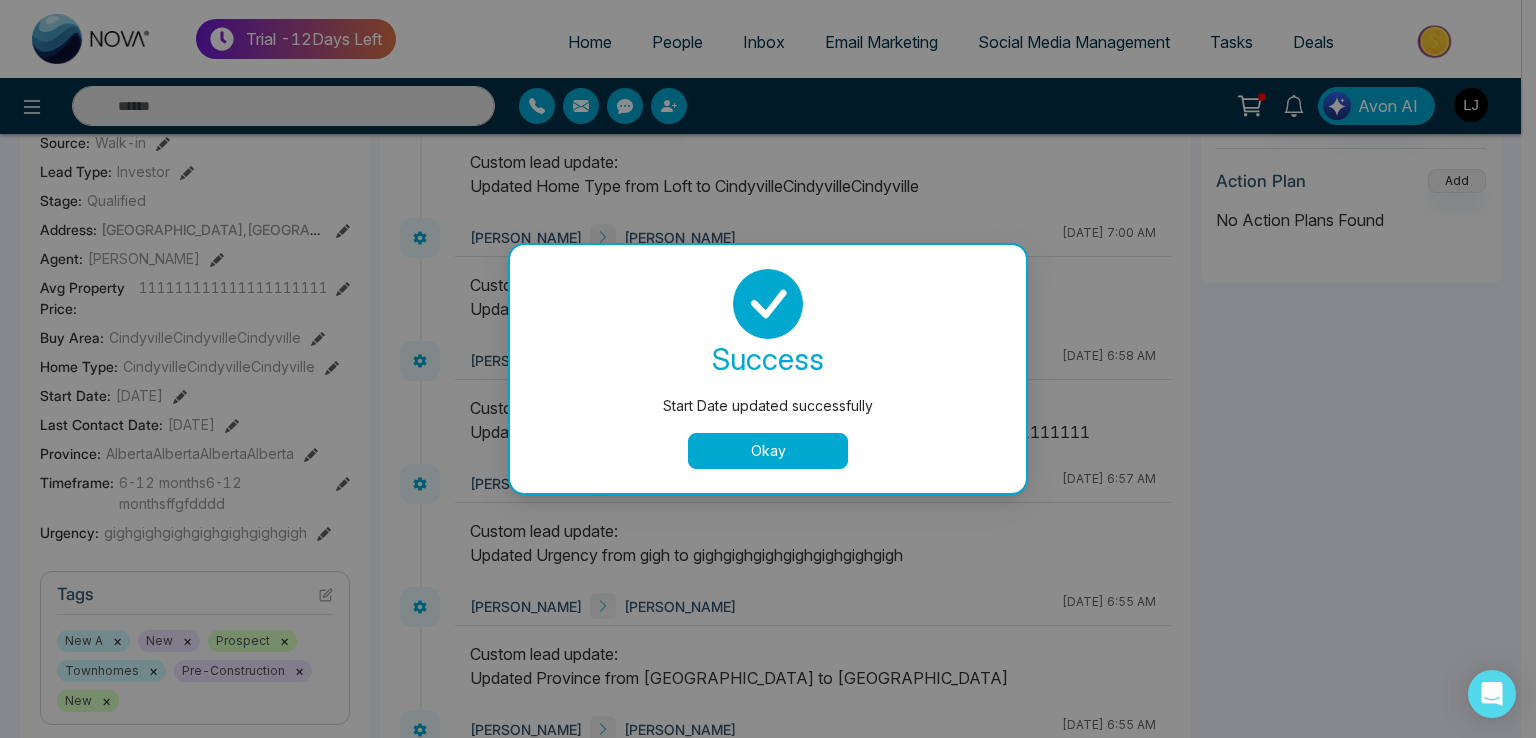 click on "Okay" at bounding box center (768, 451) 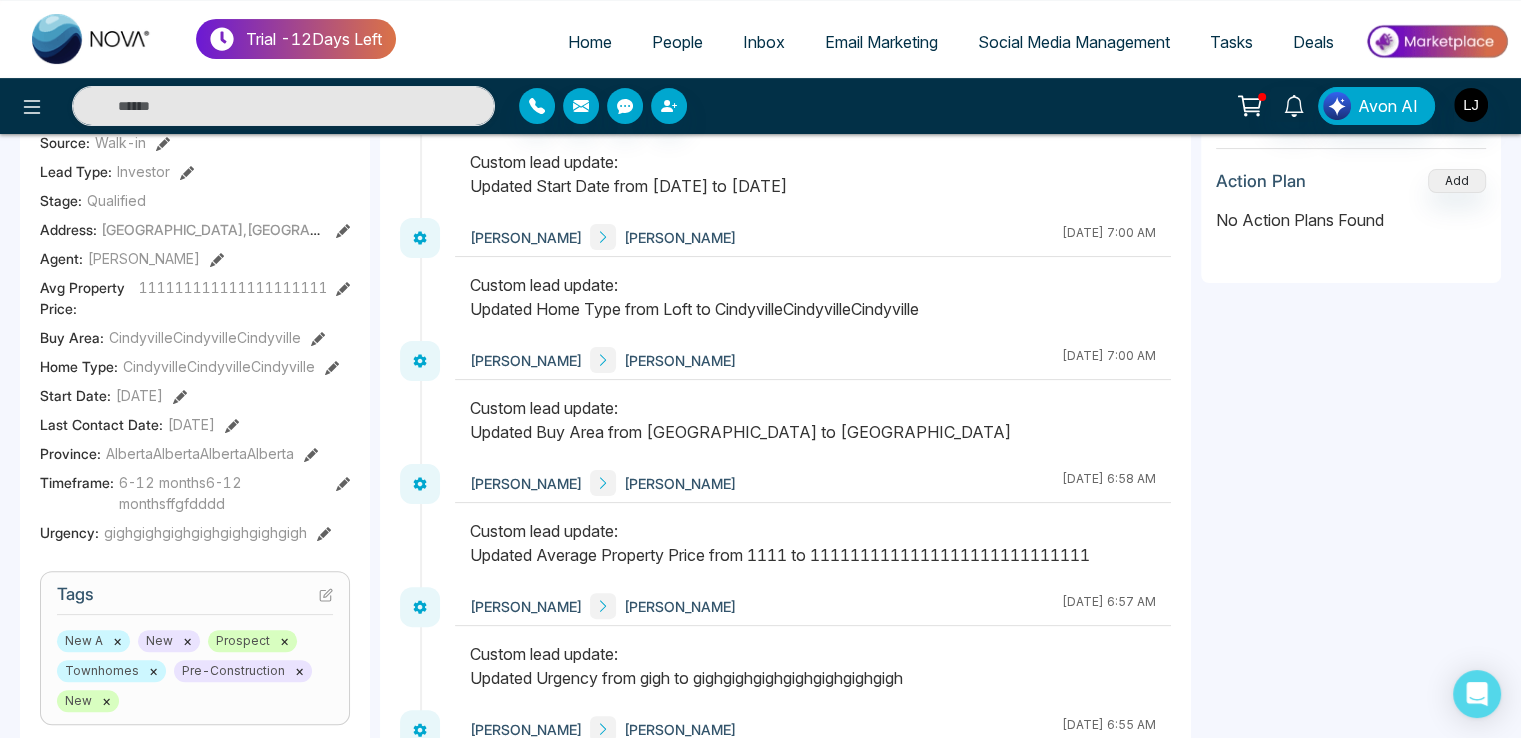 click 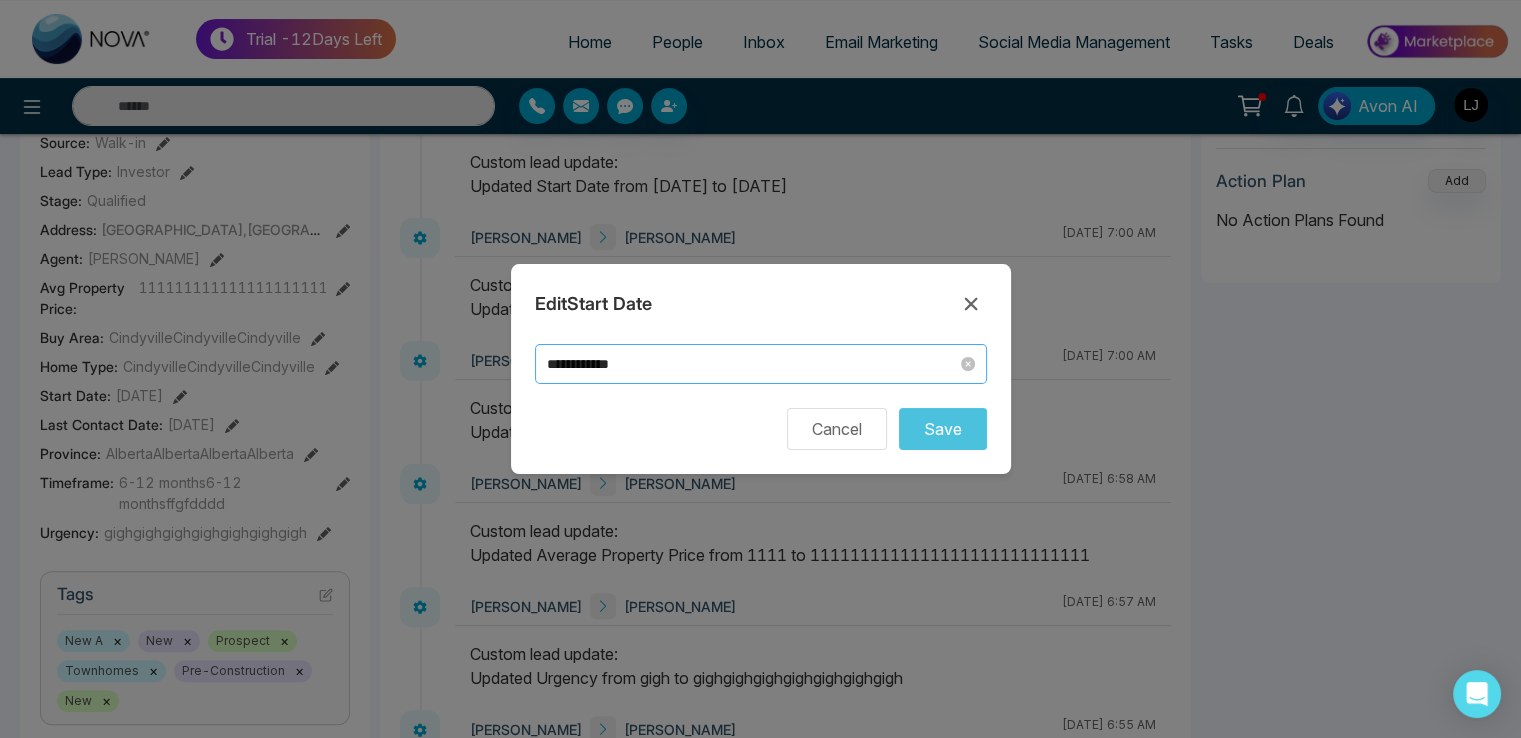 click on "**********" at bounding box center (752, 364) 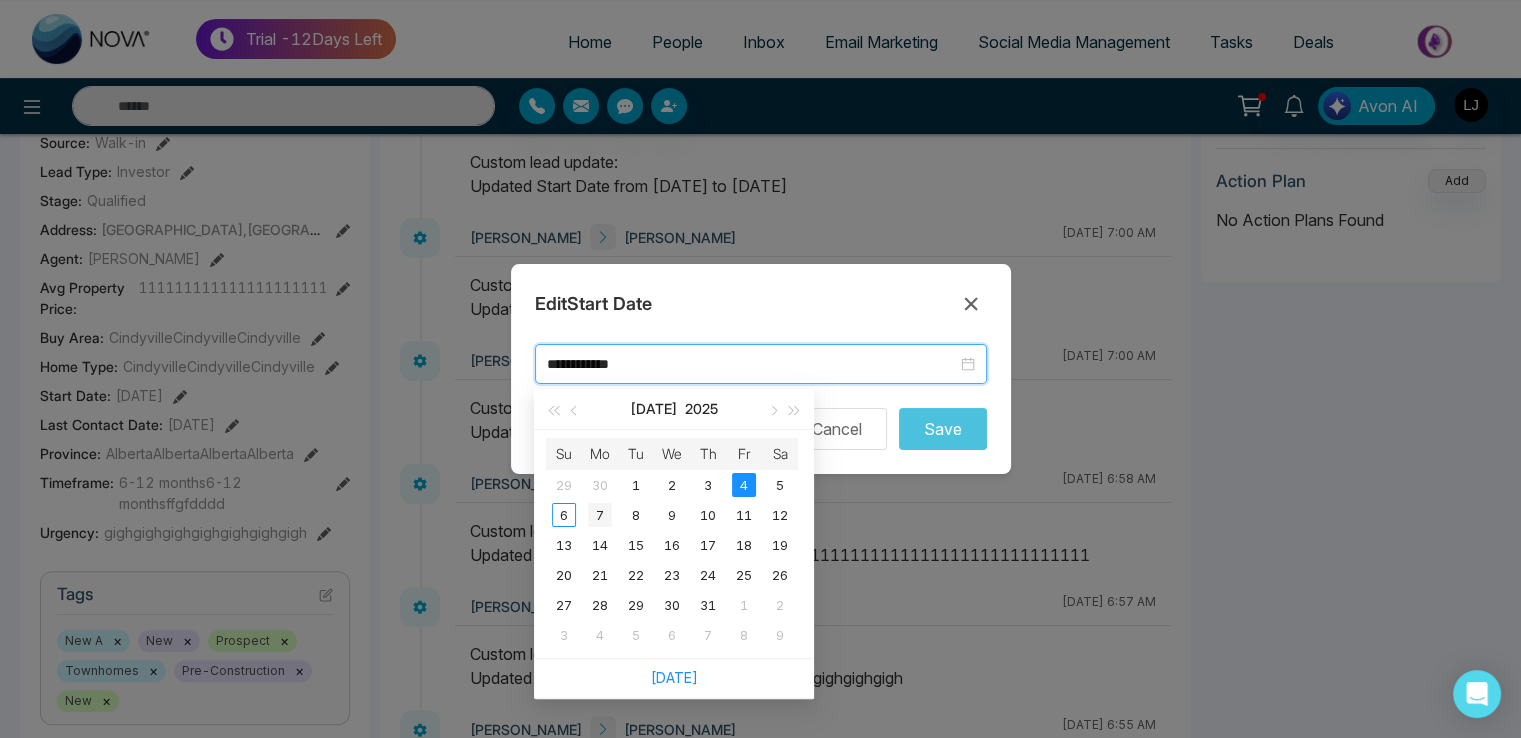 type on "**********" 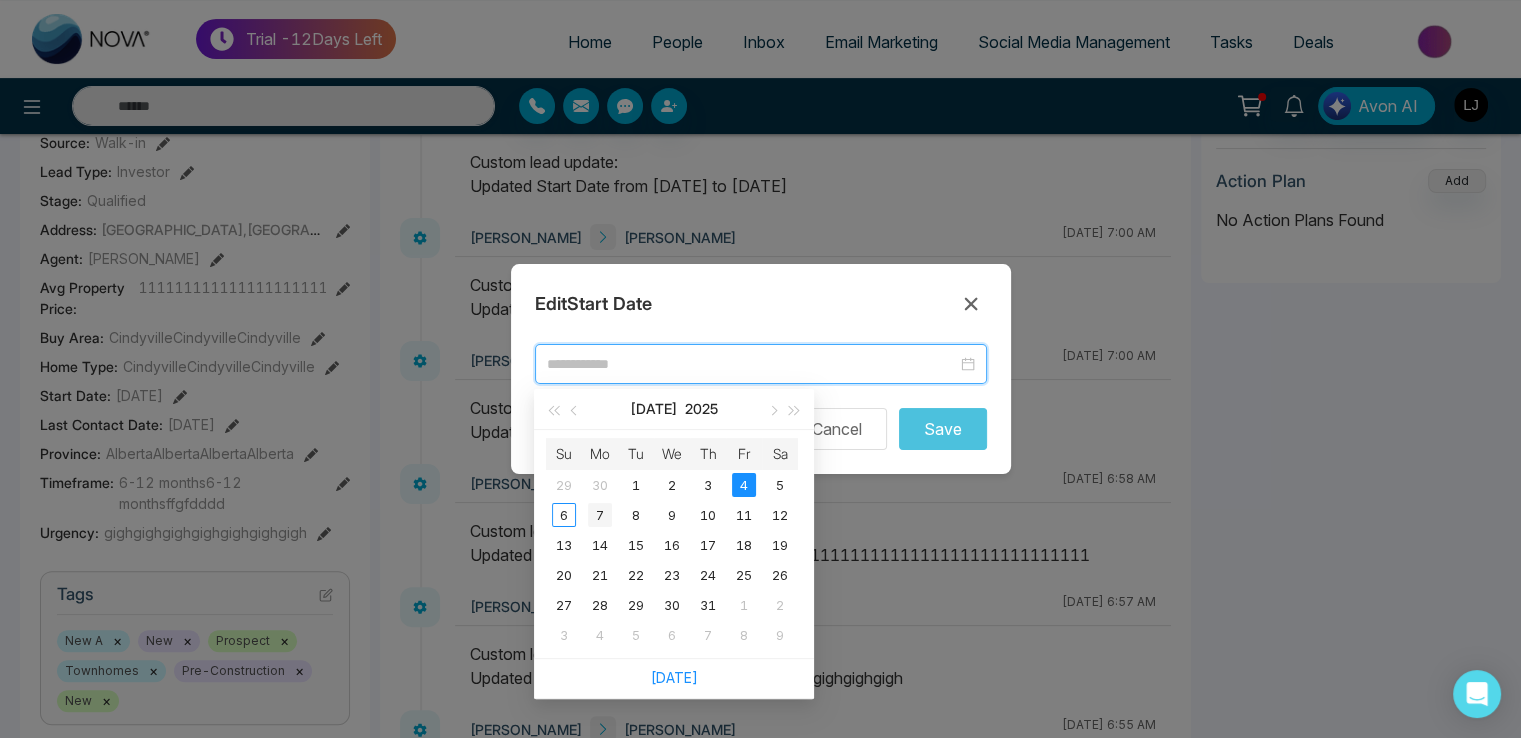 click on "7" at bounding box center (600, 515) 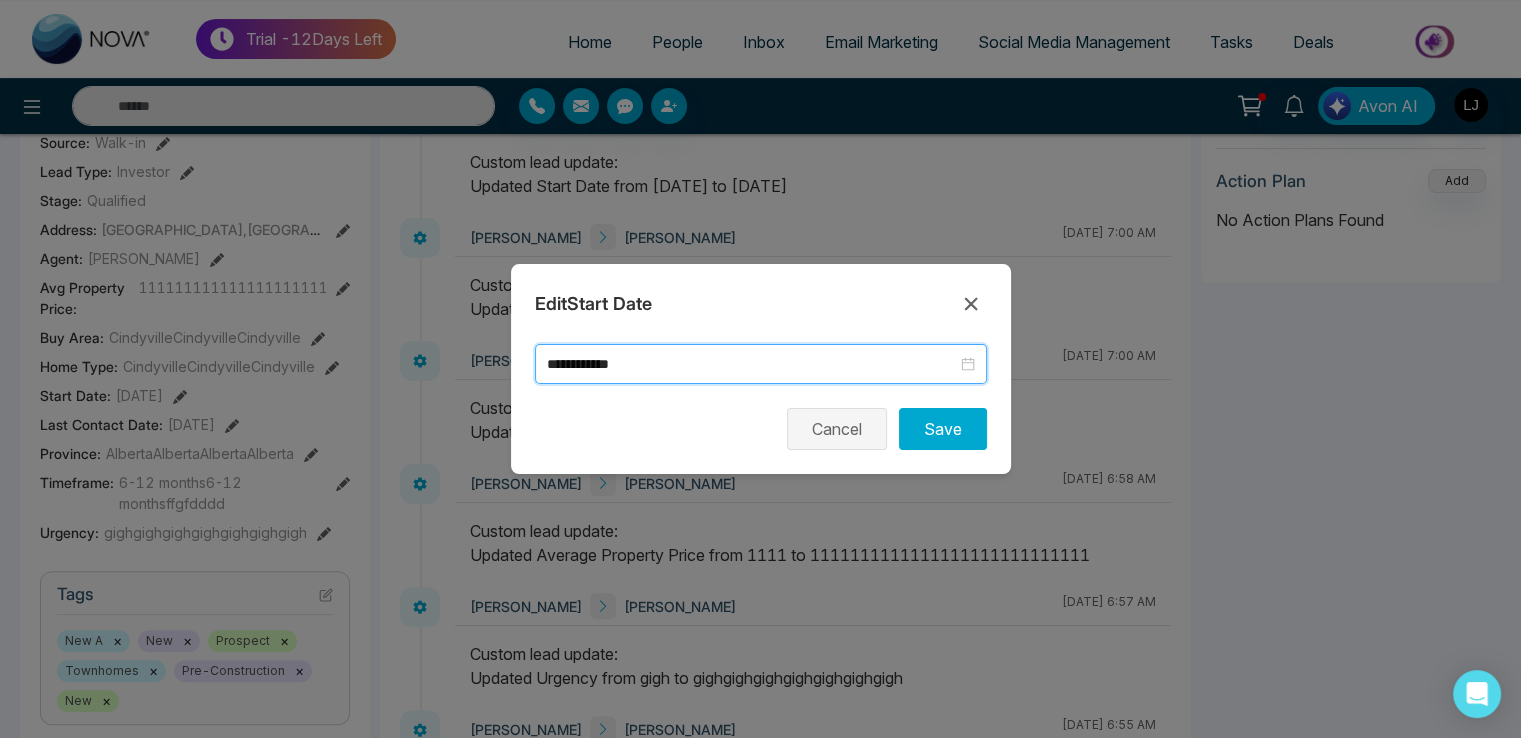 click on "Cancel" at bounding box center [837, 429] 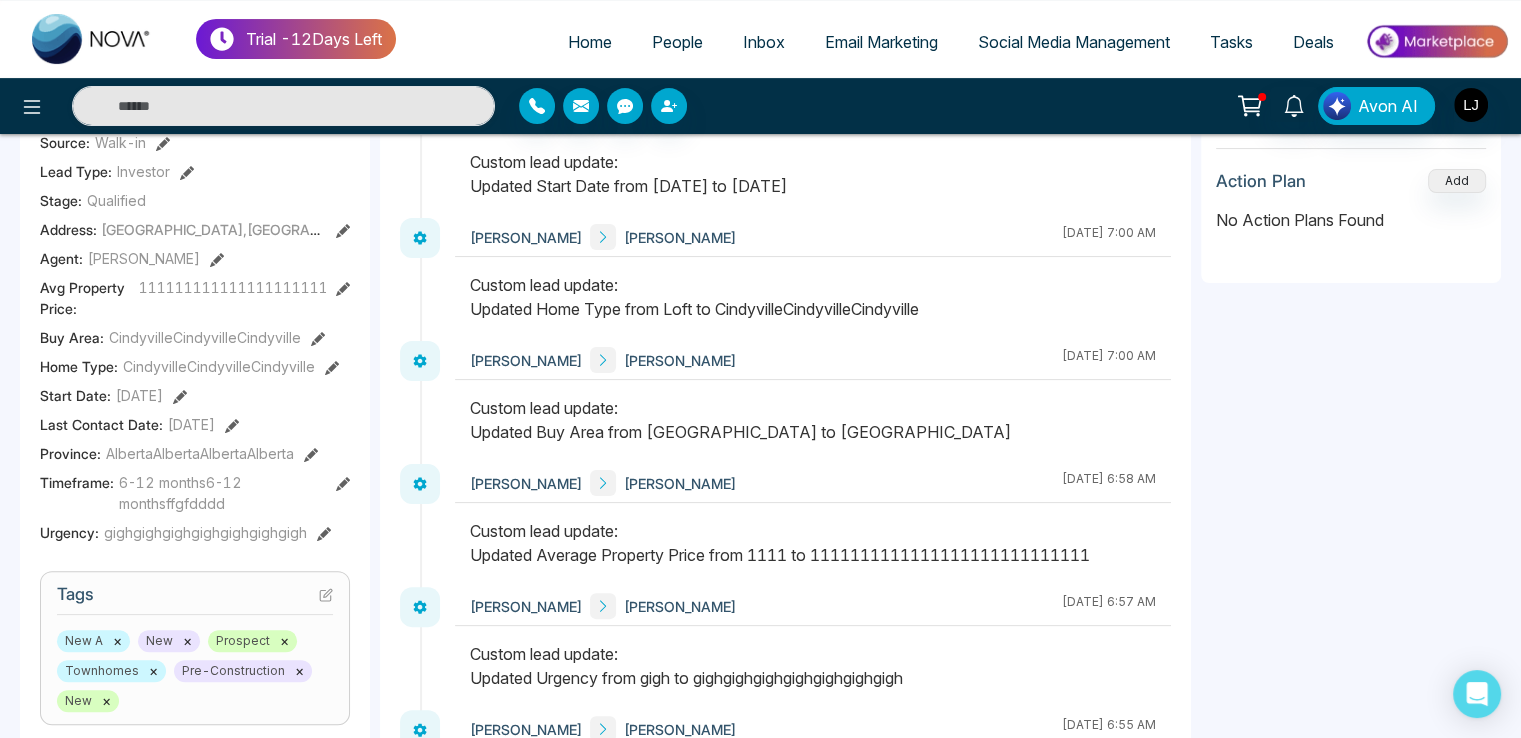 click on "Start Date : [DATE]" at bounding box center (195, 395) 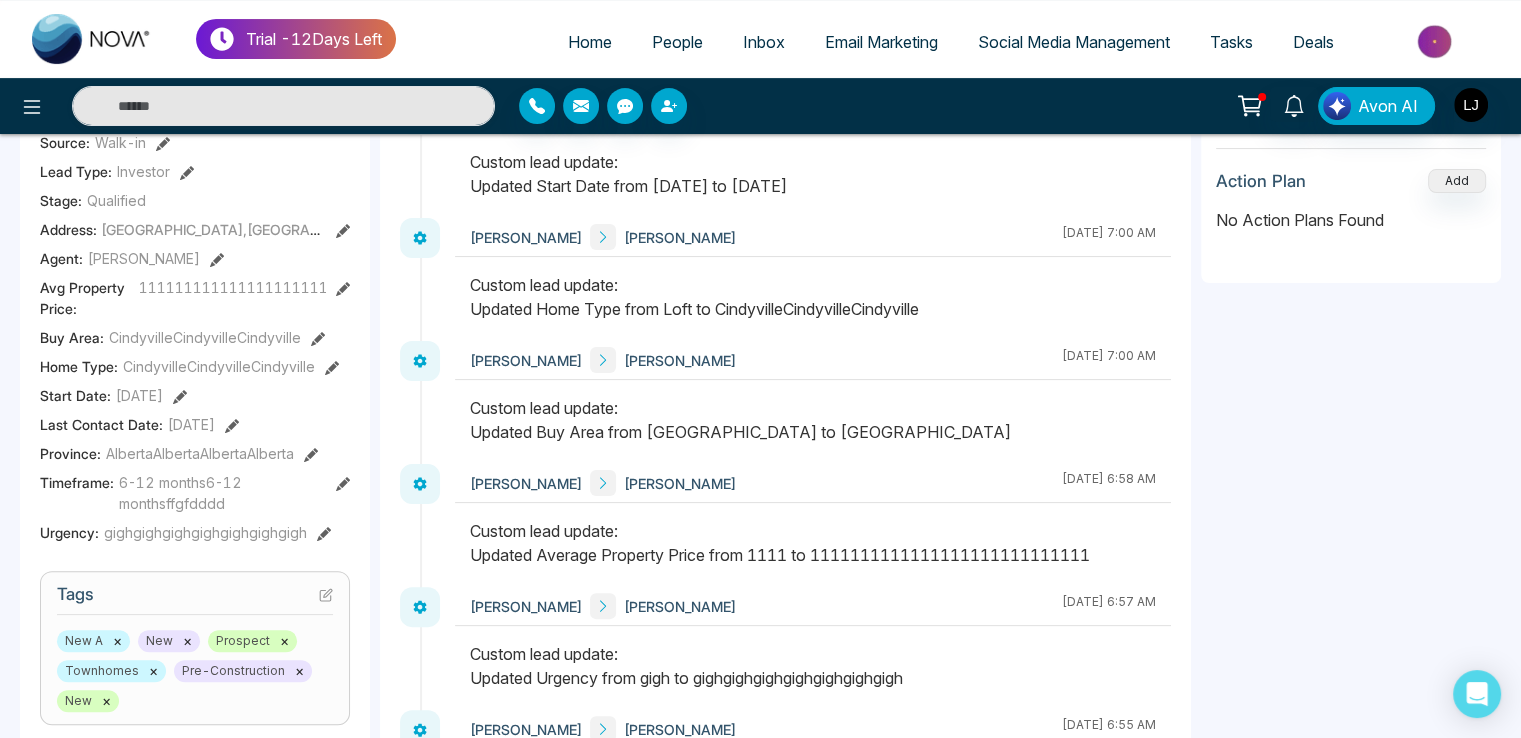 click 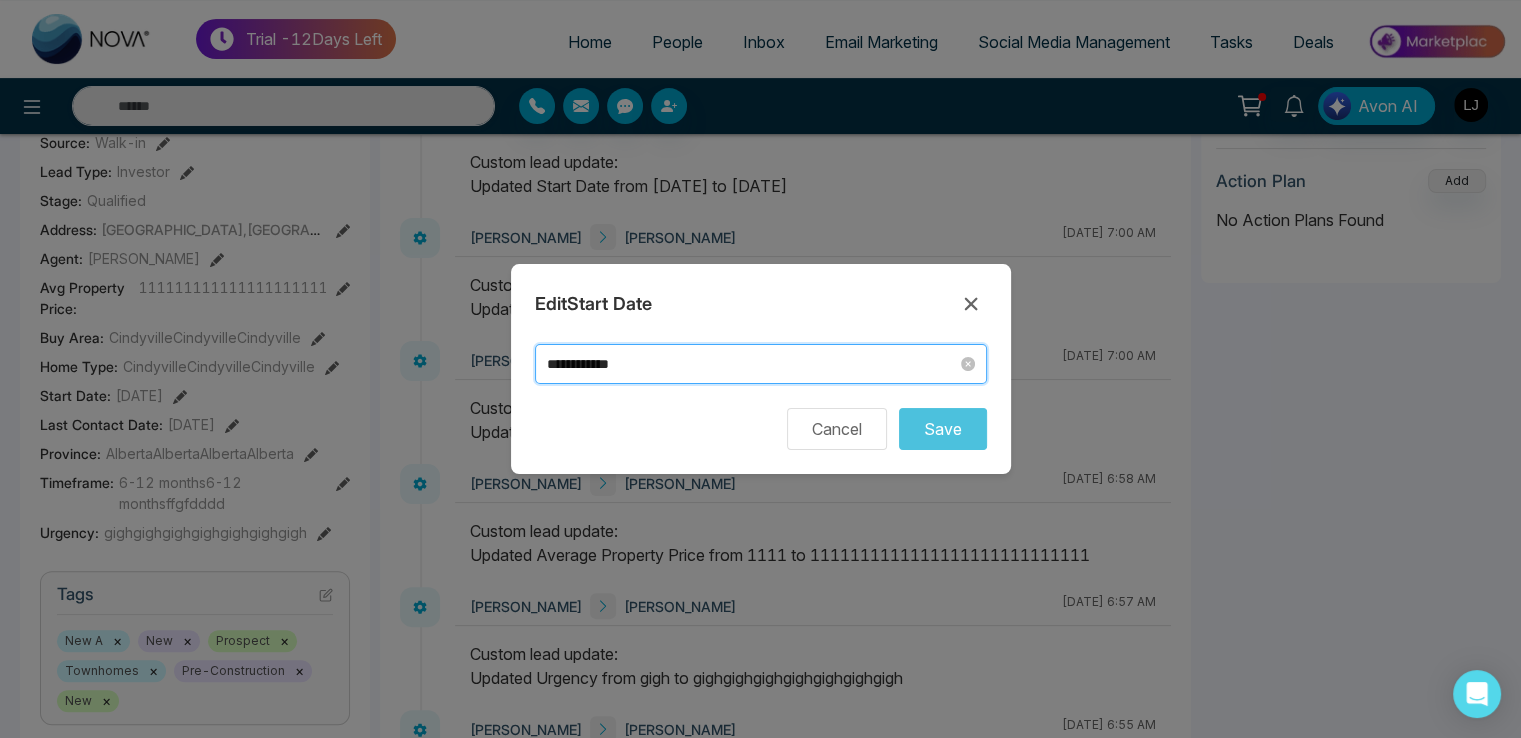 click on "**********" at bounding box center [752, 364] 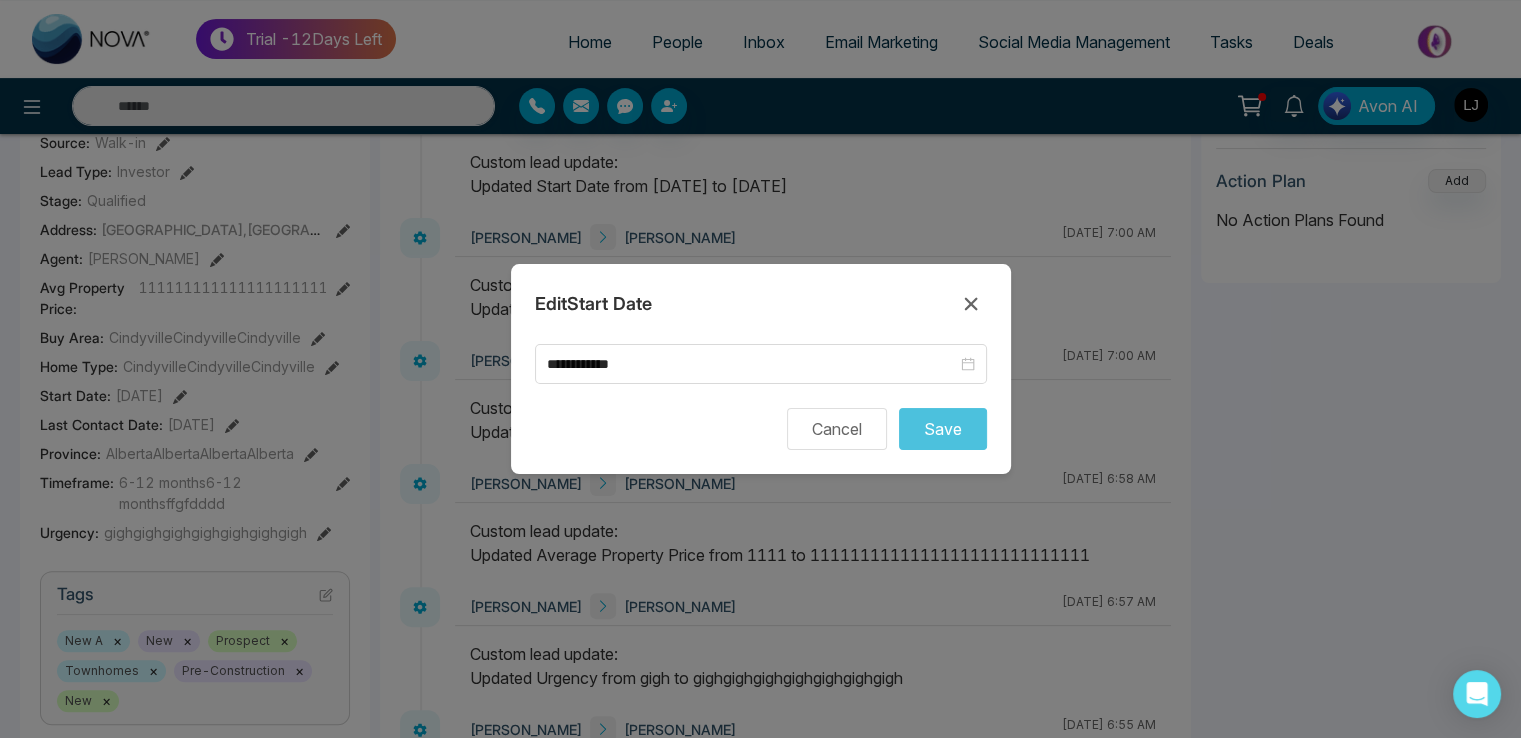 click on "**********" at bounding box center [761, 369] 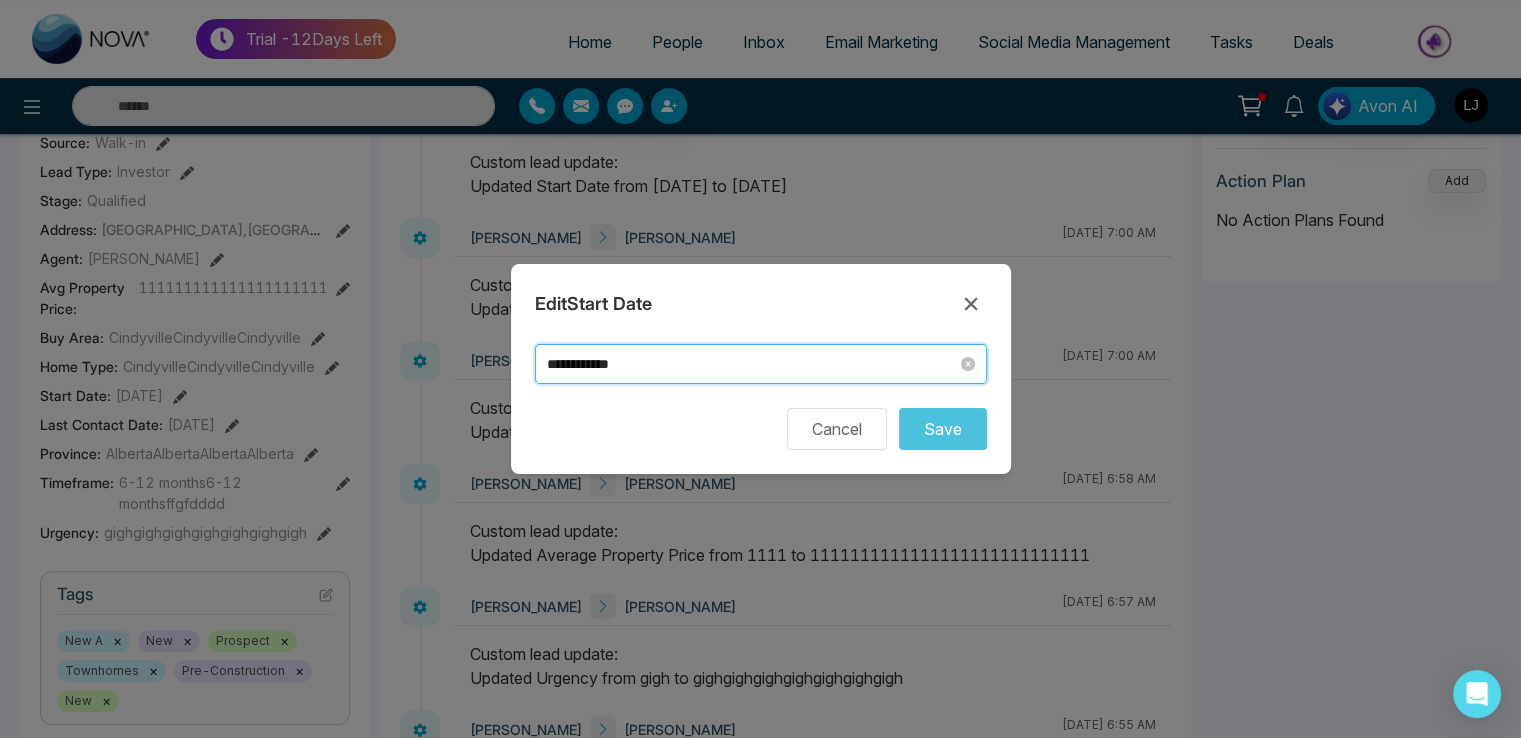 click on "**********" at bounding box center [752, 364] 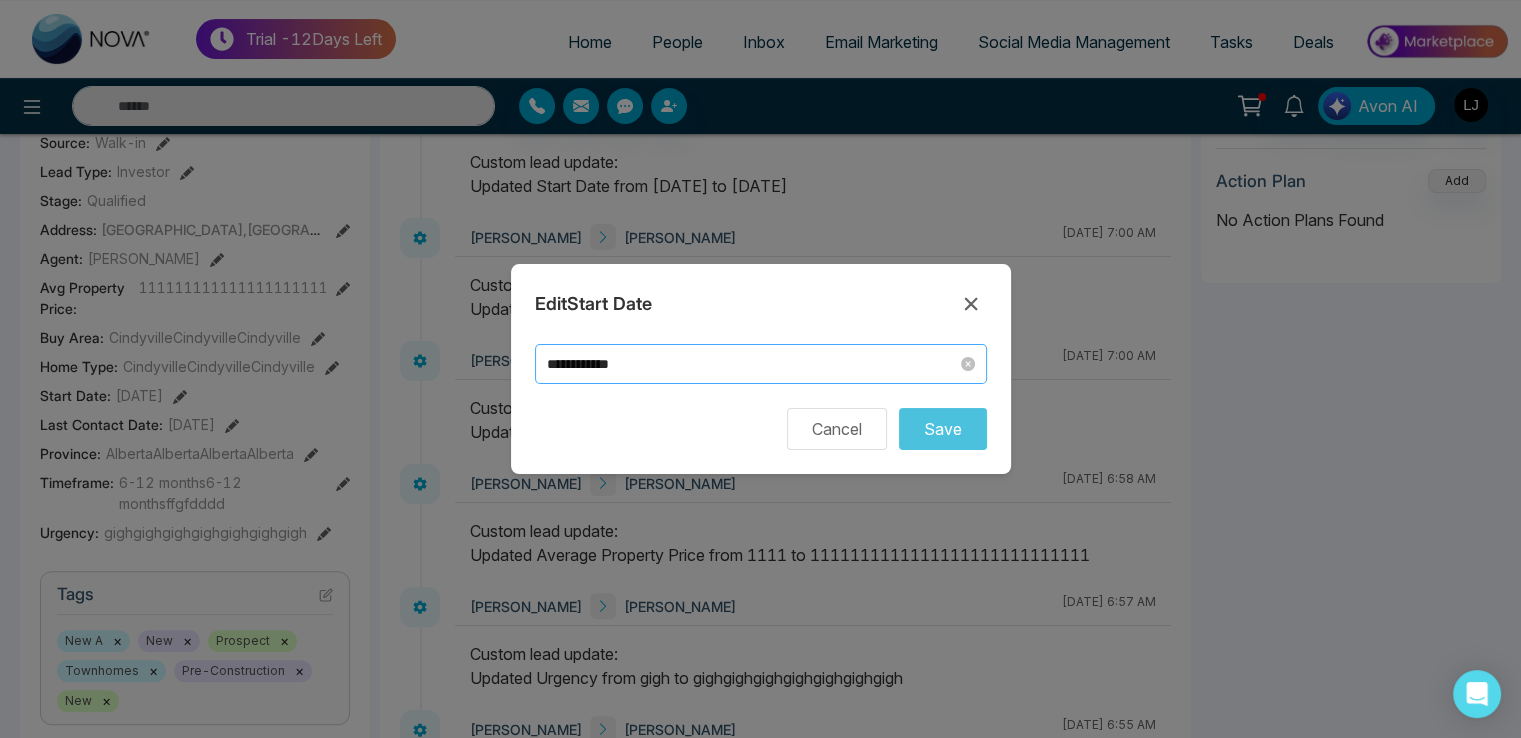 click on "**********" at bounding box center [752, 364] 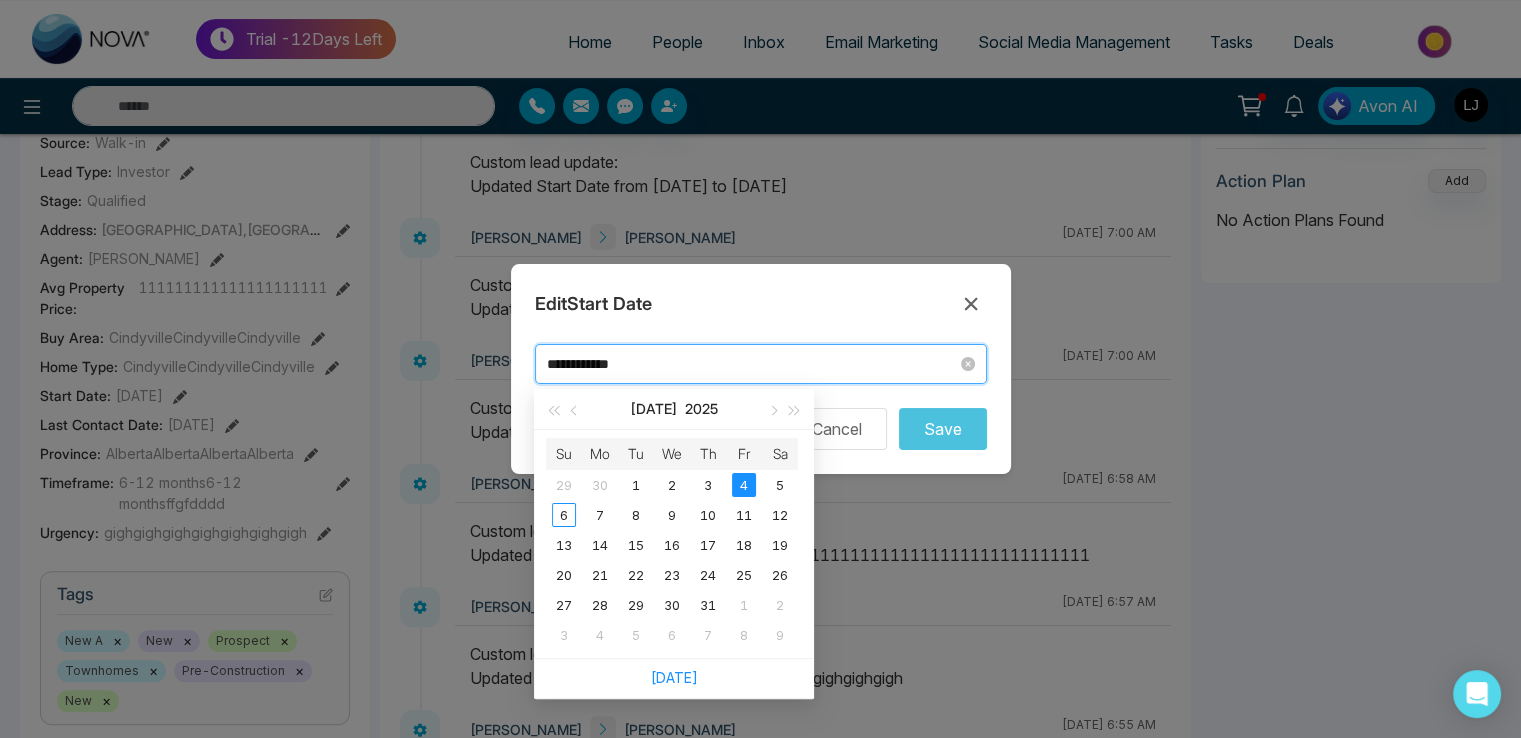 click on "**********" at bounding box center (752, 364) 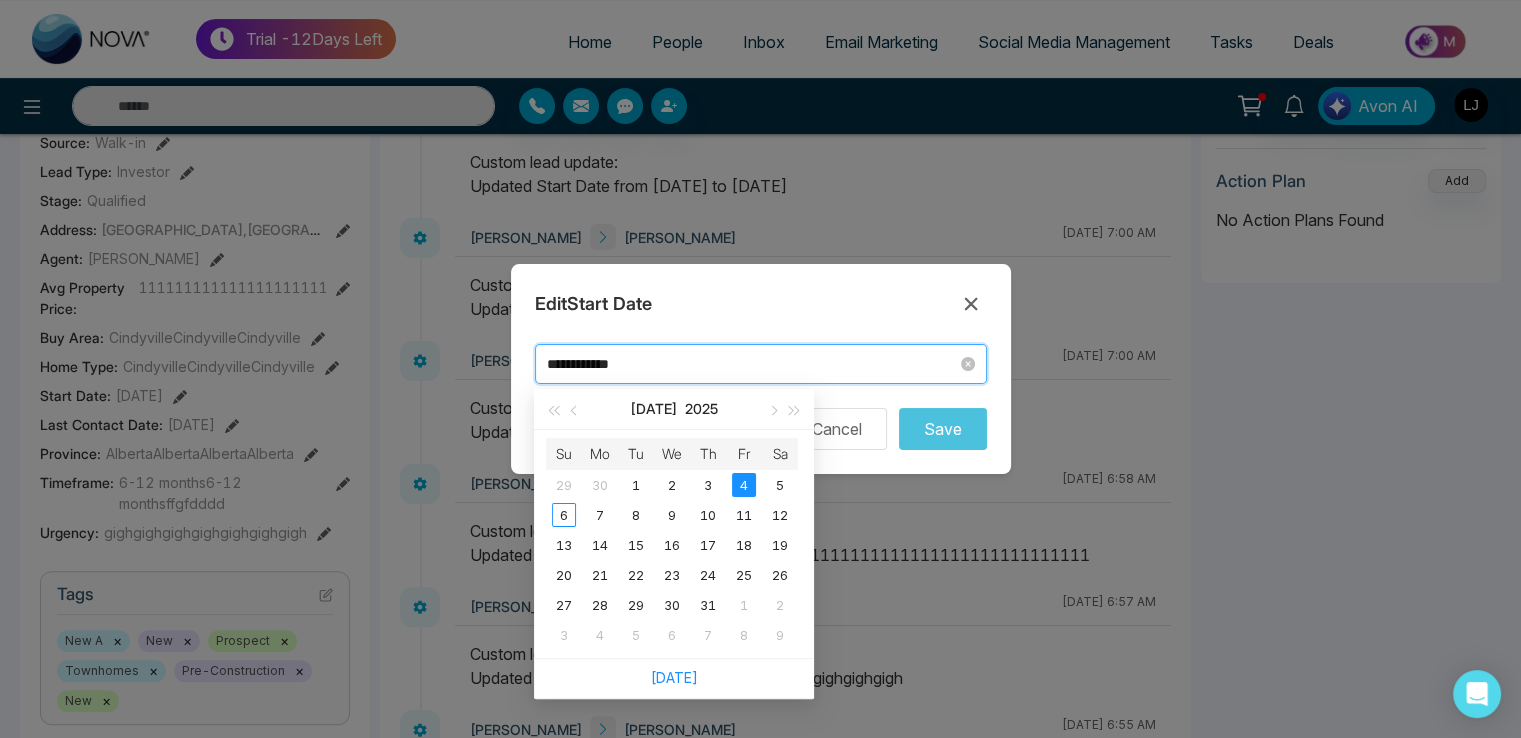 click on "**********" at bounding box center [752, 364] 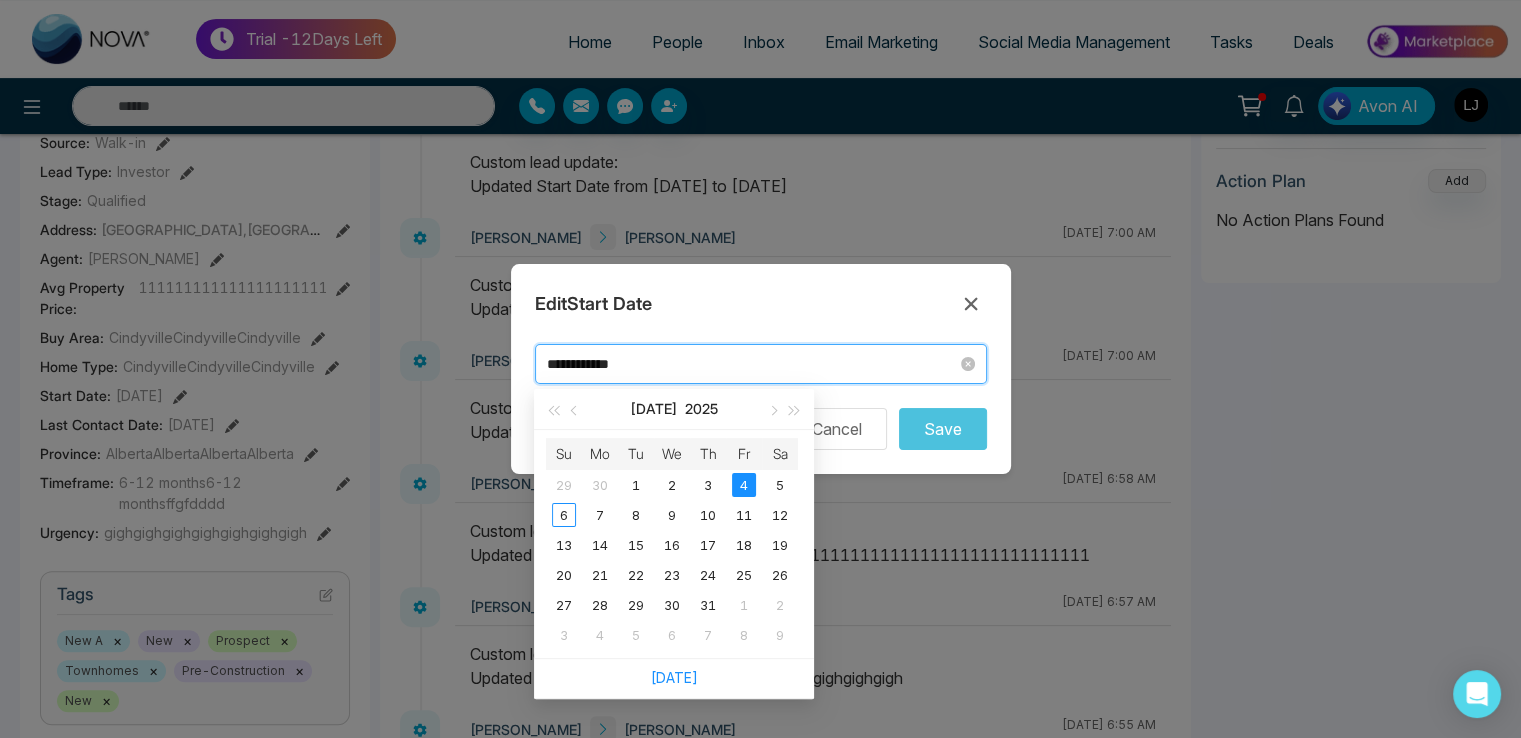 click on "**********" at bounding box center (752, 364) 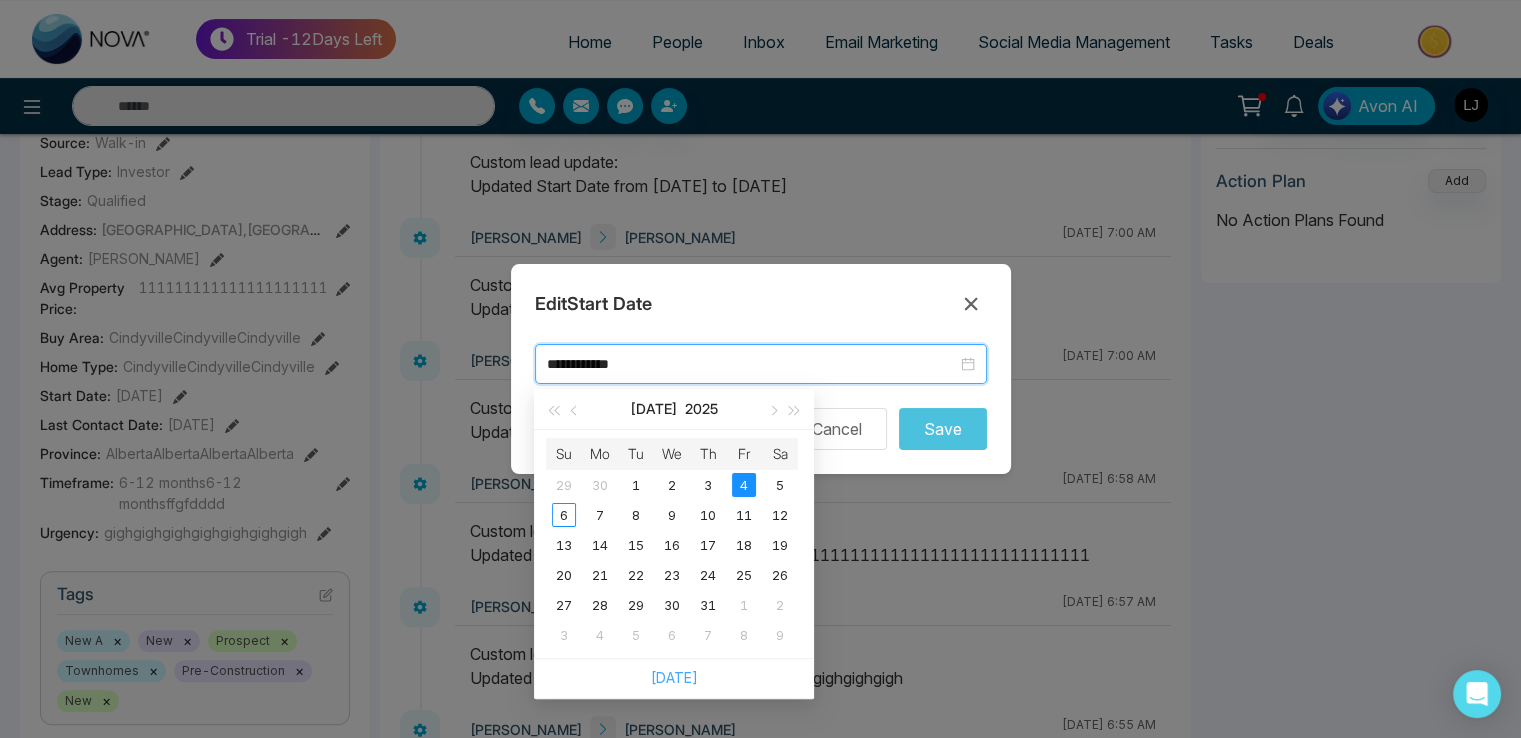 click on "[DATE]" at bounding box center (674, 677) 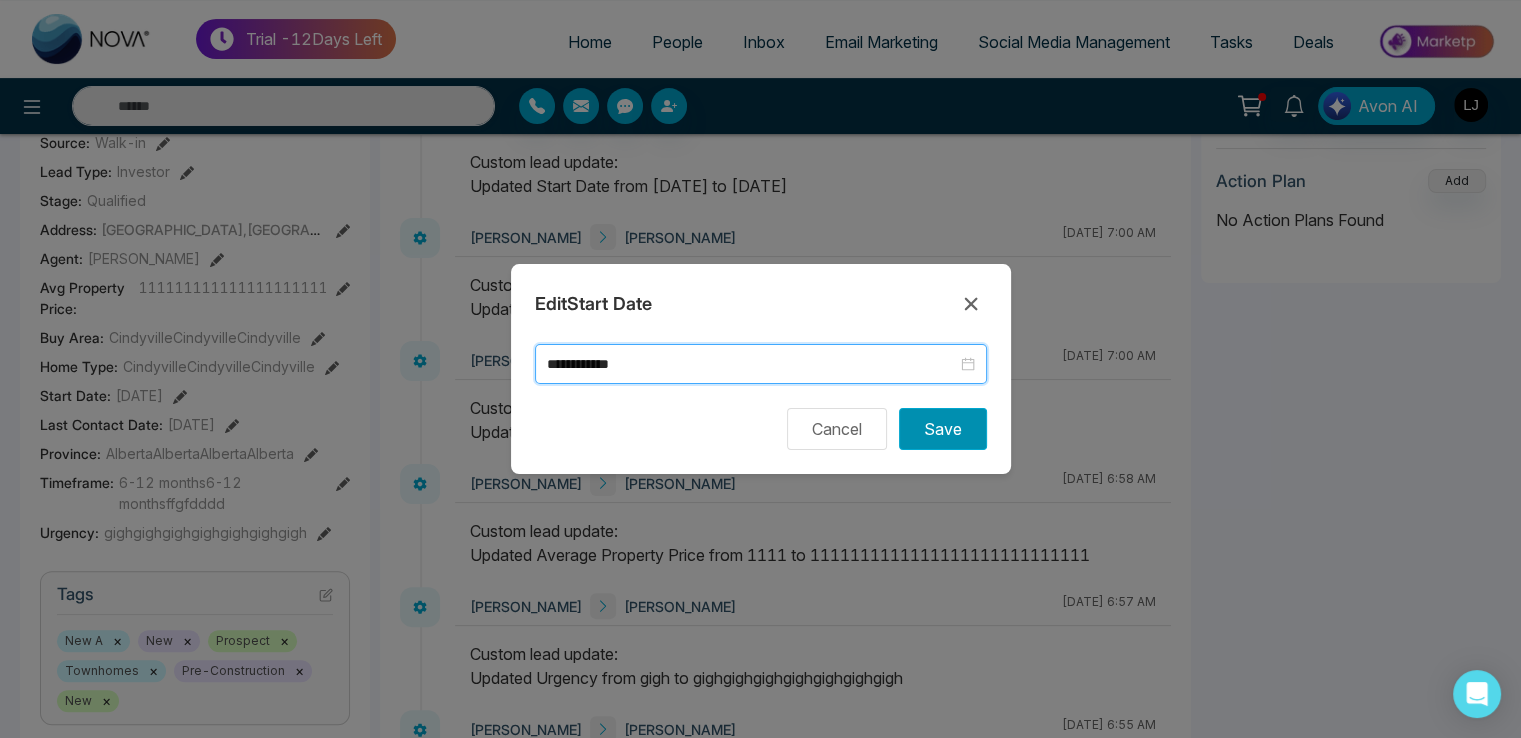 type on "**********" 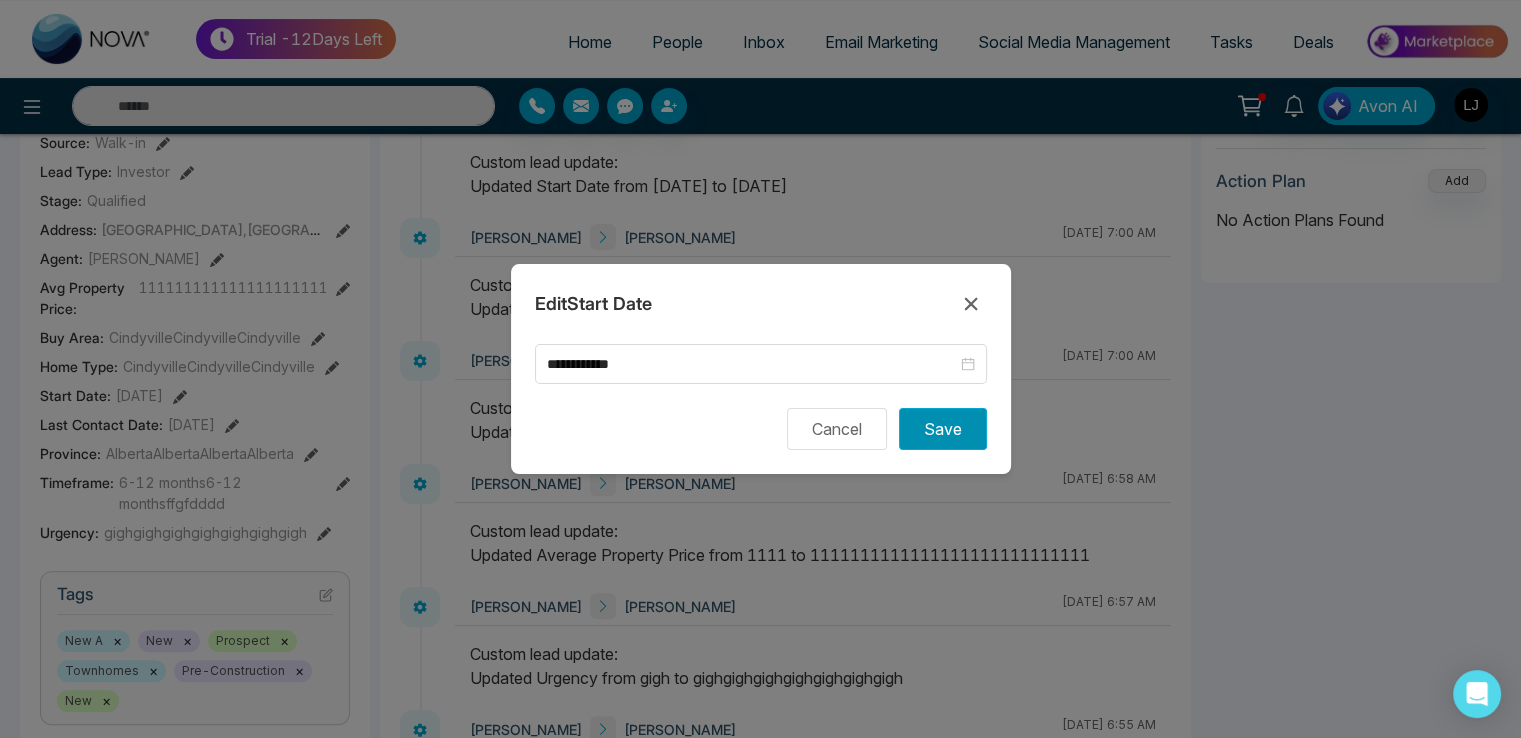 click on "Save" at bounding box center (943, 429) 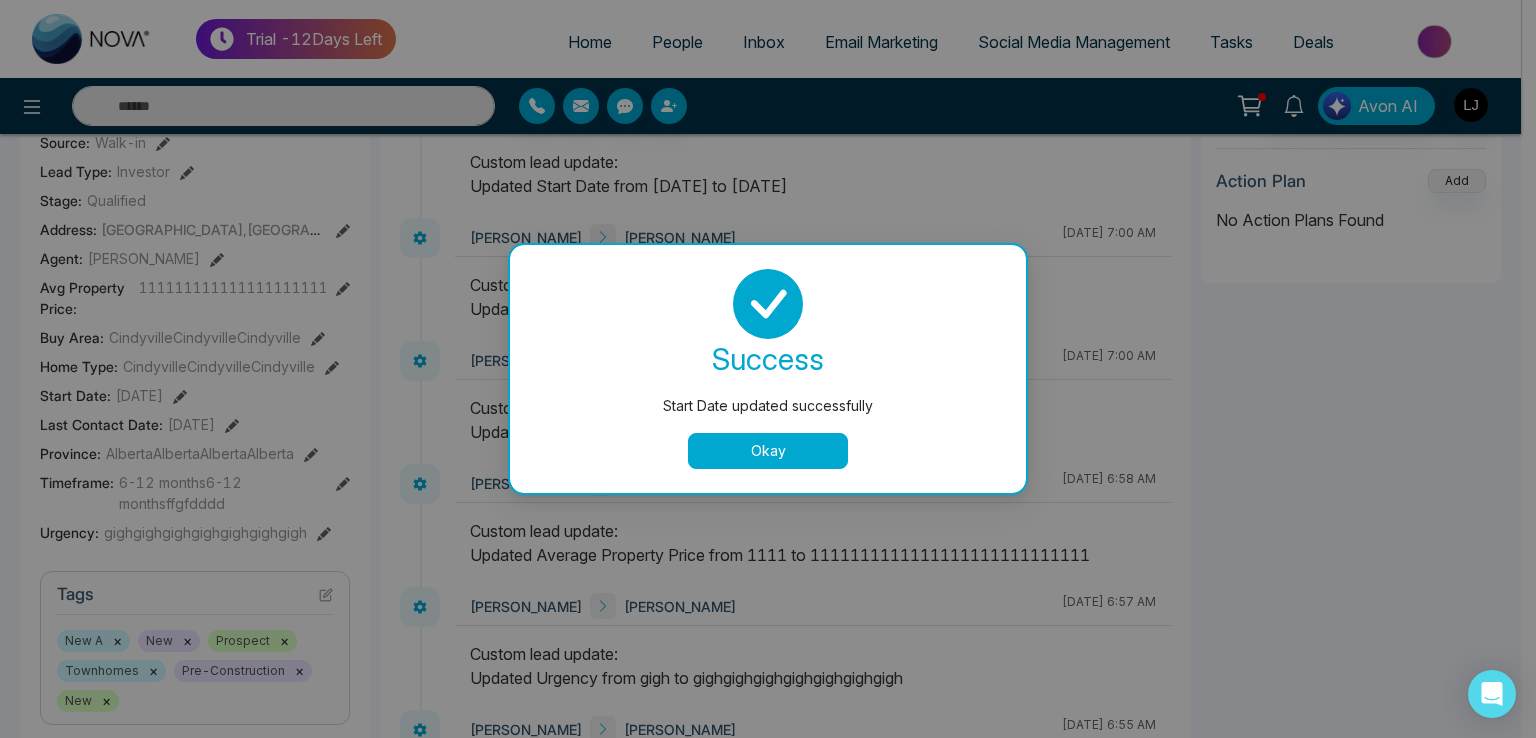 click on "Okay" at bounding box center [768, 451] 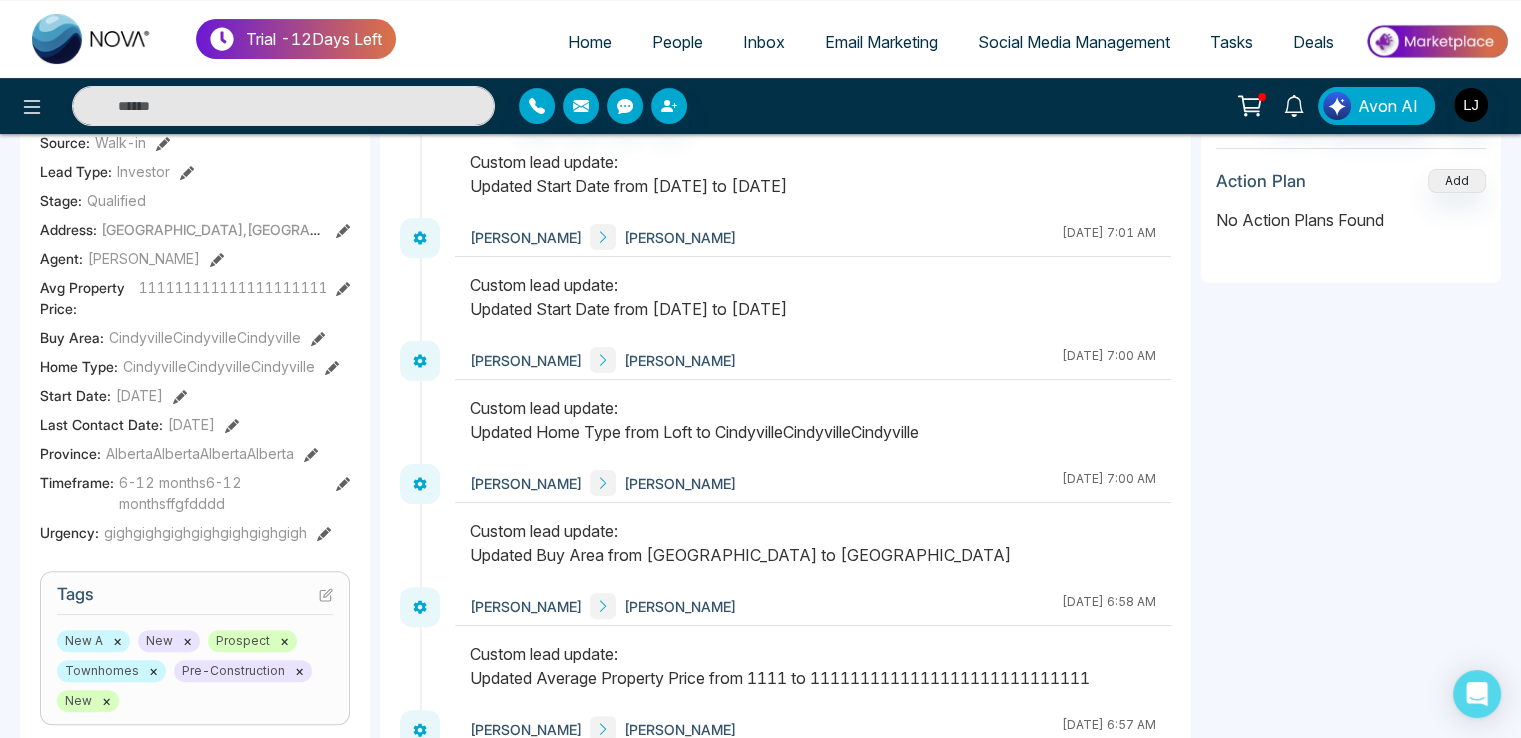 click on "Details Phone: [PHONE_NUMBER] Default Email: [EMAIL_ADDRESS][DOMAIN_NAME] Default Source: Walk-in Lead Type: Investor Stage: Qualified Address:   [GEOGRAPHIC_DATA],[GEOGRAPHIC_DATA]   Agent: [PERSON_NAME] Avg Property Price : 1111111111111111111111111111 Buy Area : [GEOGRAPHIC_DATA] Home Type : CindyvilleCindyvilleCindyville Start Date : [DATE] Last Contact Date : [DATE] Province : [GEOGRAPHIC_DATA] Timeframe : 6-12 months6-12 monthsffgfdddd Urgency : gighgighgighgighgighgighgigh" at bounding box center [195, 280] 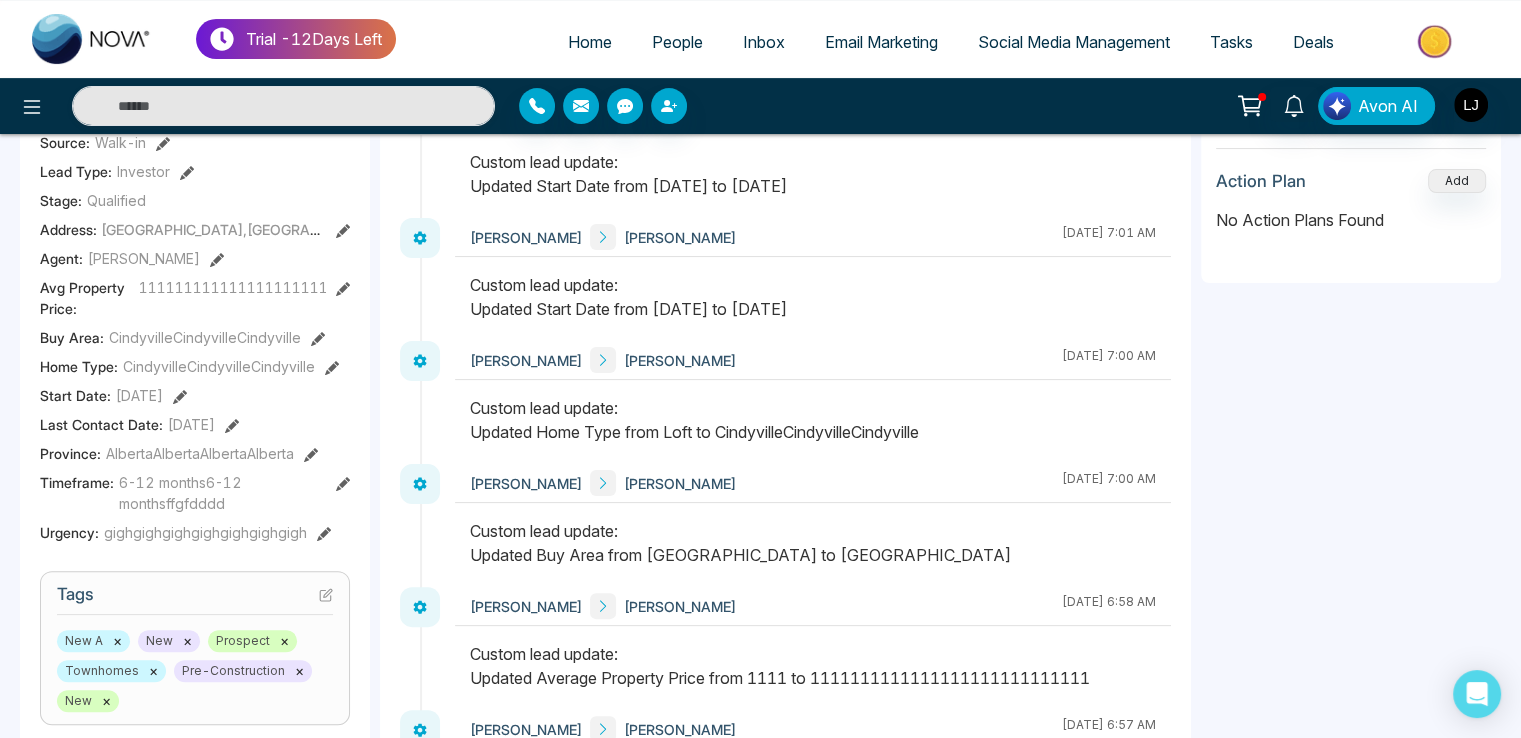click 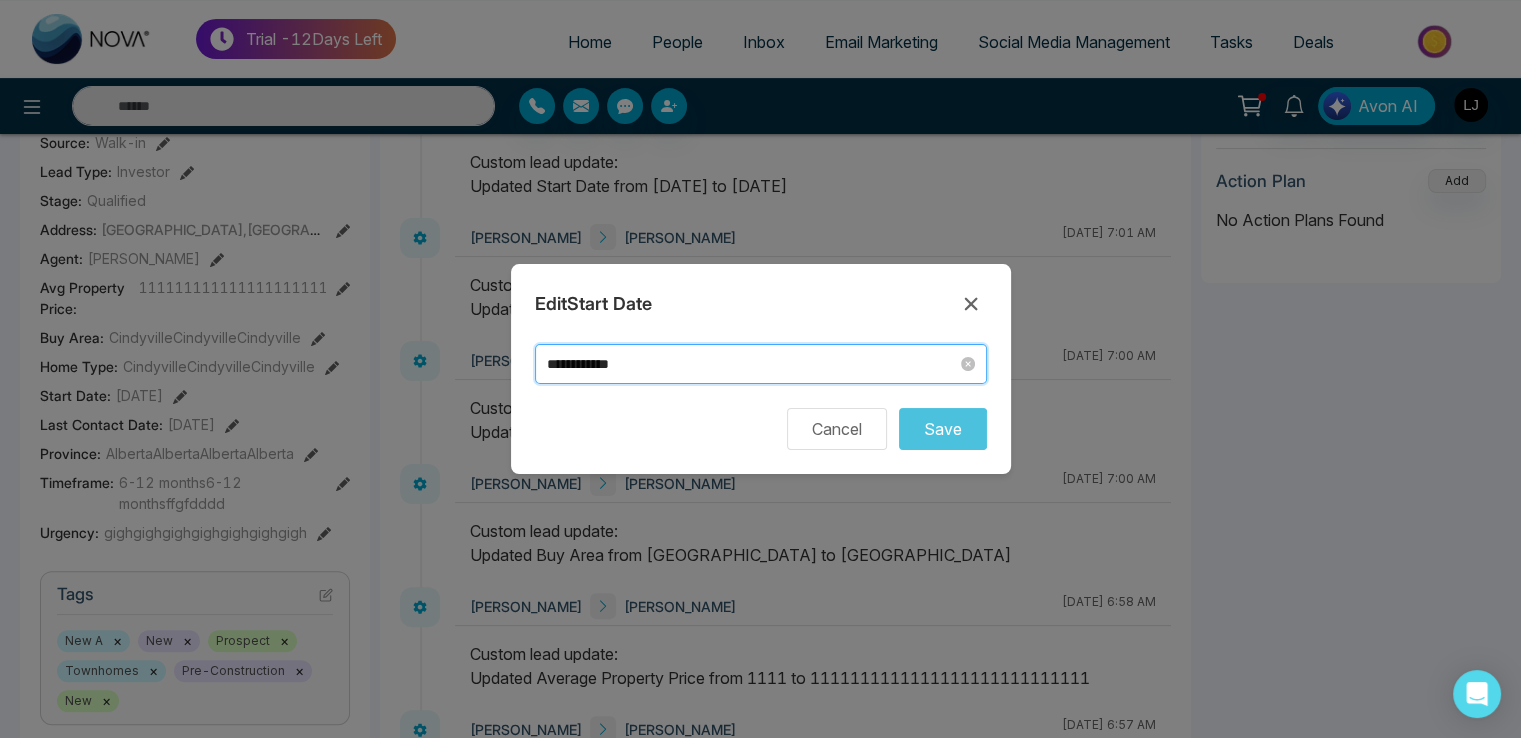 click on "**********" at bounding box center (752, 364) 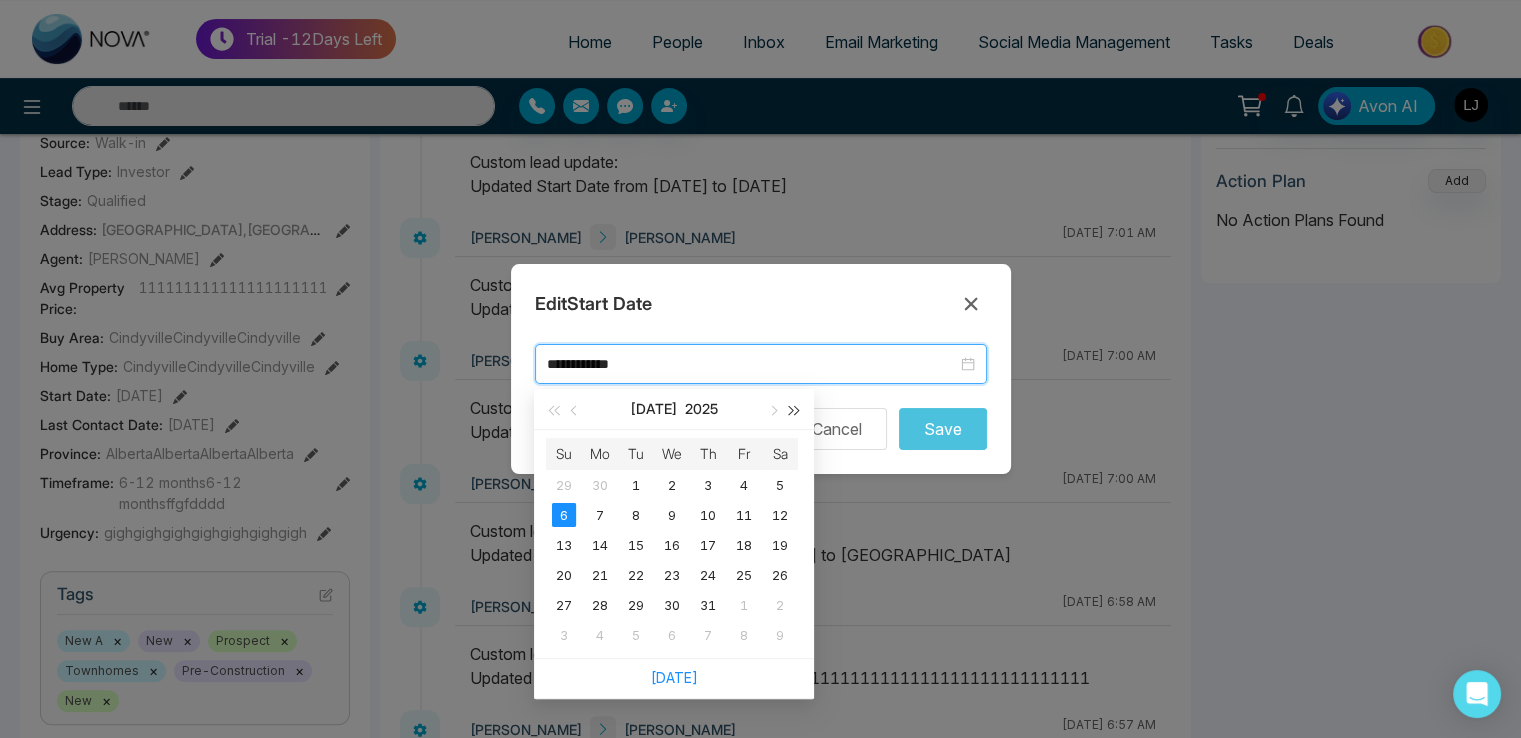 click at bounding box center [795, 410] 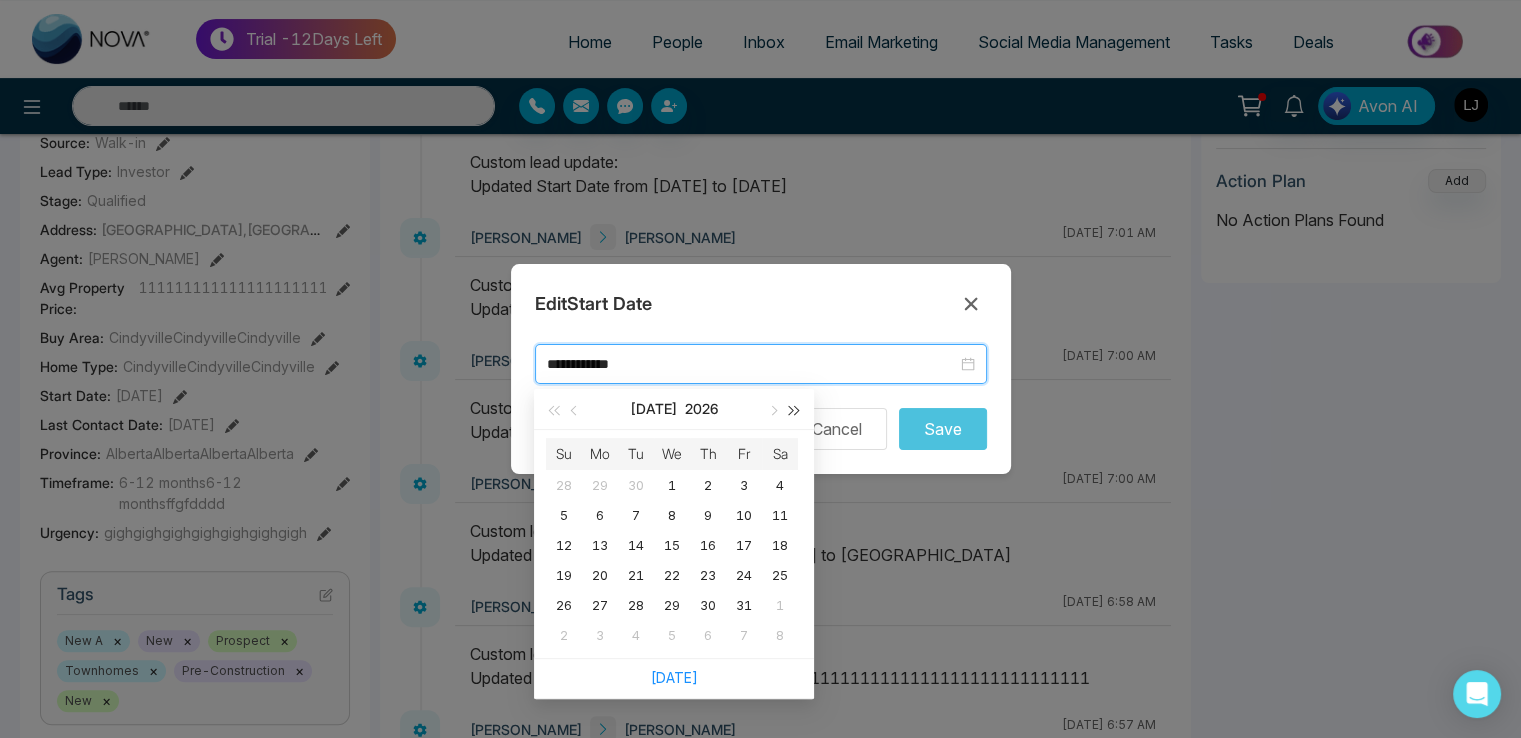 click at bounding box center (795, 410) 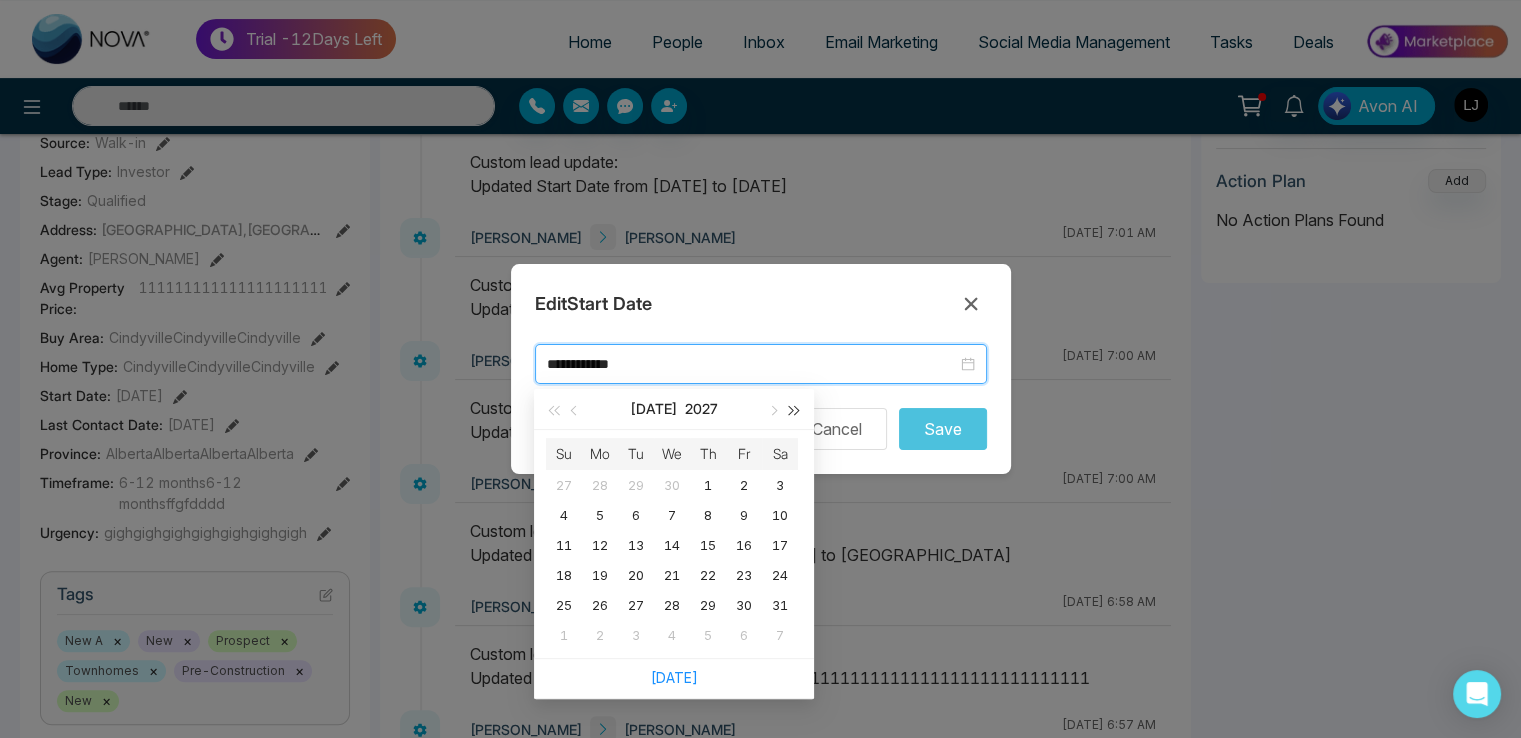 click at bounding box center (795, 410) 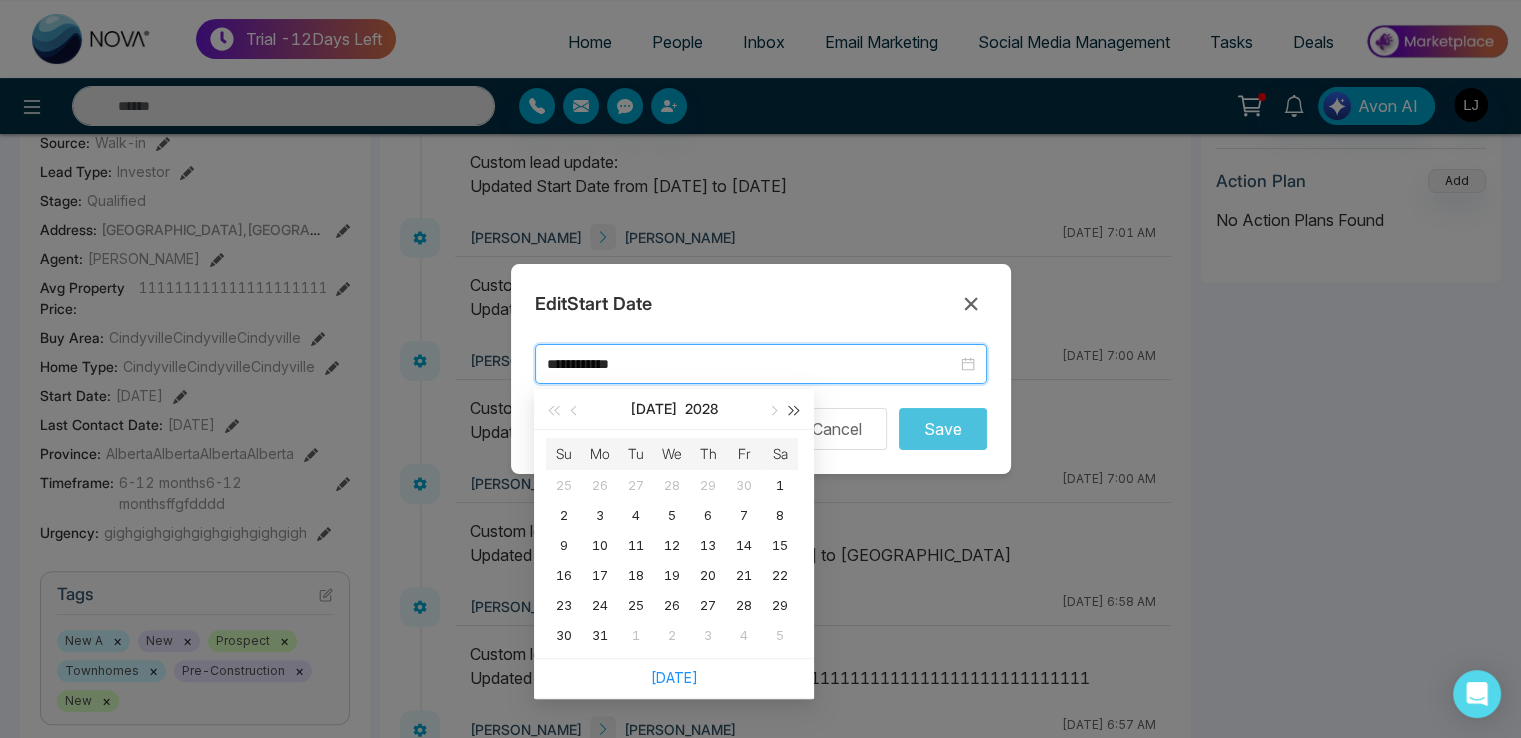 click at bounding box center (795, 410) 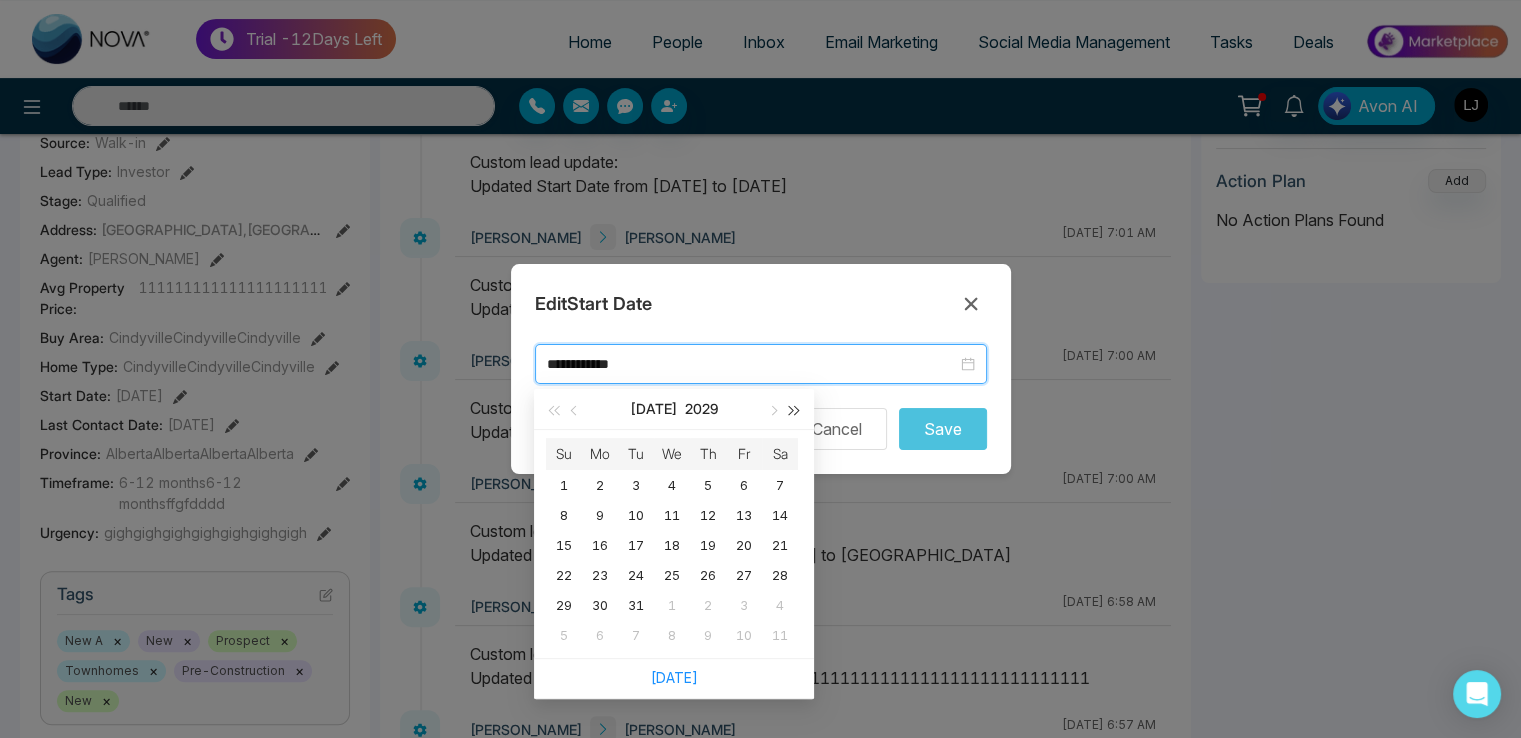 click at bounding box center [795, 410] 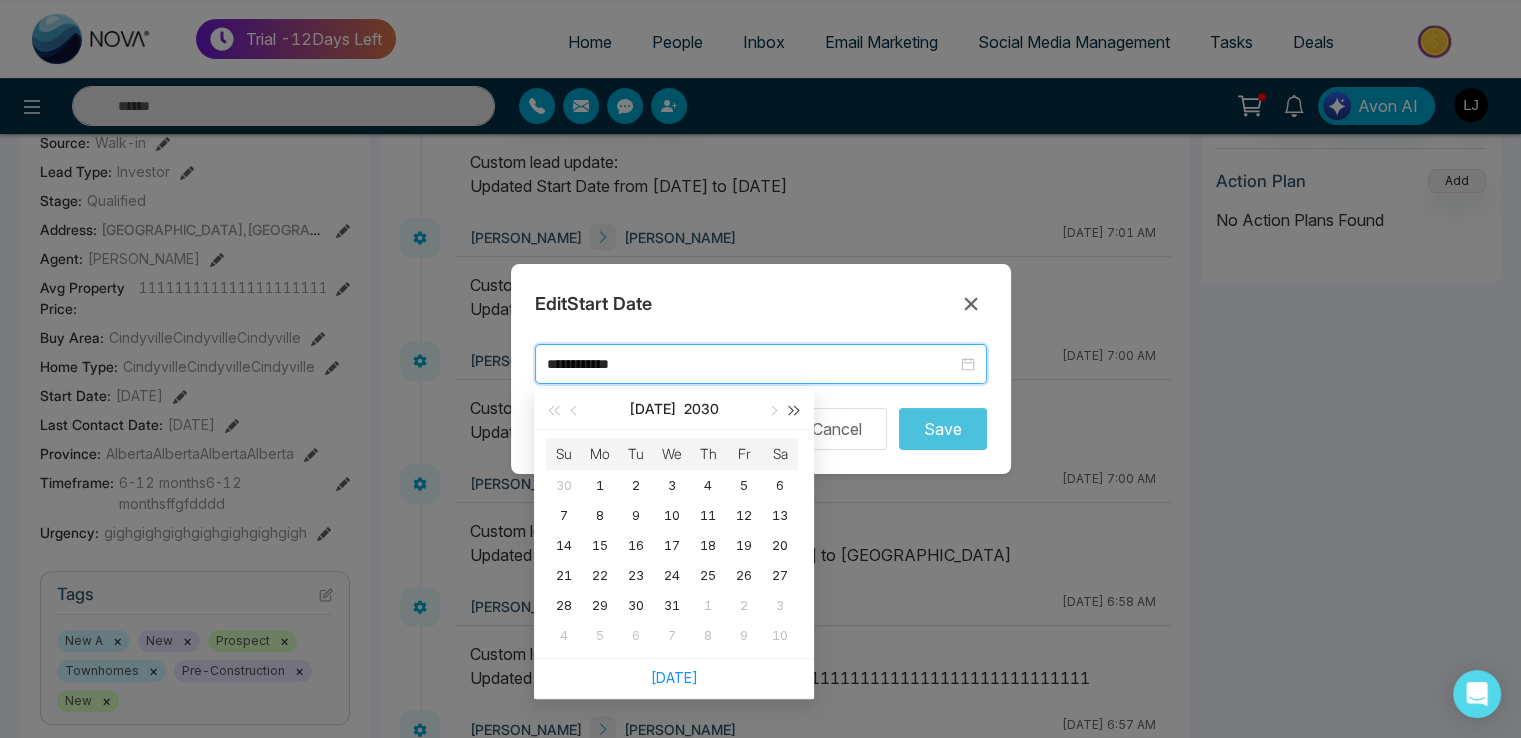 click at bounding box center (795, 410) 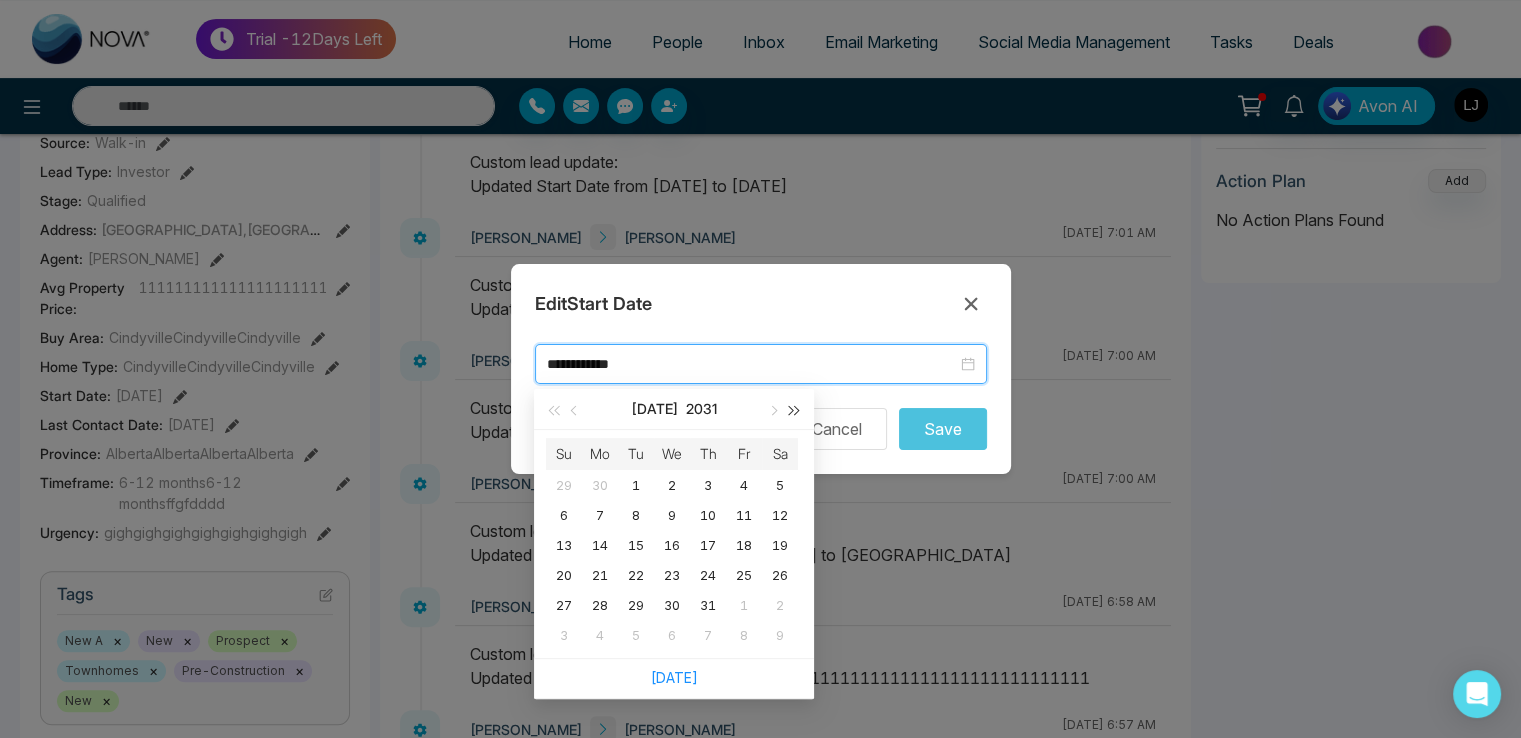 click at bounding box center [795, 410] 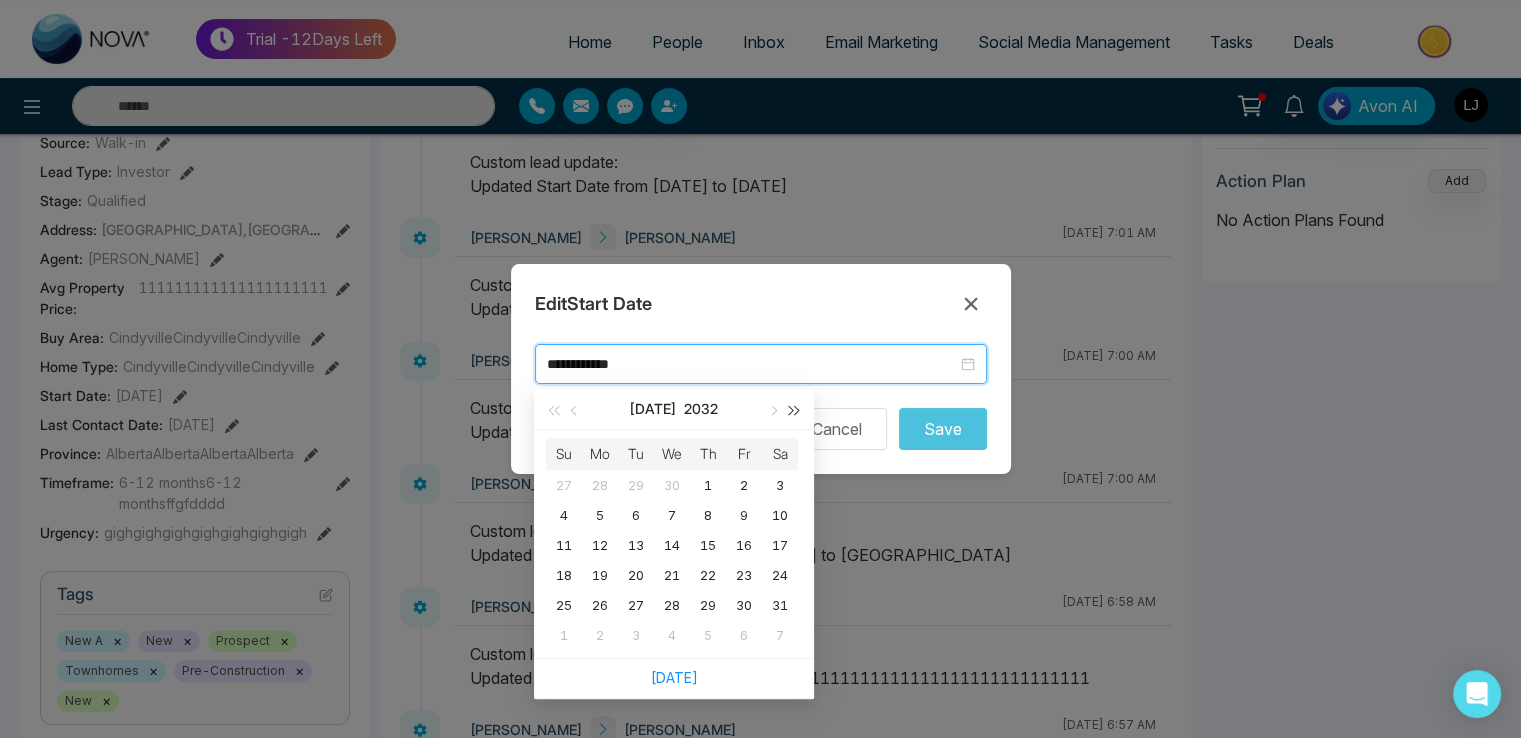 click at bounding box center (795, 410) 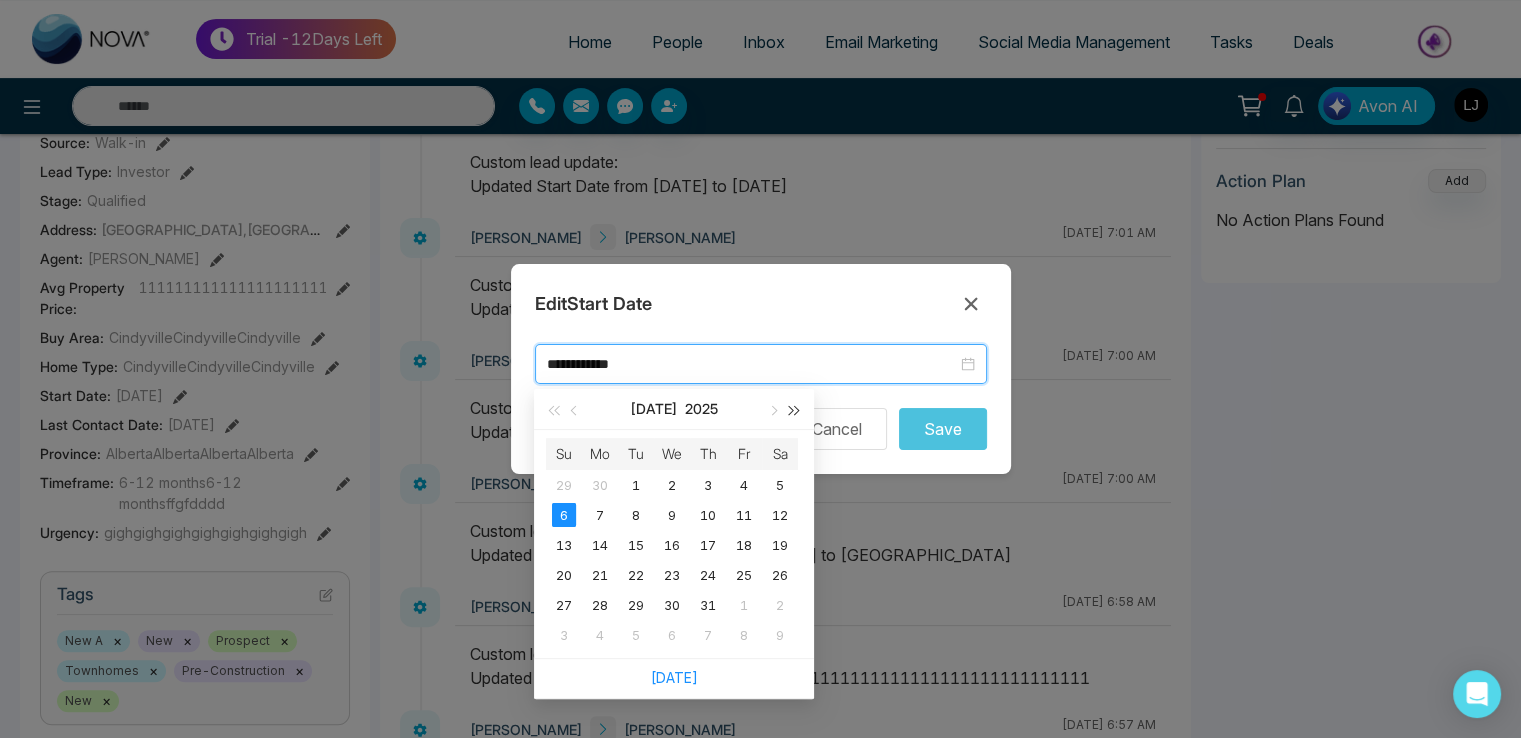 click at bounding box center (795, 410) 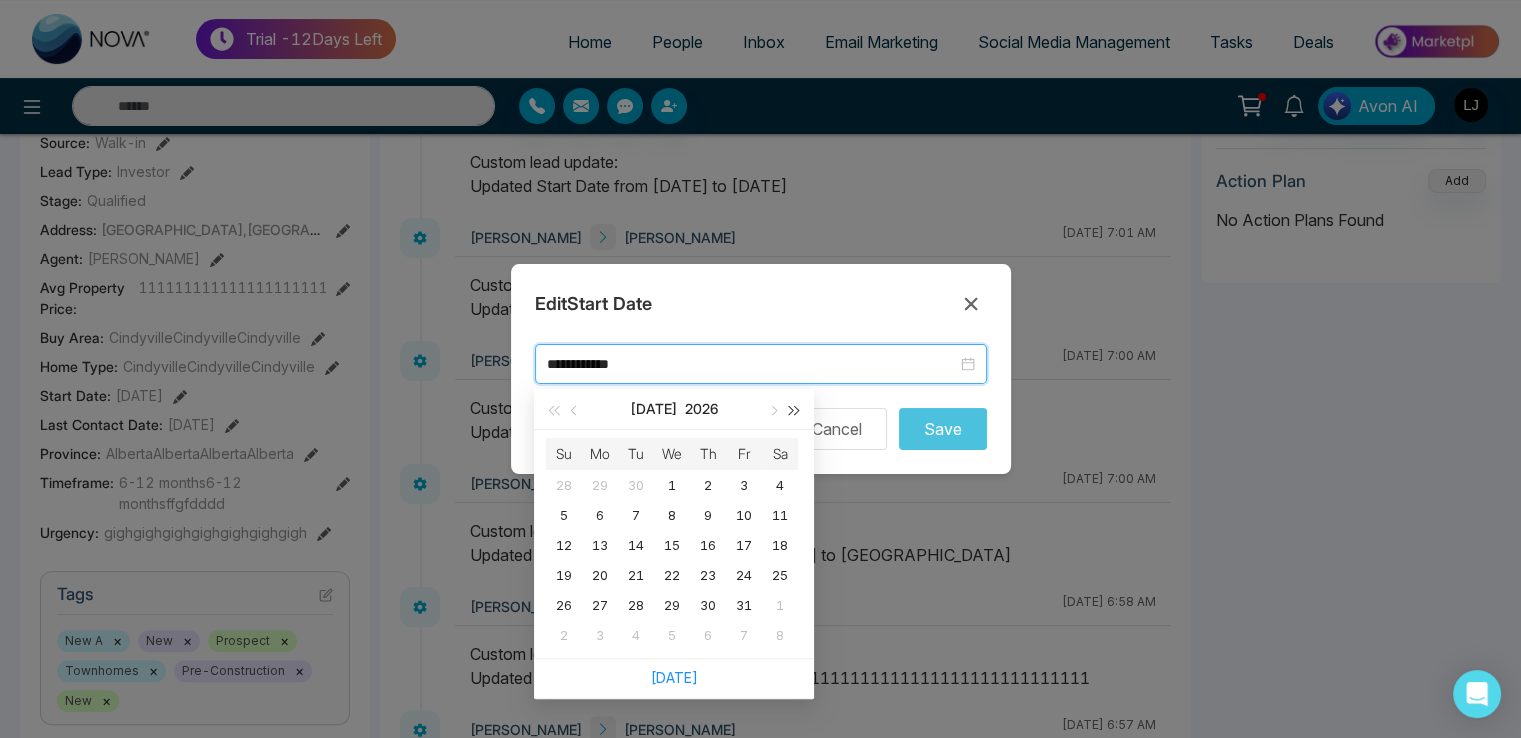 click at bounding box center [795, 410] 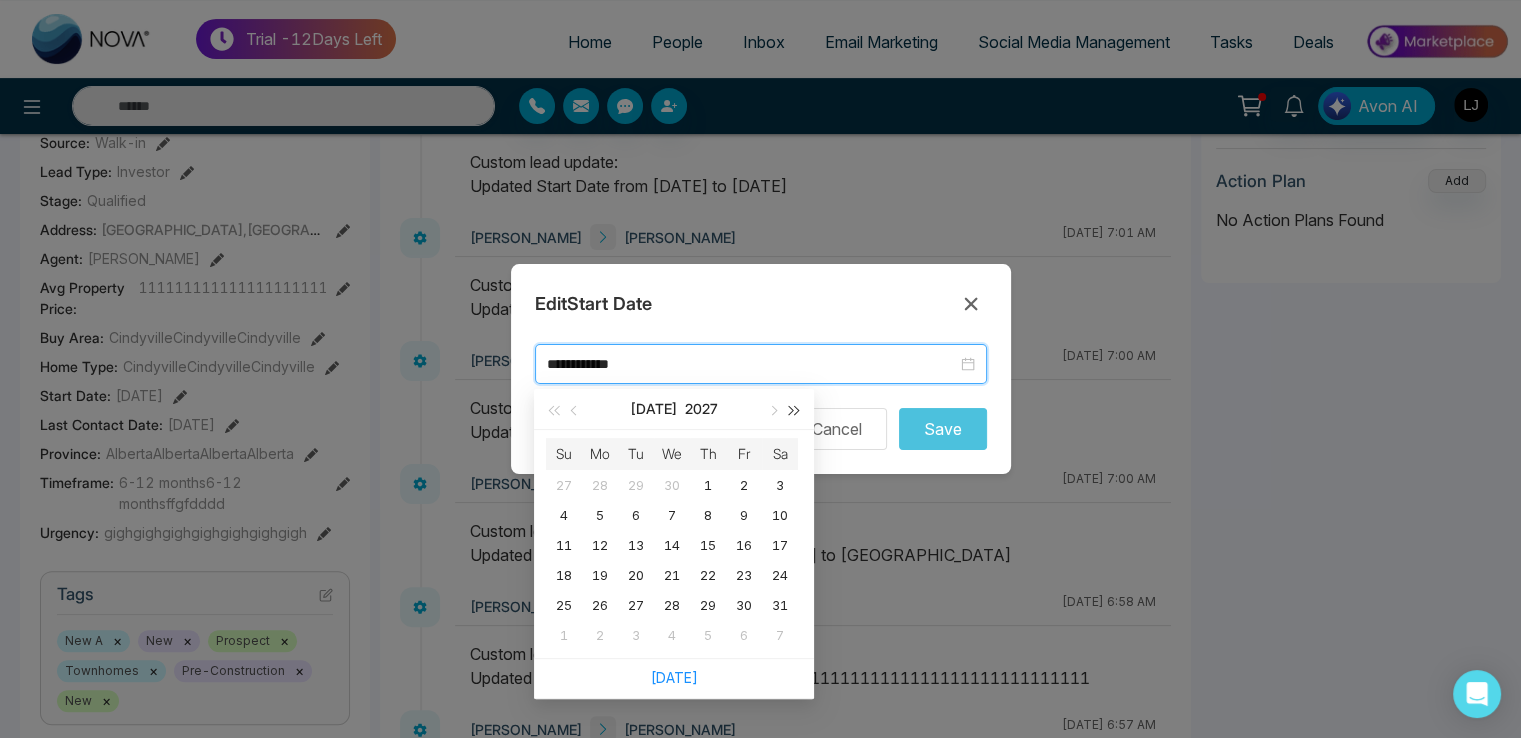 click at bounding box center [795, 410] 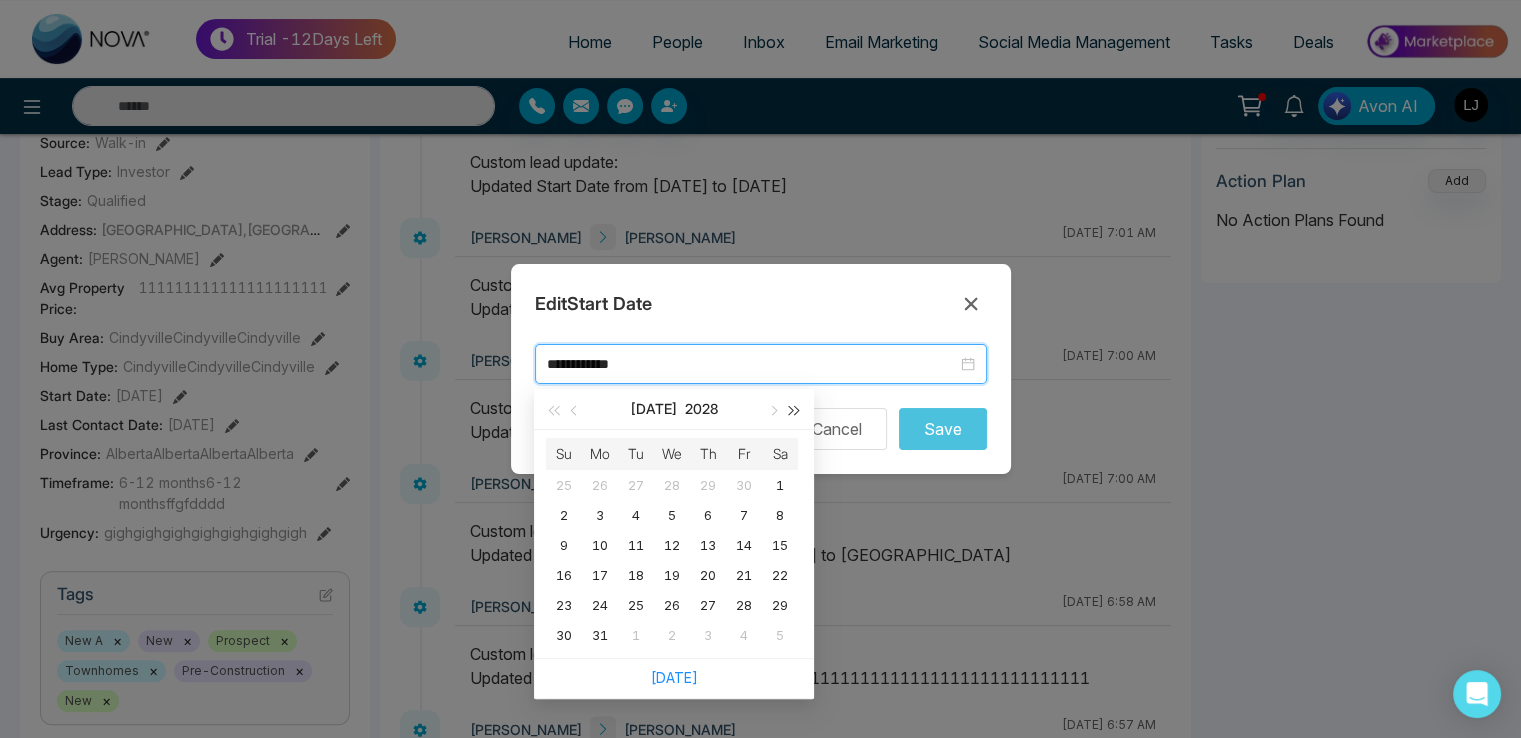 click at bounding box center (795, 410) 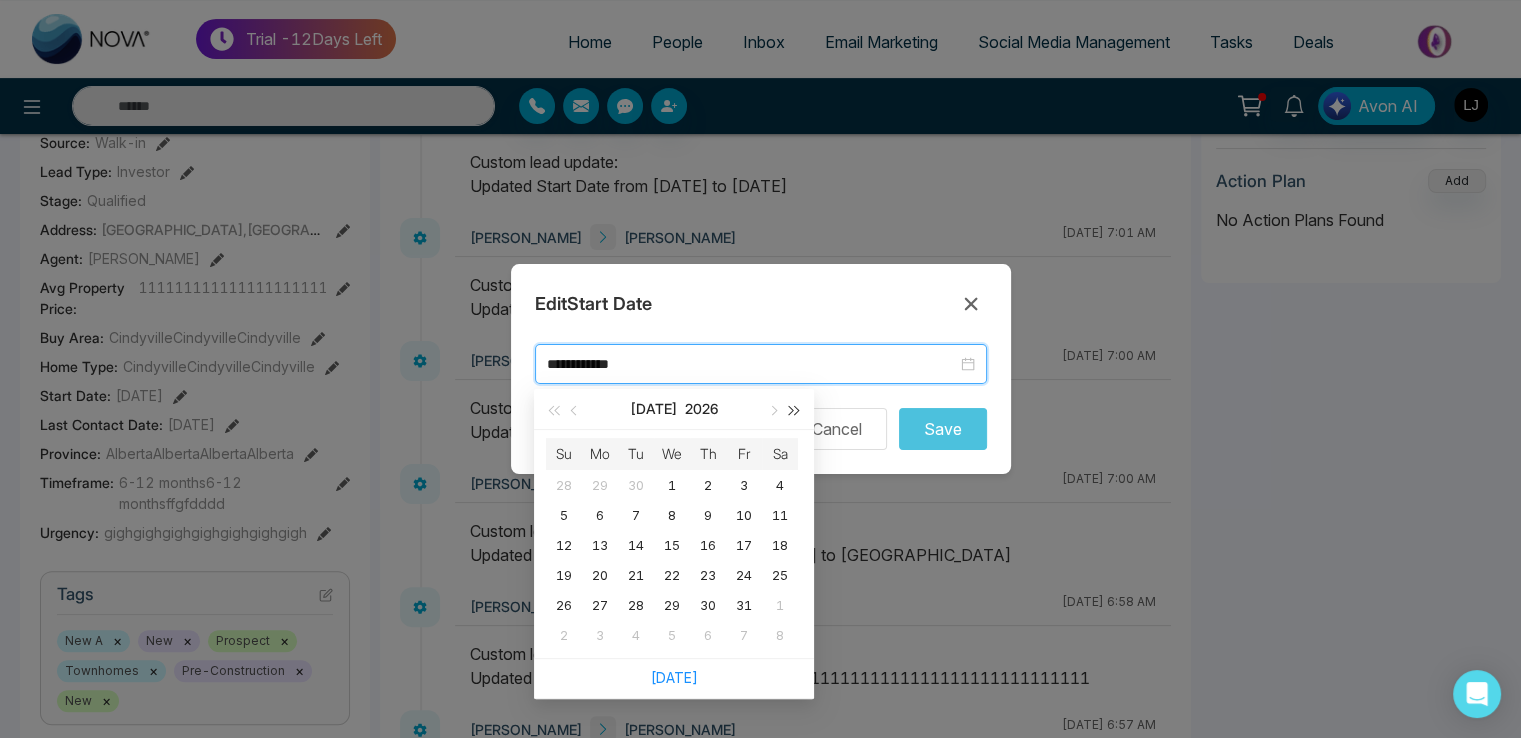 click at bounding box center (795, 410) 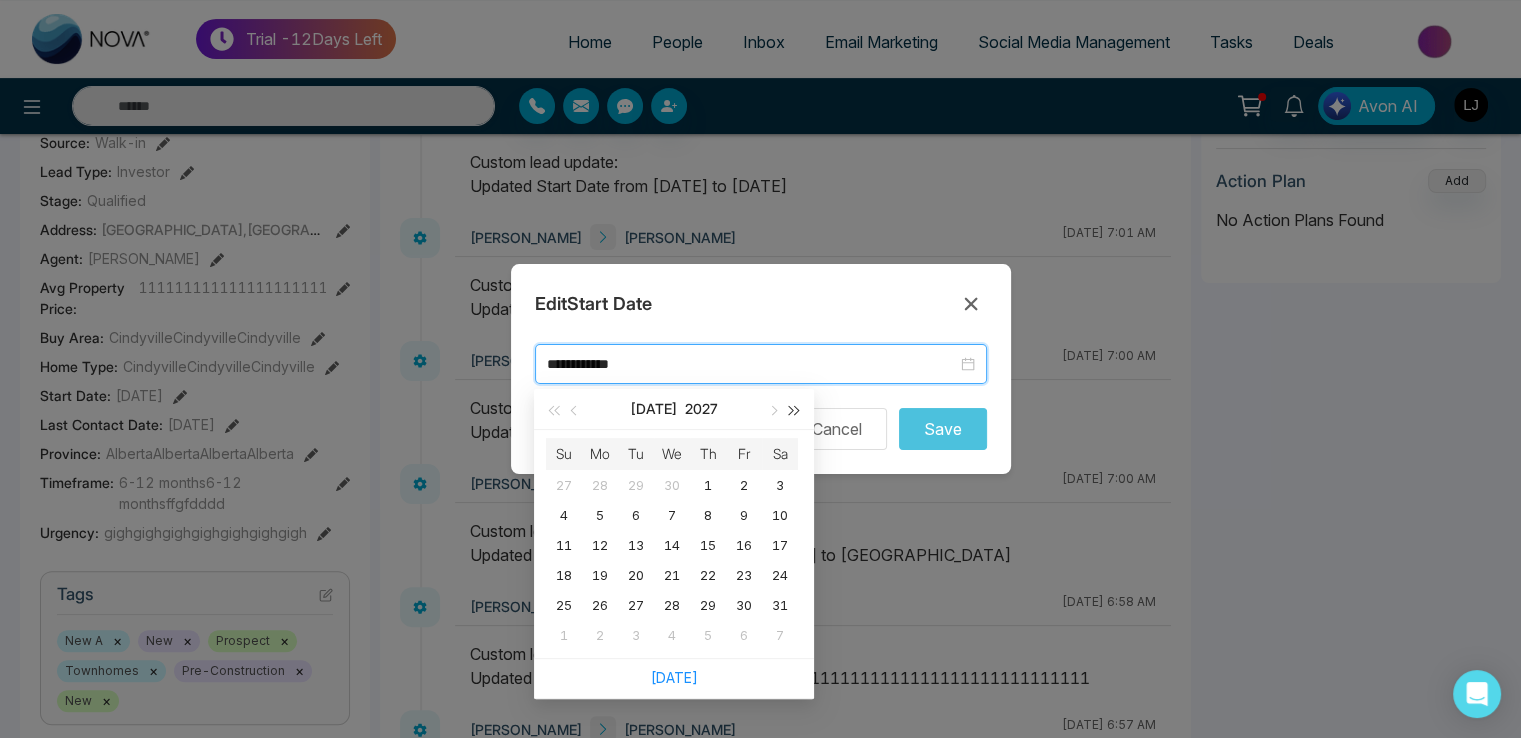 click at bounding box center (795, 410) 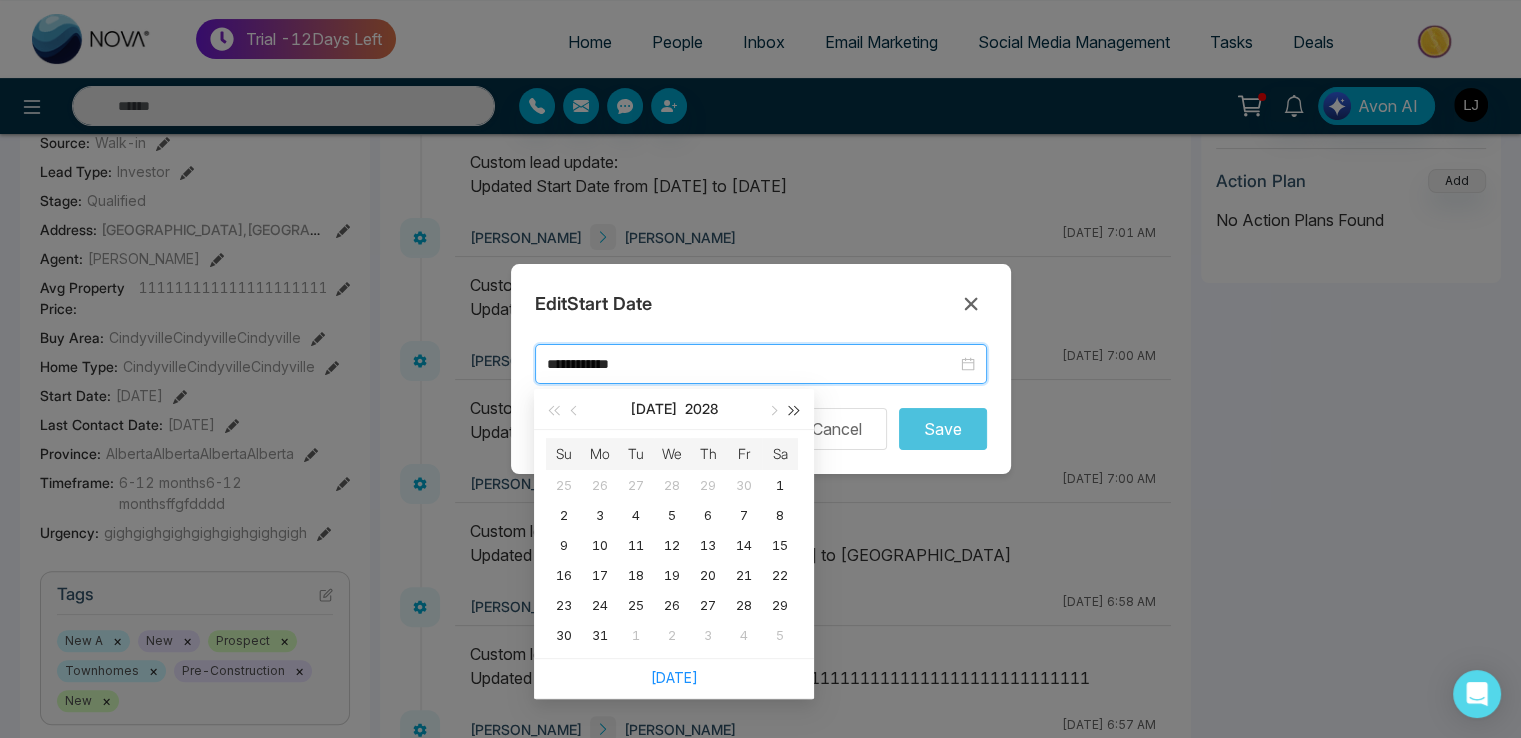 click at bounding box center (795, 410) 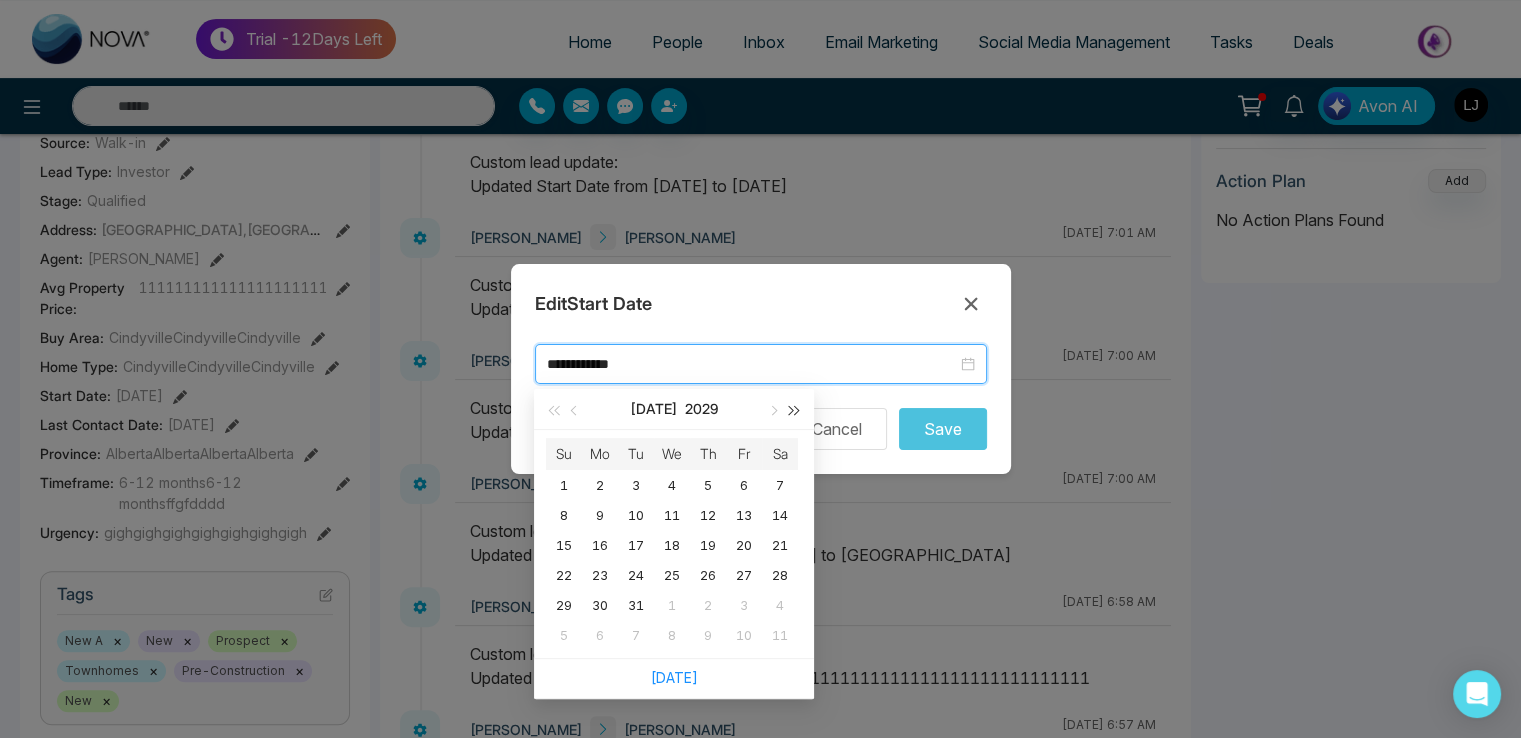 click at bounding box center [795, 410] 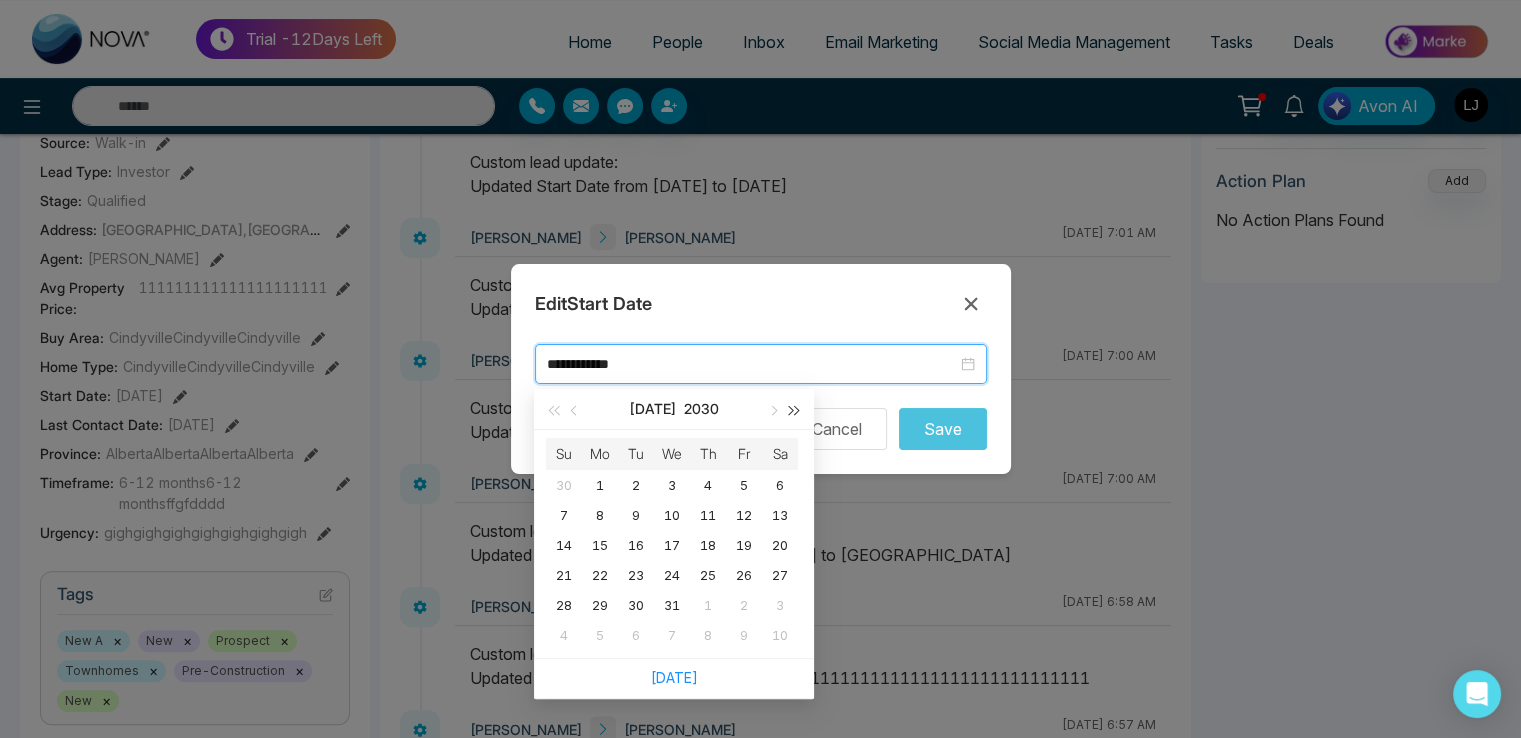 click at bounding box center (795, 410) 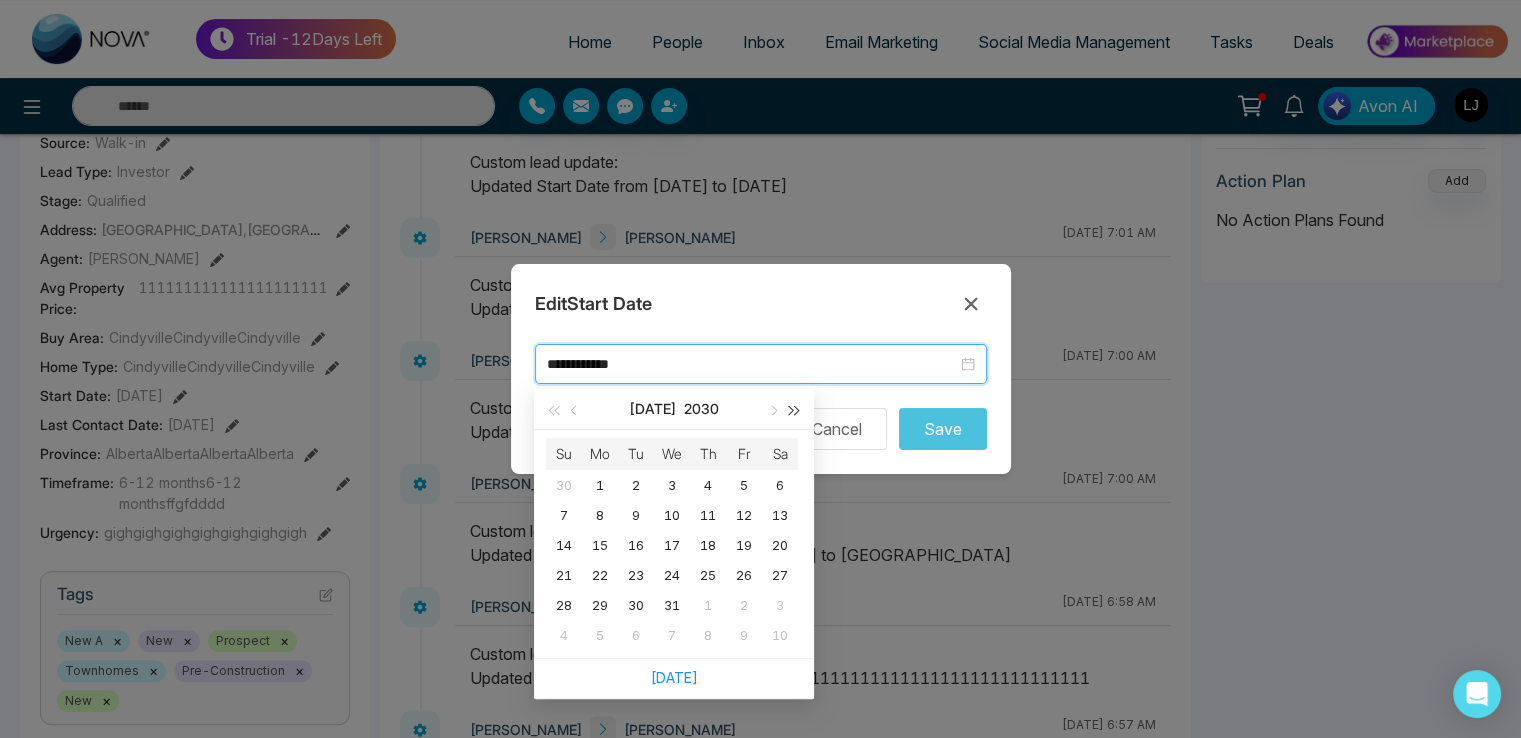 click at bounding box center [795, 410] 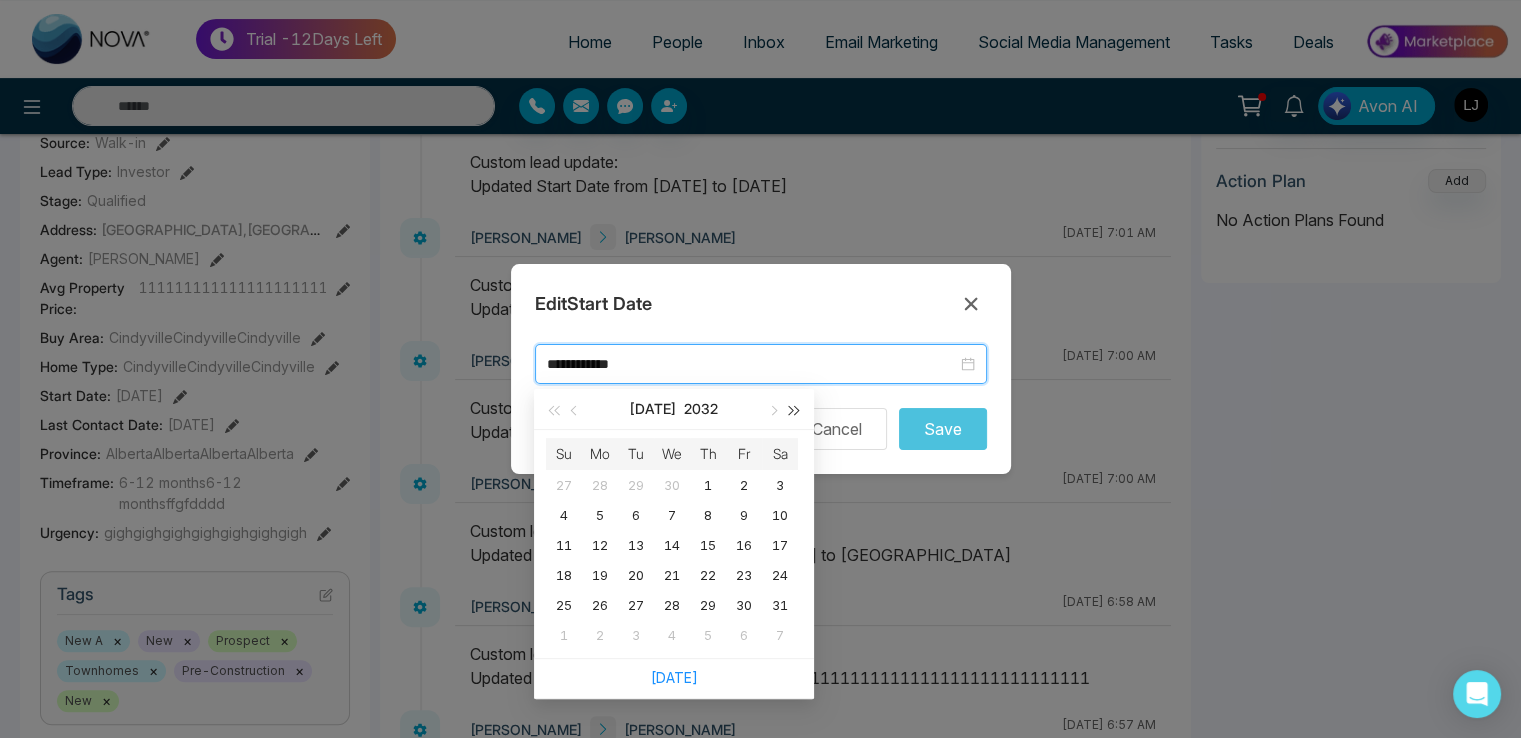 click at bounding box center [795, 410] 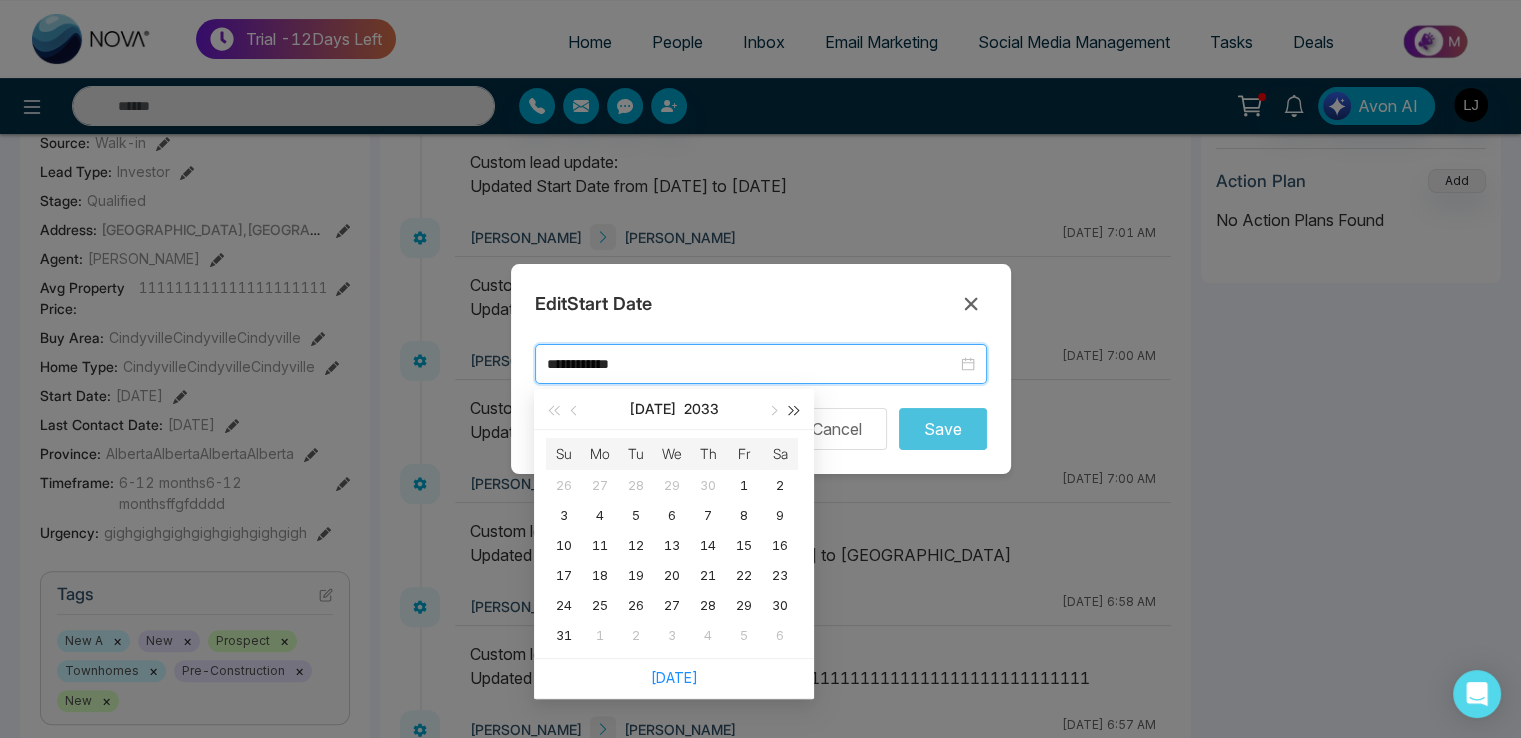 click at bounding box center (795, 410) 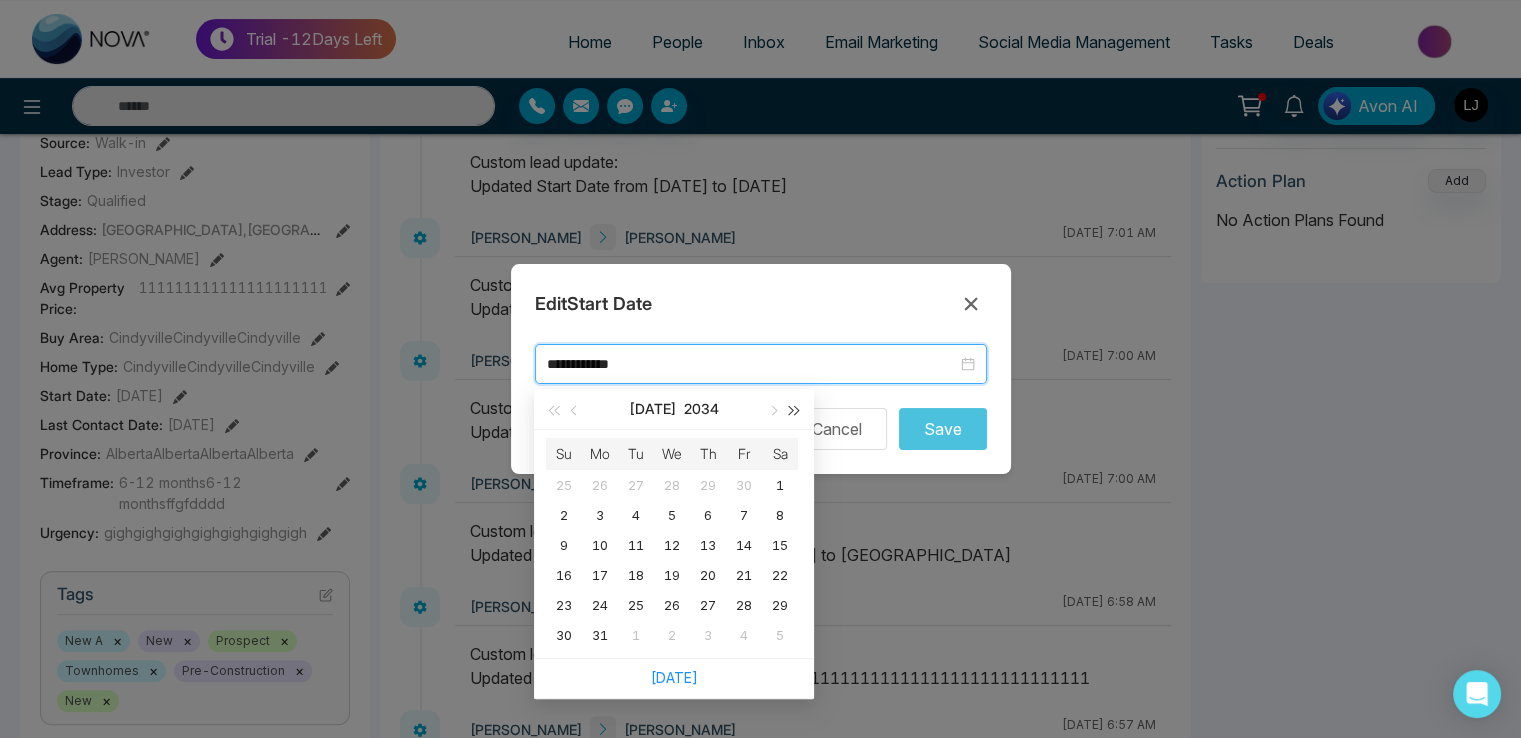 click at bounding box center [795, 410] 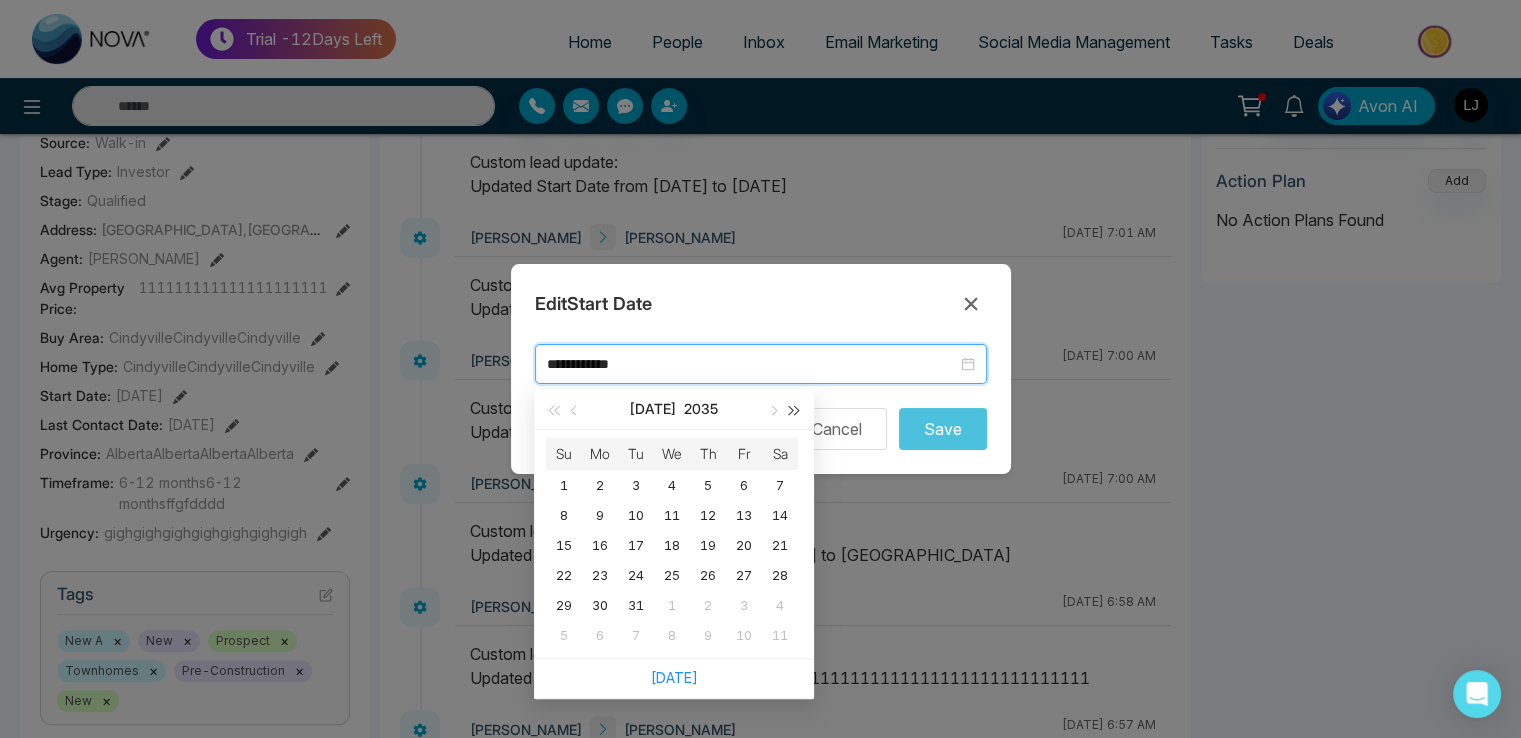 click at bounding box center (795, 410) 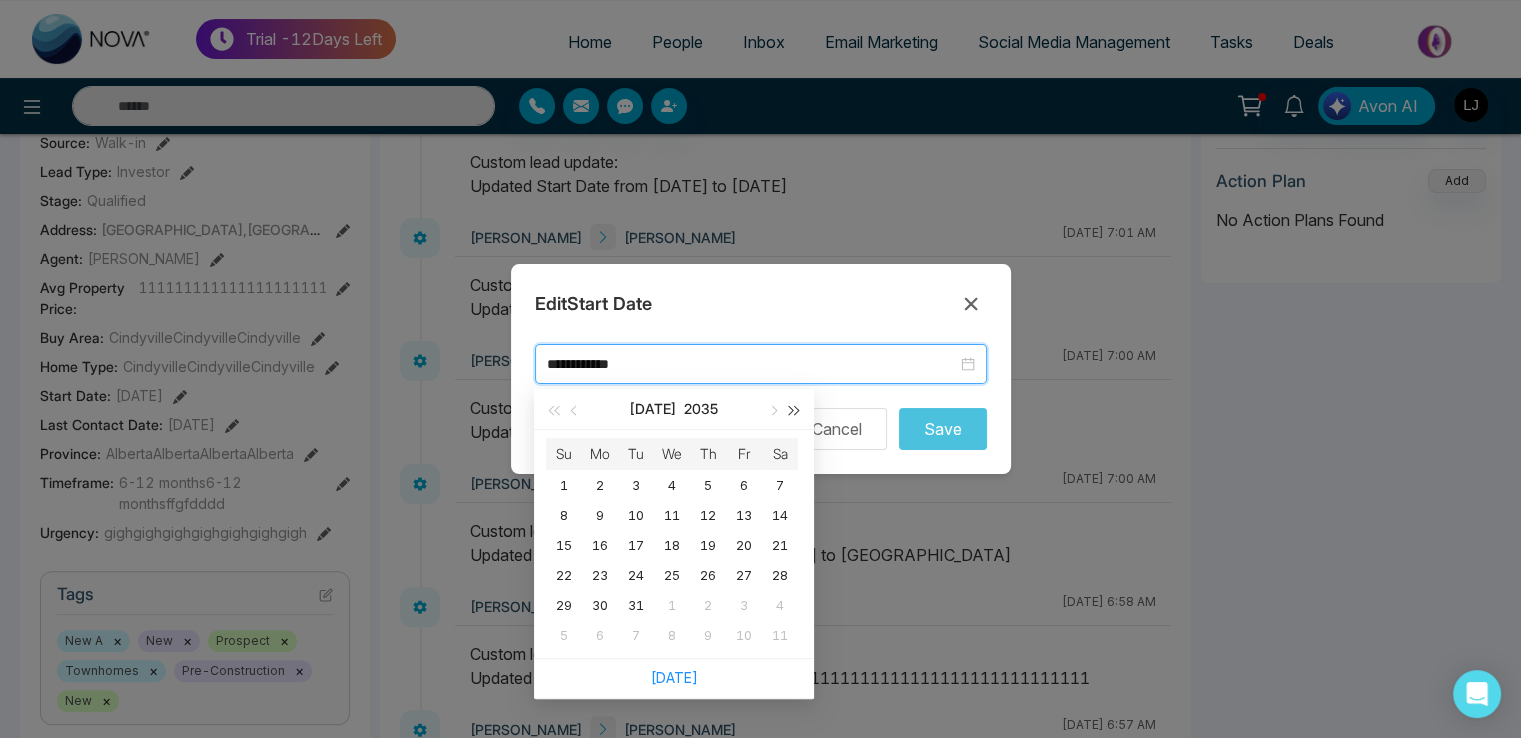 click at bounding box center [795, 410] 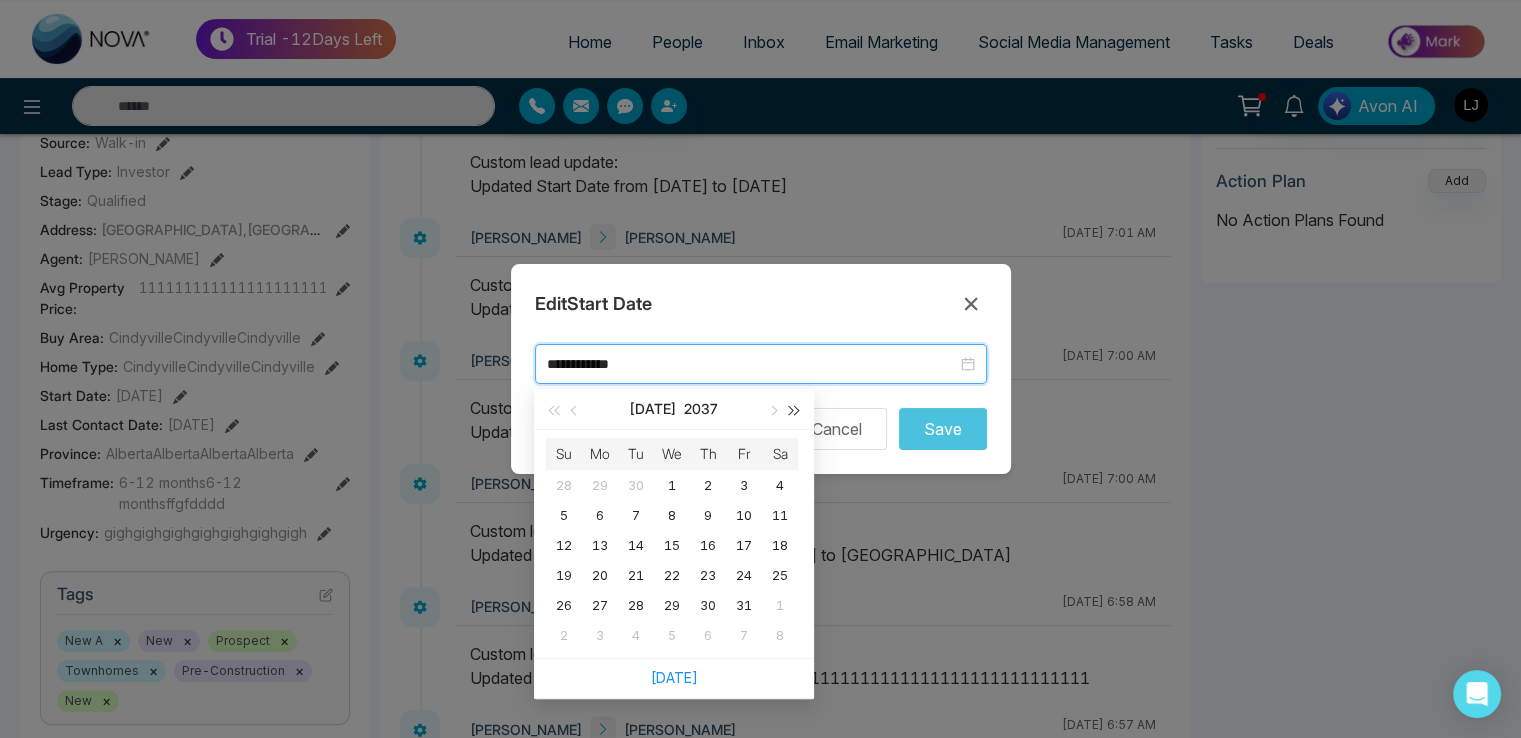 click at bounding box center [795, 410] 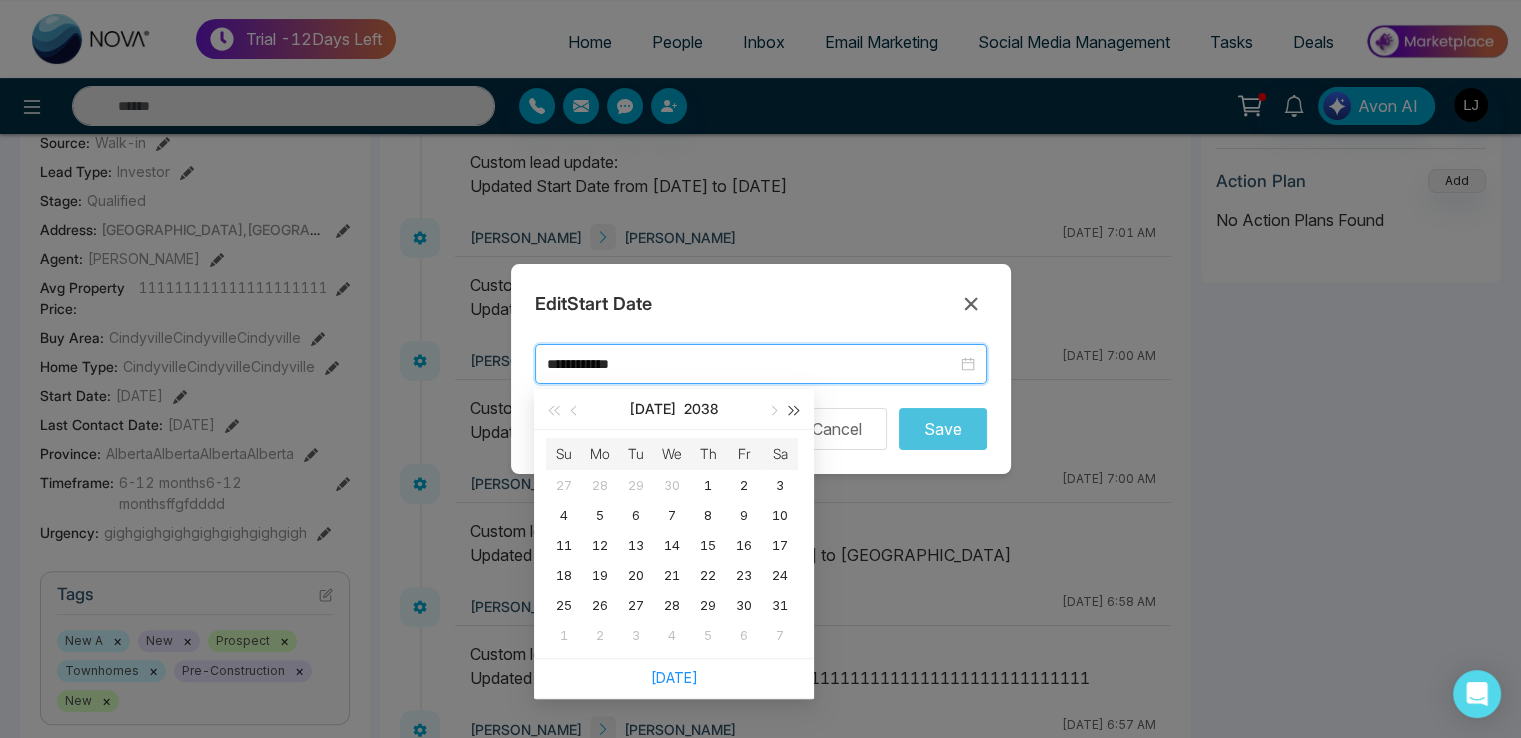 click at bounding box center (795, 410) 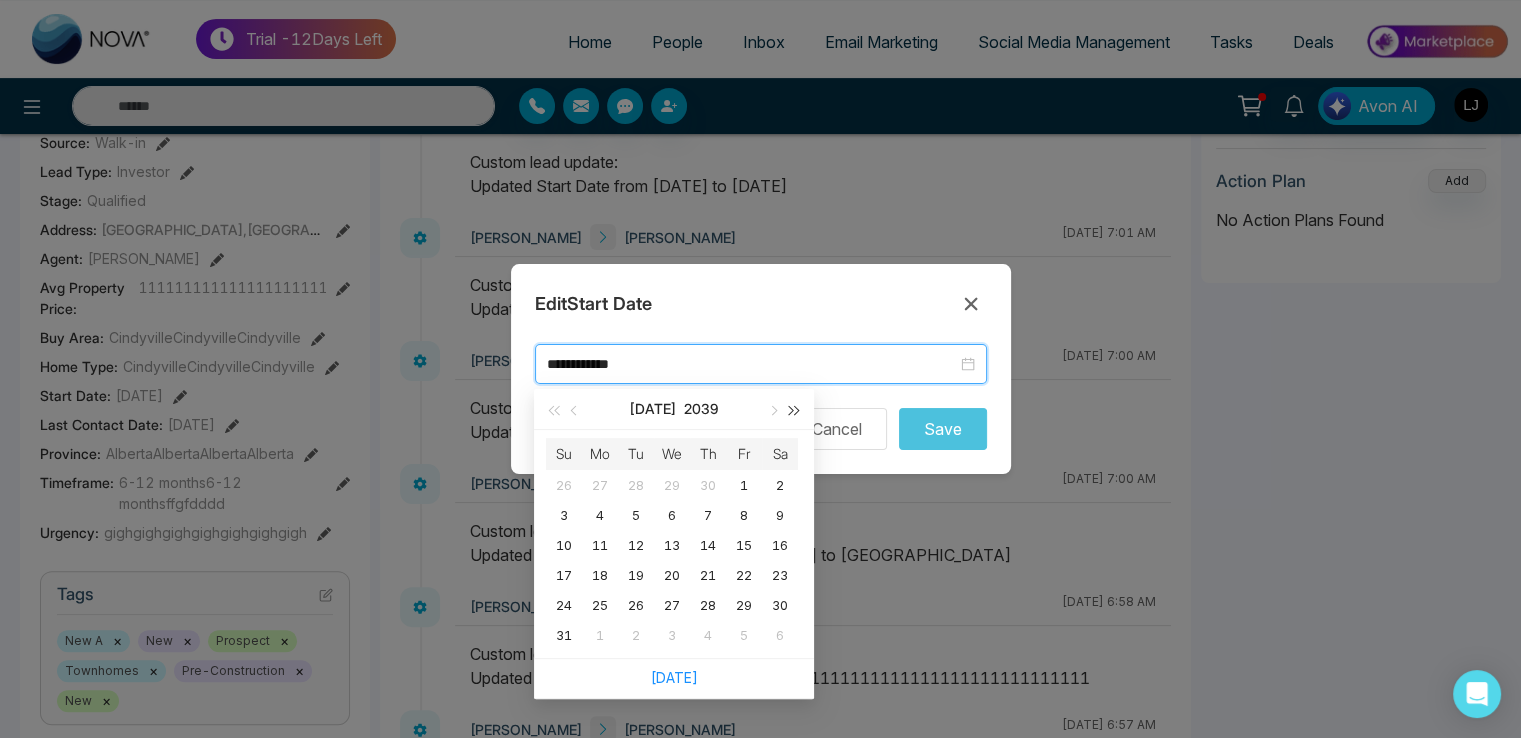 click at bounding box center (795, 410) 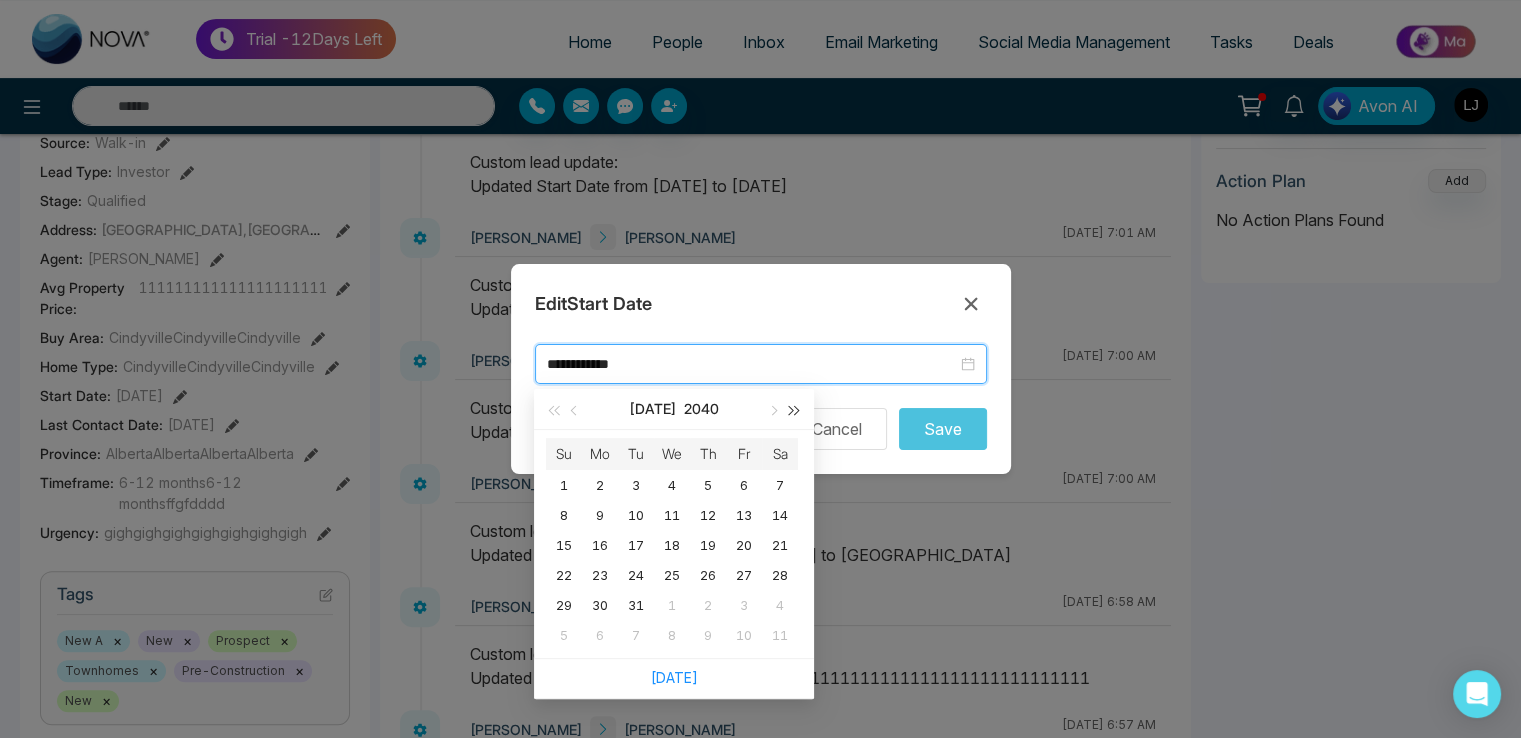 click at bounding box center (795, 410) 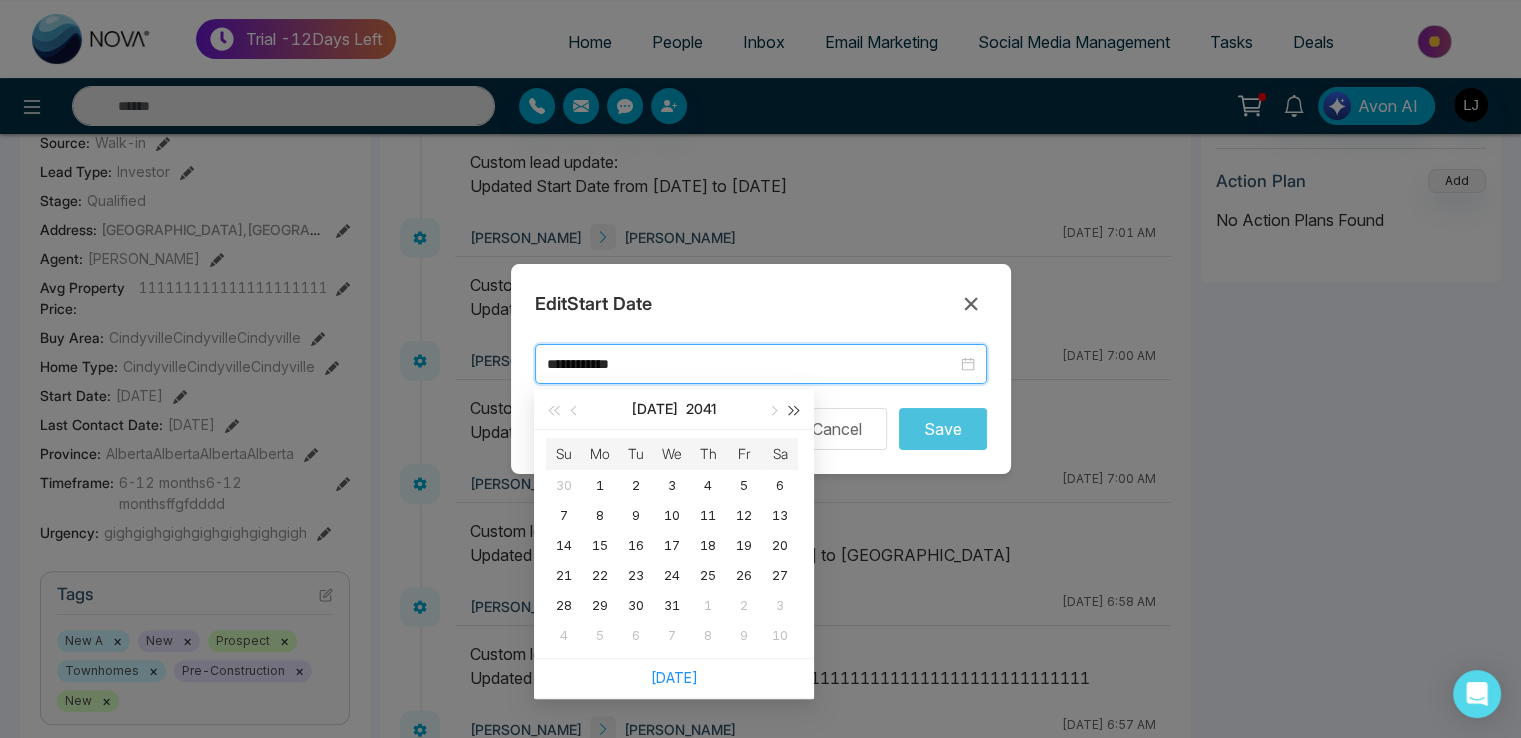 click at bounding box center [795, 410] 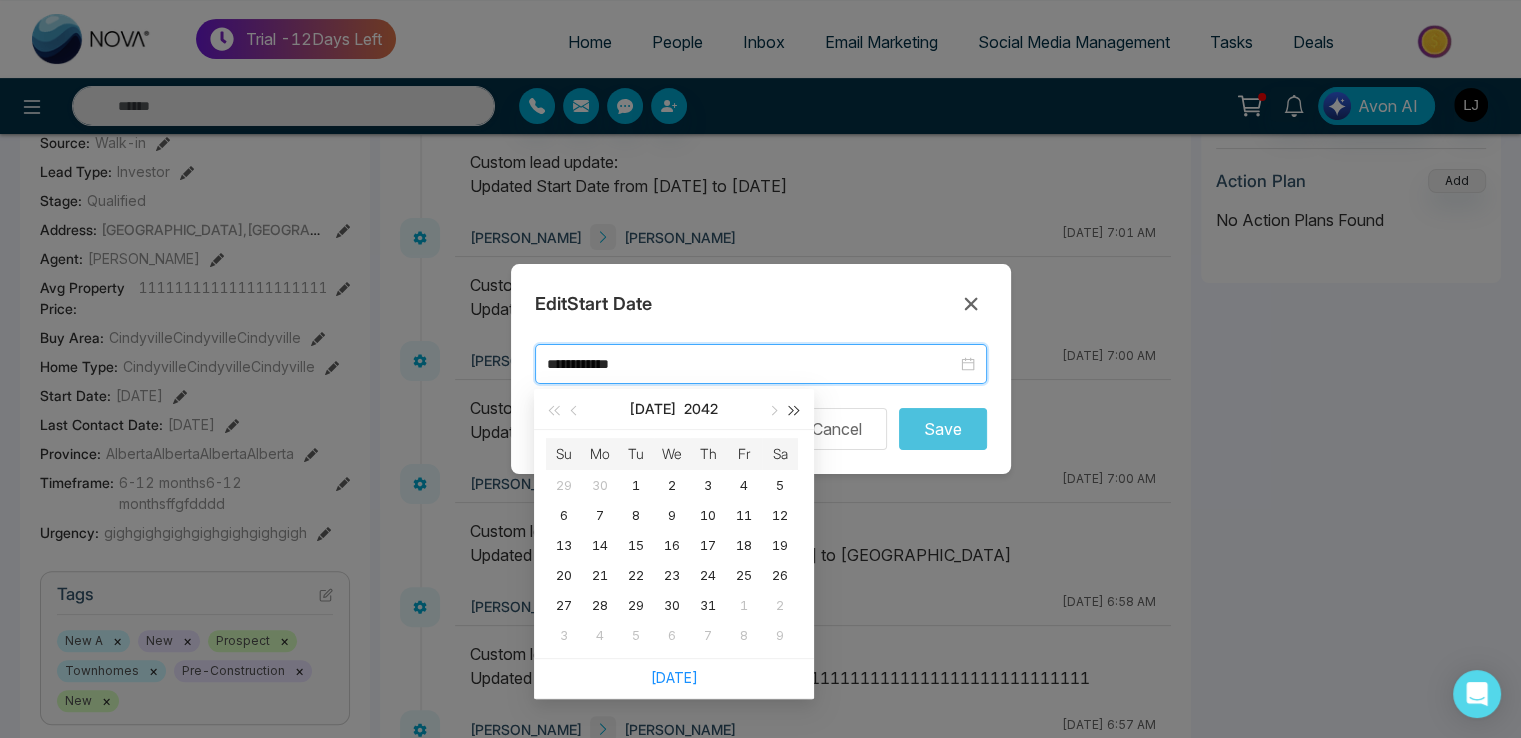 click at bounding box center [795, 410] 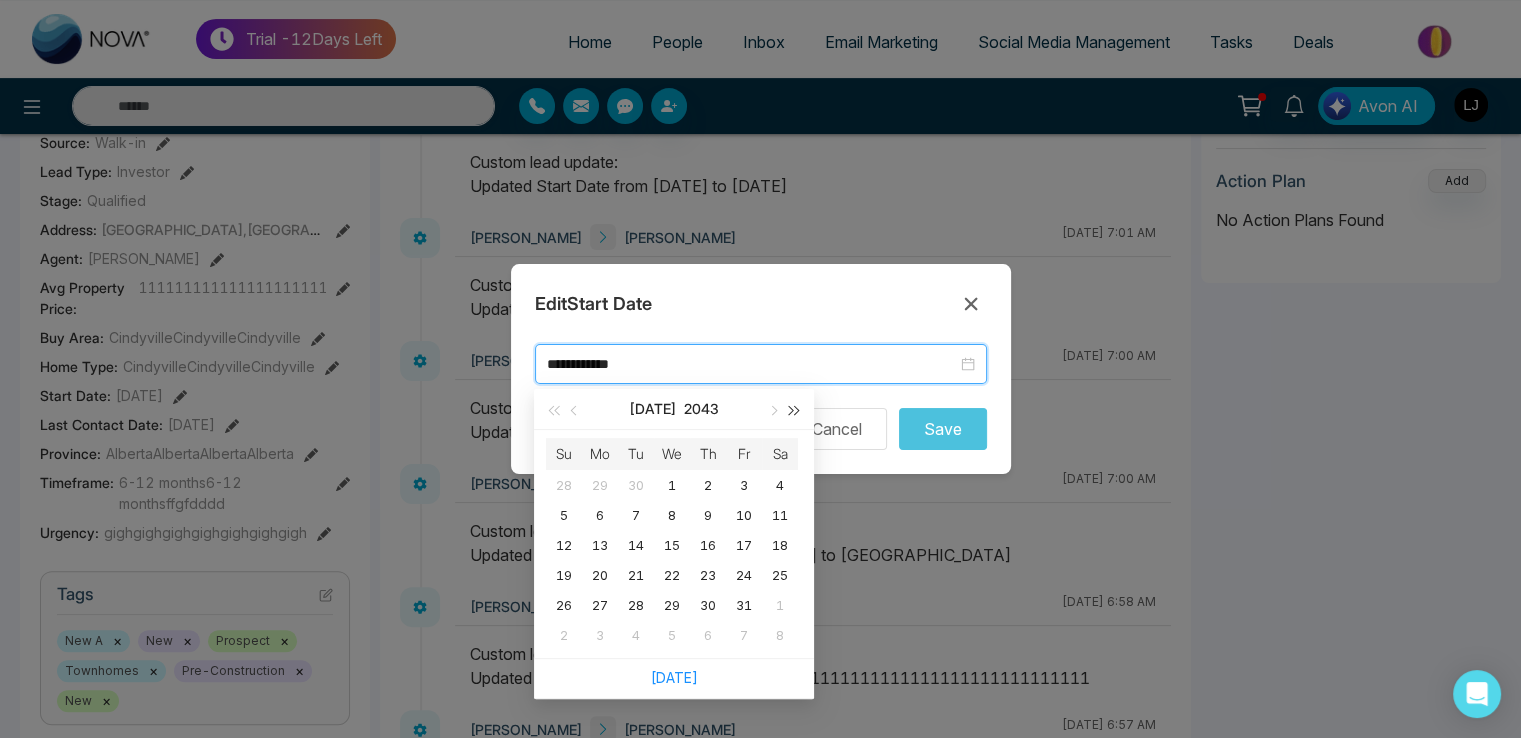 click at bounding box center (795, 410) 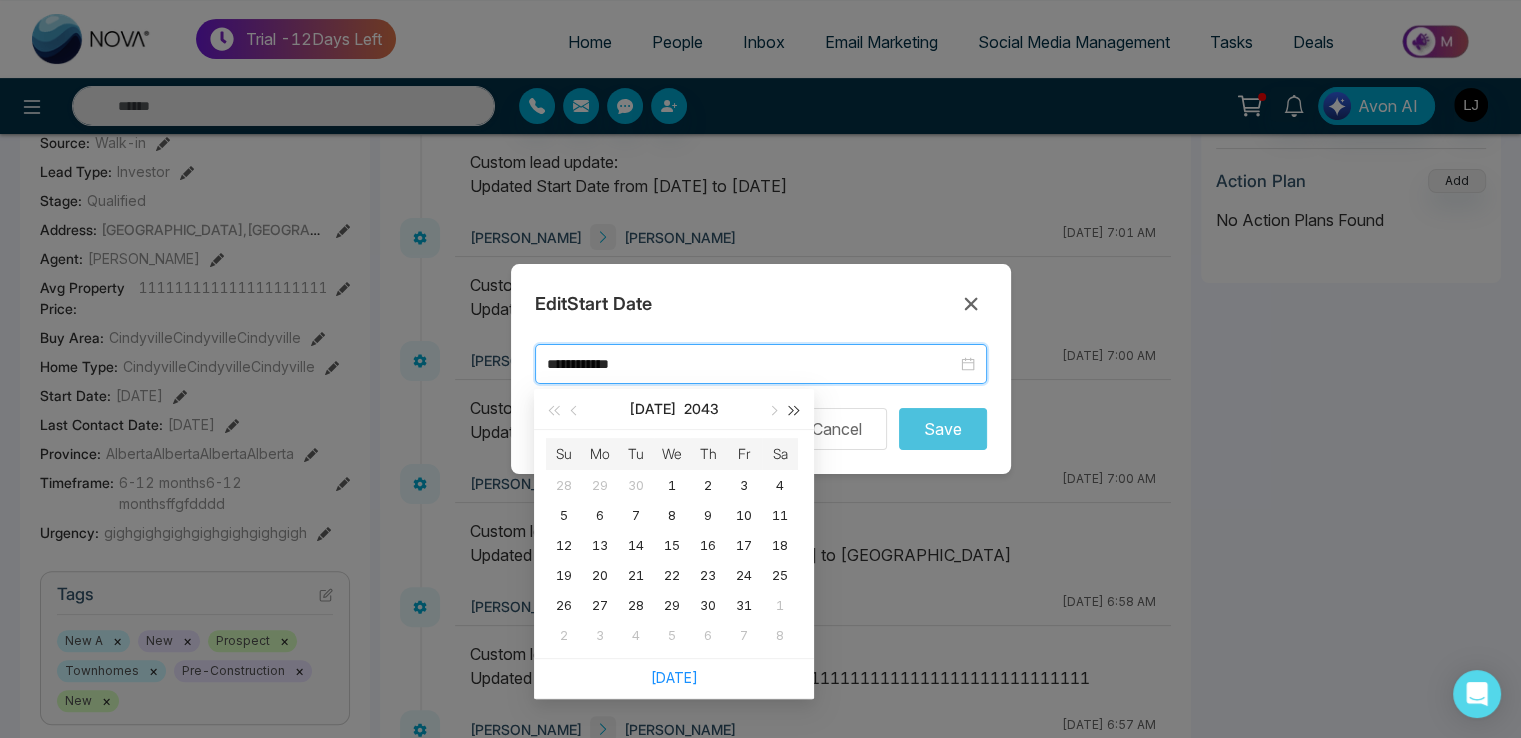 click at bounding box center [795, 410] 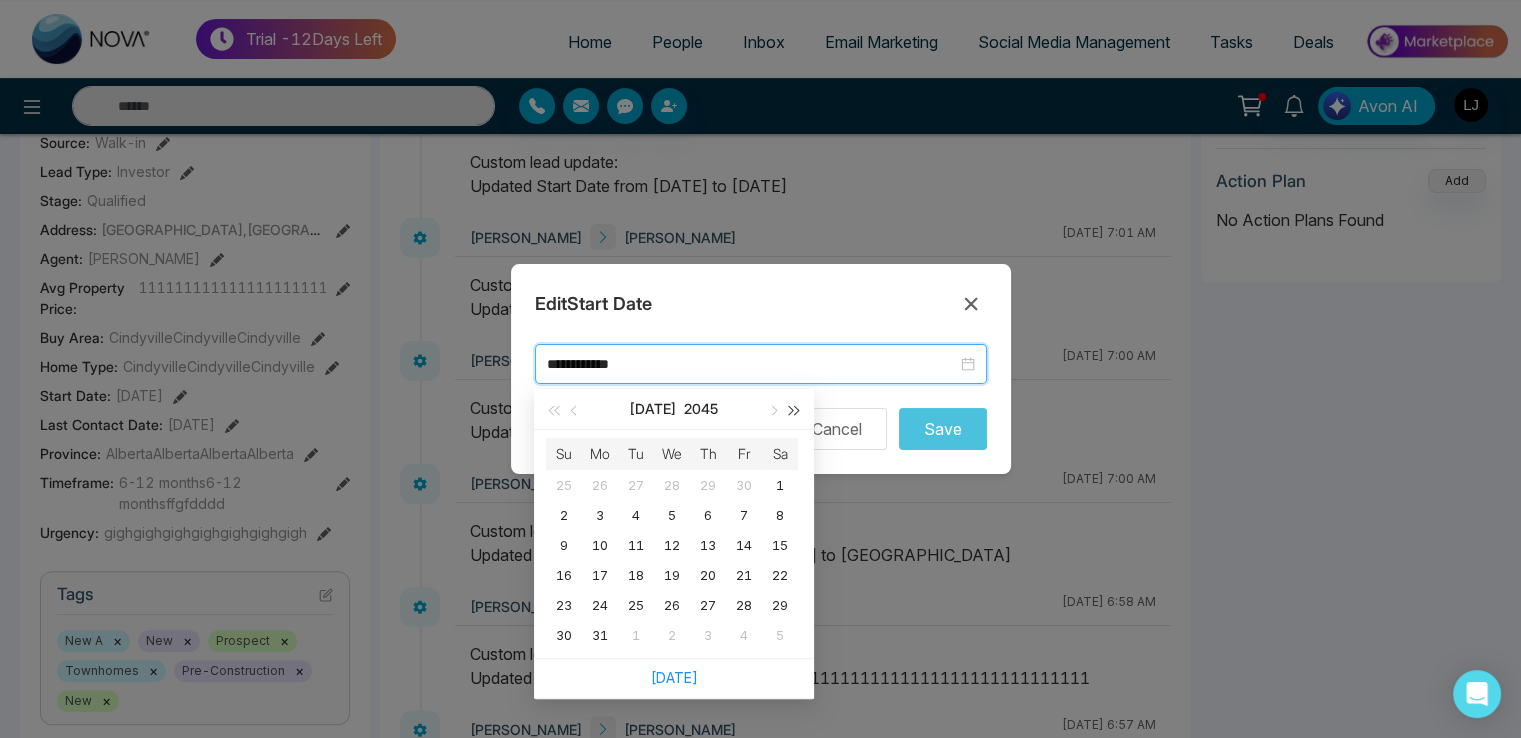 click at bounding box center [795, 410] 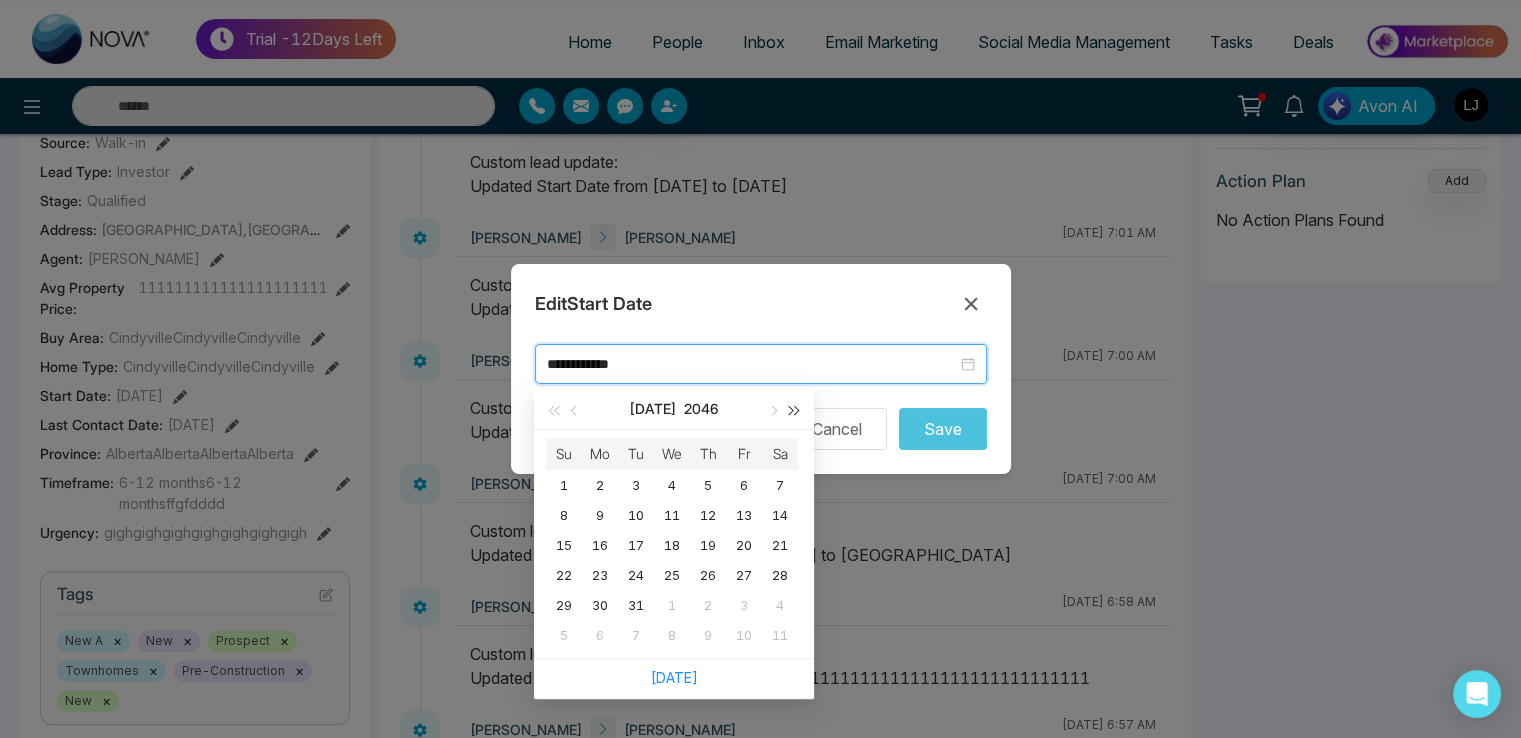 click at bounding box center (795, 410) 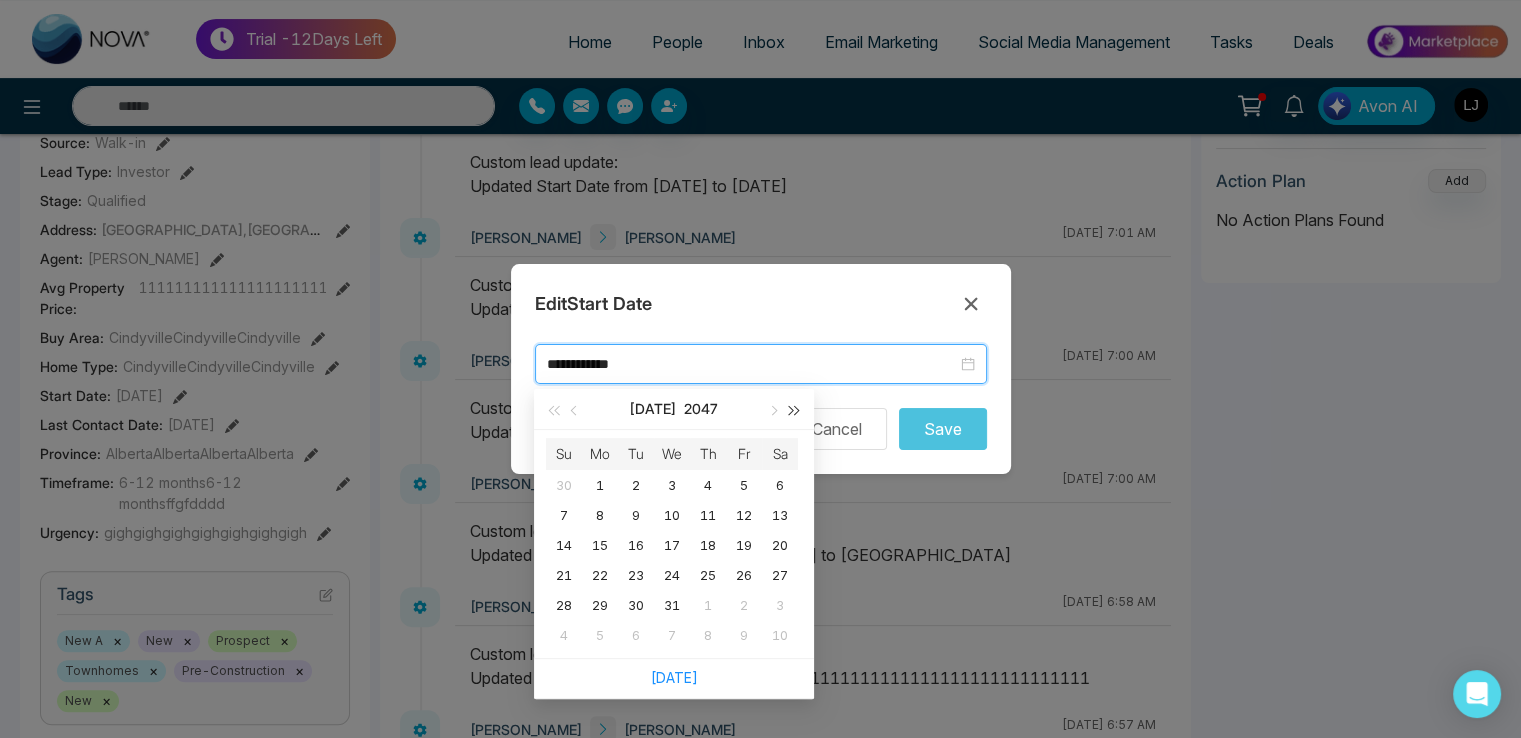click at bounding box center (795, 410) 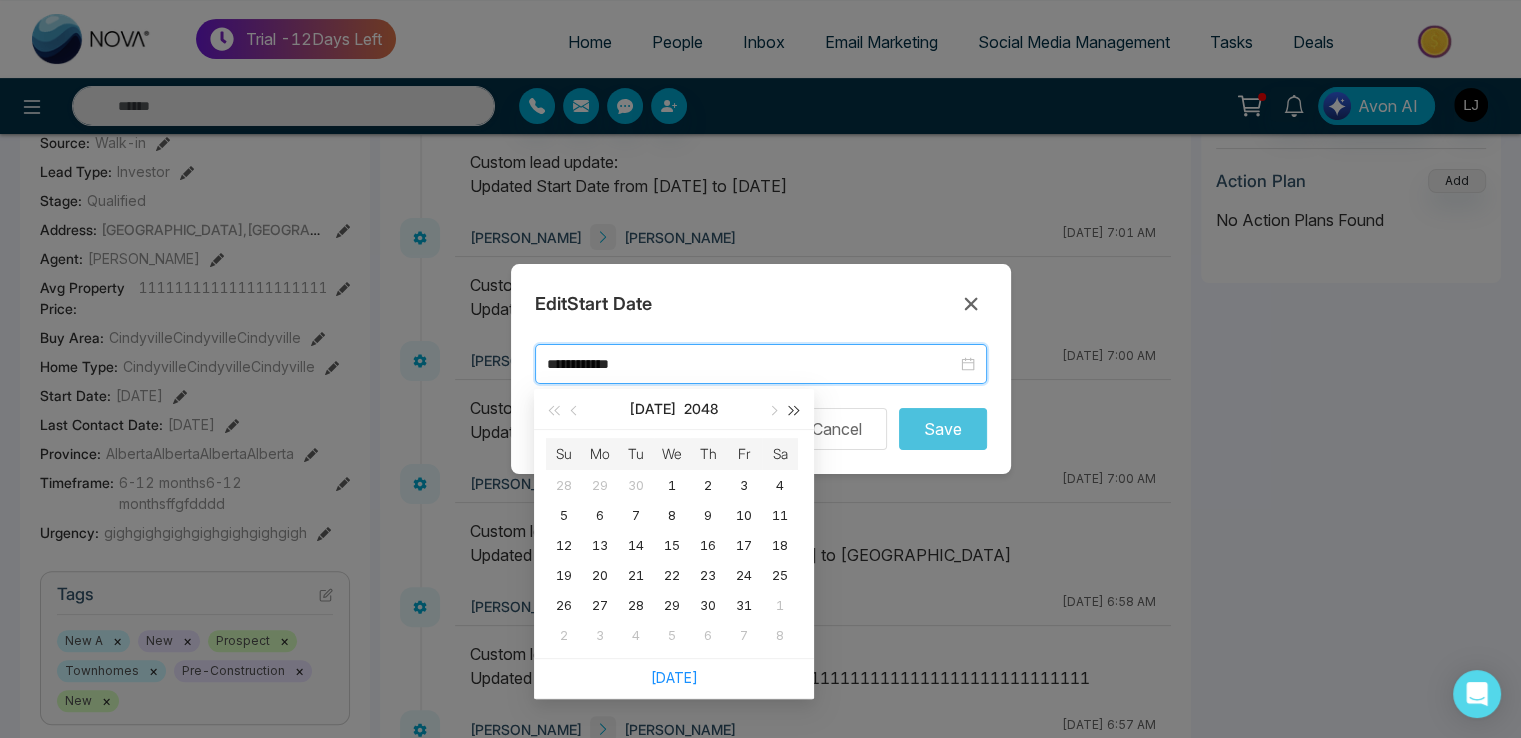 click at bounding box center [795, 410] 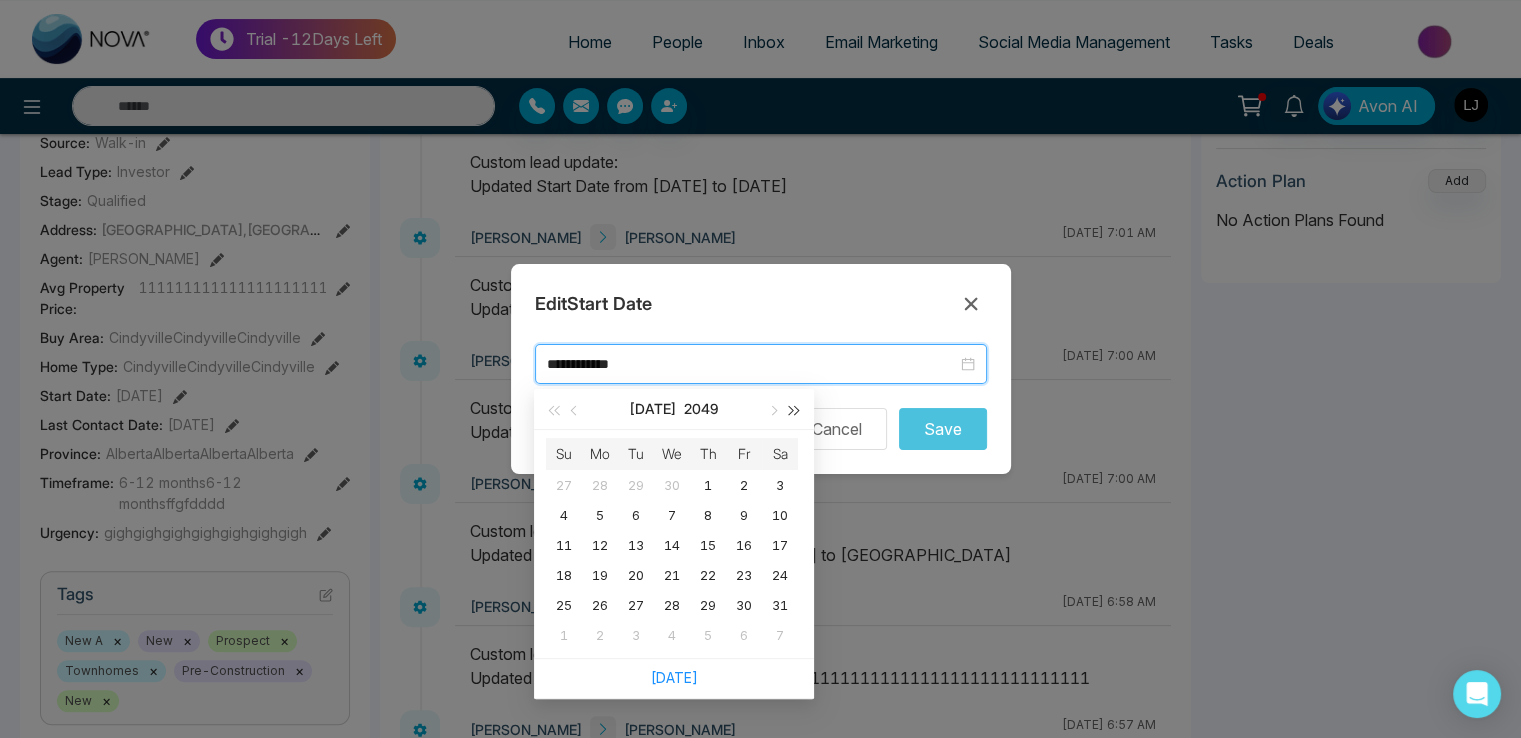 click at bounding box center [795, 410] 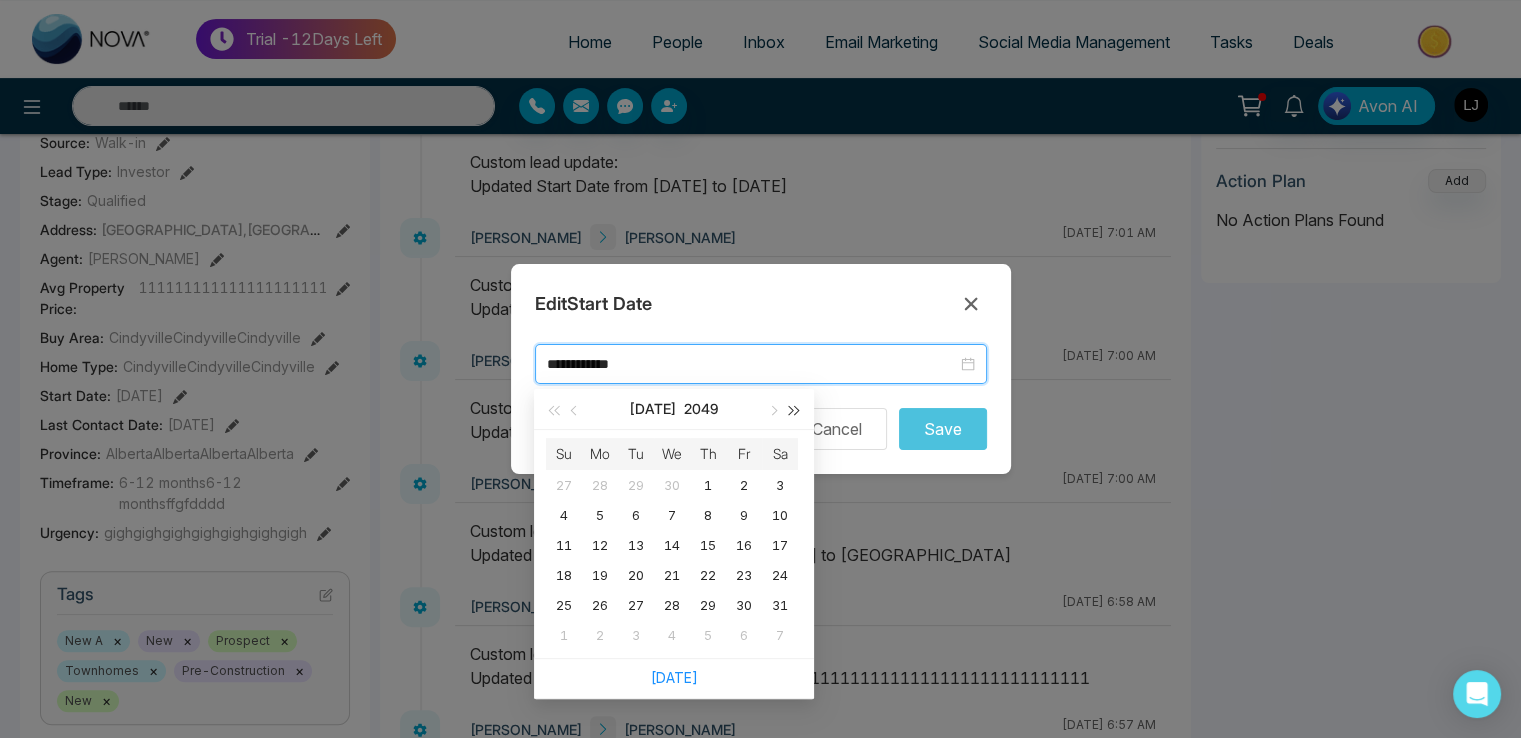 click at bounding box center [795, 410] 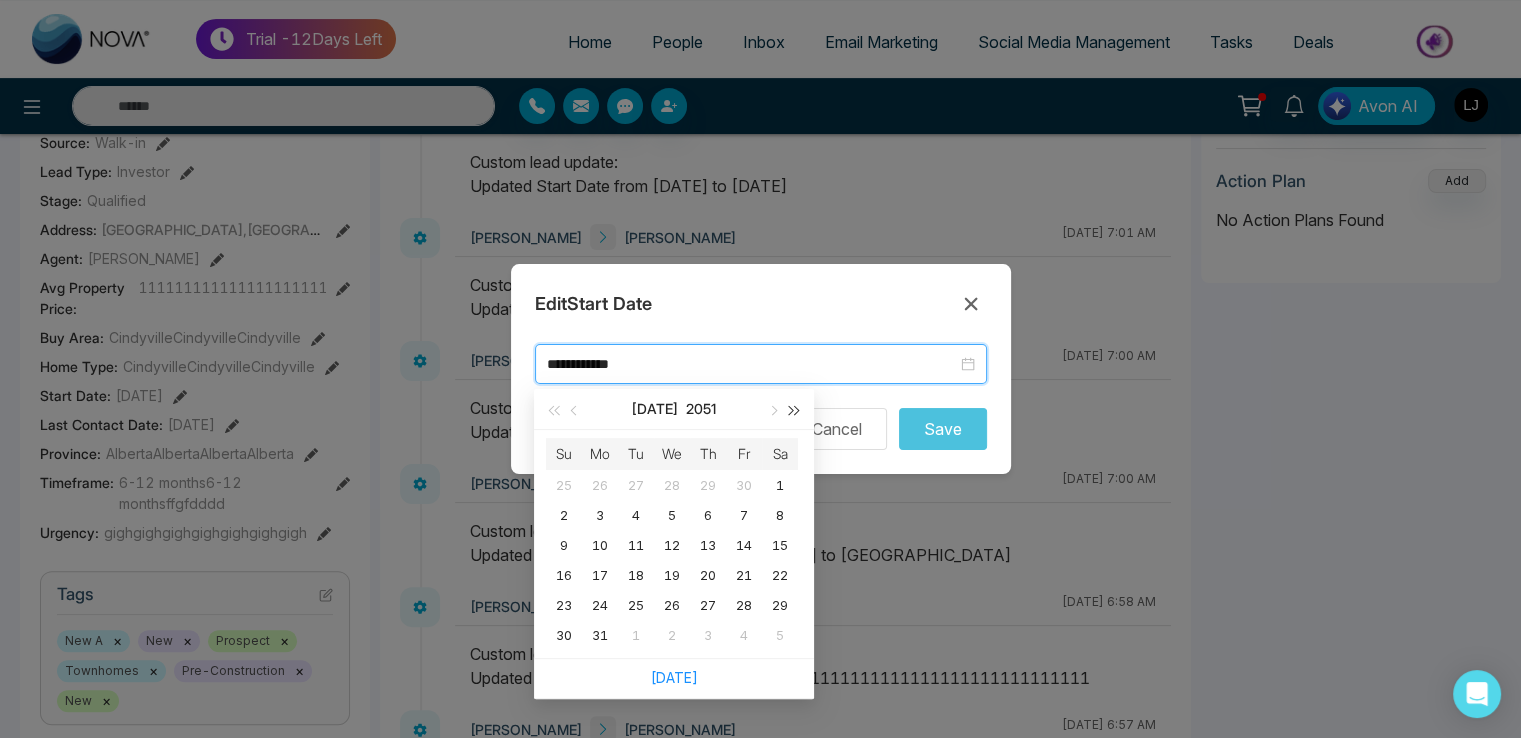 click at bounding box center (795, 410) 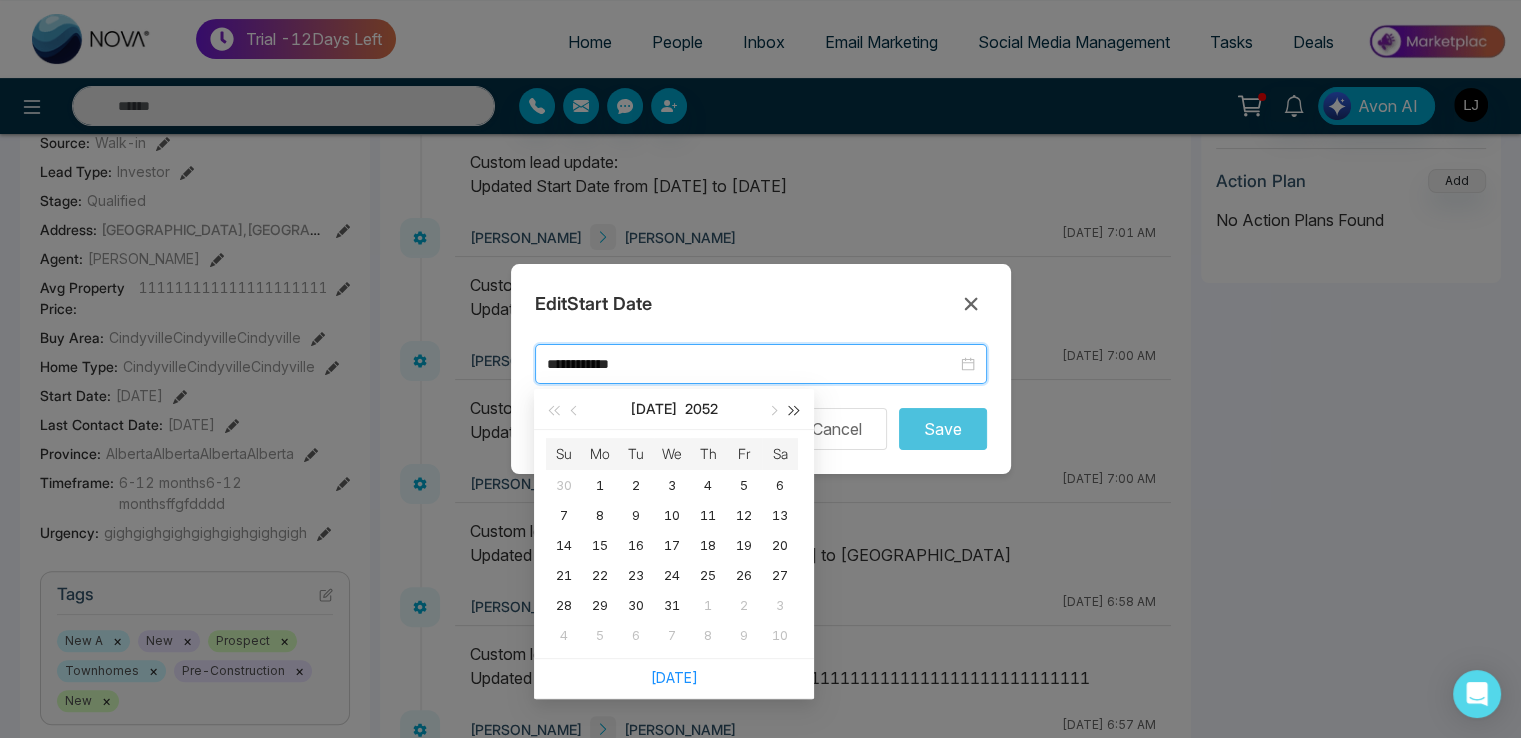 click at bounding box center (795, 410) 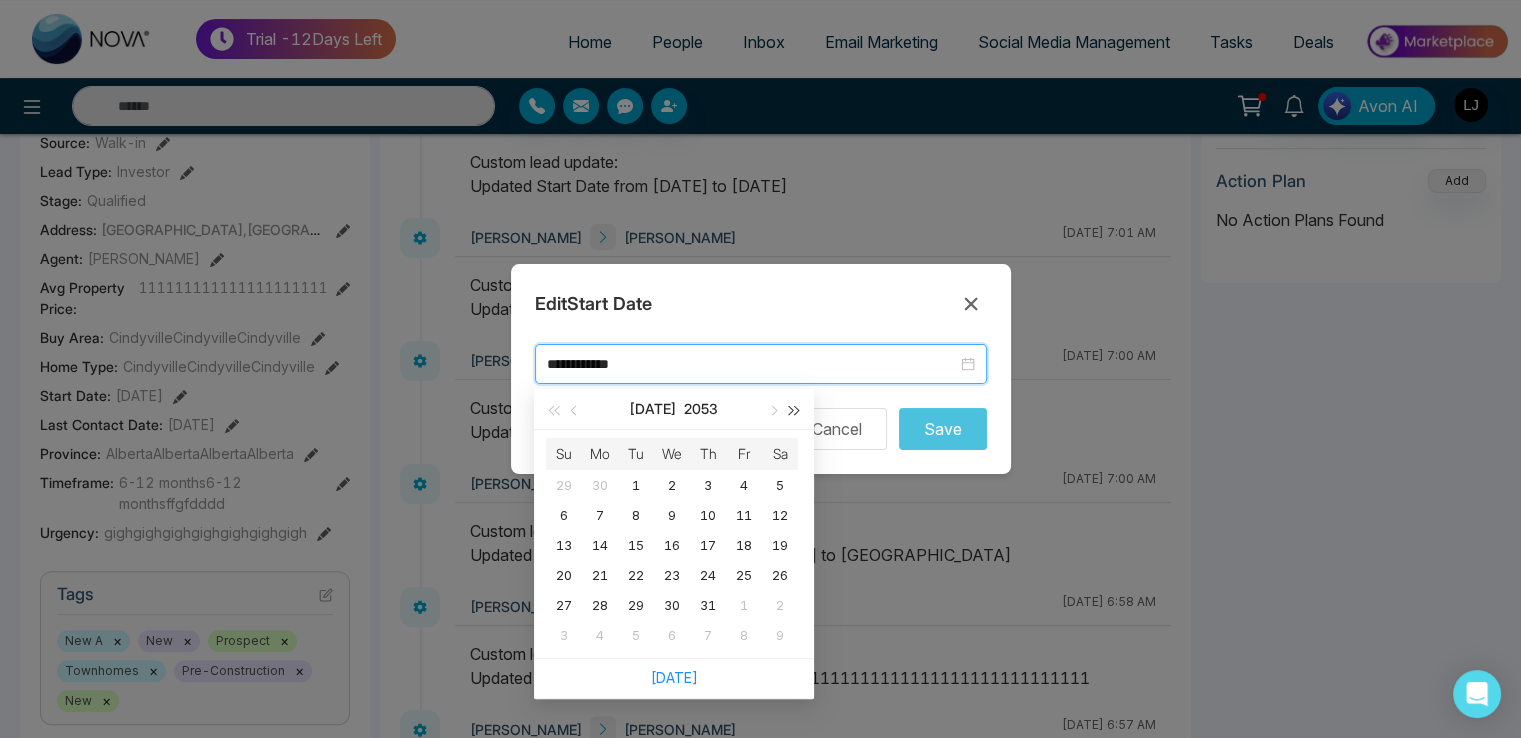 click at bounding box center (795, 410) 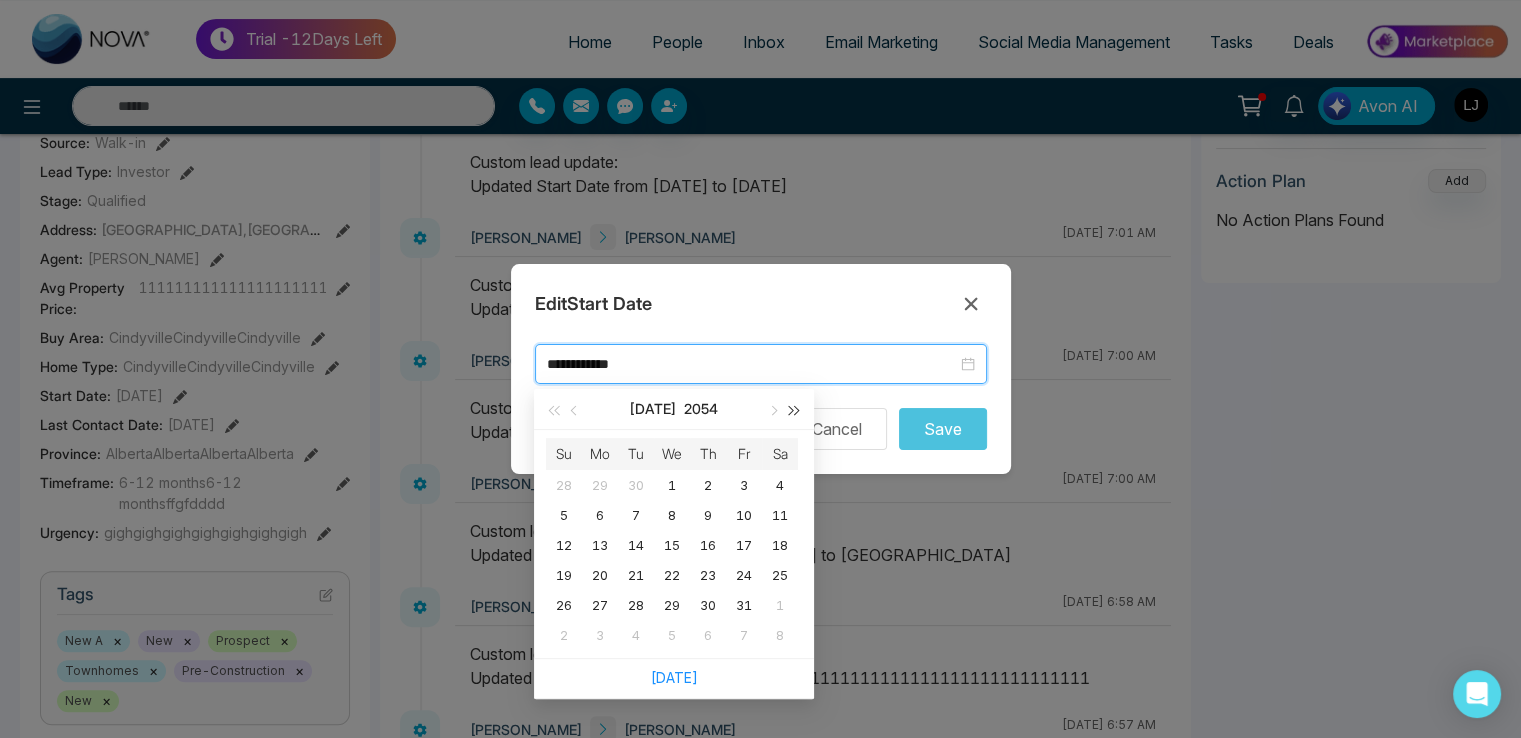 click at bounding box center (795, 410) 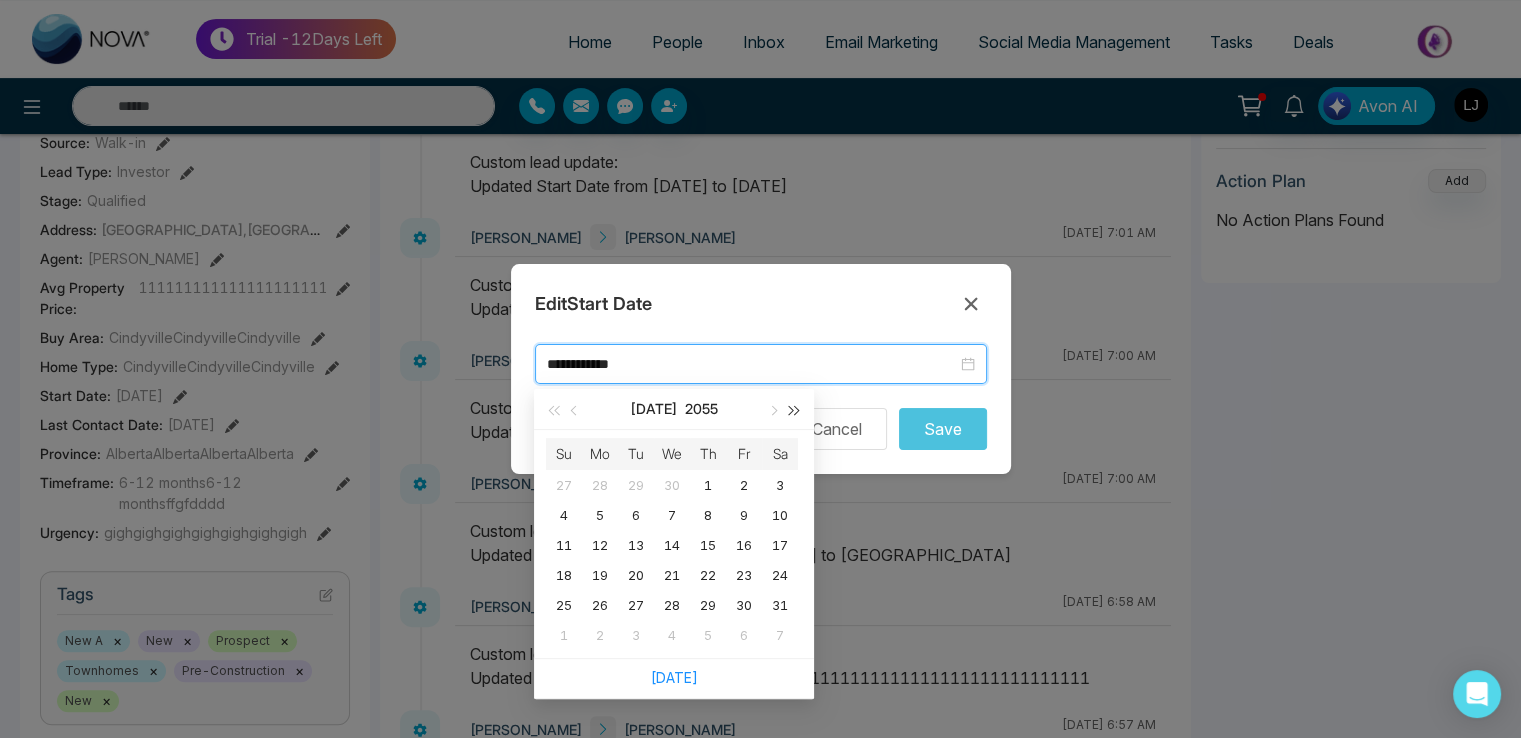 click at bounding box center (795, 410) 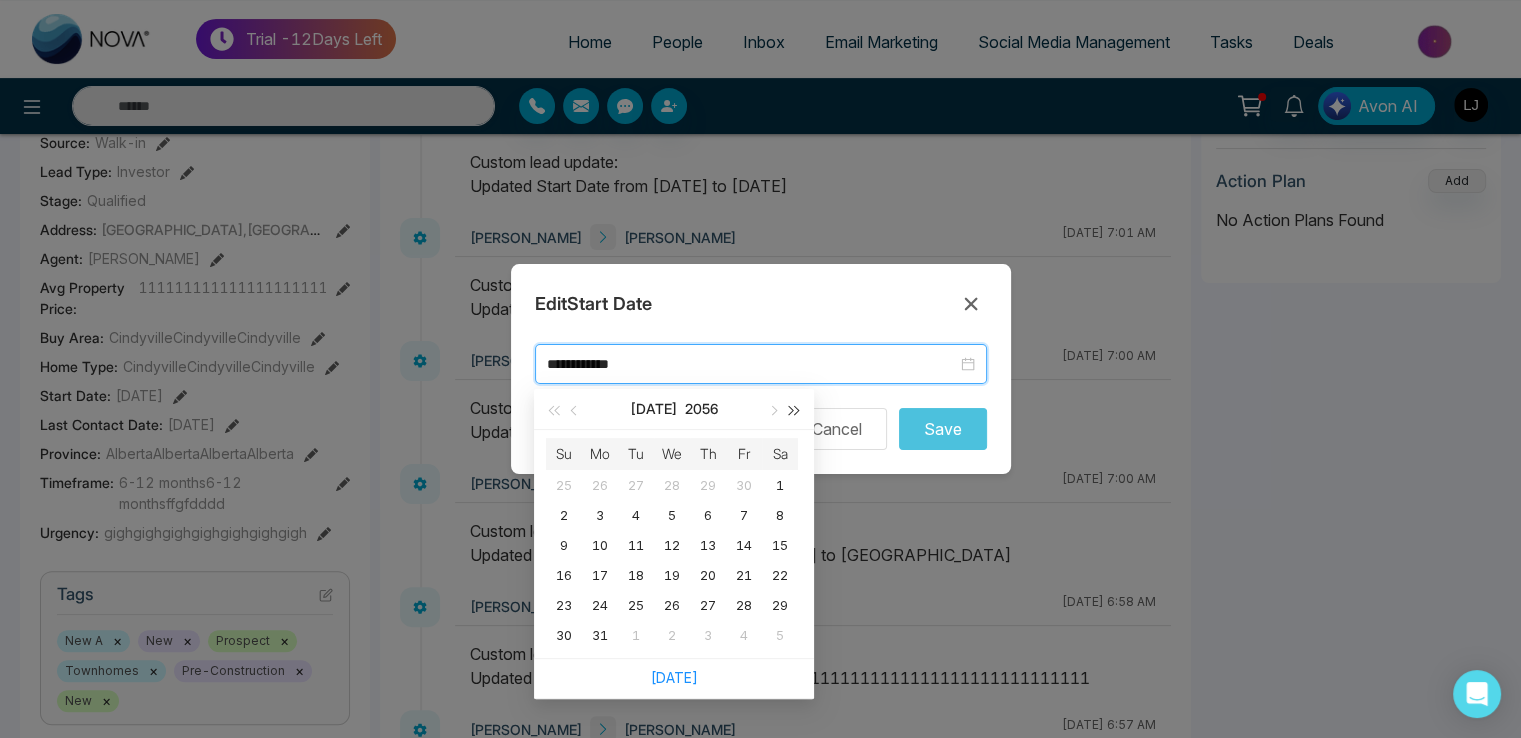 click at bounding box center [795, 410] 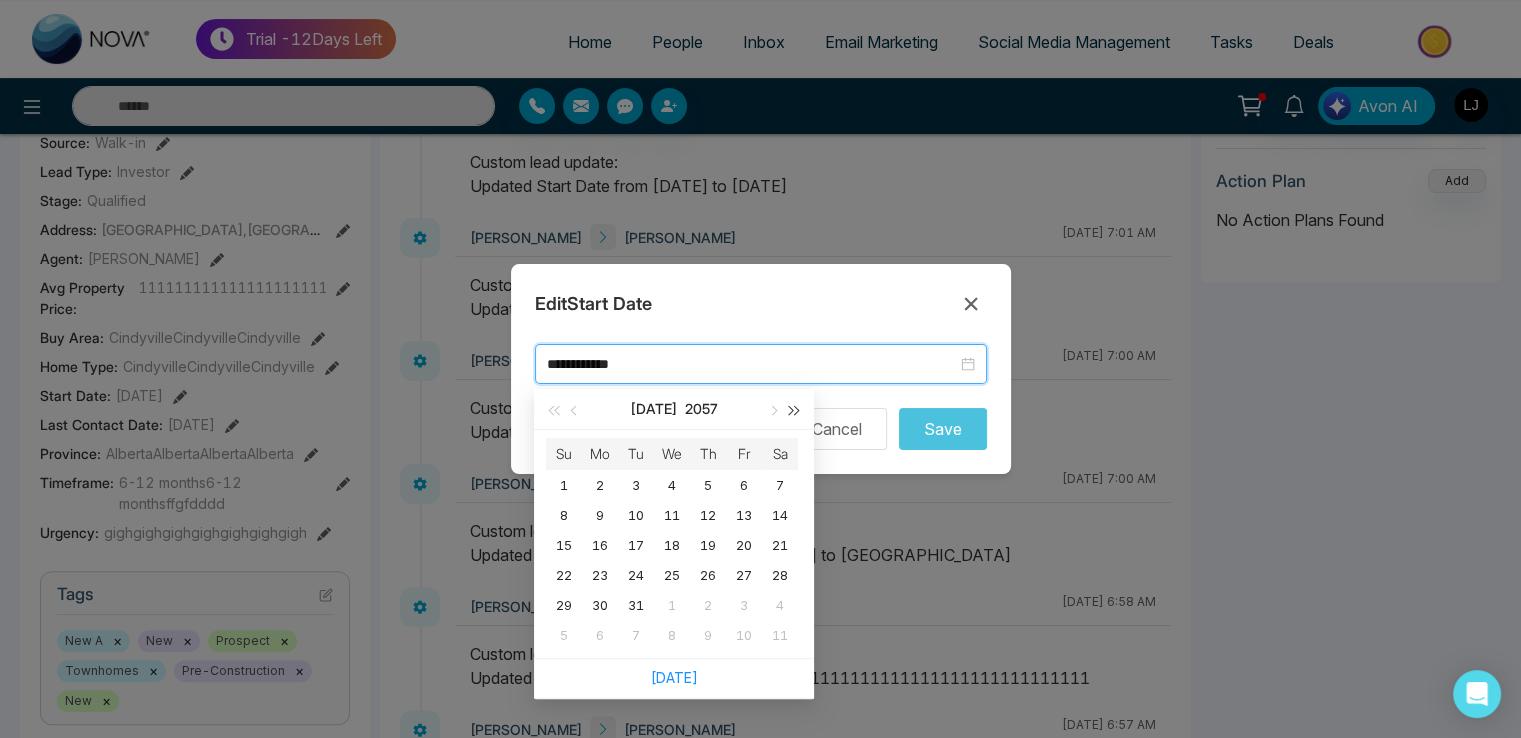 click at bounding box center (795, 410) 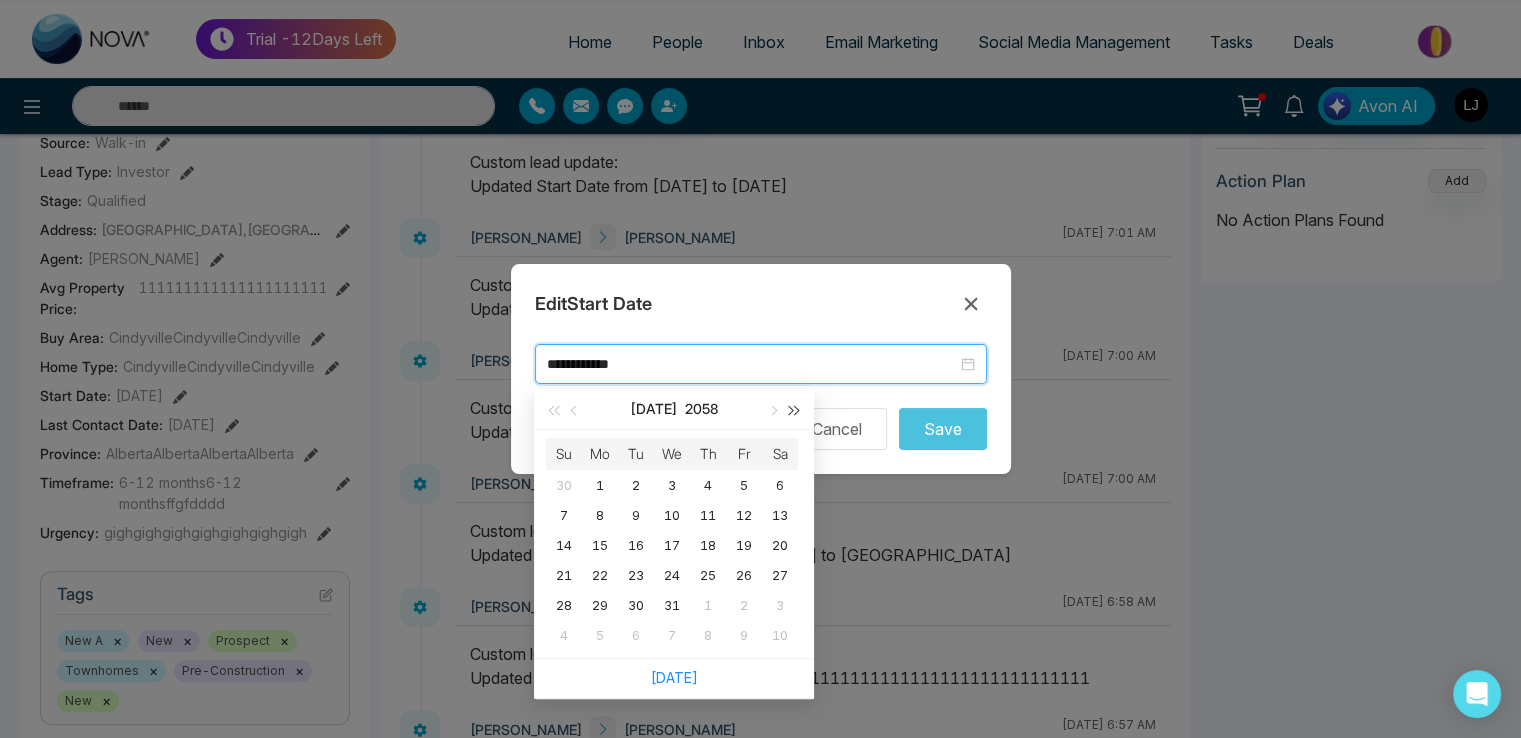 click at bounding box center (795, 410) 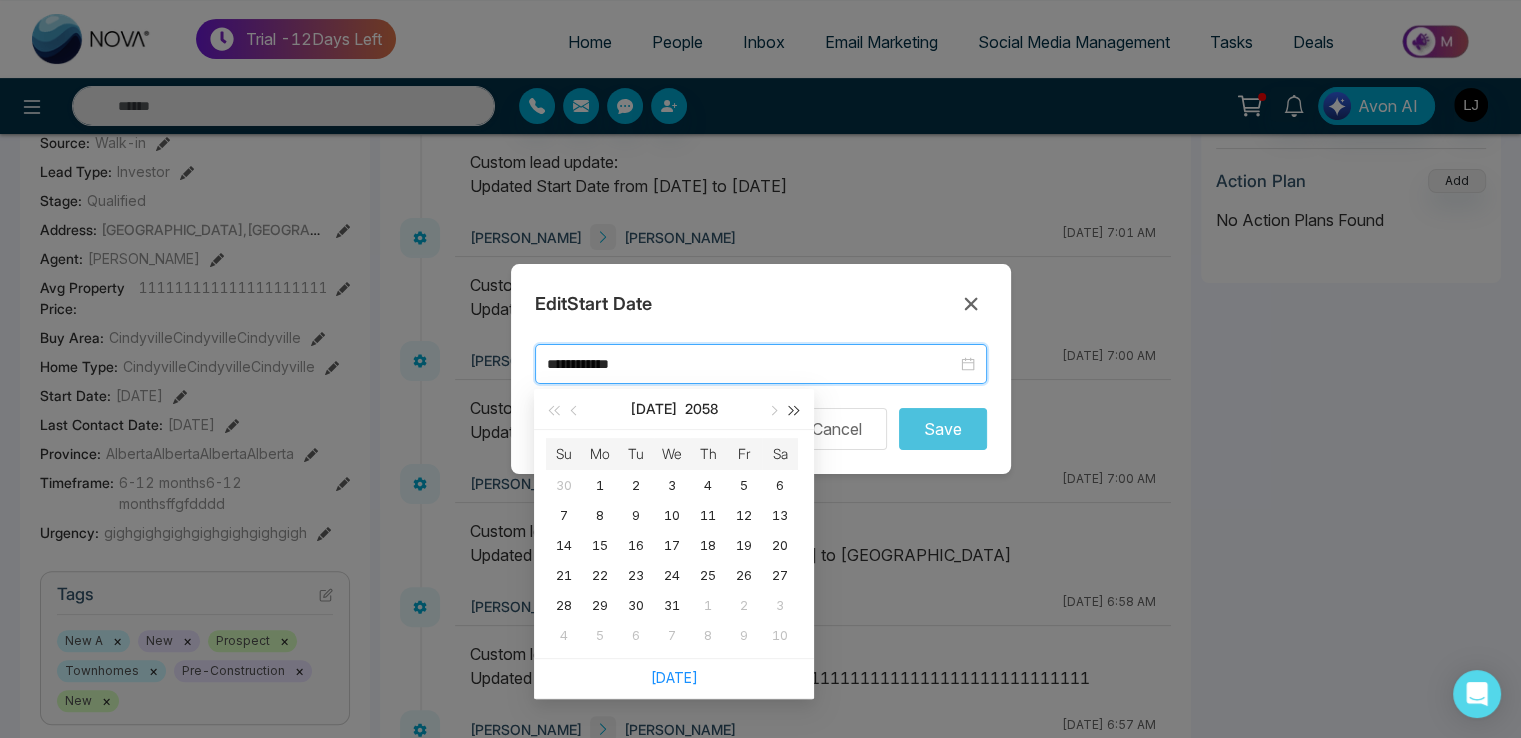 click at bounding box center (795, 410) 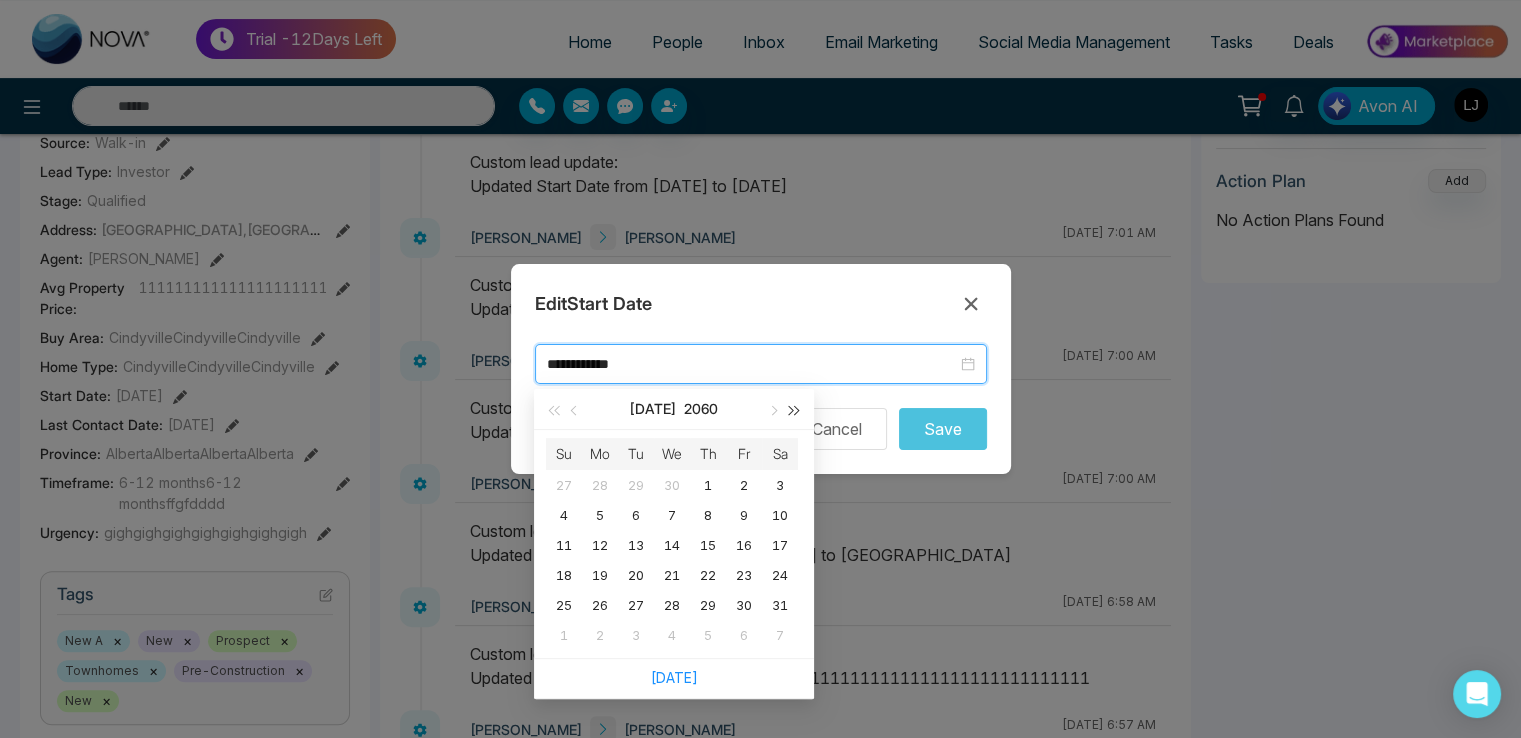 click at bounding box center [795, 410] 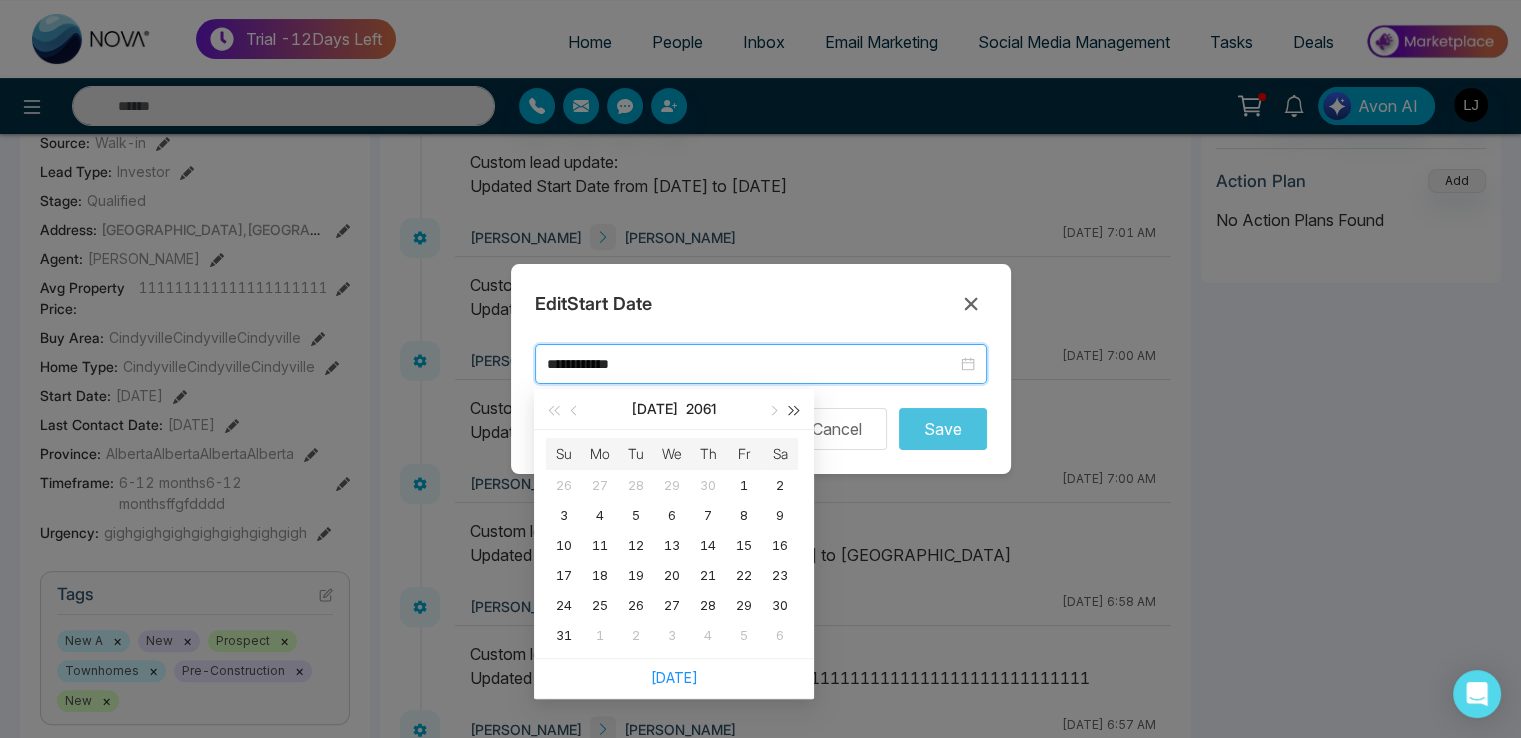click at bounding box center [795, 410] 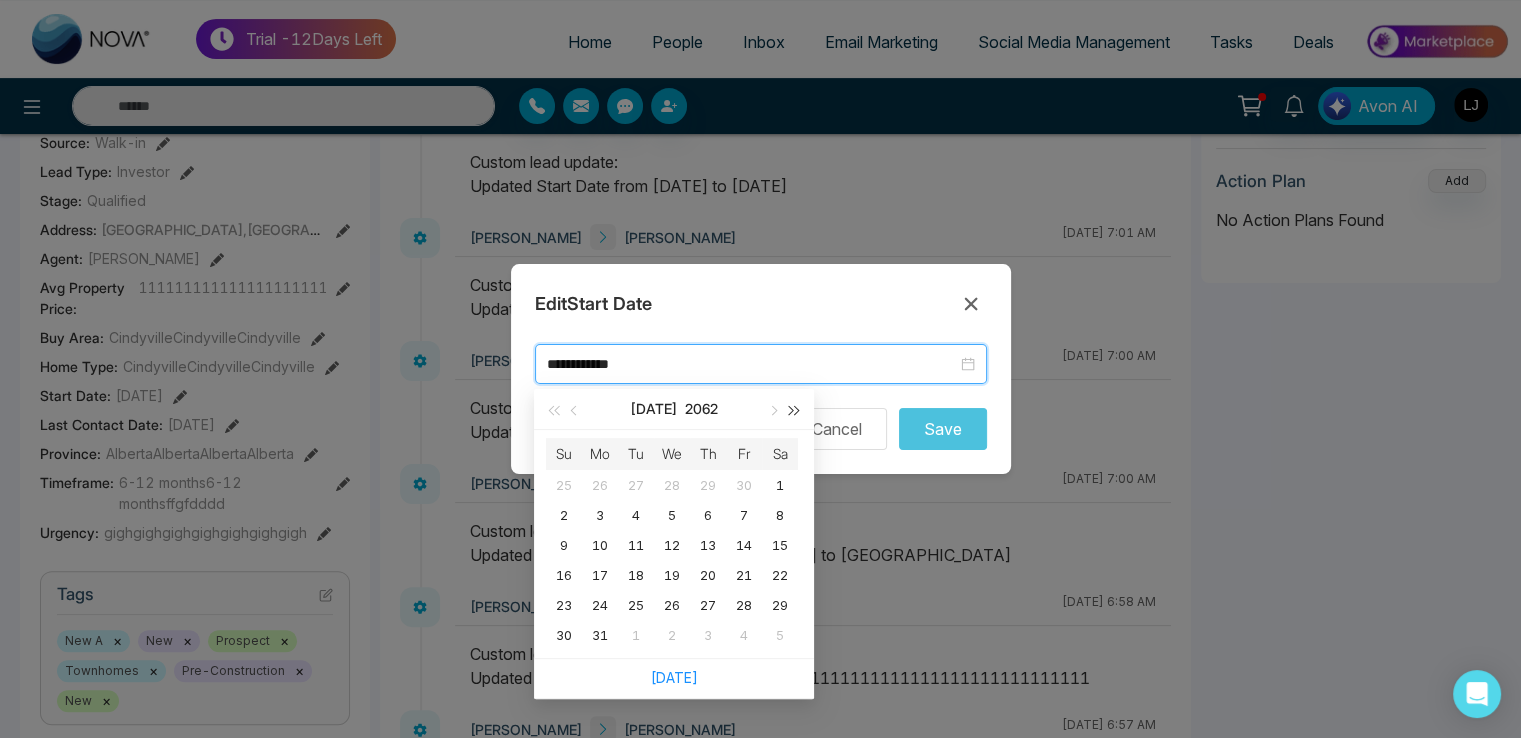 click at bounding box center [795, 410] 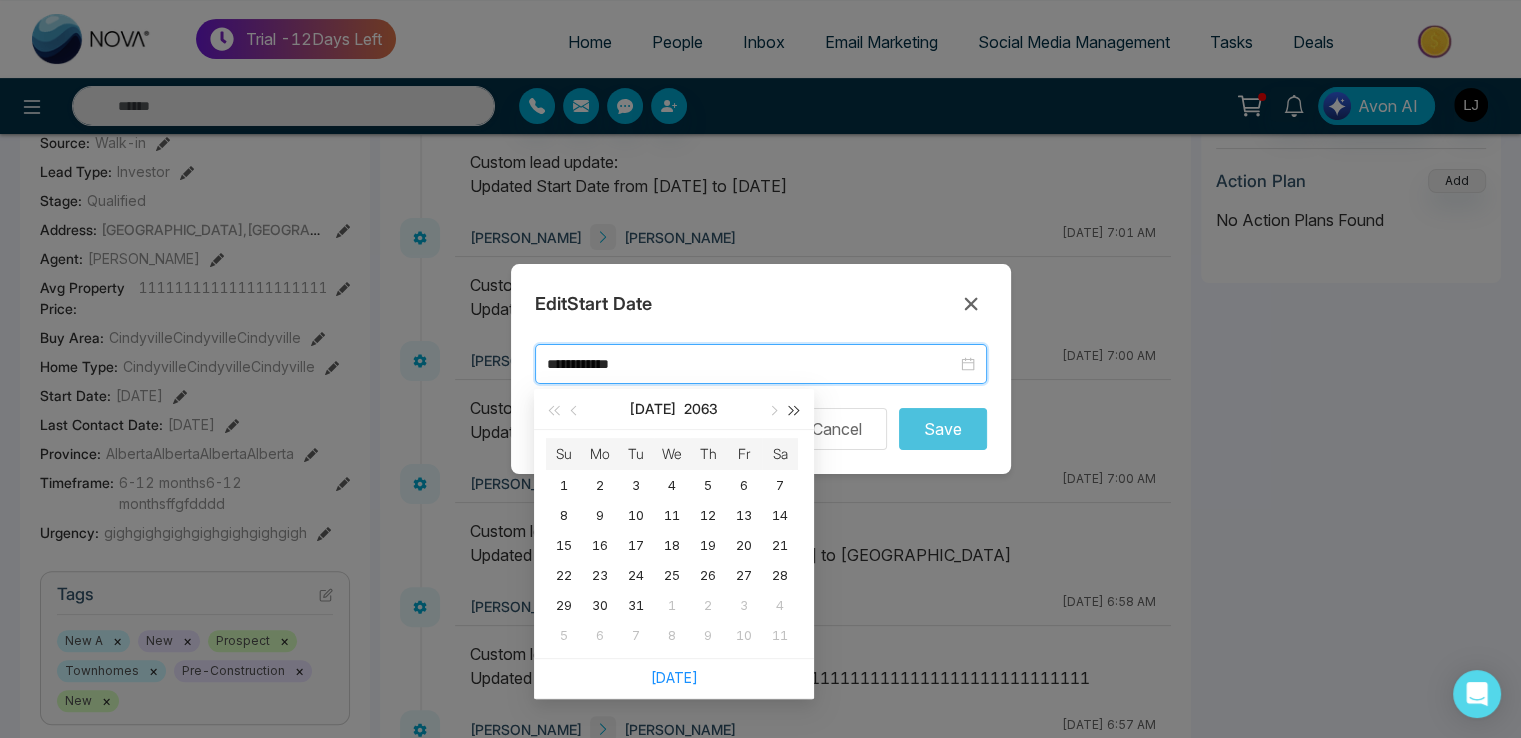 click at bounding box center (795, 410) 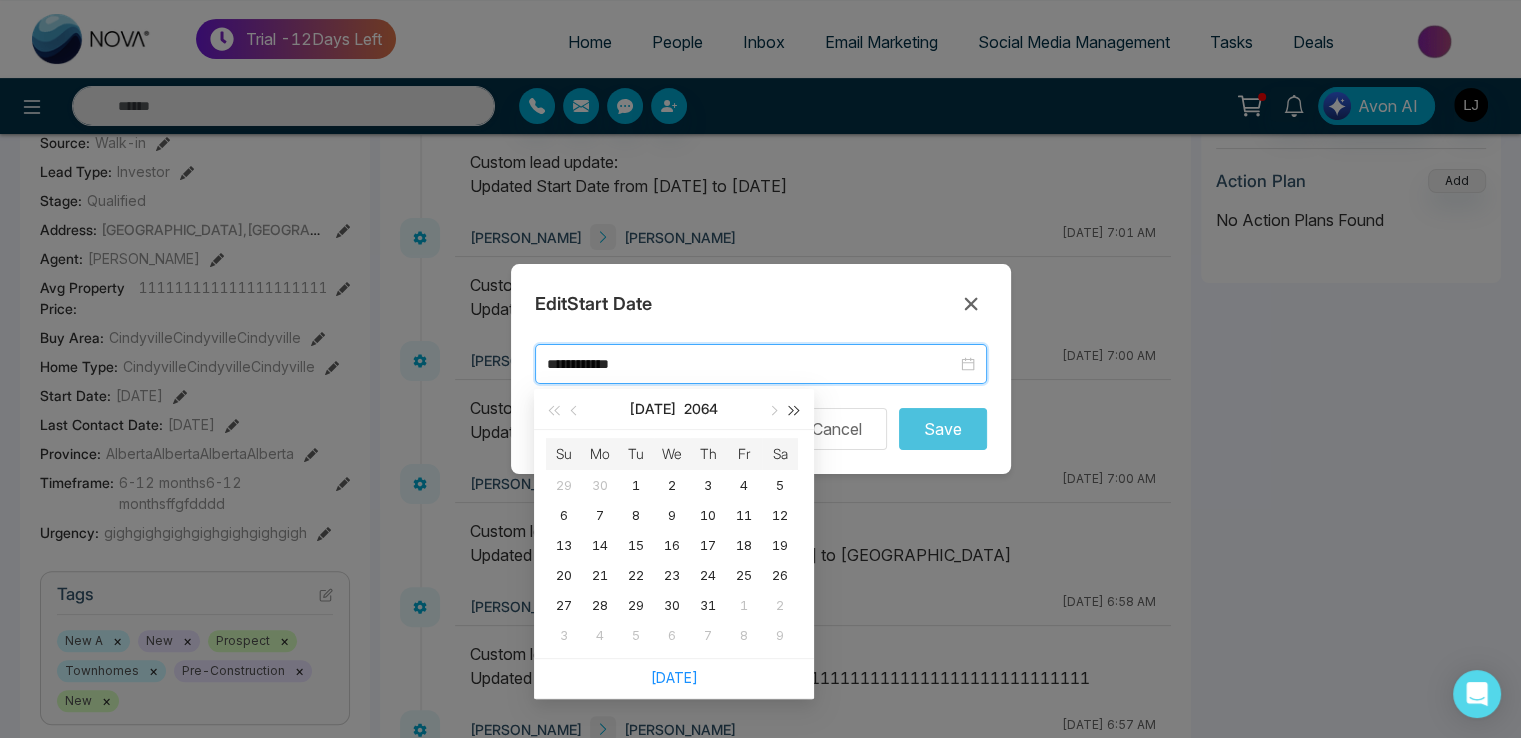 click at bounding box center [795, 410] 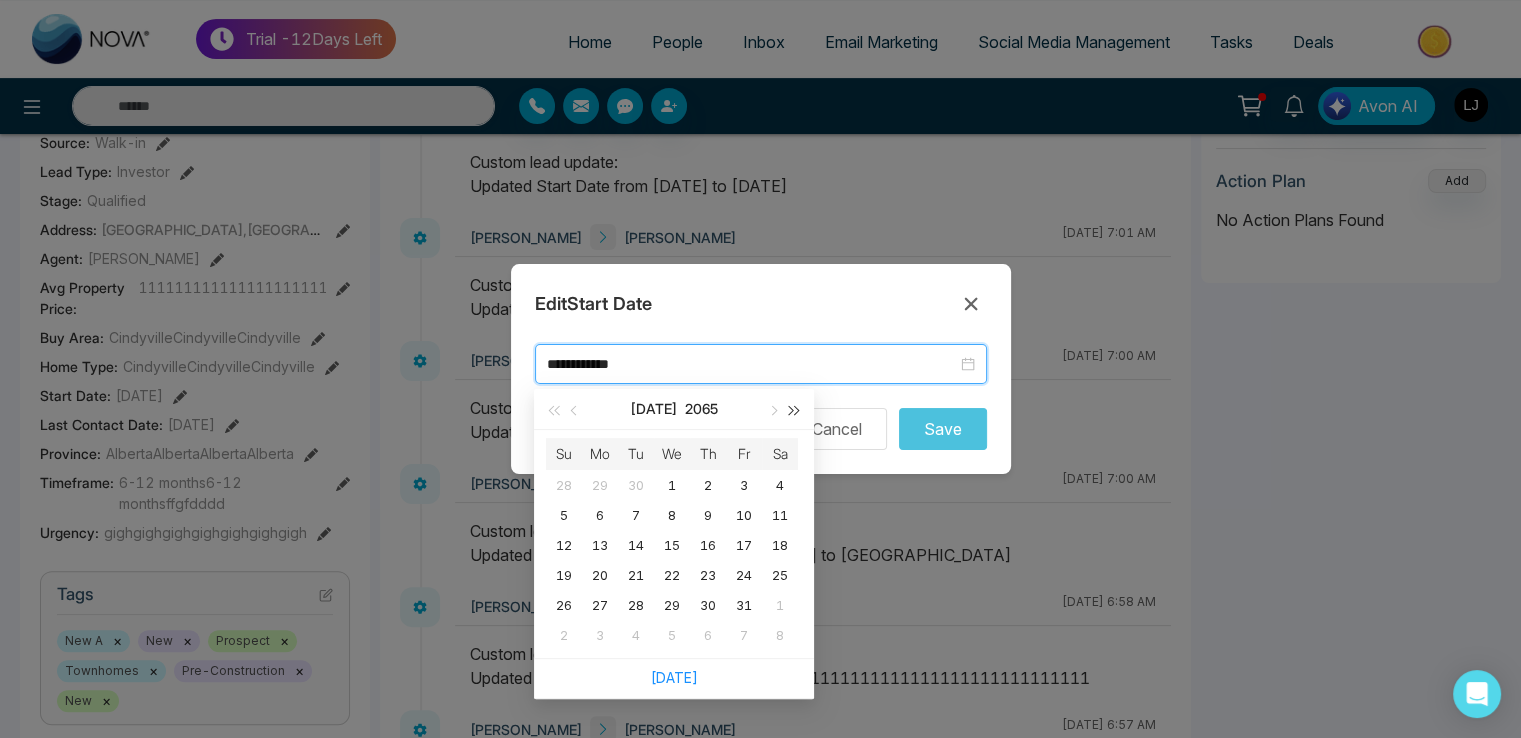 click at bounding box center (795, 410) 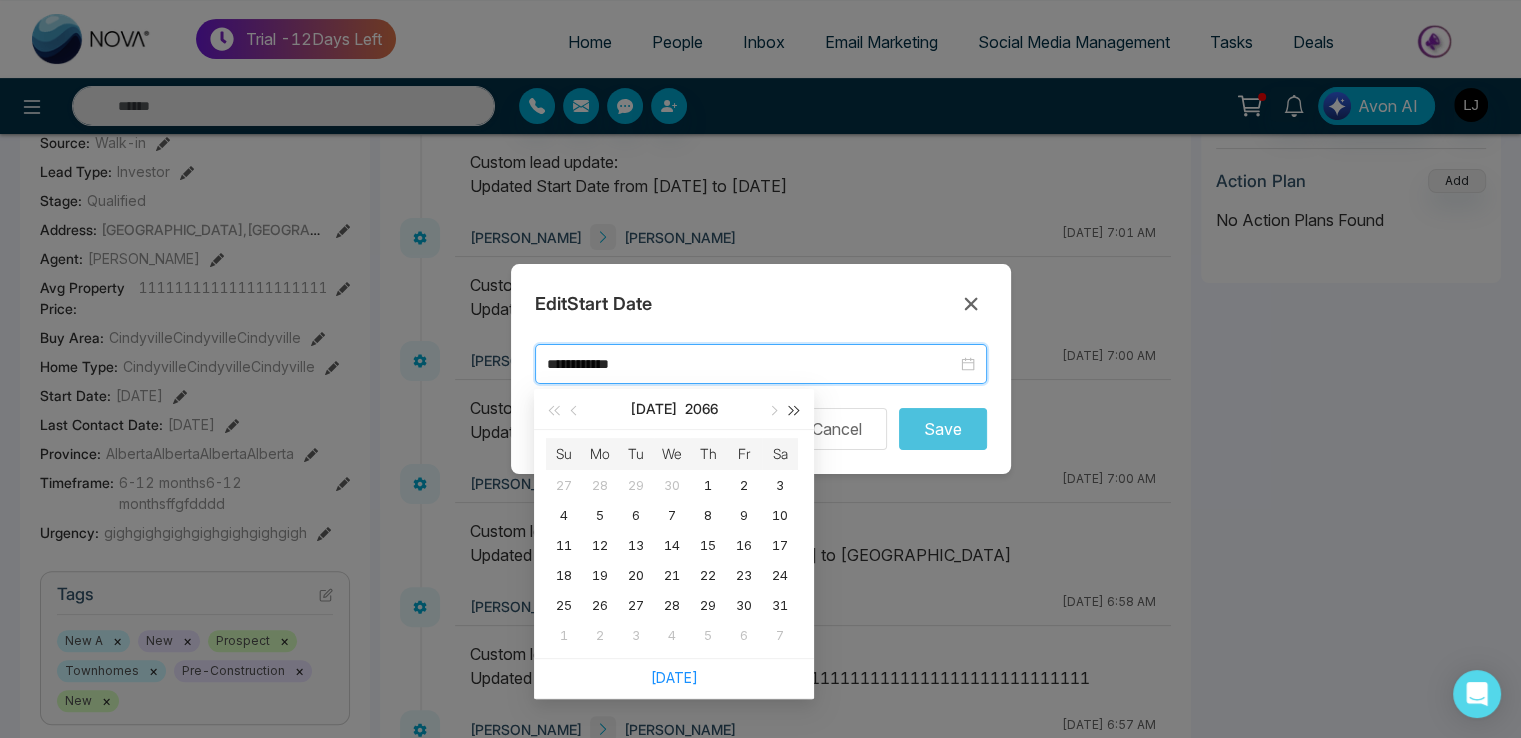 click at bounding box center (795, 410) 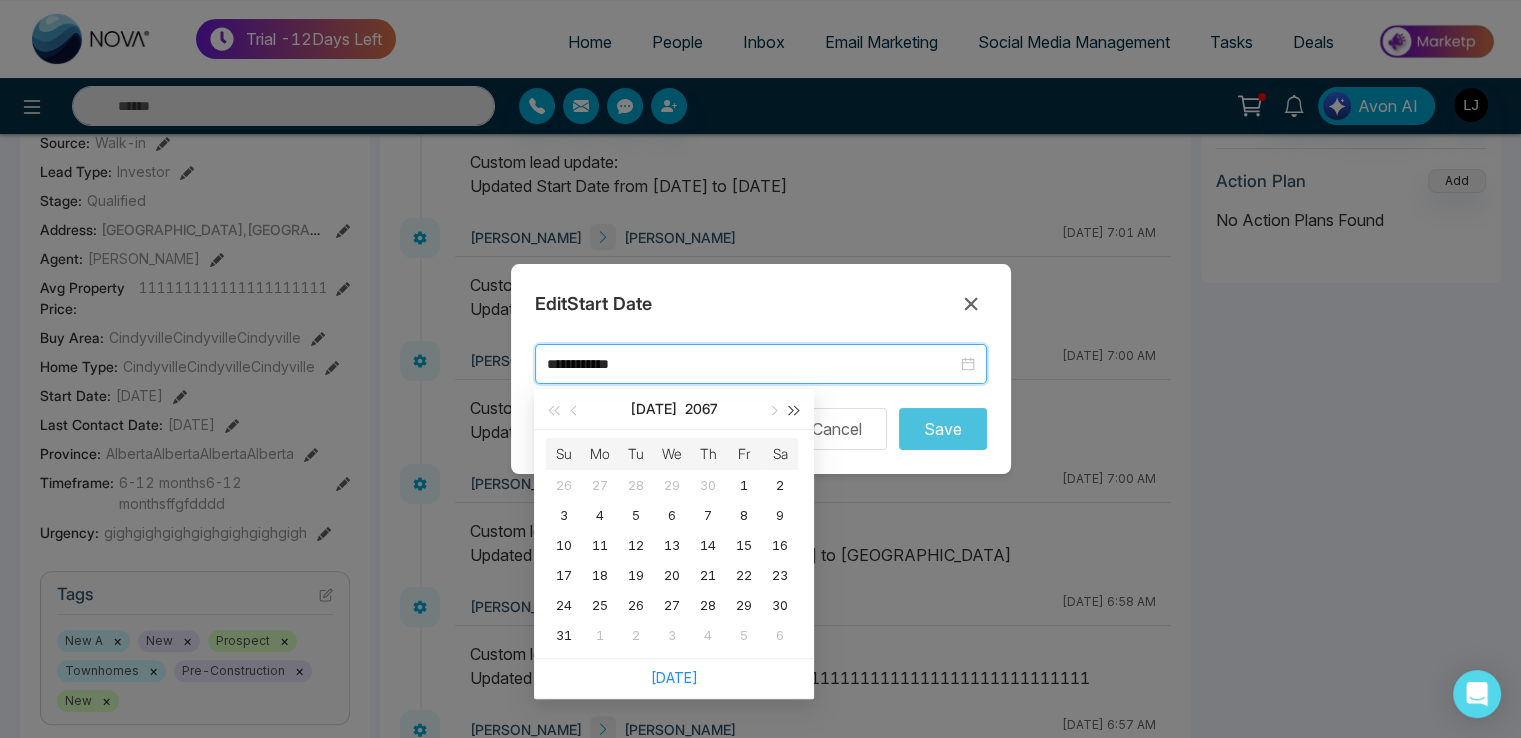 click at bounding box center [795, 410] 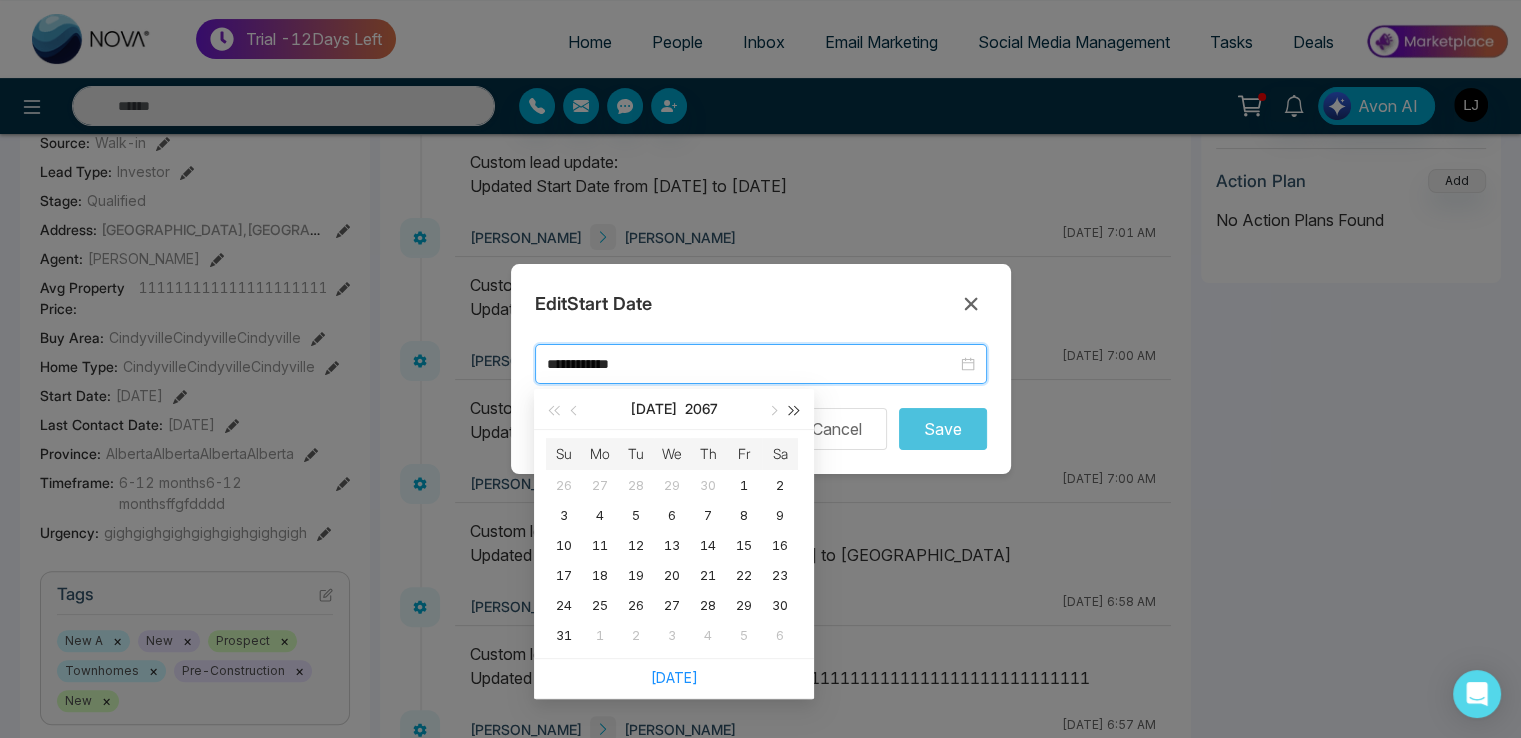 click at bounding box center (795, 410) 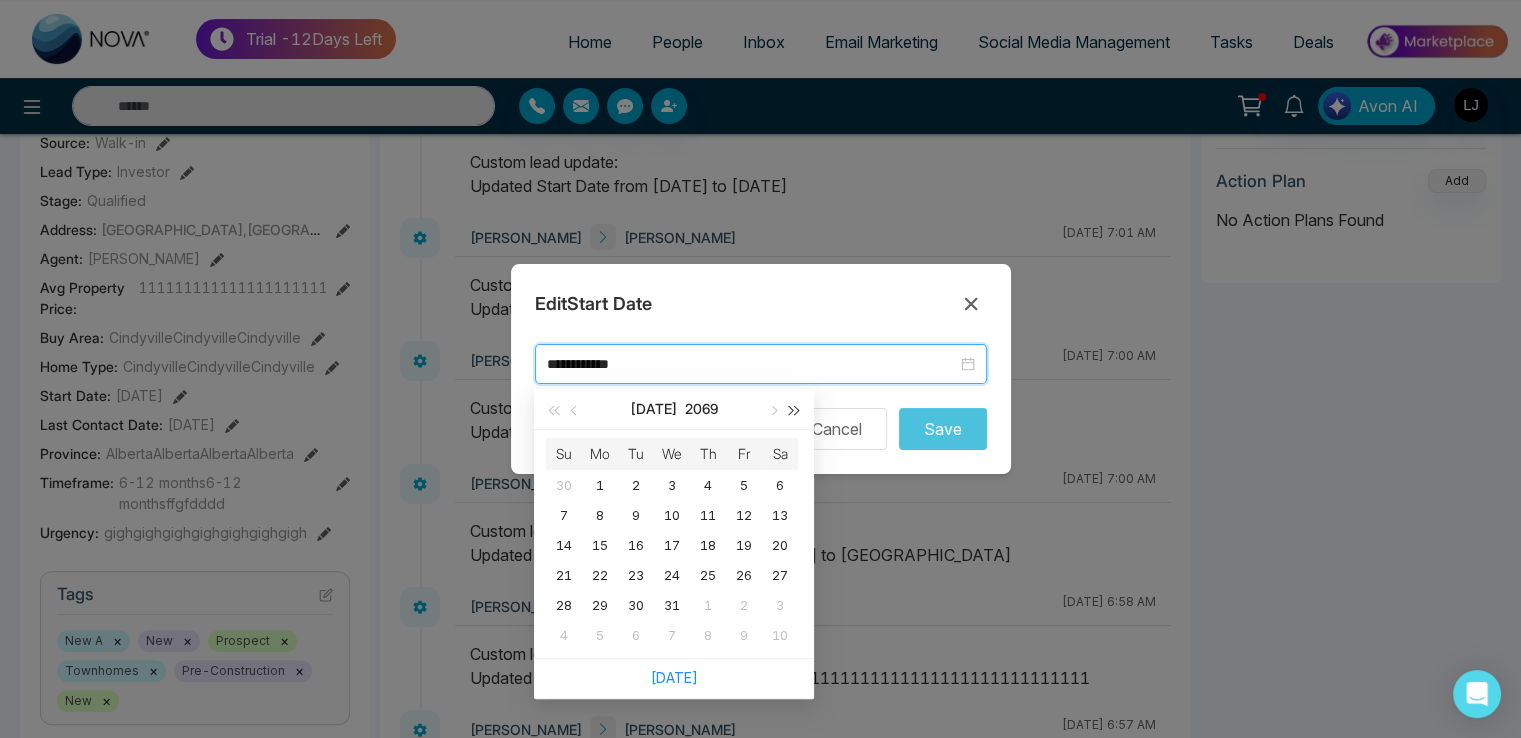 click at bounding box center (795, 410) 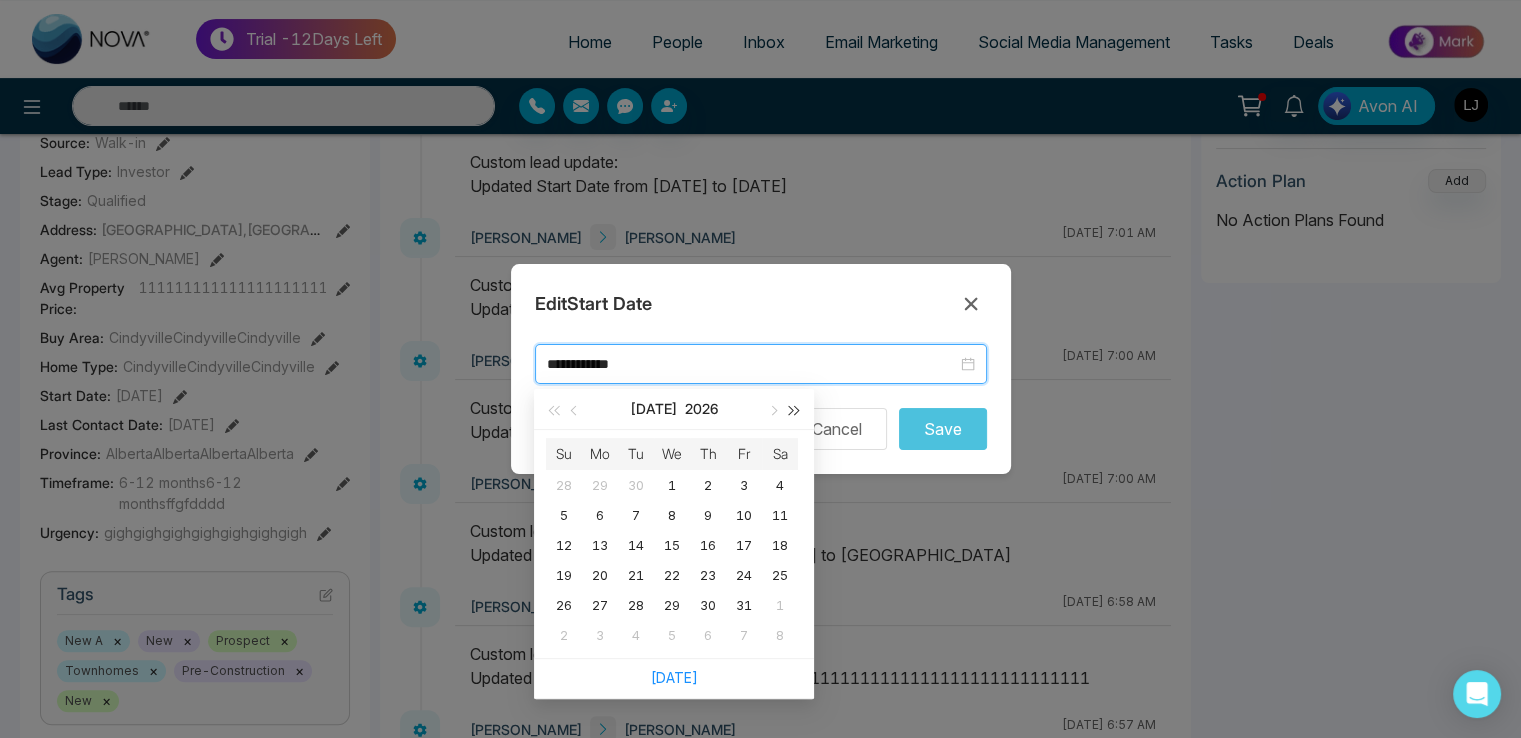 click at bounding box center [795, 410] 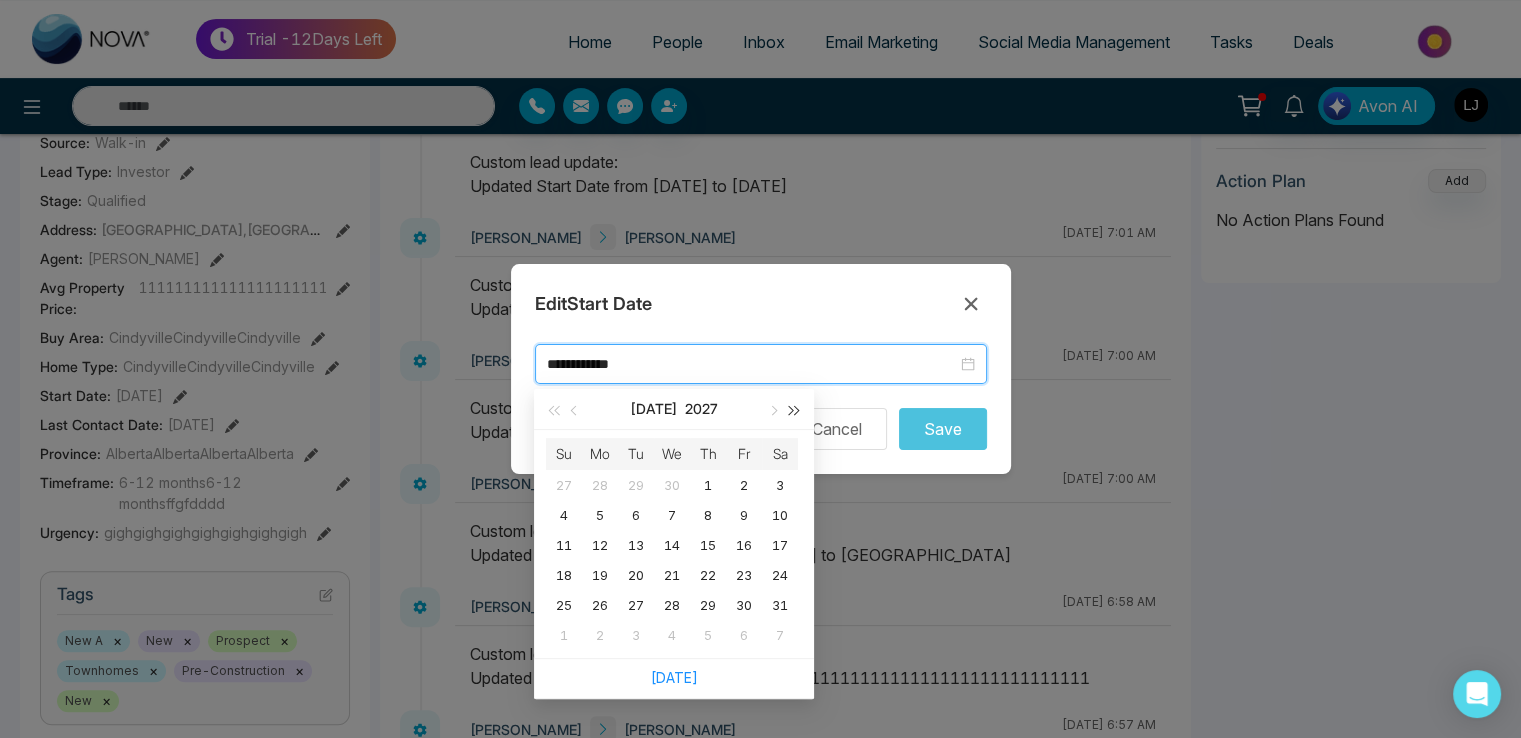 click at bounding box center [795, 410] 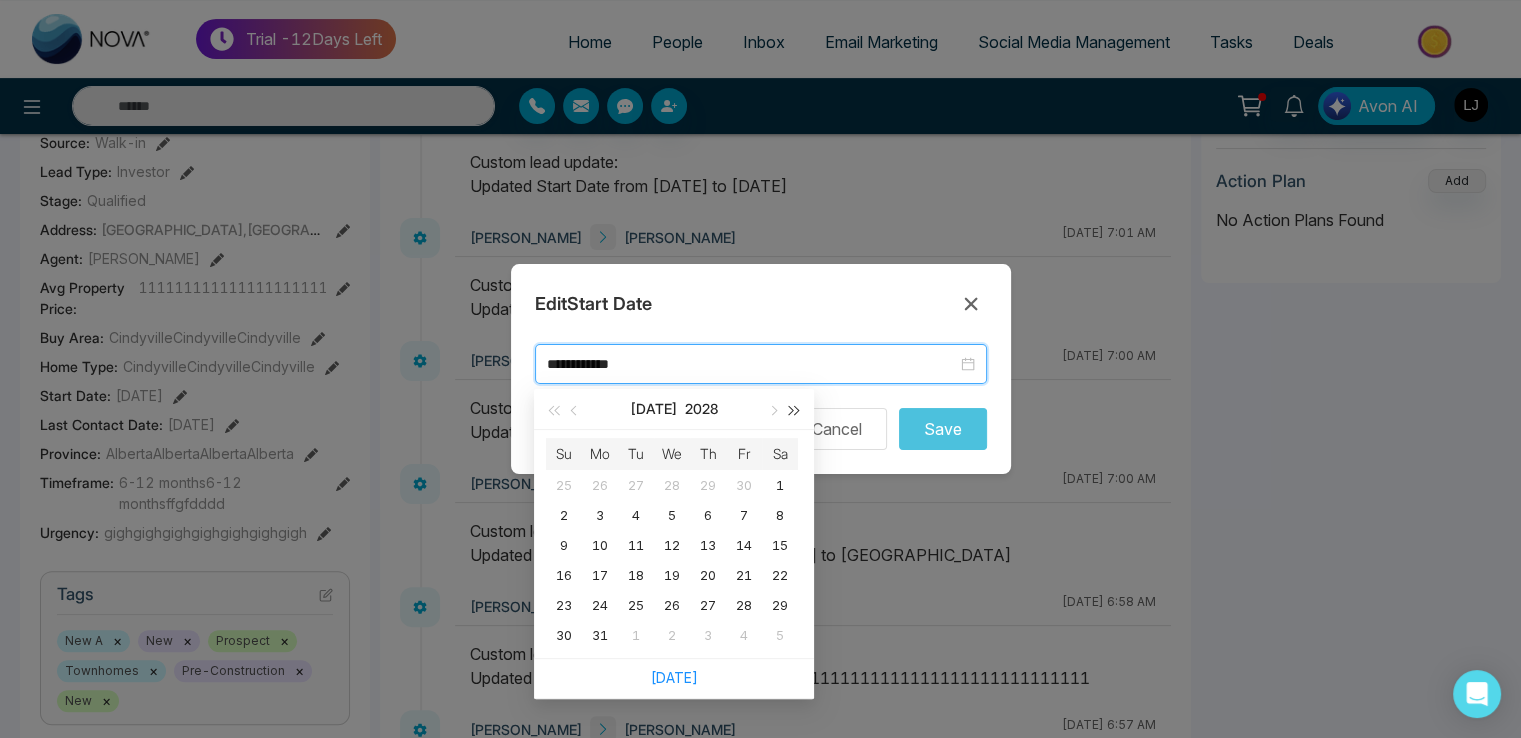 click at bounding box center [795, 410] 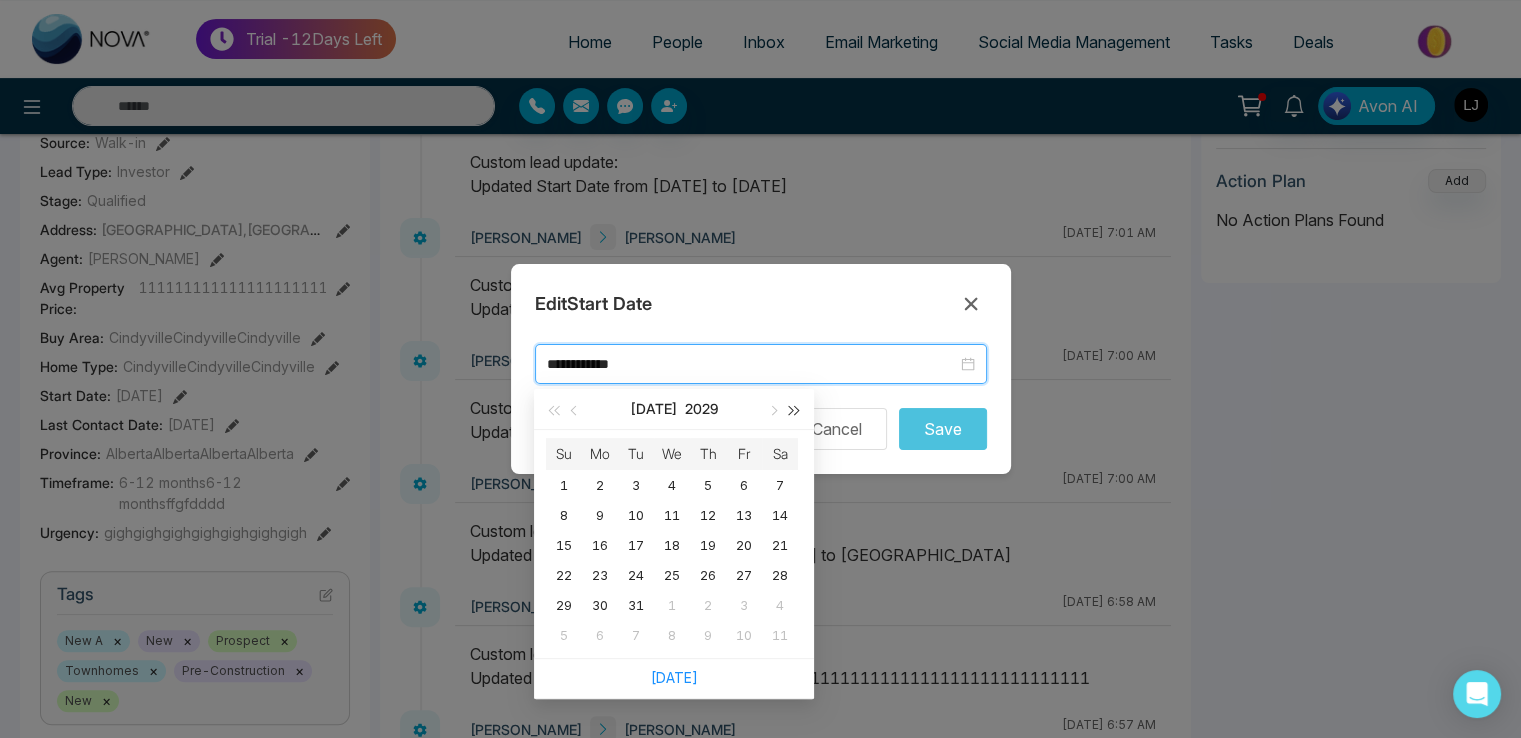 click at bounding box center (795, 410) 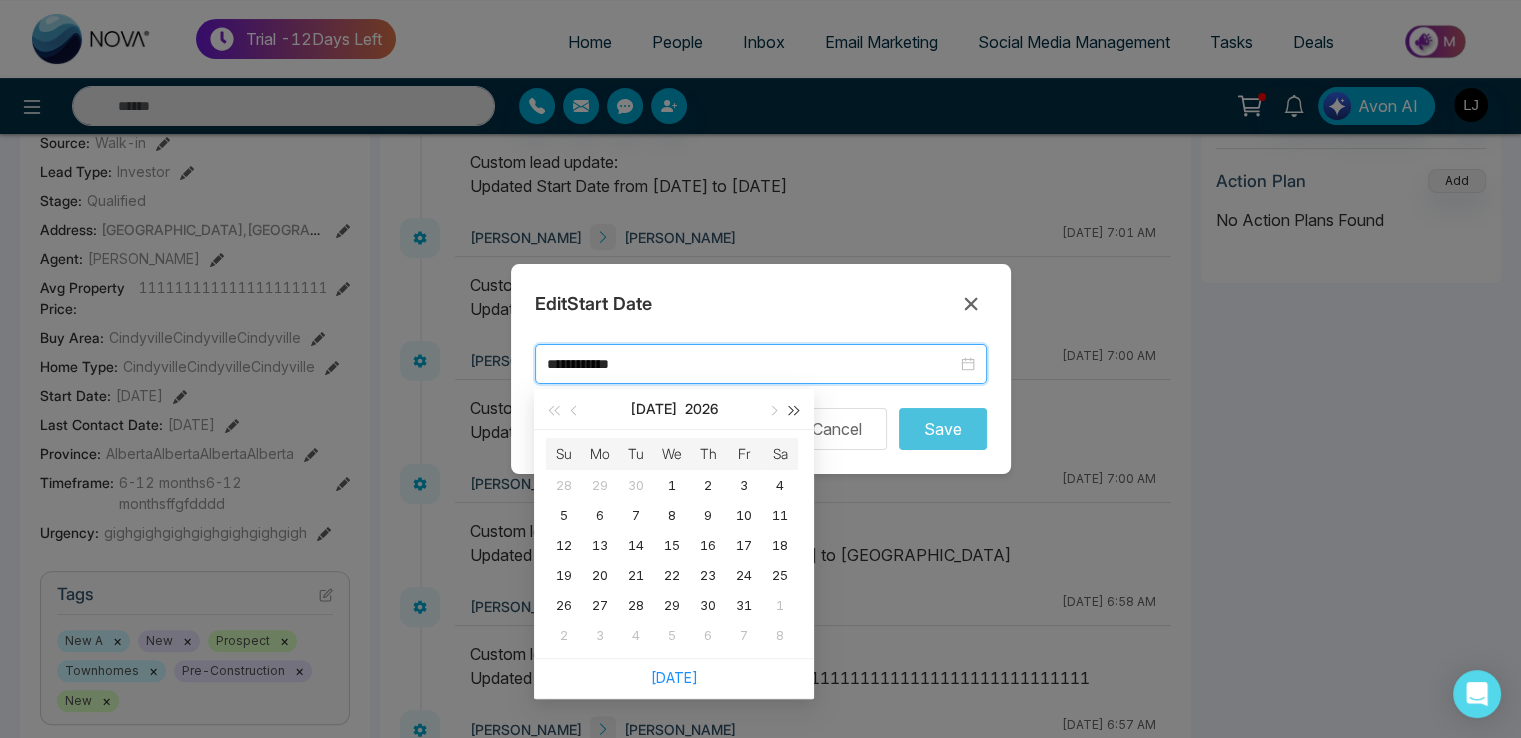 click at bounding box center [795, 410] 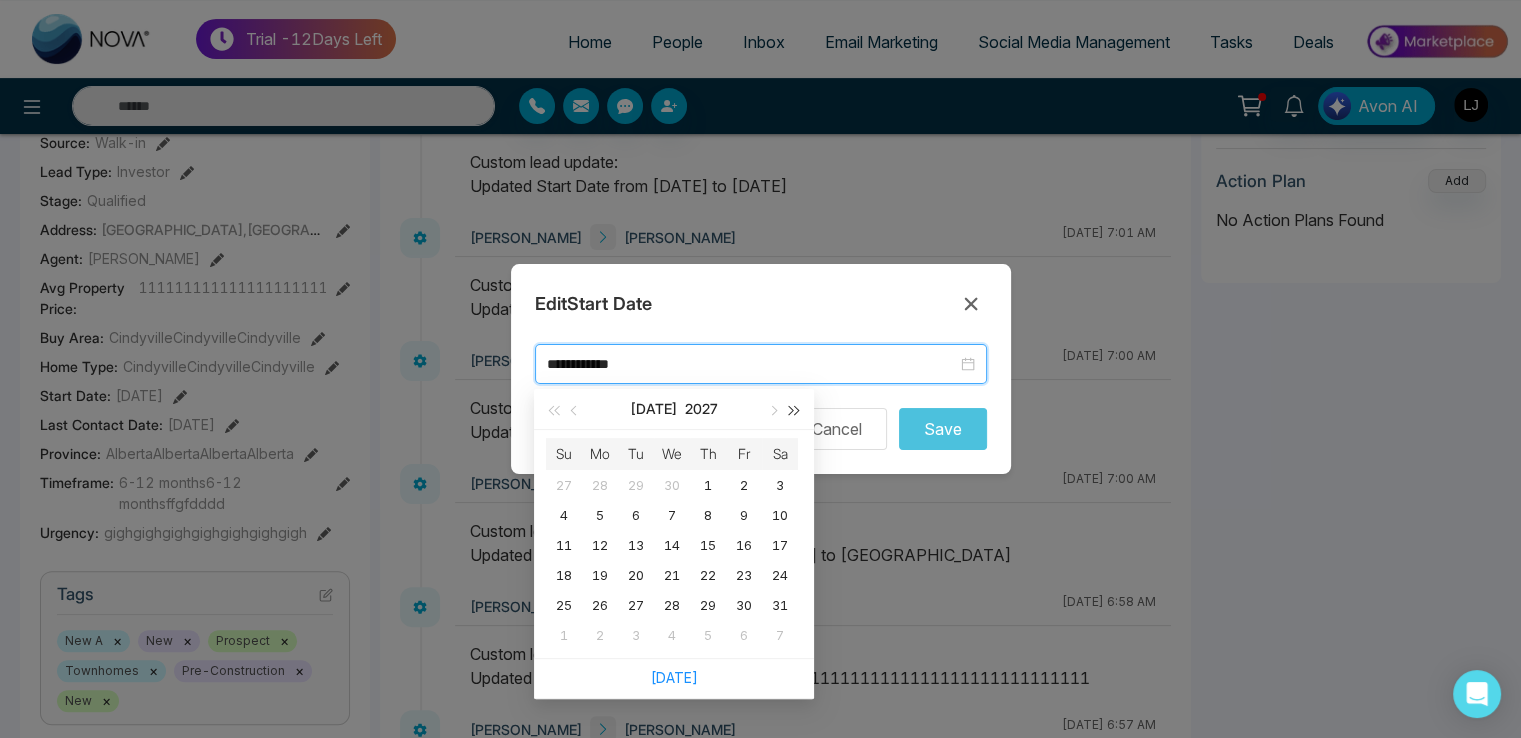 click at bounding box center (795, 410) 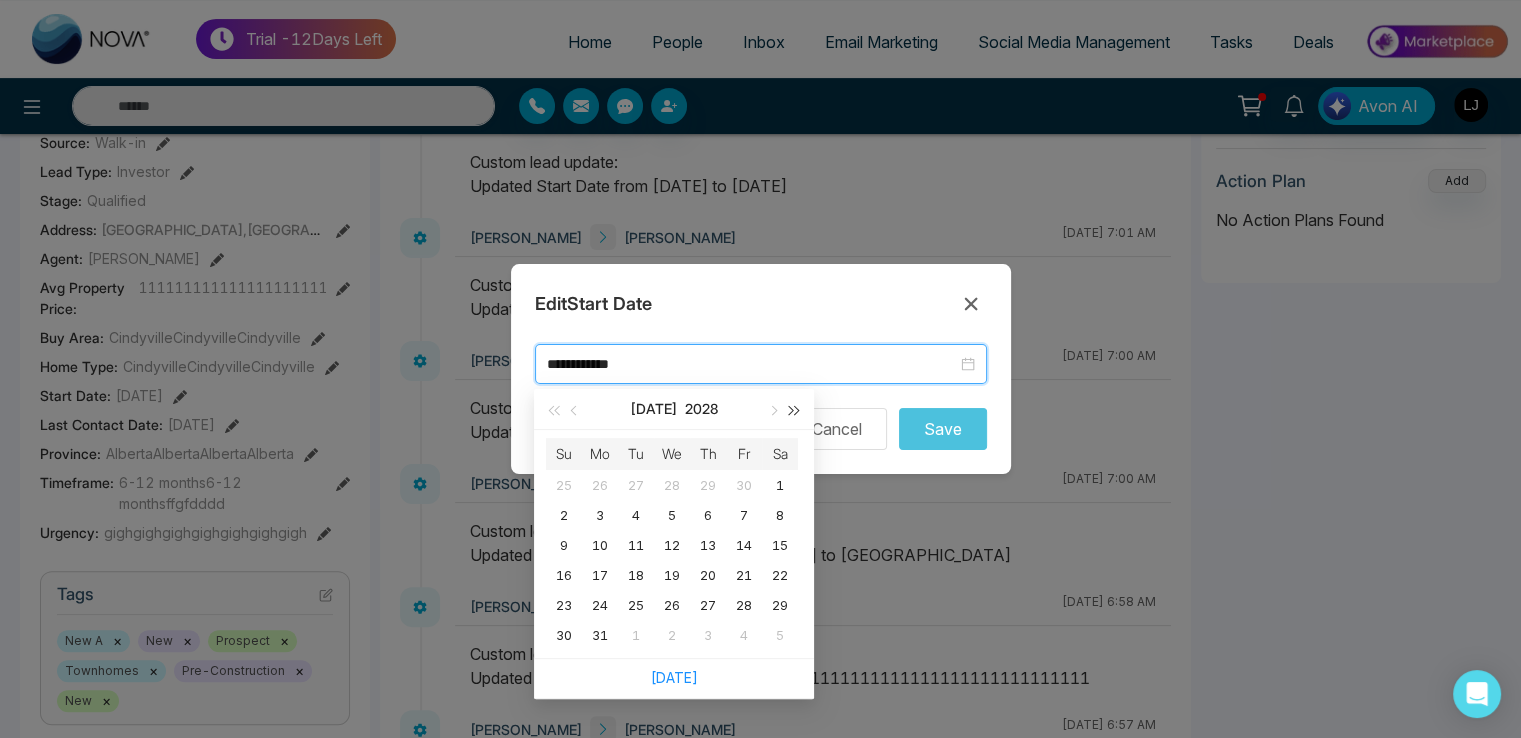 click at bounding box center (795, 410) 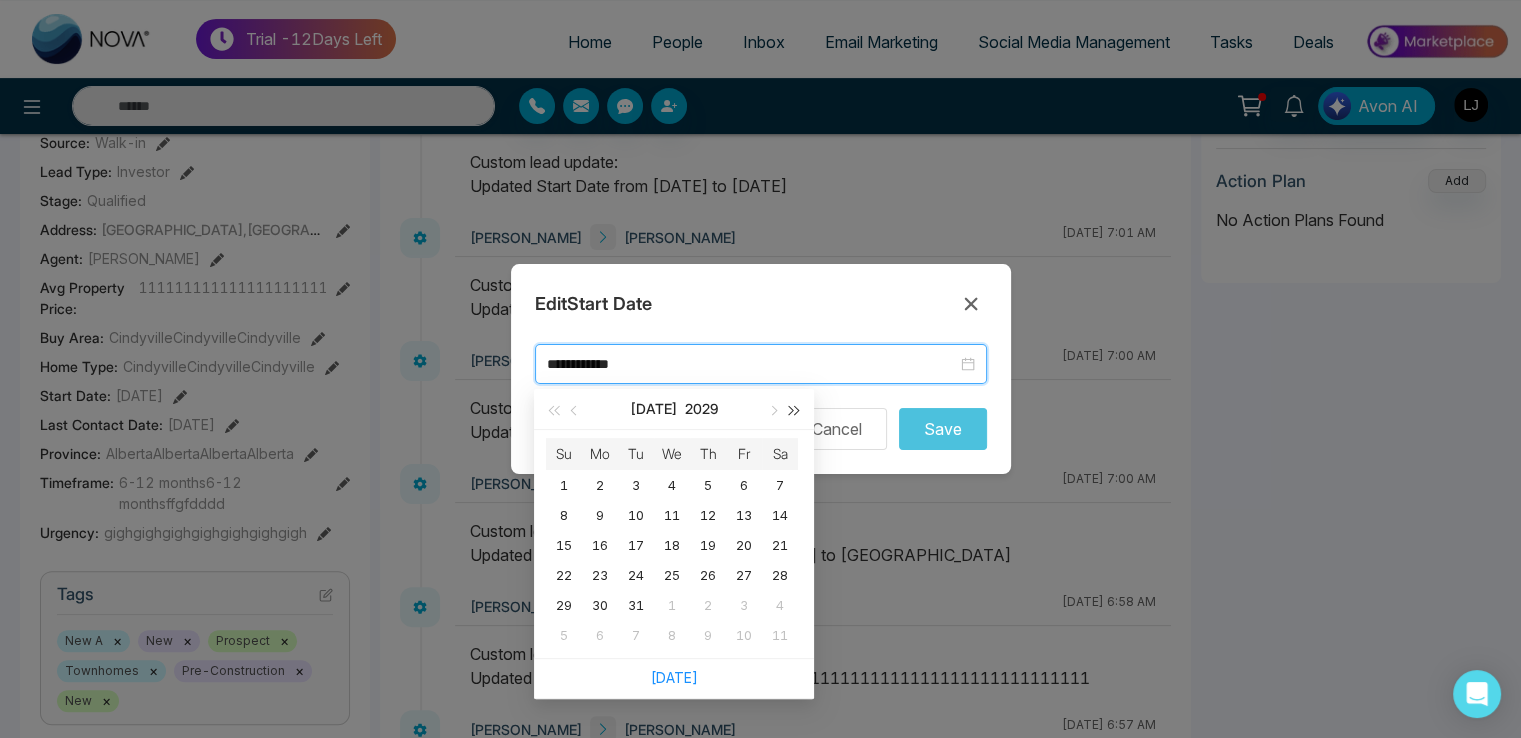 click at bounding box center (795, 410) 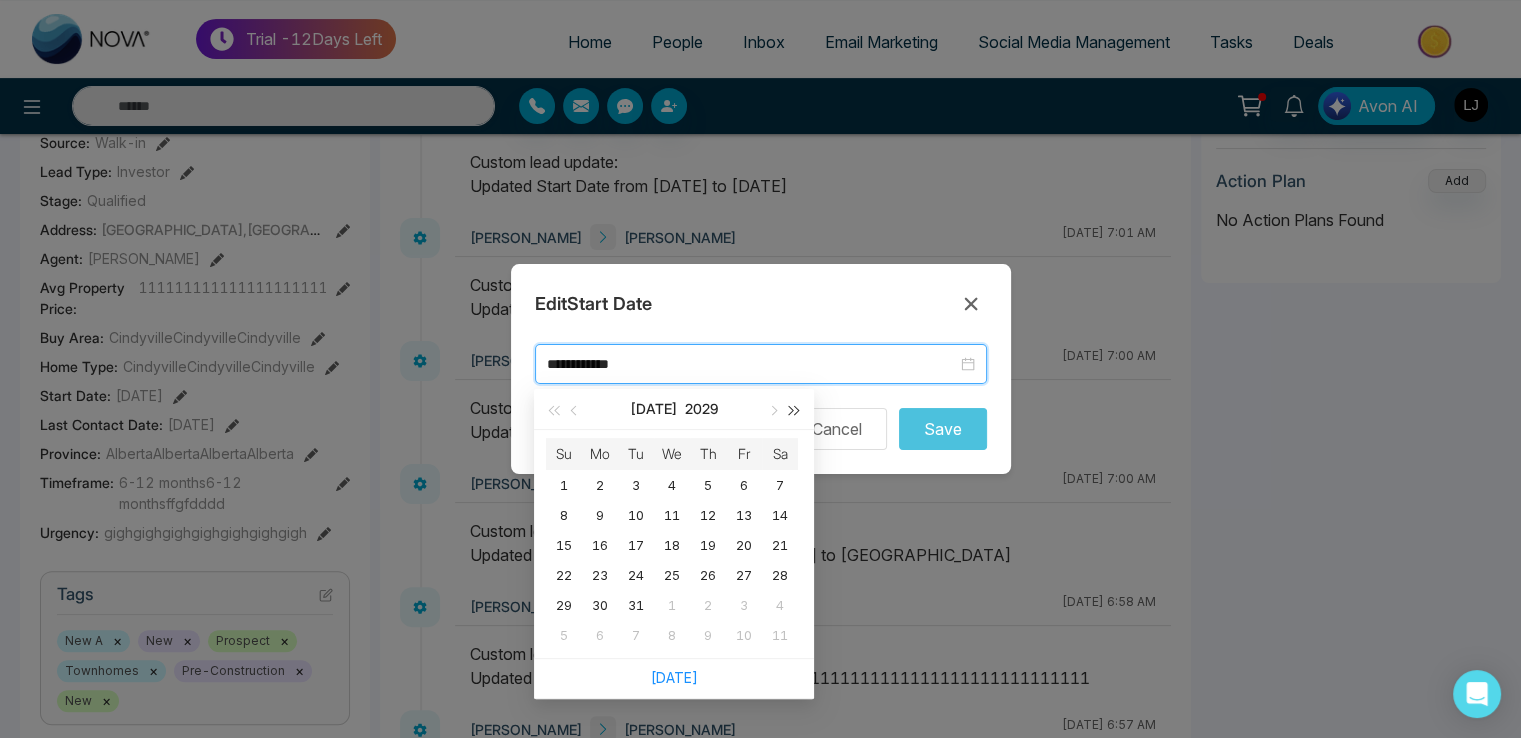 click at bounding box center (795, 410) 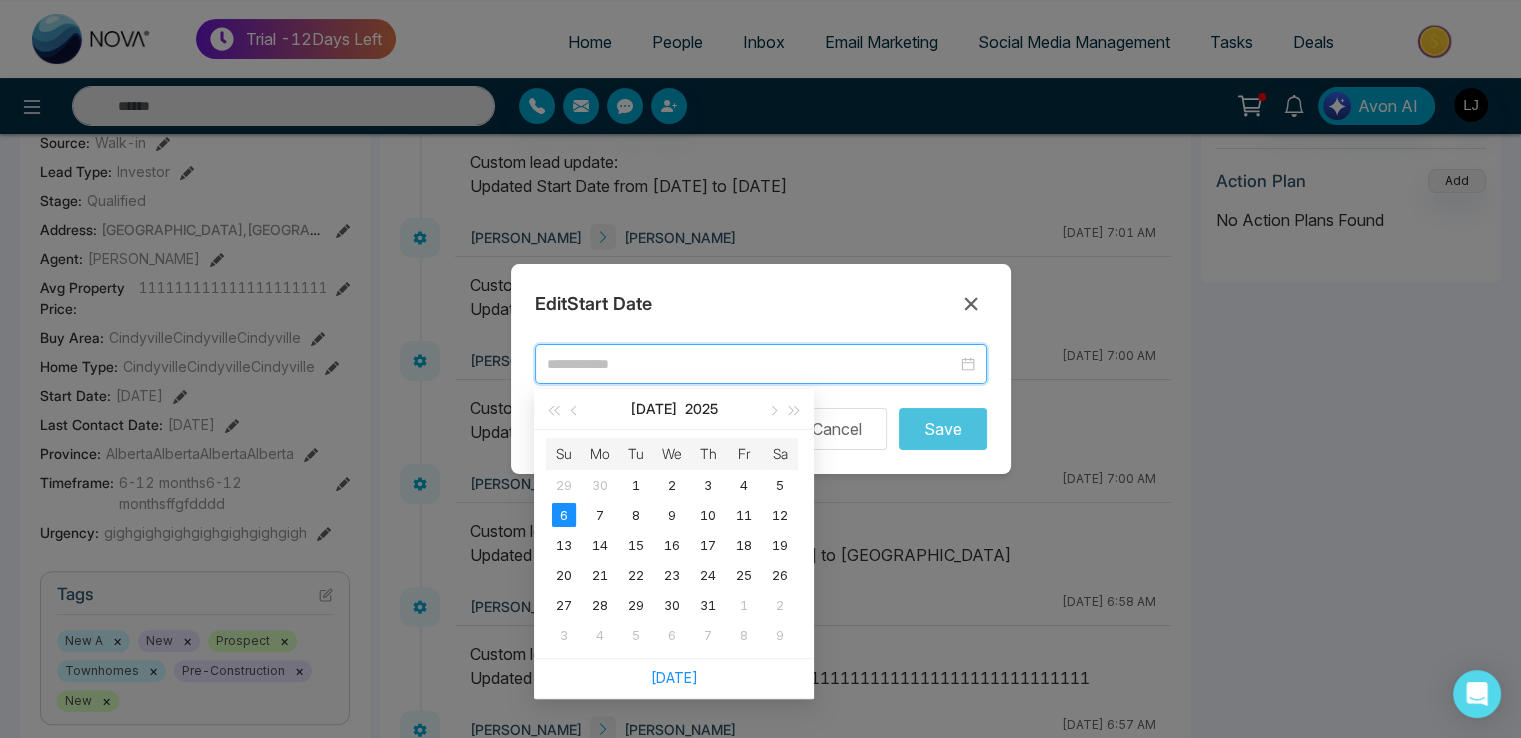 type on "**********" 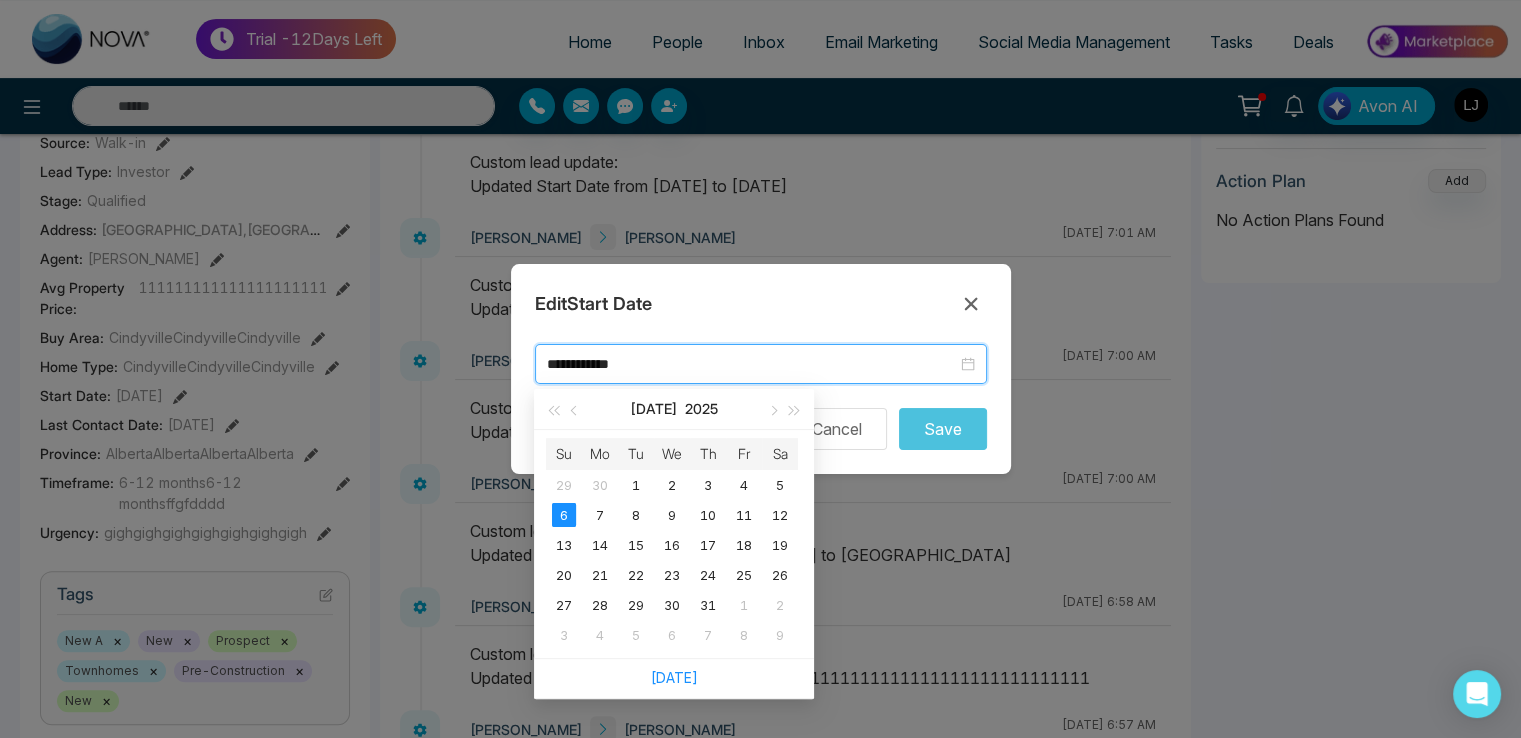 click on "Edit  Start Date" at bounding box center (761, 304) 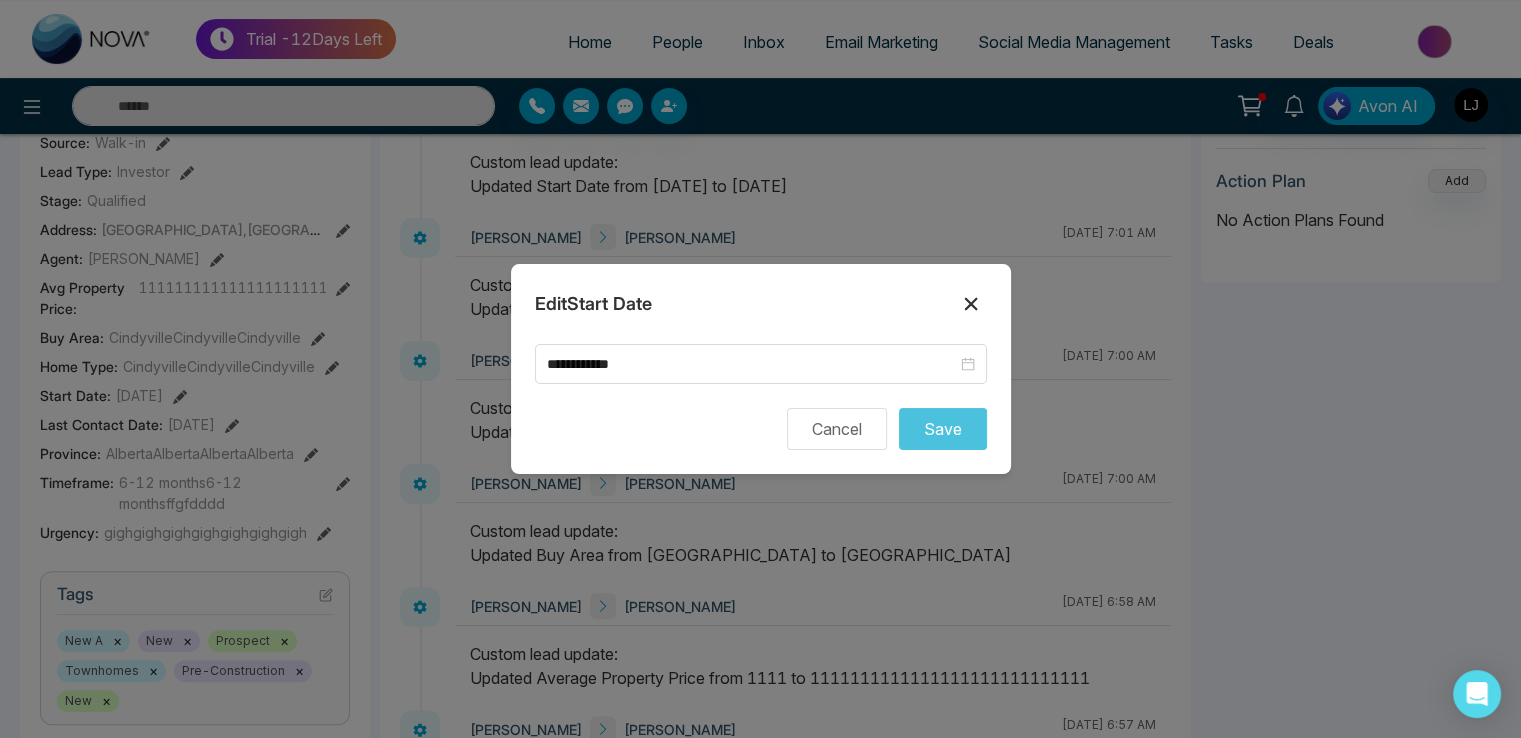 click 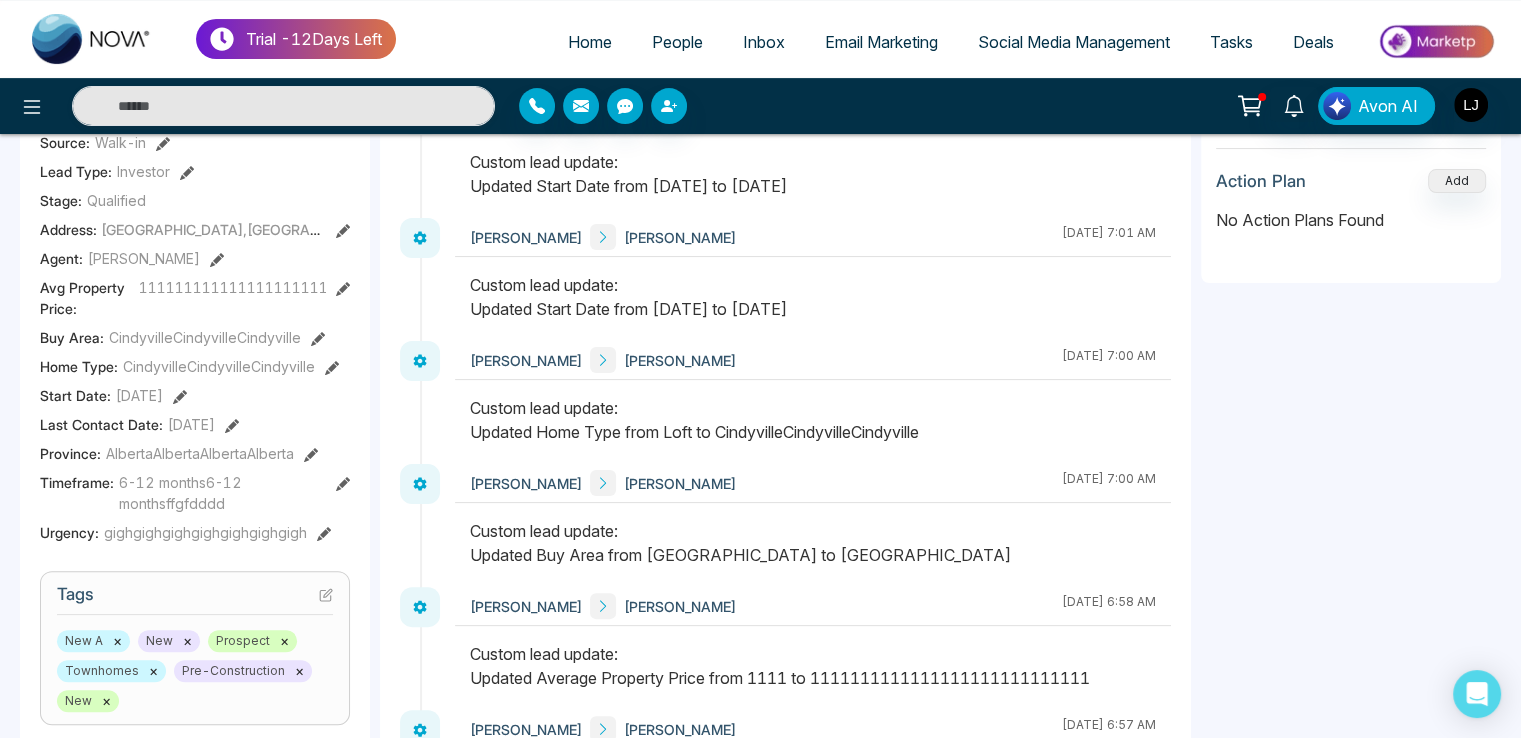 click 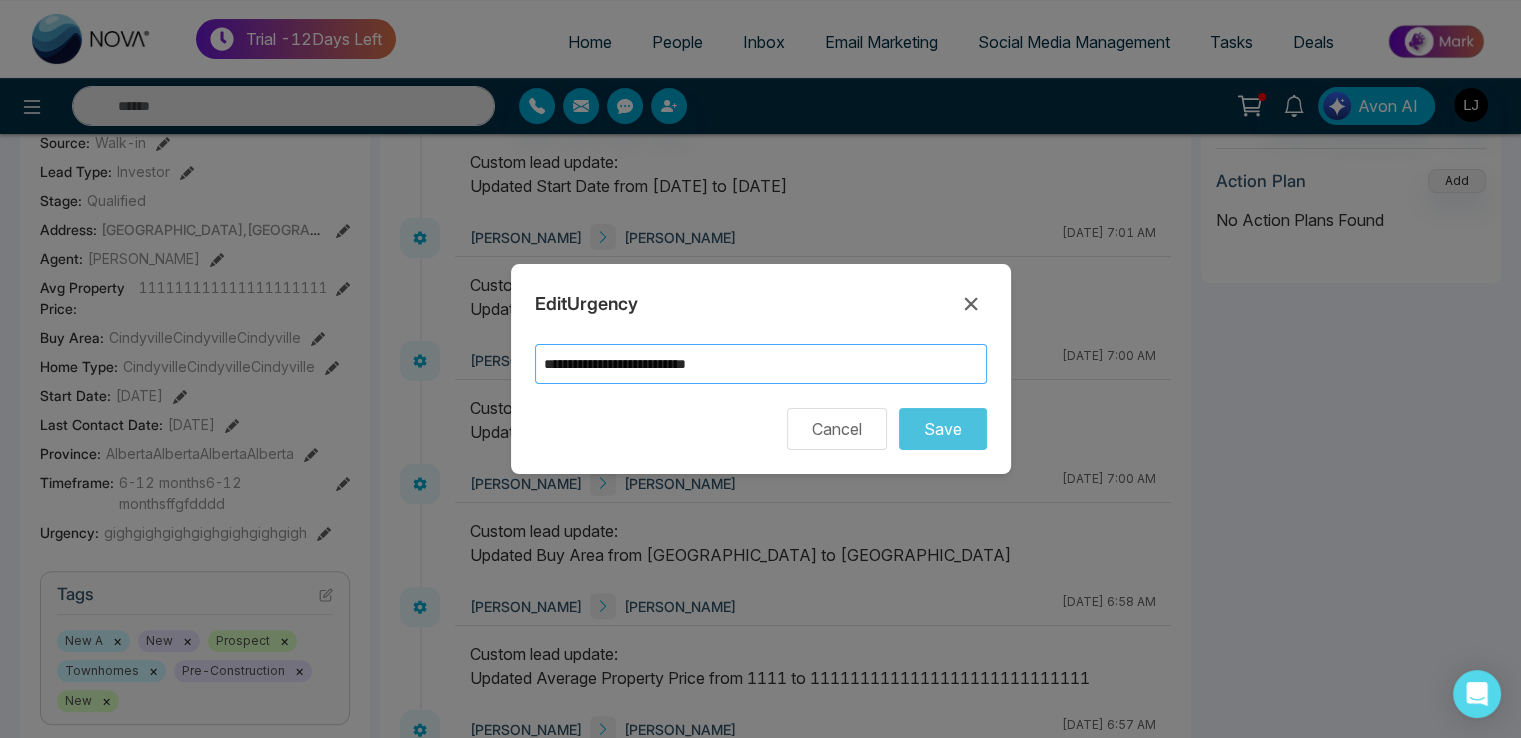 click on "**********" at bounding box center [761, 364] 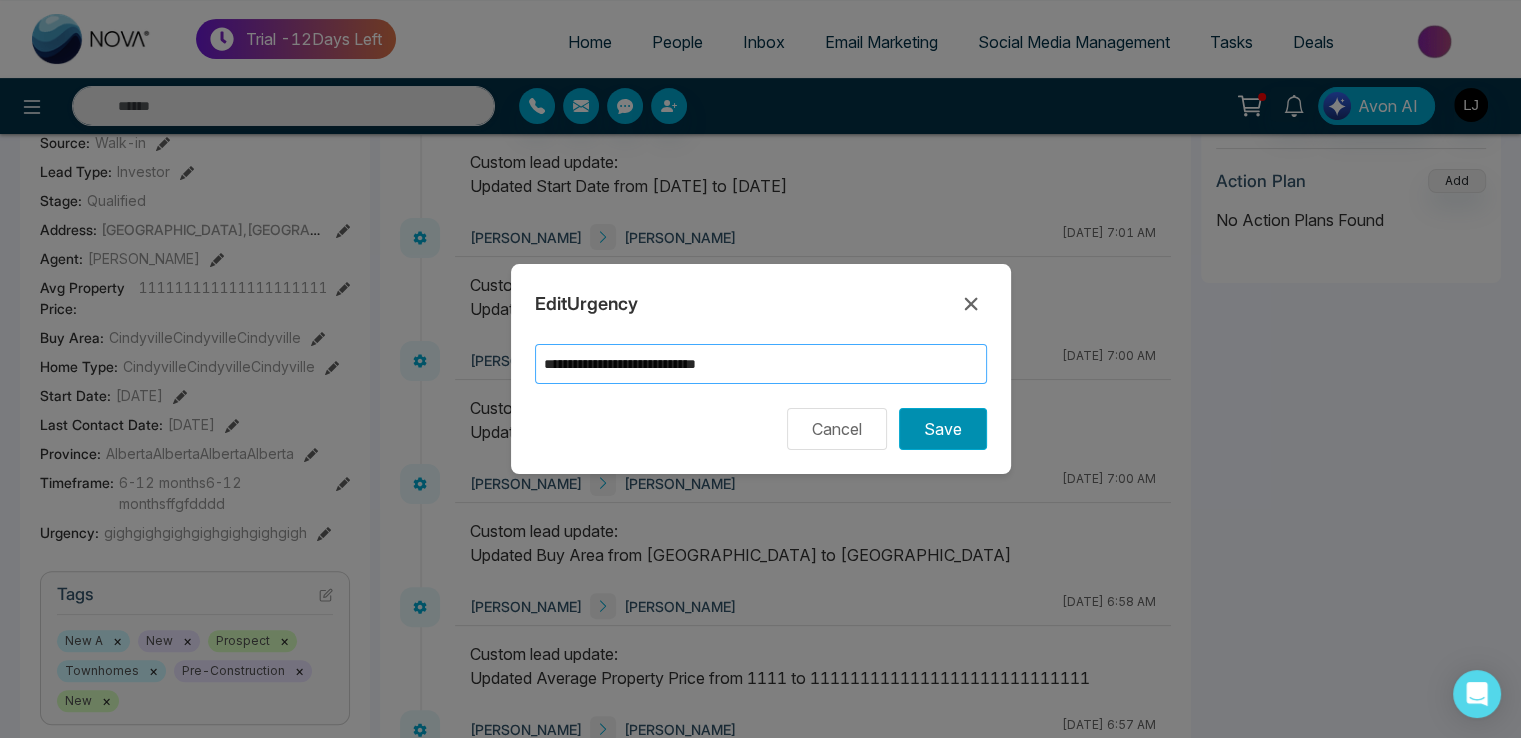 type on "**********" 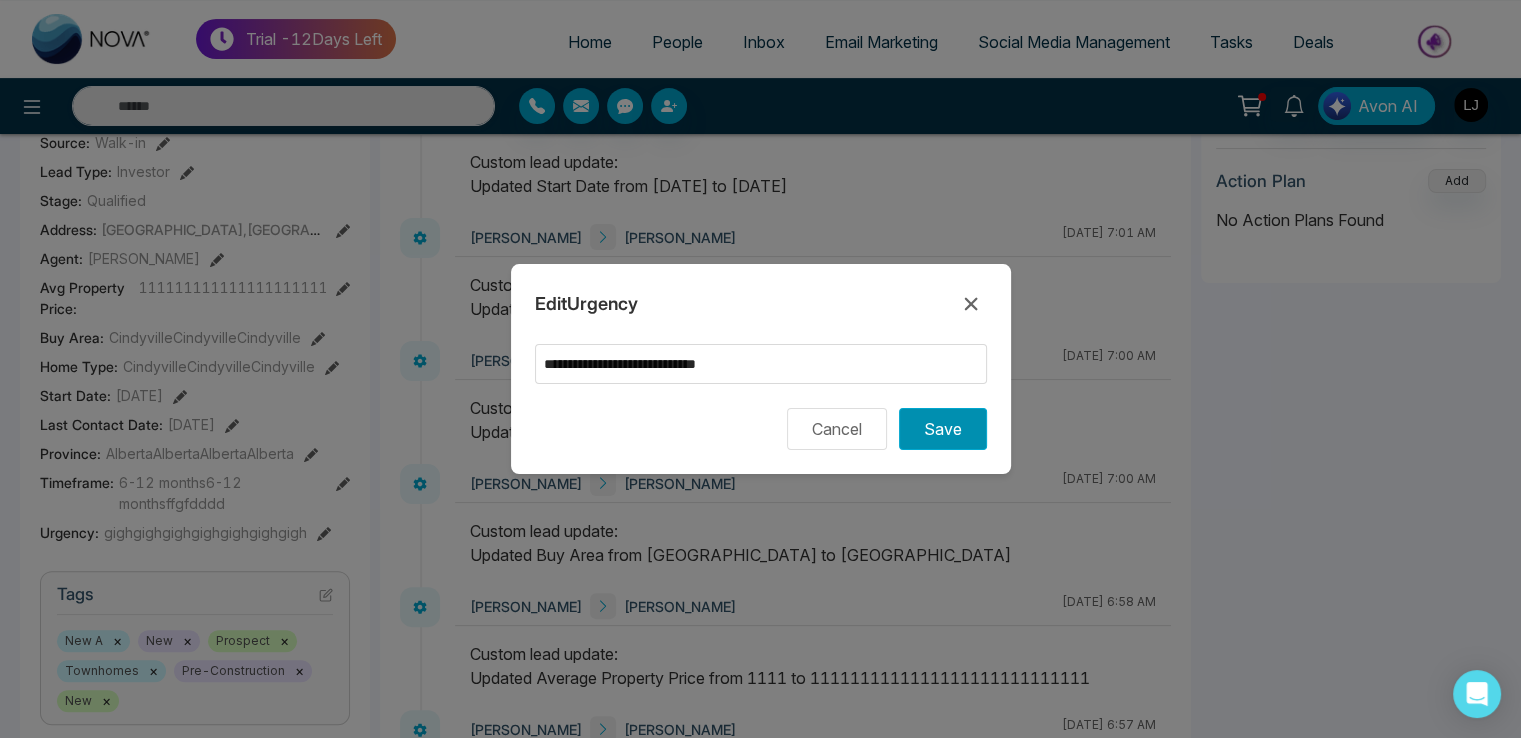 click on "Save" at bounding box center (943, 429) 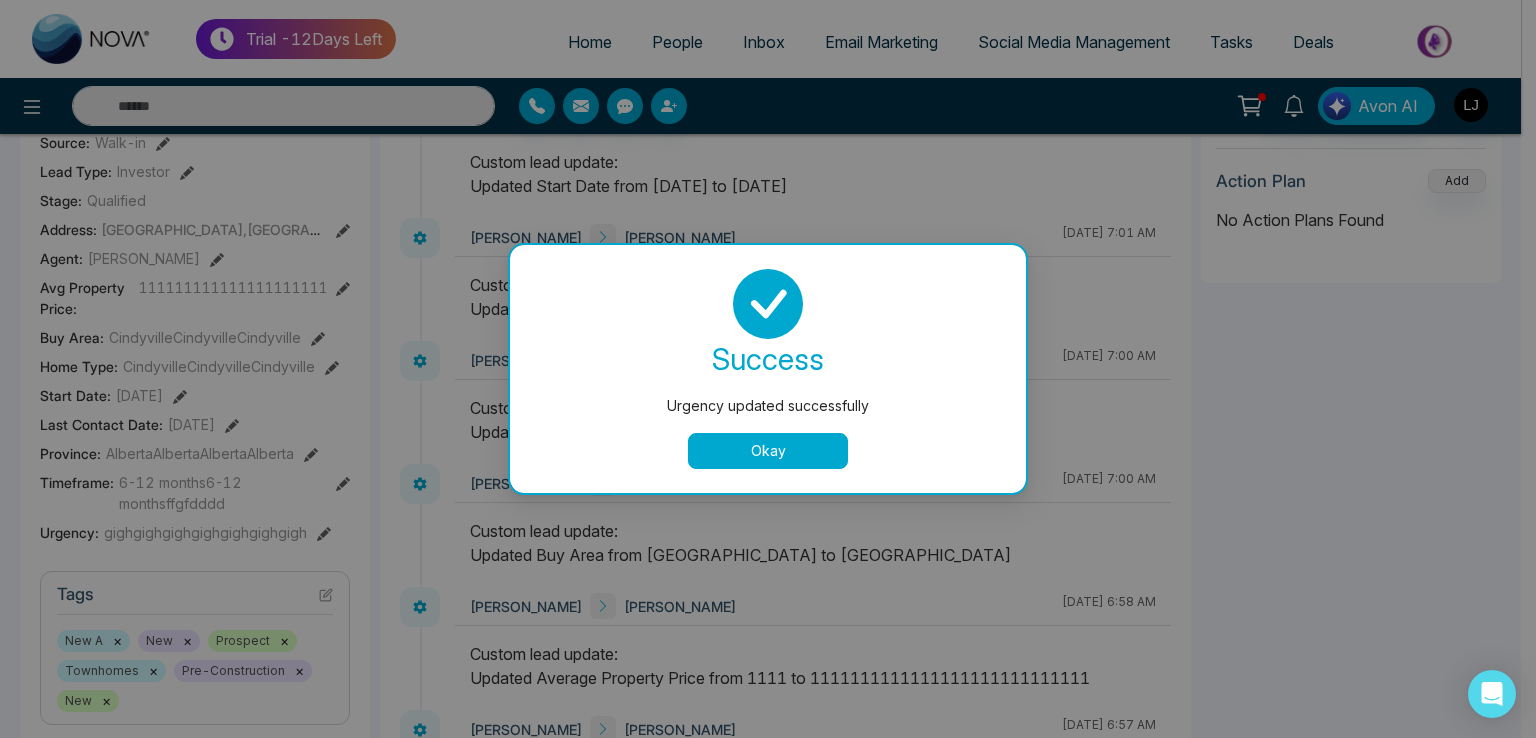 click on "Okay" at bounding box center (768, 451) 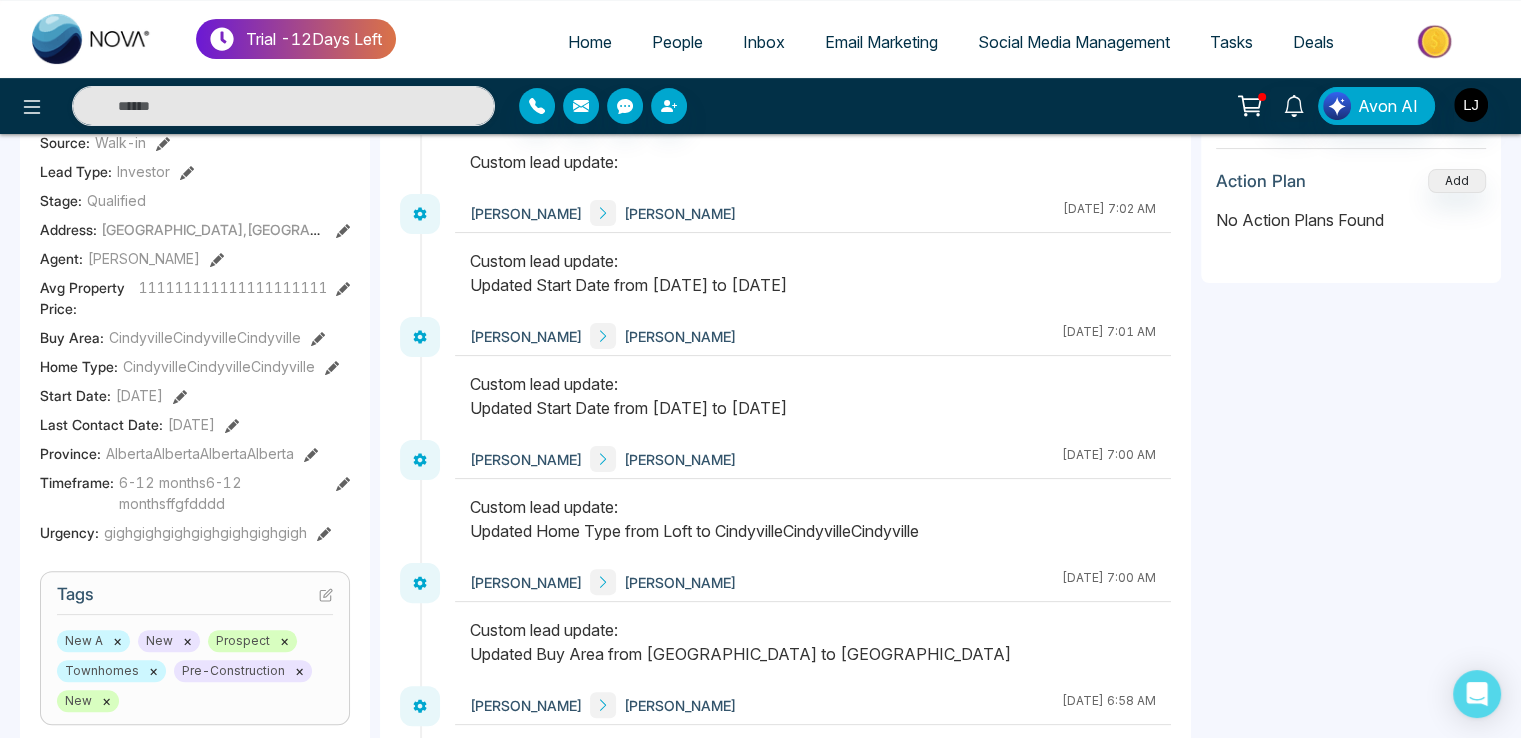 click 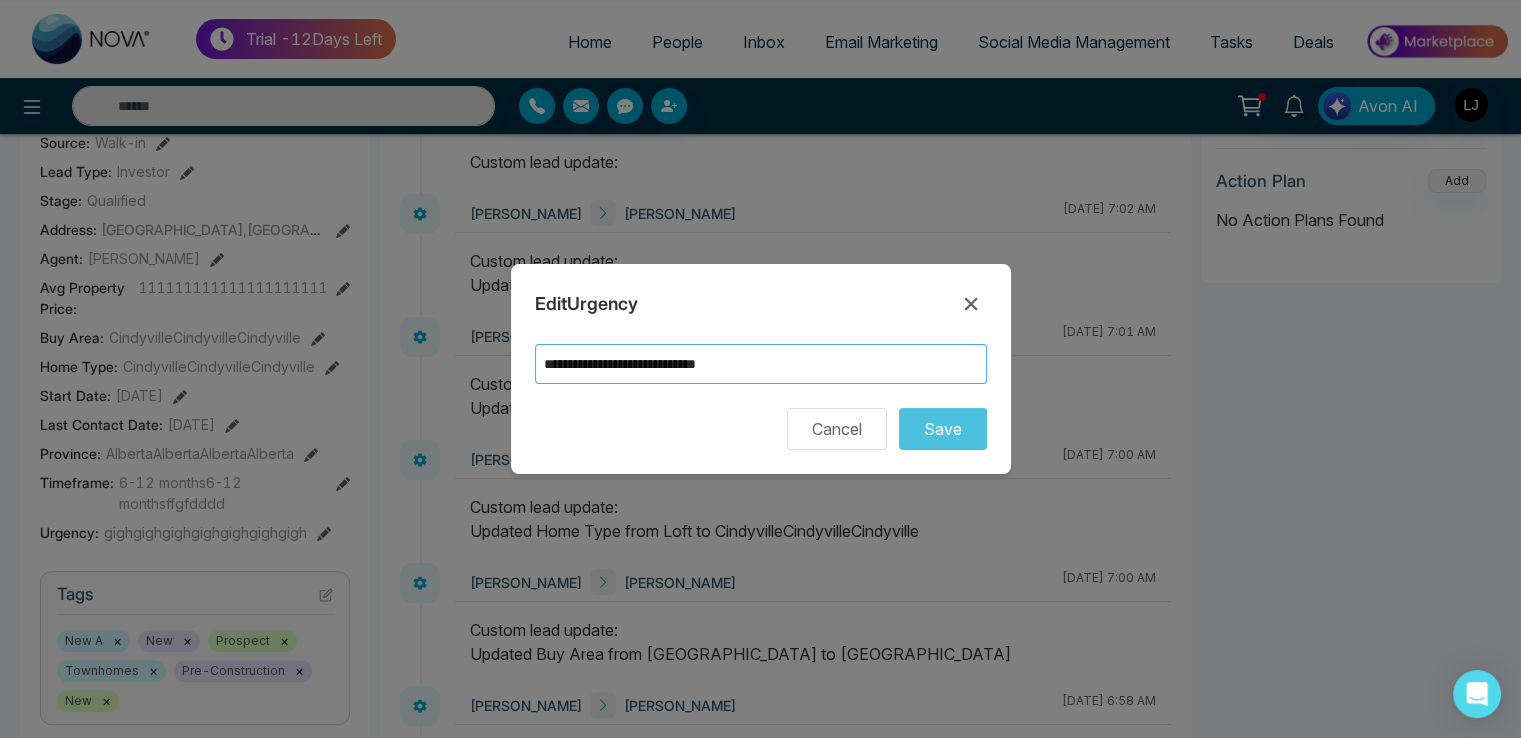 click on "**********" at bounding box center [761, 364] 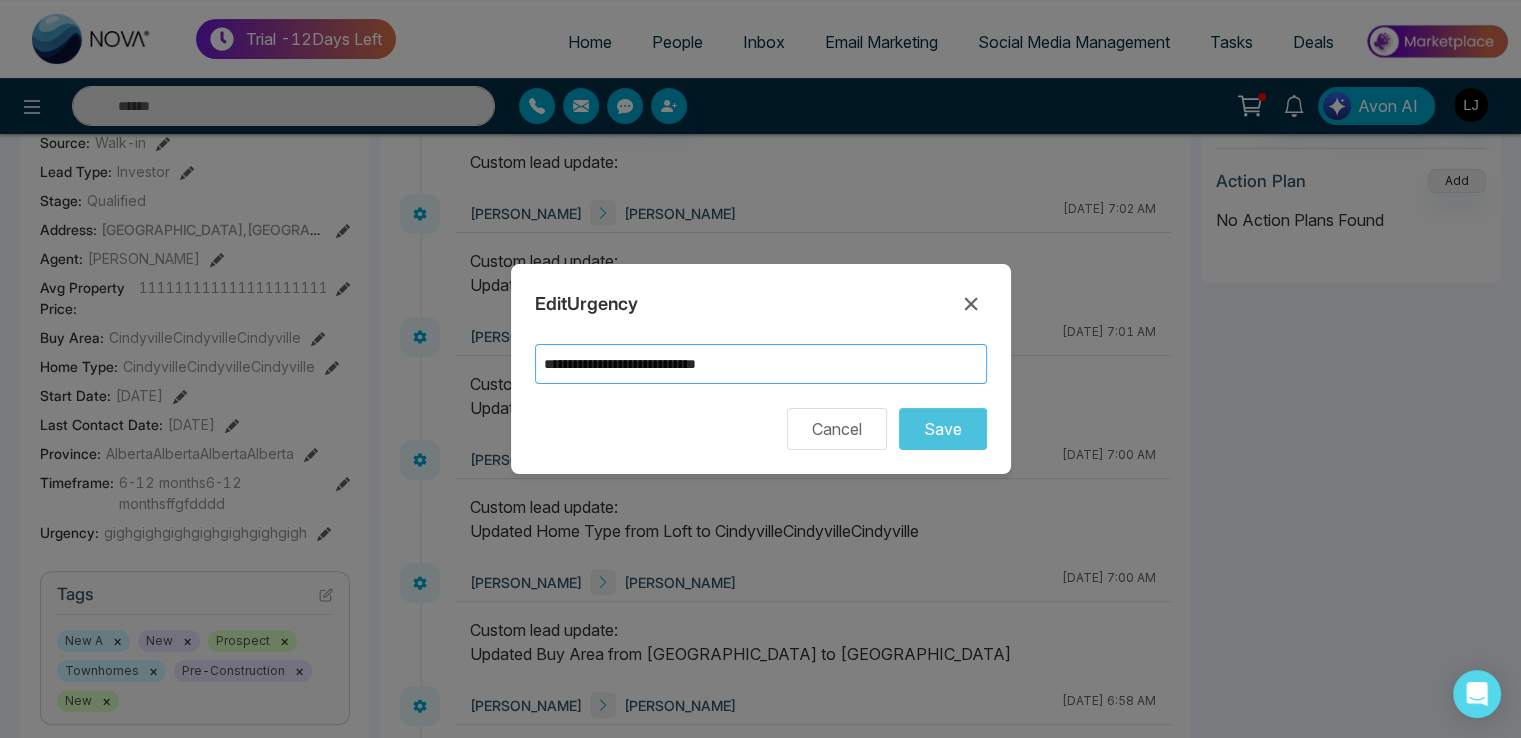 type on "**********" 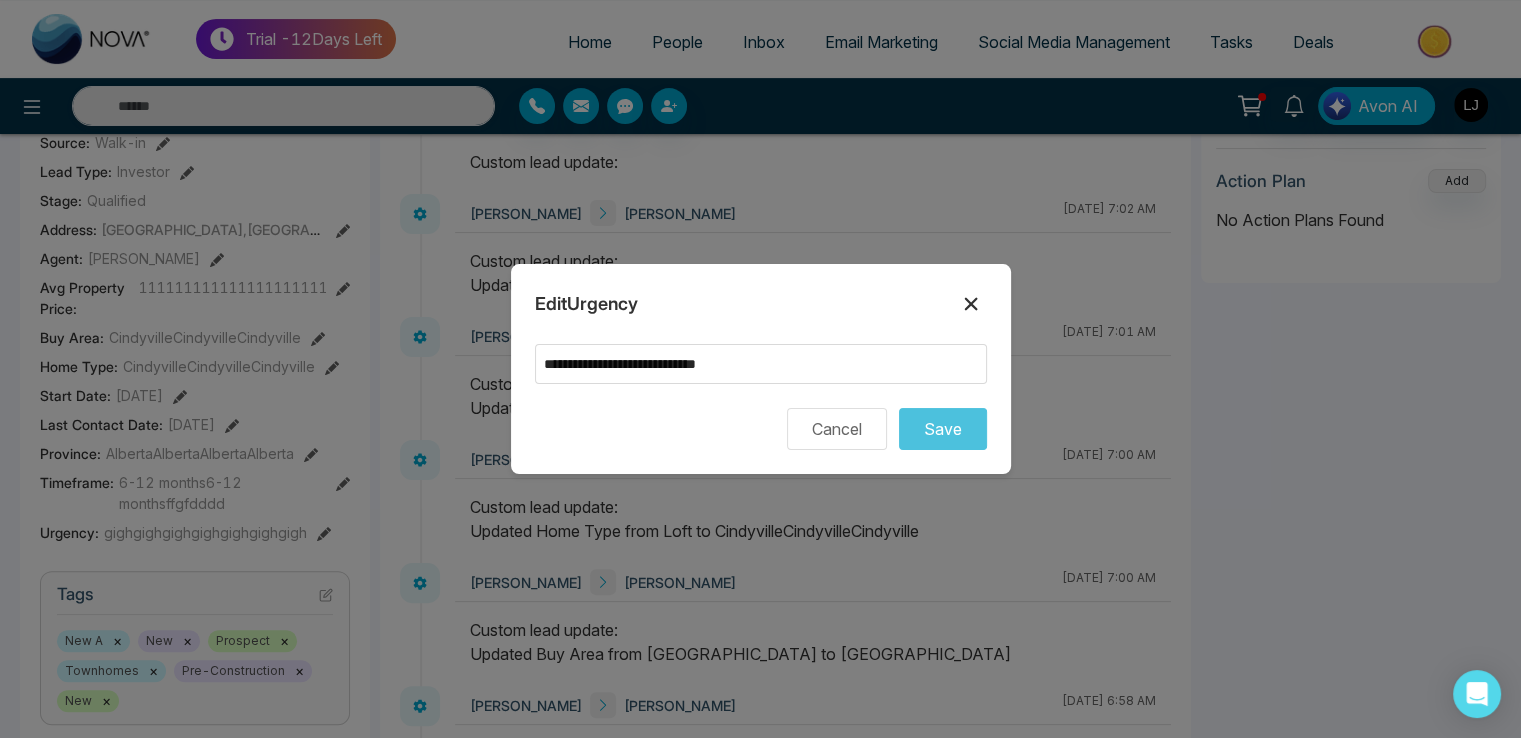 click 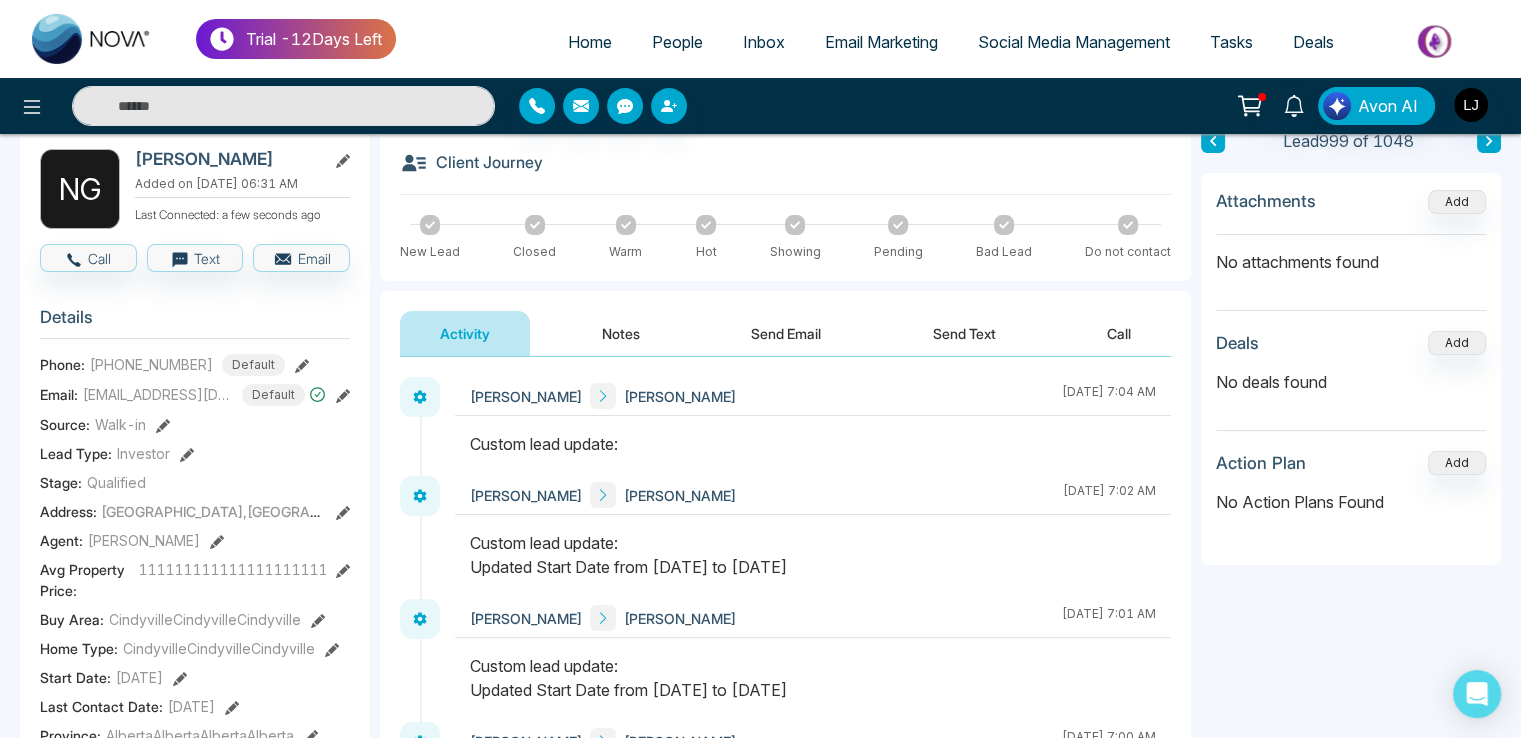 scroll, scrollTop: 100, scrollLeft: 0, axis: vertical 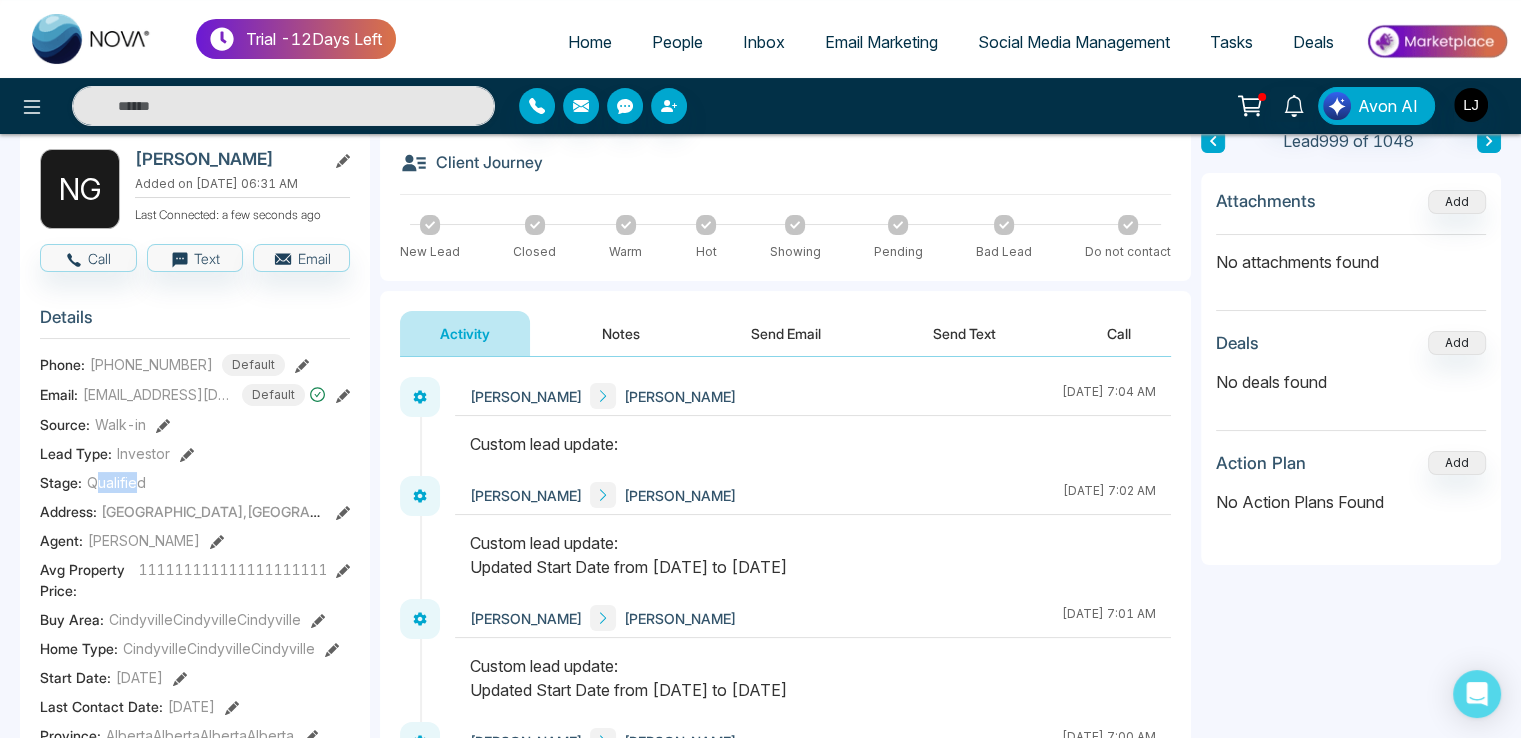 drag, startPoint x: 94, startPoint y: 485, endPoint x: 139, endPoint y: 479, distance: 45.39824 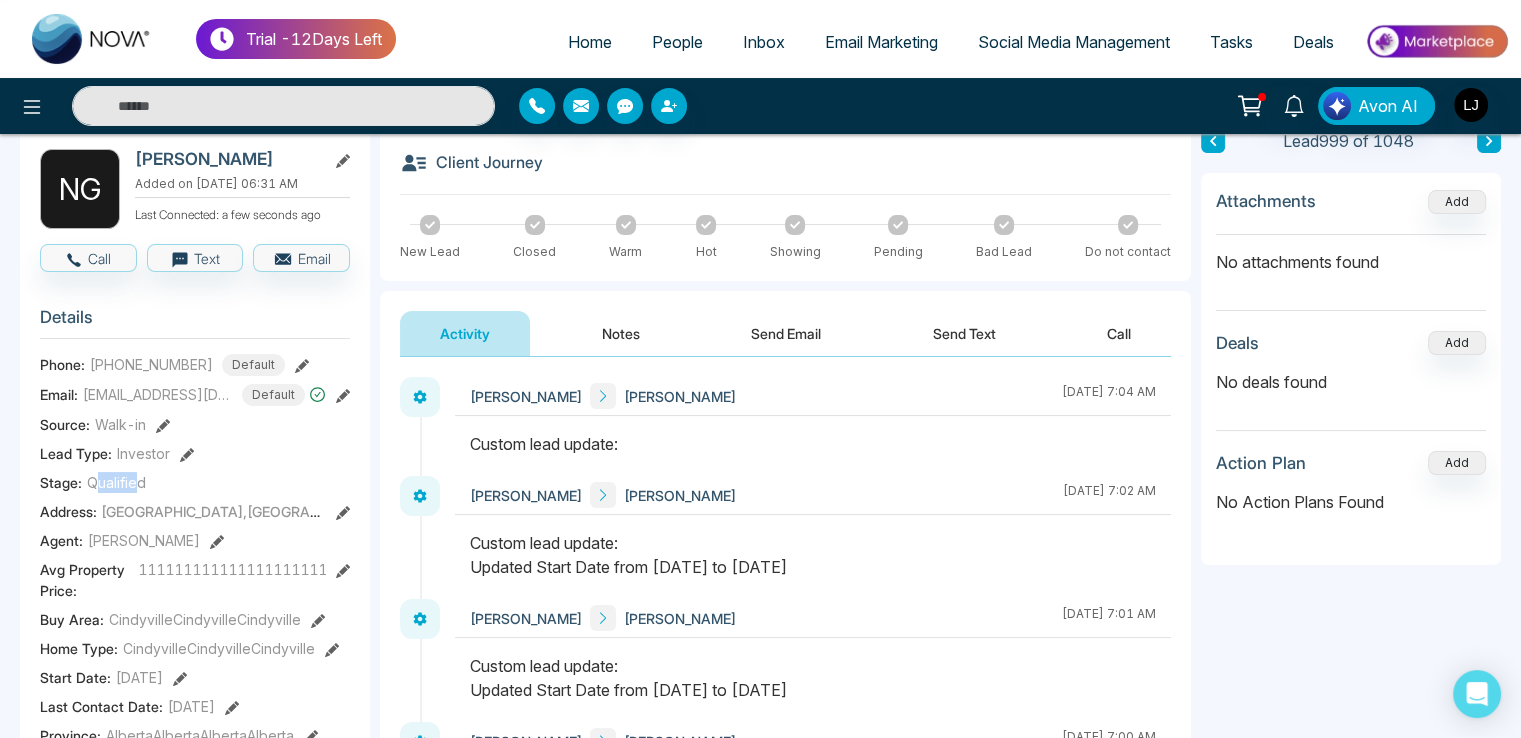 click on "Qualified" at bounding box center (116, 482) 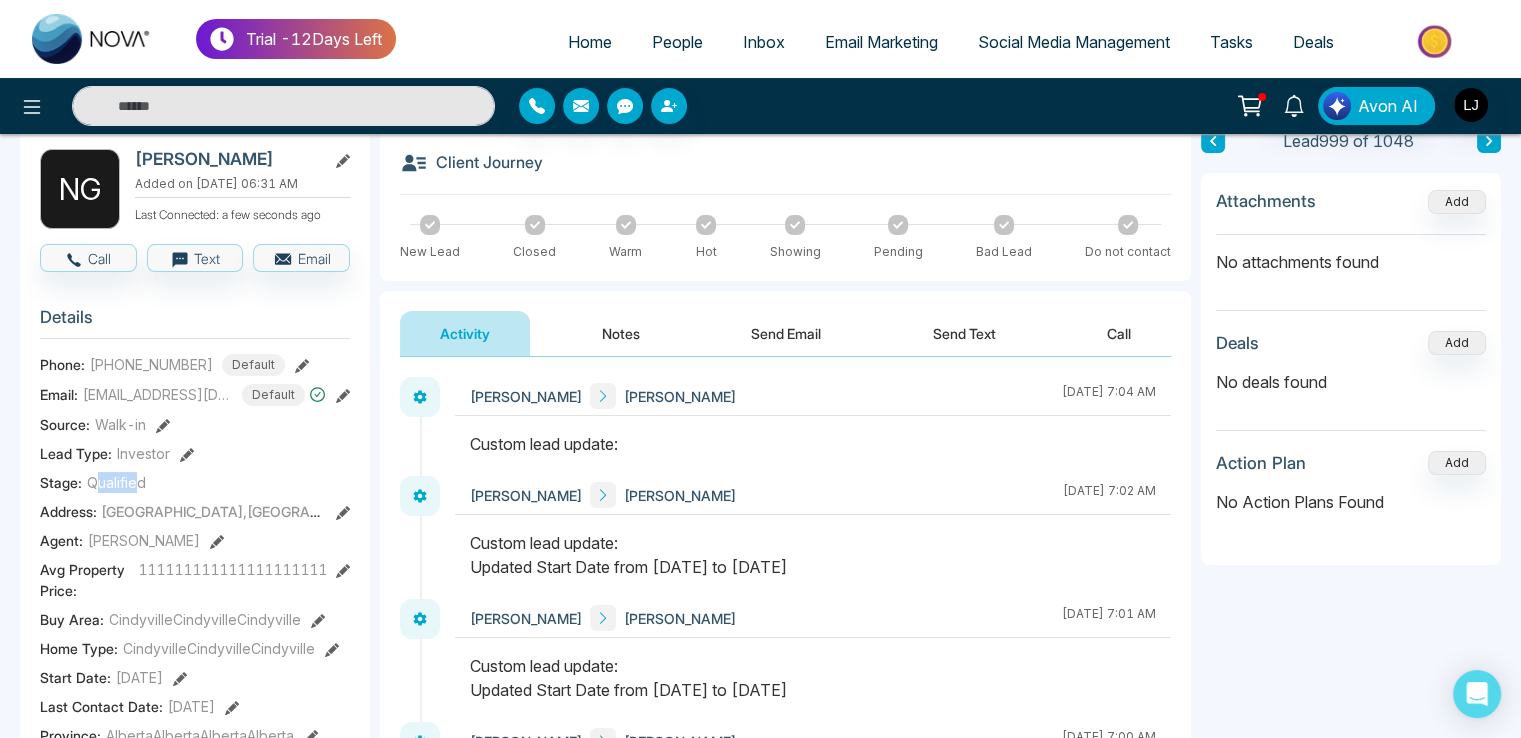 click on "Qualified" at bounding box center [116, 482] 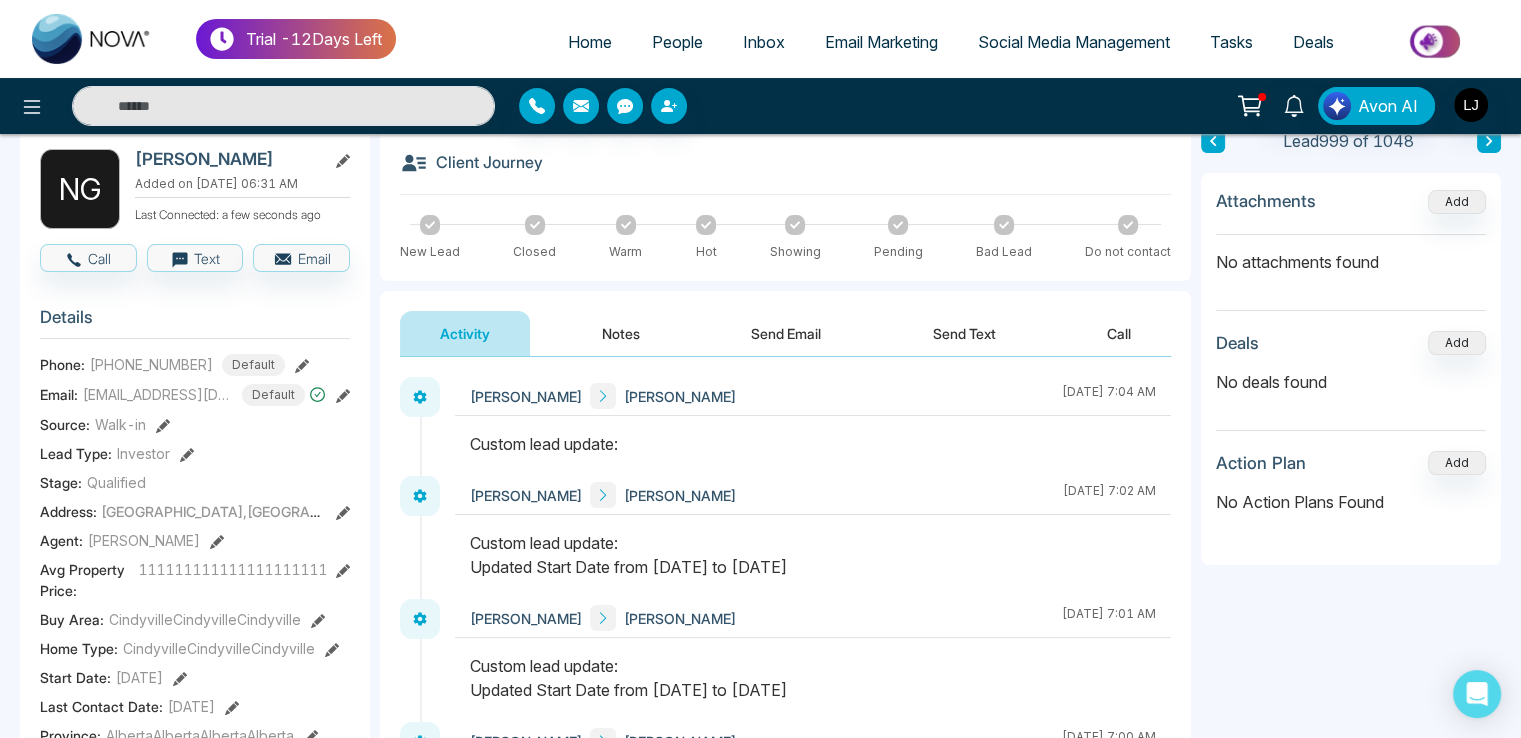 click 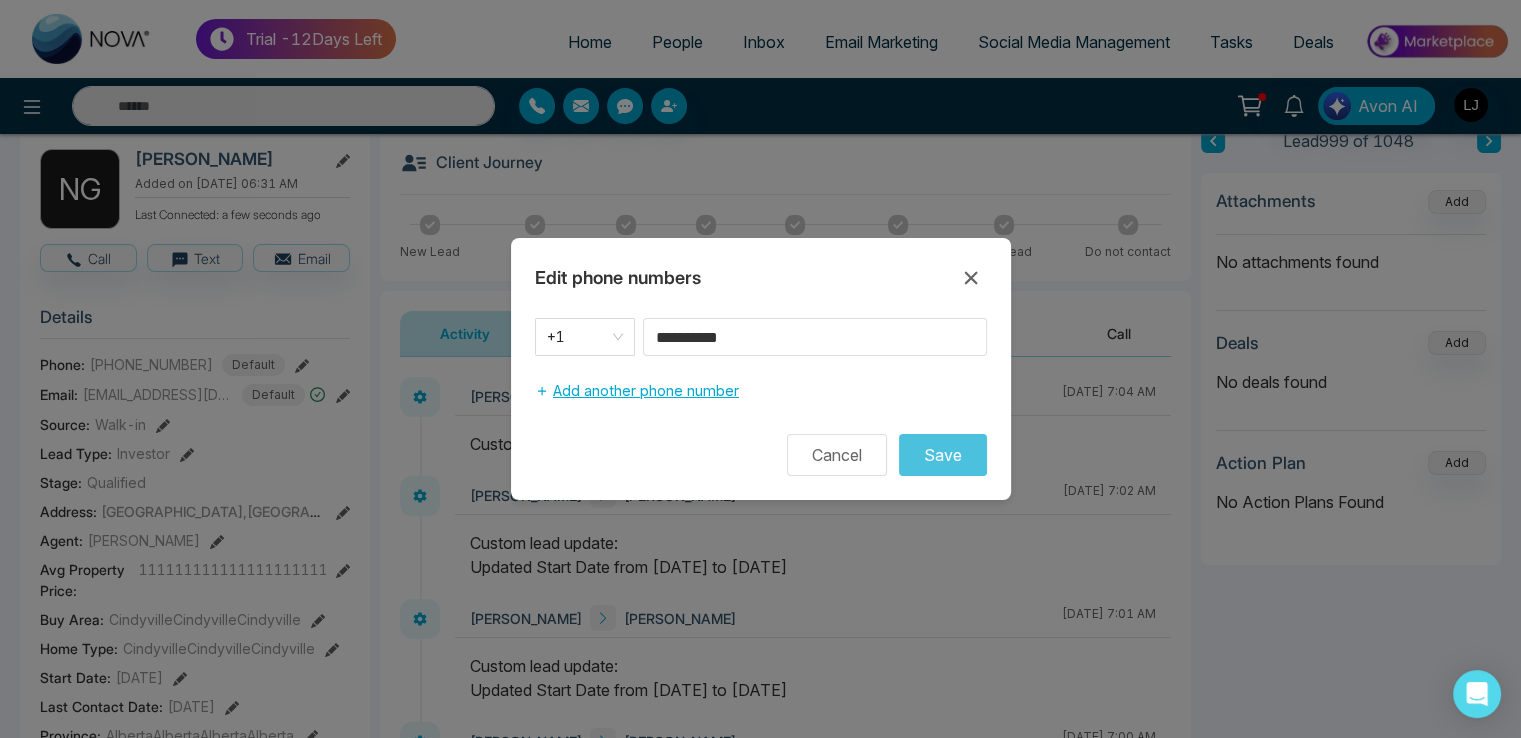 click on "Add another phone number" at bounding box center [637, 391] 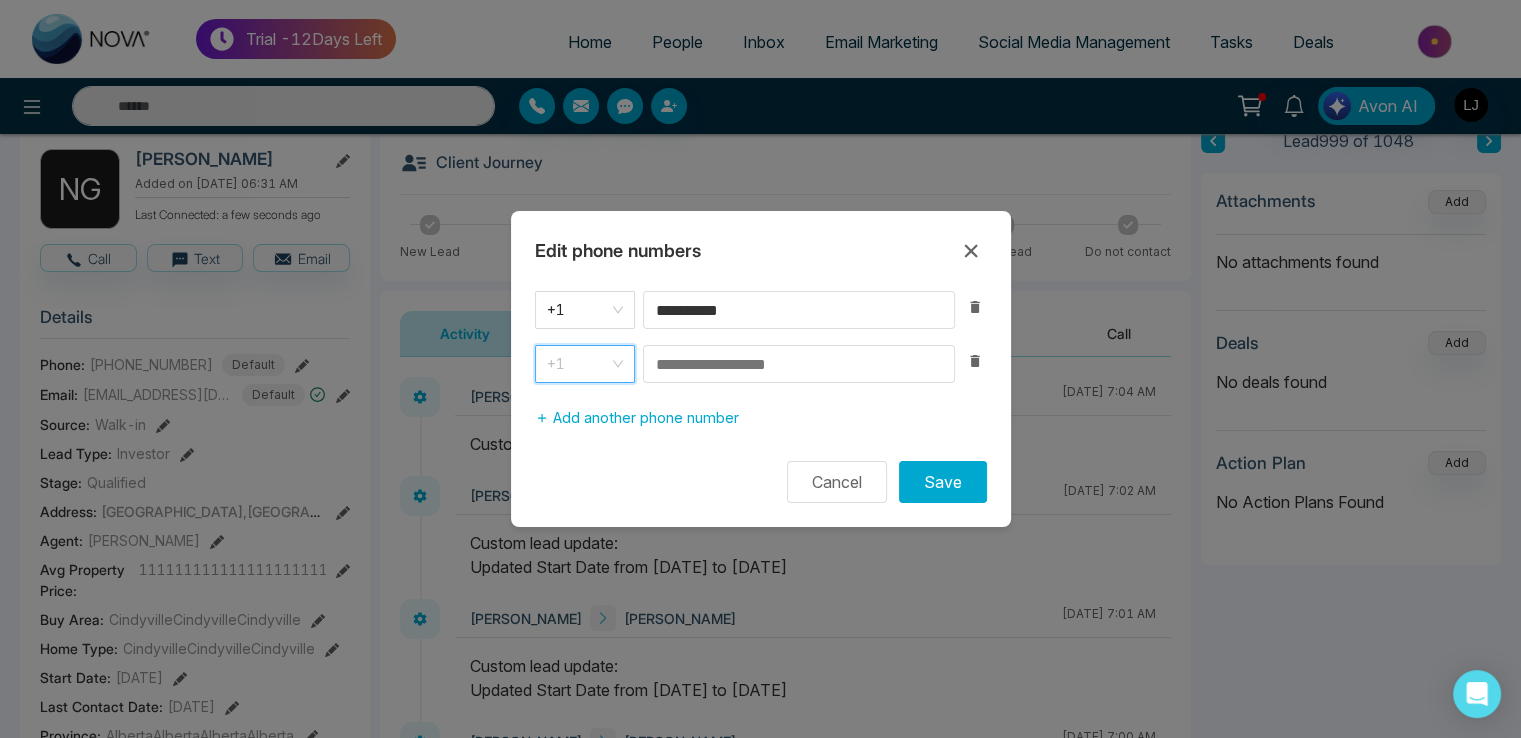 click on "+1" at bounding box center (585, 364) 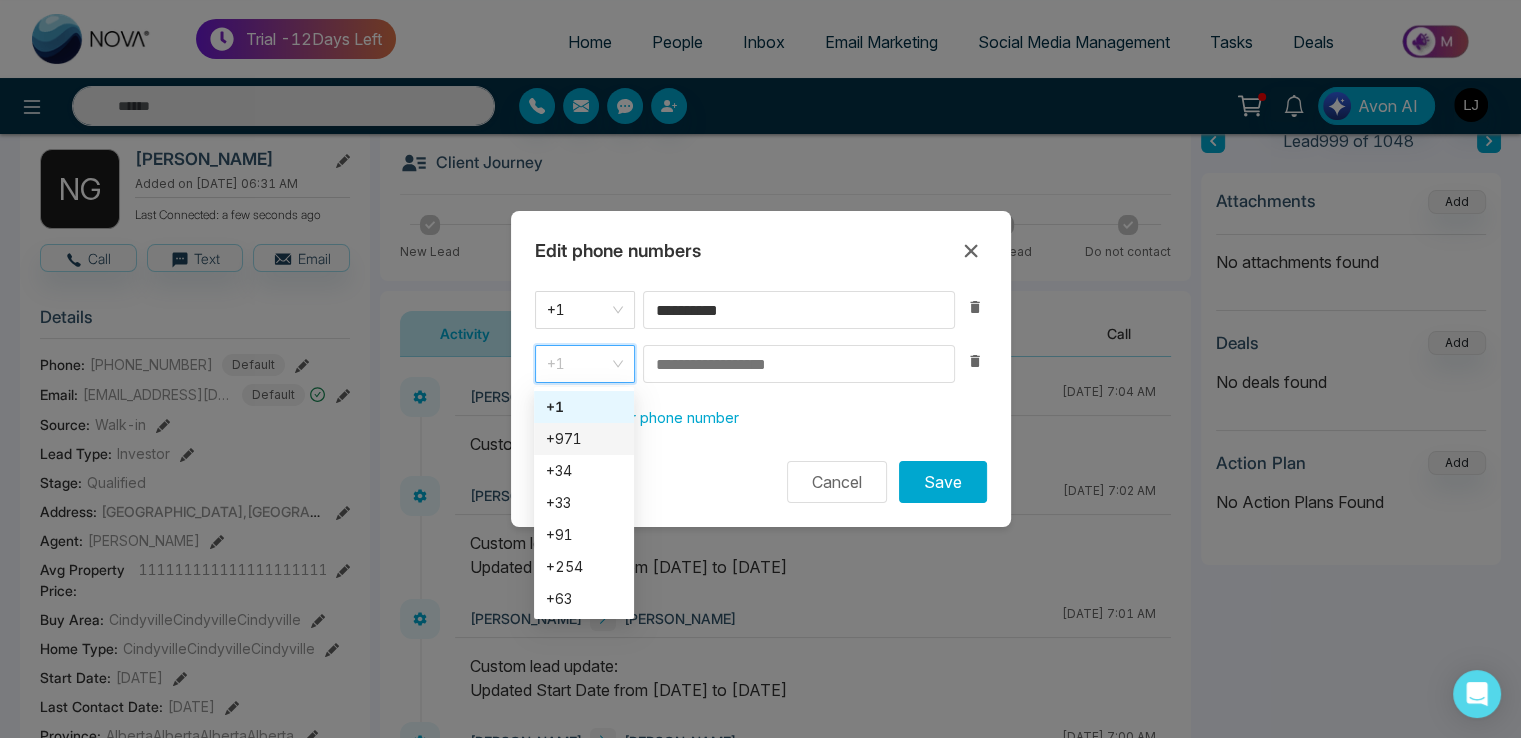 click on "+971" at bounding box center [584, 439] 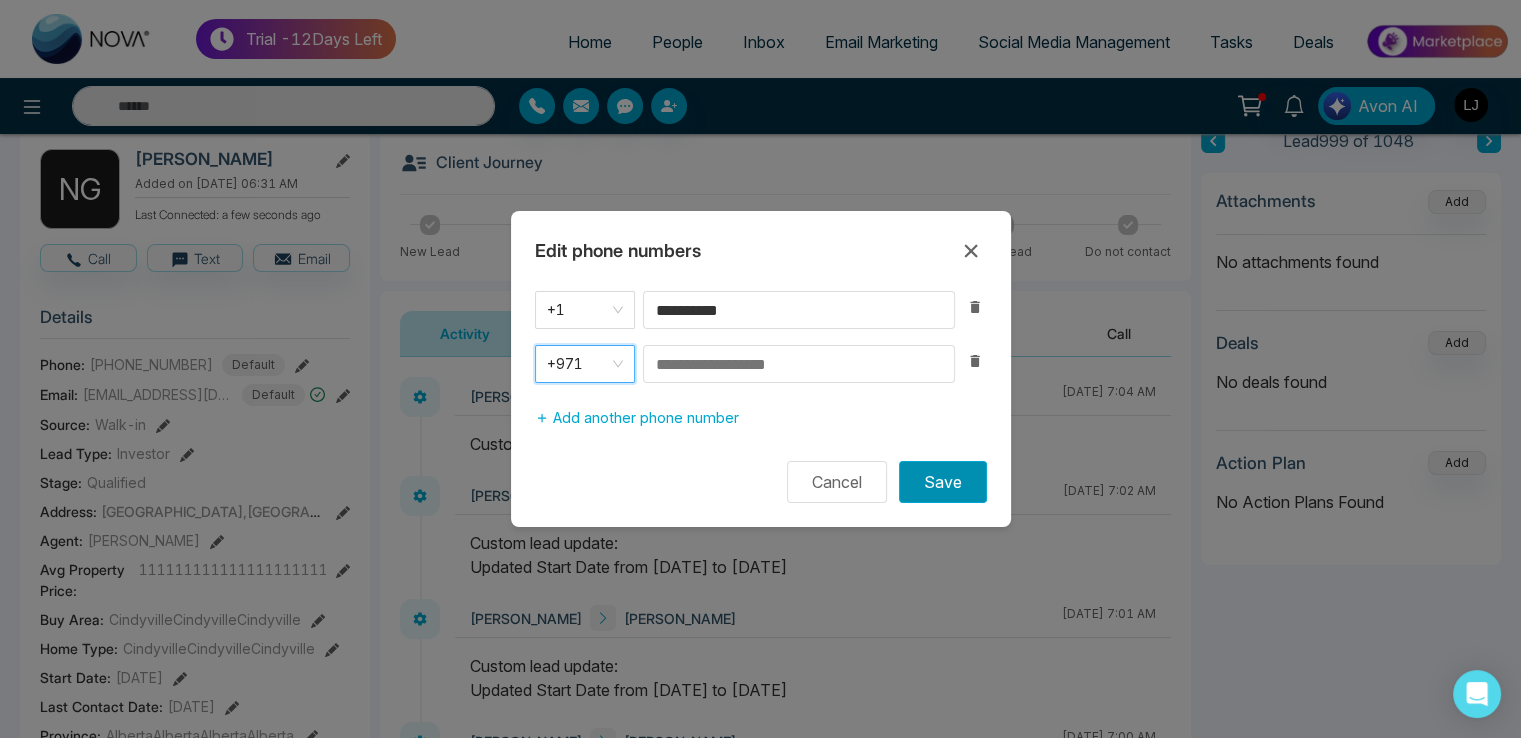 click on "Save" at bounding box center [943, 482] 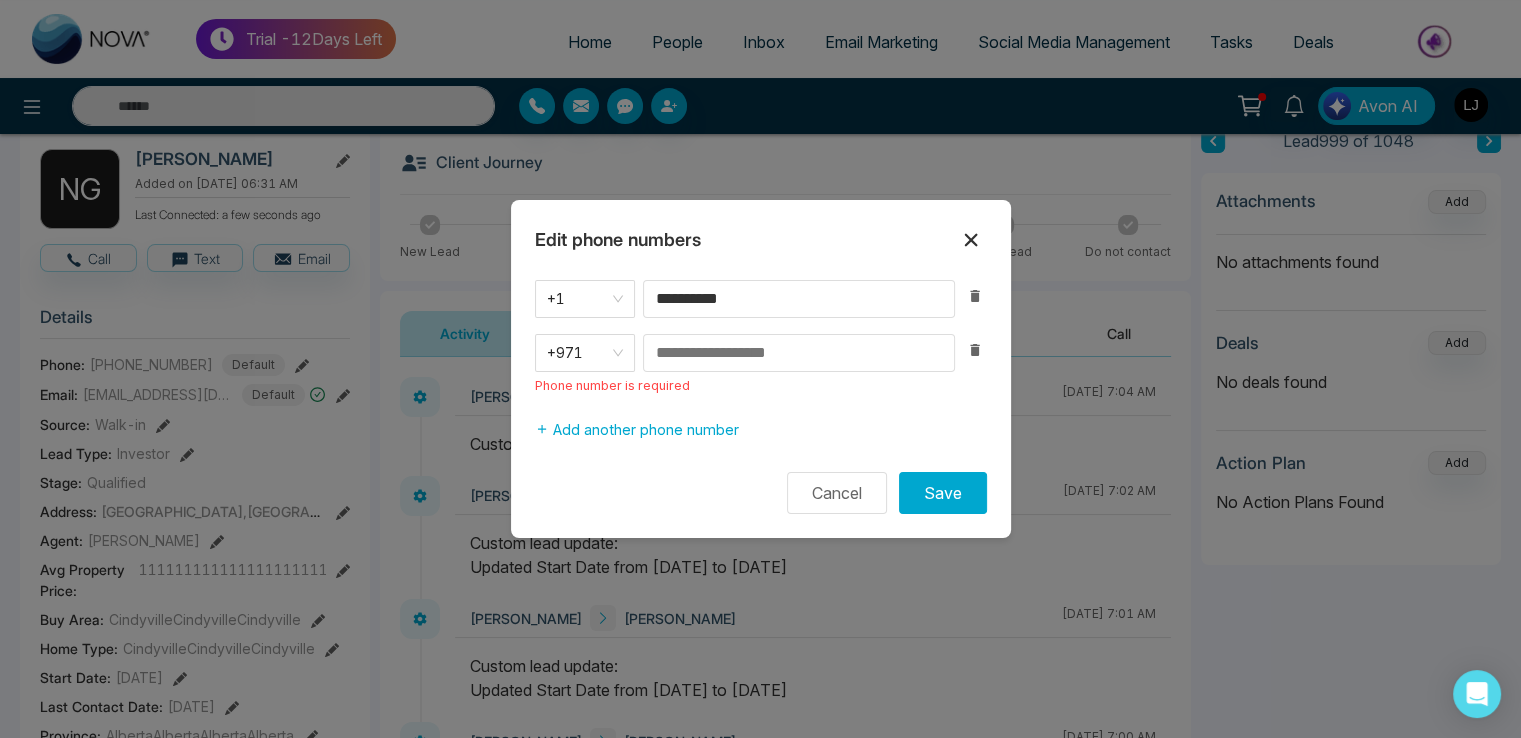 click 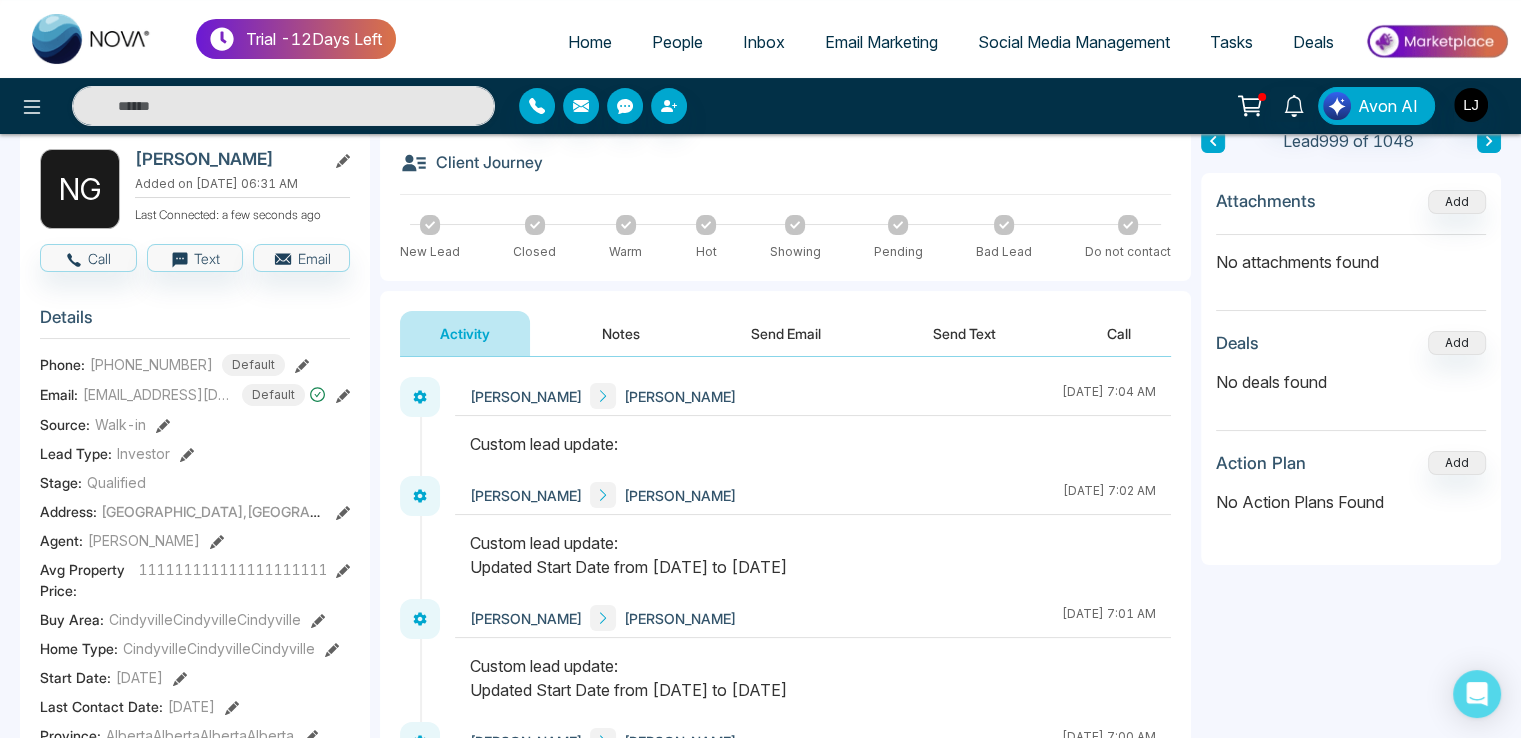 click 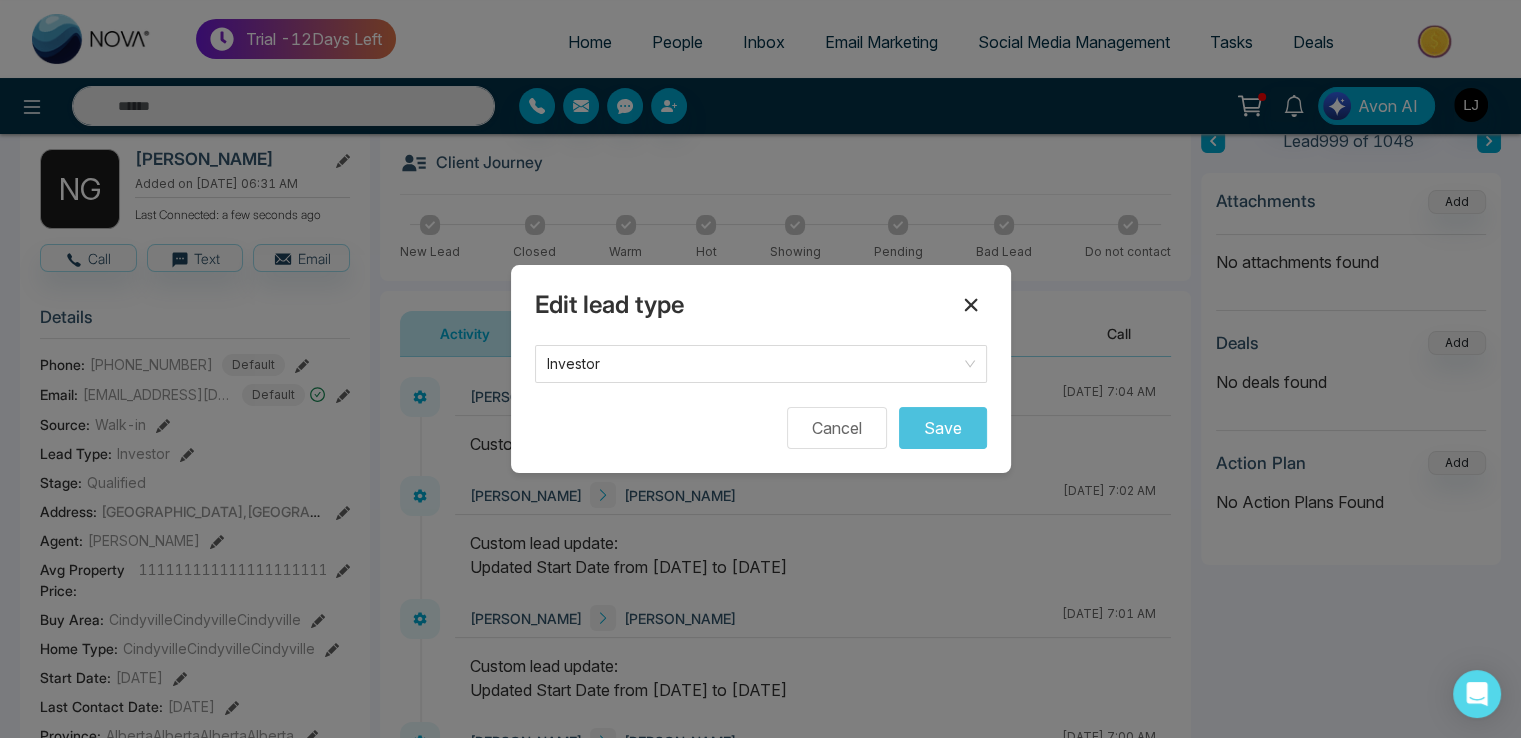 click 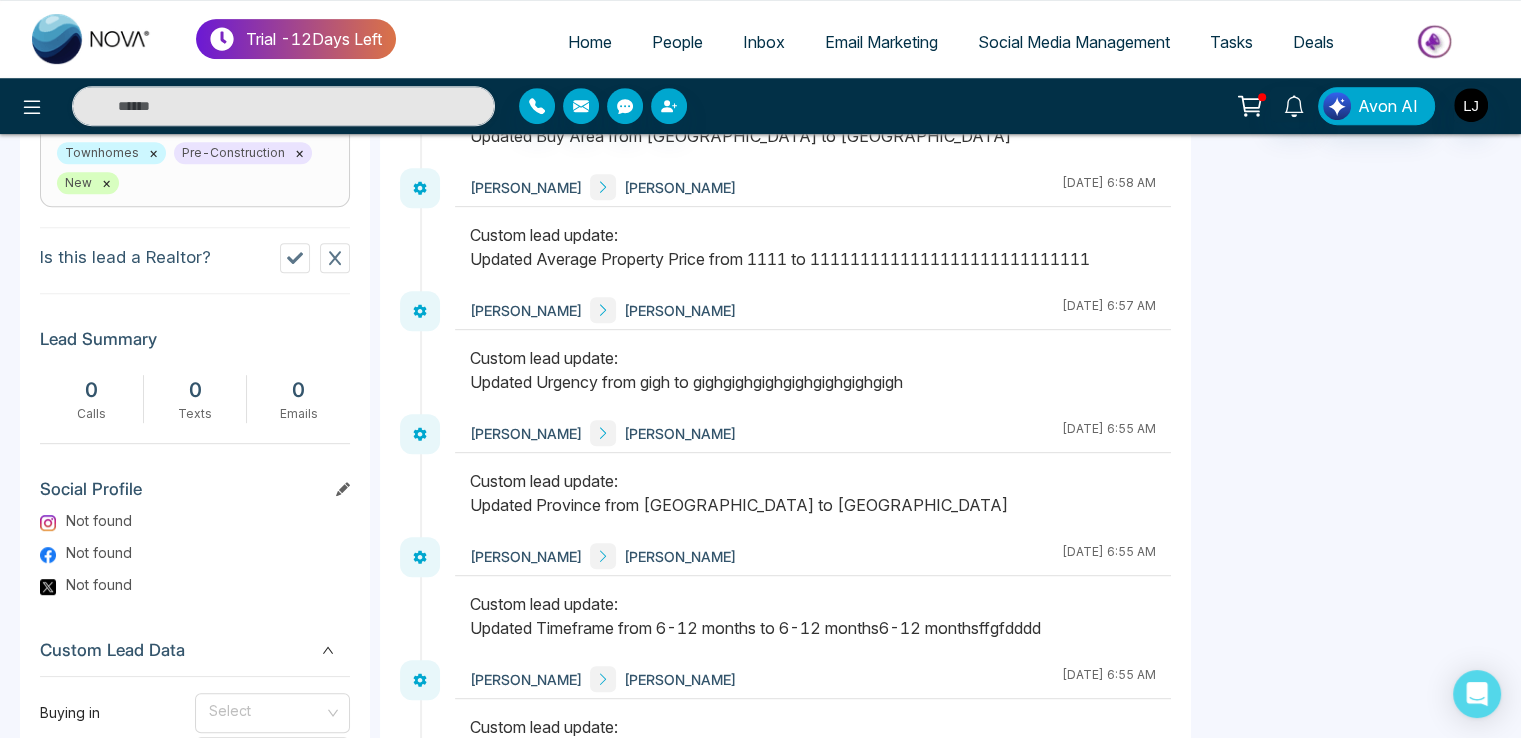 scroll, scrollTop: 800, scrollLeft: 0, axis: vertical 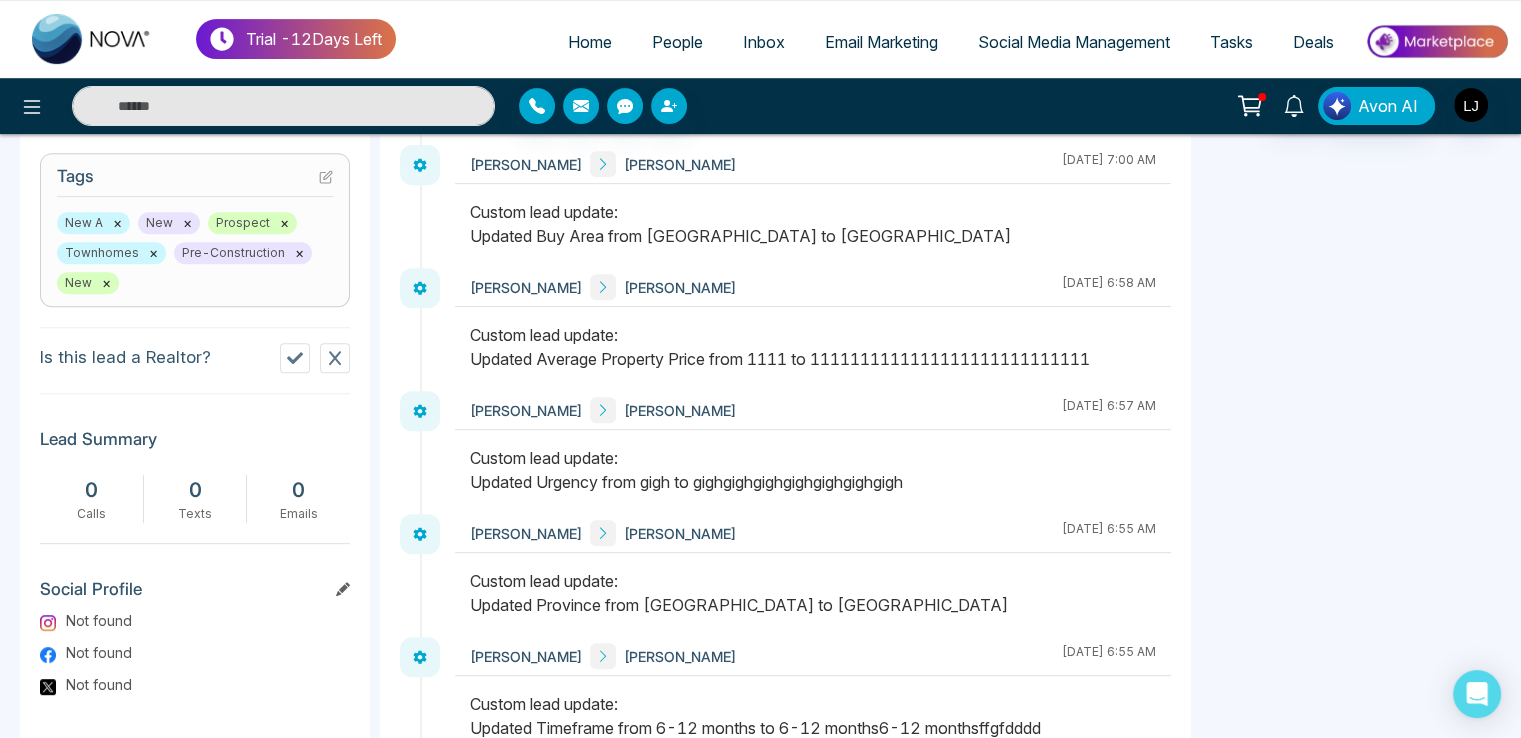 click 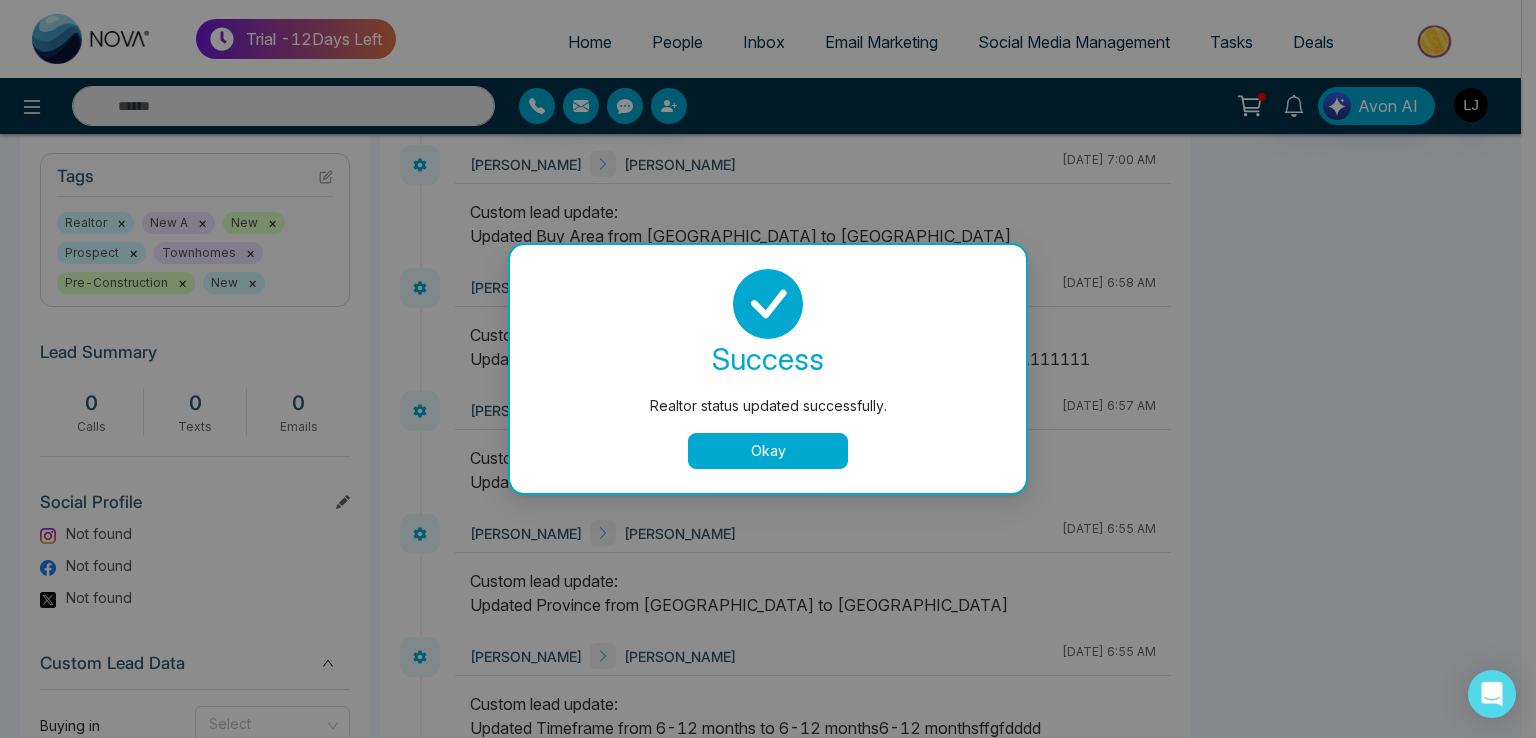 click on "Okay" at bounding box center (768, 451) 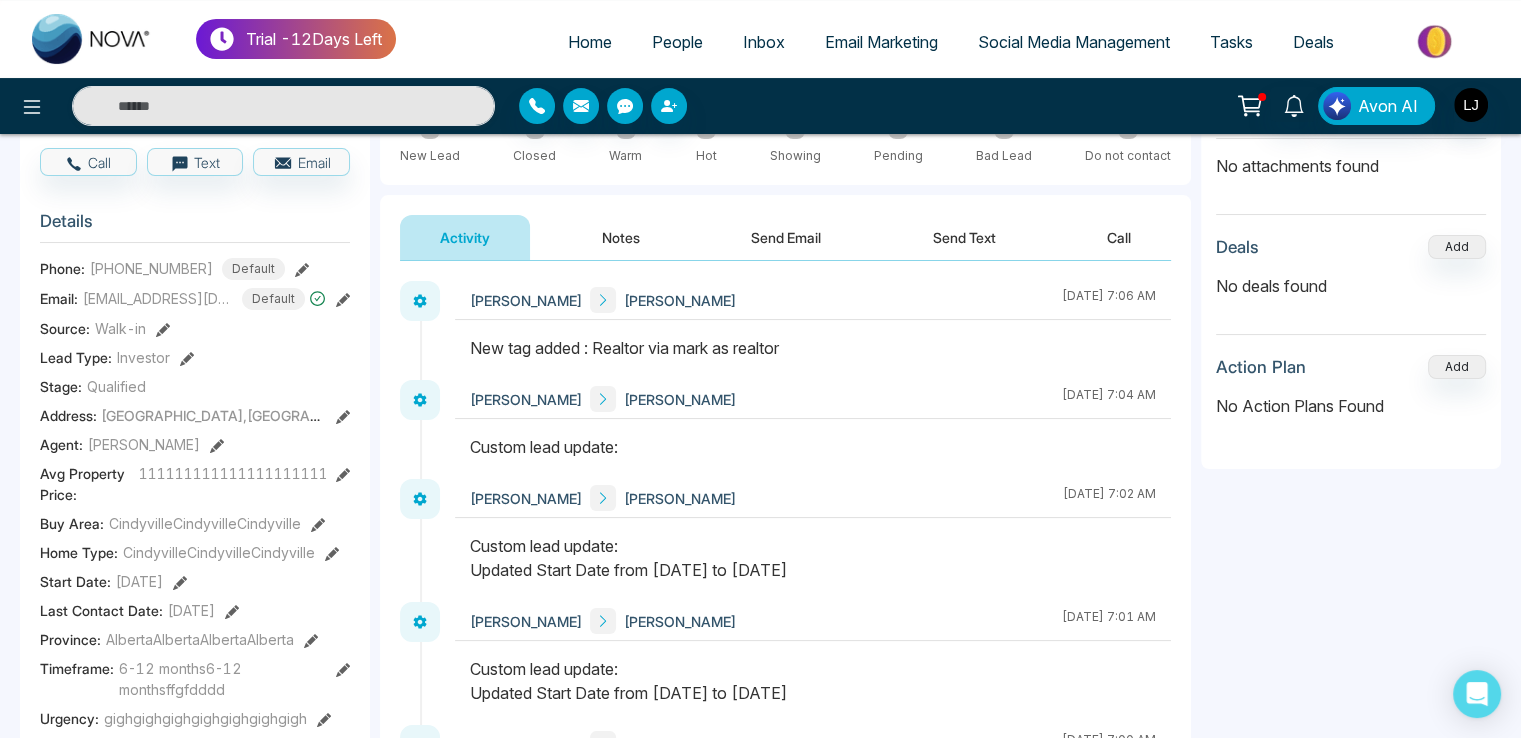 scroll, scrollTop: 37, scrollLeft: 0, axis: vertical 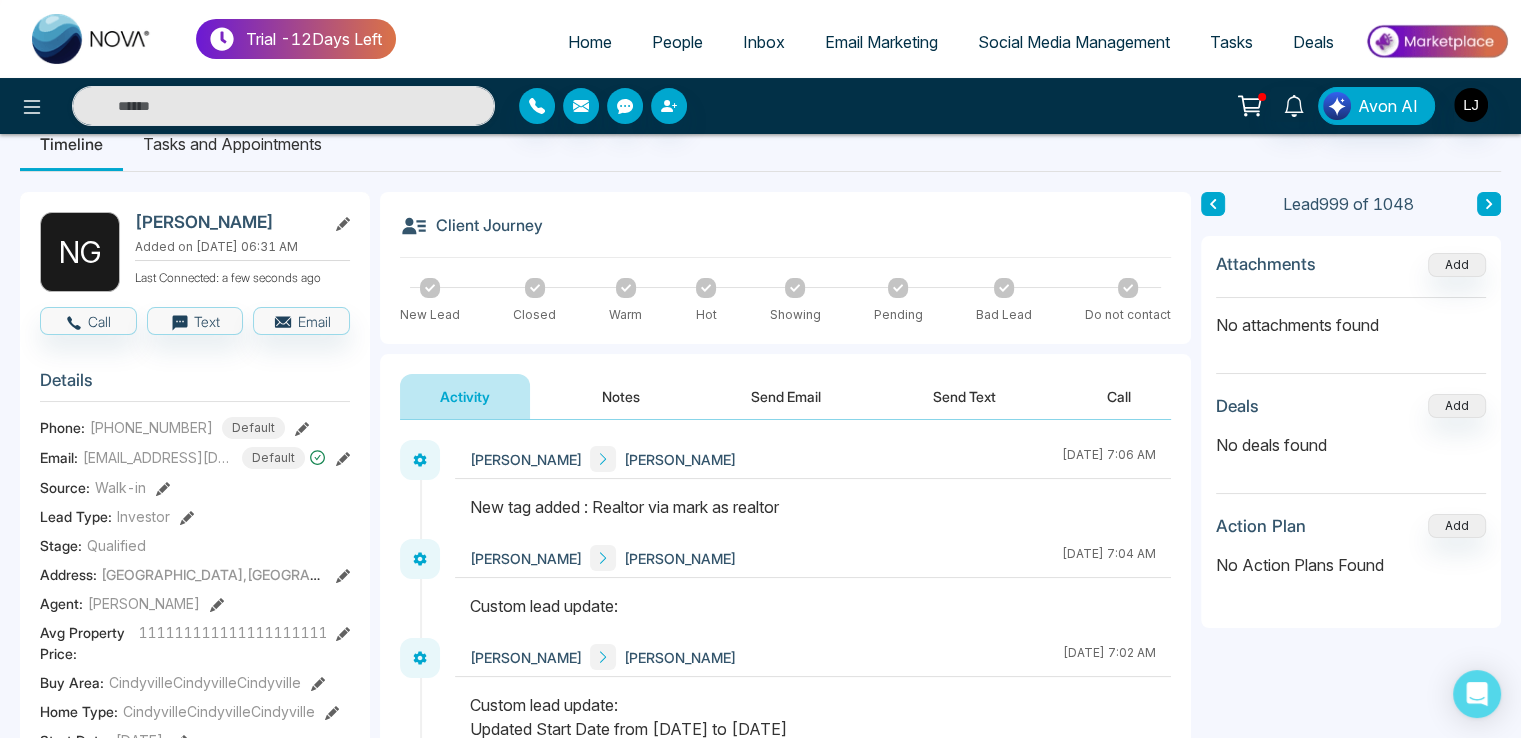click 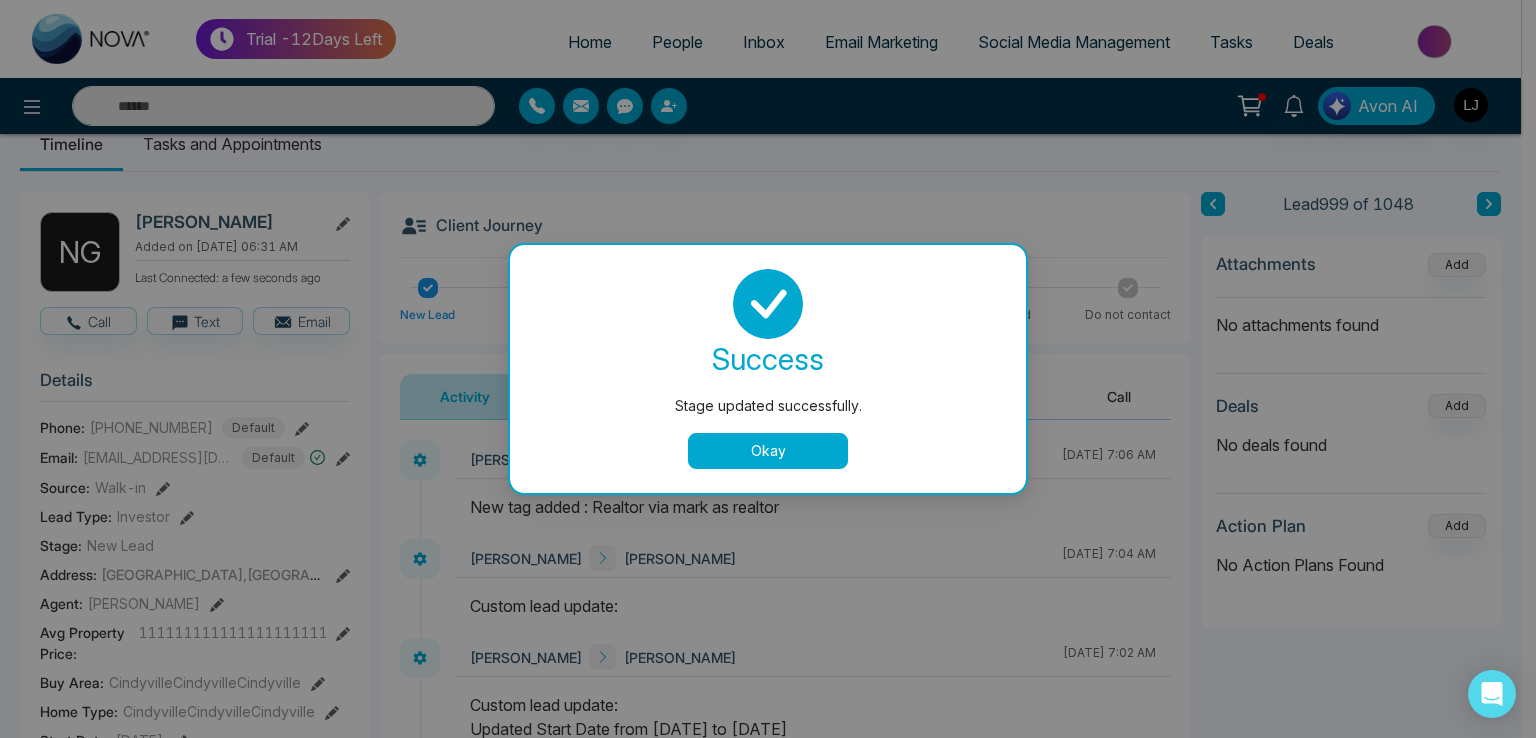 click on "Okay" at bounding box center (768, 451) 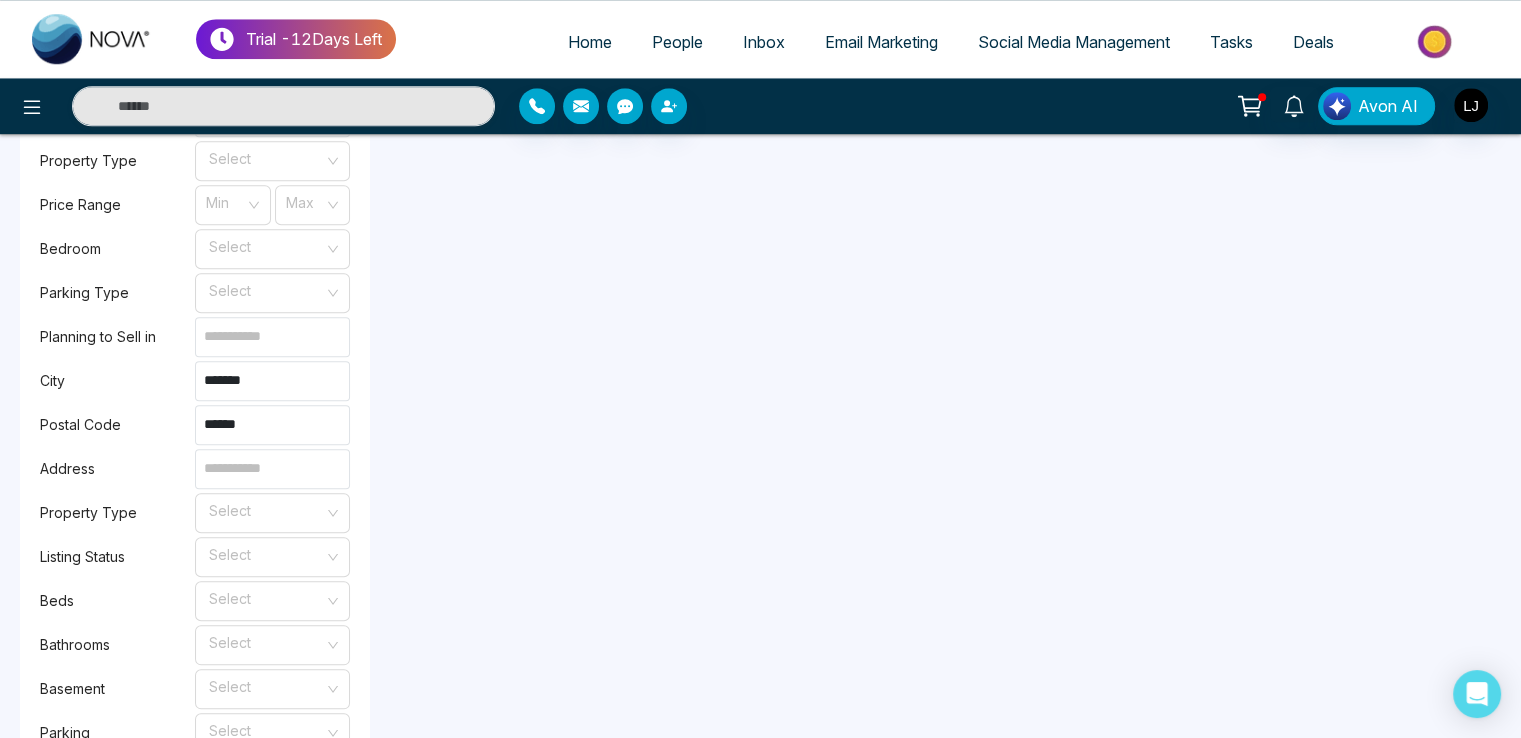 scroll, scrollTop: 2037, scrollLeft: 0, axis: vertical 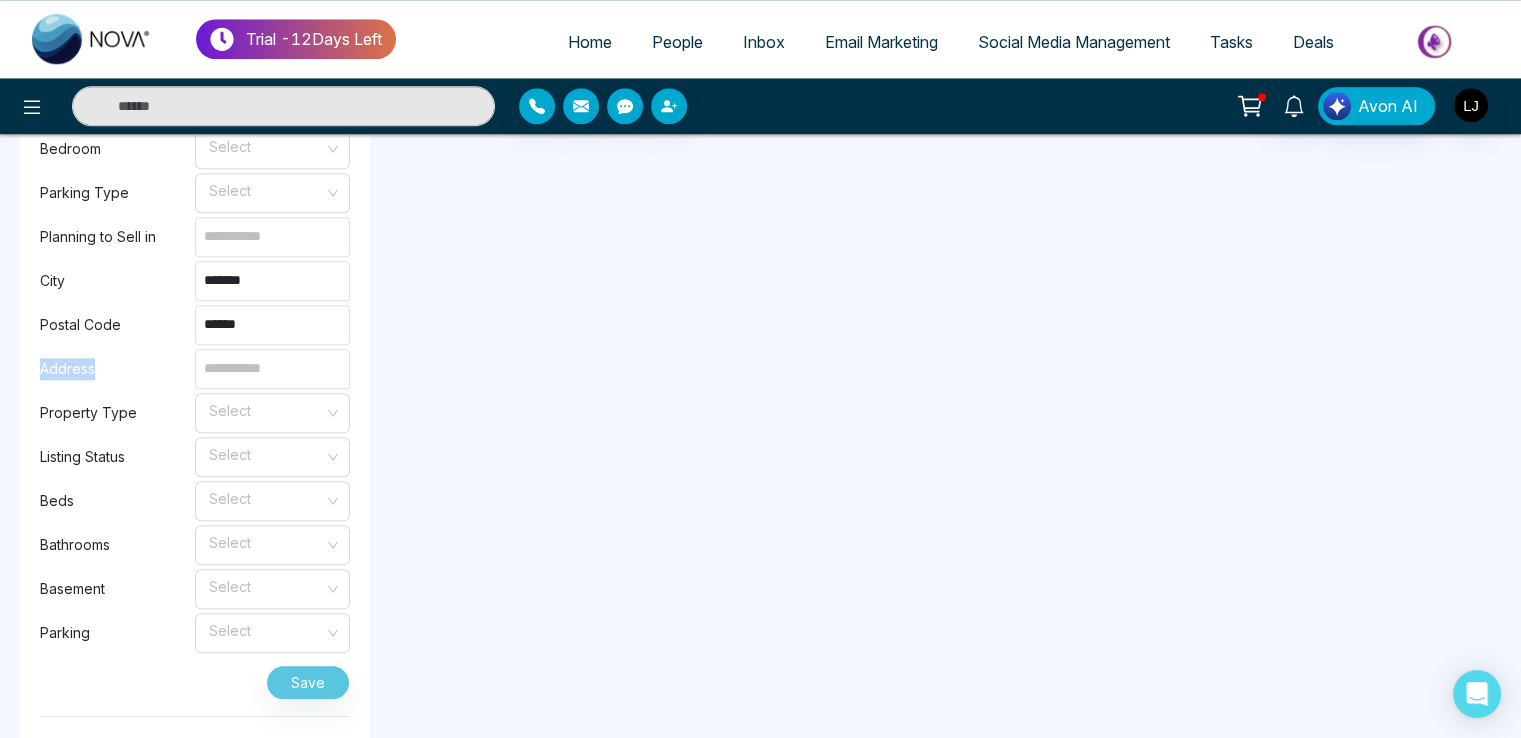 drag, startPoint x: 40, startPoint y: 369, endPoint x: 99, endPoint y: 365, distance: 59.135437 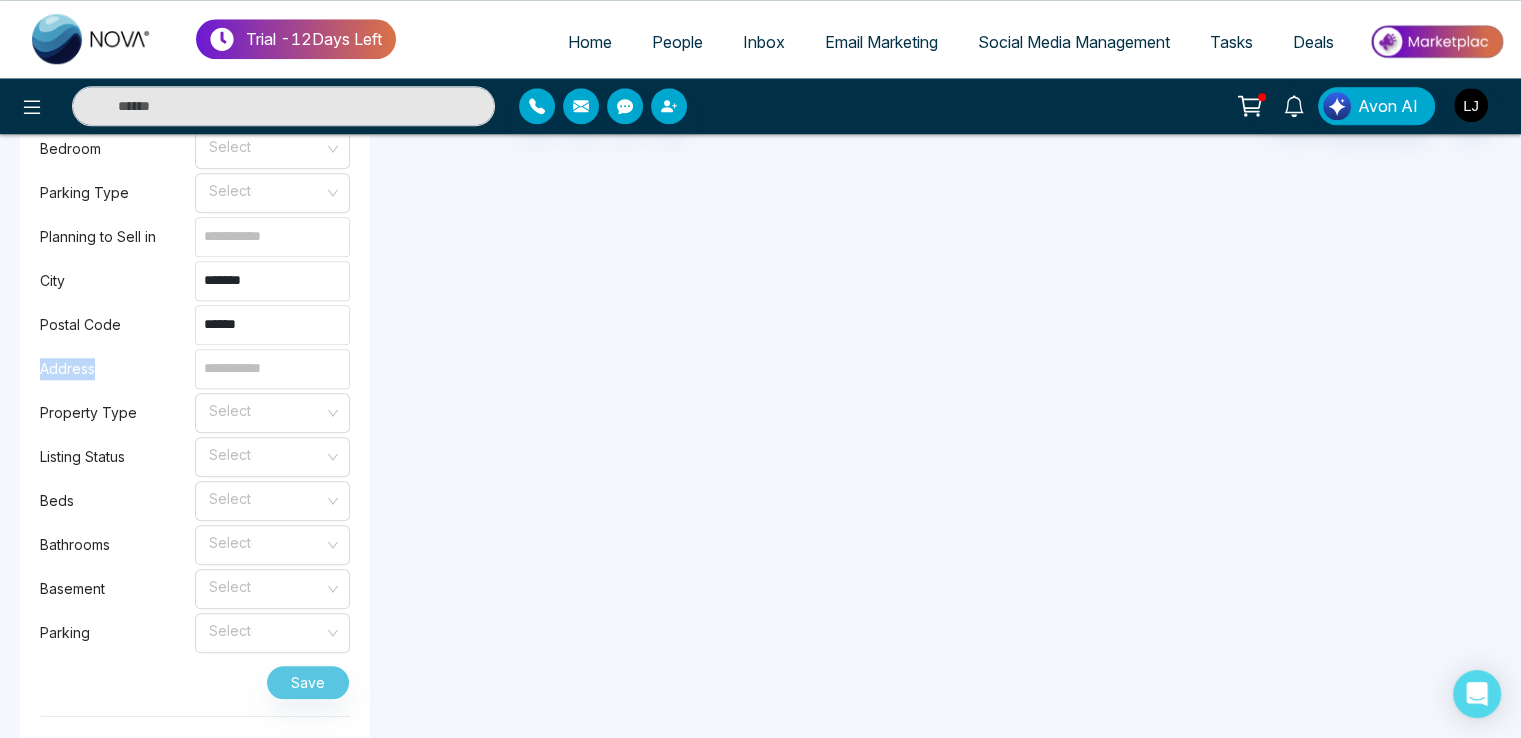 click on "Address" at bounding box center (117, 369) 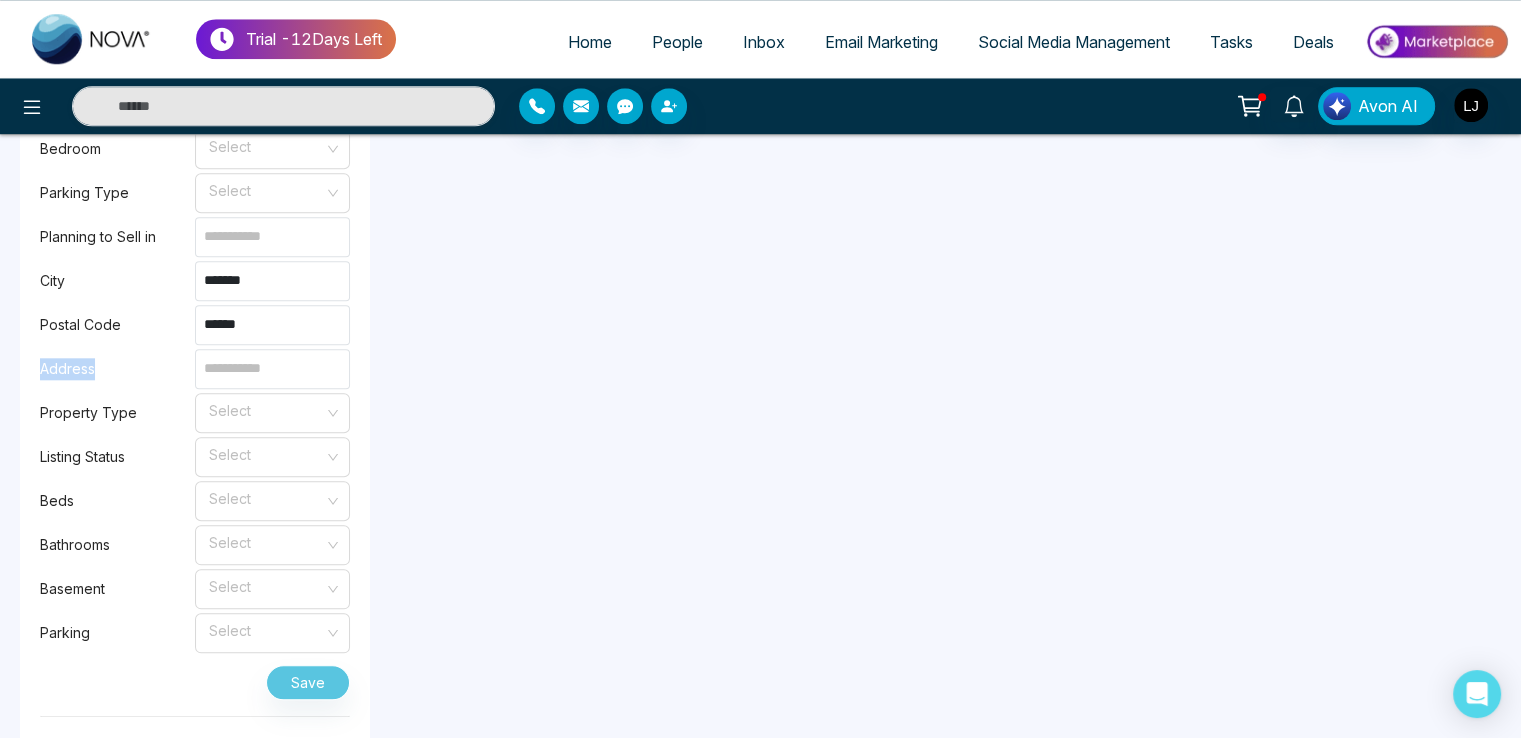 copy on "Address" 